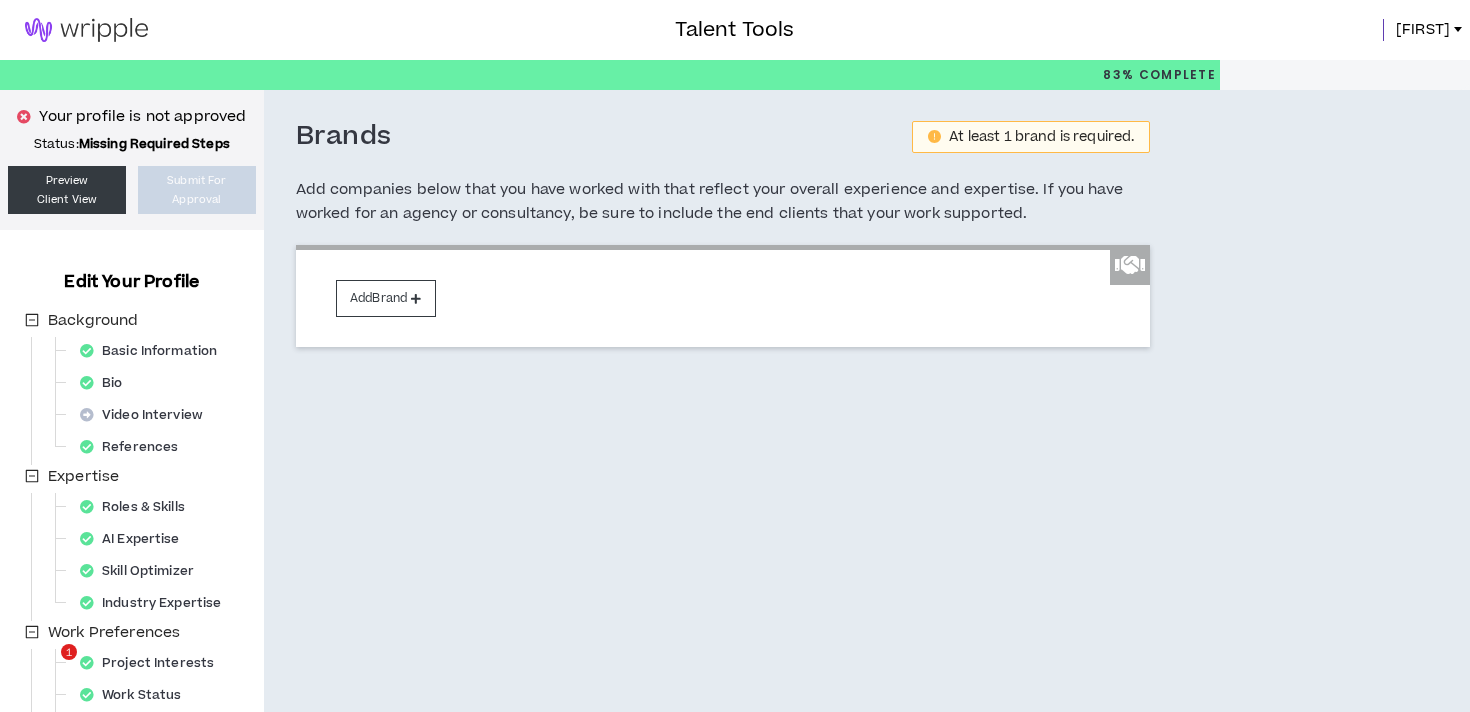 scroll, scrollTop: 1, scrollLeft: 0, axis: vertical 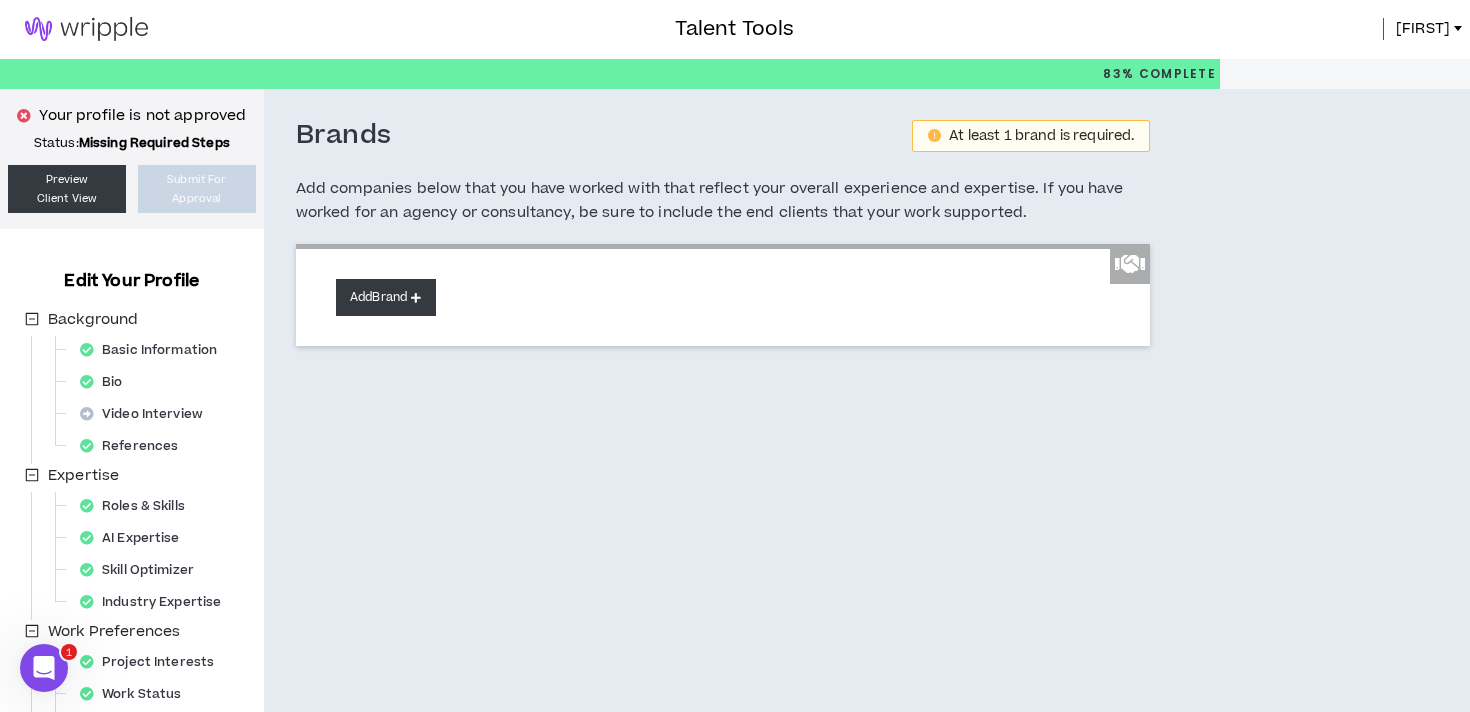 click on "Add  Brand" at bounding box center [386, 297] 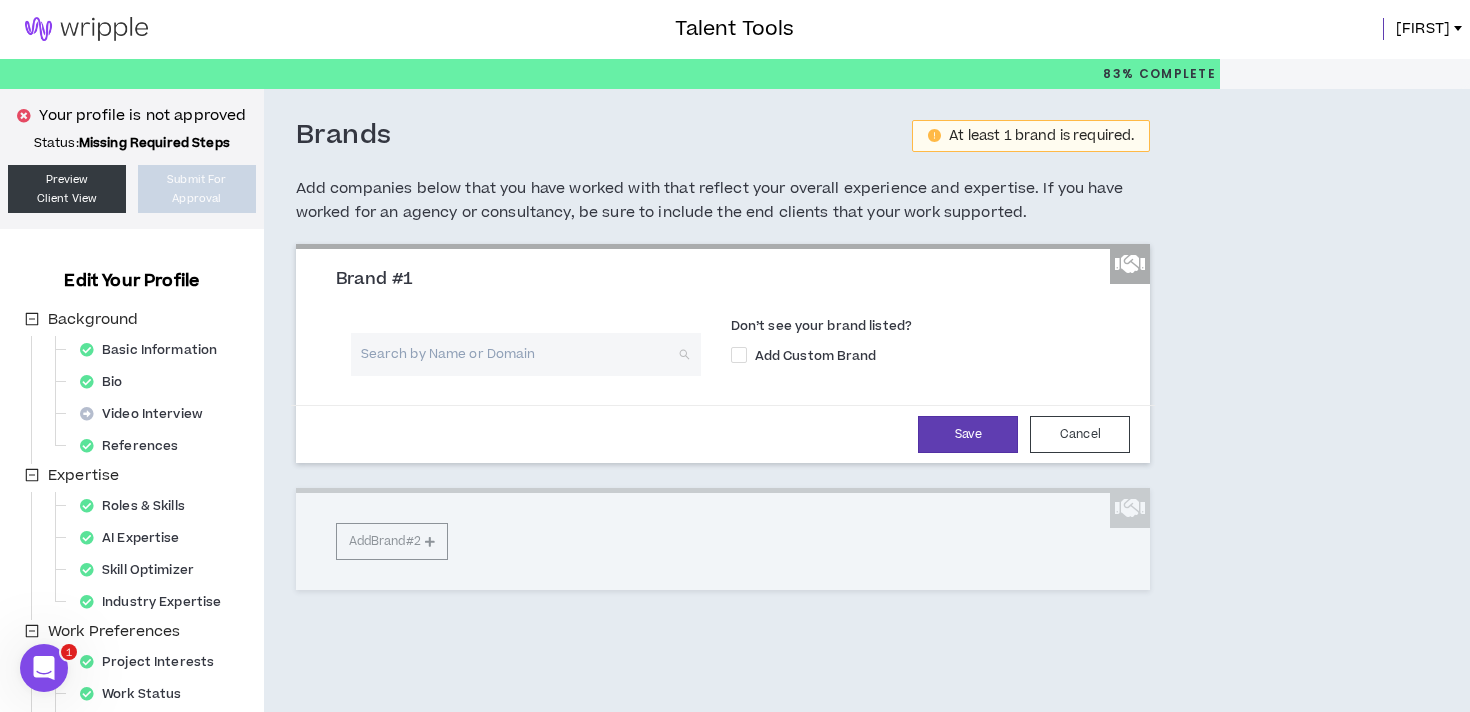 click at bounding box center [519, 354] 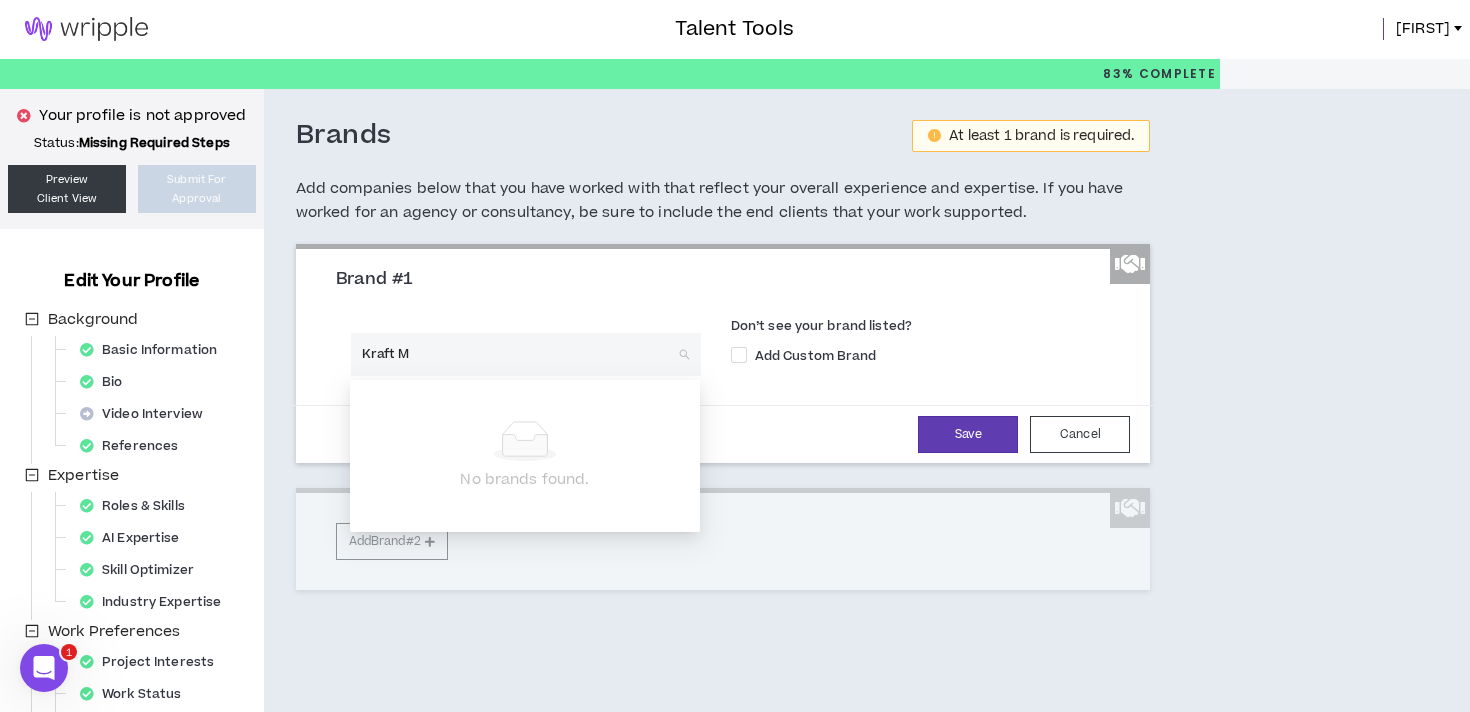 type on "Kraft Ma" 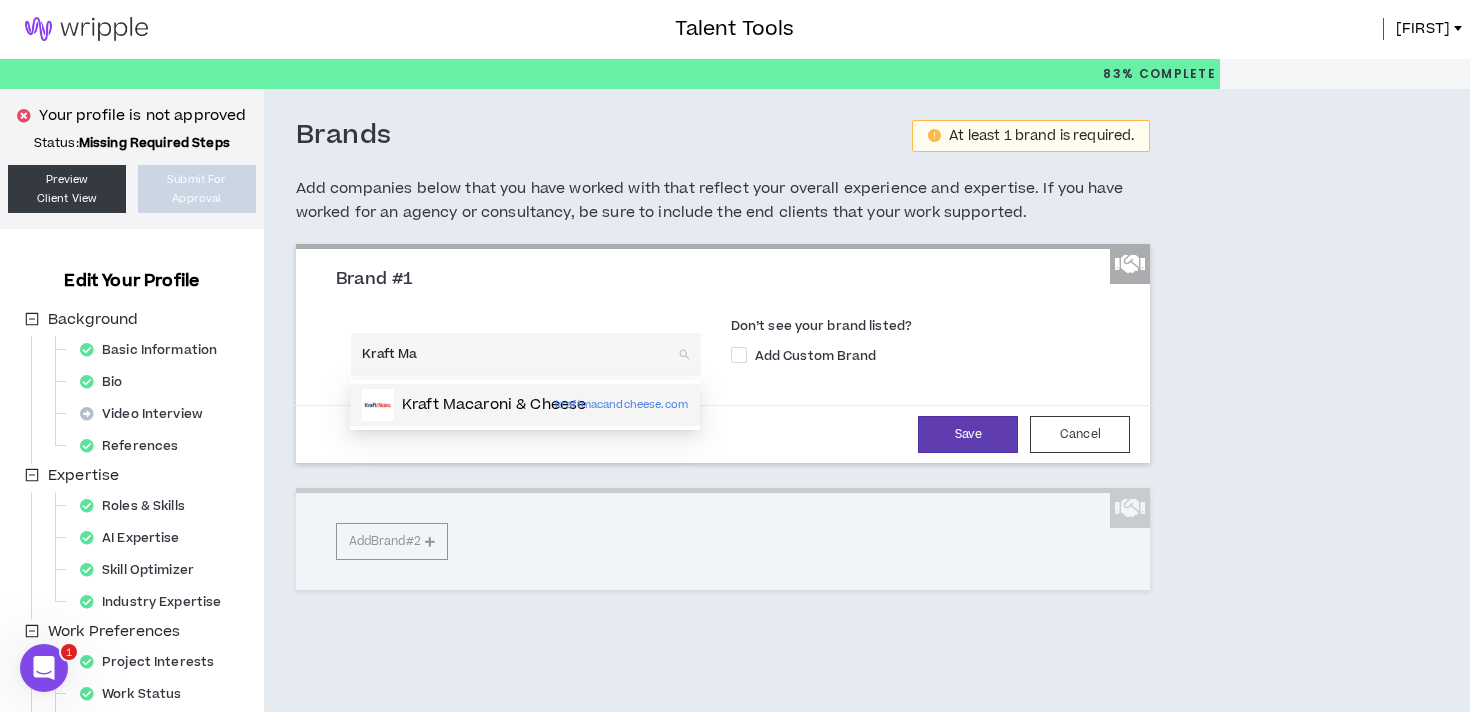 click on "Kraft Macaroni & Cheese" at bounding box center [494, 405] 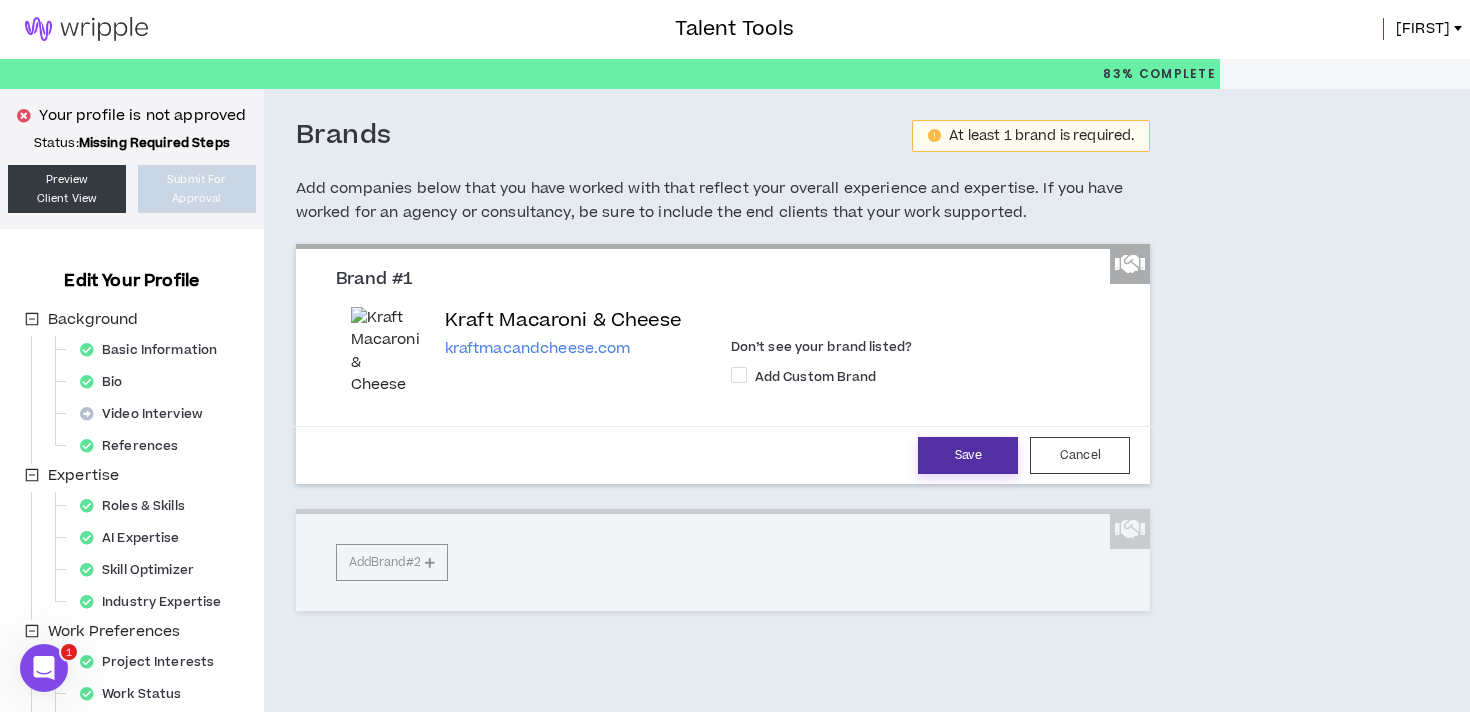 click on "Save" at bounding box center (968, 455) 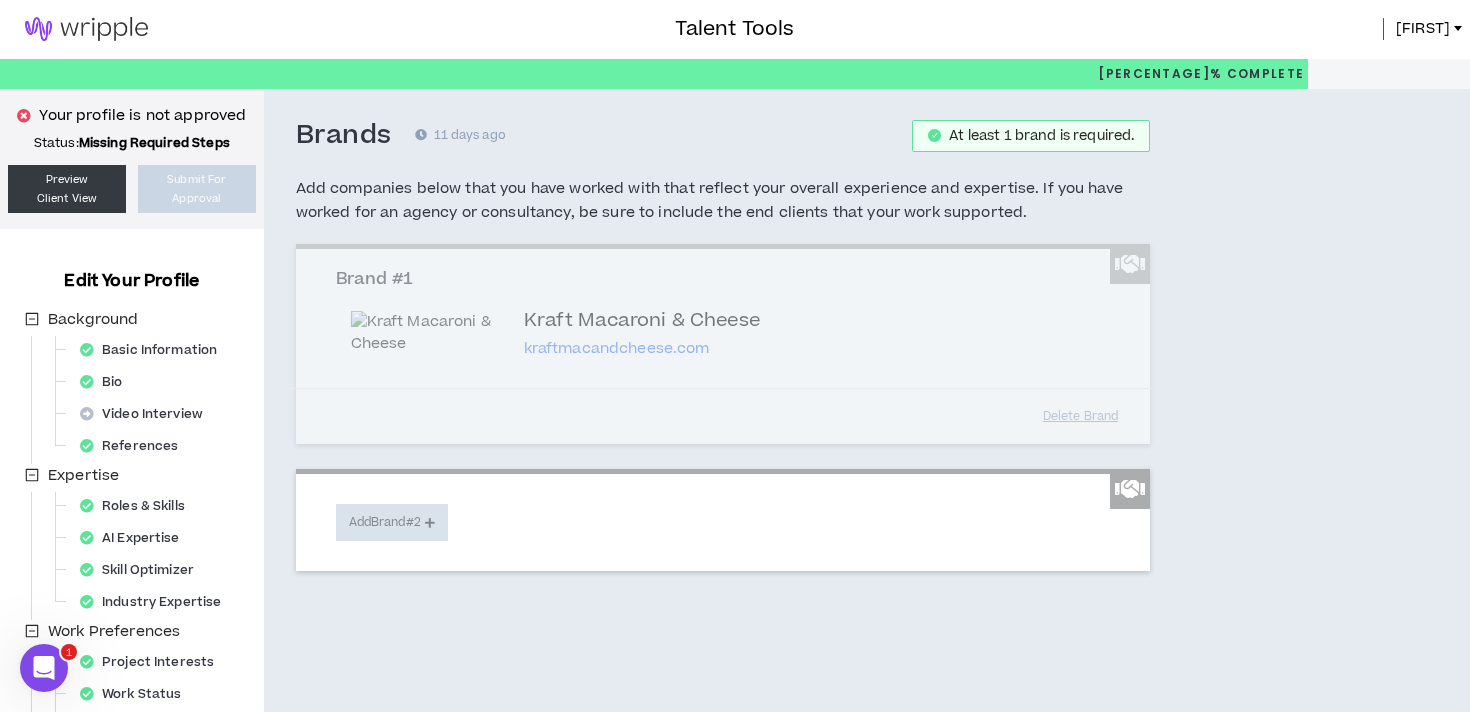 scroll, scrollTop: 0, scrollLeft: 0, axis: both 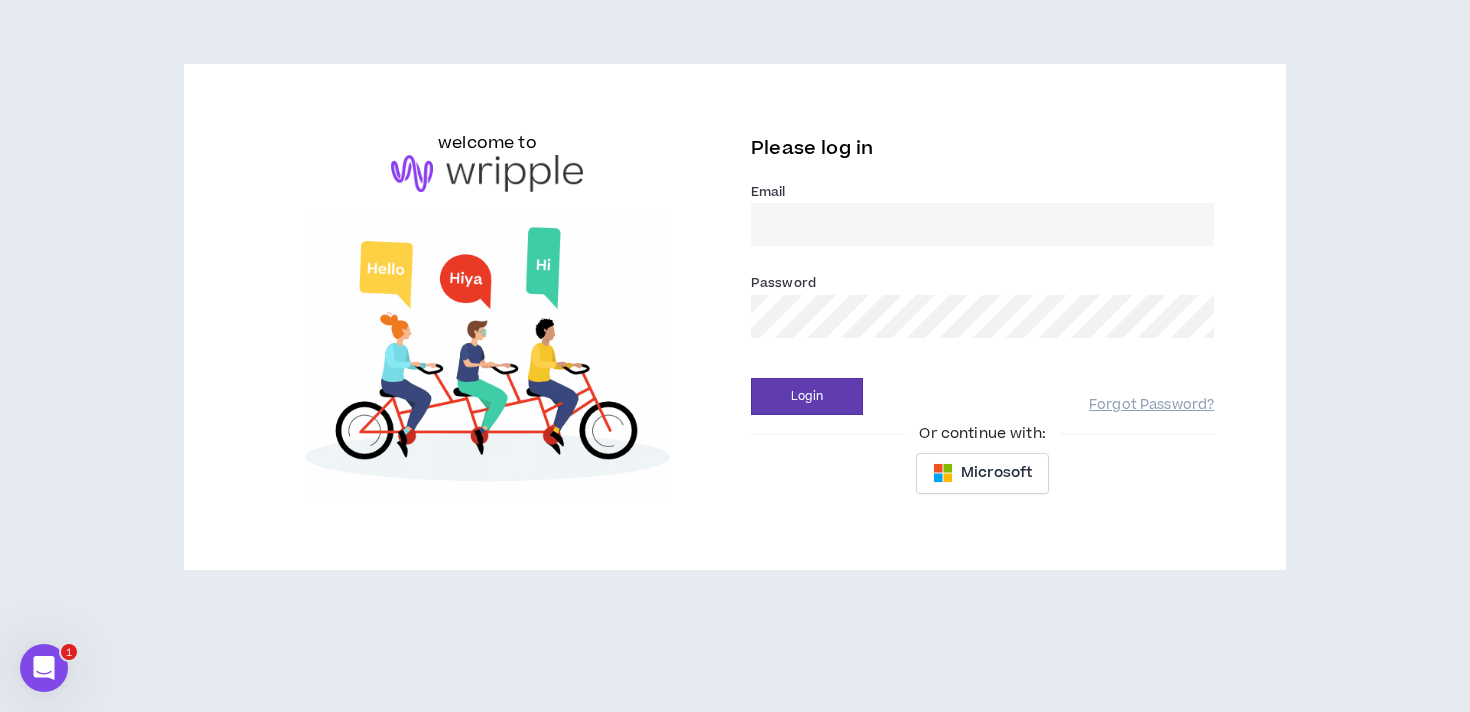 click on "Email  *" at bounding box center [982, 224] 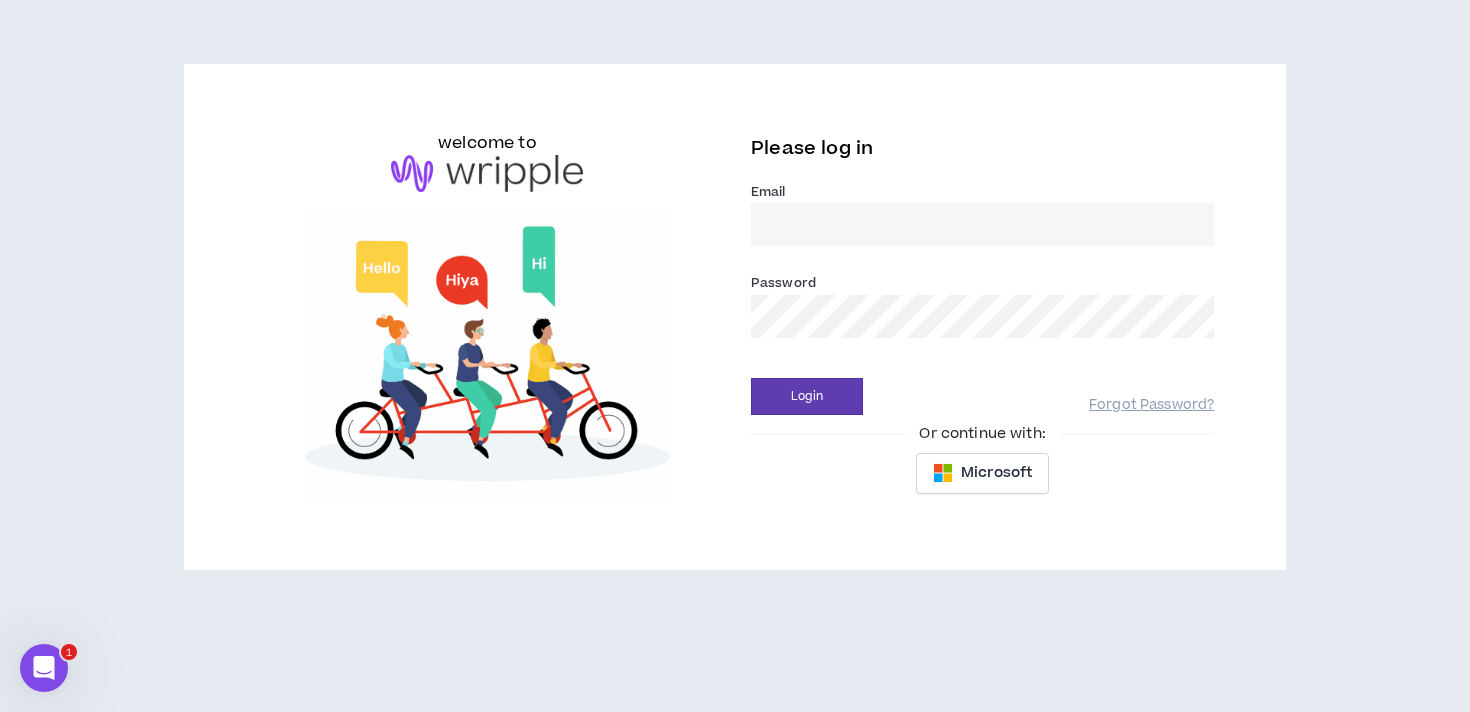 type on "oliviabatty@gmail.com" 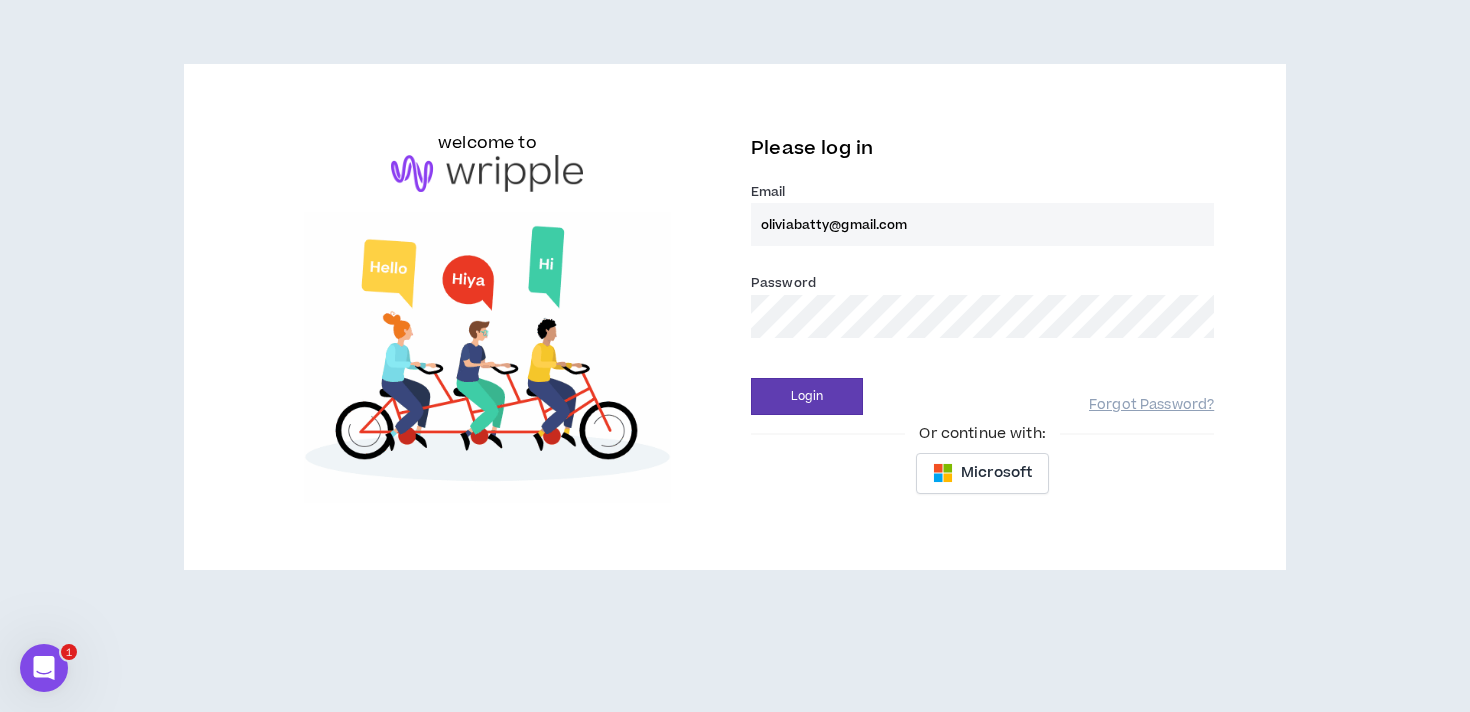 click on "Login" at bounding box center (807, 396) 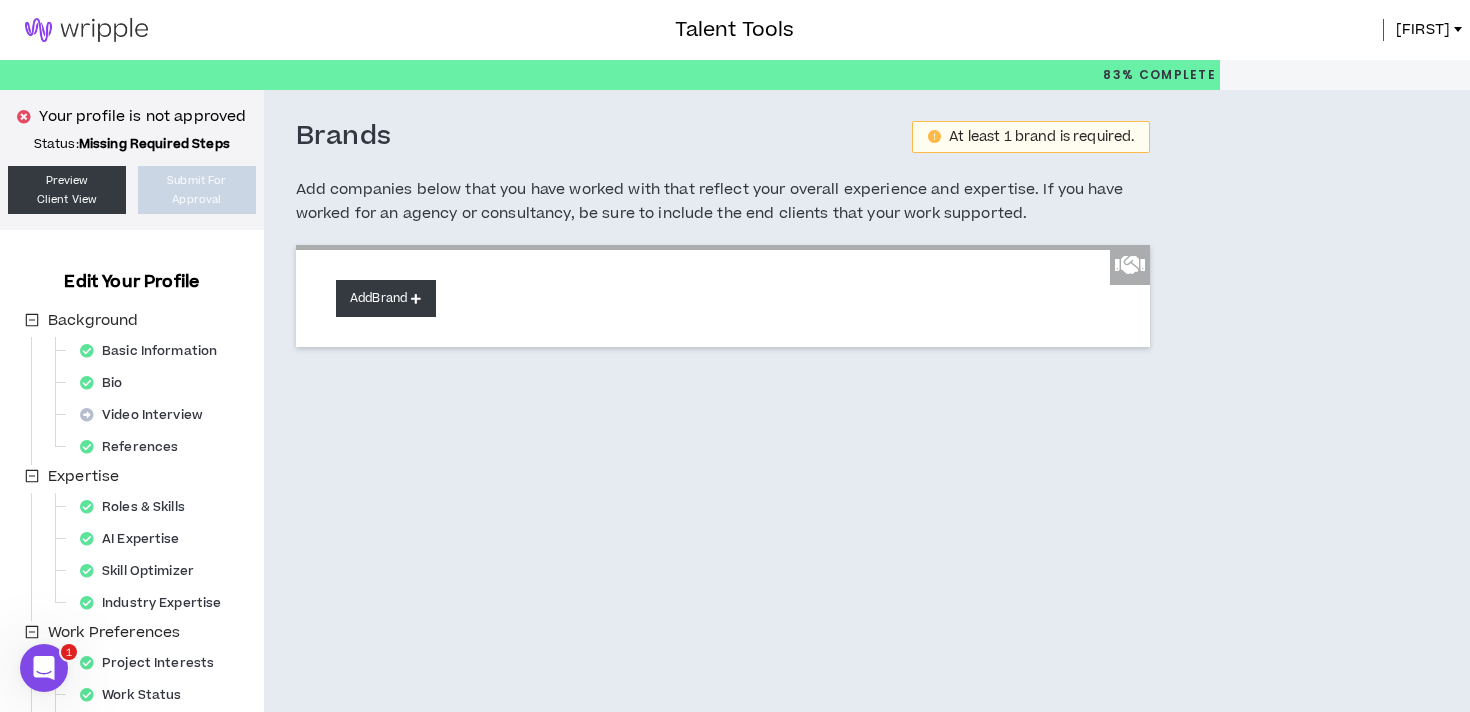 click on "Add  Brand" at bounding box center (386, 298) 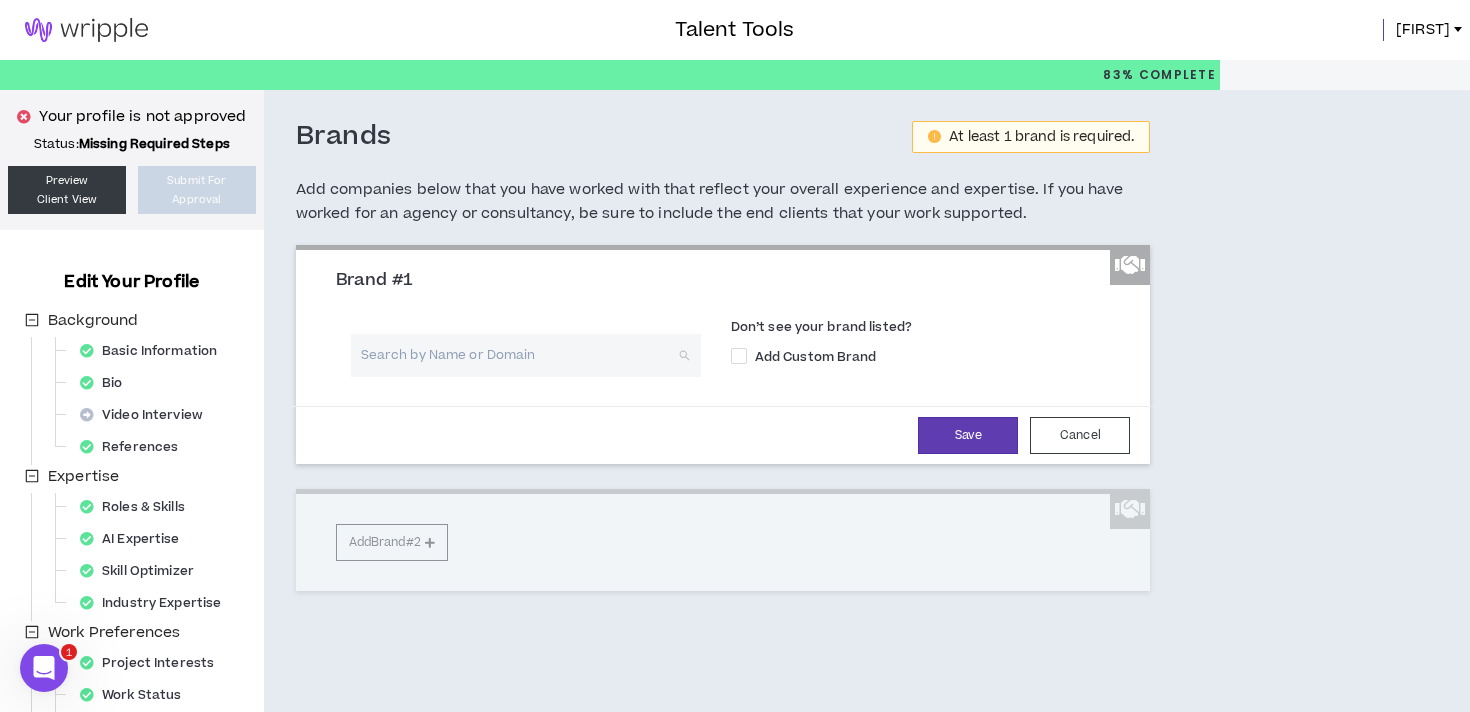 click at bounding box center (519, 355) 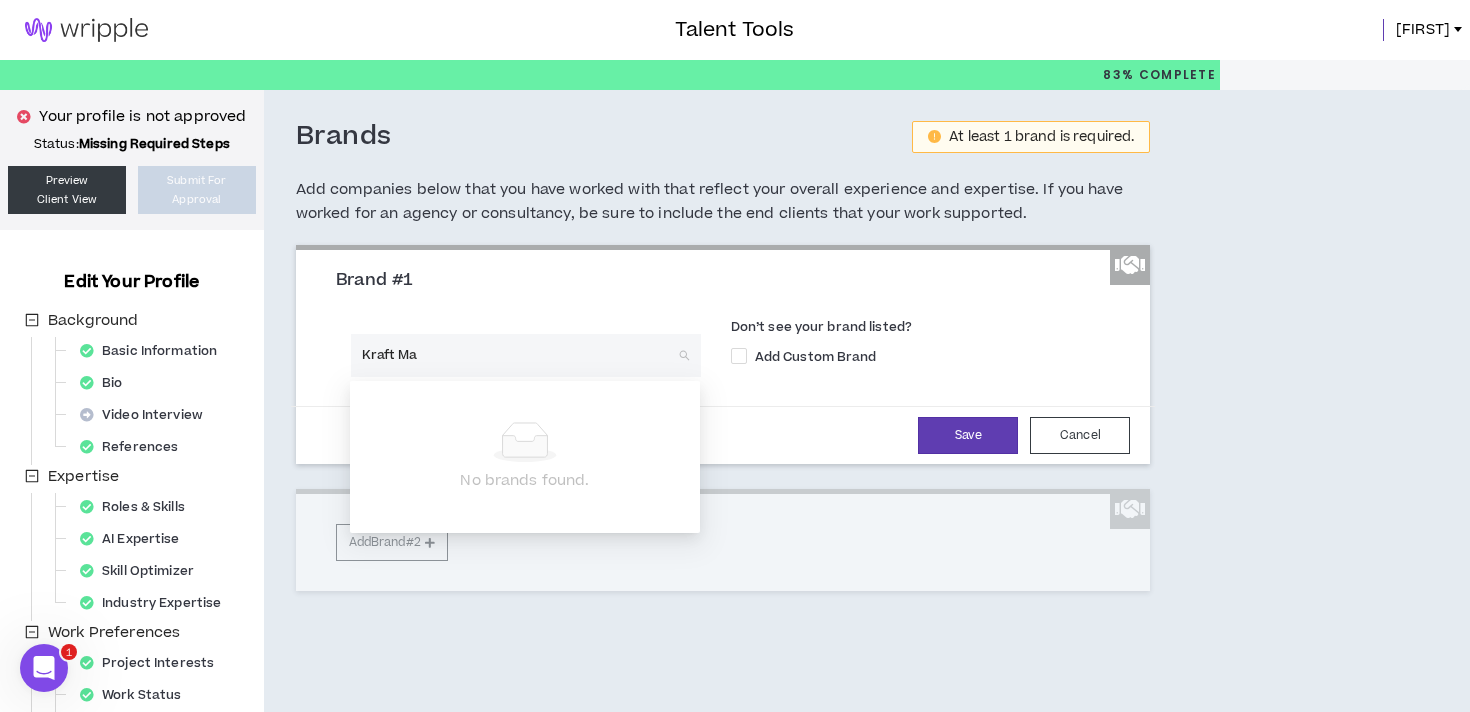 type on "Kraft Mac" 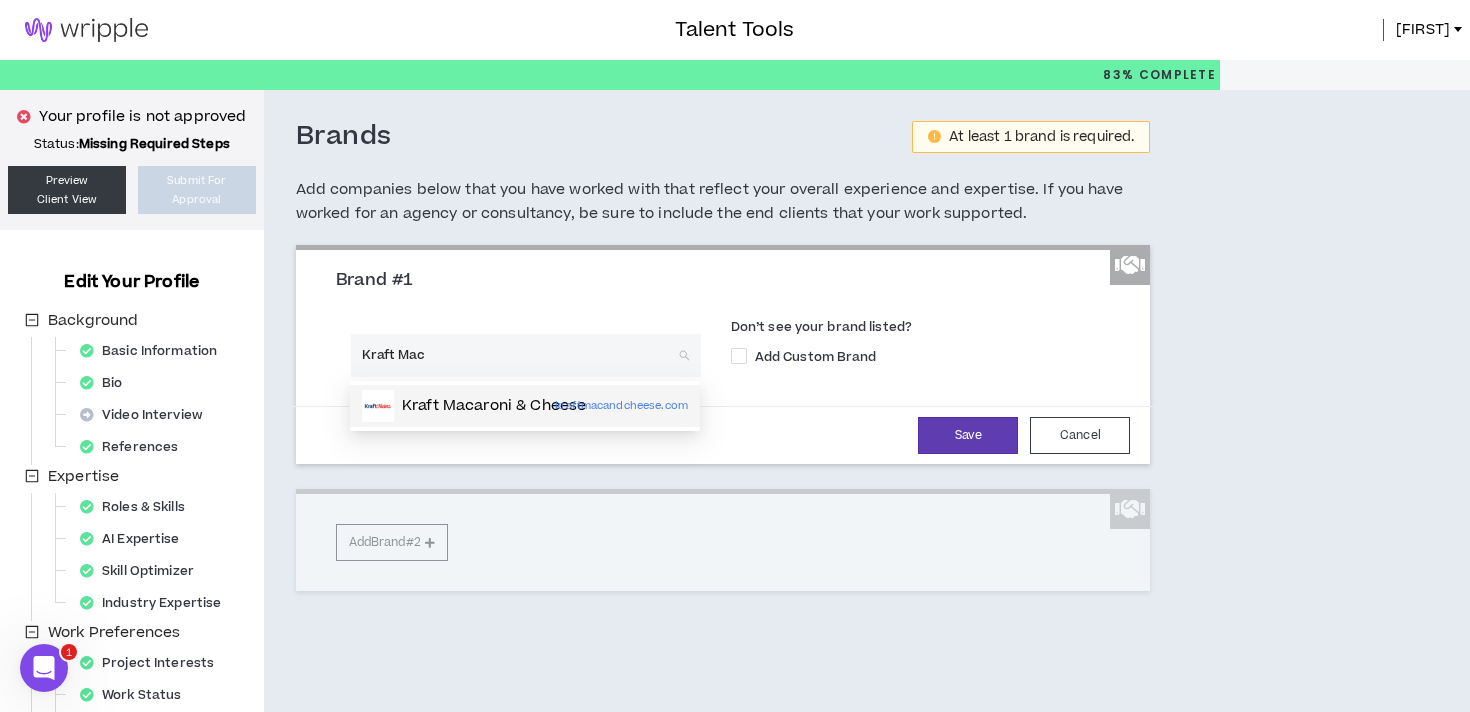 click on "Kraft Macaroni & Cheese" at bounding box center [494, 406] 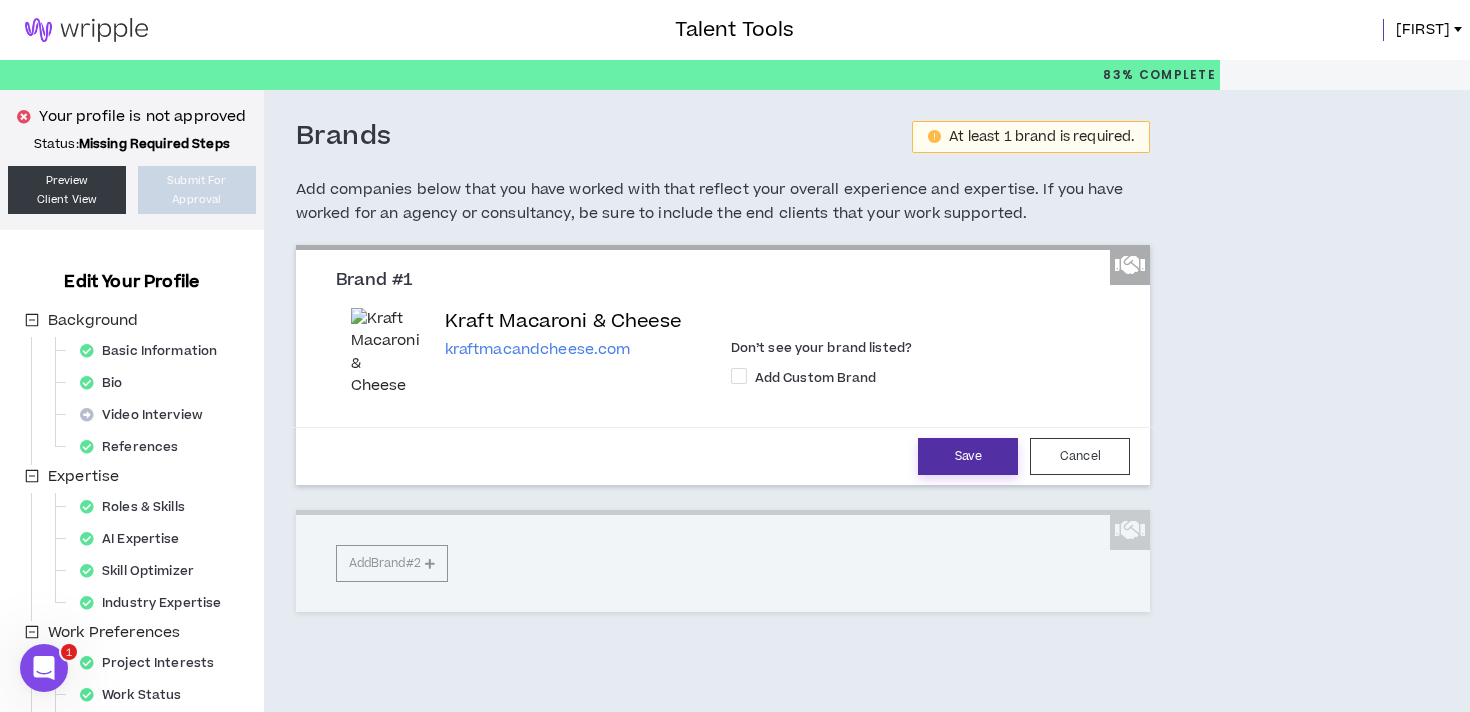 click on "Save" at bounding box center (968, 456) 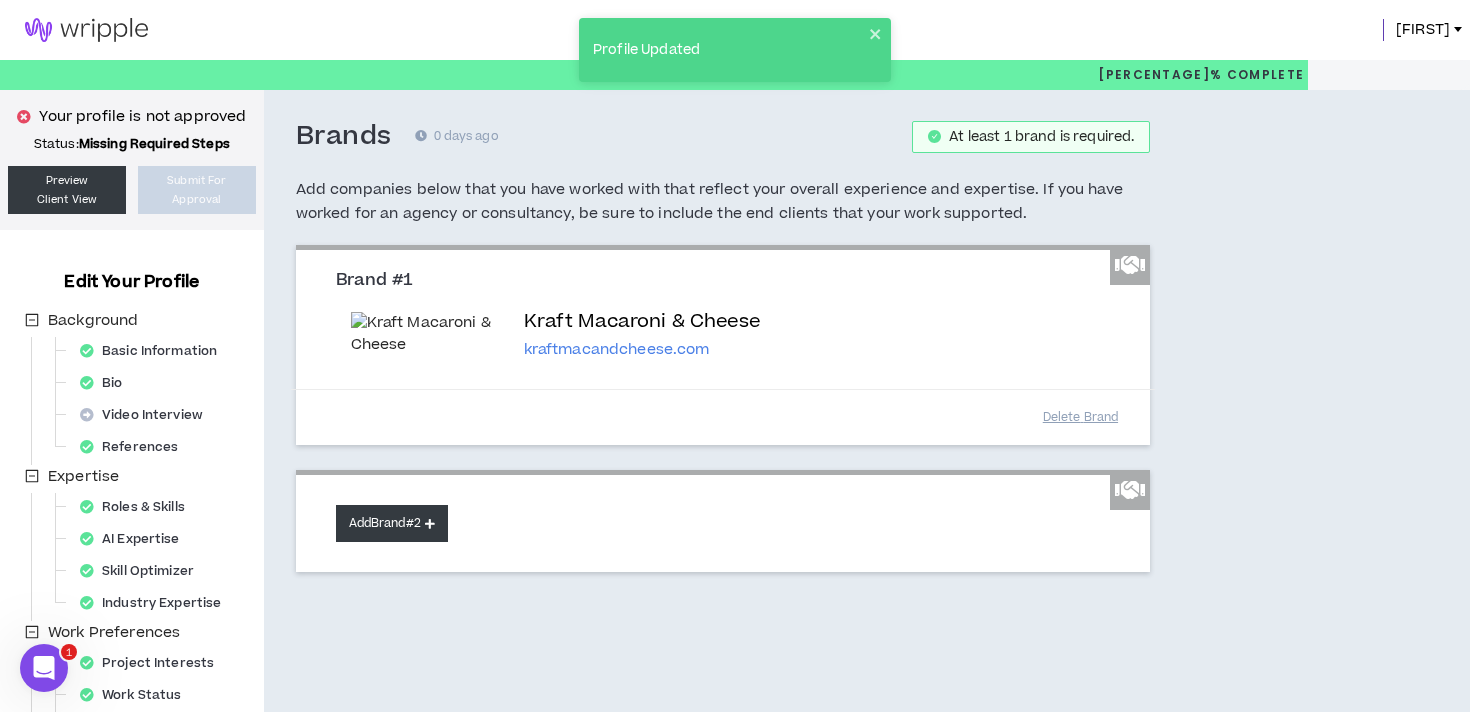 click on "Add  Brand  #2" at bounding box center [392, 523] 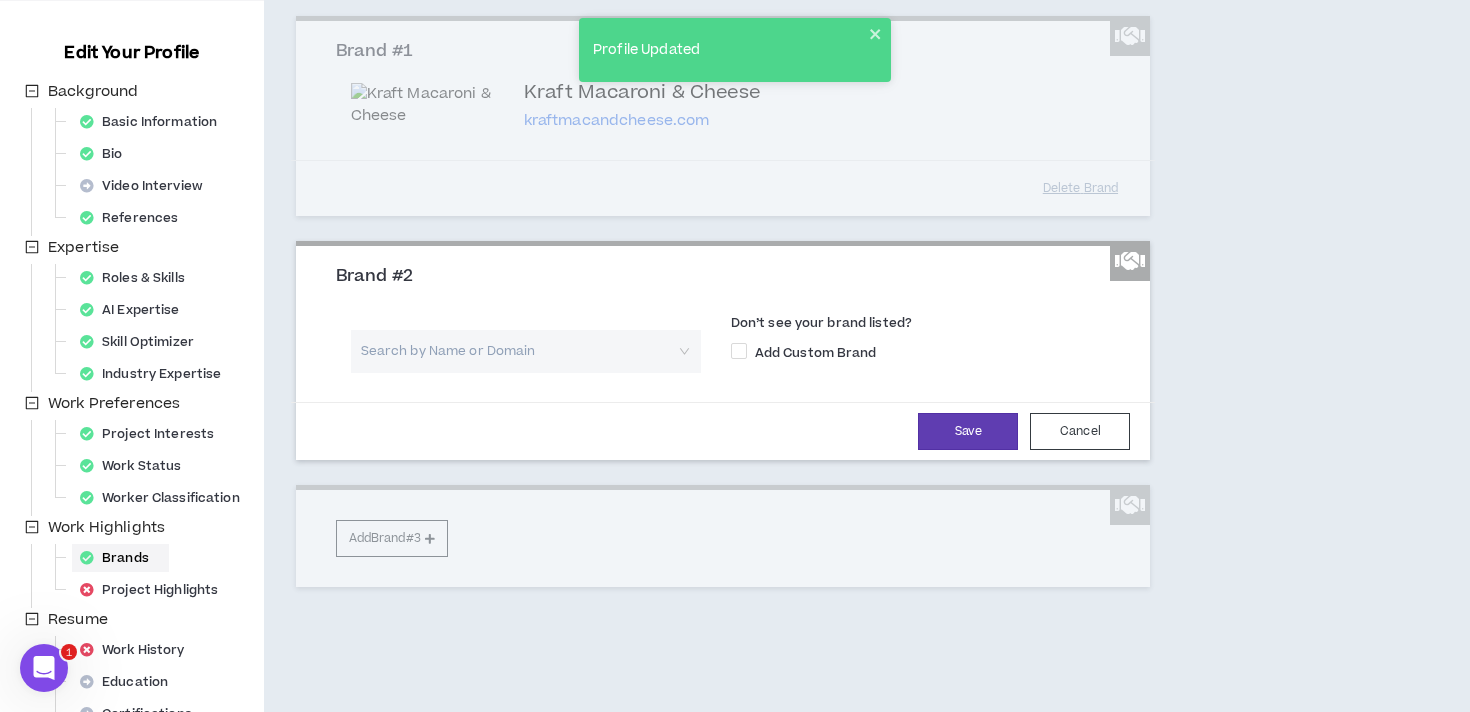scroll, scrollTop: 255, scrollLeft: 0, axis: vertical 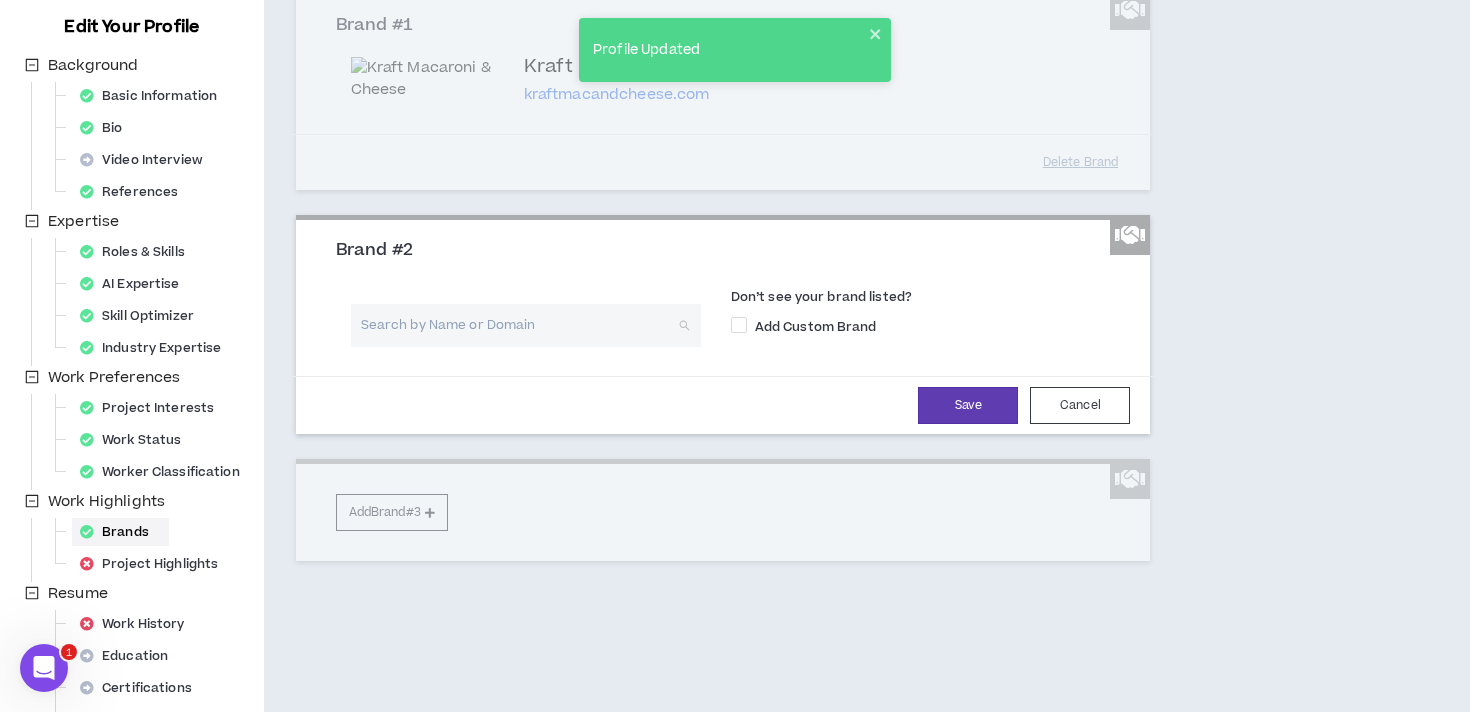 click at bounding box center (519, 325) 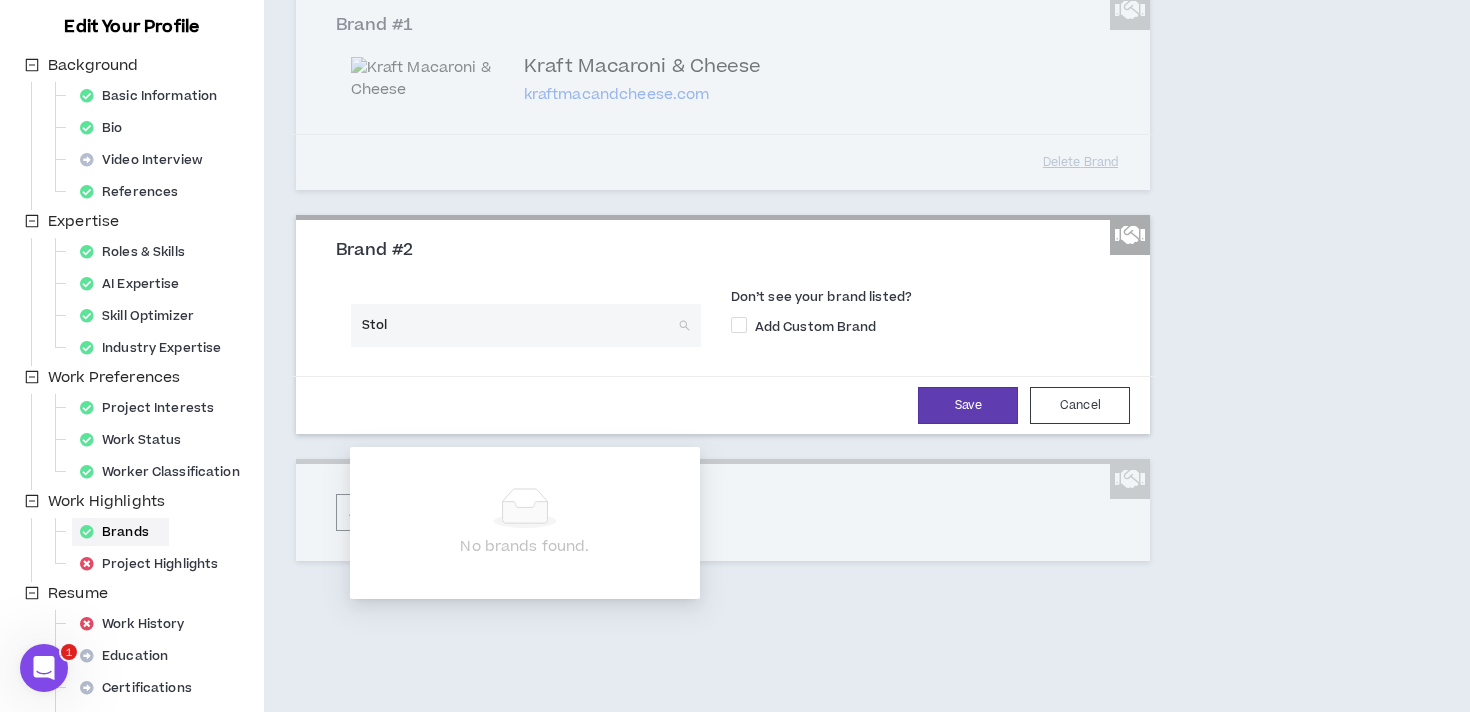type on "Stoli" 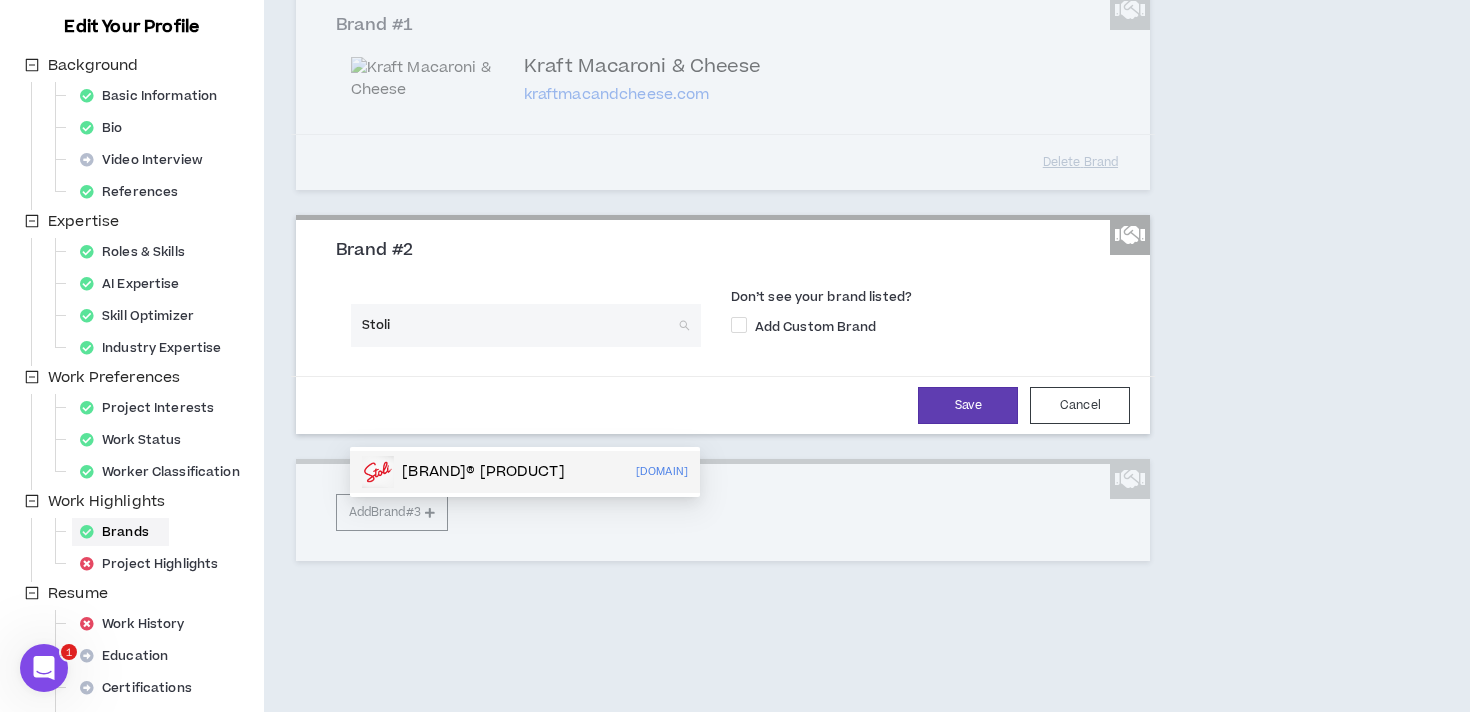 click on "Stoli® Vodka" at bounding box center [483, 472] 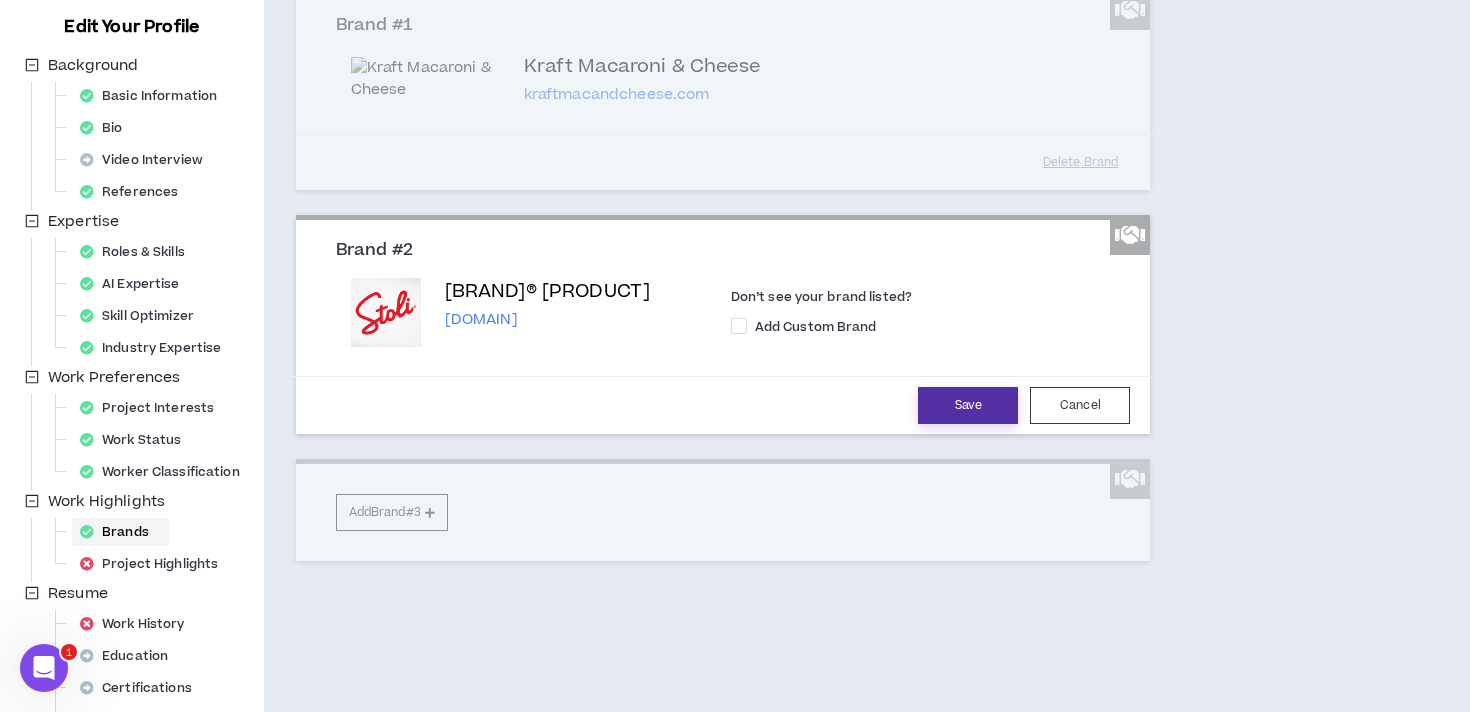 click on "Save" at bounding box center (968, 405) 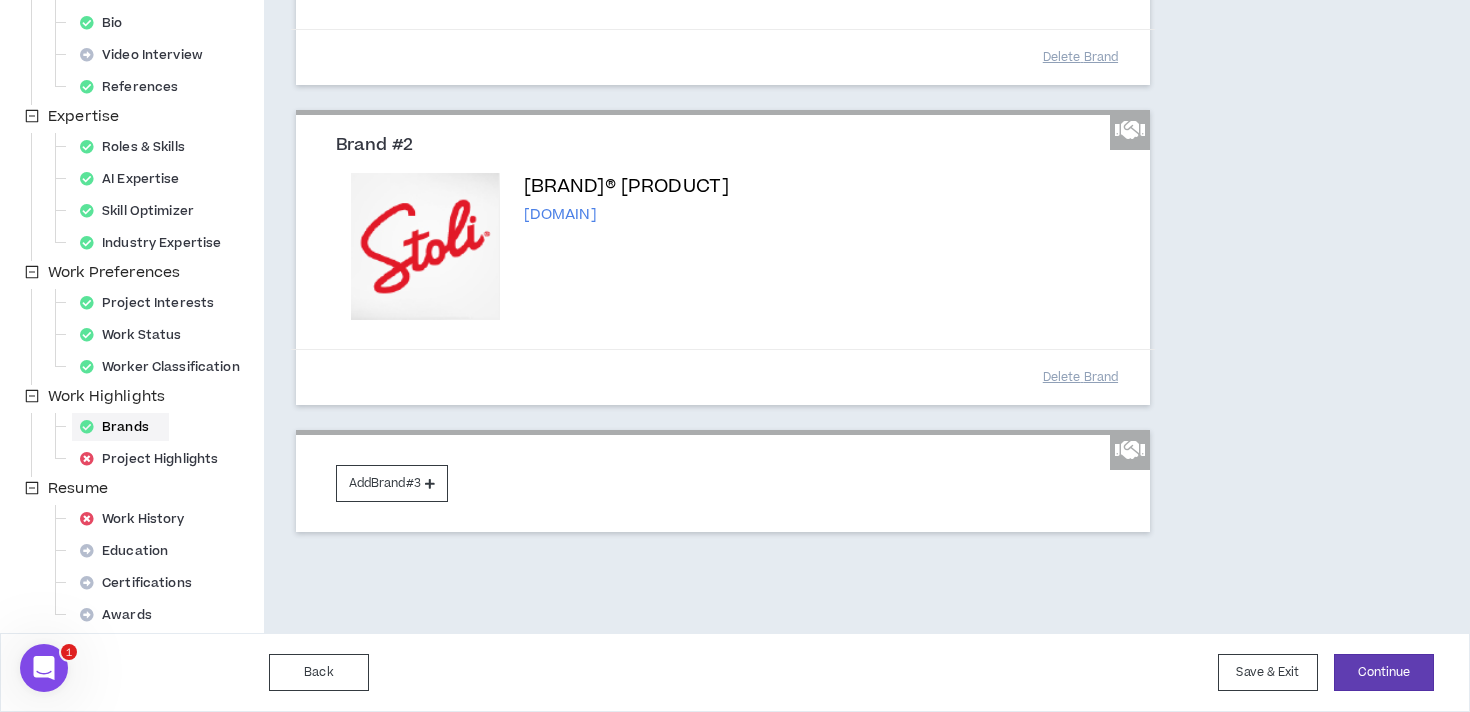 scroll, scrollTop: 437, scrollLeft: 0, axis: vertical 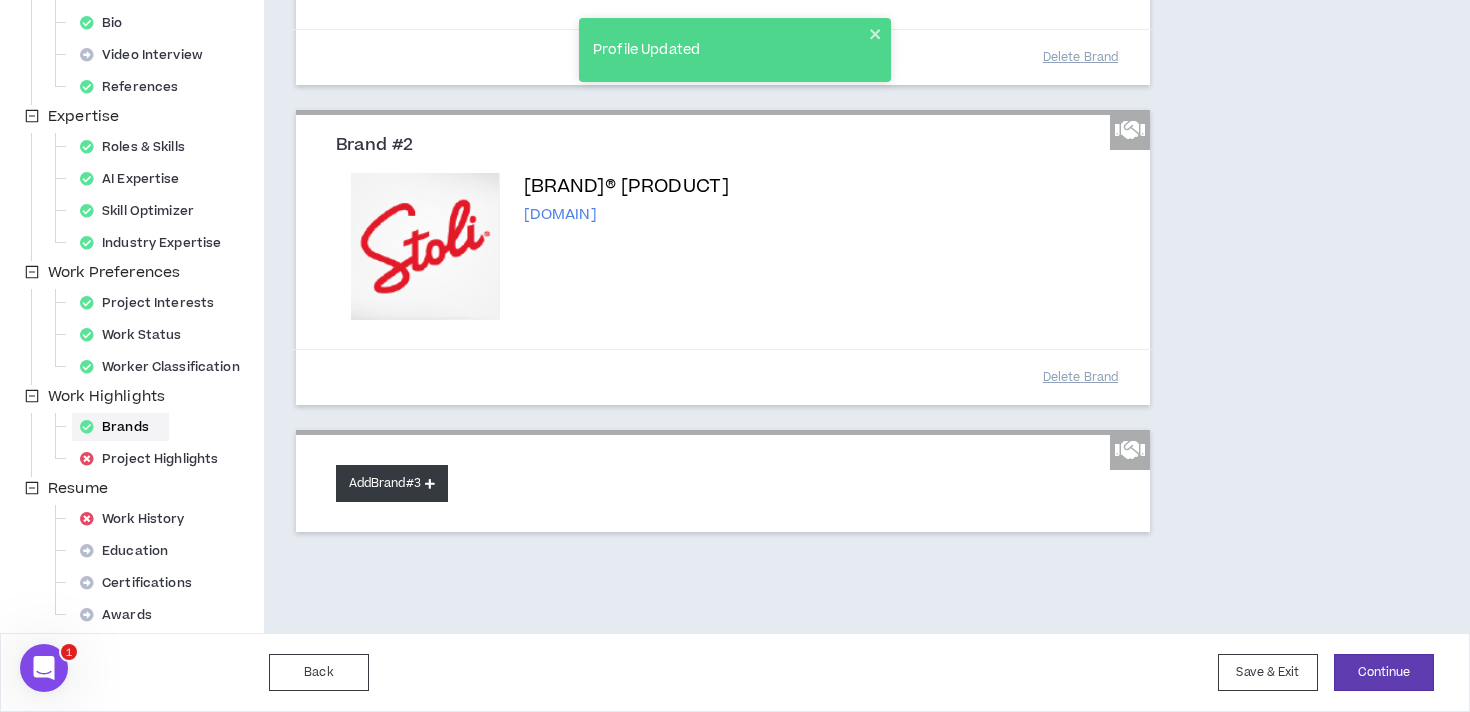 click on "Add  Brand  #3" at bounding box center (392, 483) 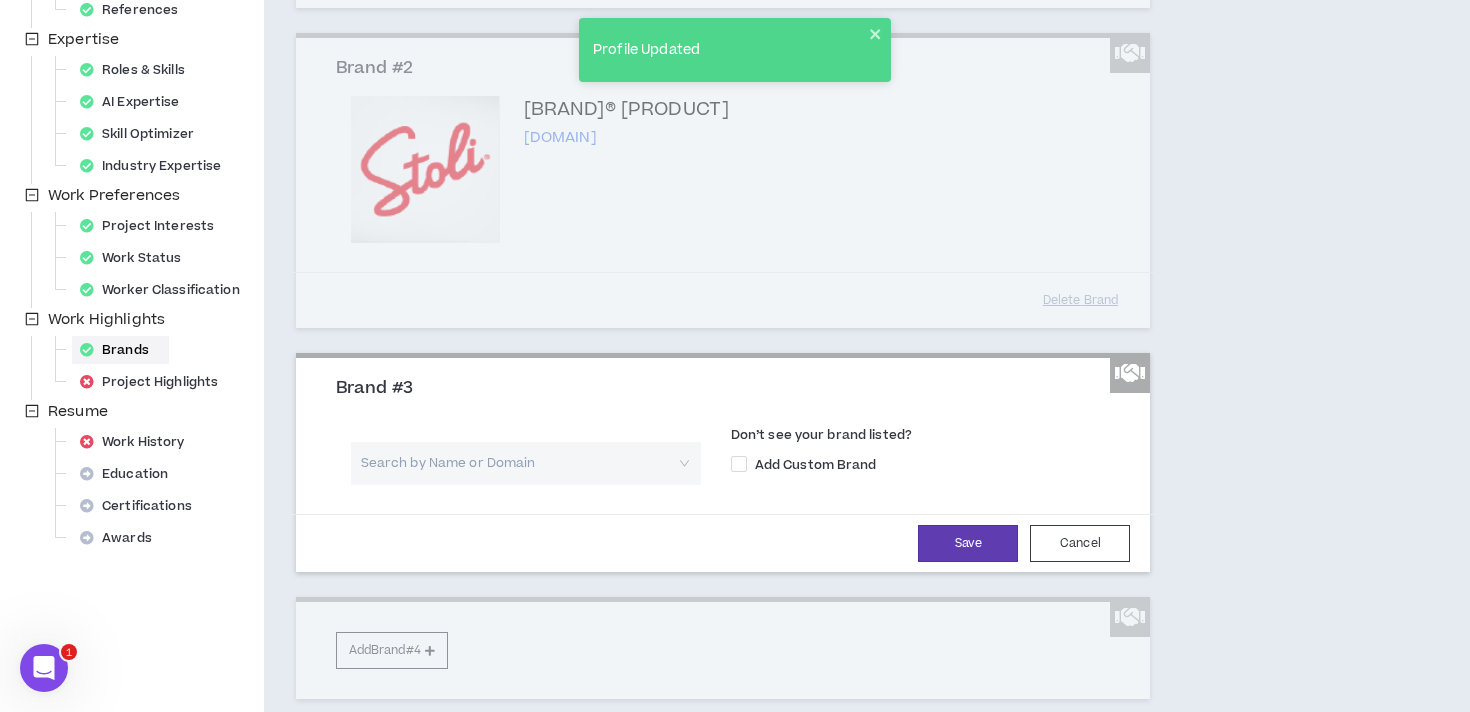 click at bounding box center (519, 463) 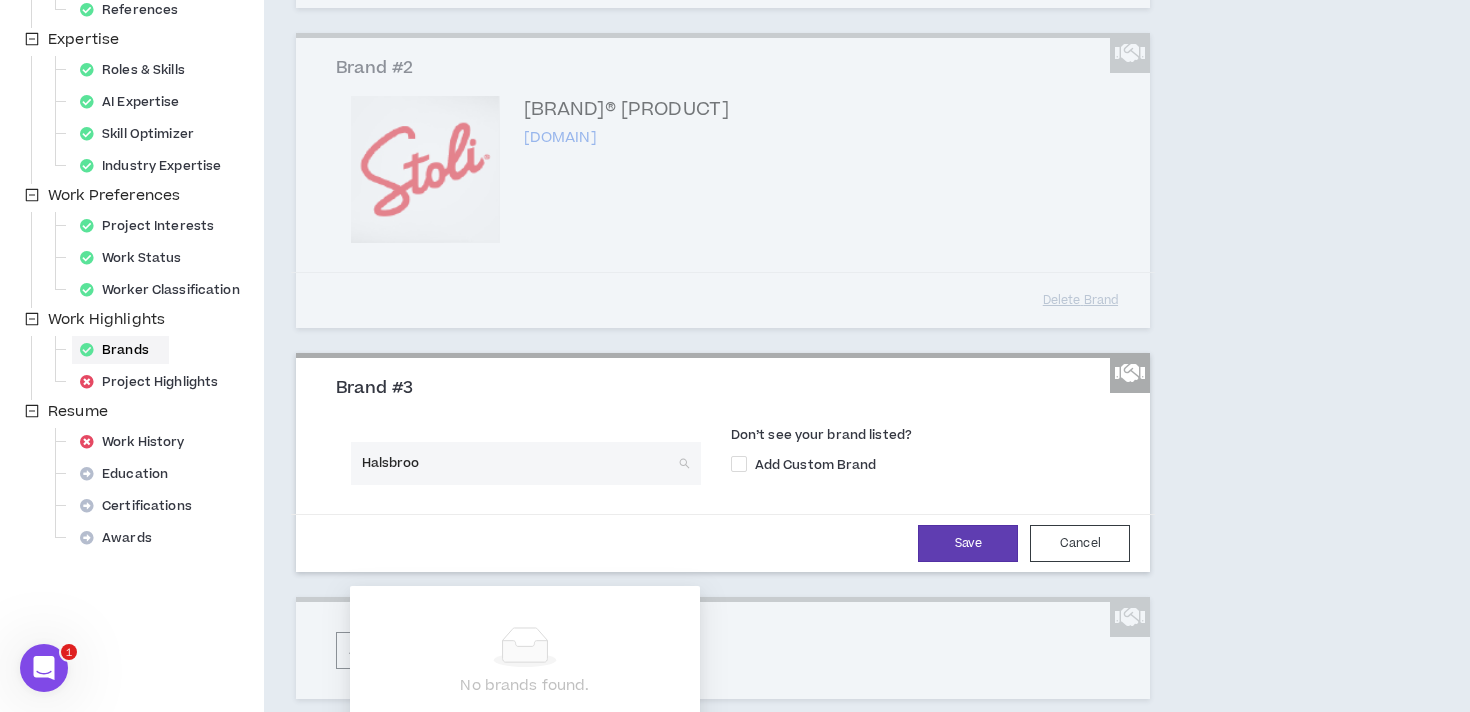 type on "Halsbrook" 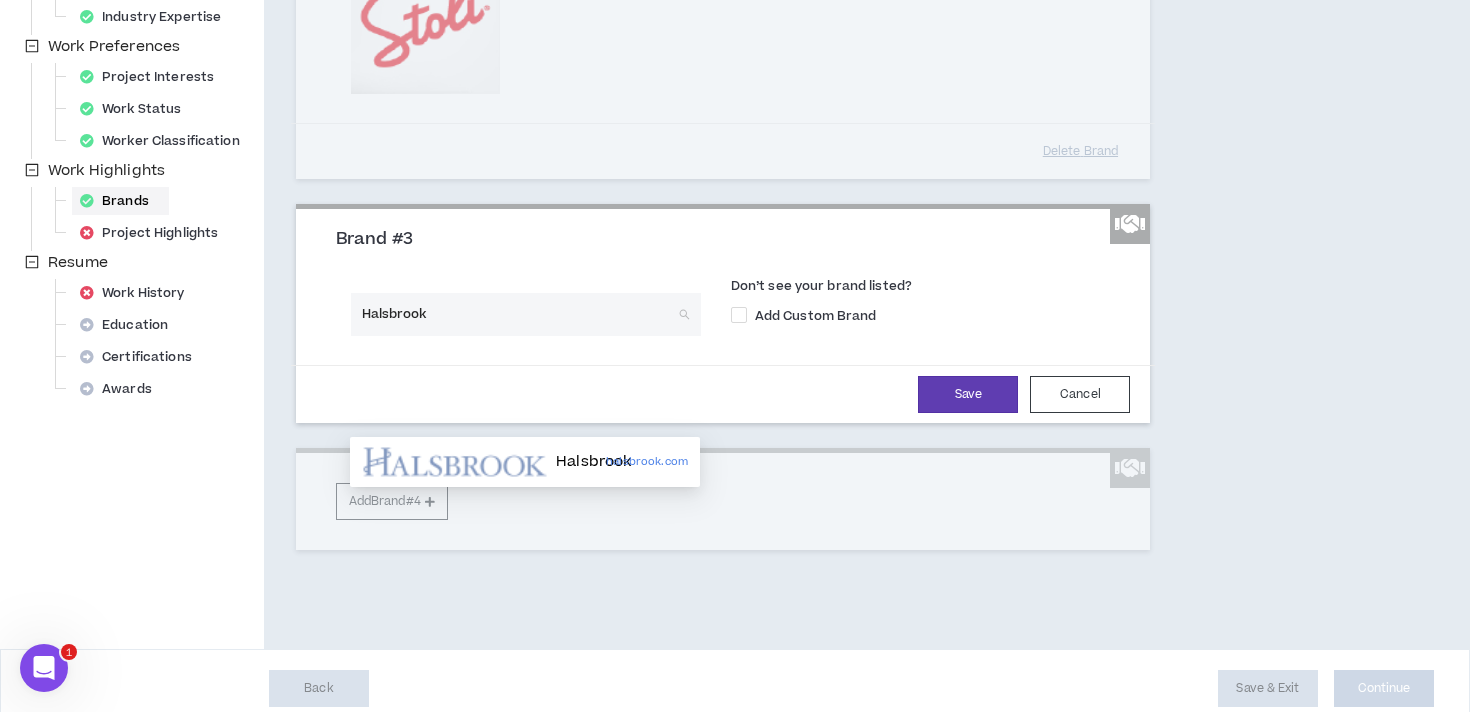 scroll, scrollTop: 591, scrollLeft: 0, axis: vertical 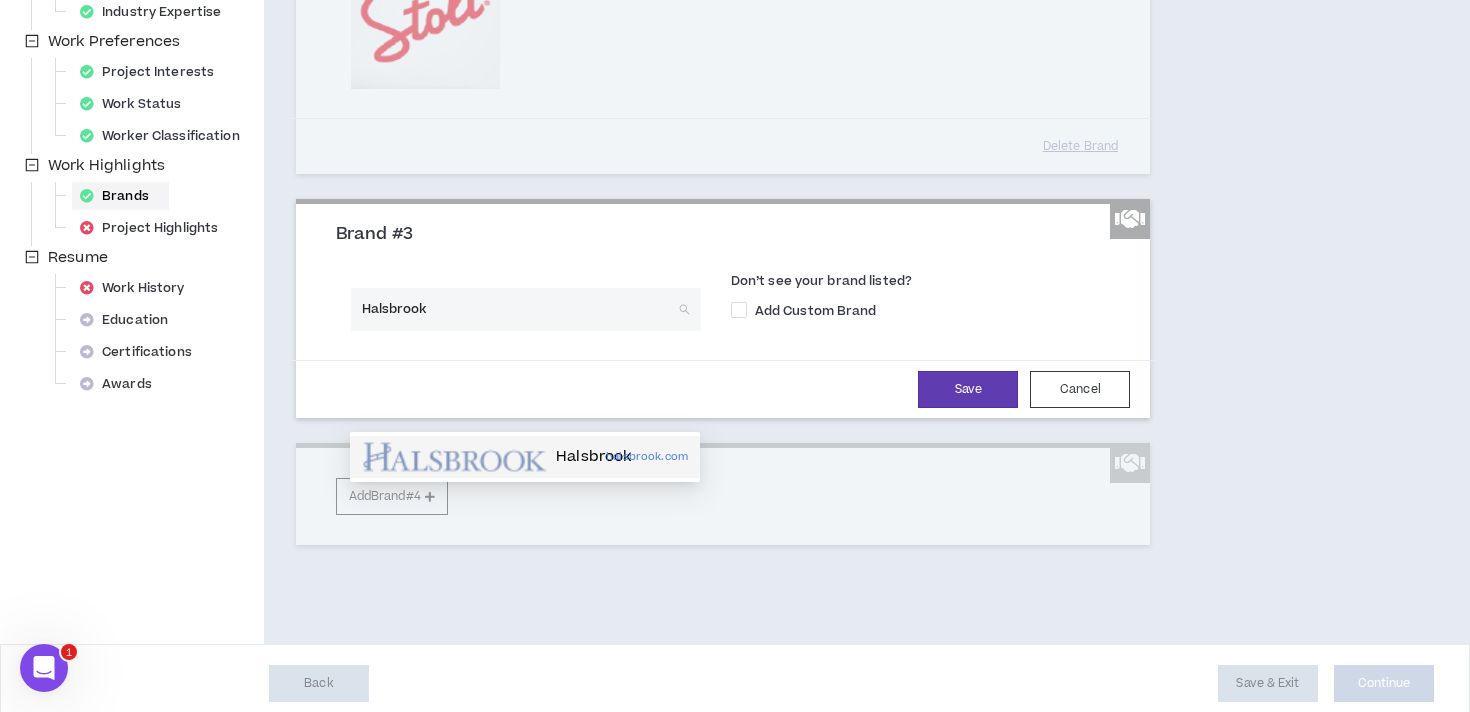 click at bounding box center [455, 457] 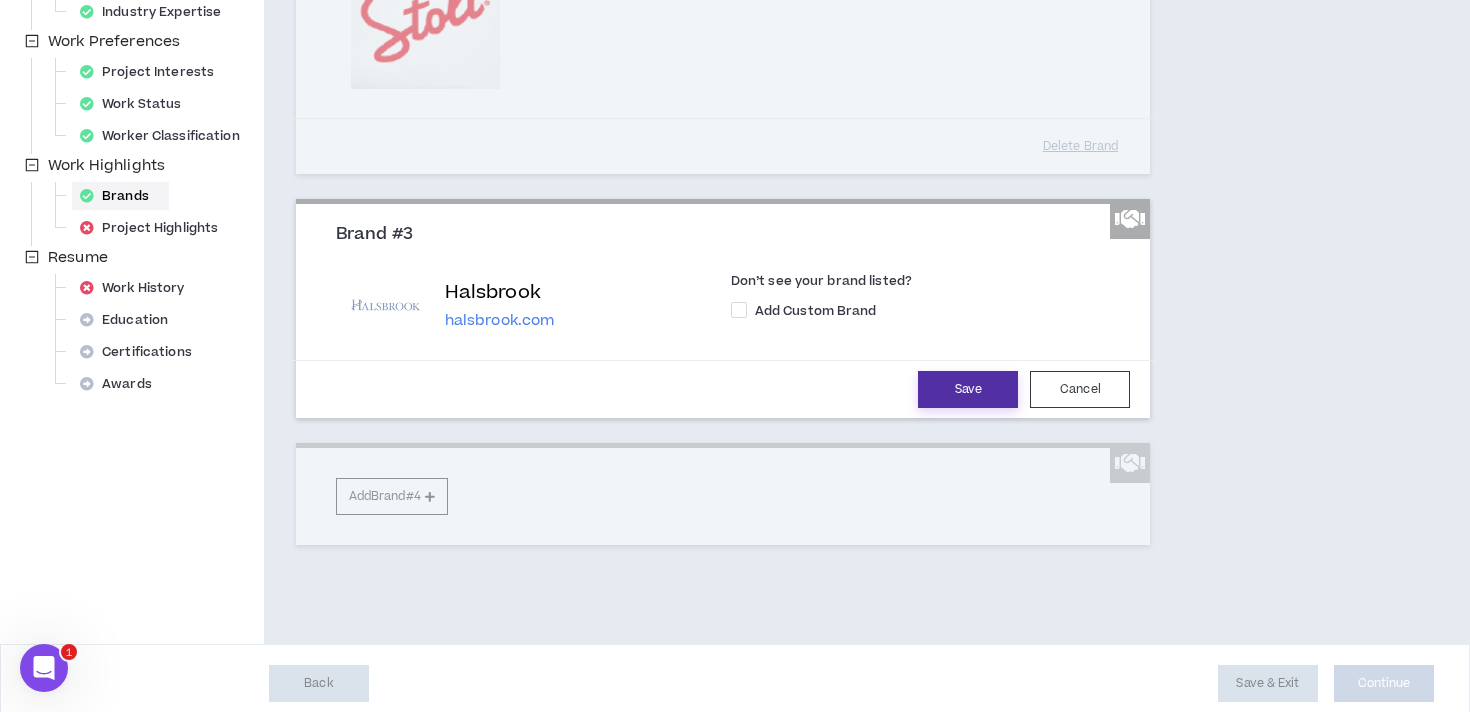 click on "Save" at bounding box center [968, 389] 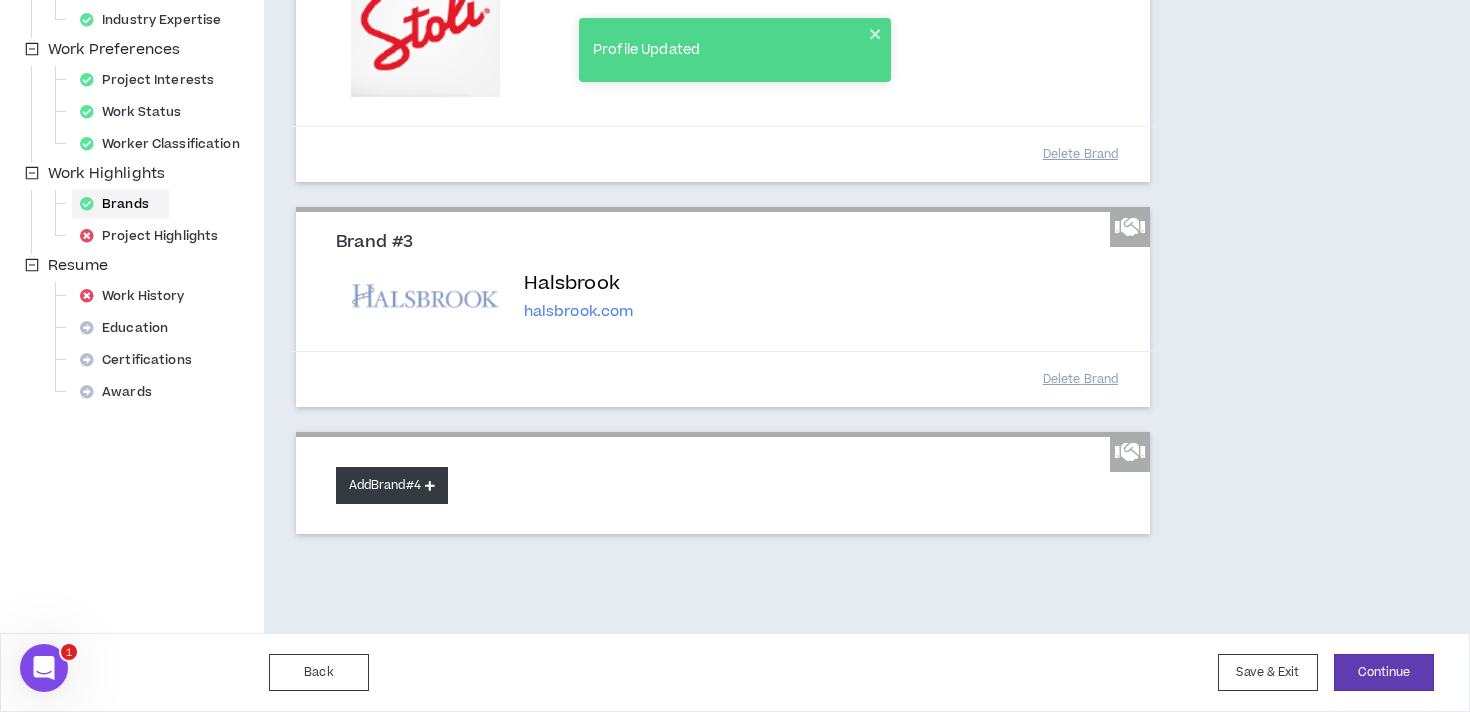 click on "Add  Brand  #4" at bounding box center [392, 485] 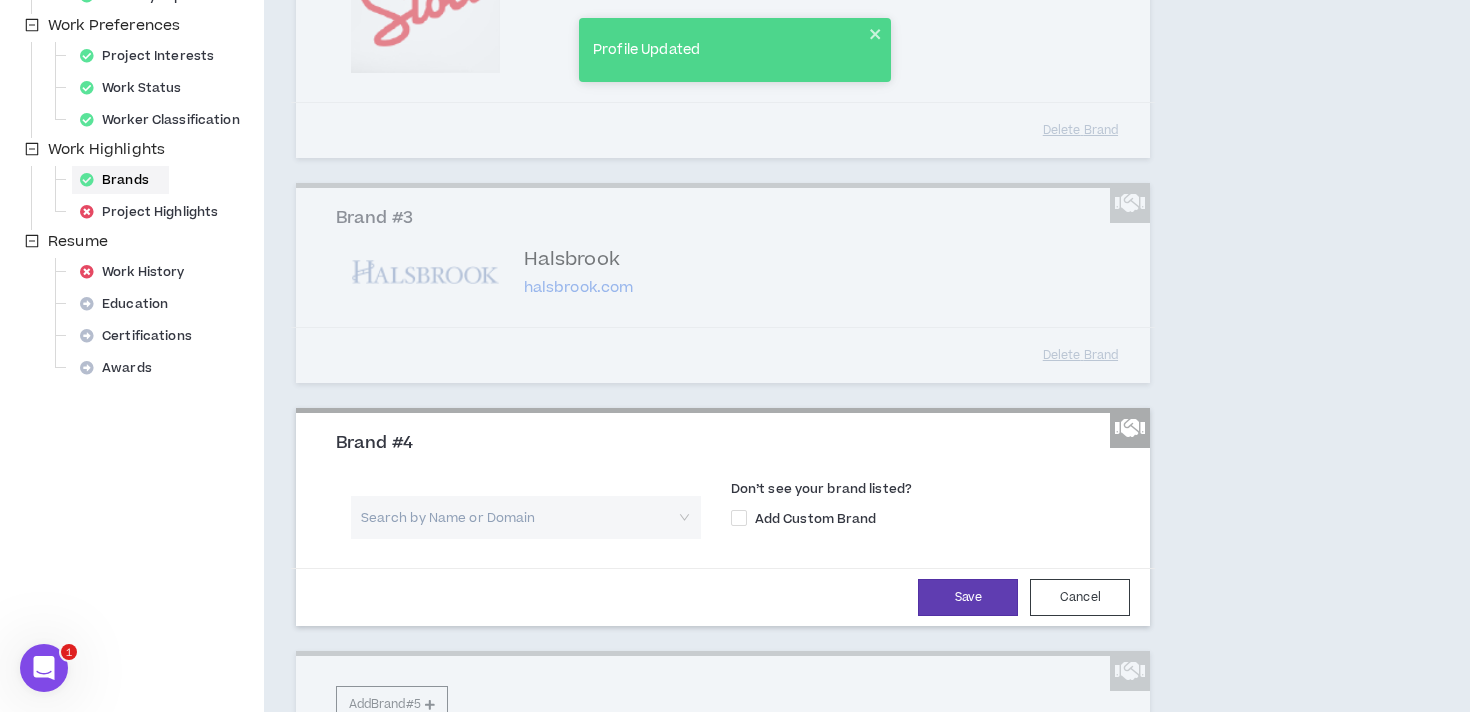 scroll, scrollTop: 621, scrollLeft: 0, axis: vertical 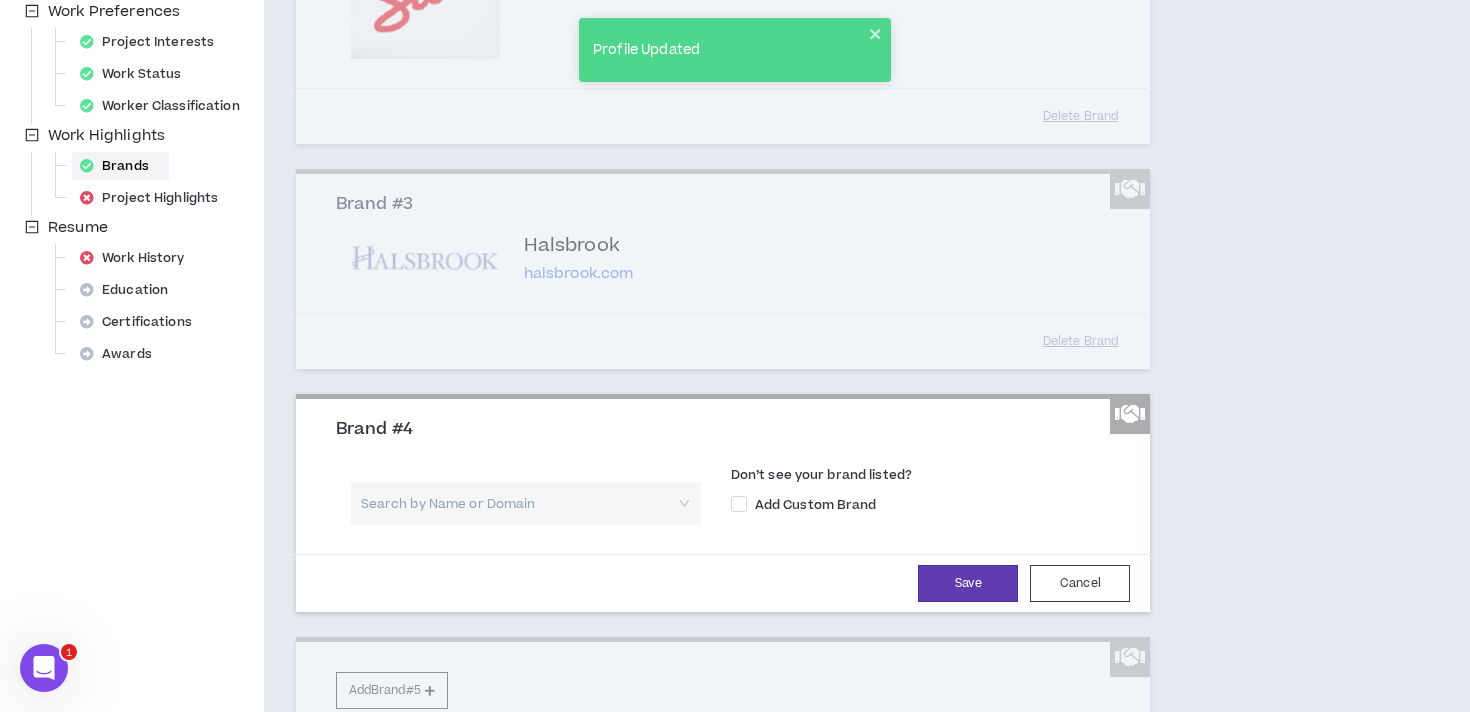 click at bounding box center (519, 503) 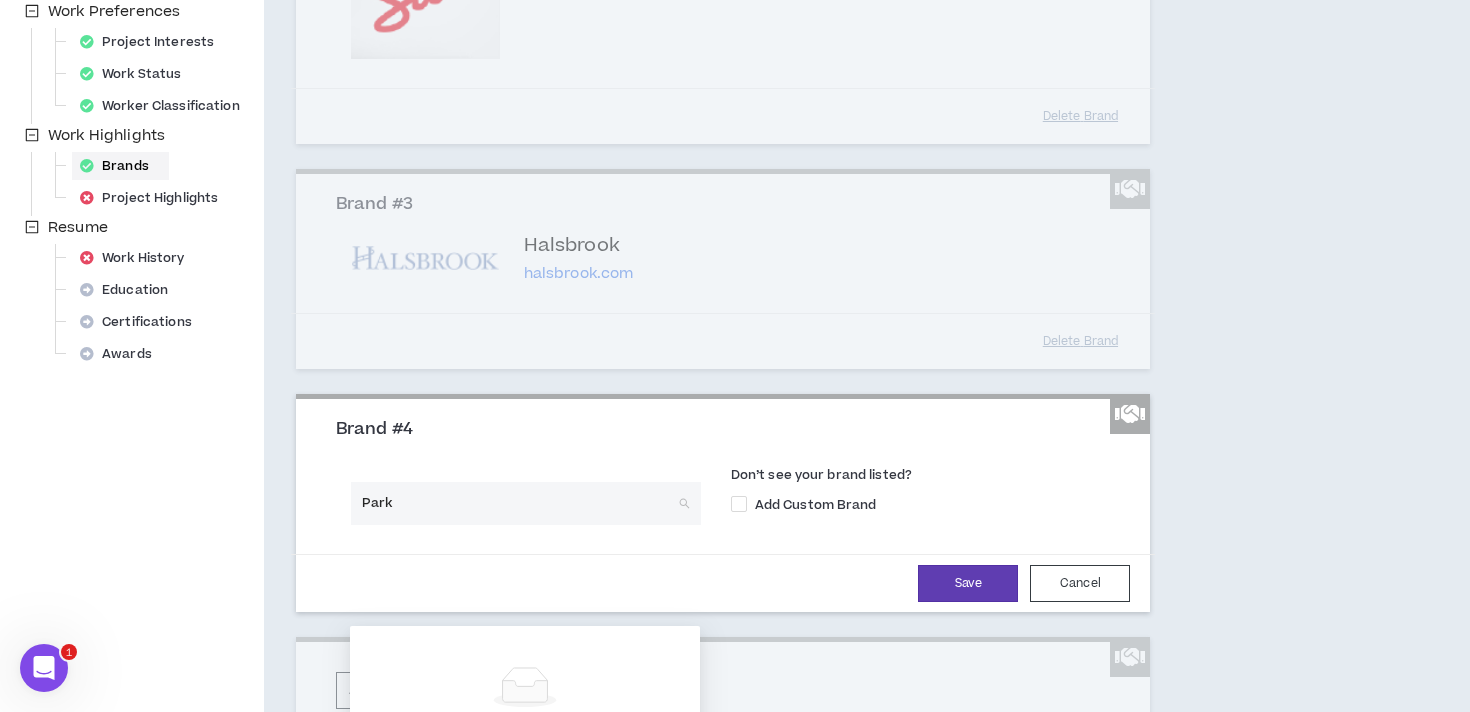 type on "ParkM" 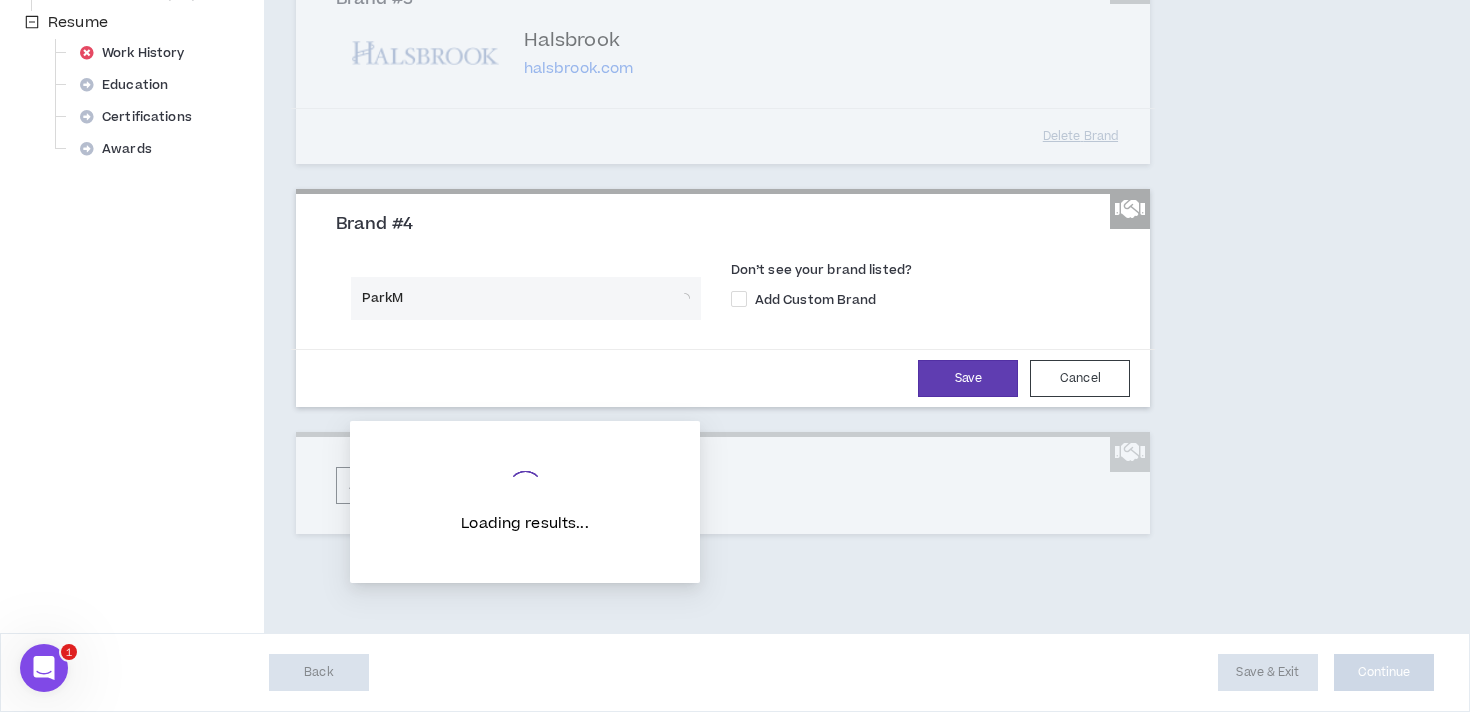 scroll, scrollTop: 832, scrollLeft: 0, axis: vertical 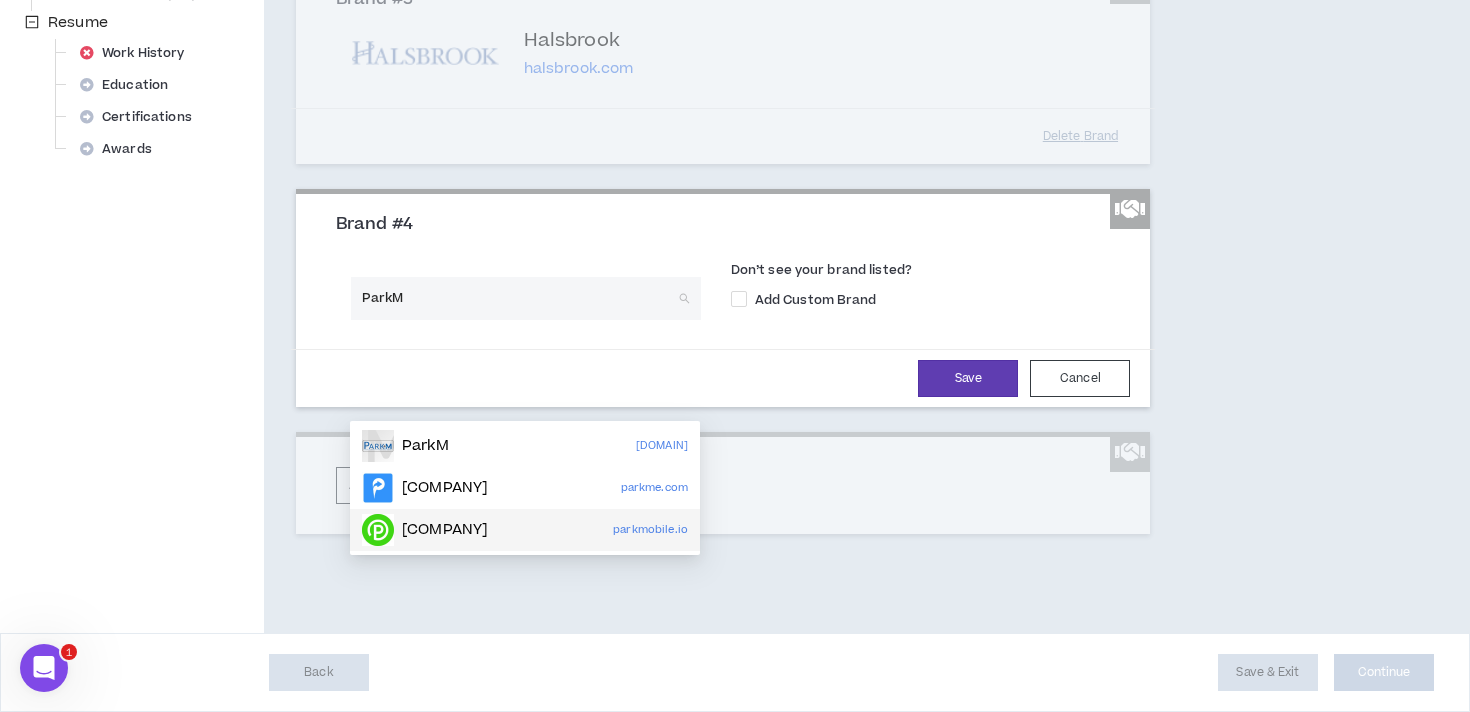 click on "ParkMobile parkmobile.io" at bounding box center [525, 530] 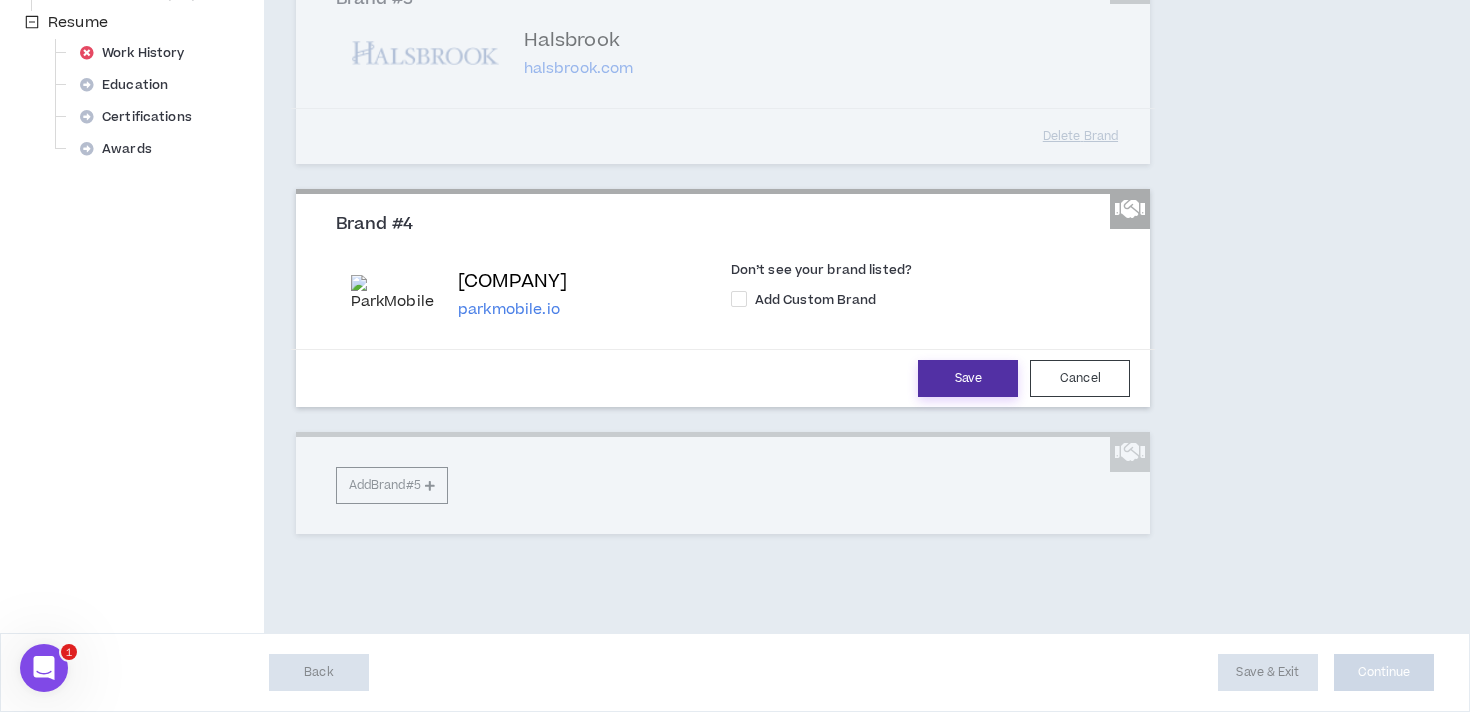 click on "Save" at bounding box center [968, 378] 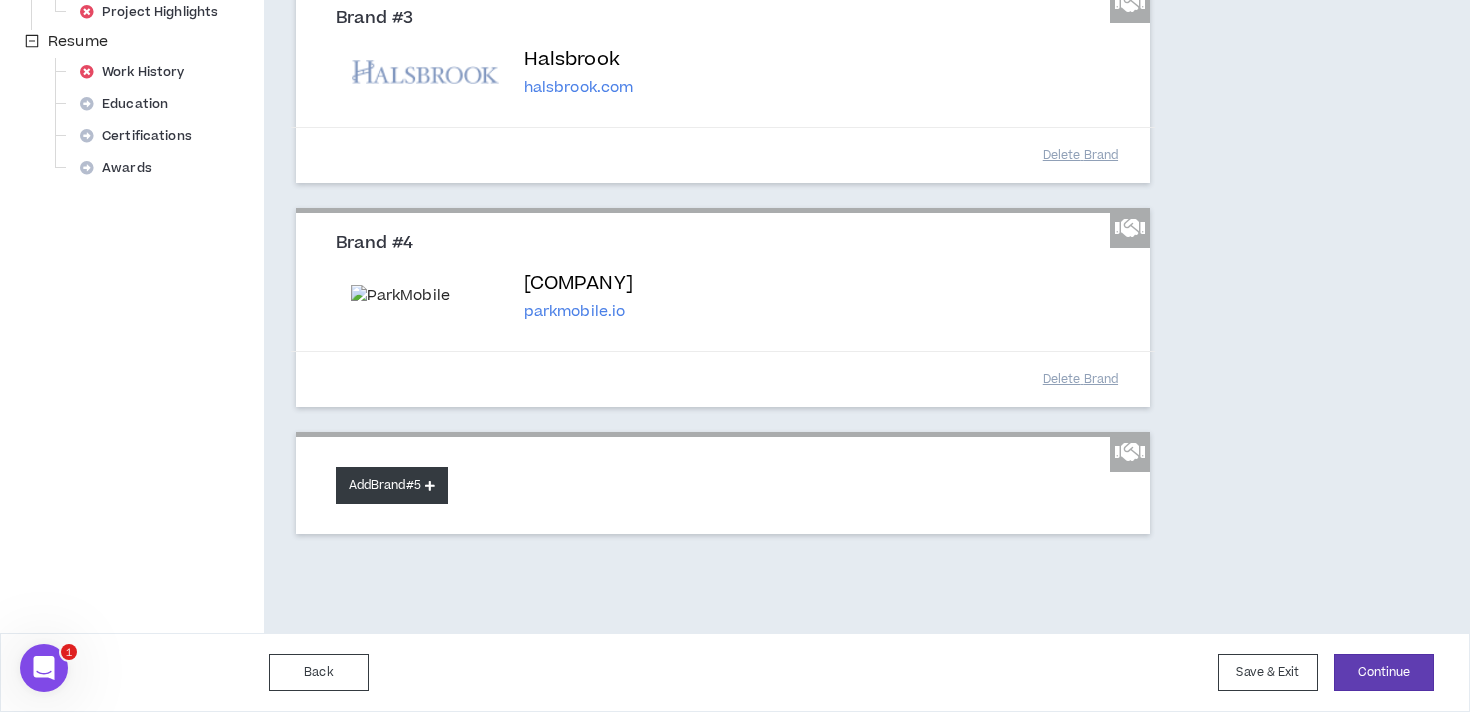 click on "Add  Brand  #5" at bounding box center (392, 485) 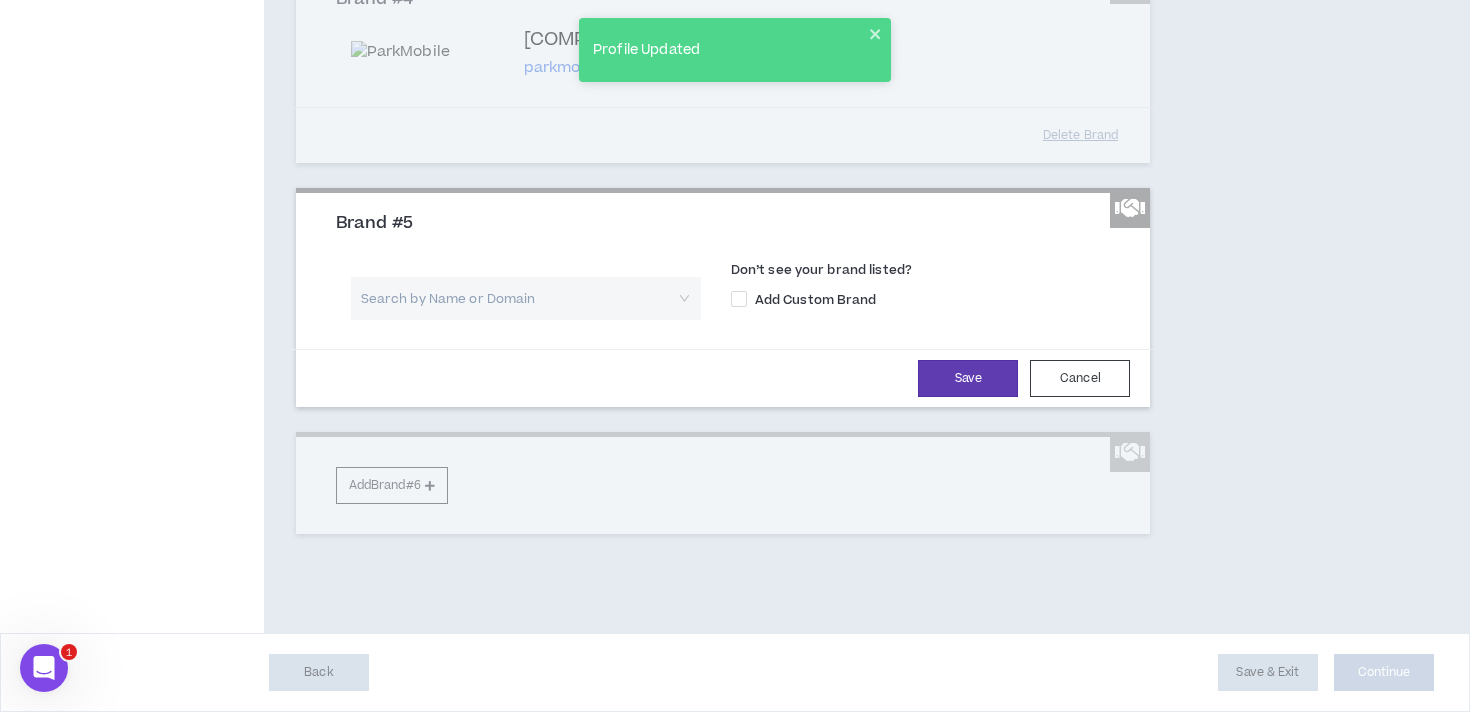 scroll, scrollTop: 1090, scrollLeft: 0, axis: vertical 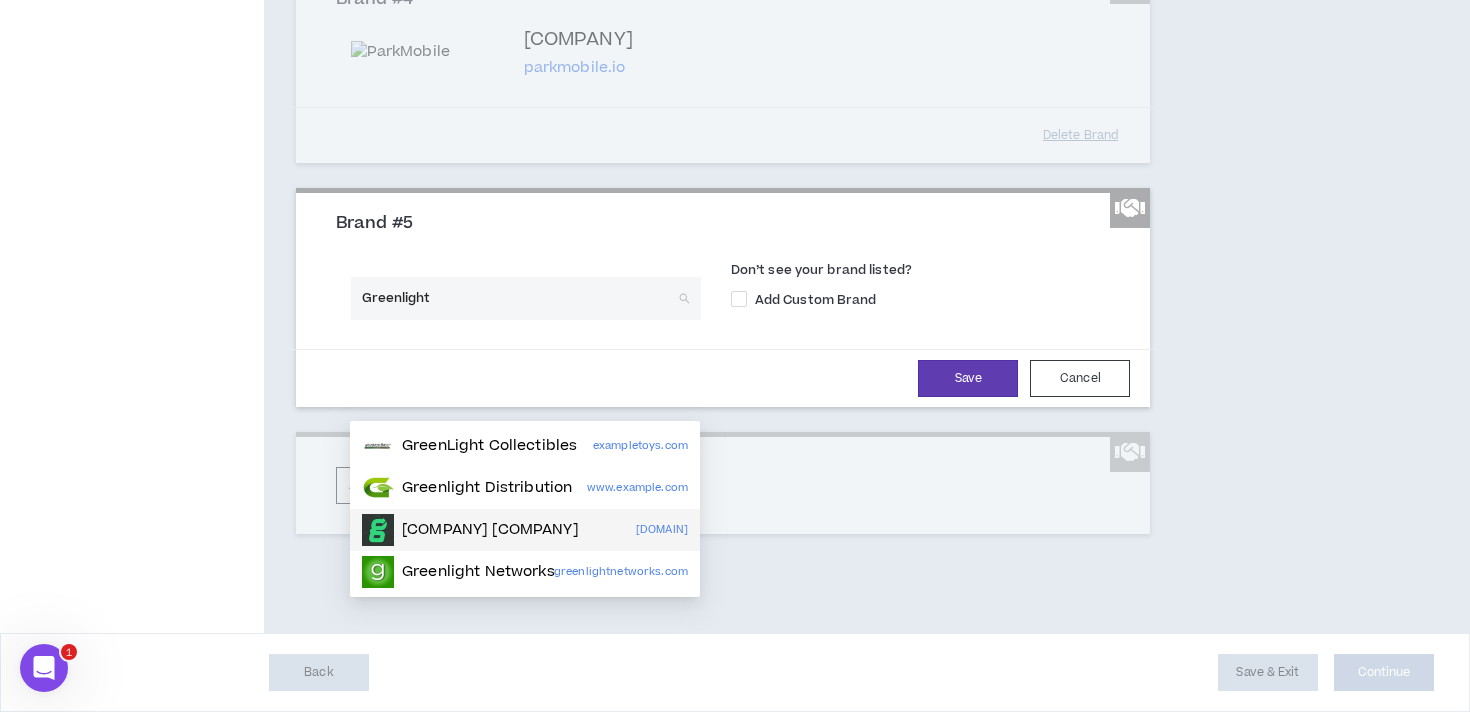 type on "Greenlight" 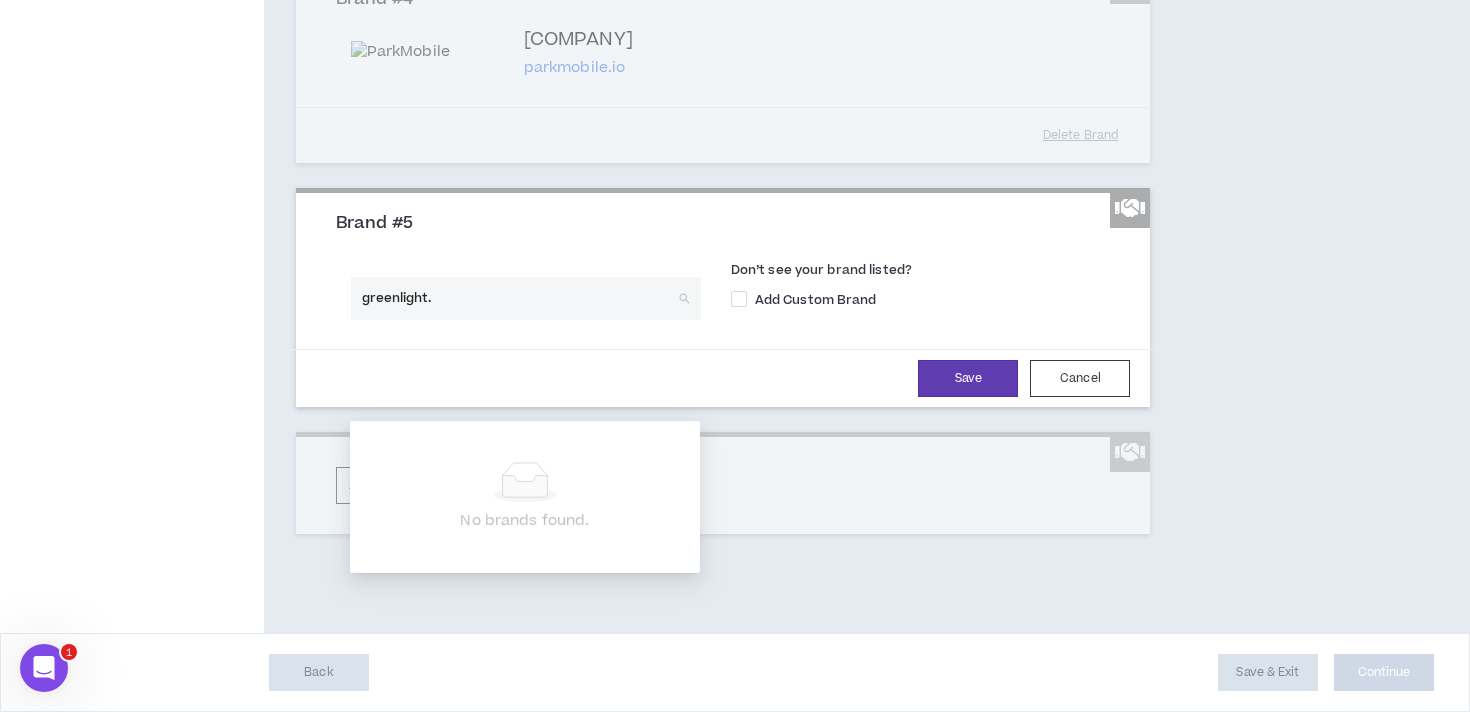 type on "greenlight" 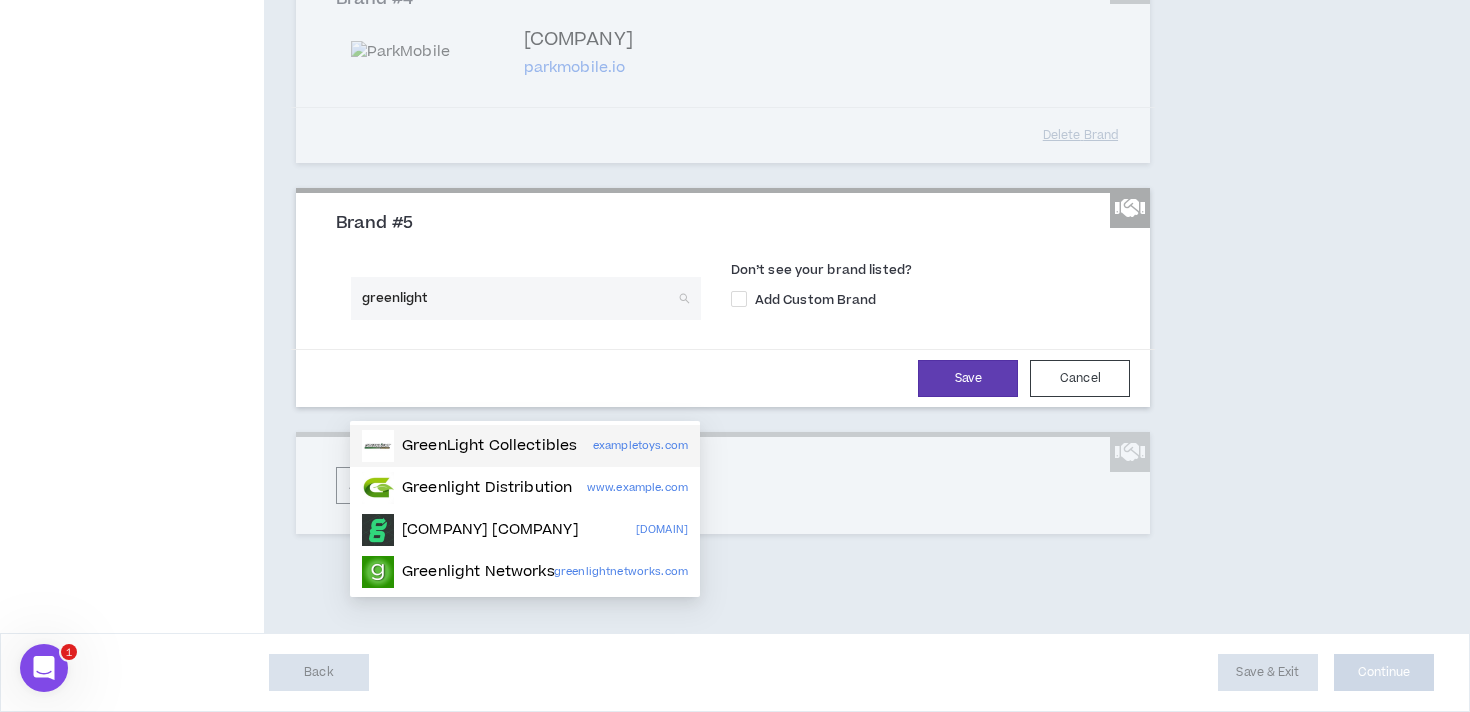 scroll, scrollTop: 1148, scrollLeft: 0, axis: vertical 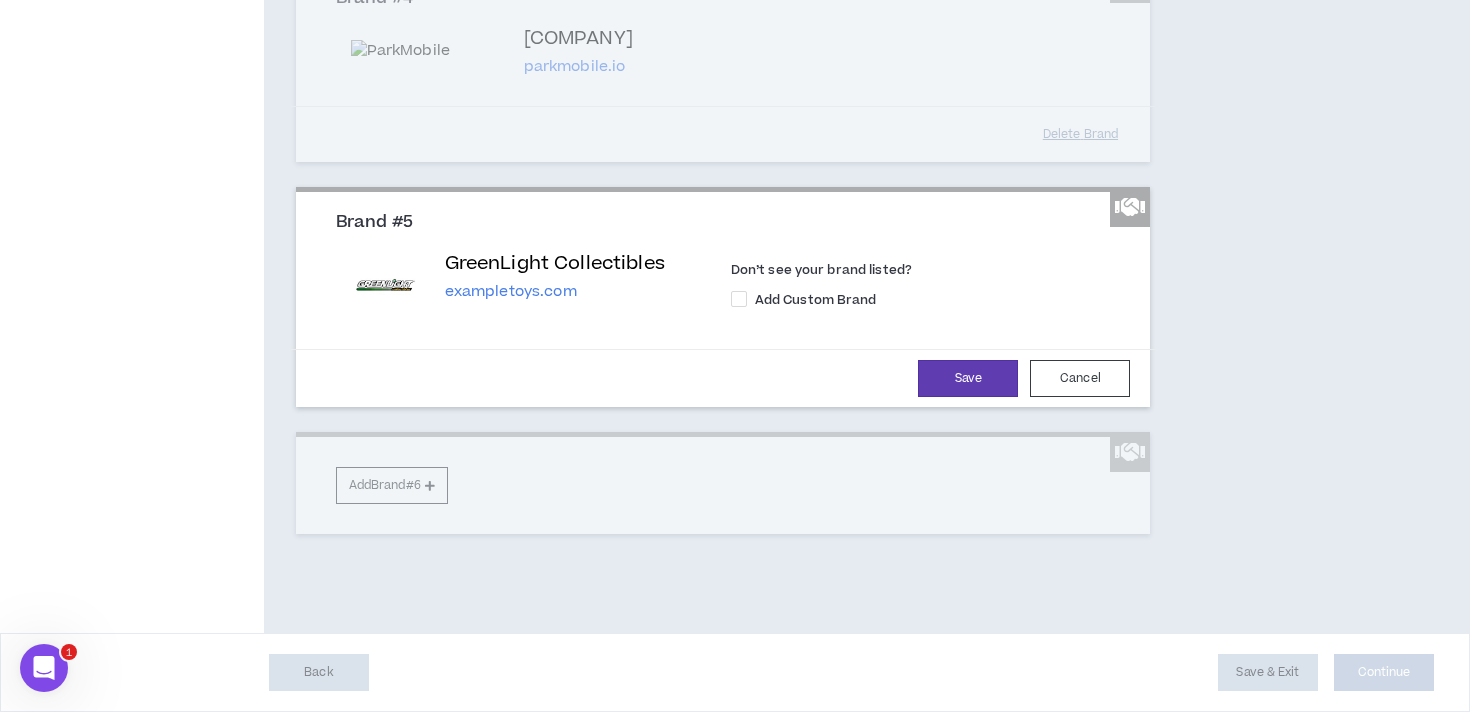click on "GreenLight Collectibles" at bounding box center [555, 264] 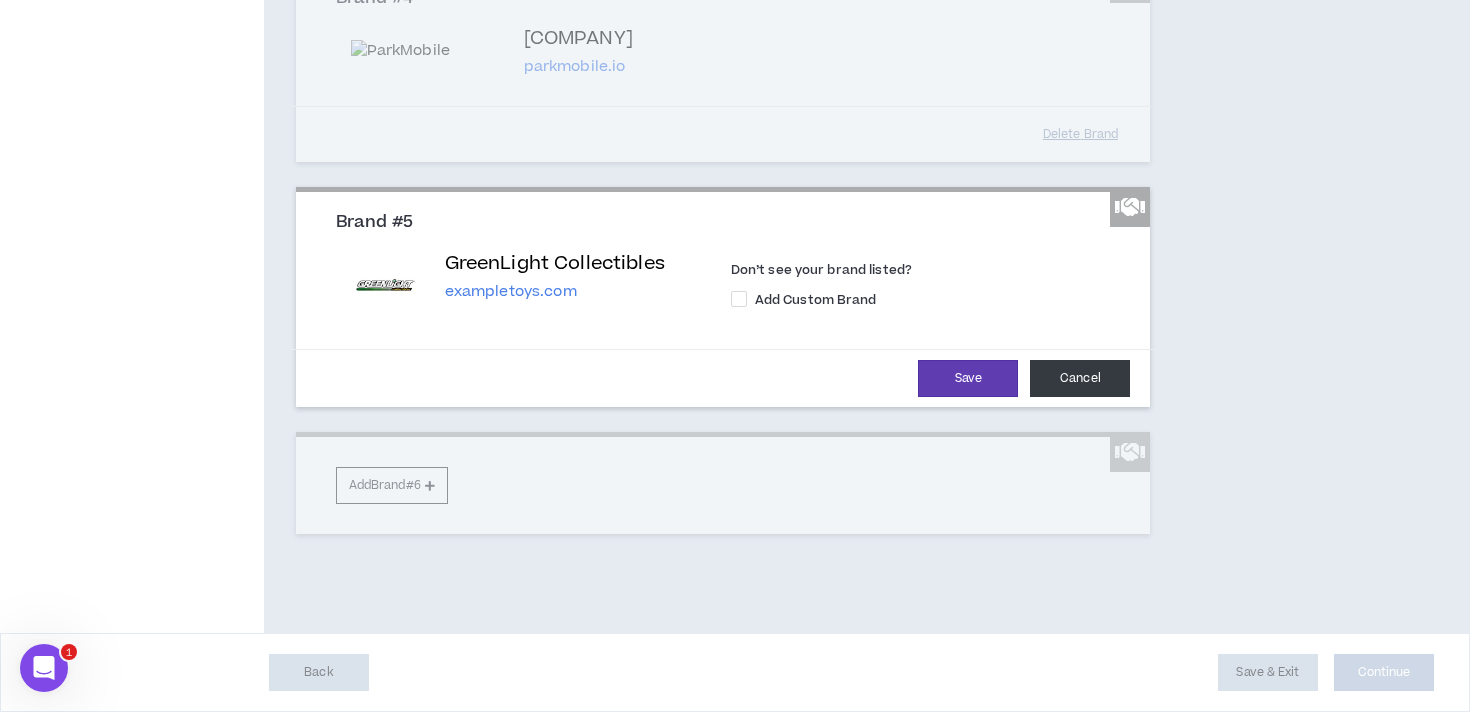 click on "Cancel" at bounding box center [1080, 378] 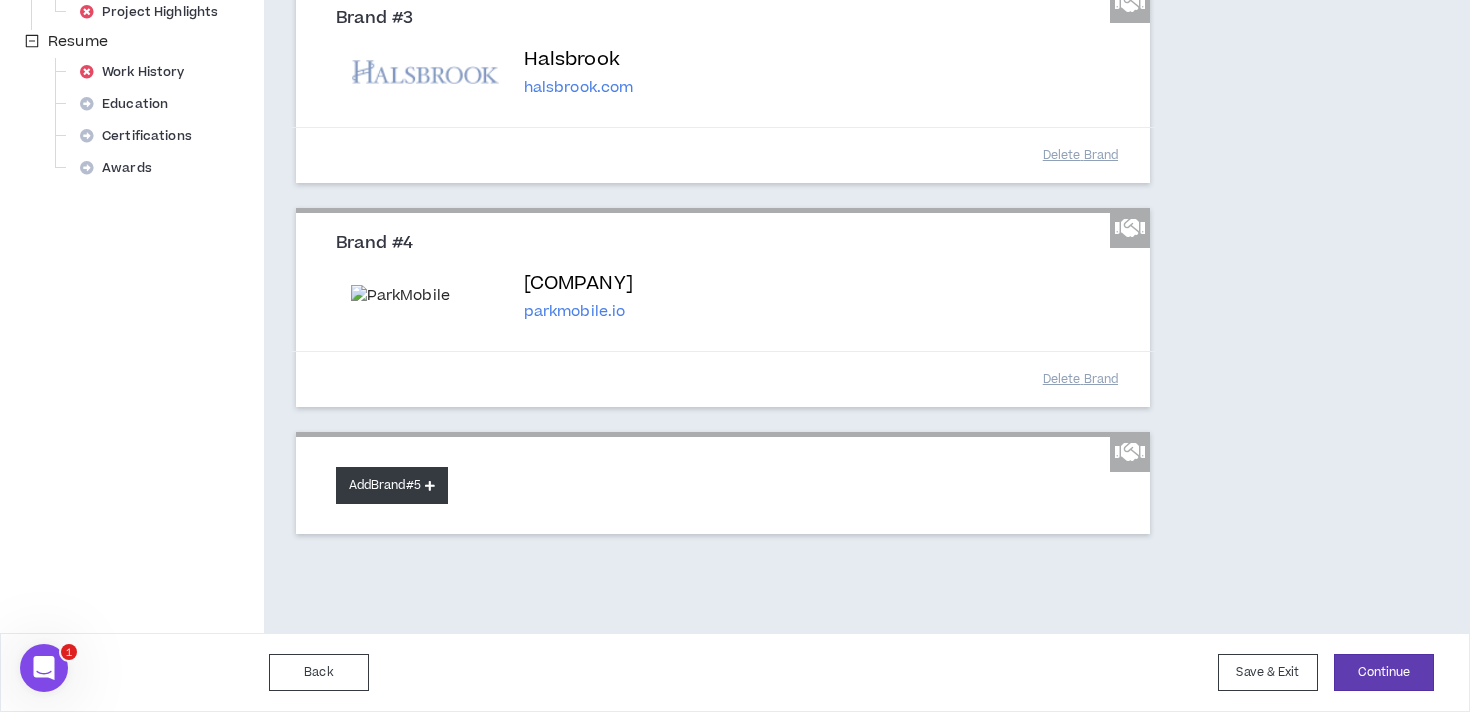 click on "Add  Brand  #5" at bounding box center [392, 485] 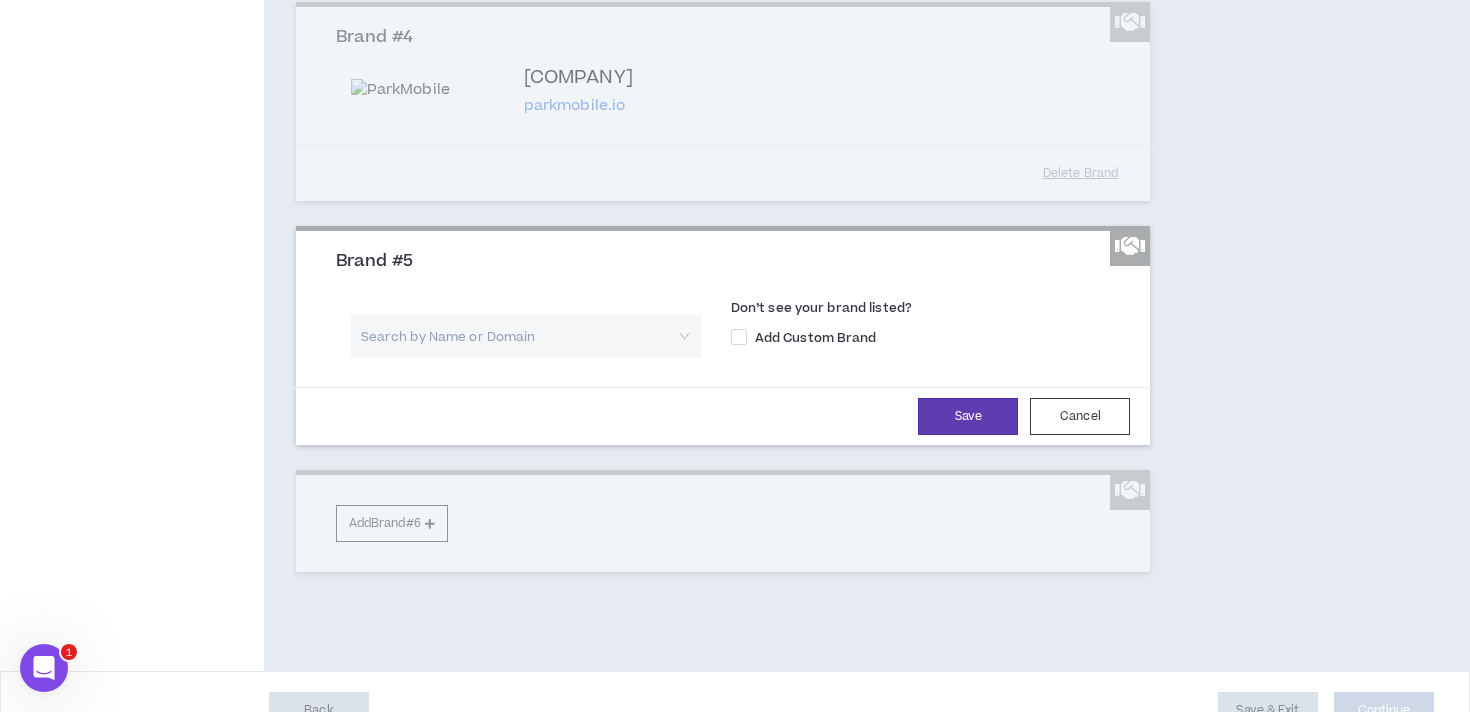 scroll, scrollTop: 1091, scrollLeft: 0, axis: vertical 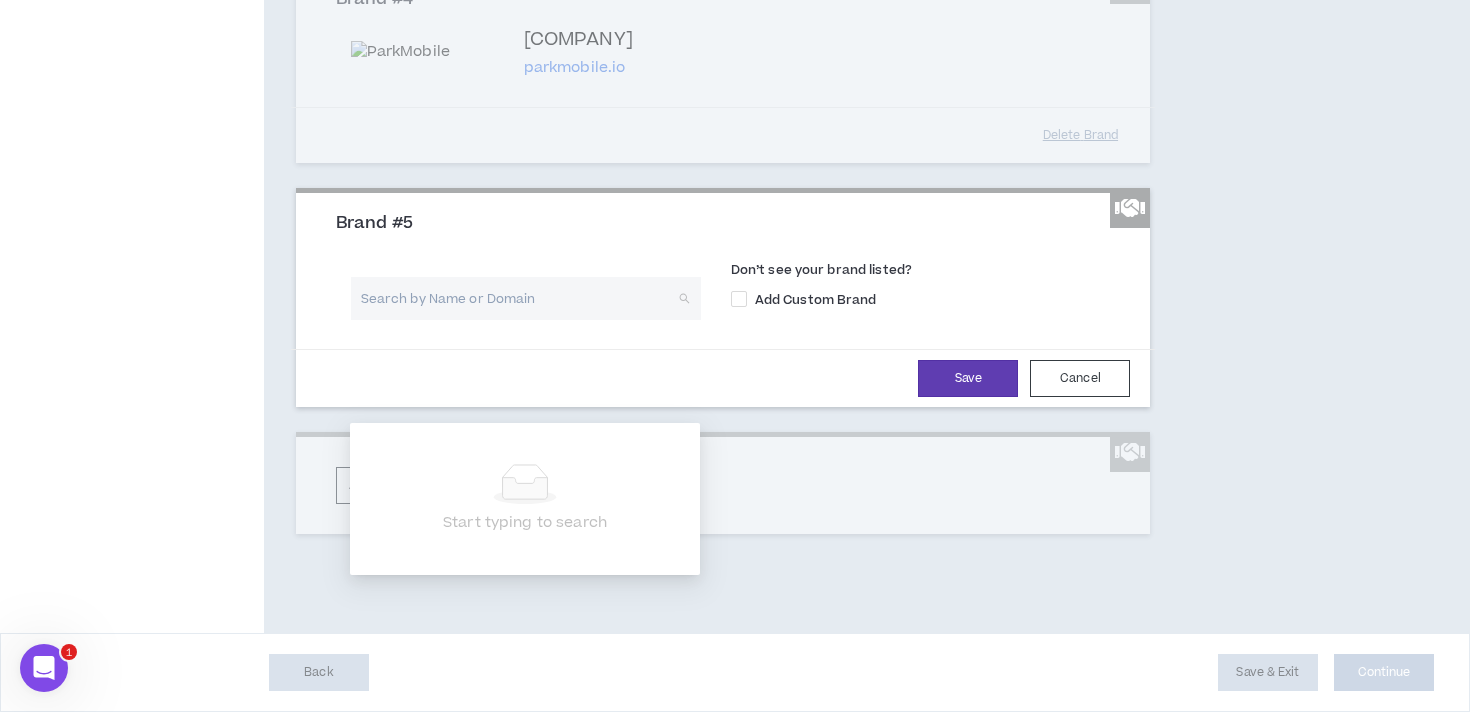 click at bounding box center [519, 298] 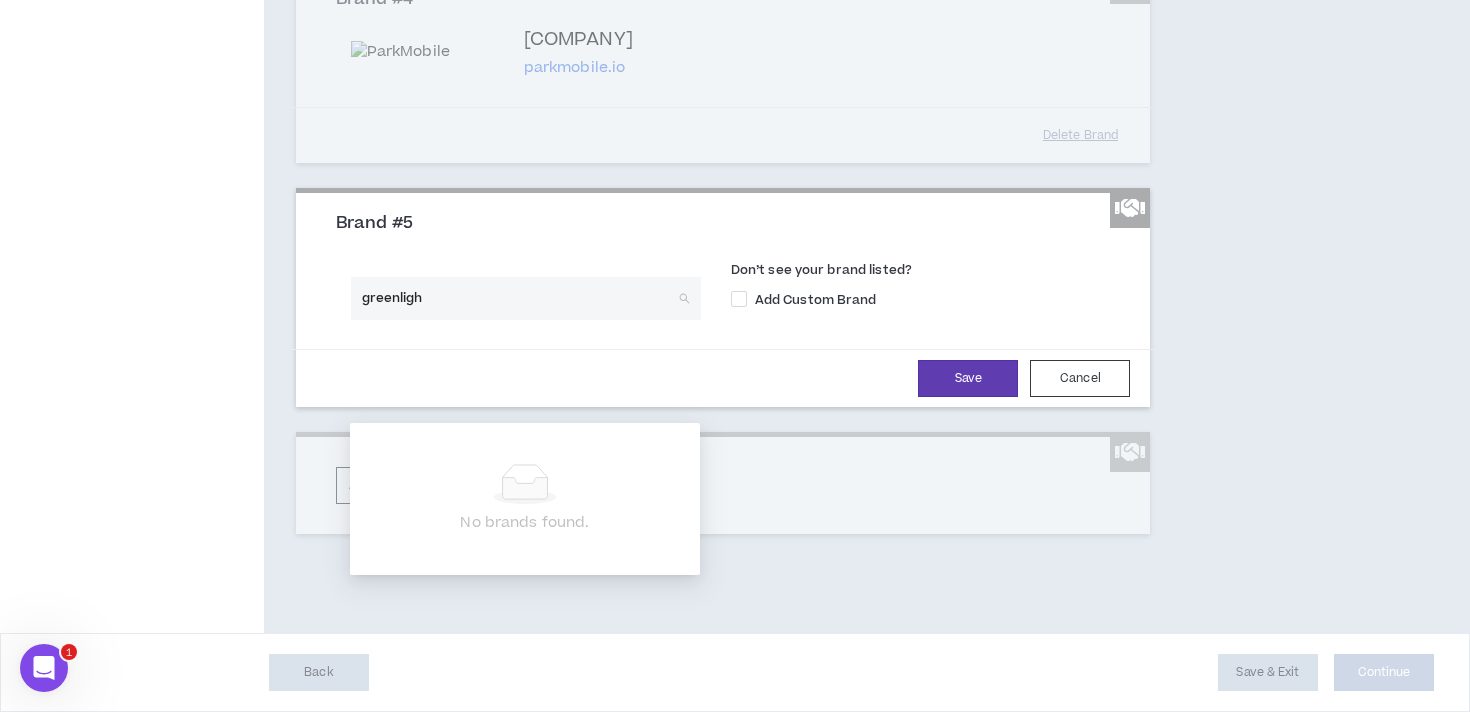 type on "greenlight" 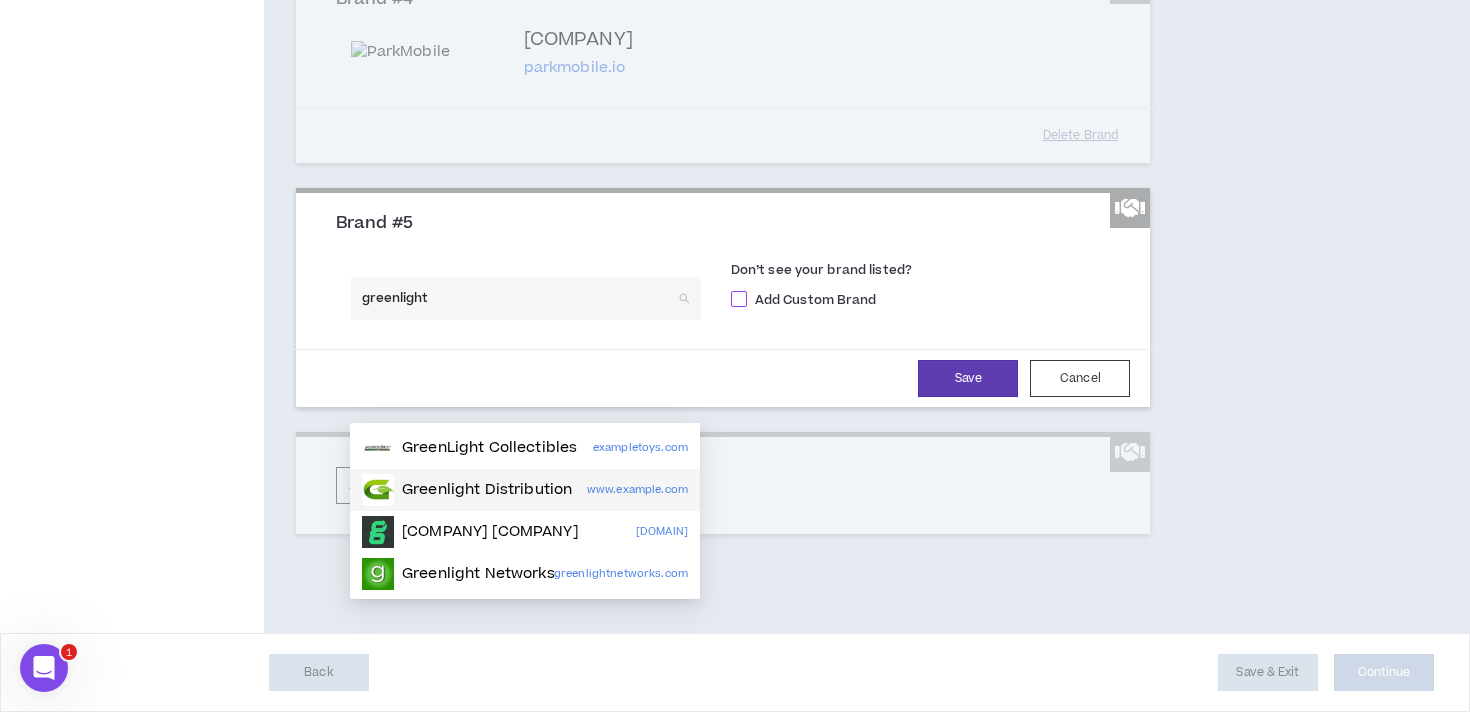 type 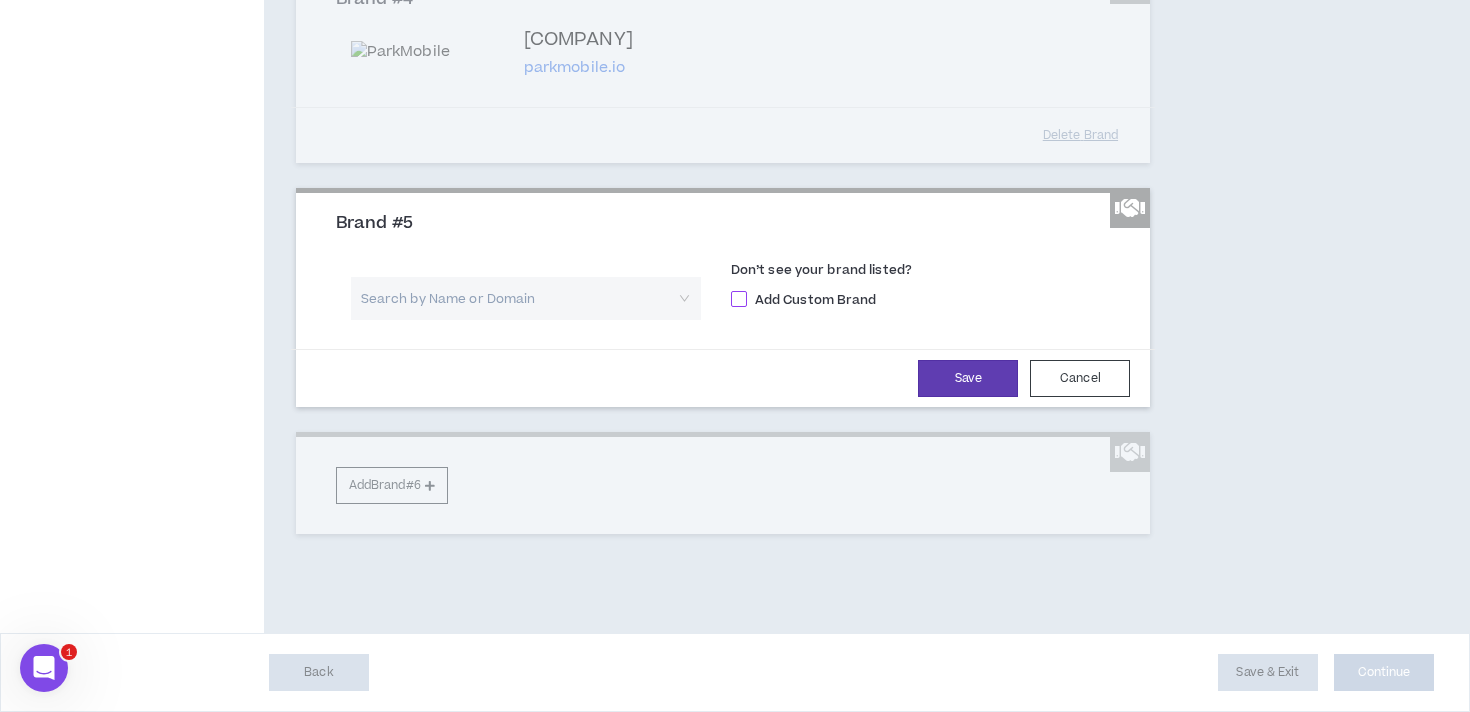 click on "Add Custom Brand" at bounding box center [816, 300] 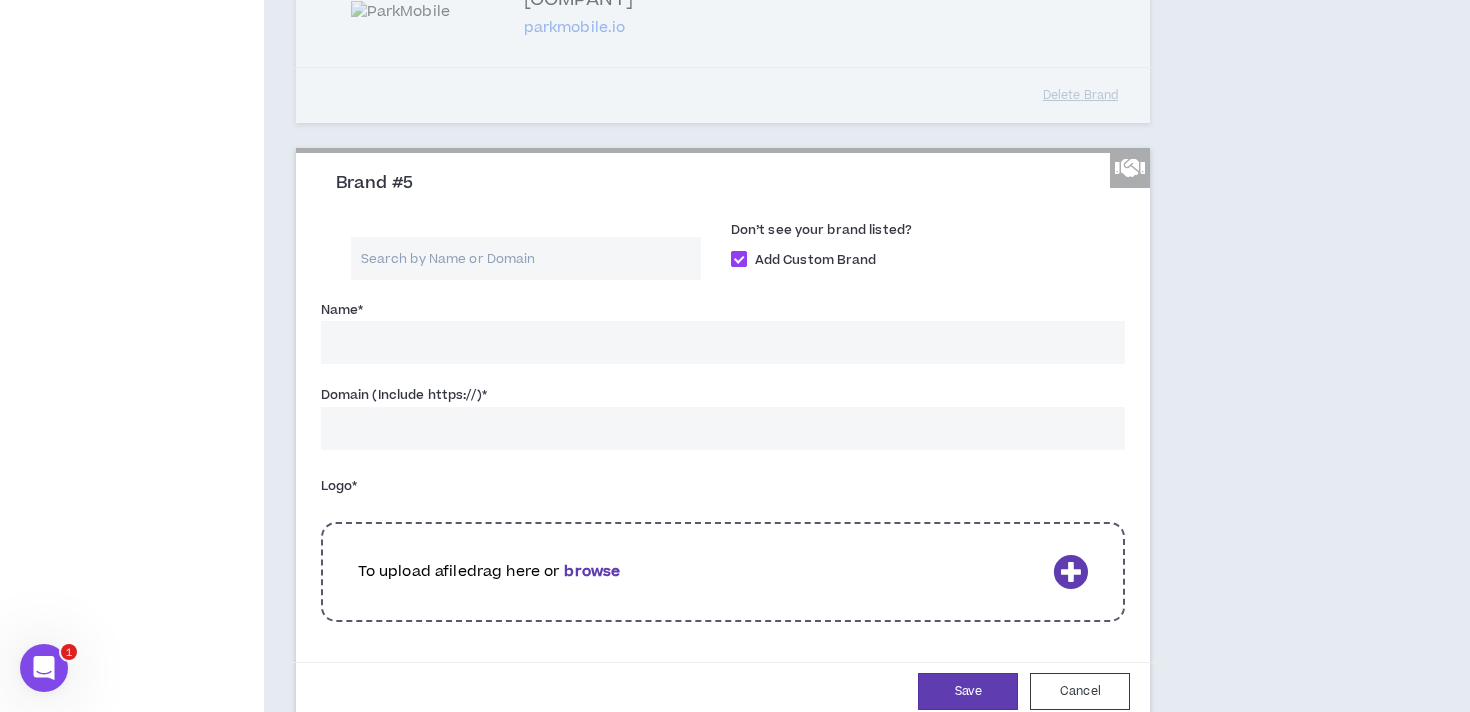 click at bounding box center [739, 259] 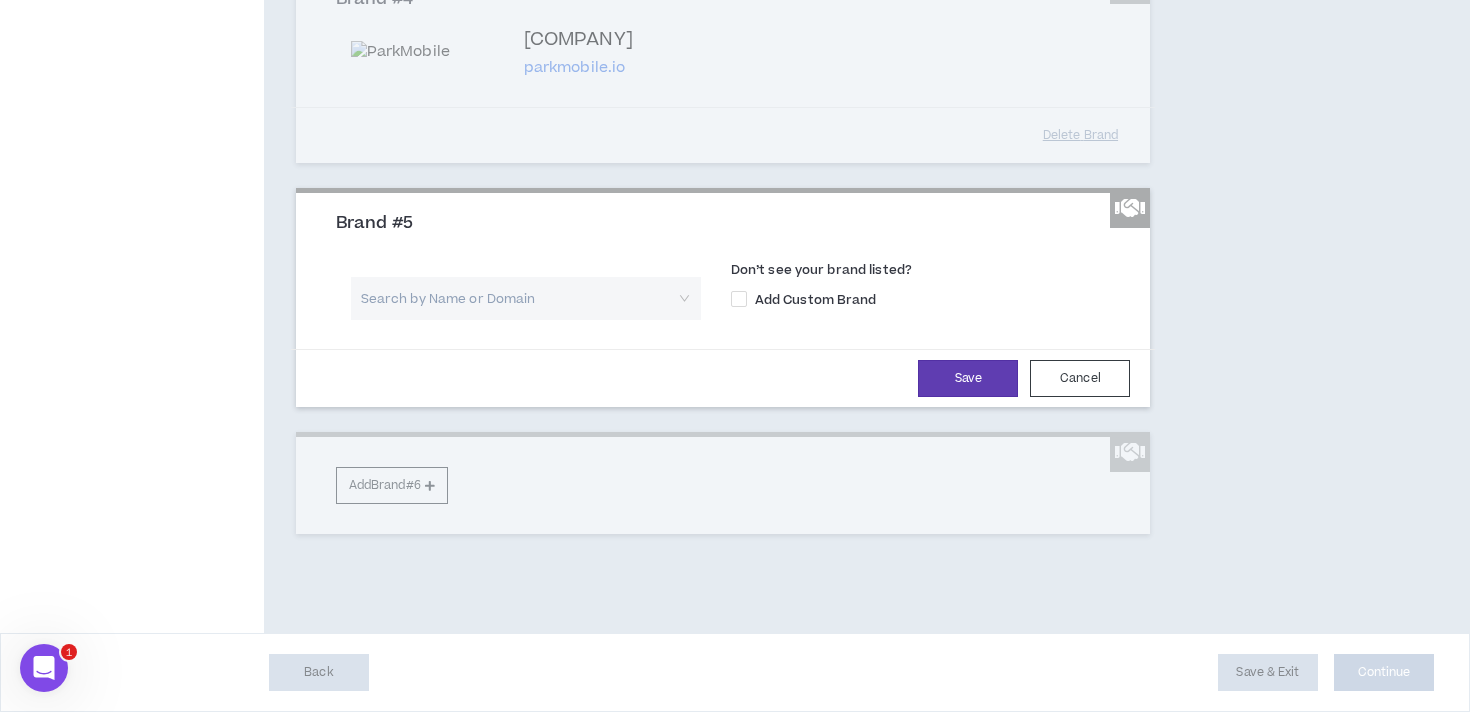 click at bounding box center (519, 298) 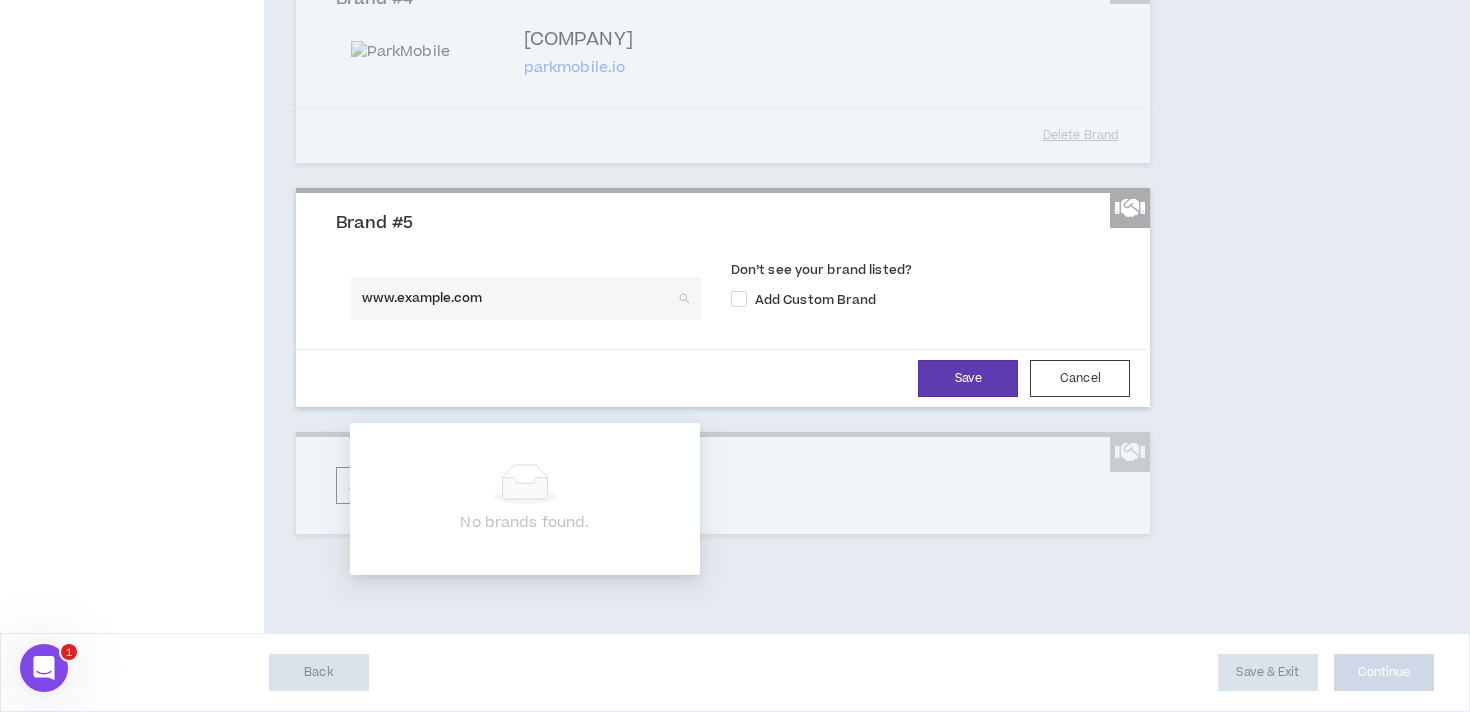 type on "www.greenlight.com" 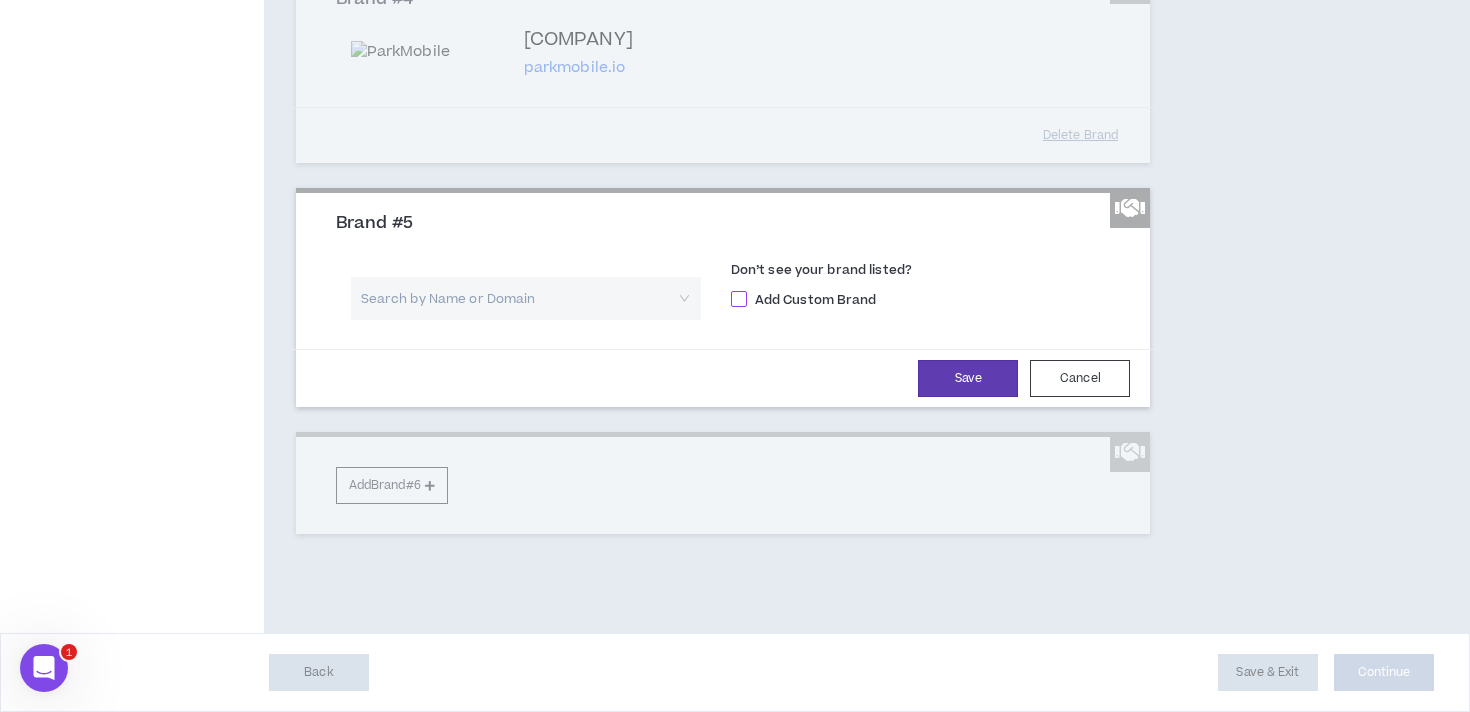 click at bounding box center (739, 299) 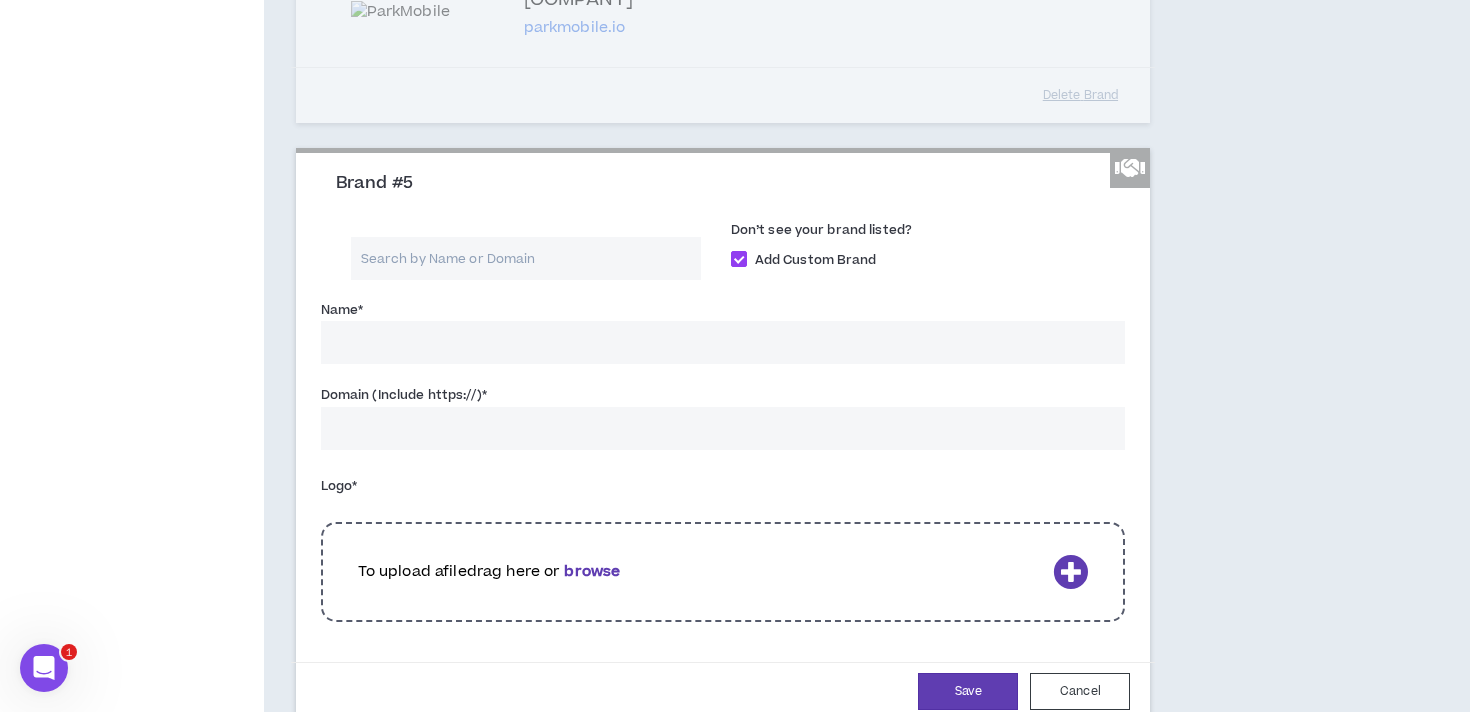 click on "Name  *" at bounding box center [723, 342] 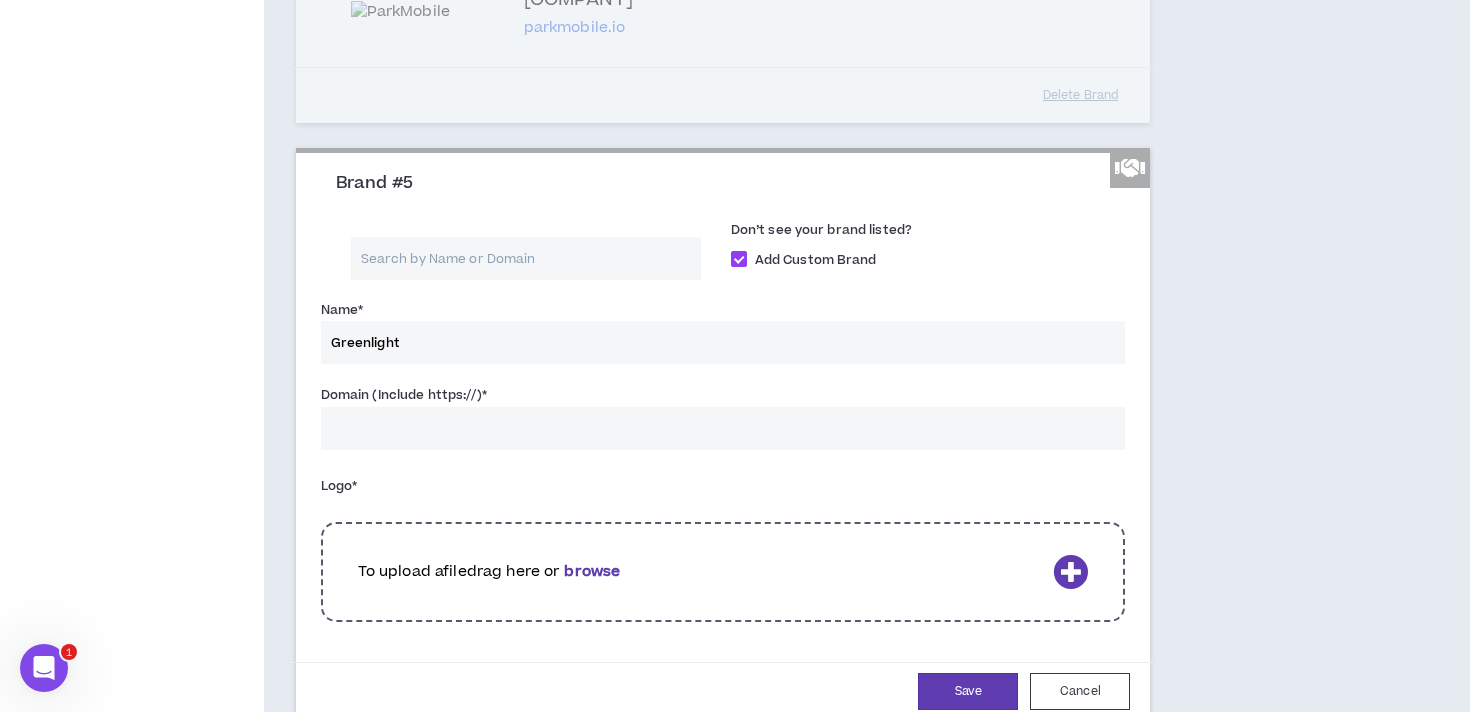 type on "Greenlight" 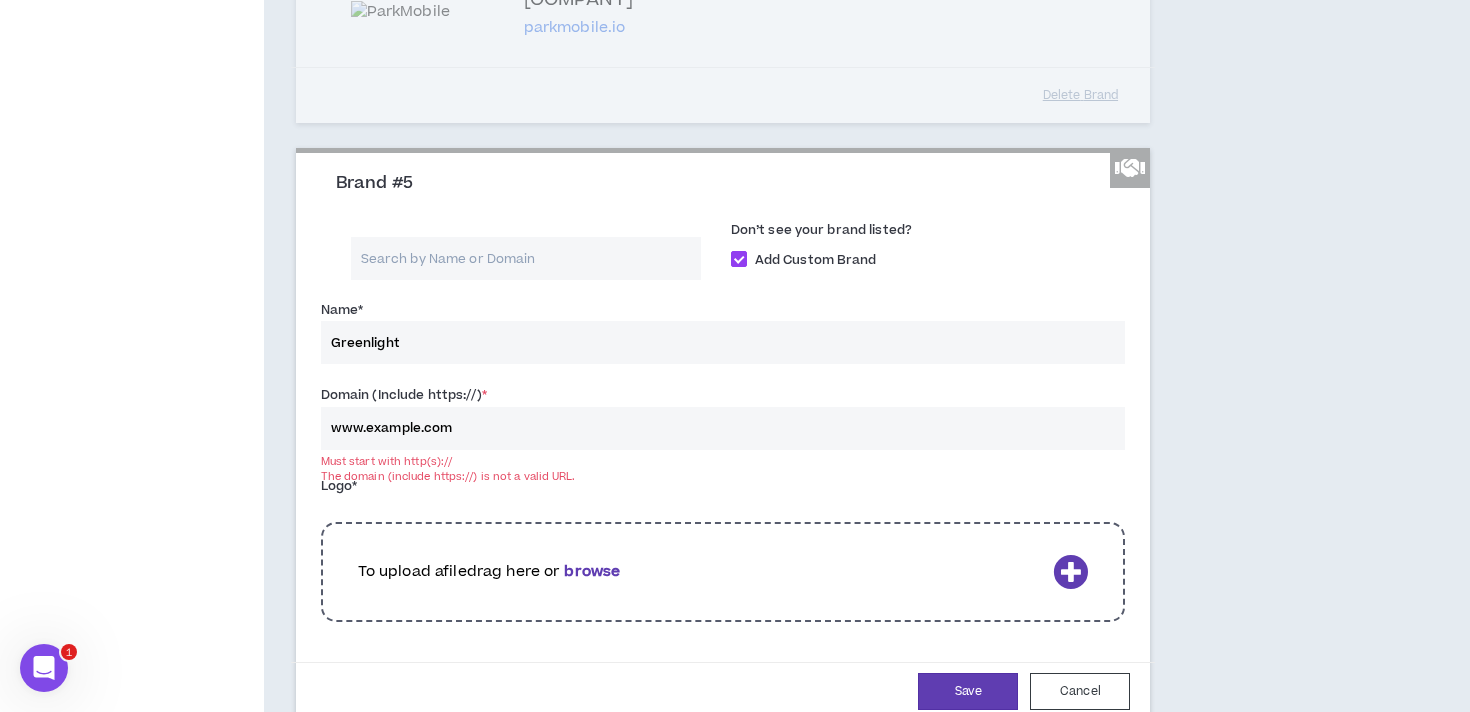 click on "www.greenlight.com" at bounding box center [723, 428] 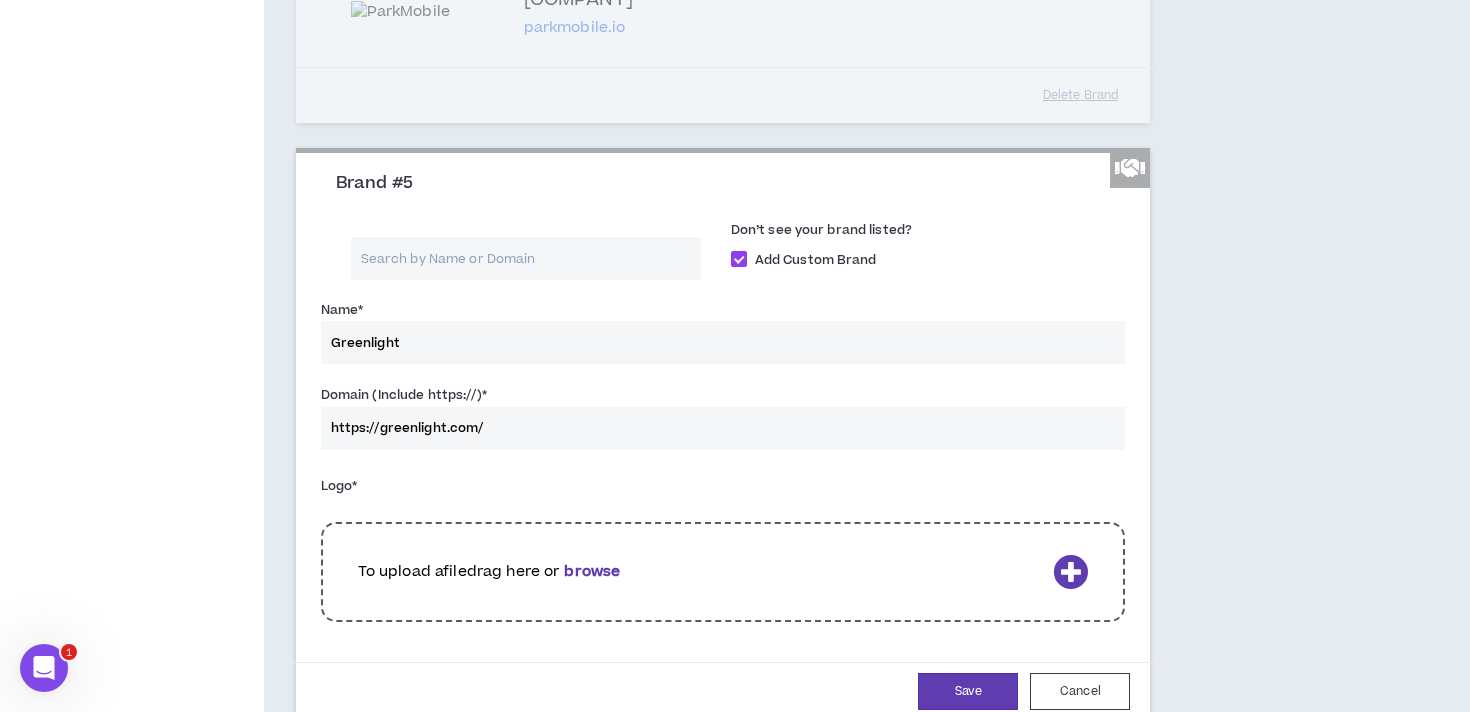 type on "https://greenlight.com/" 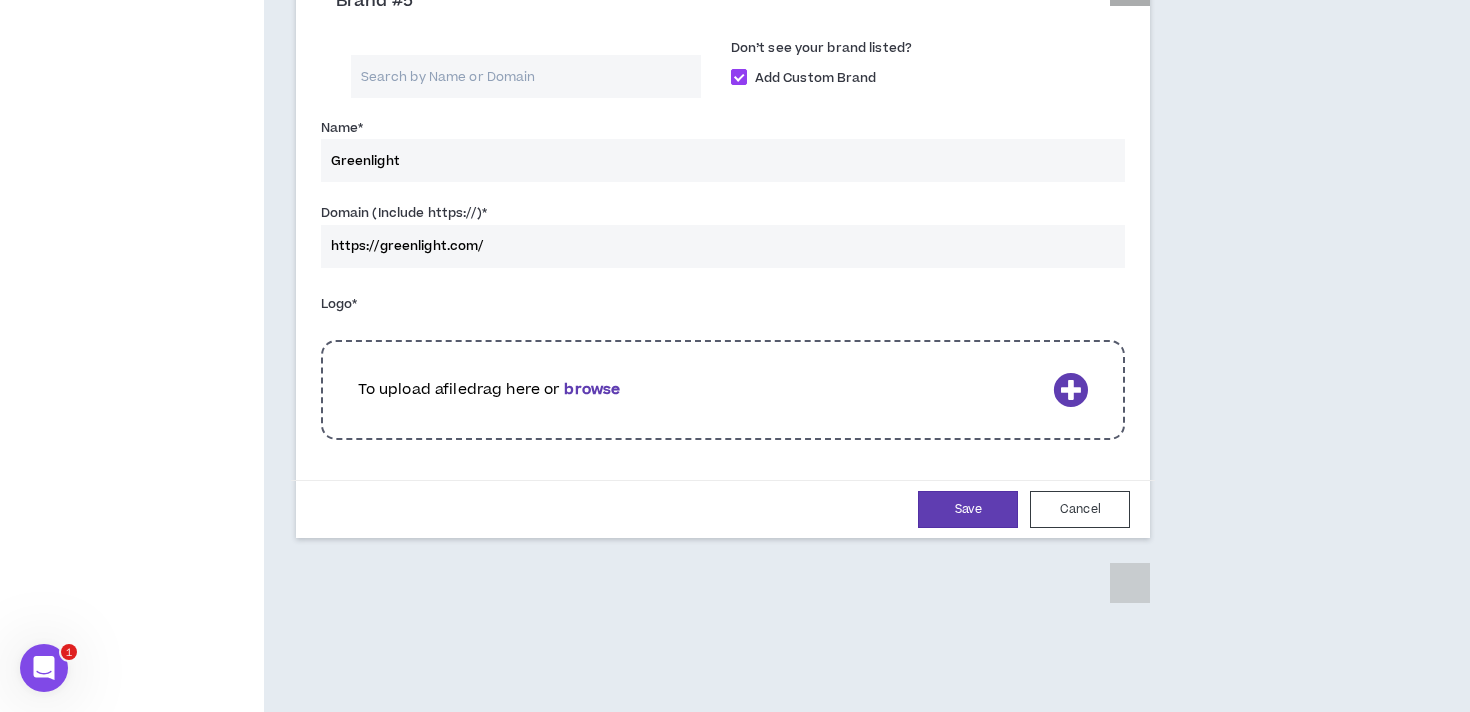 scroll, scrollTop: 1276, scrollLeft: 0, axis: vertical 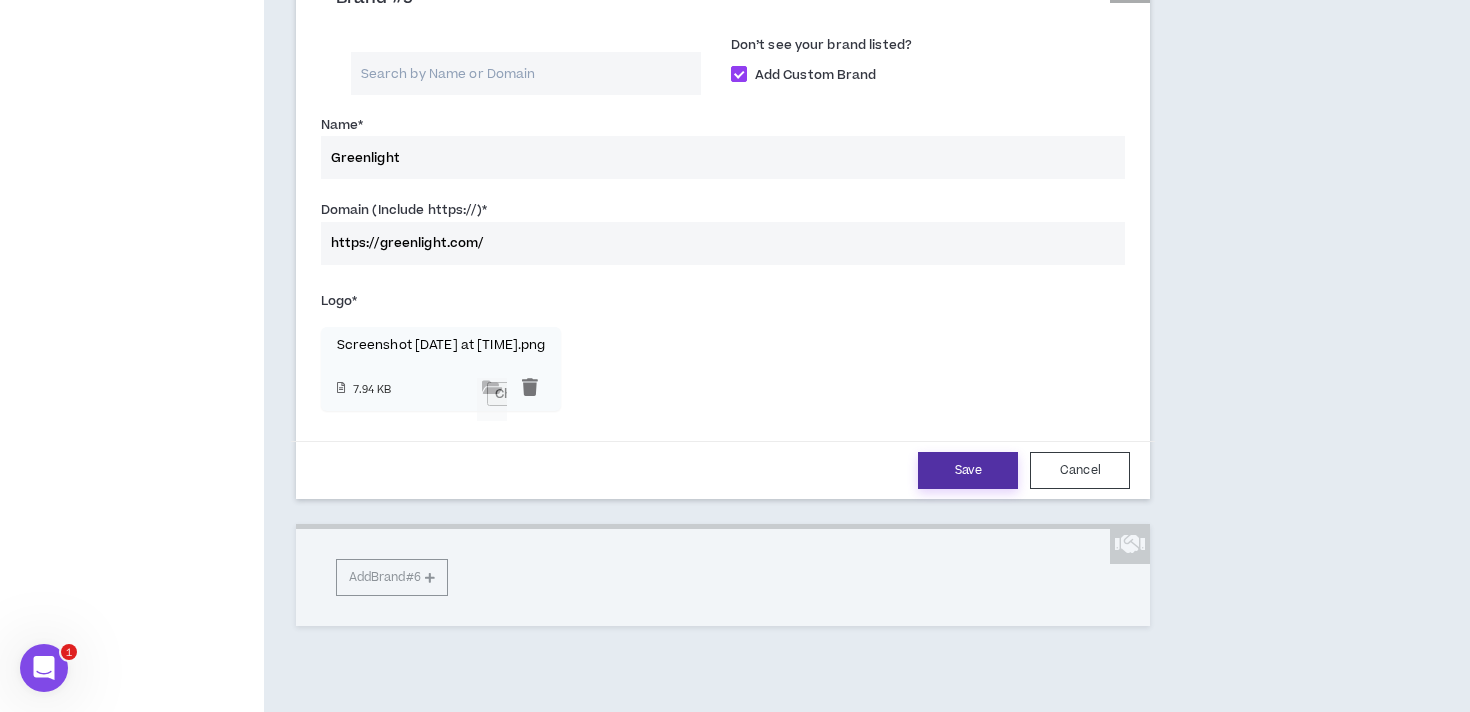 click on "Save" at bounding box center (968, 470) 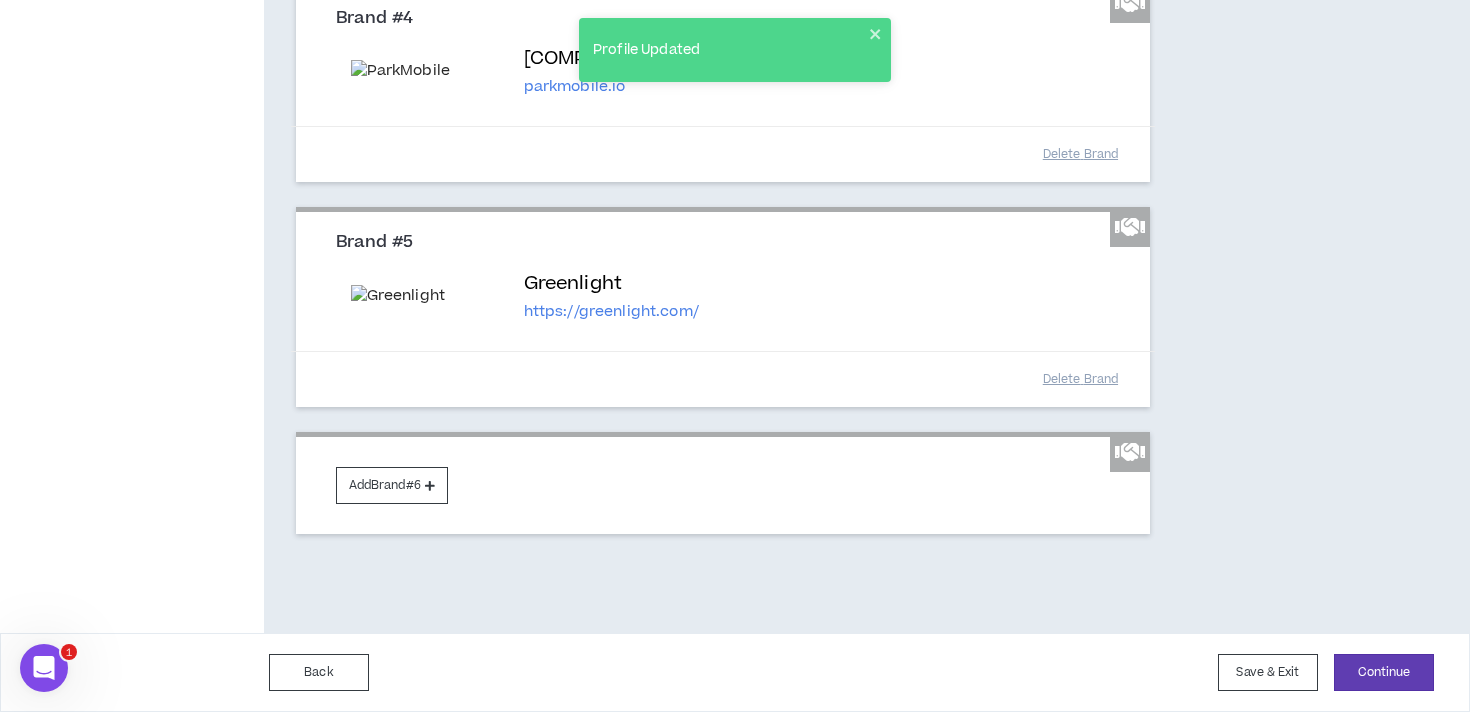 scroll, scrollTop: 1076, scrollLeft: 0, axis: vertical 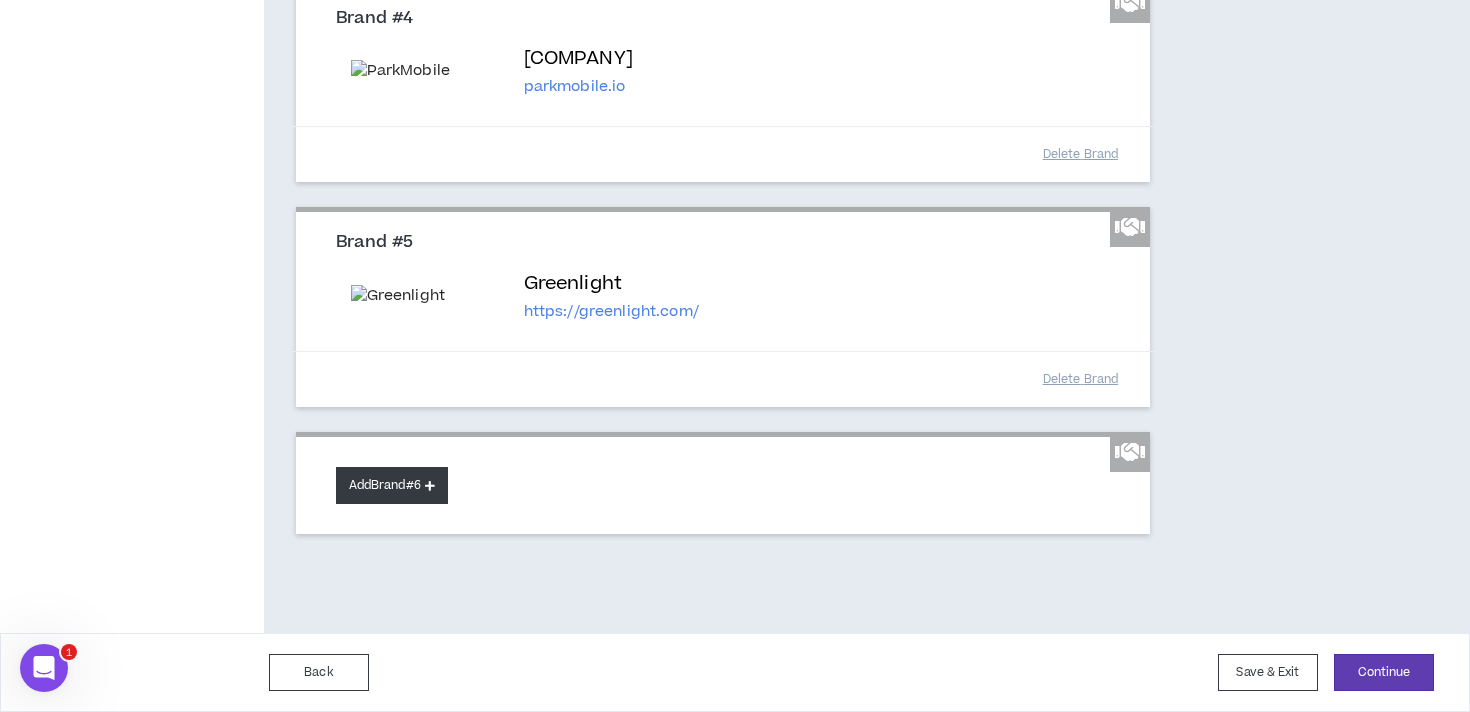 click on "Add  Brand  #6" at bounding box center [392, 485] 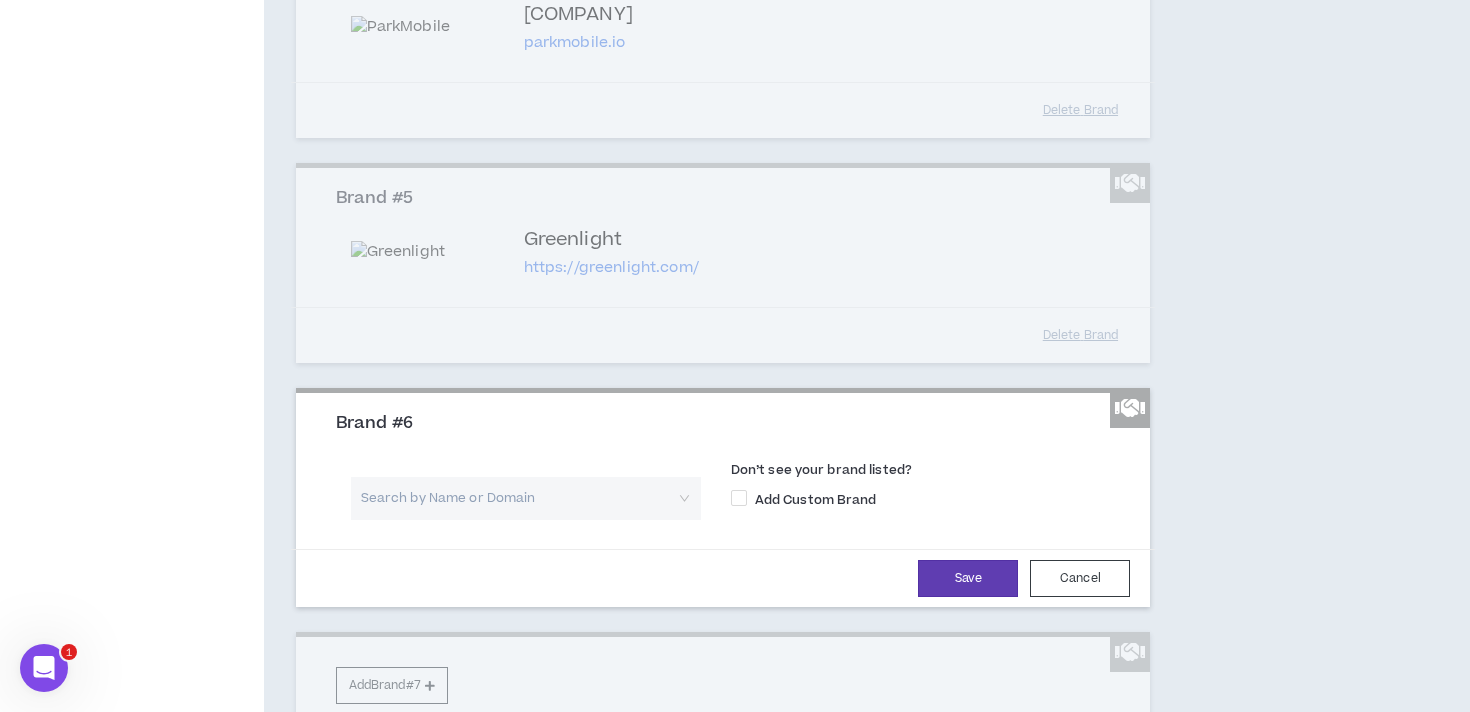 click at bounding box center [519, 498] 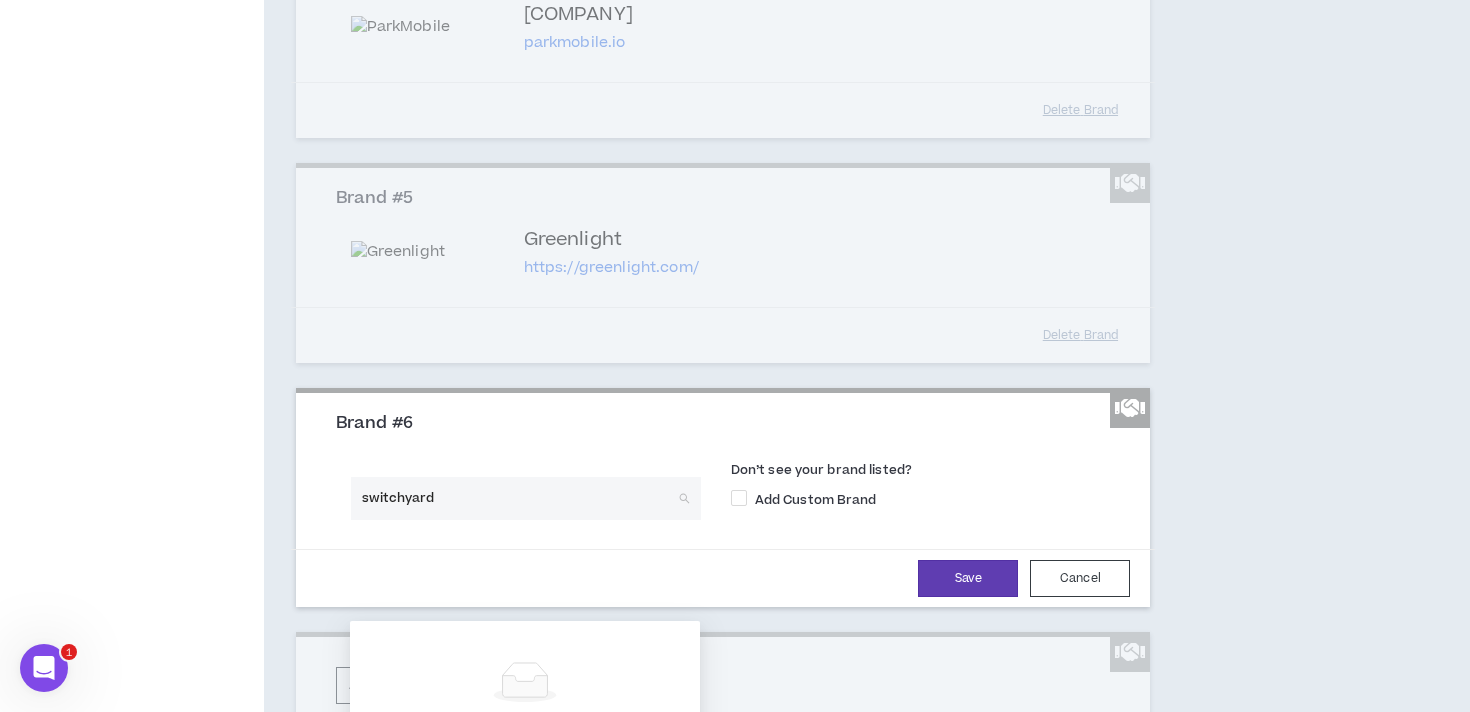 type on "switchyards" 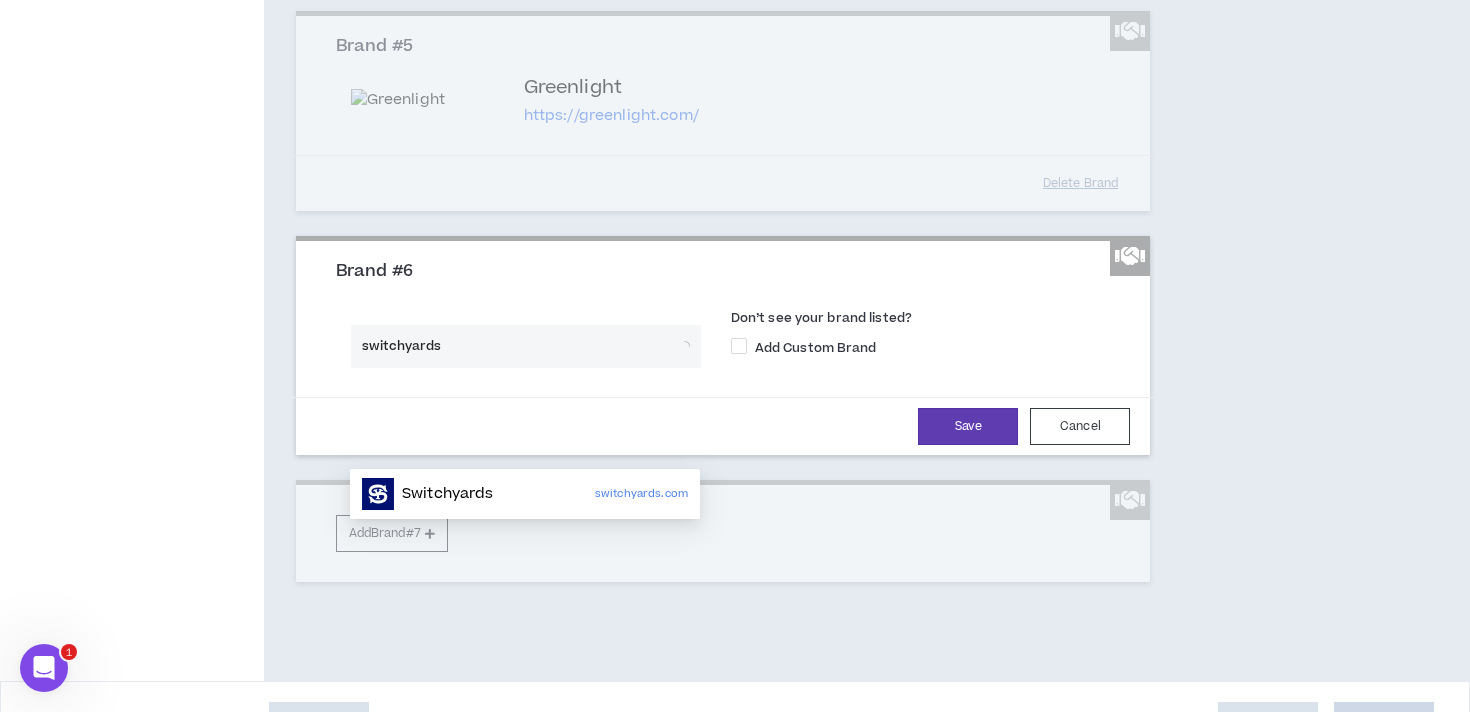 scroll, scrollTop: 1229, scrollLeft: 0, axis: vertical 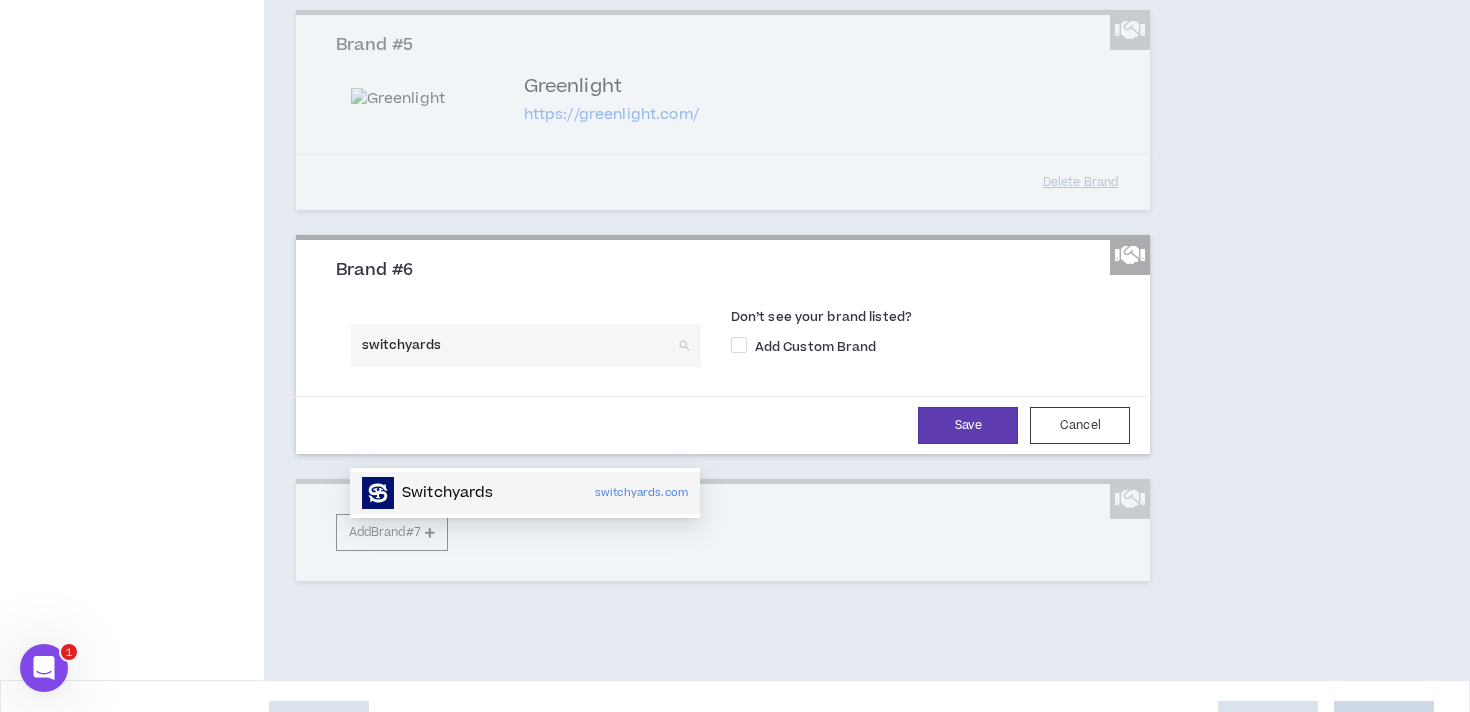 click on "Switchyards switchyards.com" at bounding box center [525, 493] 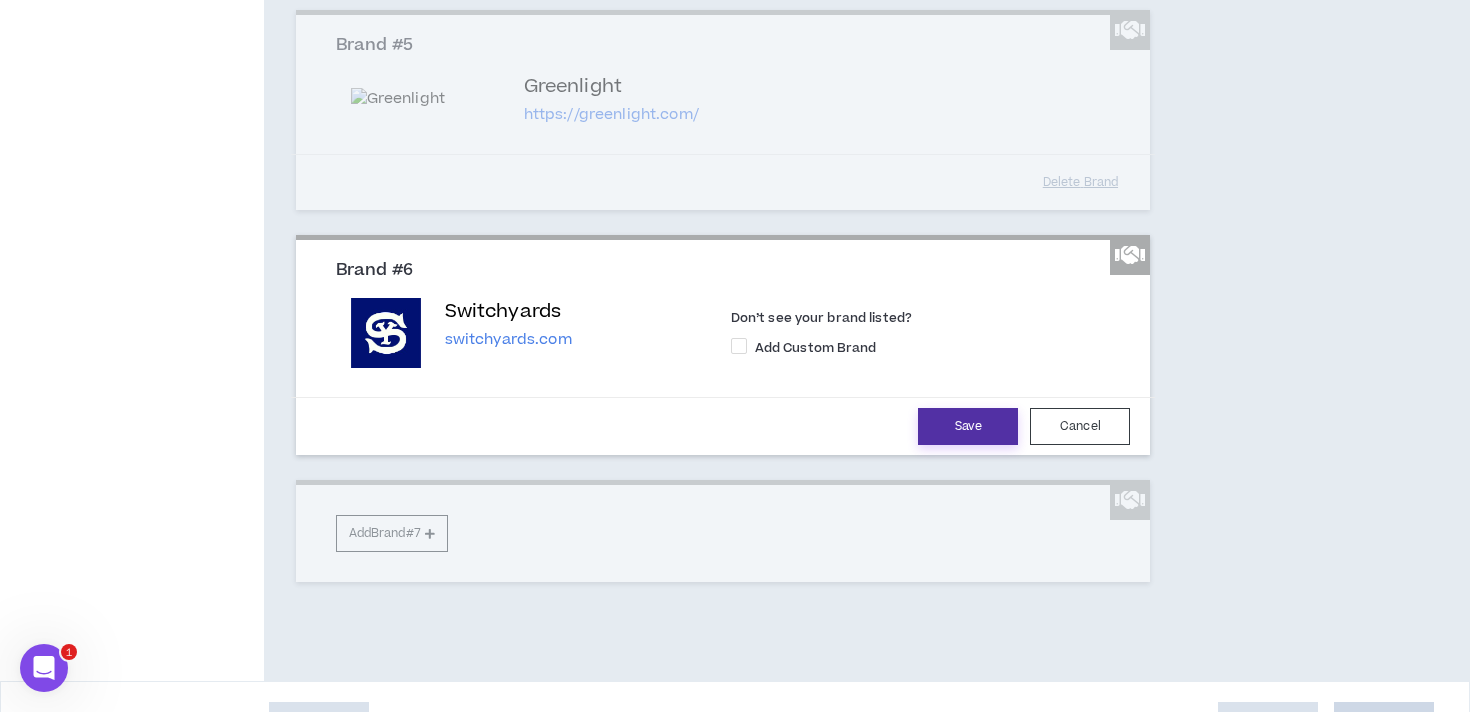 click on "Save" at bounding box center [968, 426] 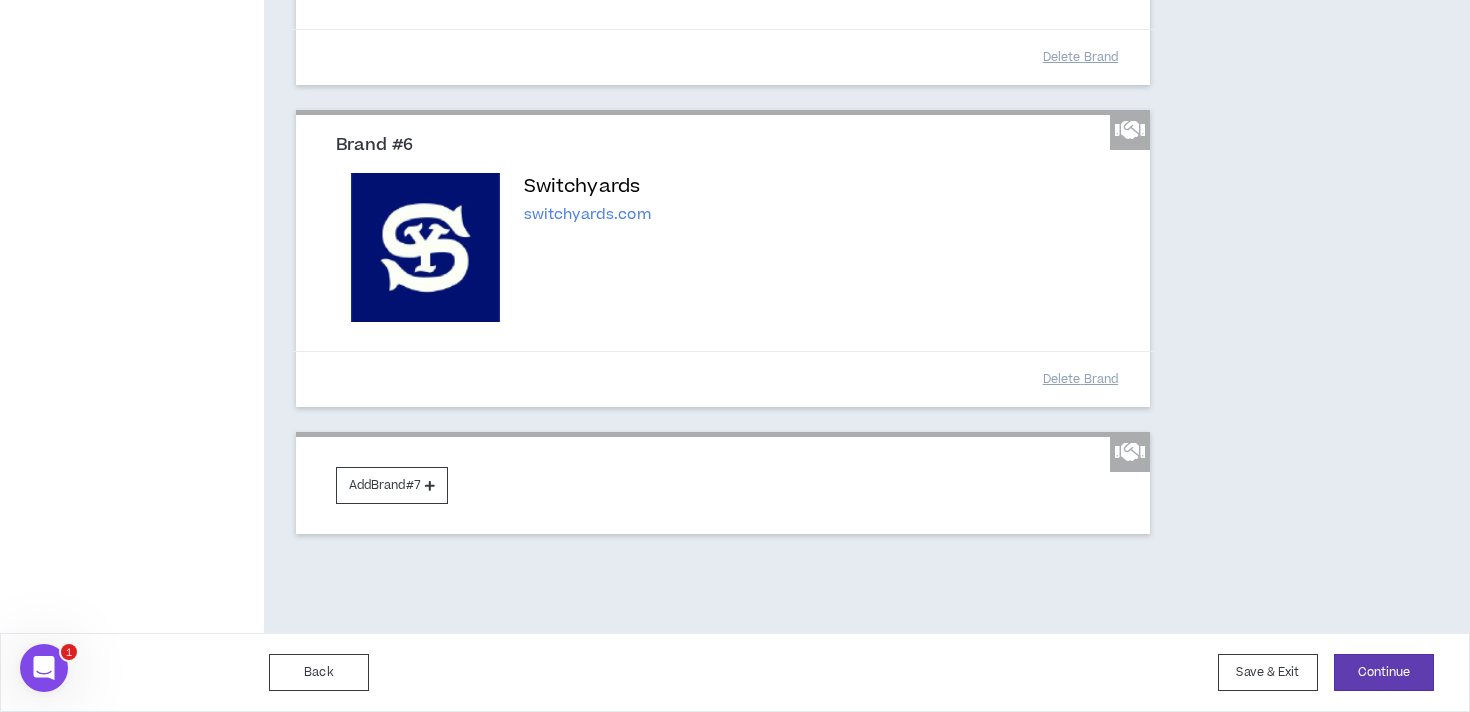 scroll, scrollTop: 1450, scrollLeft: 0, axis: vertical 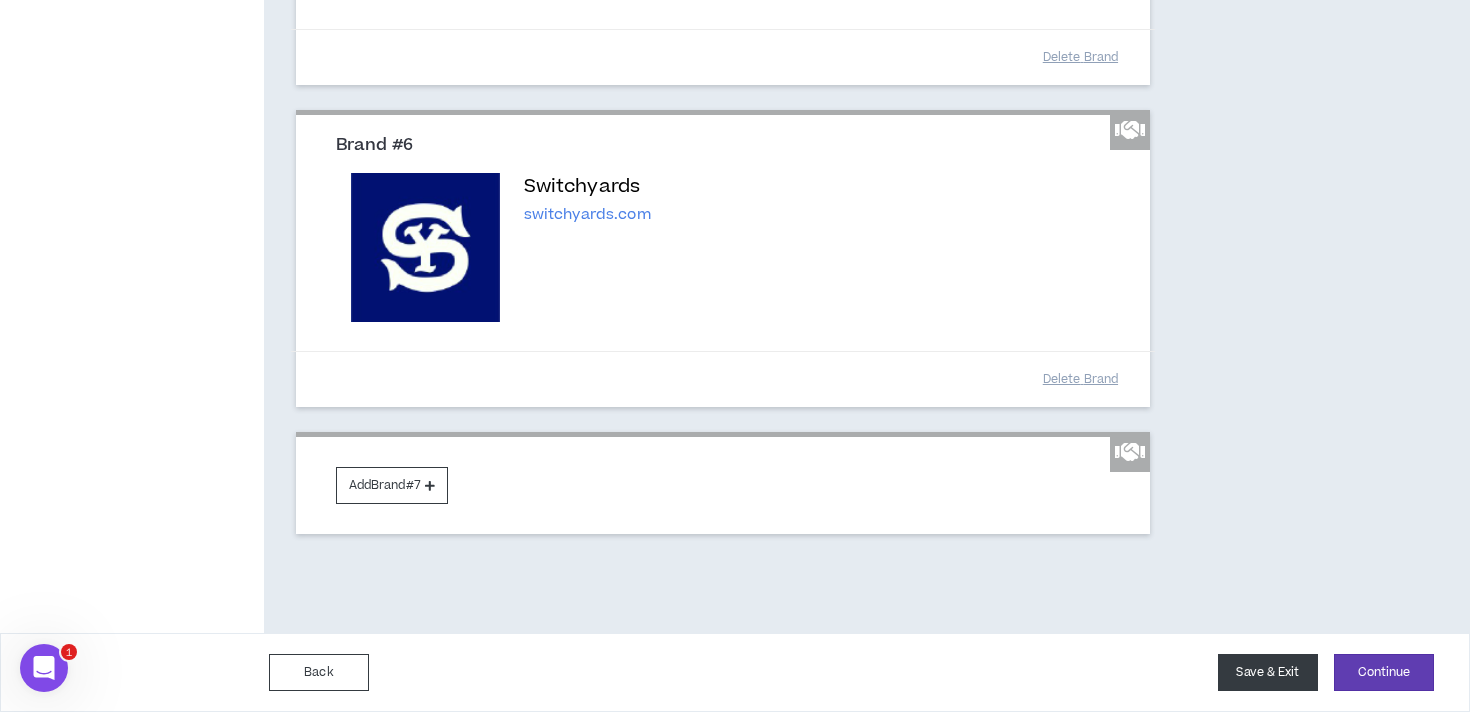 click on "Save & Exit" at bounding box center (1268, 672) 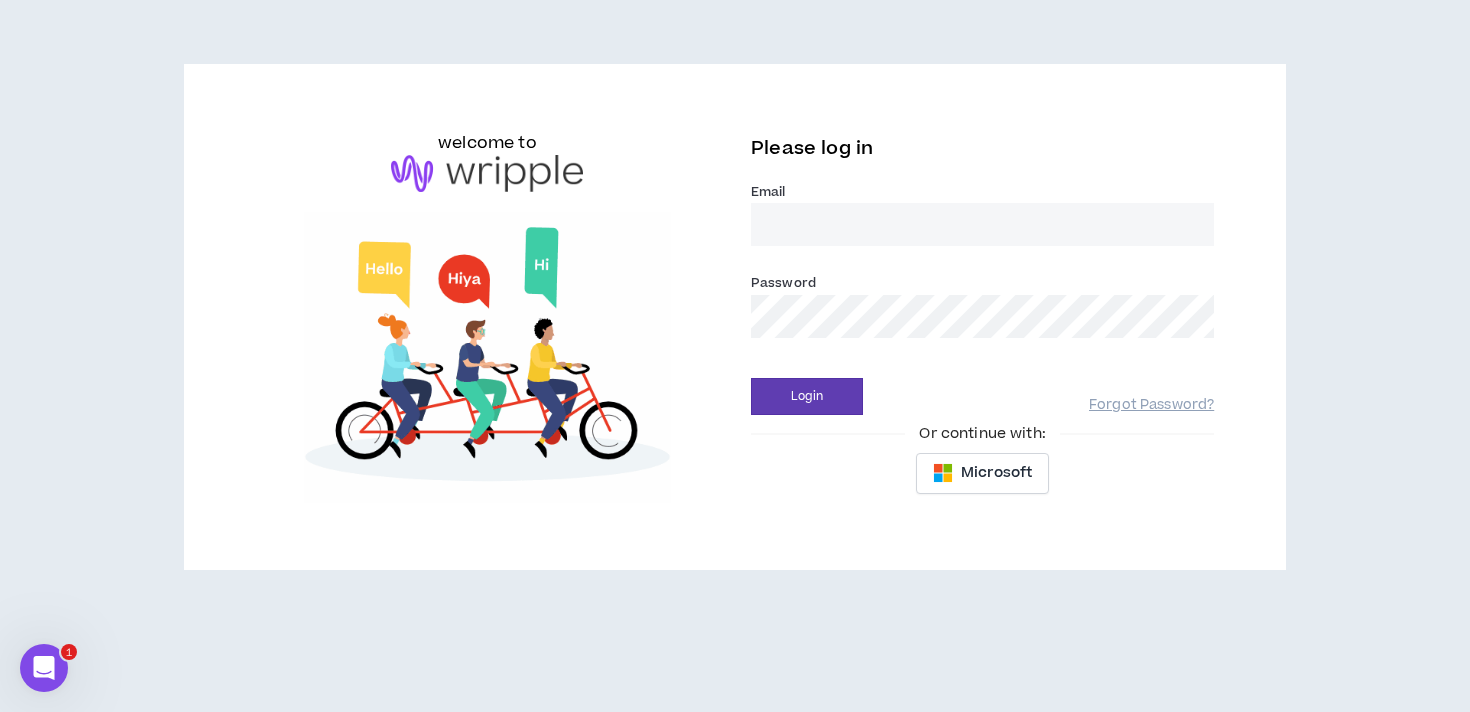 click on "Email  *" at bounding box center (982, 224) 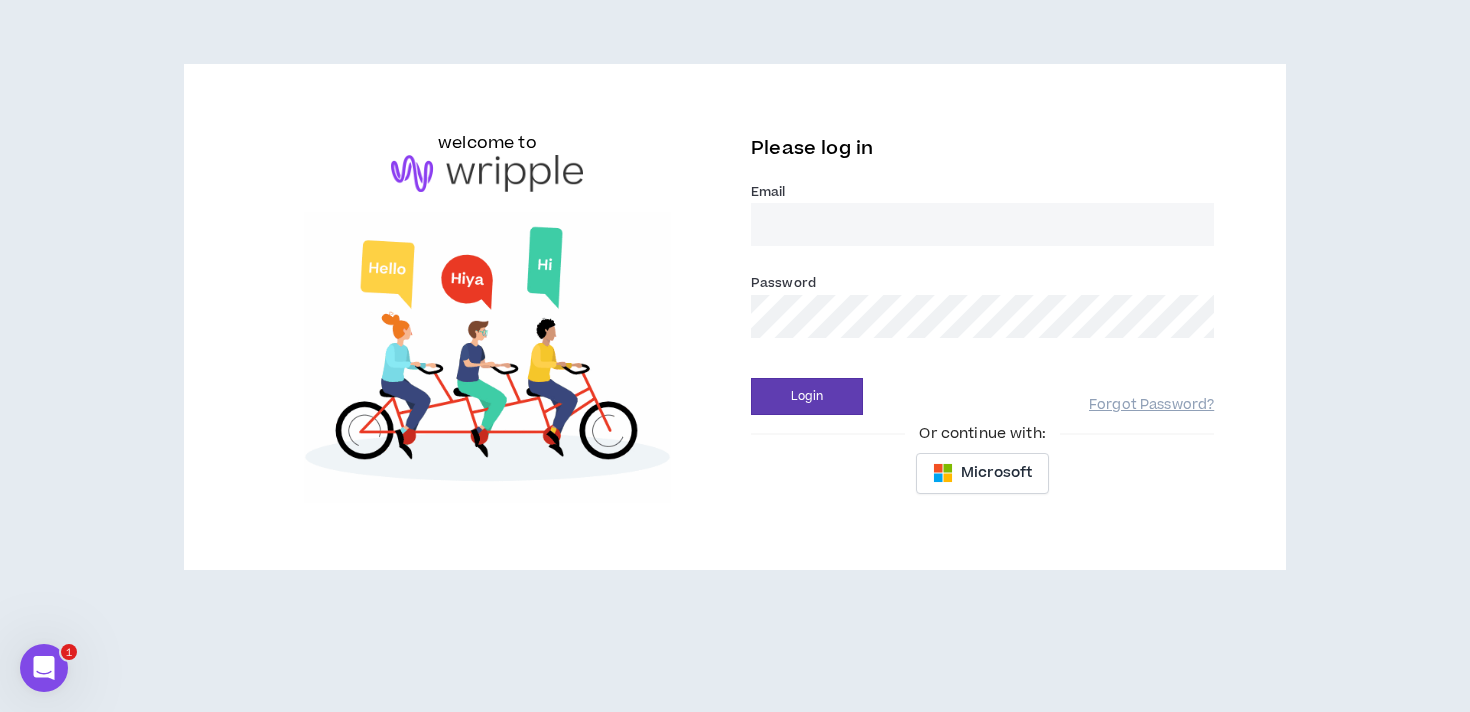 type on "oliviabatty@gmail.com" 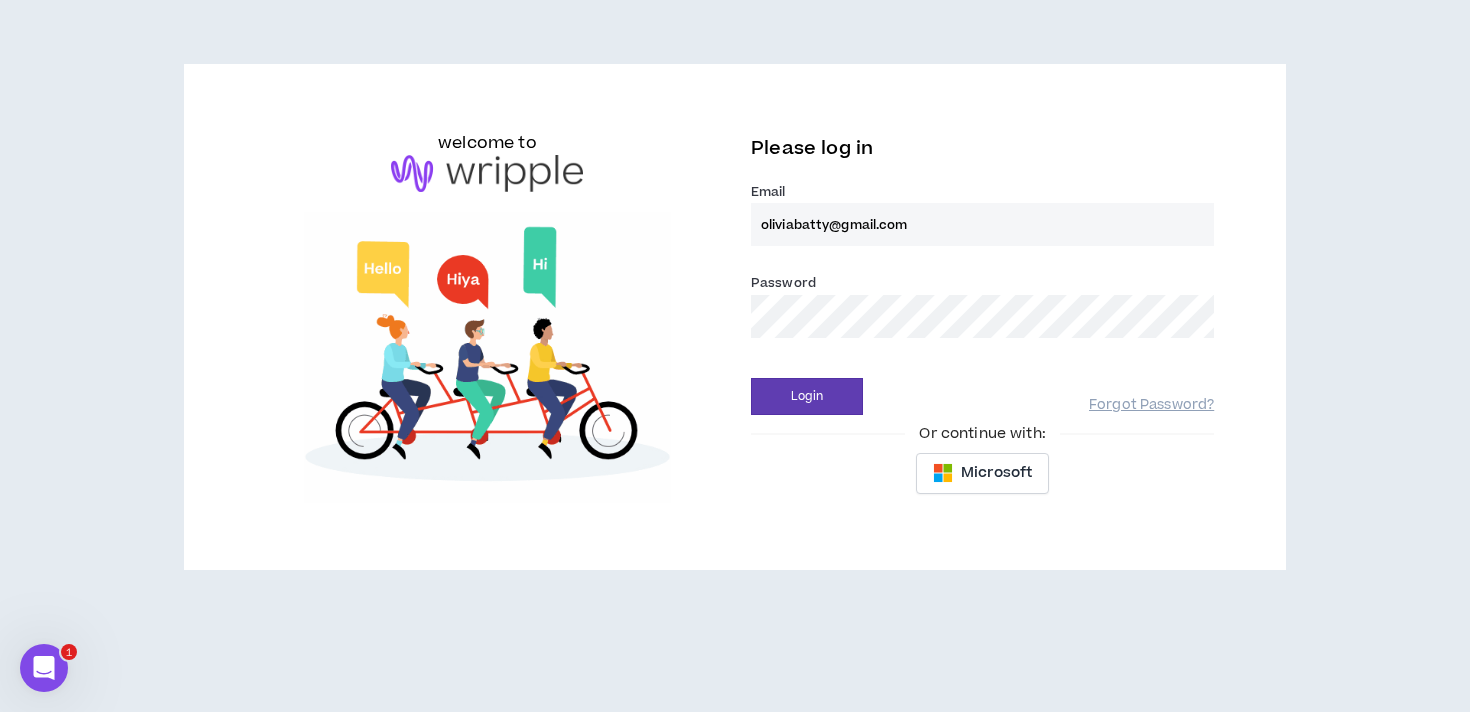 click on "Login" at bounding box center [807, 396] 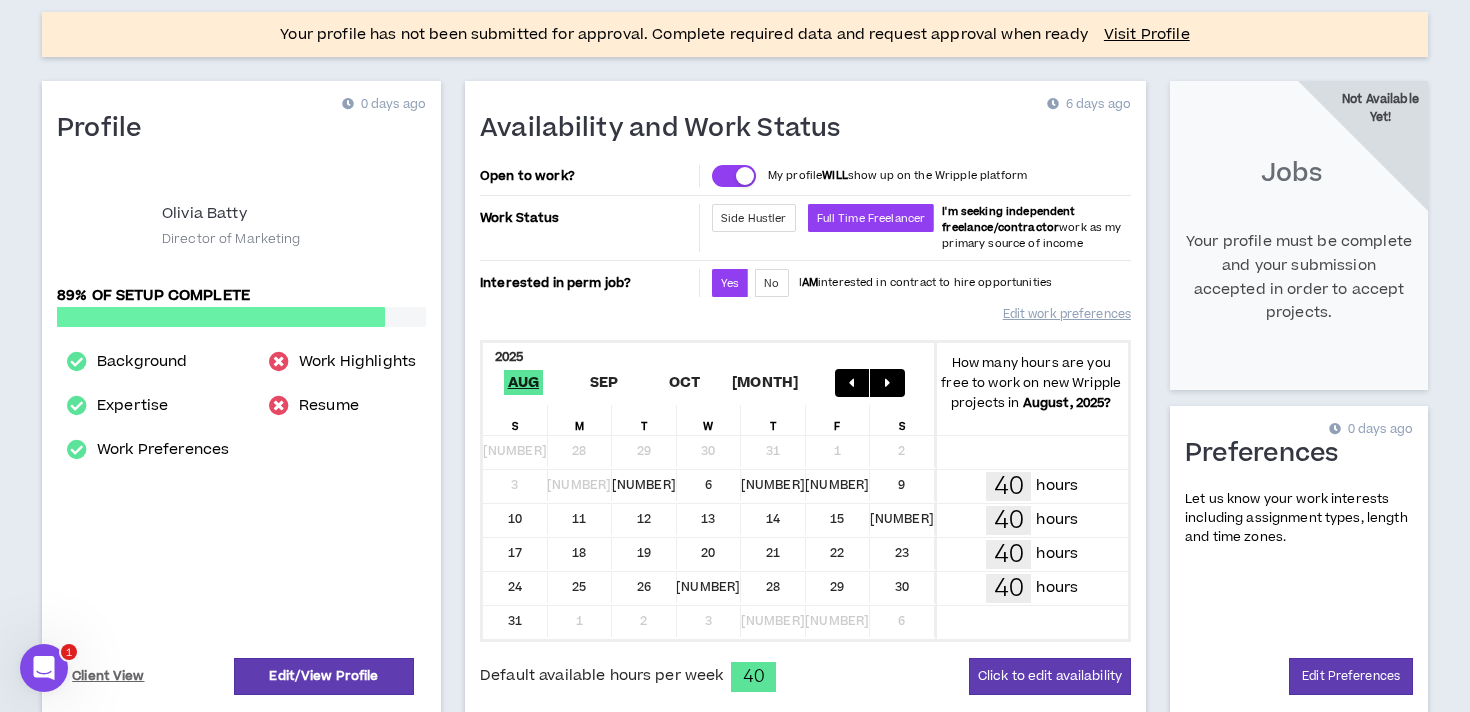 scroll, scrollTop: 268, scrollLeft: 0, axis: vertical 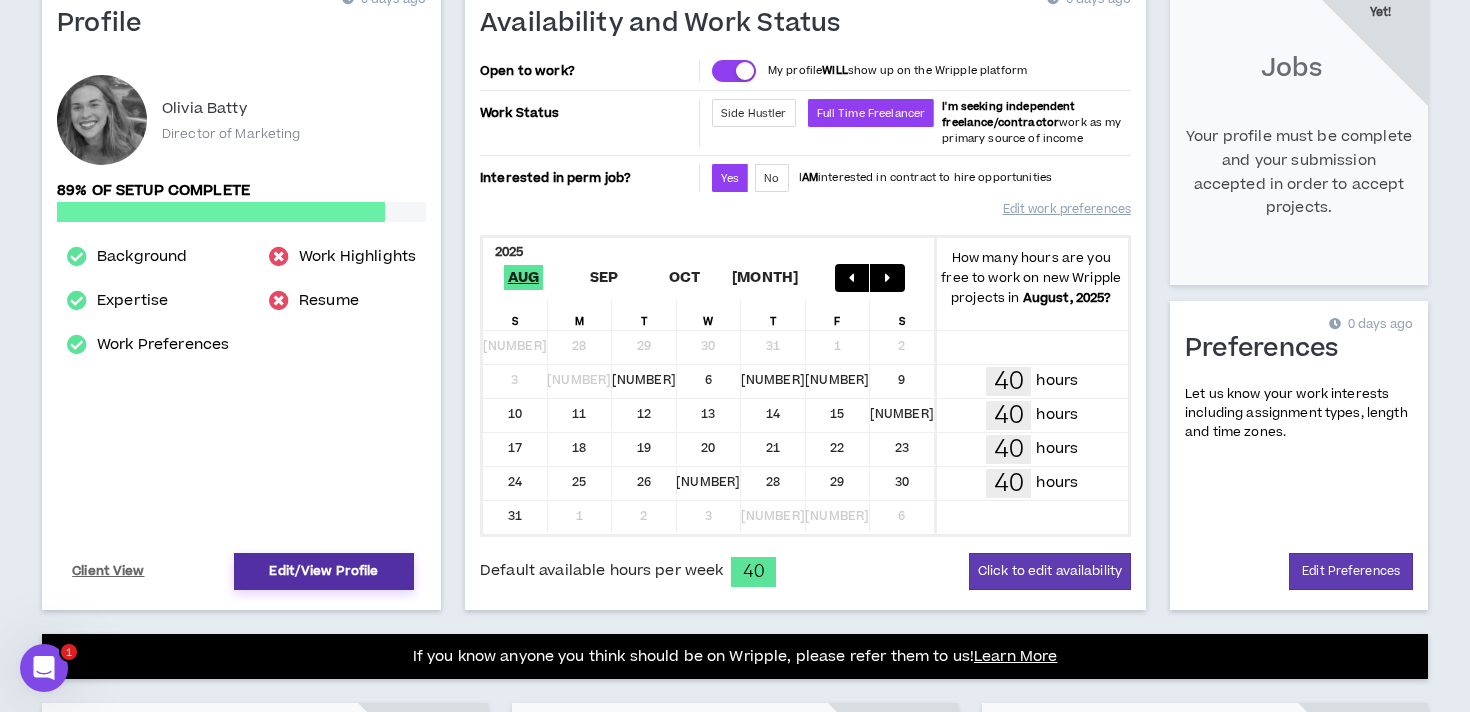 click on "Edit/View Profile" at bounding box center (324, 571) 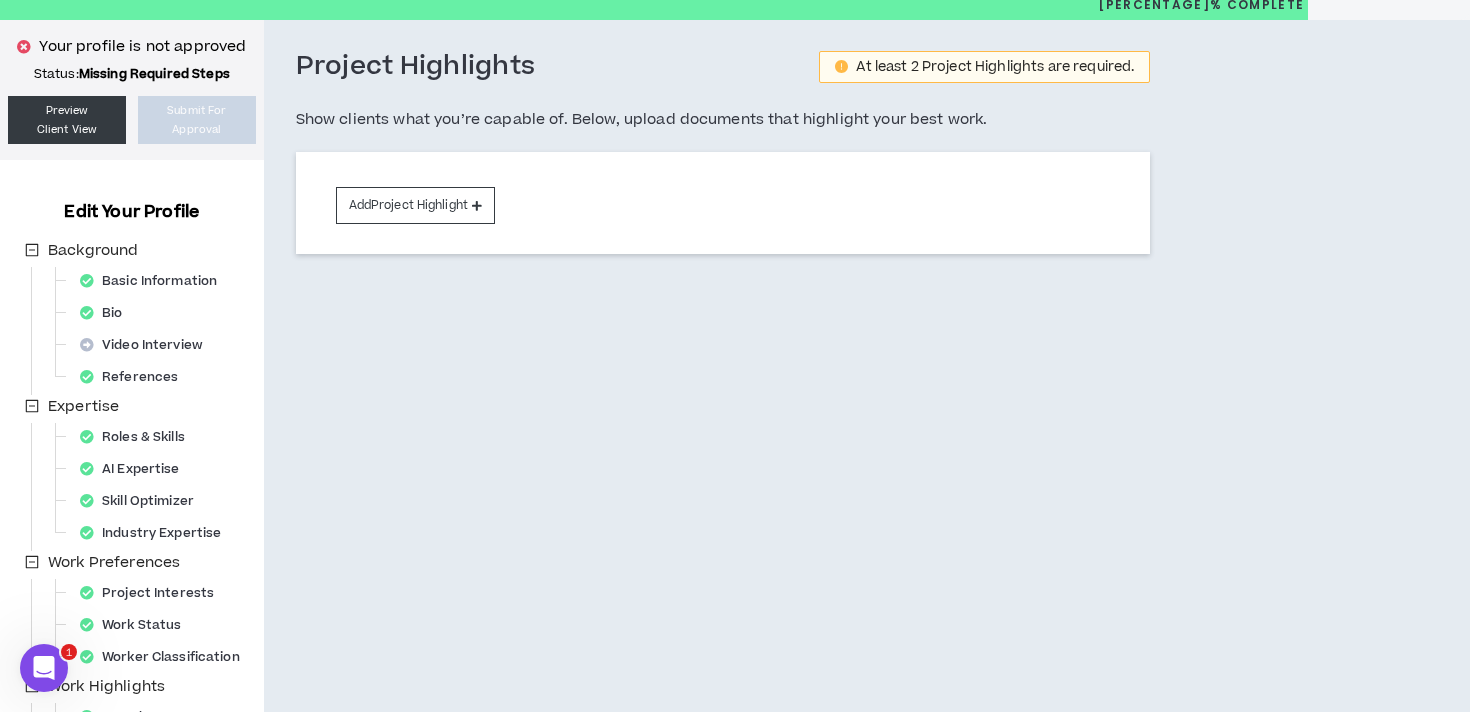 scroll, scrollTop: 66, scrollLeft: 0, axis: vertical 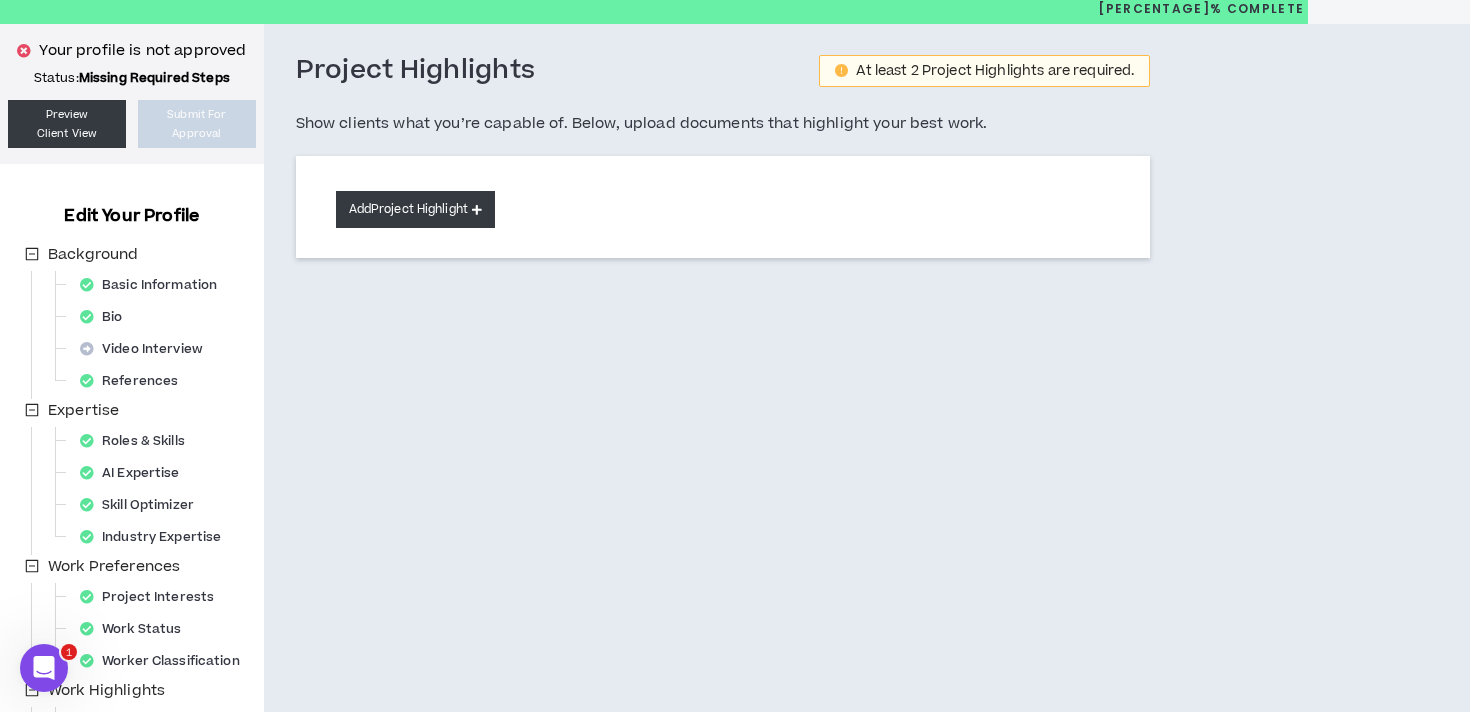 click on "Add  Project Highlight" at bounding box center (415, 209) 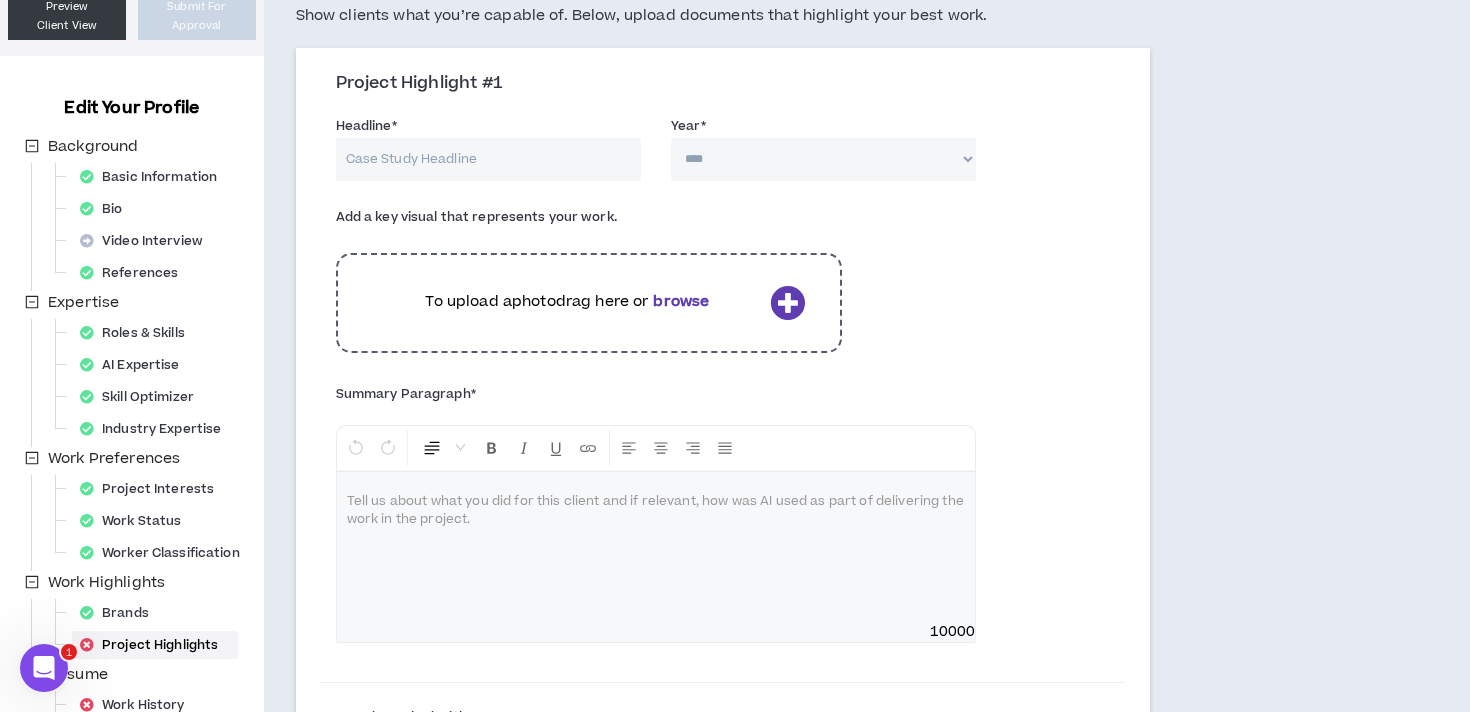 scroll, scrollTop: 171, scrollLeft: 0, axis: vertical 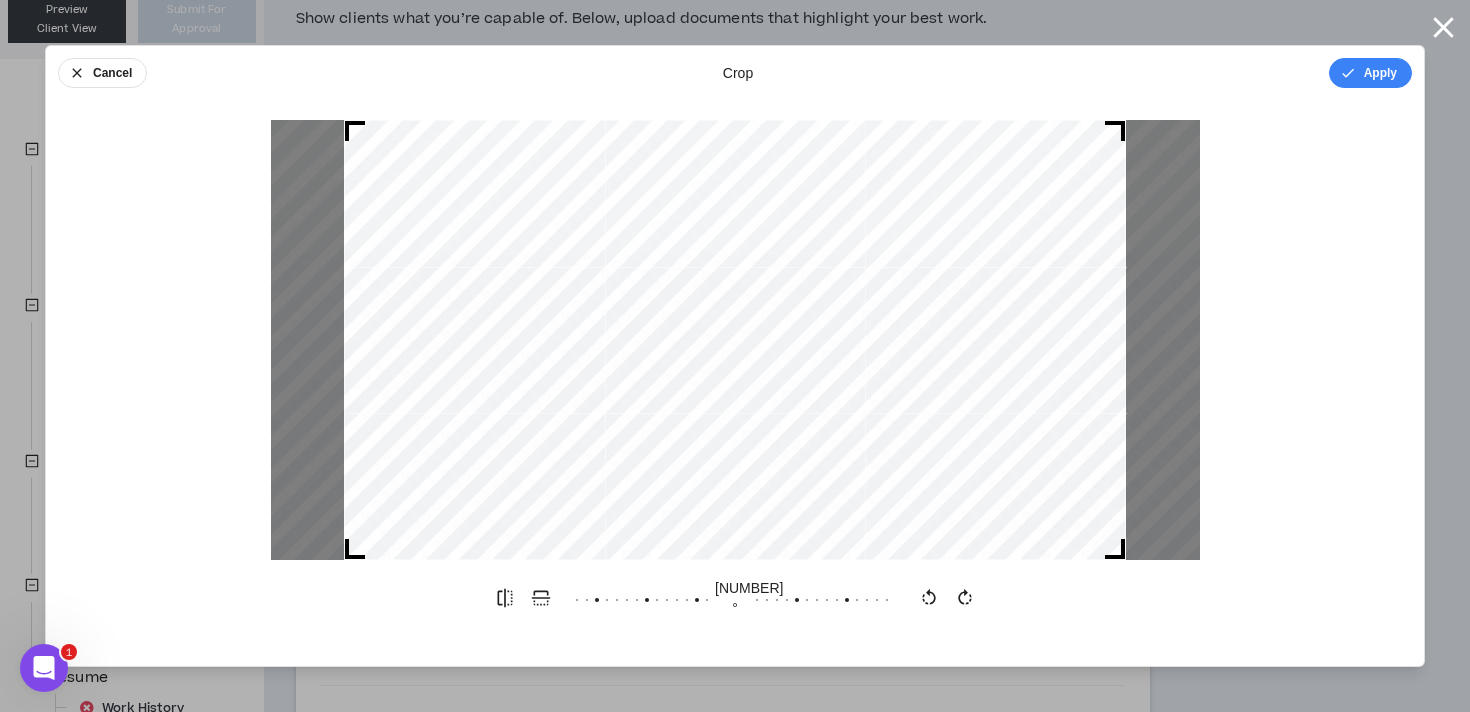 drag, startPoint x: 352, startPoint y: 126, endPoint x: 268, endPoint y: 117, distance: 84.48077 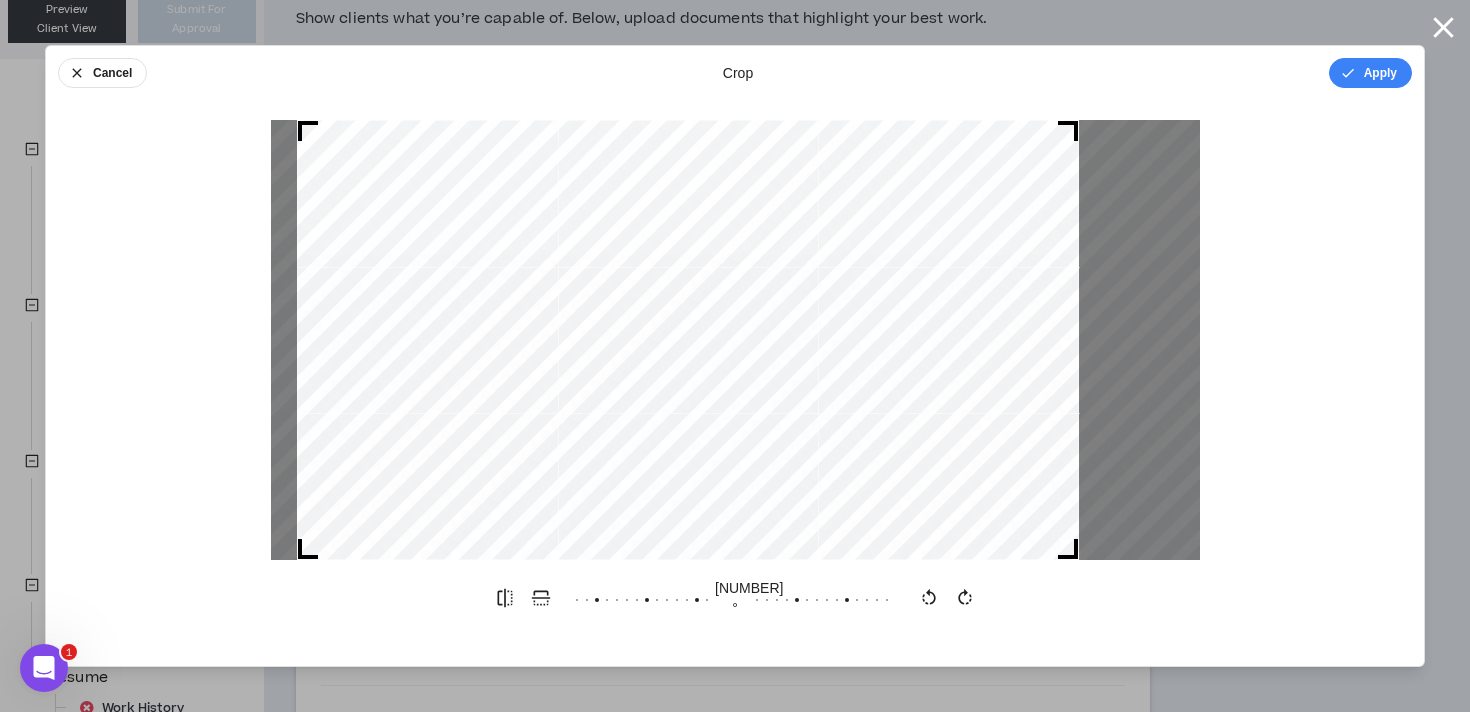 drag, startPoint x: 355, startPoint y: 554, endPoint x: 0, endPoint y: 542, distance: 355.20276 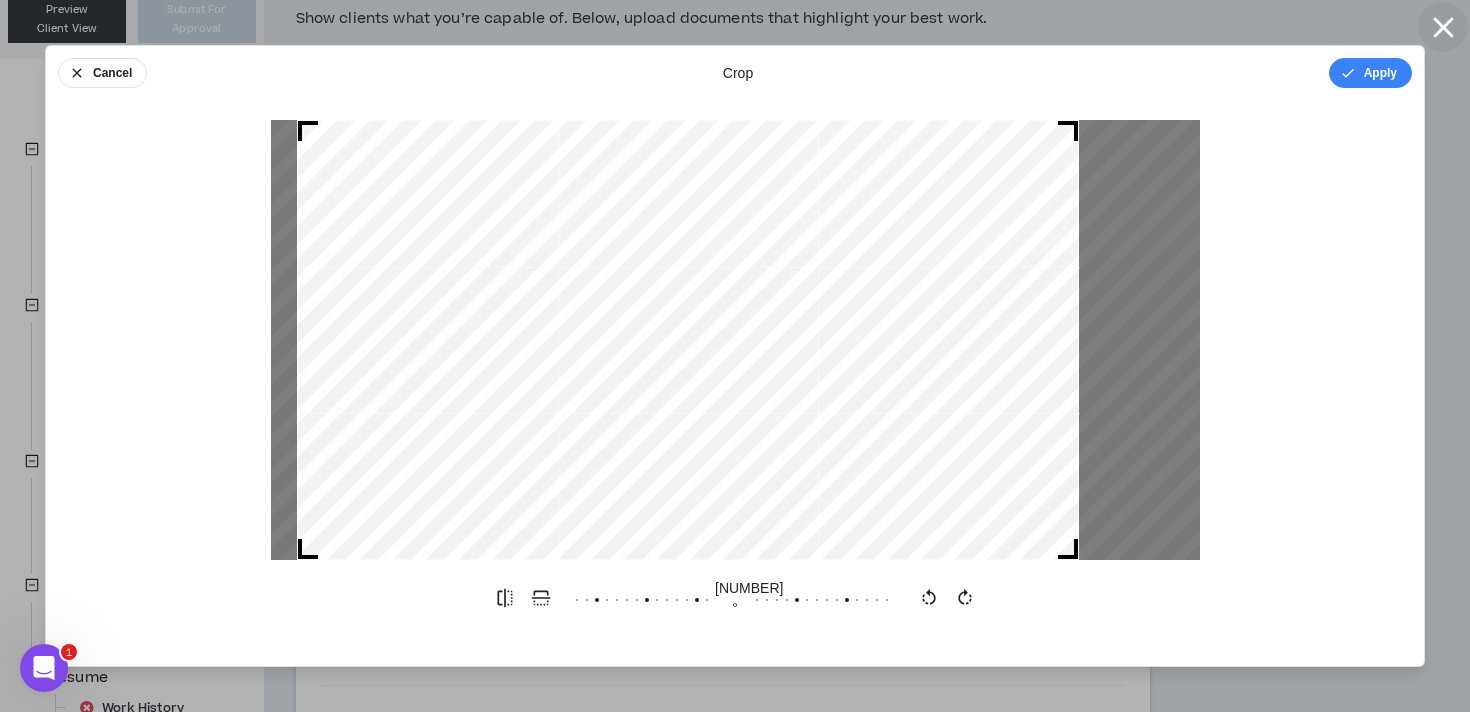 click 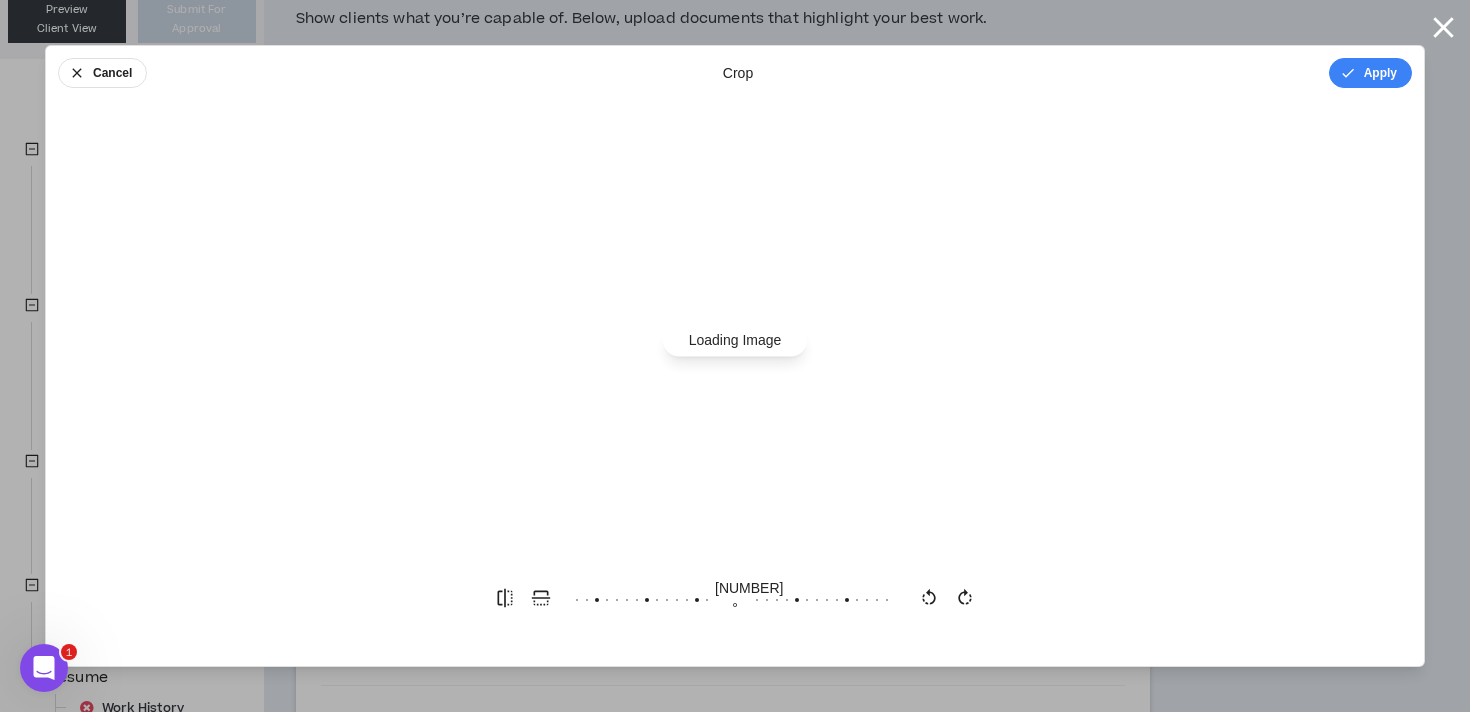 scroll, scrollTop: 0, scrollLeft: 0, axis: both 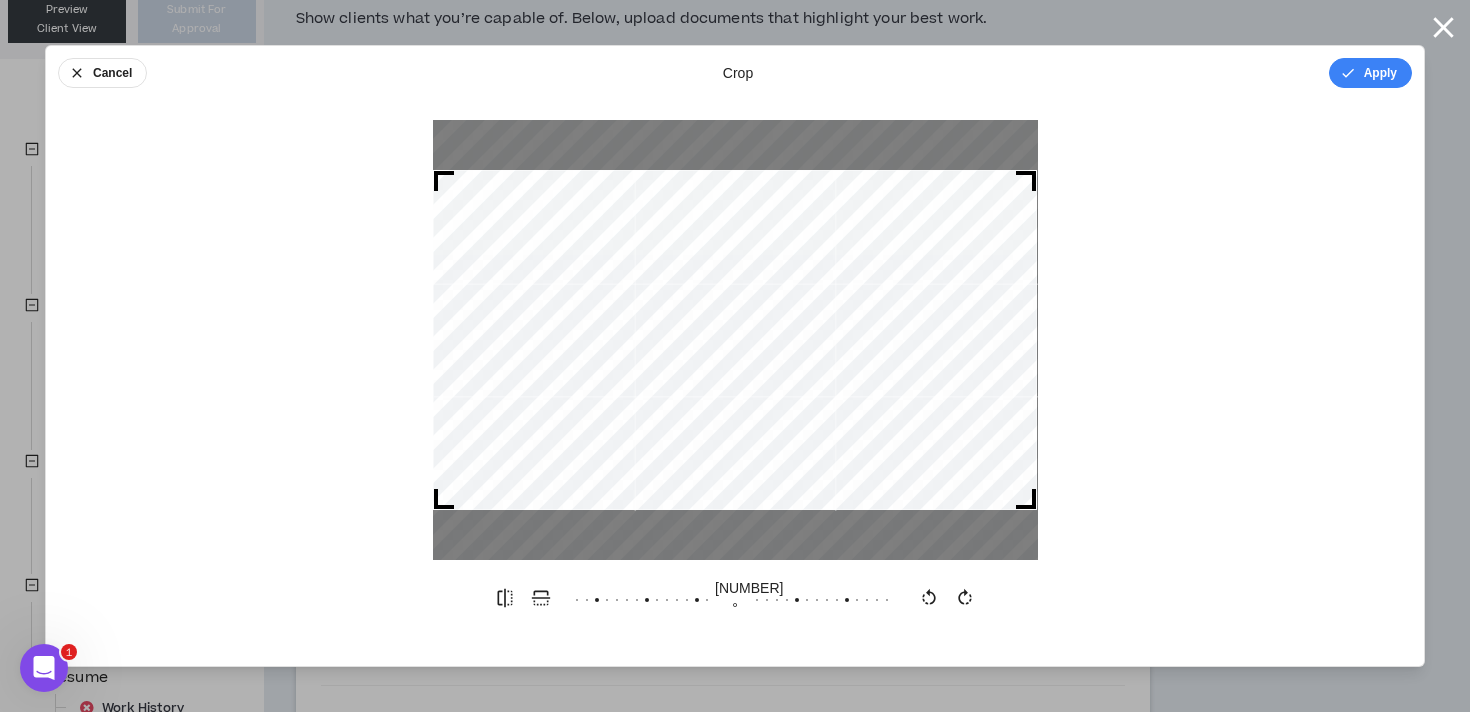 drag, startPoint x: 1033, startPoint y: 179, endPoint x: 1033, endPoint y: 146, distance: 33 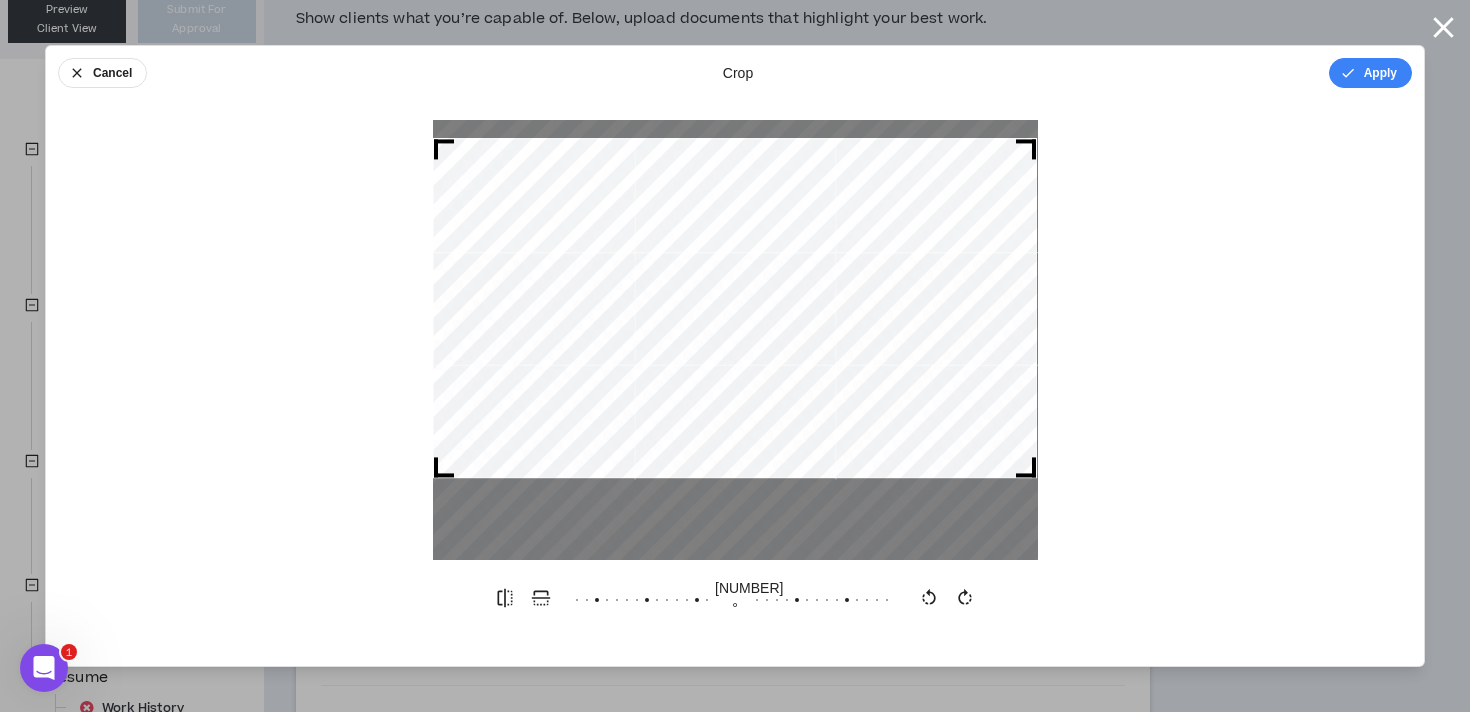 drag, startPoint x: 872, startPoint y: 311, endPoint x: 872, endPoint y: 279, distance: 32 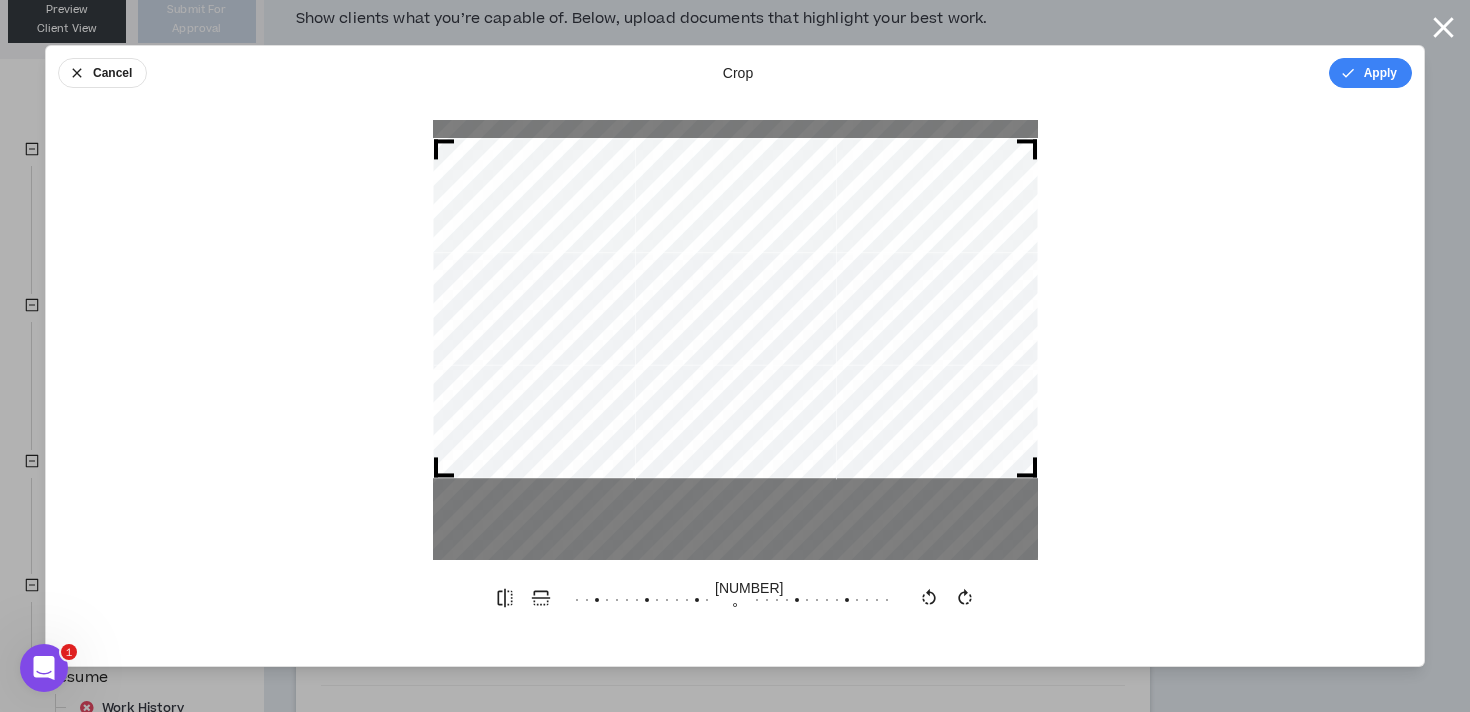 drag, startPoint x: 1023, startPoint y: 472, endPoint x: 1095, endPoint y: 393, distance: 106.887794 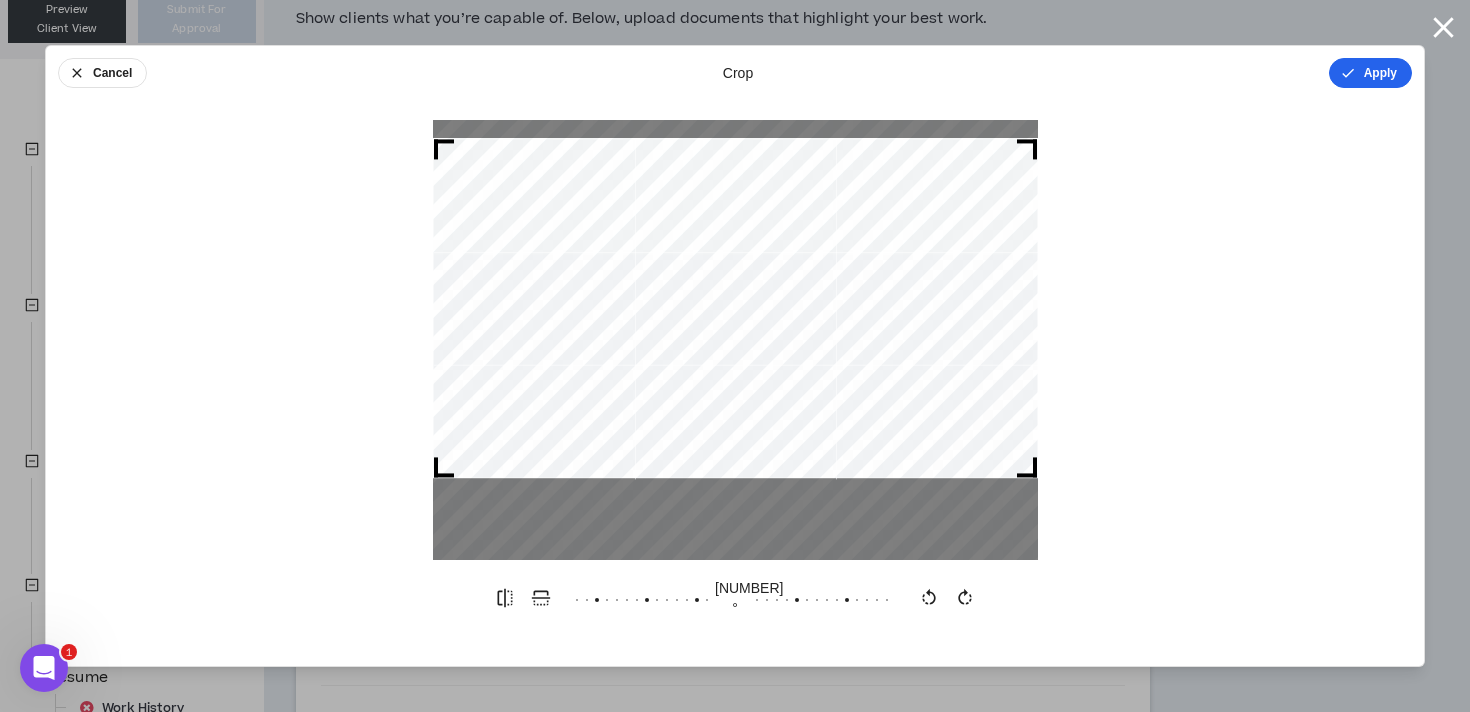 click on "Apply" at bounding box center [1370, 73] 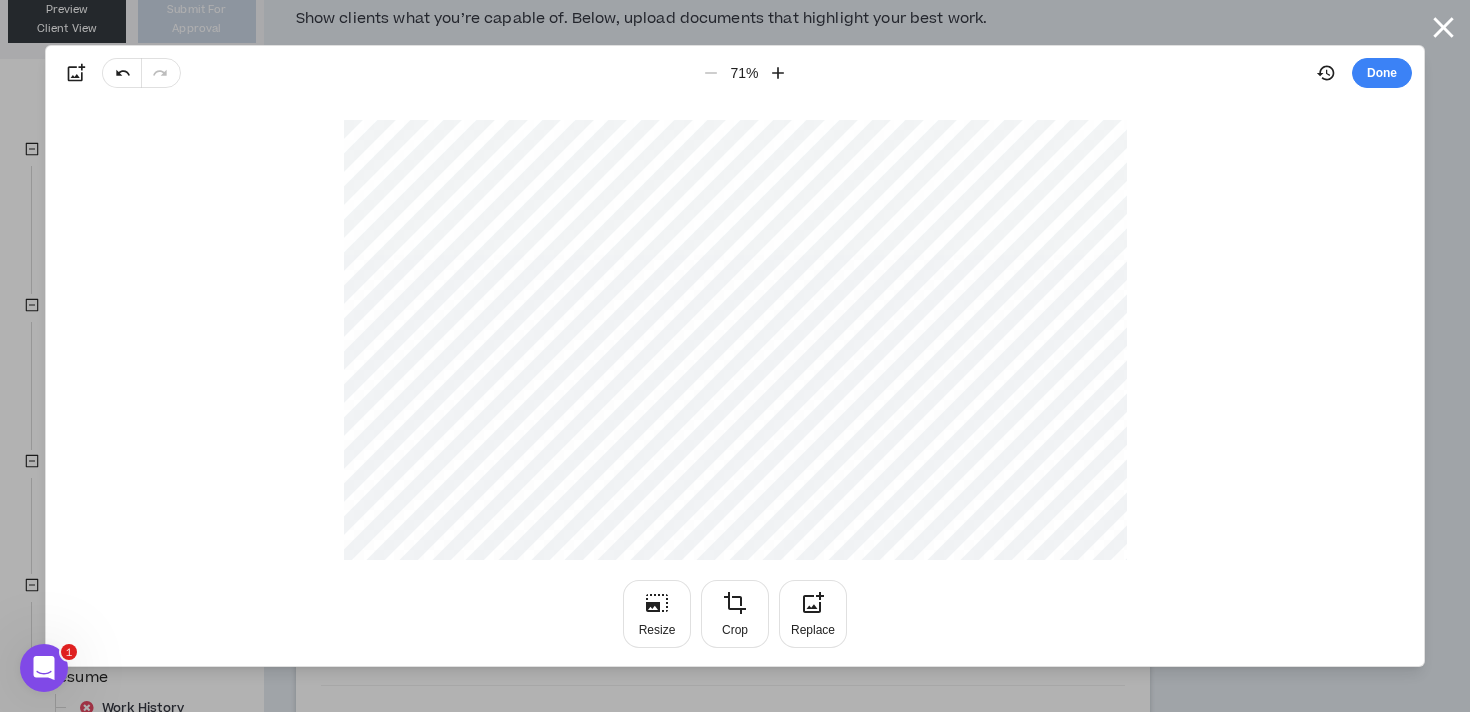 click on "Done" at bounding box center [1382, 73] 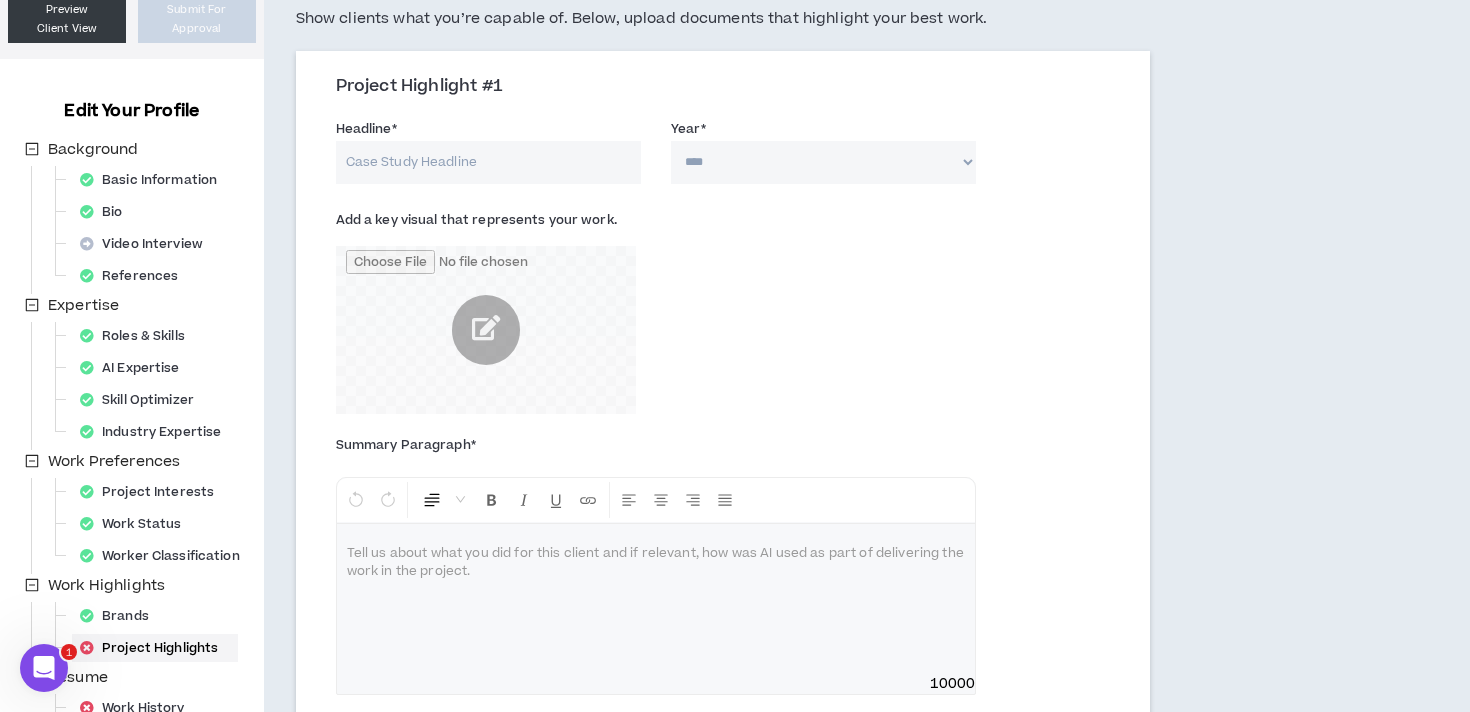 click on "Headline  *" at bounding box center (488, 162) 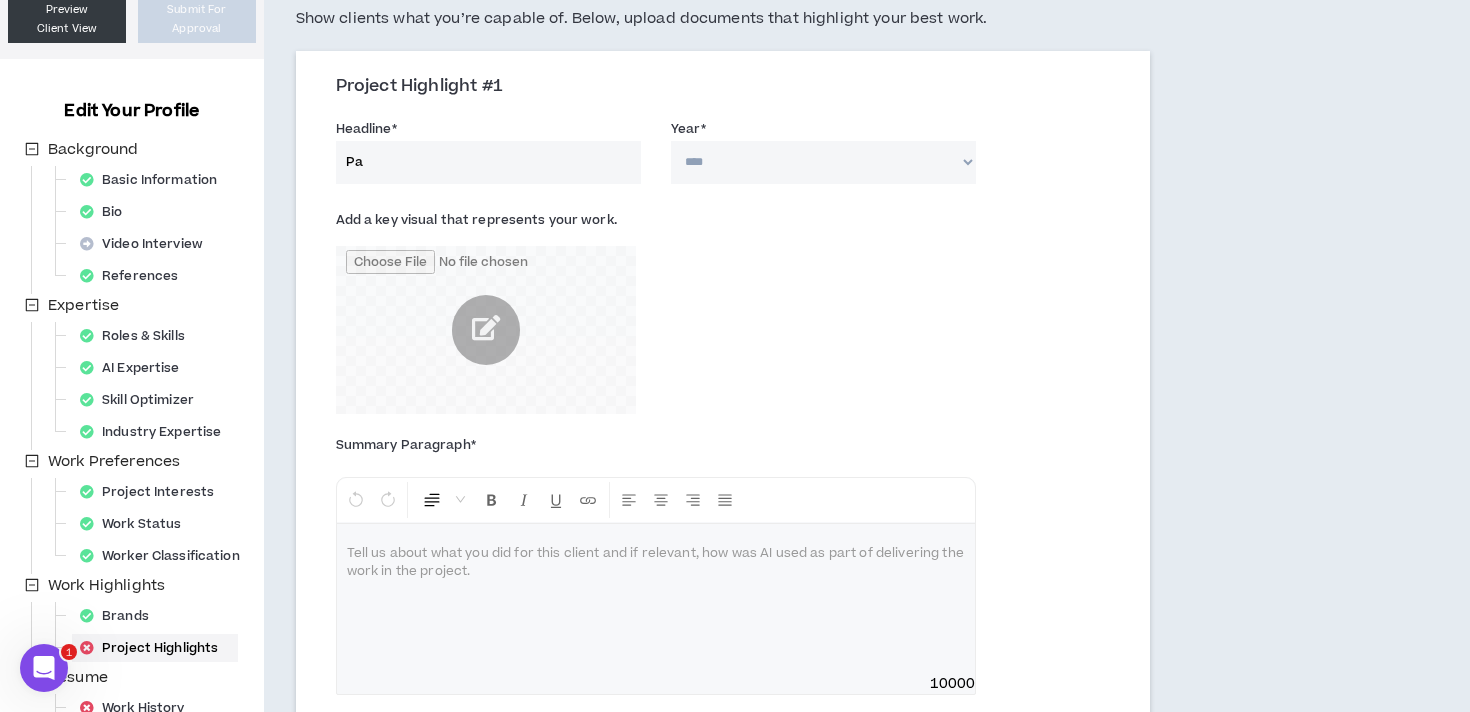 type on "P" 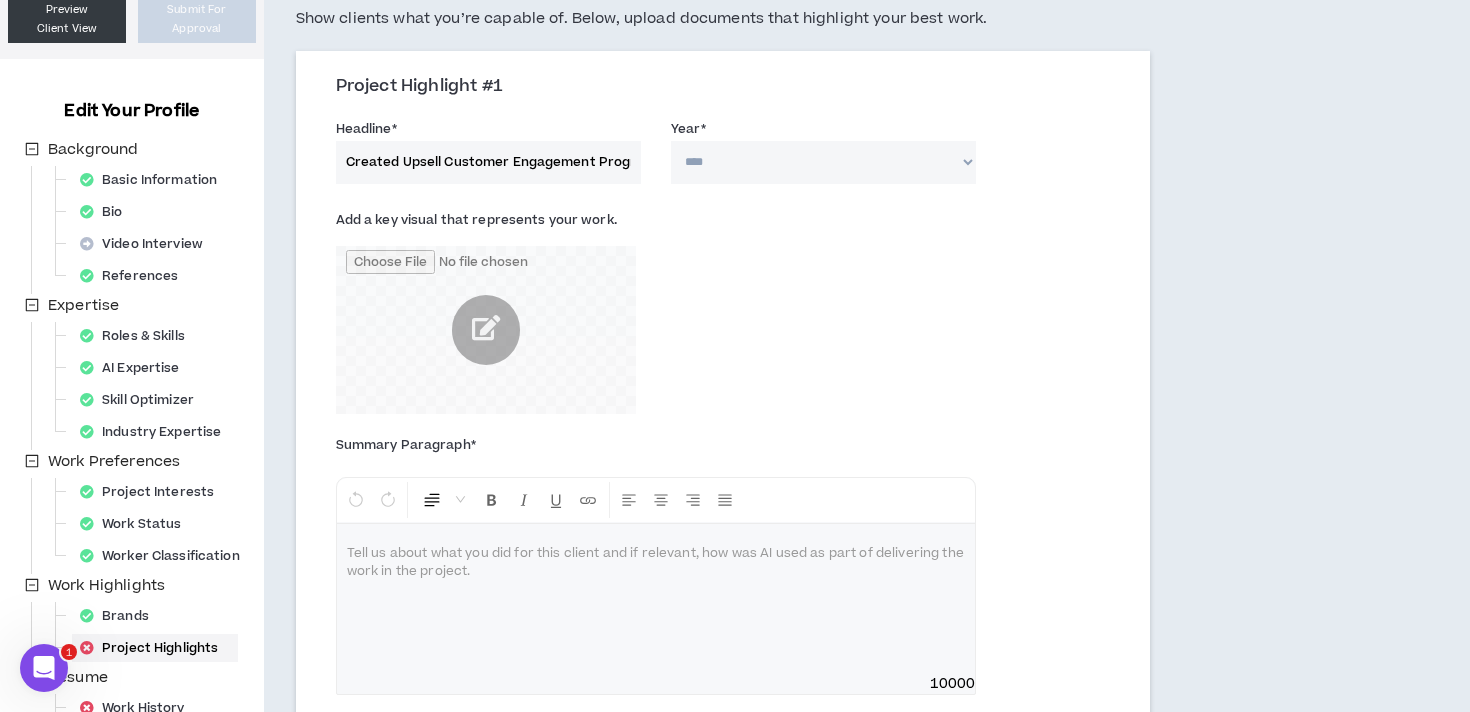 scroll, scrollTop: 0, scrollLeft: 20, axis: horizontal 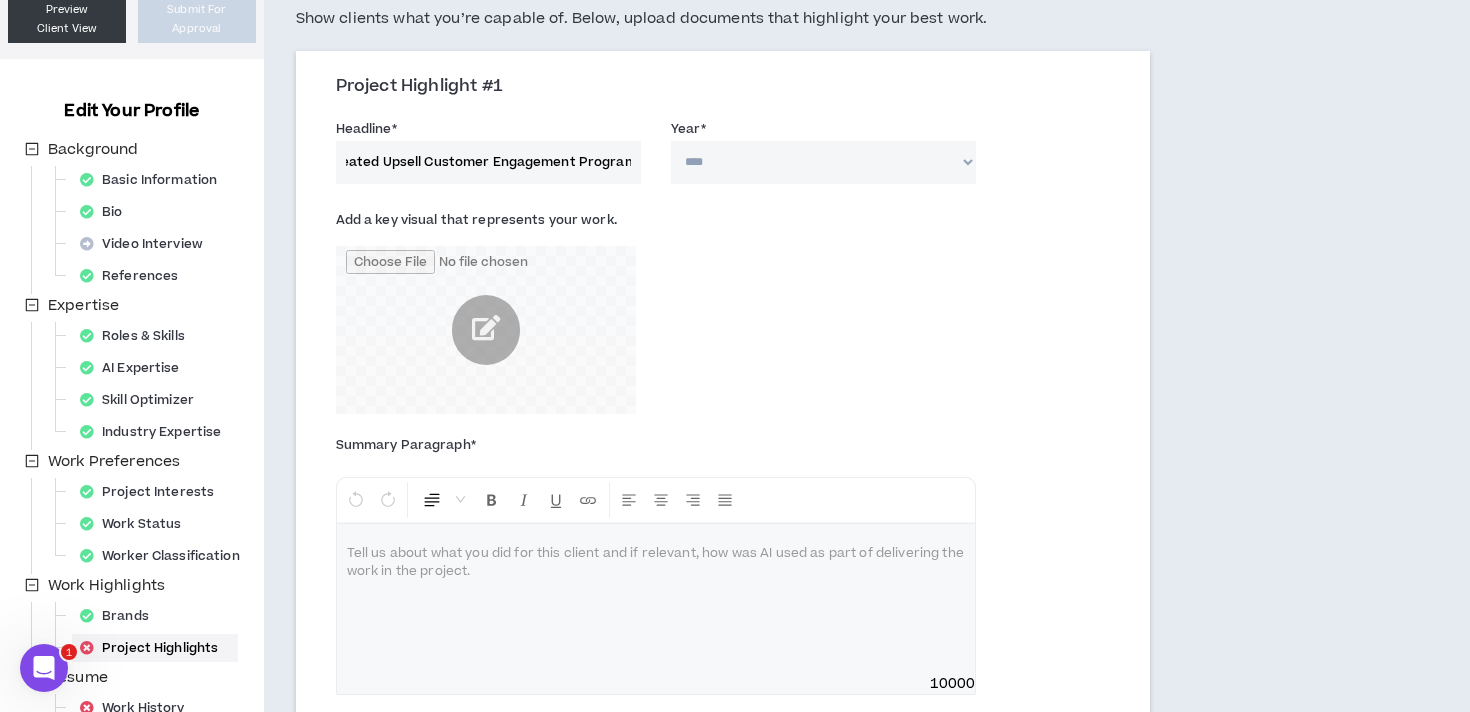 type on "Created Upsell Customer Engagement Program" 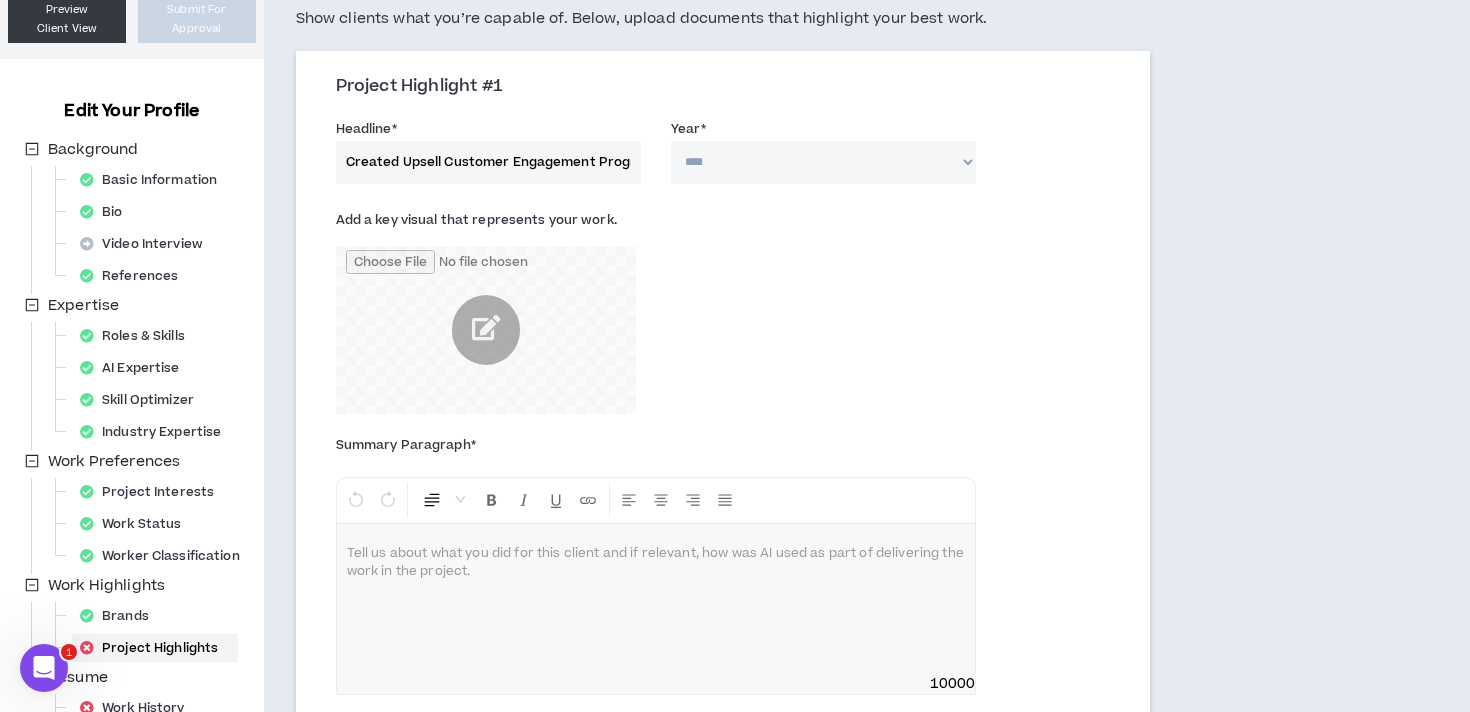 select on "****" 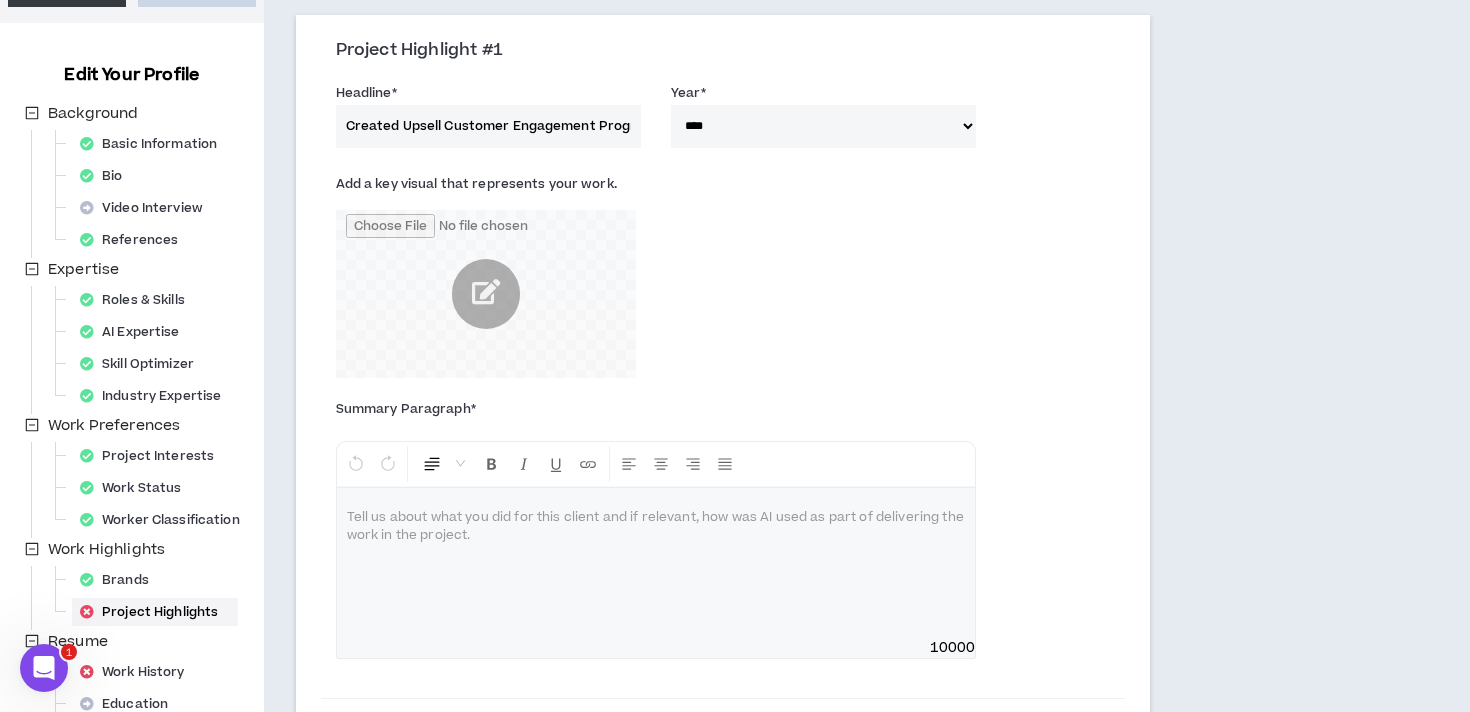 scroll, scrollTop: 216, scrollLeft: 0, axis: vertical 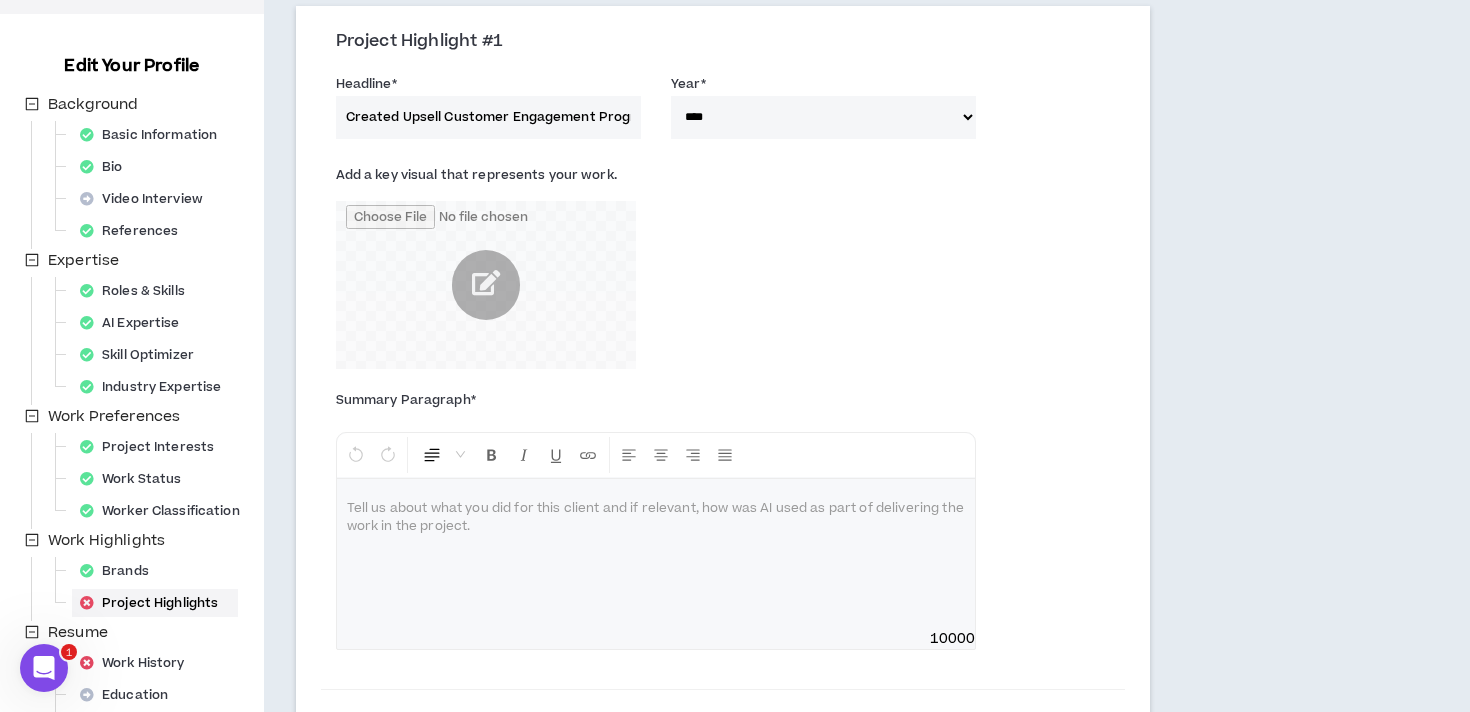 click at bounding box center (656, 509) 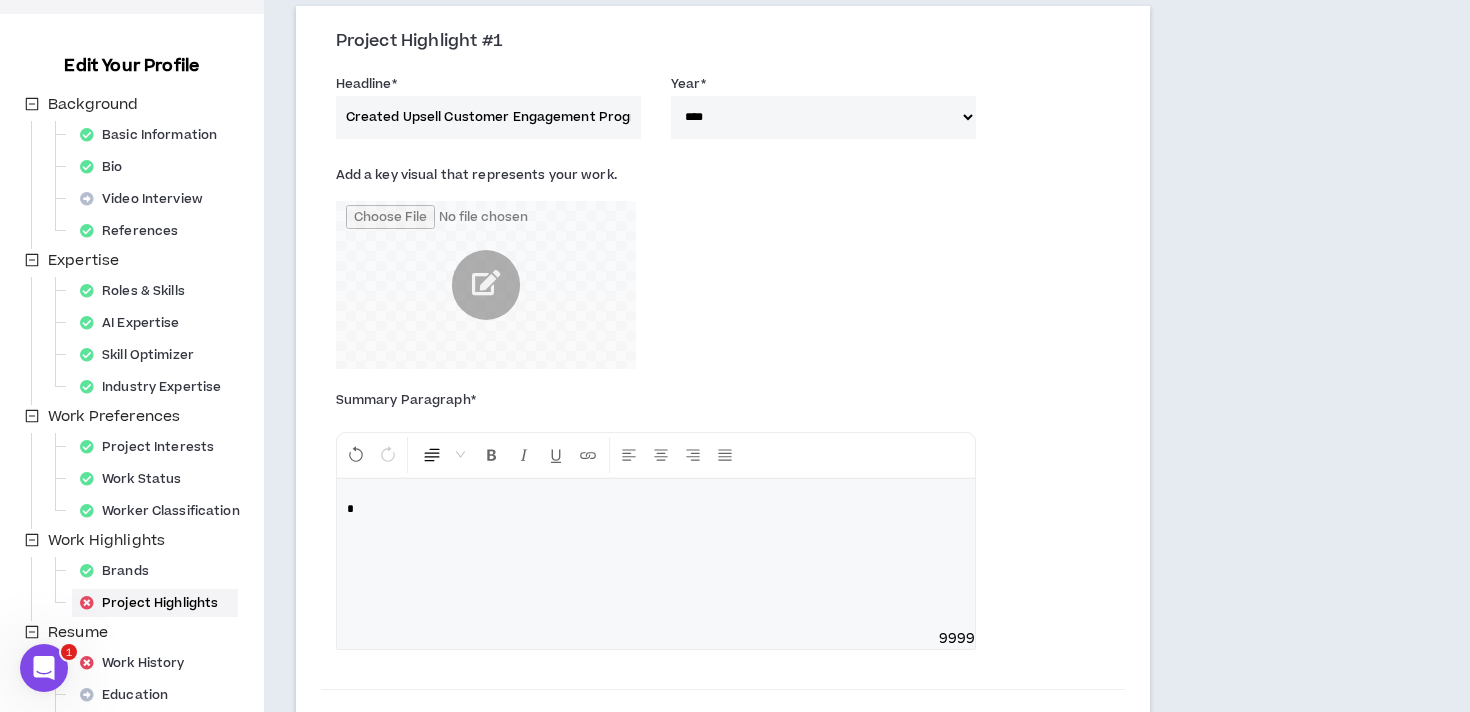 type 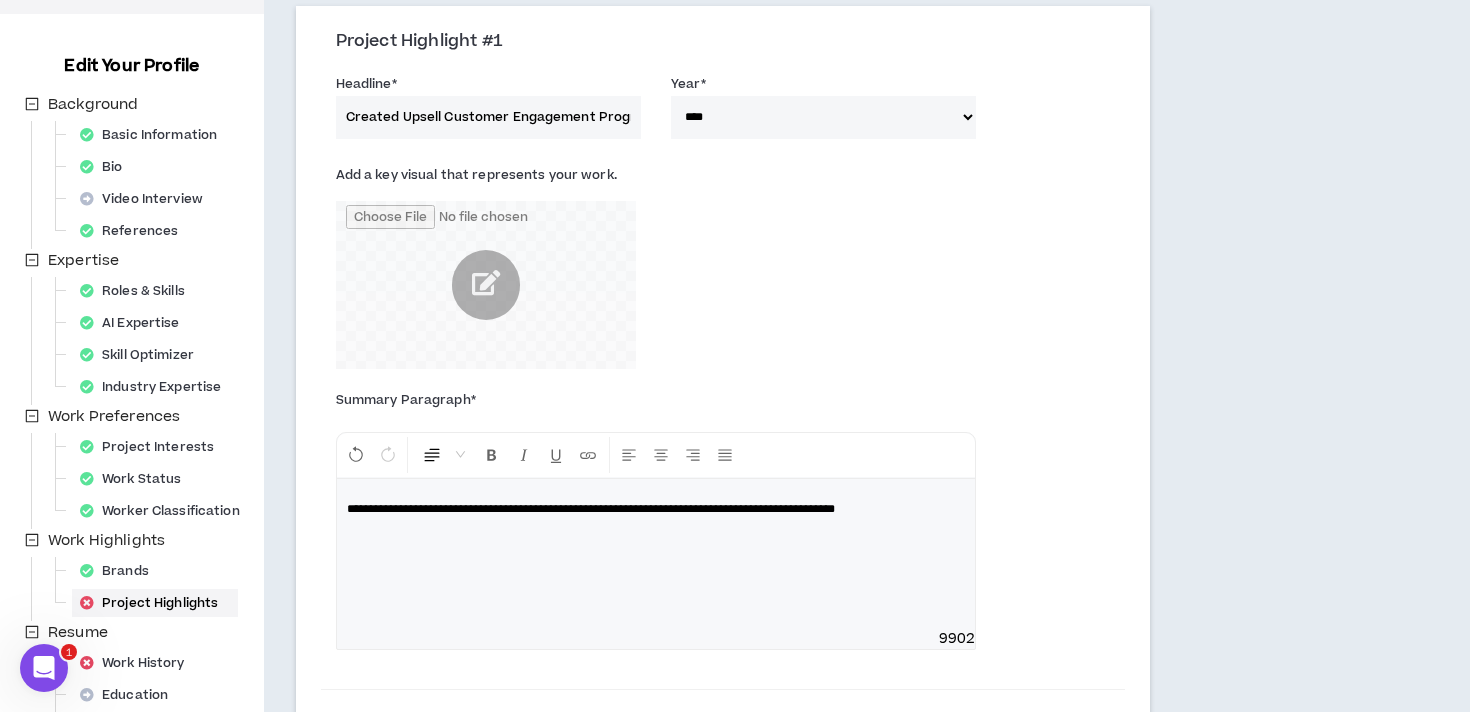 click on "**********" at bounding box center [591, 509] 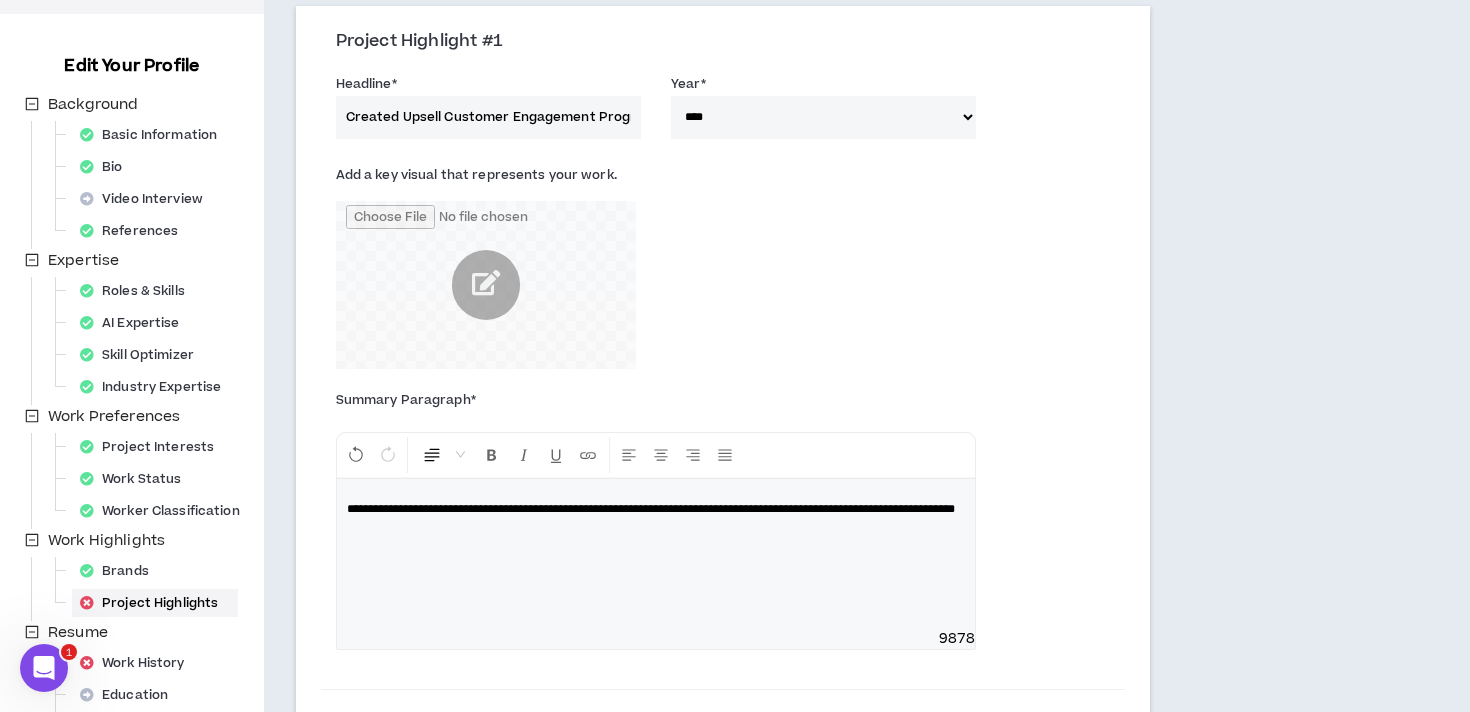 click on "**********" at bounding box center (656, 554) 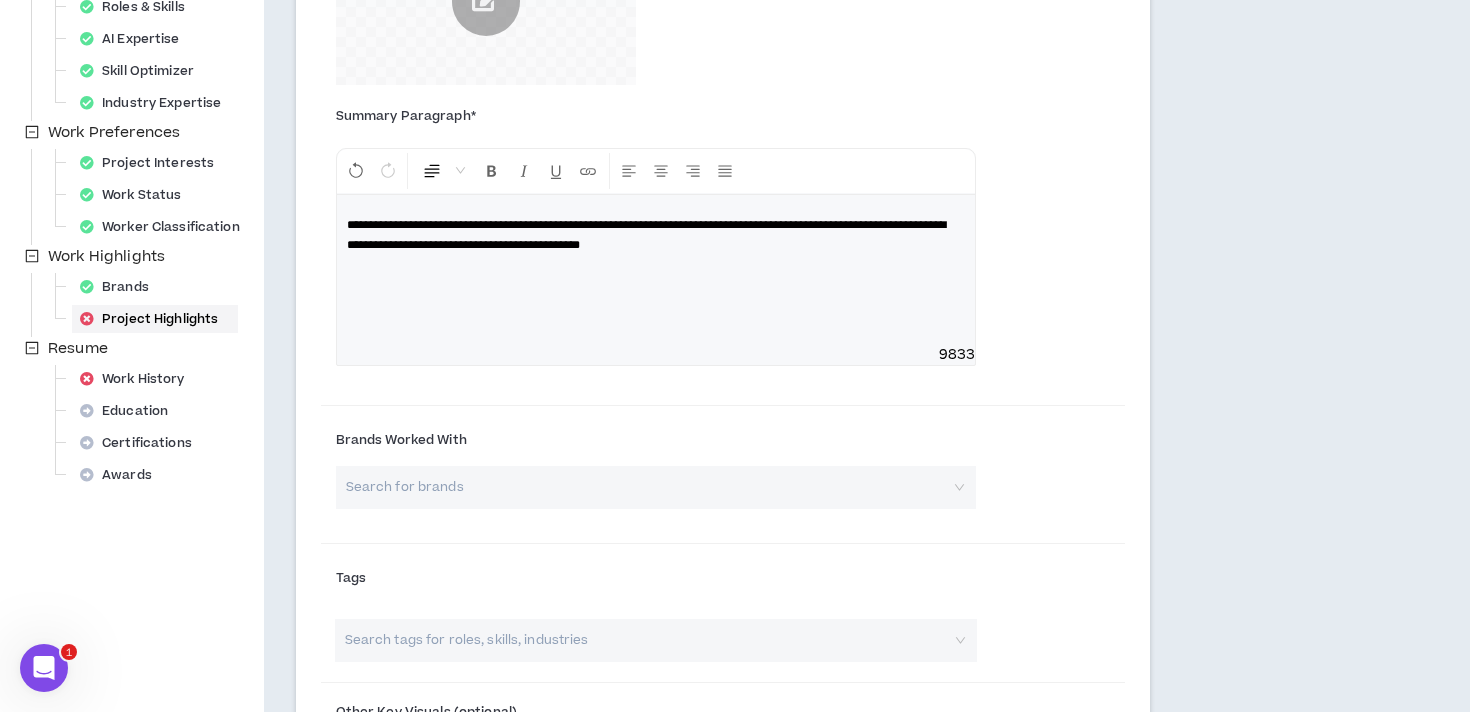 scroll, scrollTop: 518, scrollLeft: 0, axis: vertical 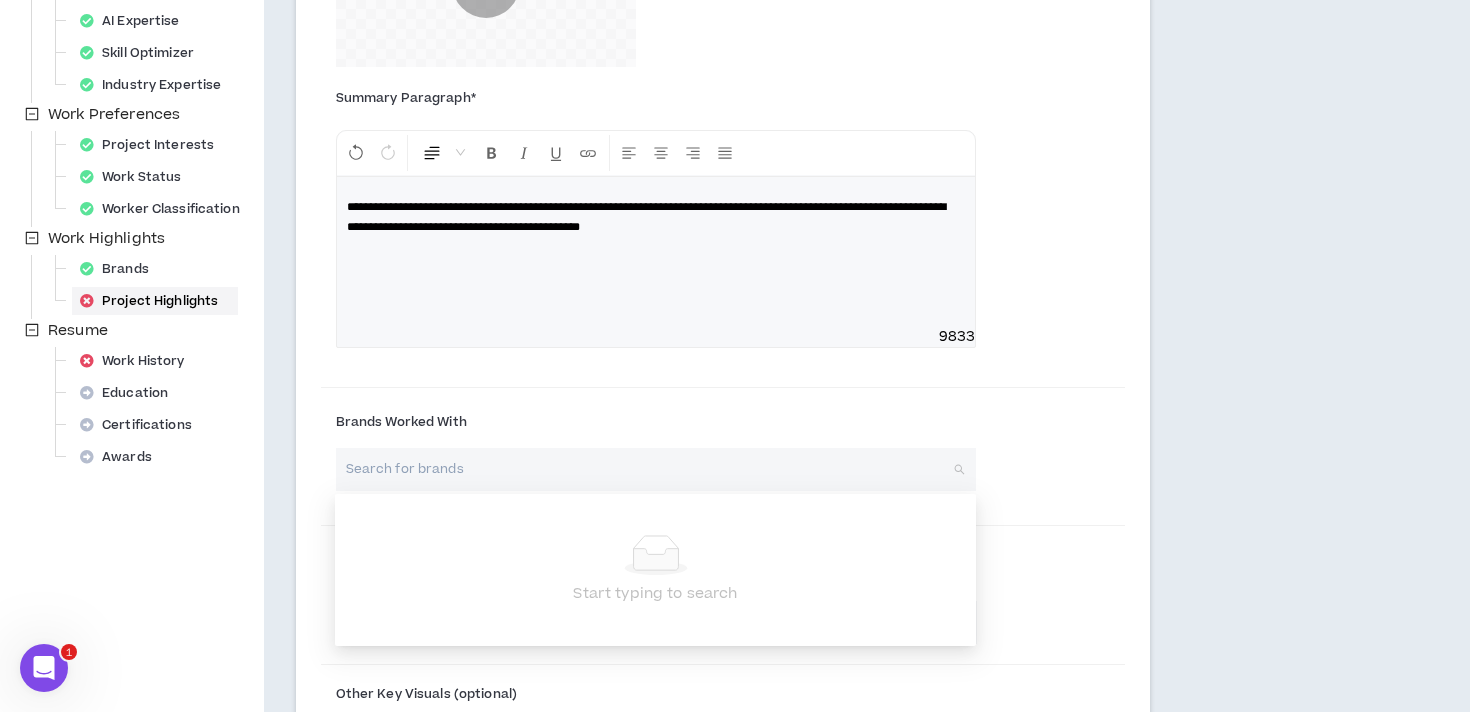 click at bounding box center (649, 469) 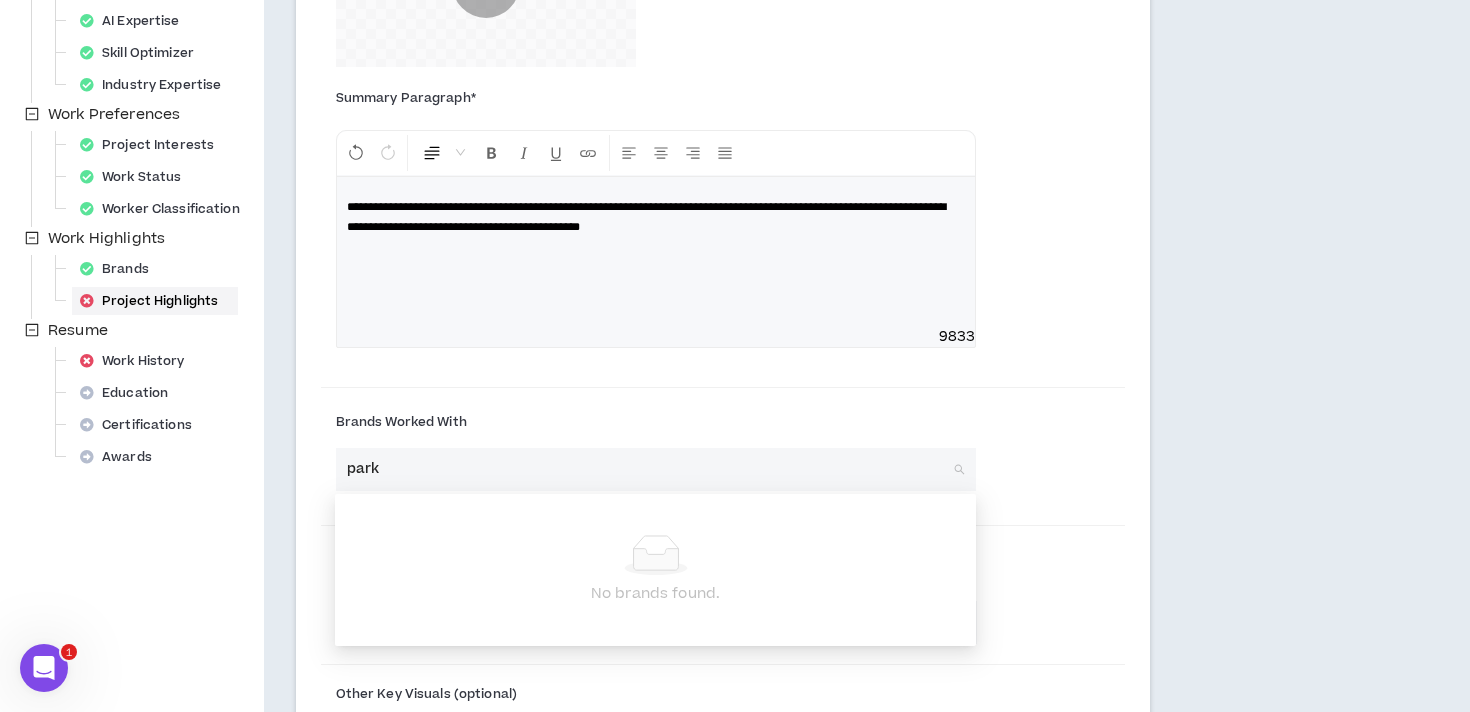 type on "parkm" 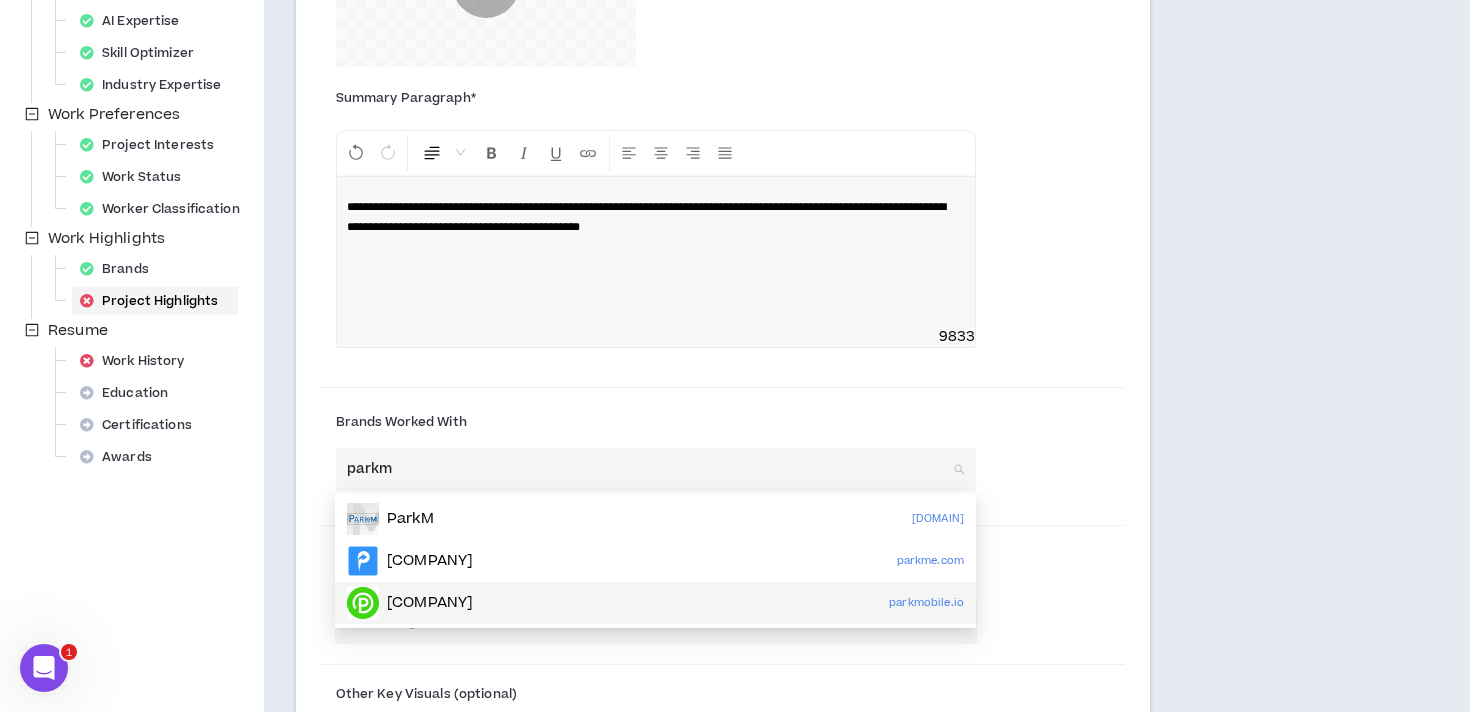 click on "ParkMobile parkmobile.io" at bounding box center (655, 603) 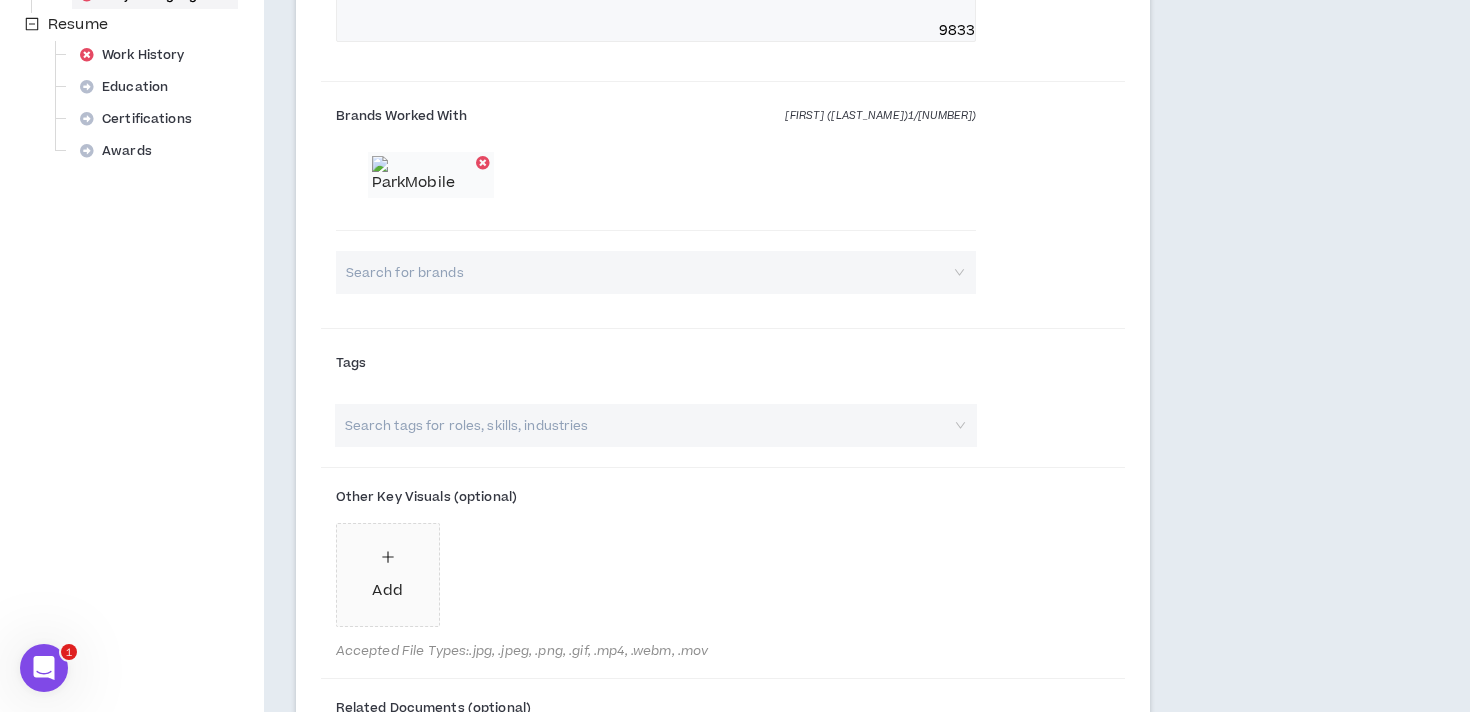 scroll, scrollTop: 843, scrollLeft: 0, axis: vertical 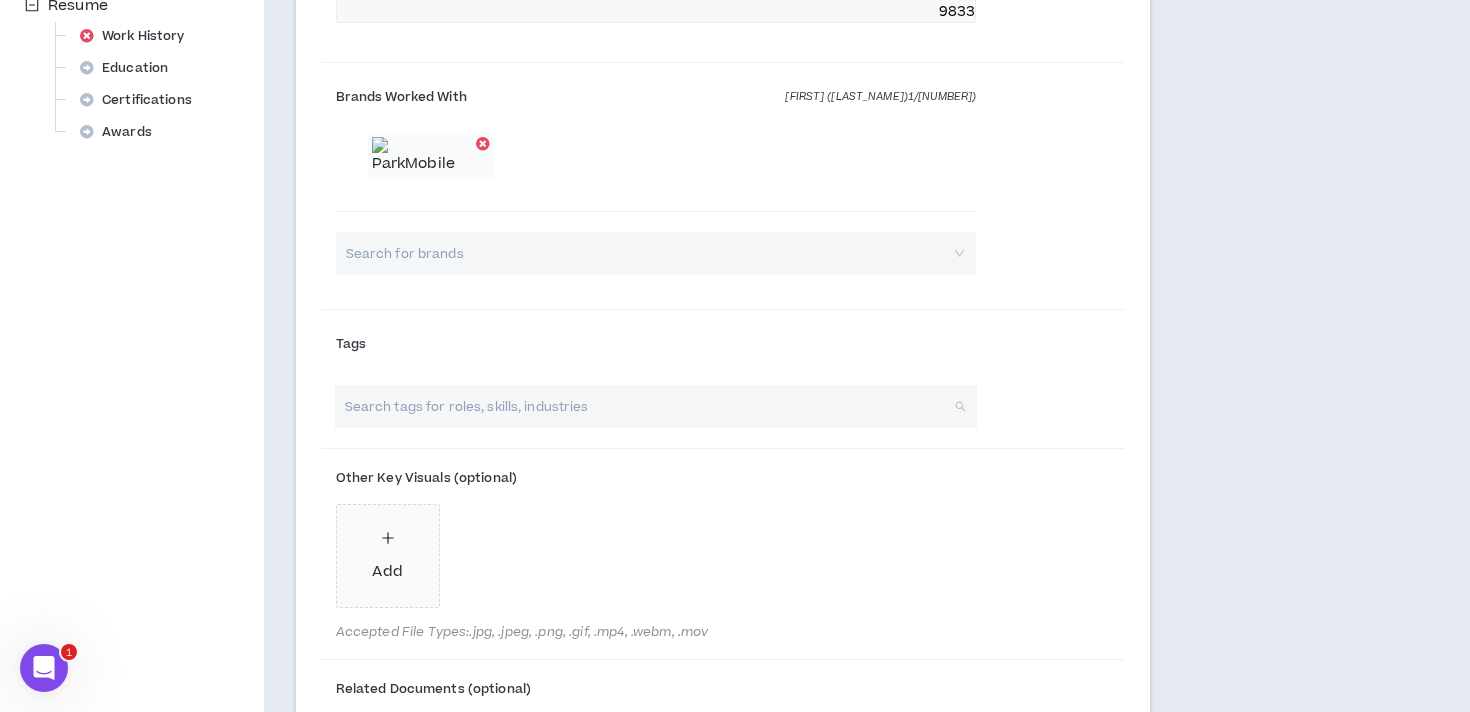 click at bounding box center [646, 406] 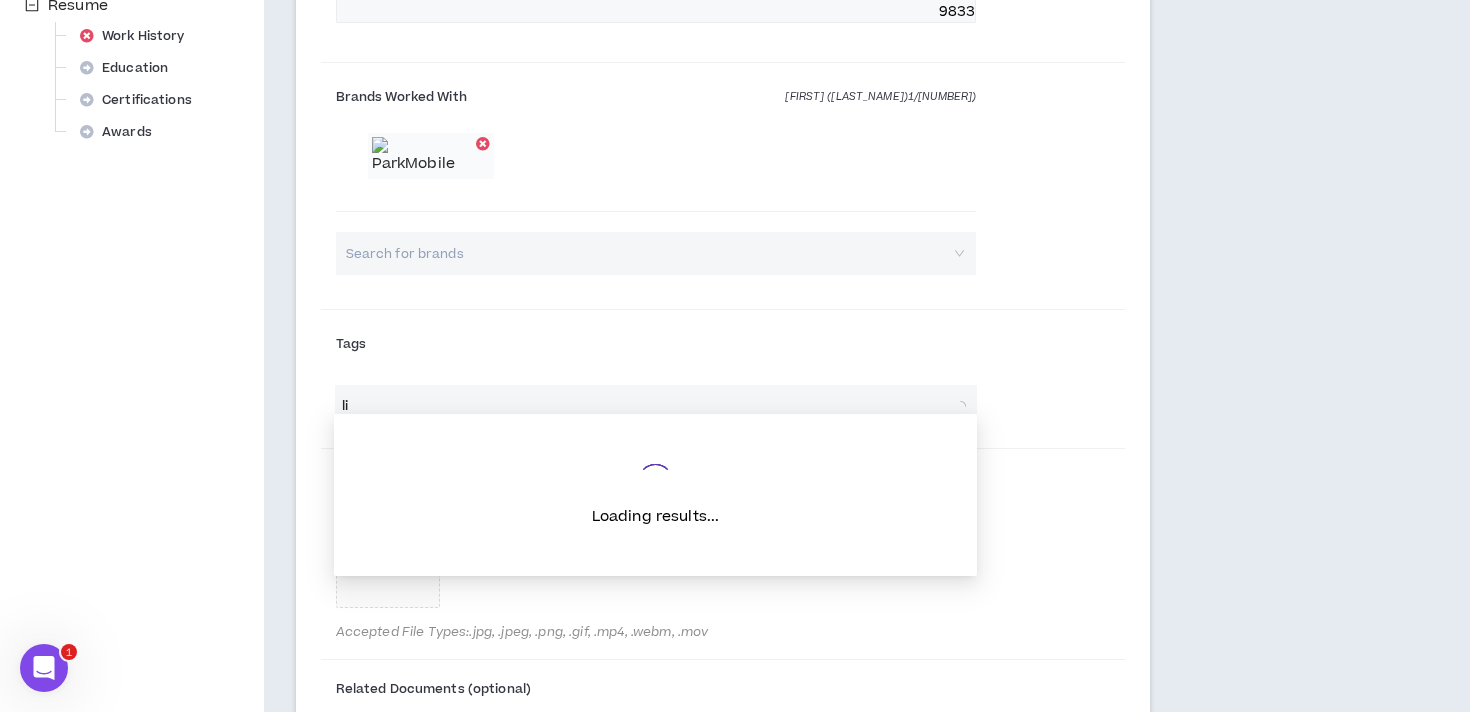 type on "l" 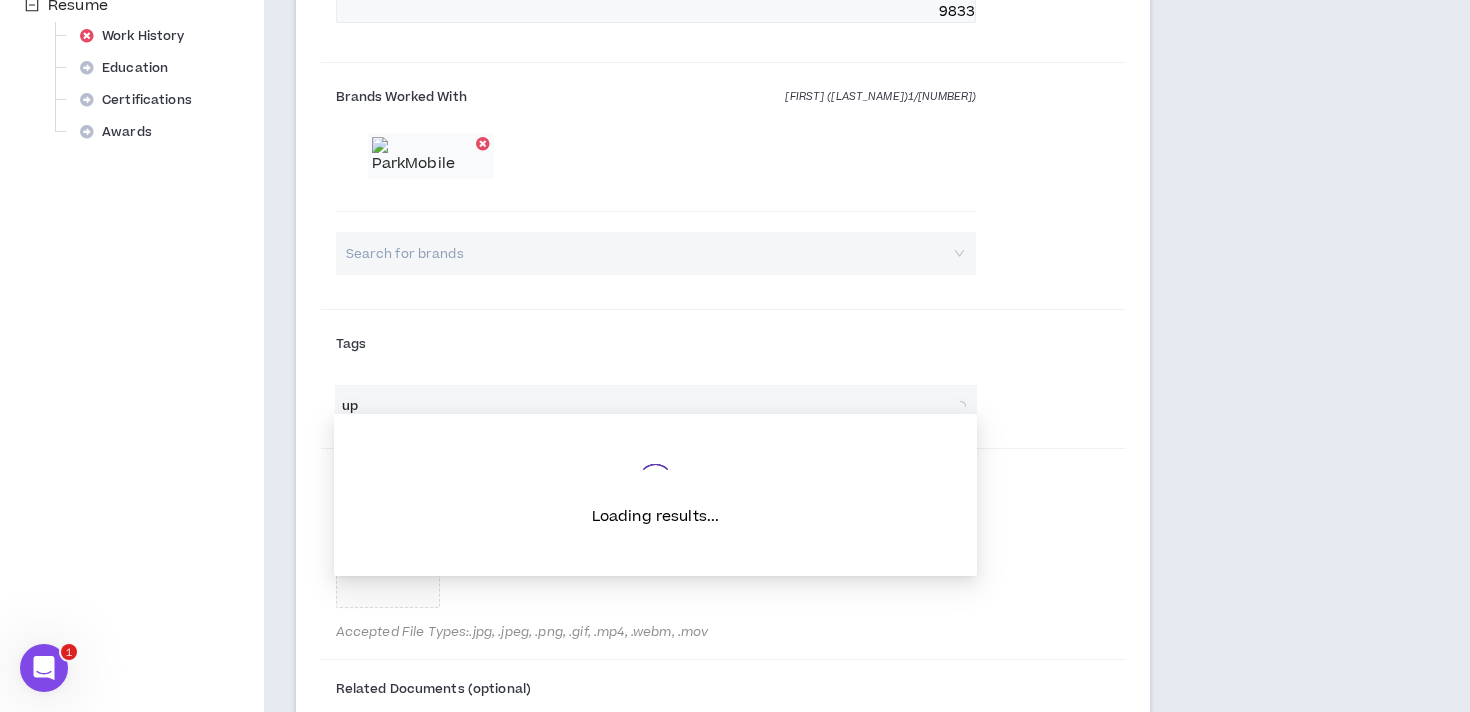 type on "u" 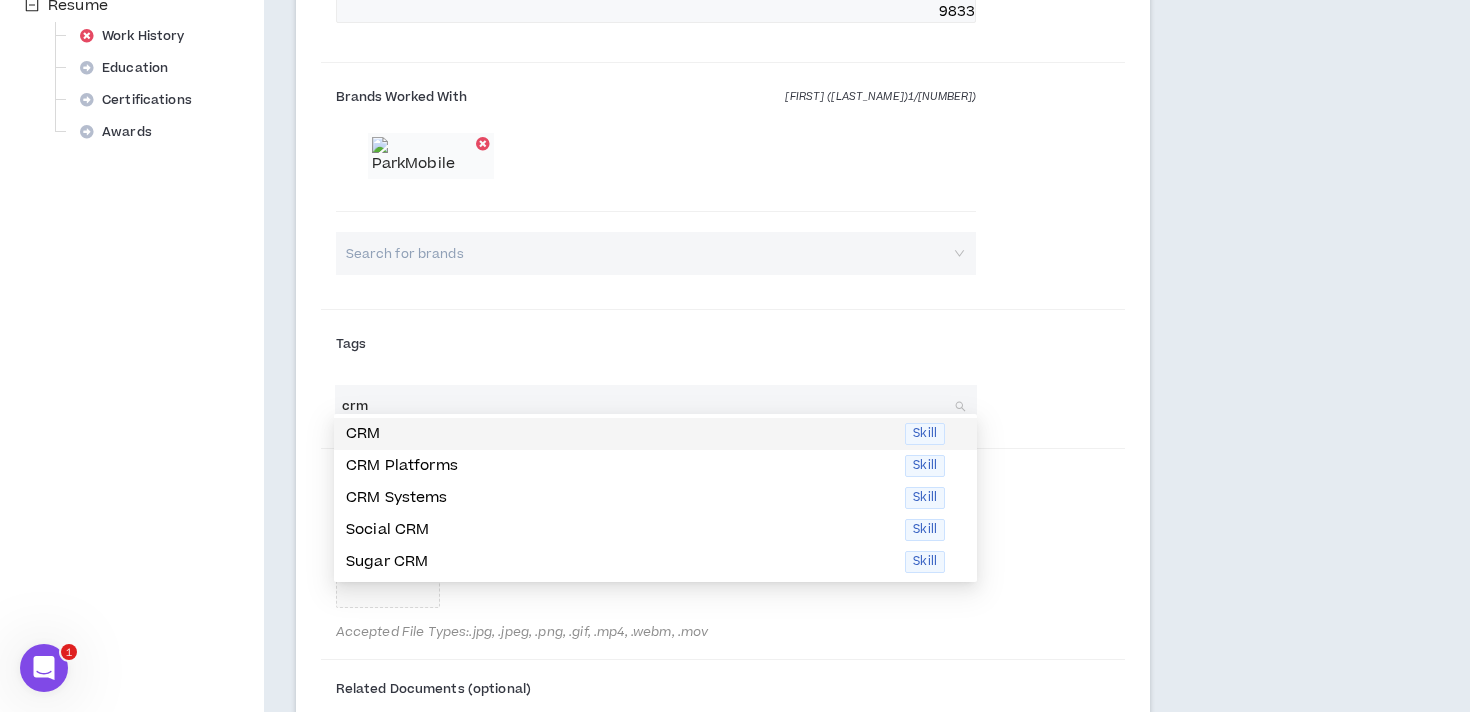 click on "CRM" at bounding box center [619, 434] 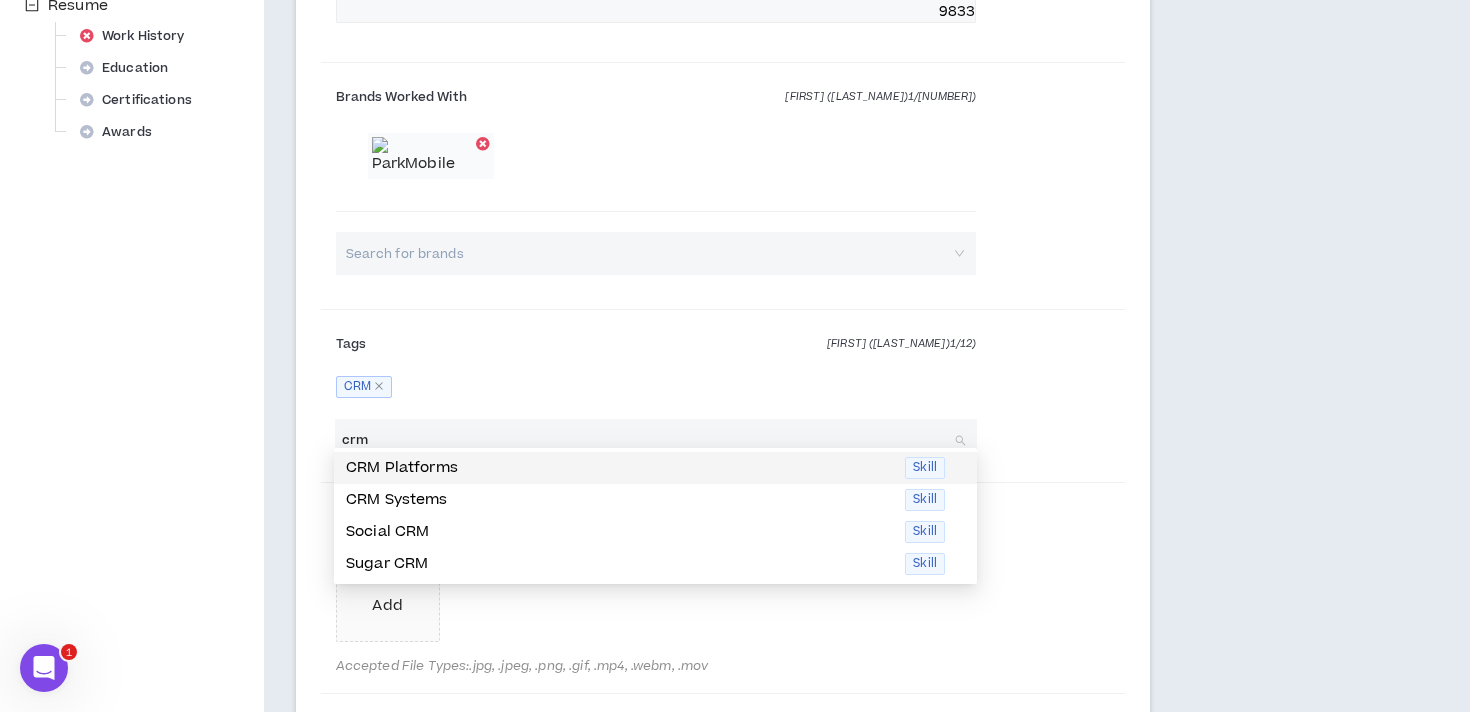 click on "CRM Platforms Skill" at bounding box center (655, 468) 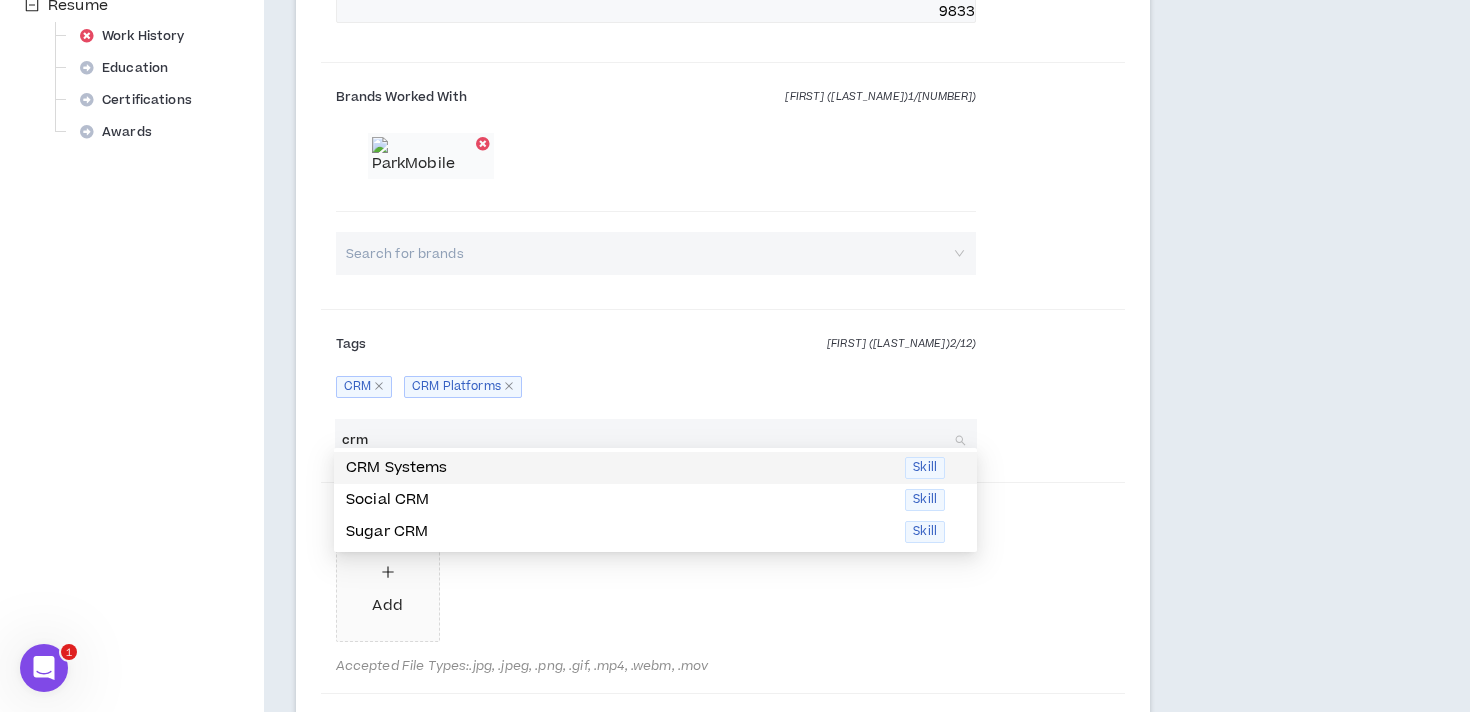 click on "CRM Systems Skill" at bounding box center [655, 468] 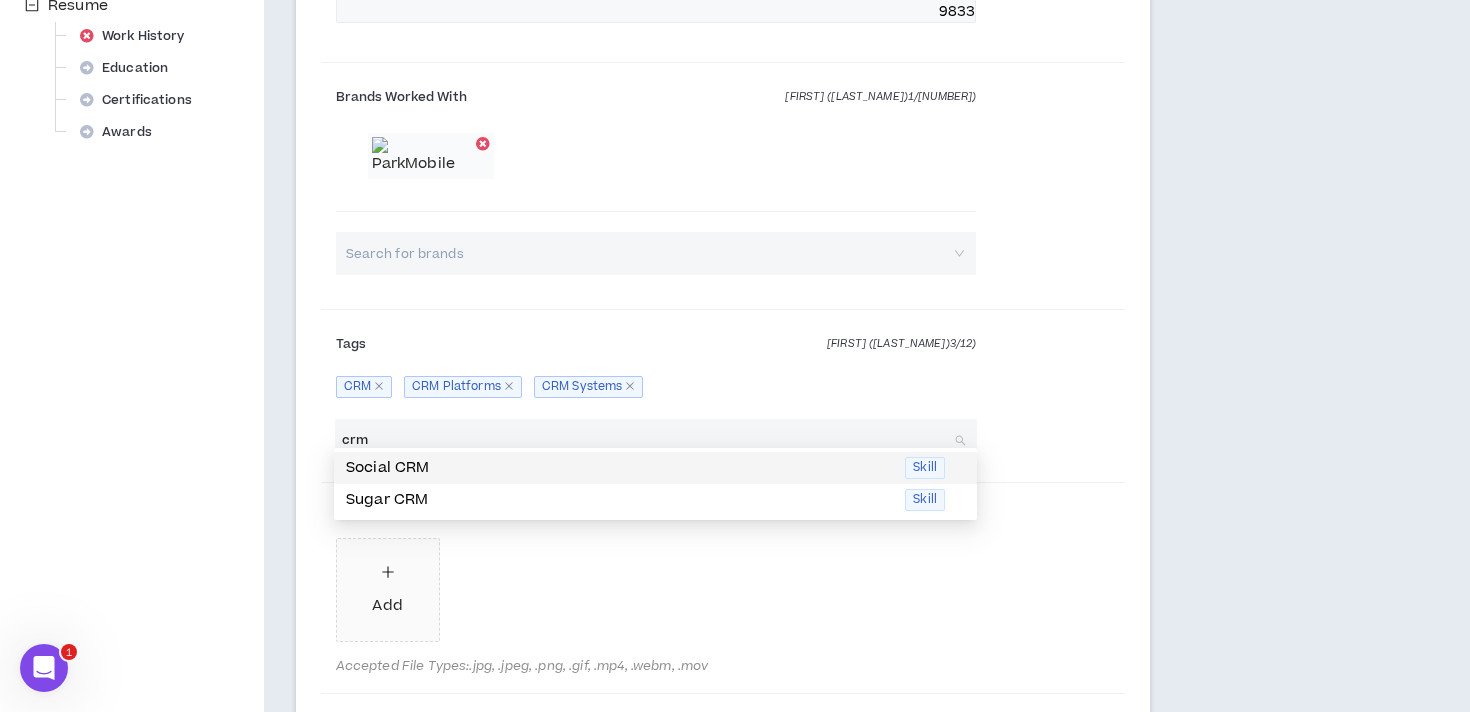 click on "crm" at bounding box center (646, 440) 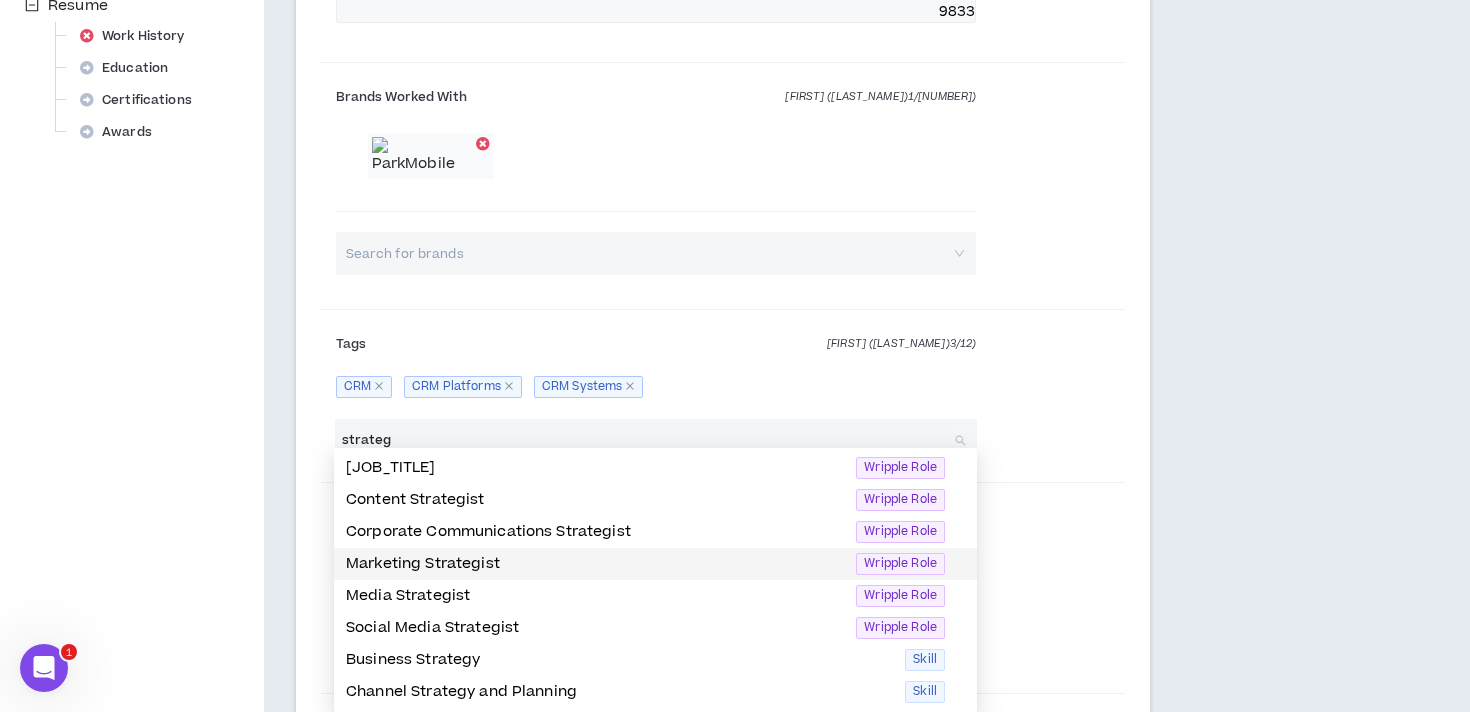 click on "Marketing Strategist" at bounding box center [595, 564] 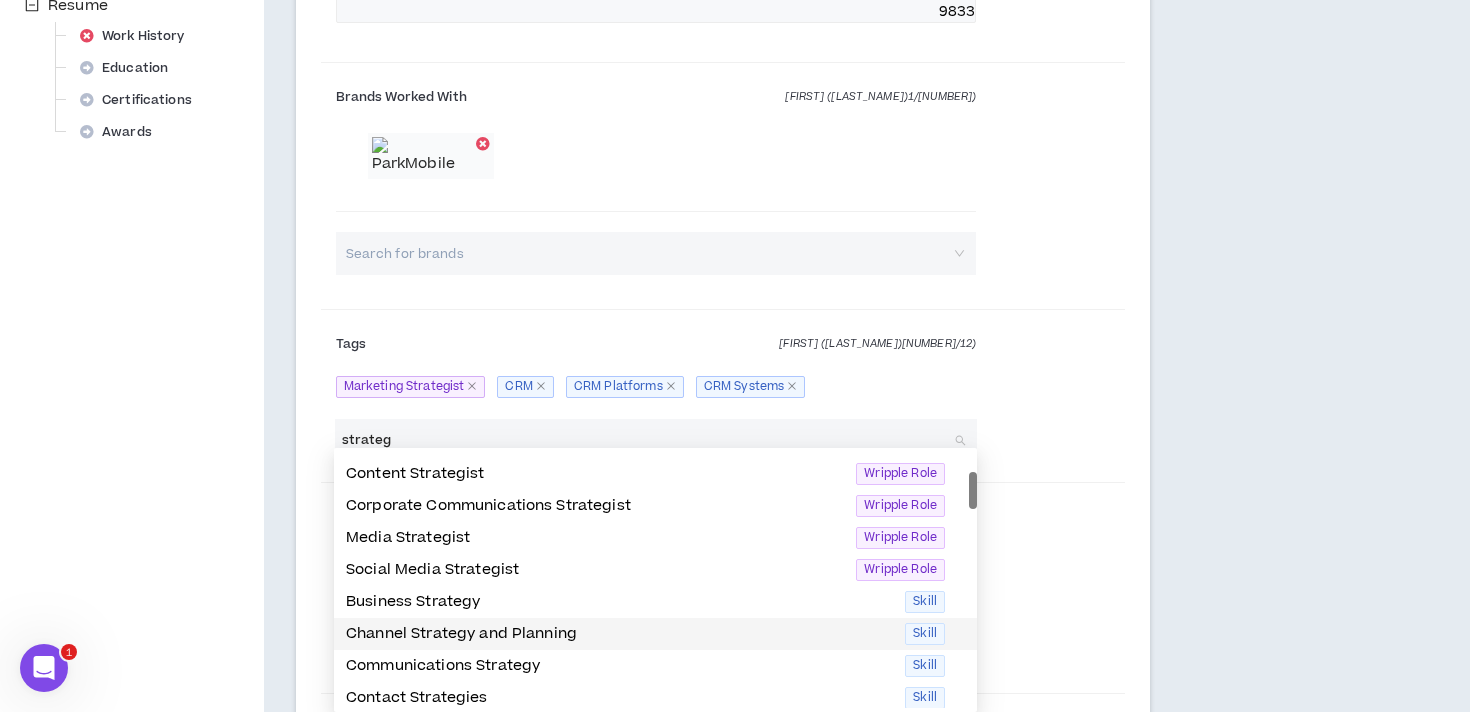 scroll, scrollTop: 49, scrollLeft: 0, axis: vertical 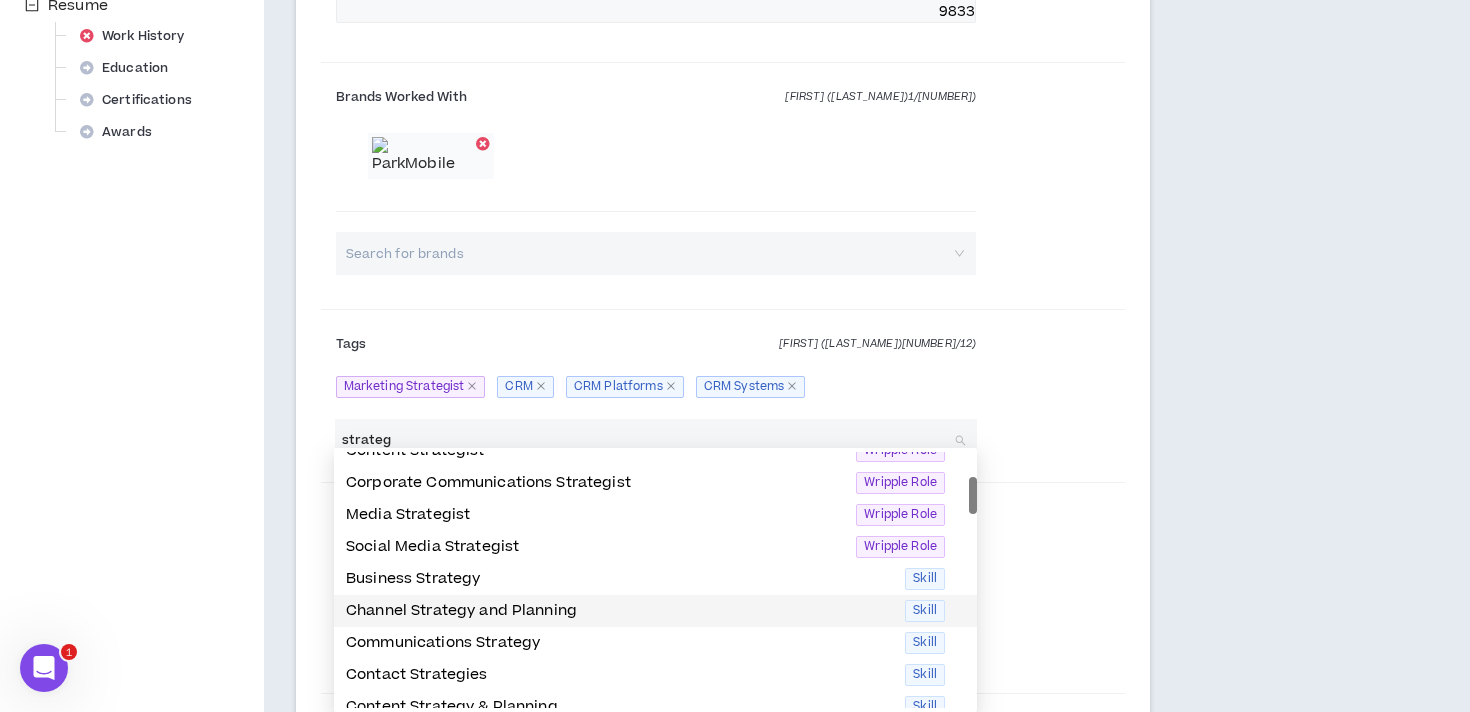 click on "Channel Strategy and Planning" at bounding box center (619, 611) 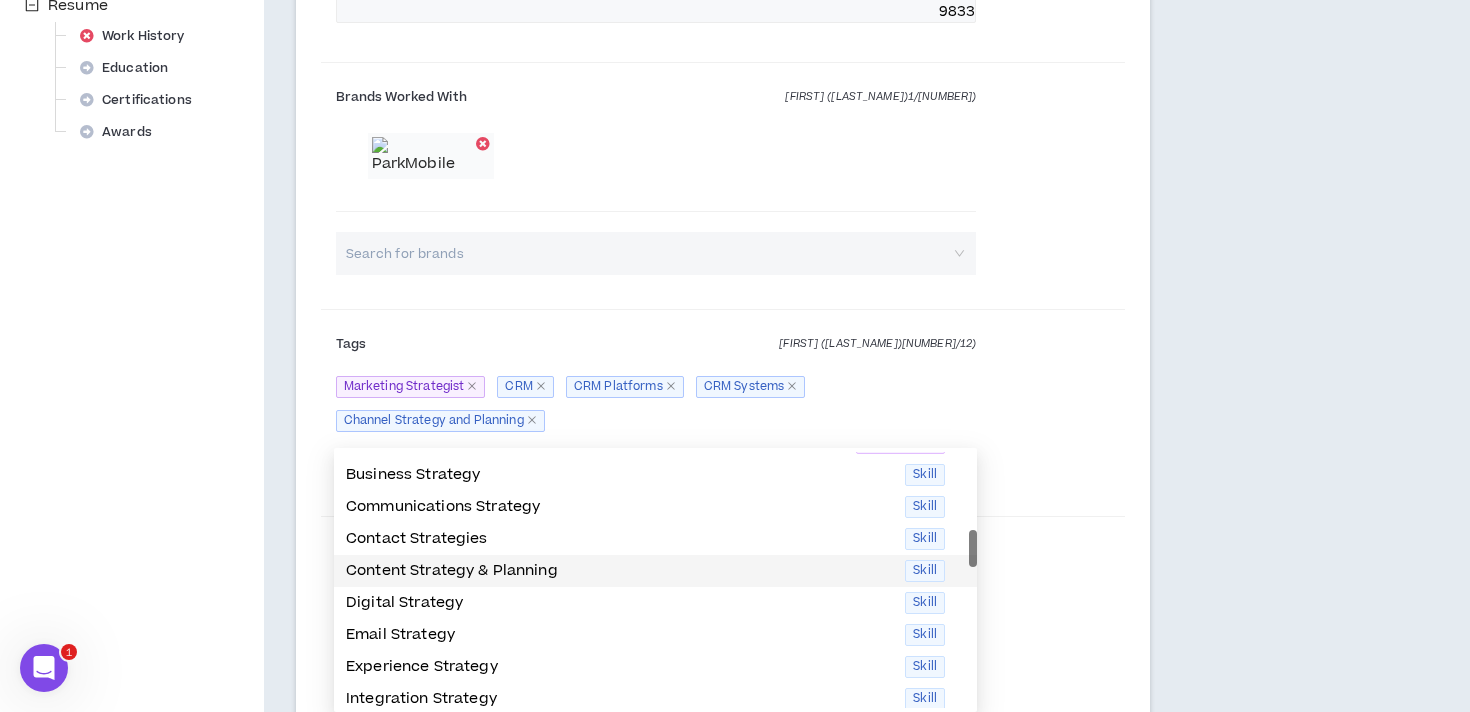scroll, scrollTop: 155, scrollLeft: 0, axis: vertical 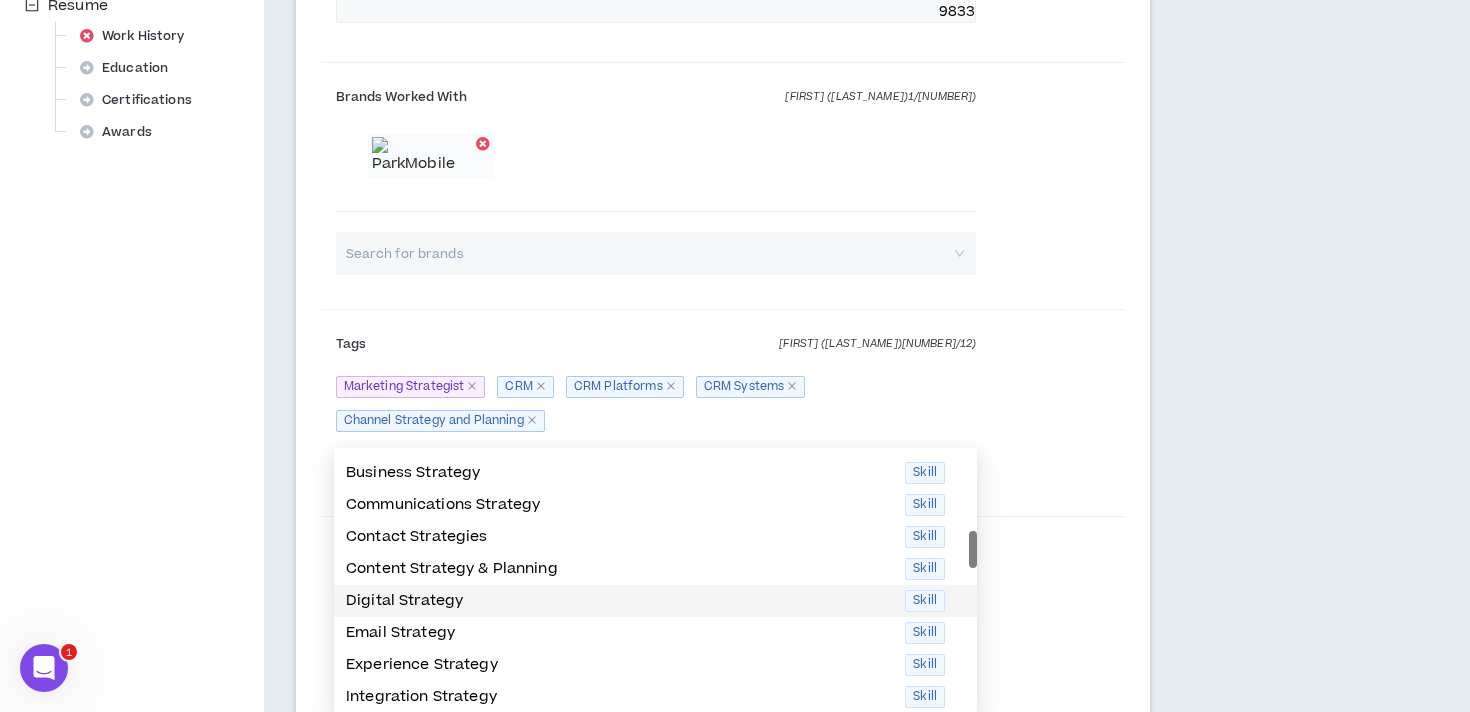 click on "Digital Strategy" at bounding box center (619, 601) 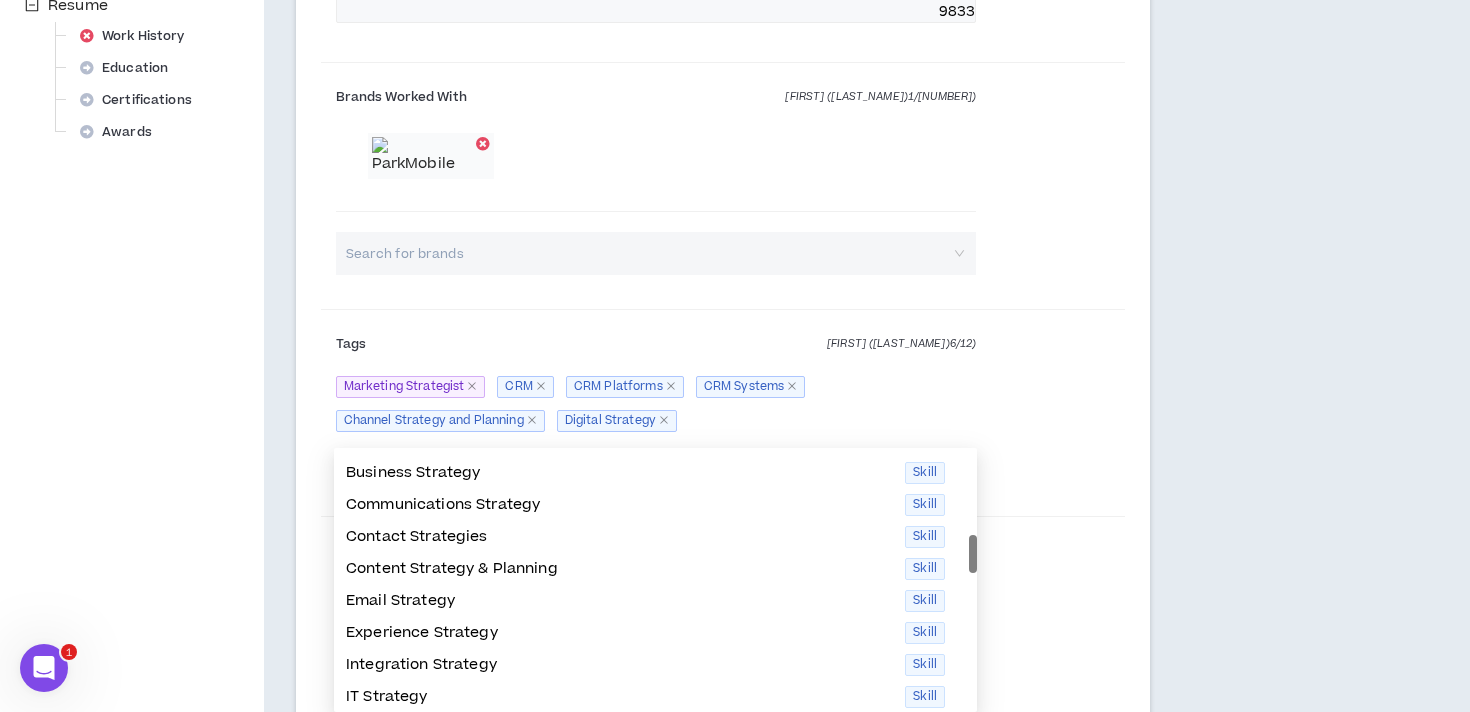 click on "Email Strategy" at bounding box center [619, 601] 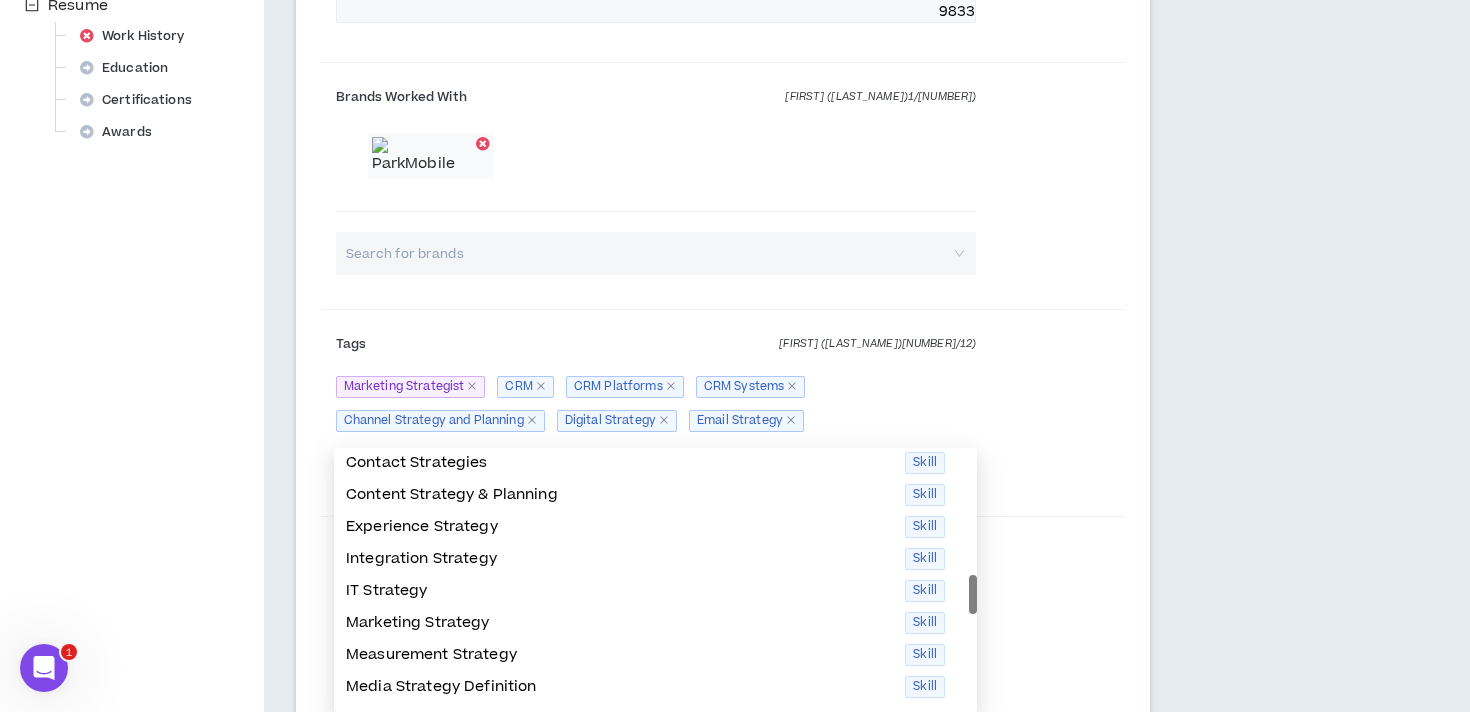 scroll, scrollTop: 241, scrollLeft: 0, axis: vertical 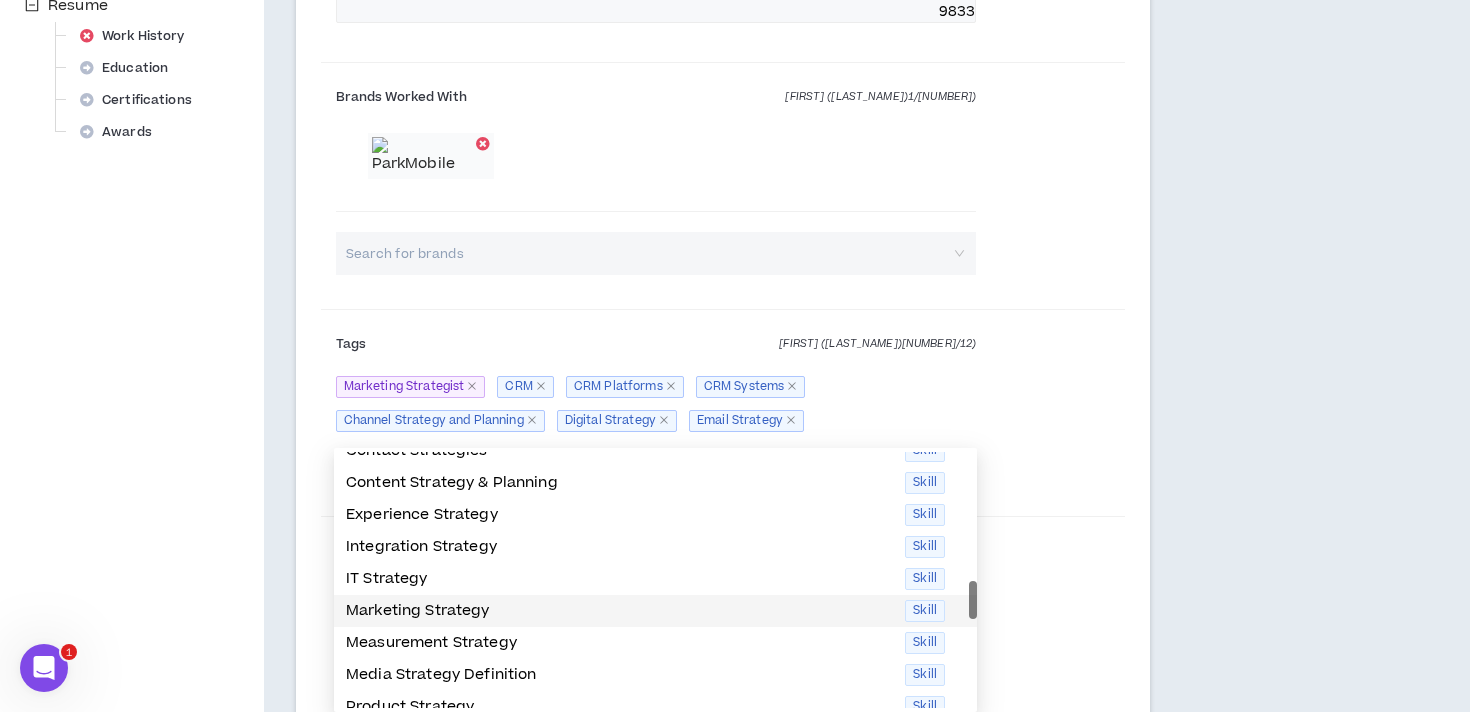 click on "Marketing Strategy" at bounding box center [619, 611] 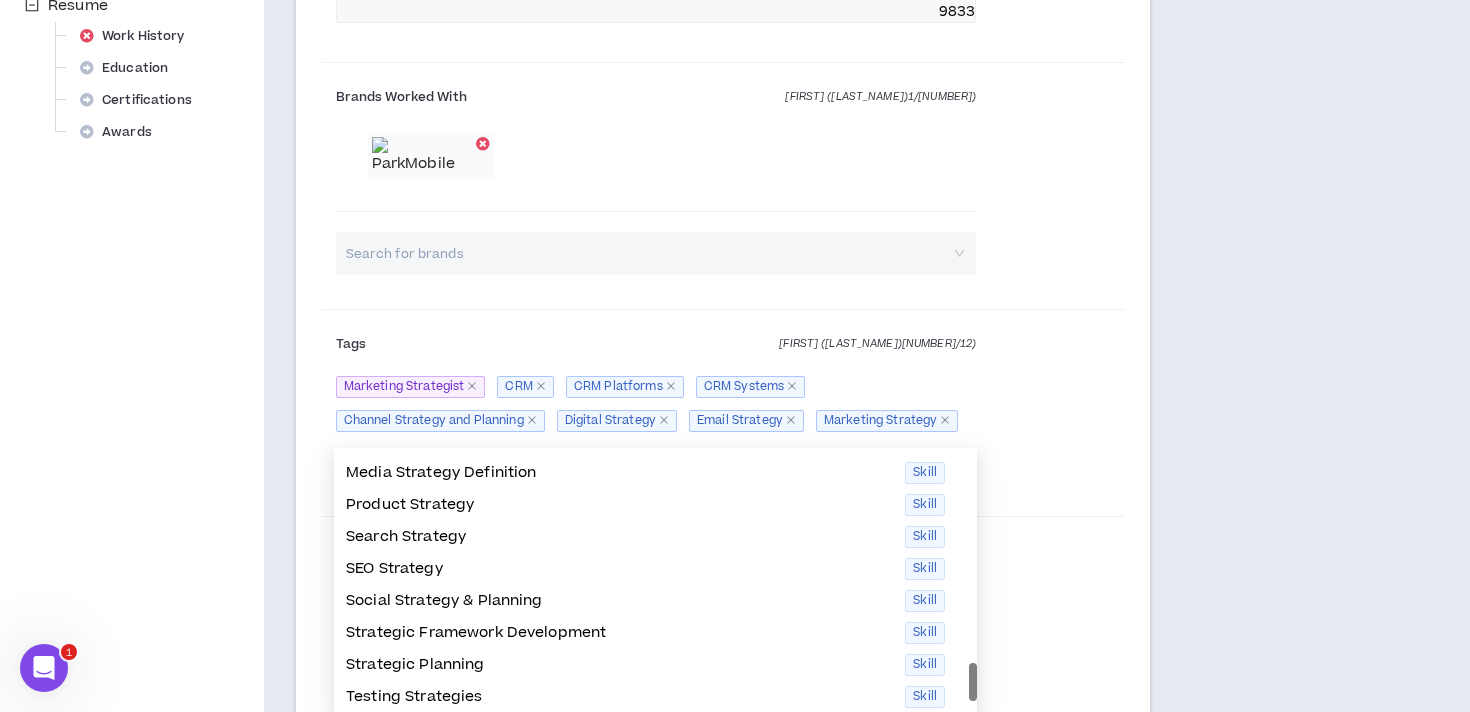 scroll, scrollTop: 416, scrollLeft: 0, axis: vertical 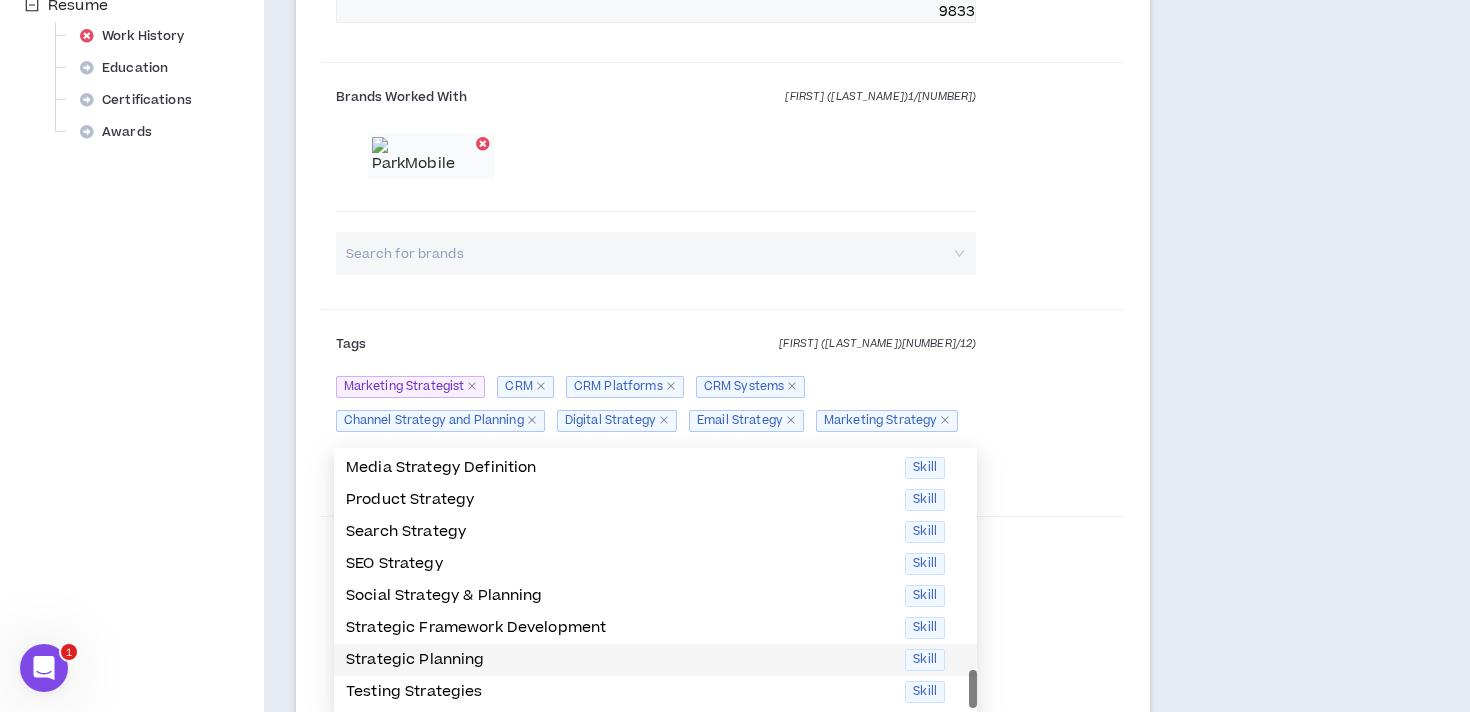 click on "Strategic Planning" at bounding box center [619, 660] 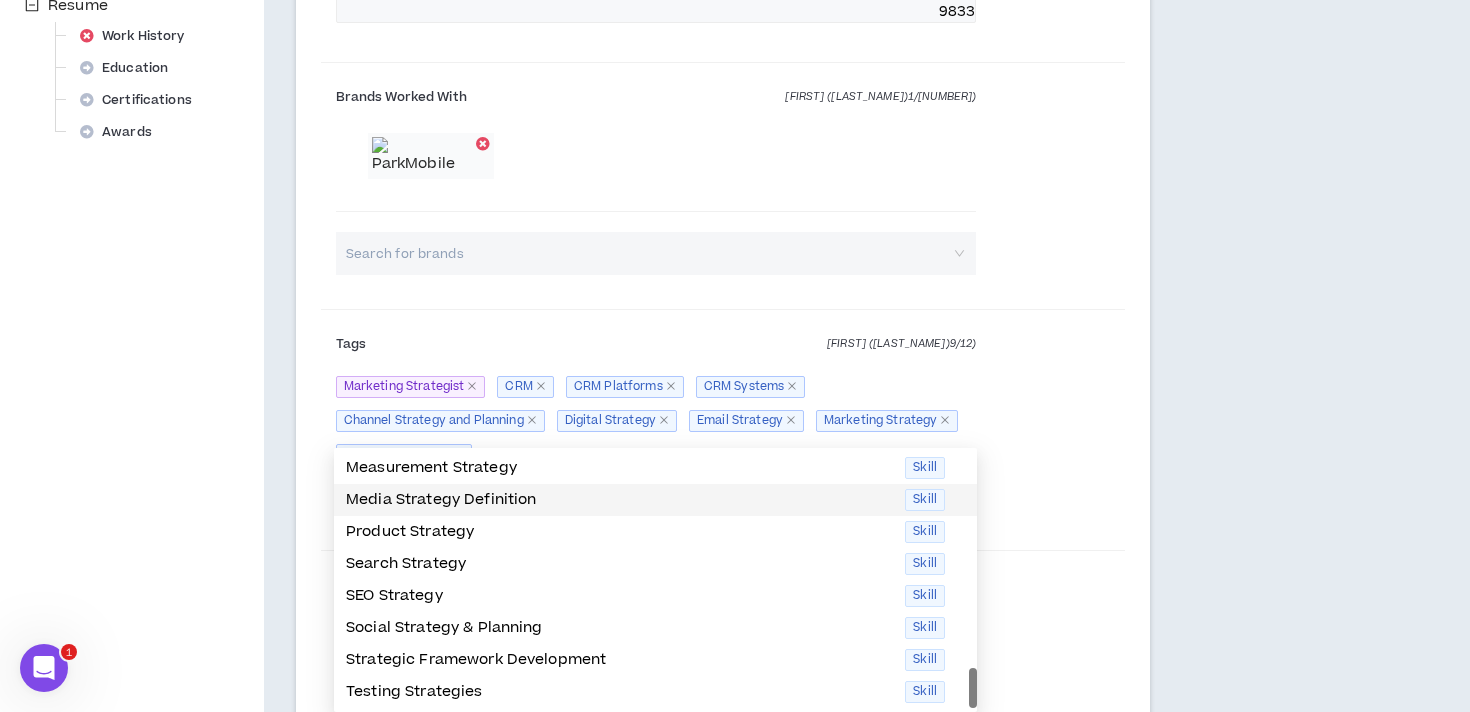 type on "strateg" 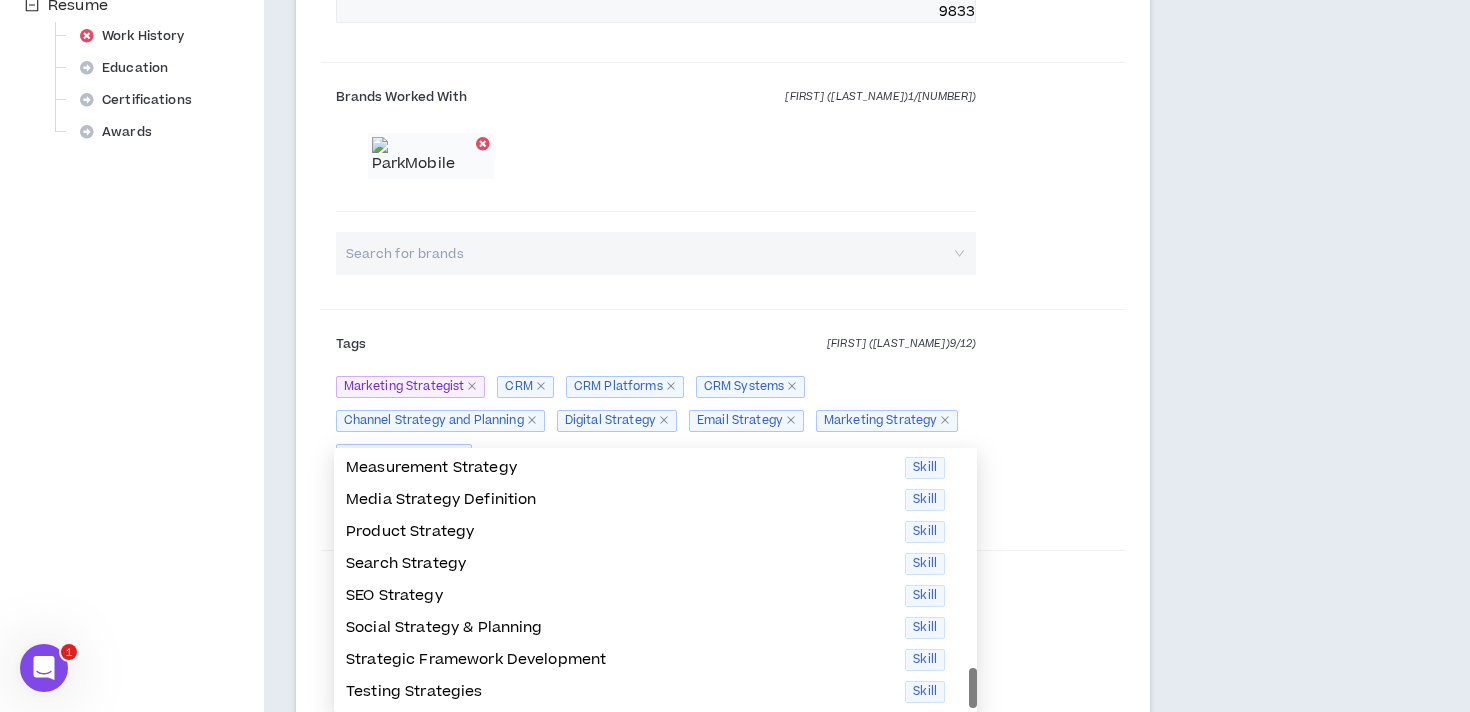 click on "Tags Max ( 9  /  12 ) Marketing Strategist CRM CRM Platforms CRM Systems Channel Strategy and Planning Digital Strategy Email Strategy Marketing Strategy Strategic Planning" at bounding box center (723, 402) 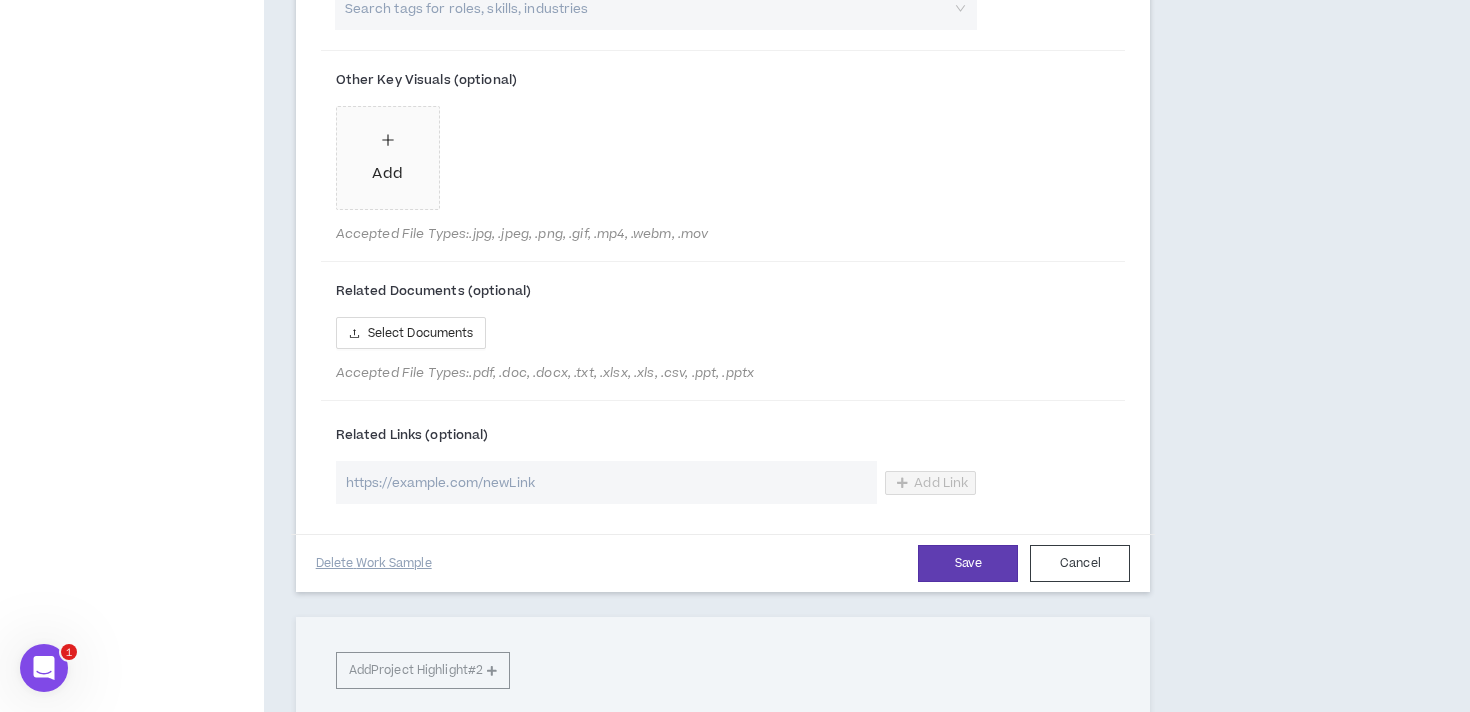 scroll, scrollTop: 1344, scrollLeft: 0, axis: vertical 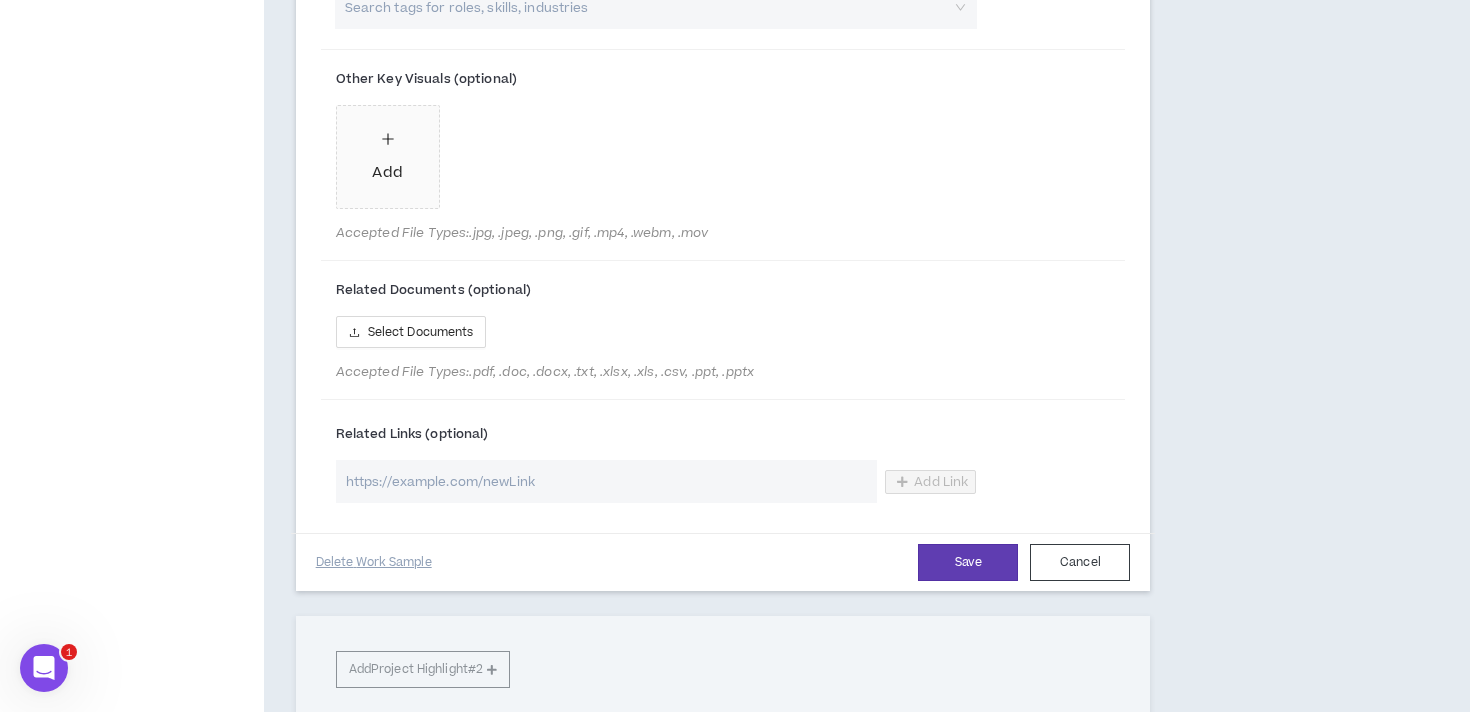 click on "Related Links (optional) Add Link" at bounding box center (723, 463) 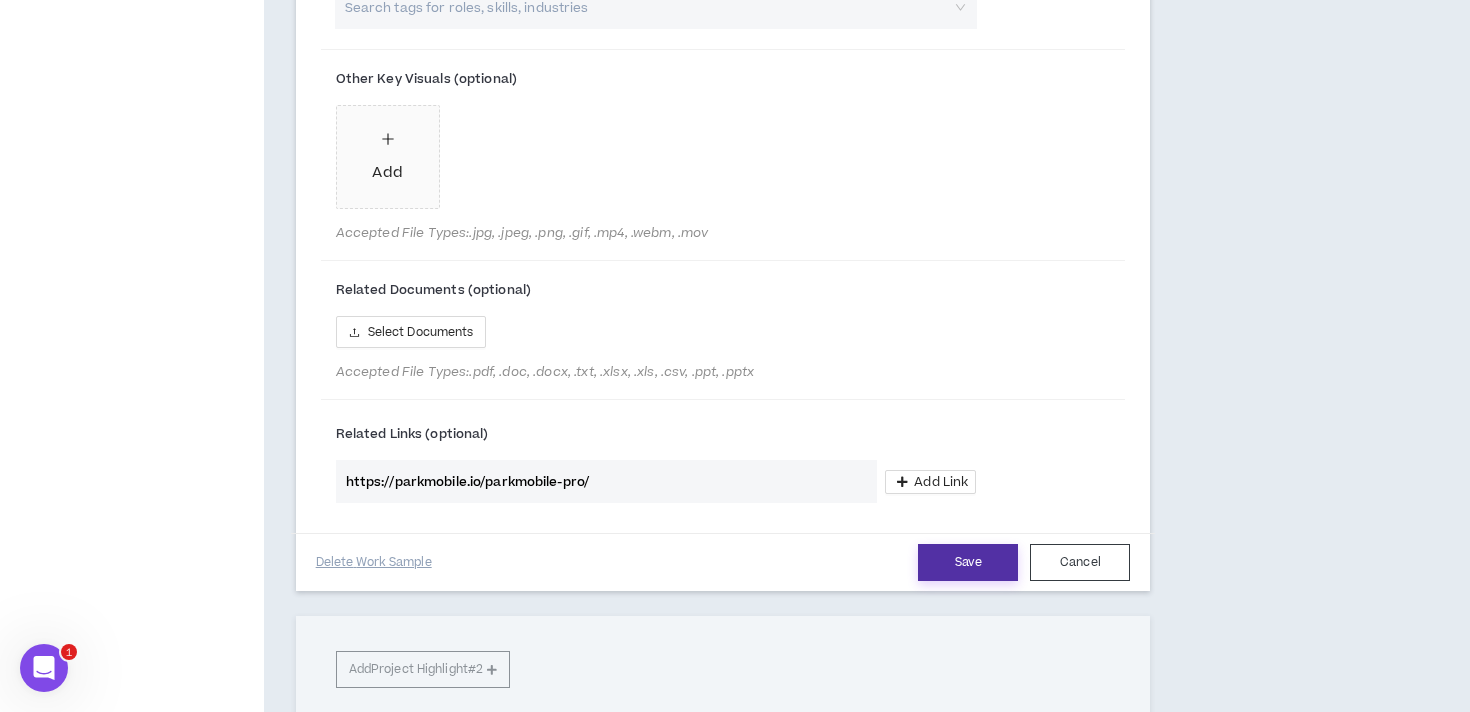 type on "https://parkmobile.io/parkmobile-pro/" 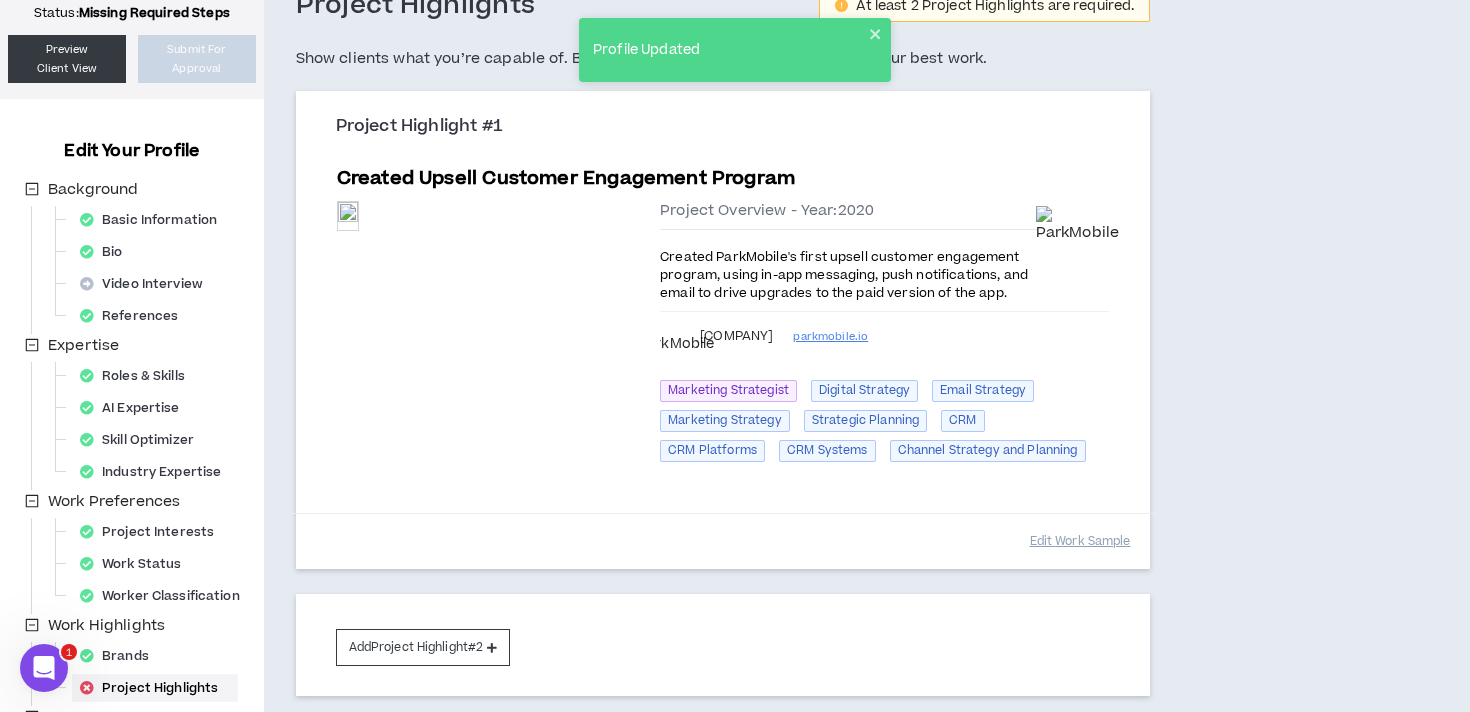 scroll, scrollTop: 211, scrollLeft: 0, axis: vertical 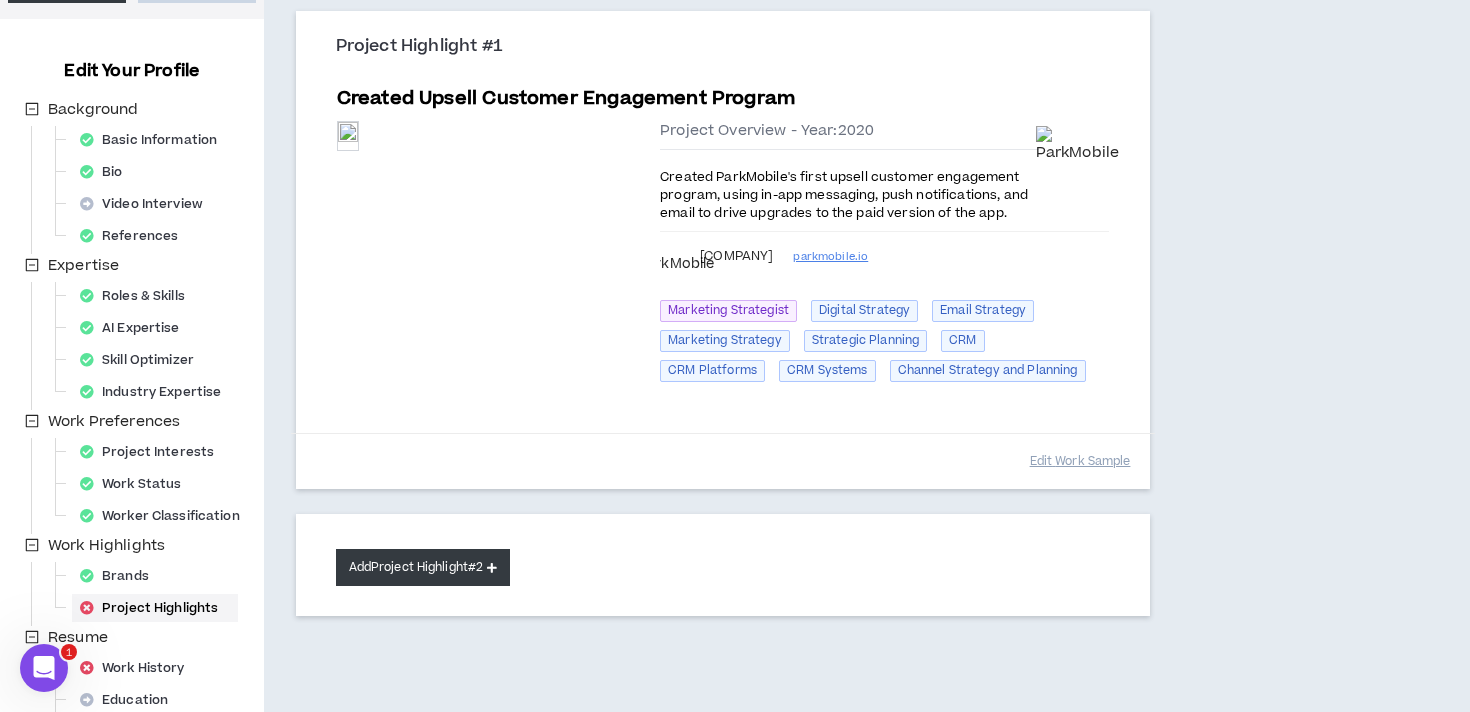 click on "Add  Project Highlight  #2" at bounding box center [423, 567] 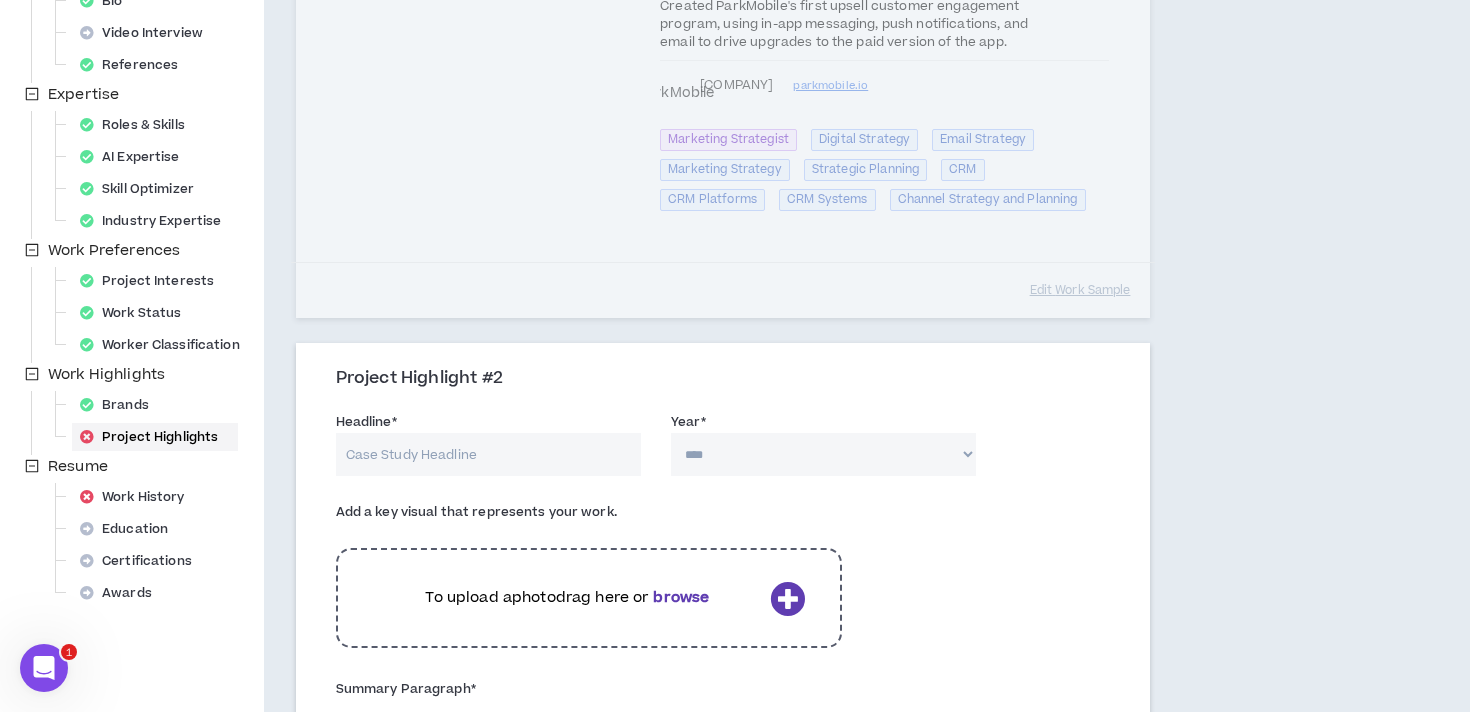 scroll, scrollTop: 398, scrollLeft: 0, axis: vertical 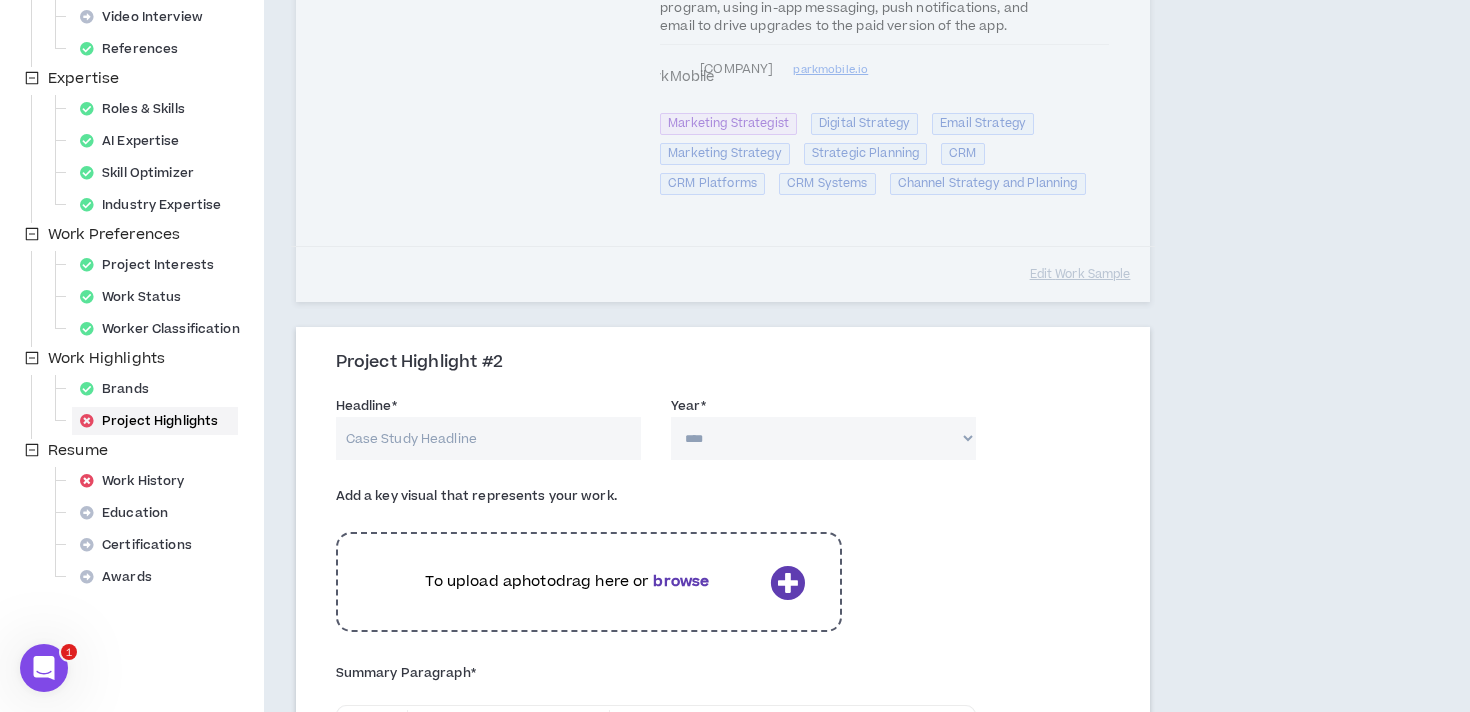 click on "Headline  *" at bounding box center (488, 438) 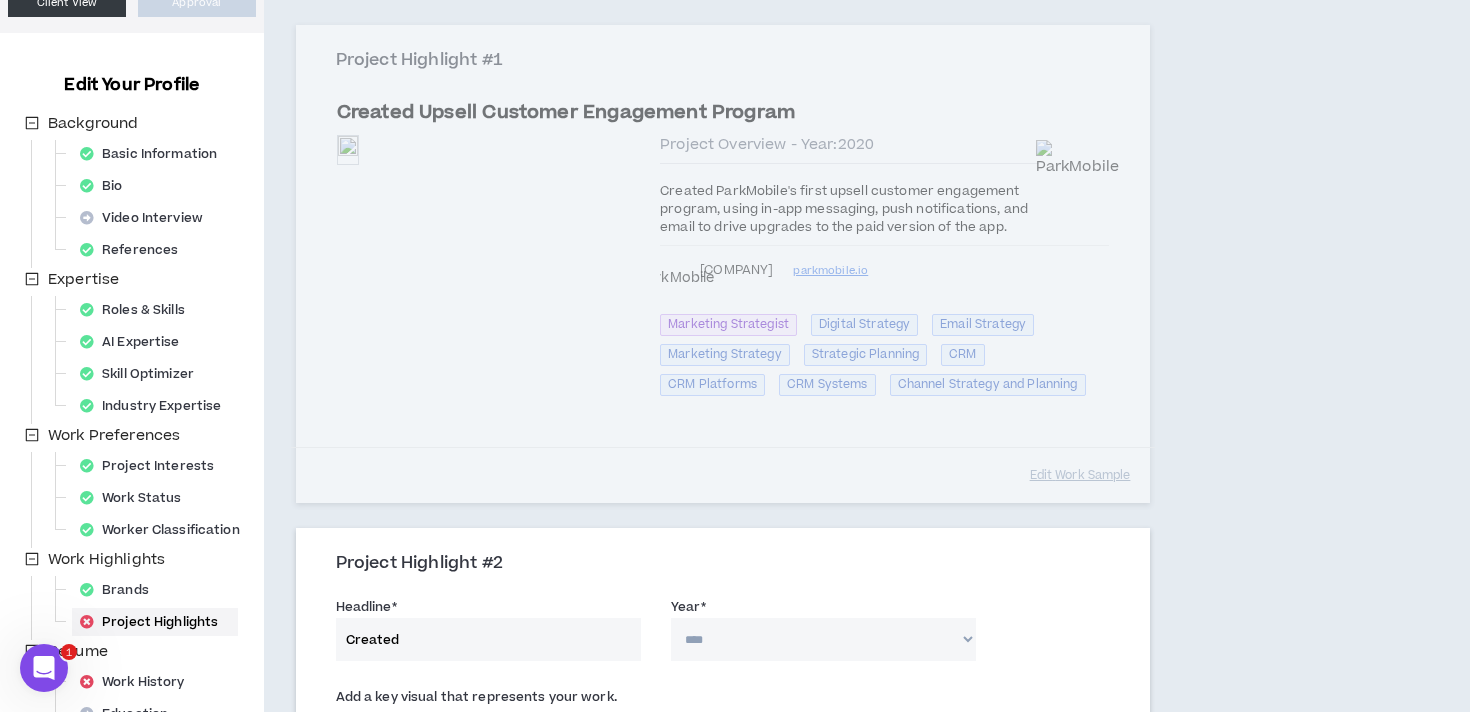 scroll, scrollTop: 194, scrollLeft: 0, axis: vertical 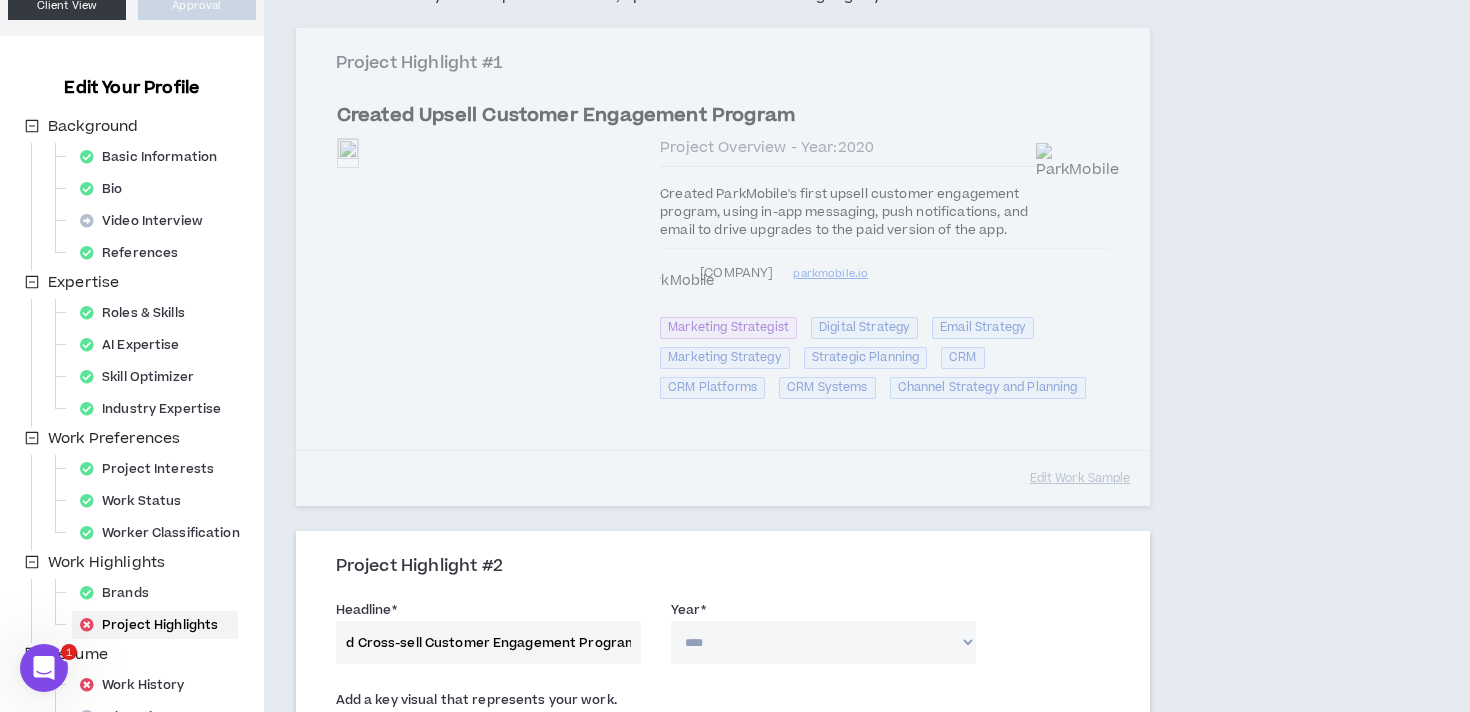 type on "Created Cross-sell Customer Engagement Program" 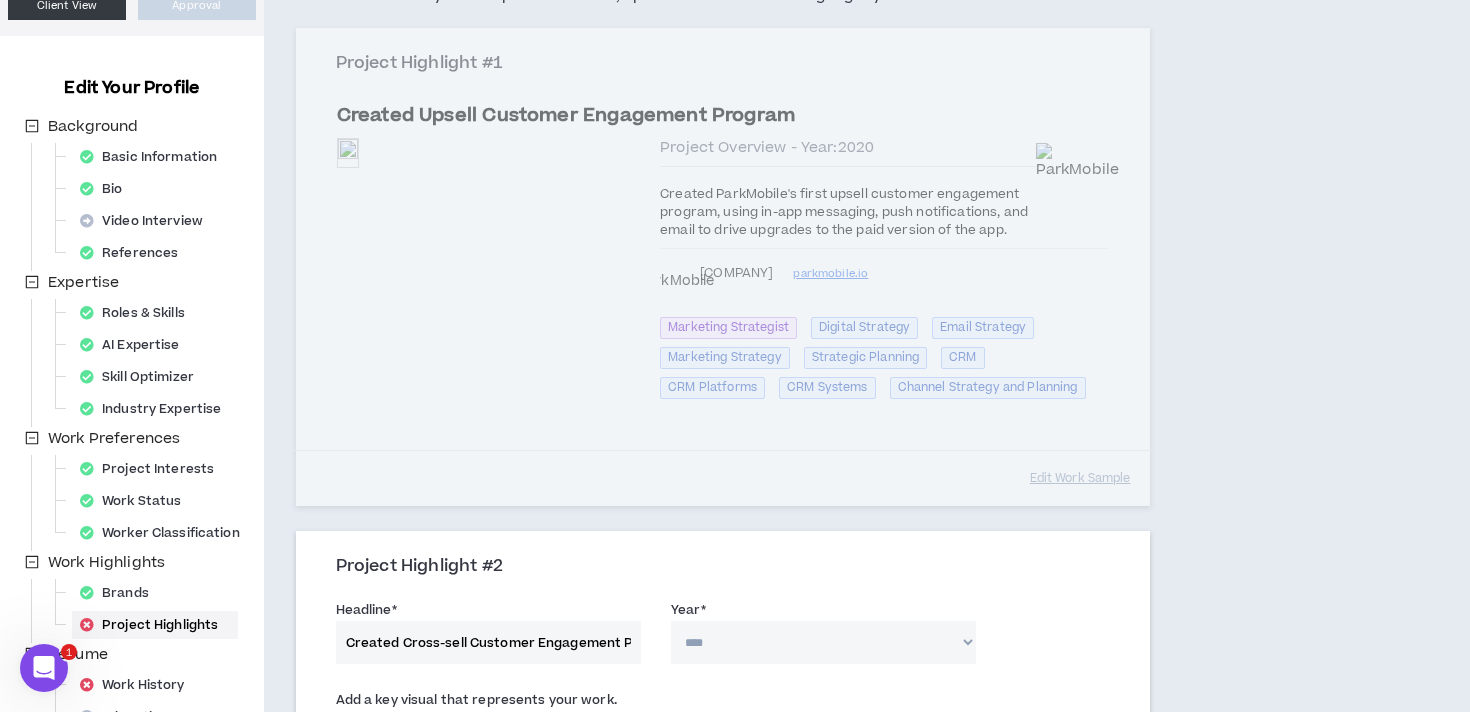 click on "**** **** **** **** **** **** **** **** **** **** **** **** **** **** **** **** **** **** **** **** **** **** **** **** **** **** **** **** **** **** **** **** **** **** **** **** **** **** **** **** **** **** **** **** **** **** **** **** **** **** **** **** **** **** **** **** **** **** **** **** **** **** **** **** **** **** **** **** **** **** **** **** **** **** **** **** **** **** **** **** **** **** **** **** **** **** **** **** **** **** **** **** **** **** **** **** **** **** **** **** **** **** **** **** **** **** **** **** **** **** **** **** **** **** **** **** **** **** **** **** **** **** **** **** **** **** ****" at bounding box center (823, 642) 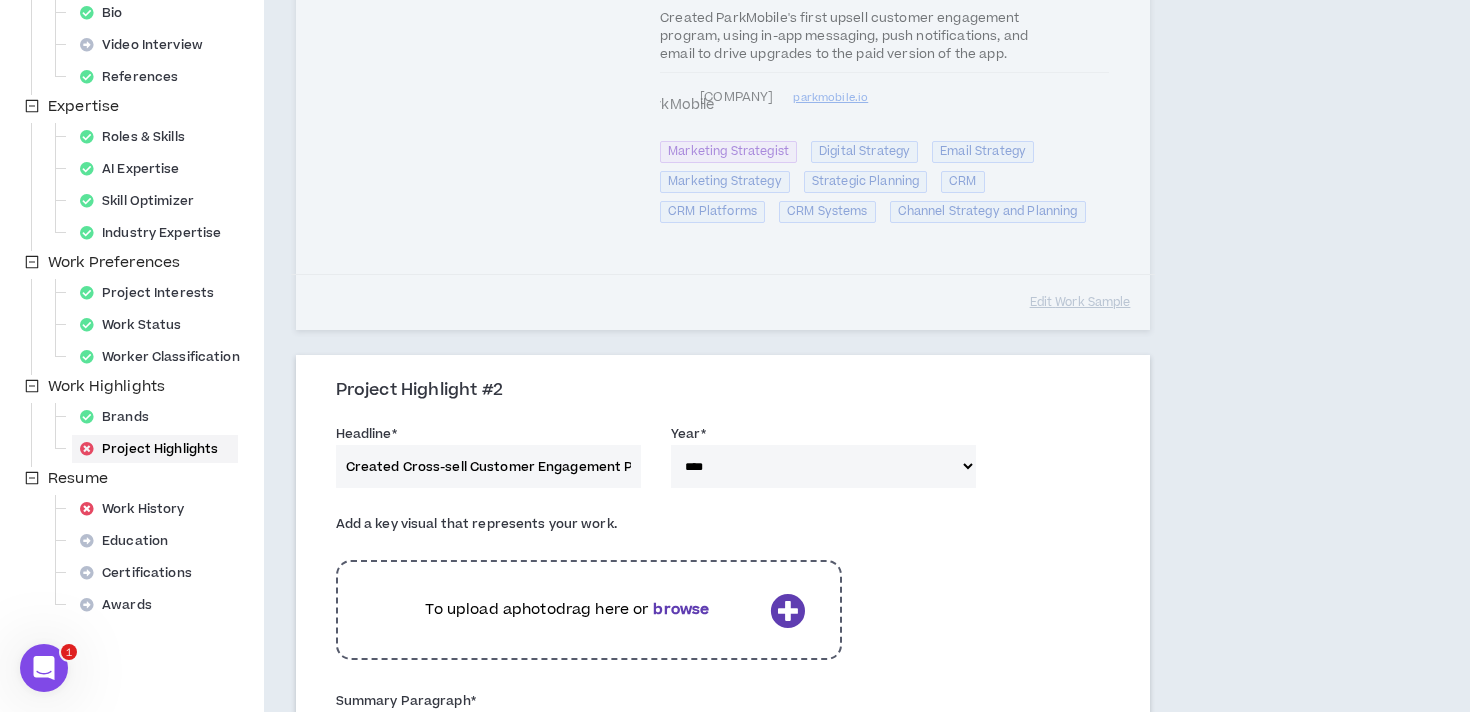 scroll, scrollTop: 372, scrollLeft: 0, axis: vertical 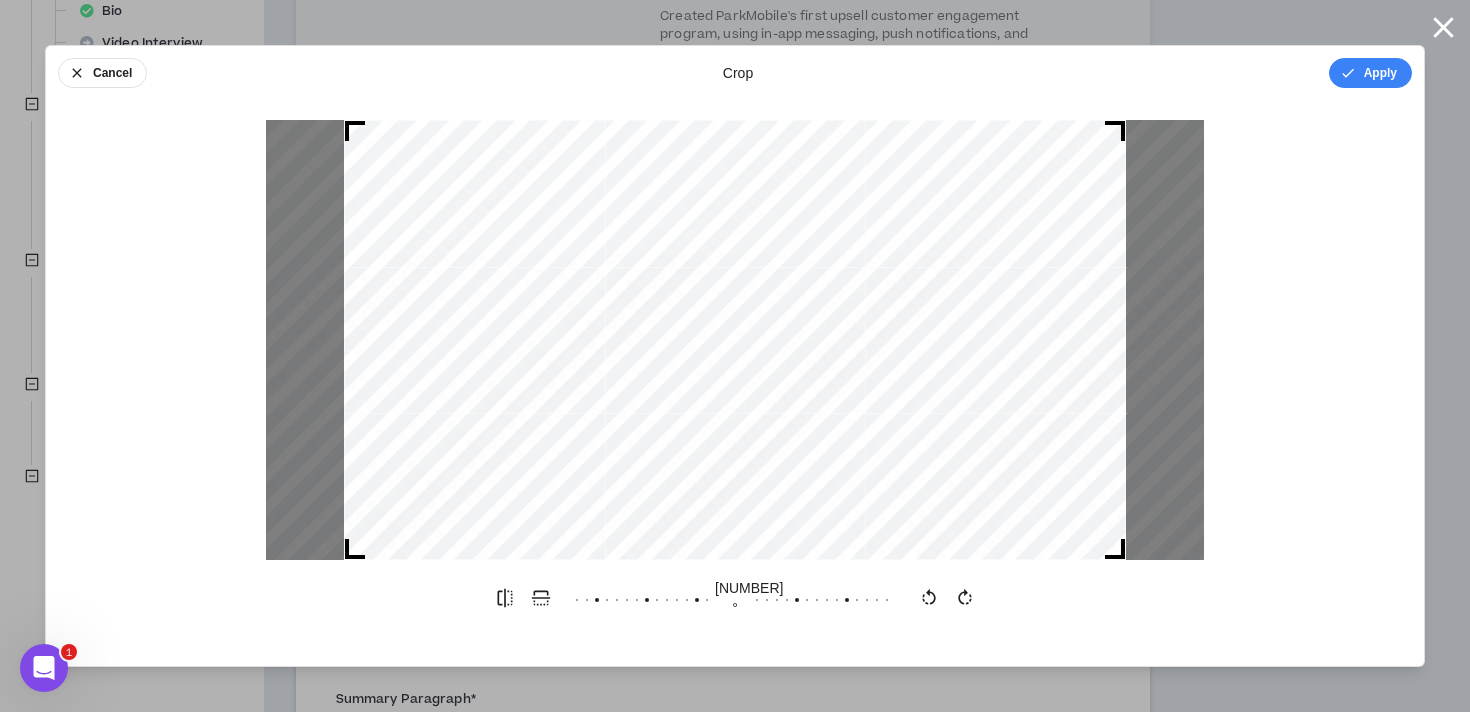 click on "crop" at bounding box center (738, 73) 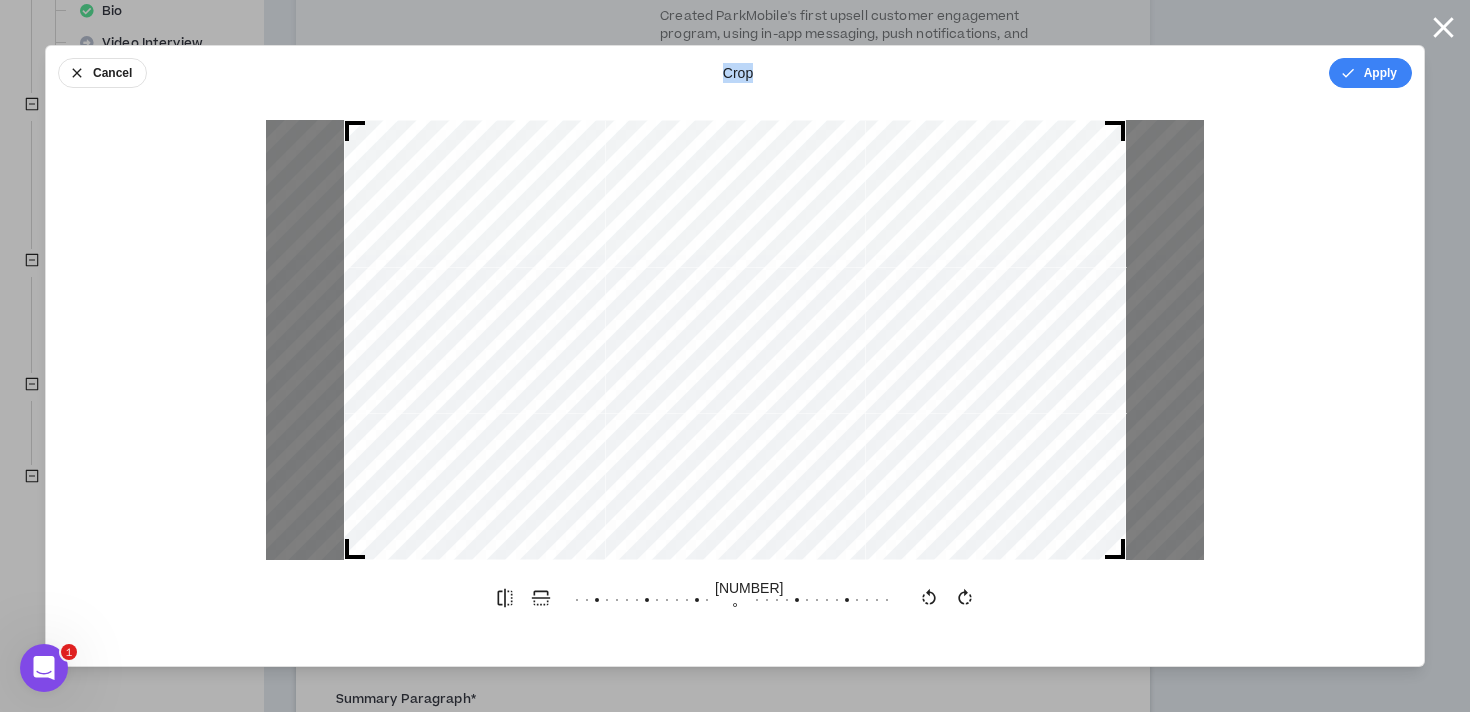 click on "crop" at bounding box center [738, 73] 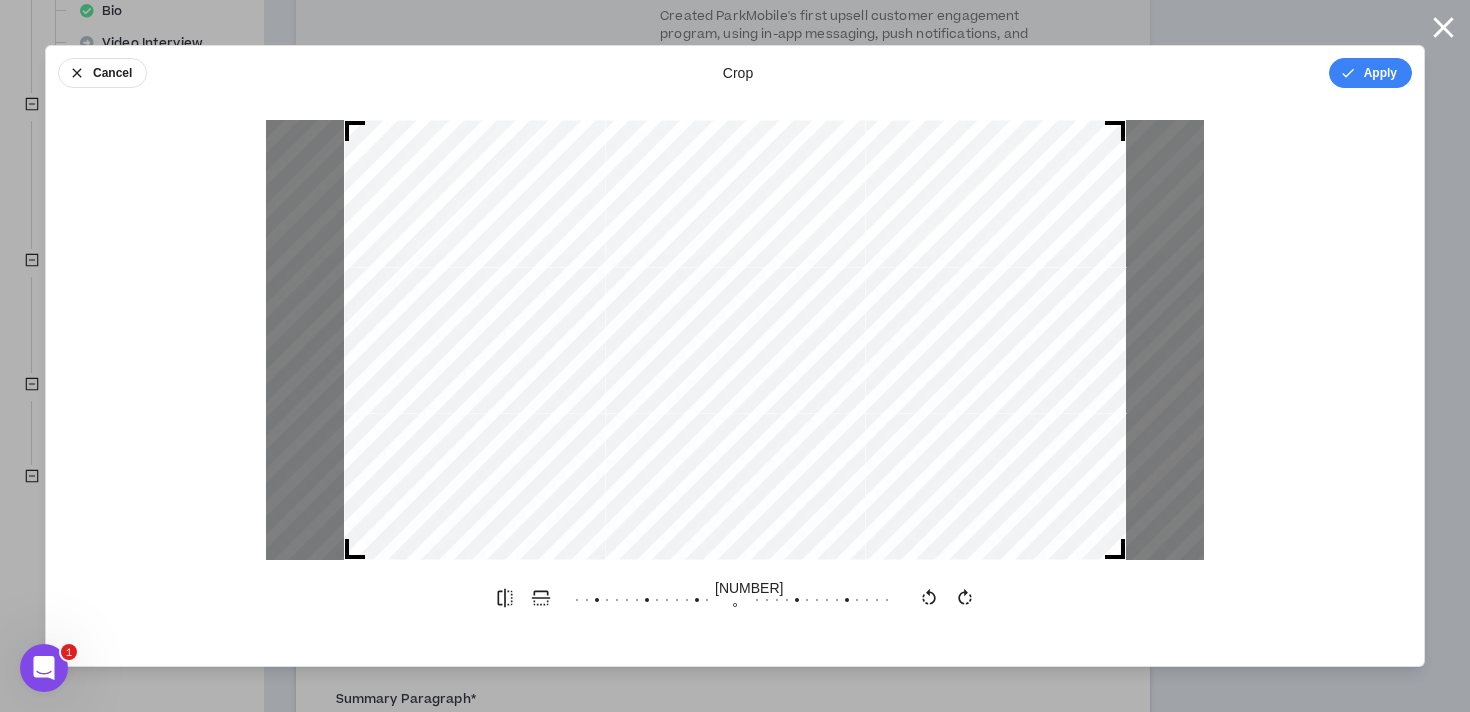 click on "0 °" at bounding box center (735, 598) 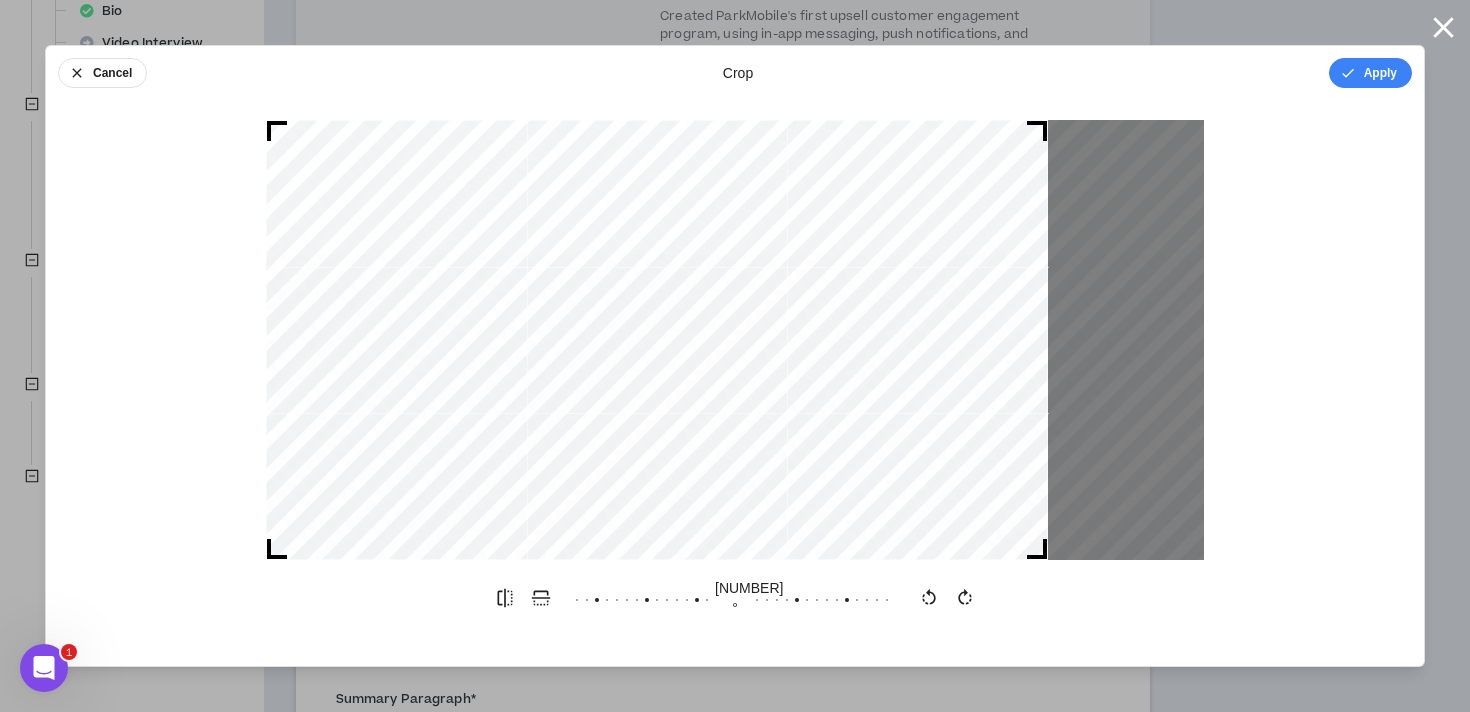 drag, startPoint x: 682, startPoint y: 323, endPoint x: 594, endPoint y: 328, distance: 88.14193 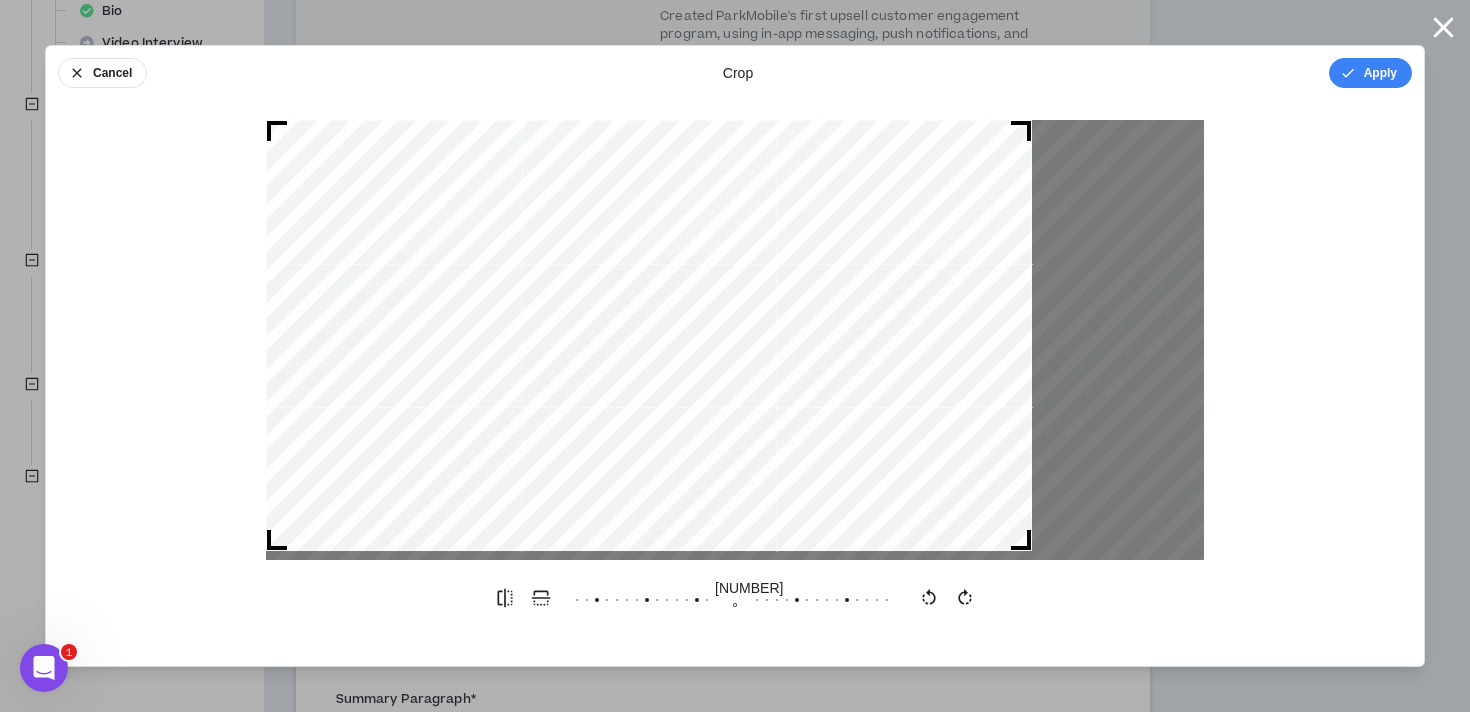 drag, startPoint x: 1043, startPoint y: 552, endPoint x: 1049, endPoint y: 562, distance: 11.661903 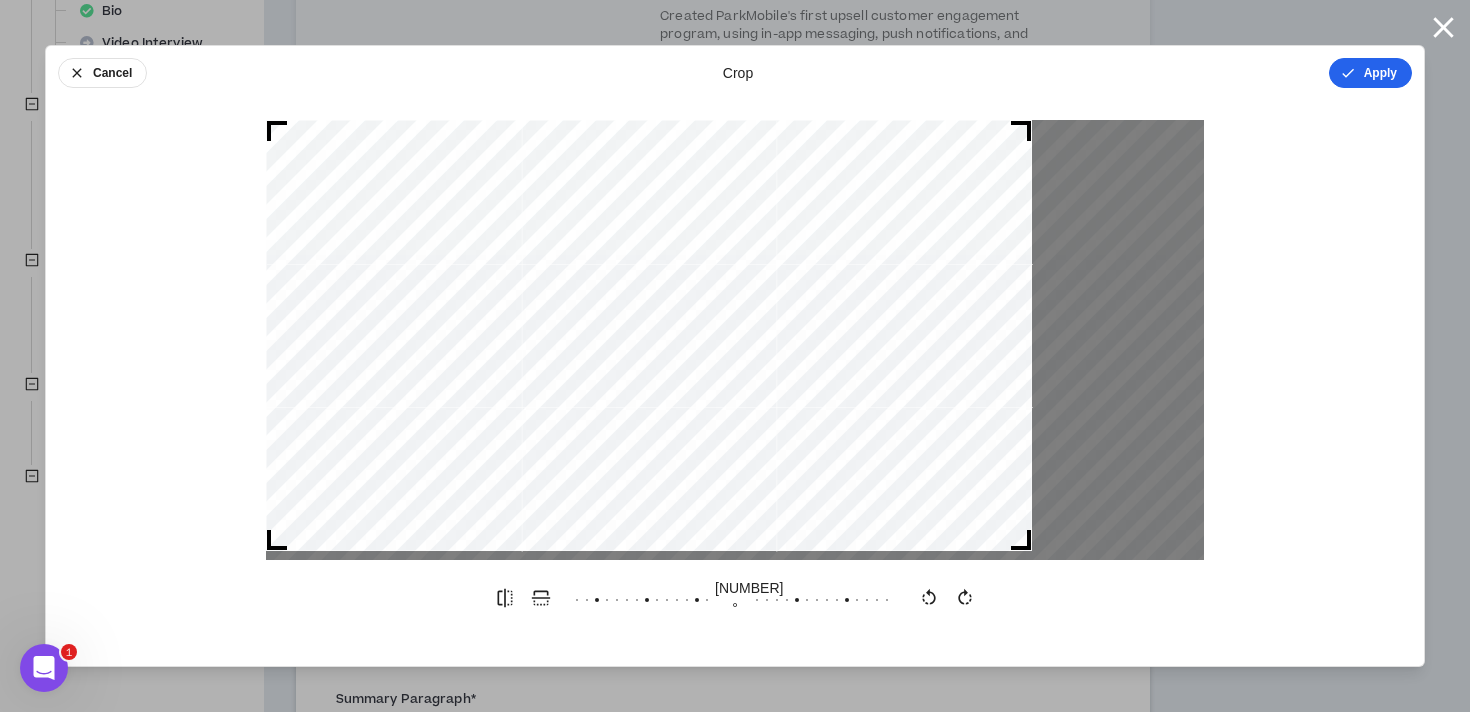 click on "Apply" at bounding box center [1370, 73] 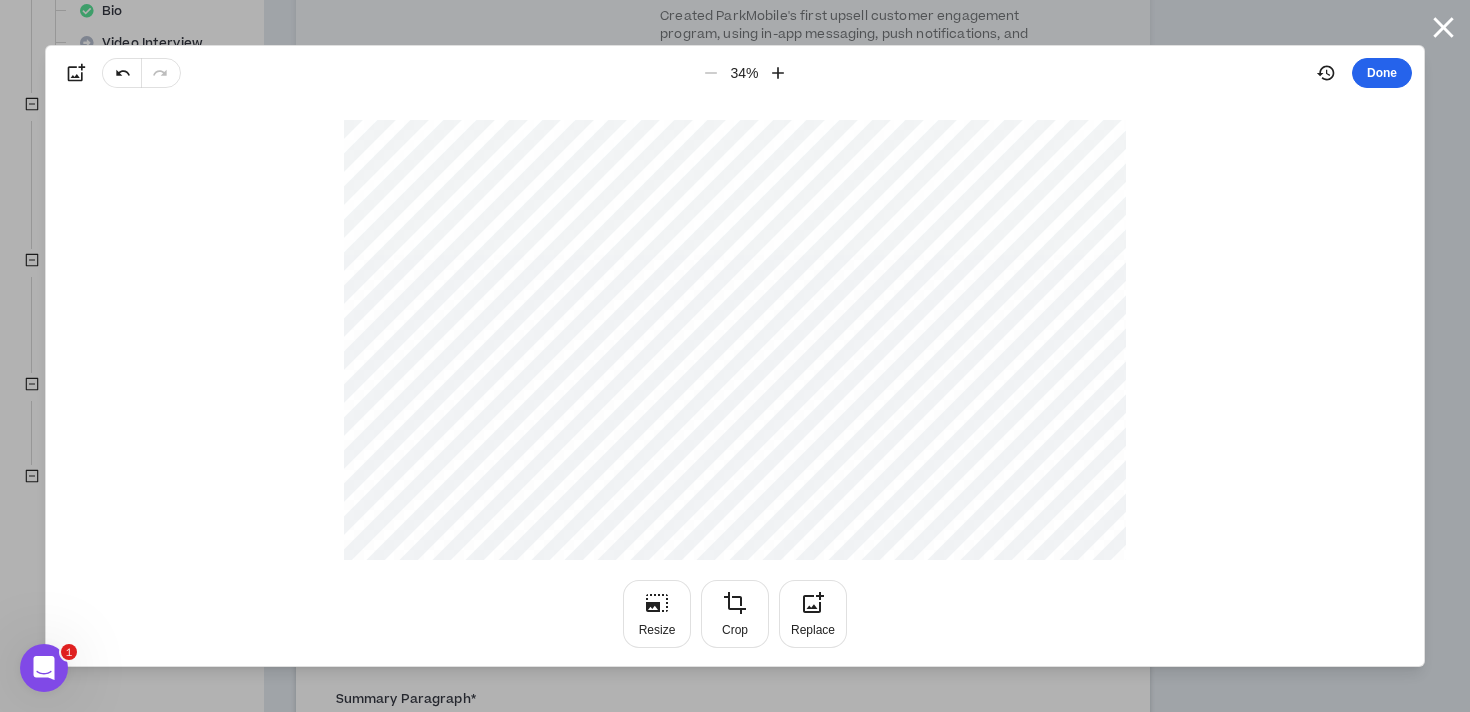 click on "Done" at bounding box center [1382, 73] 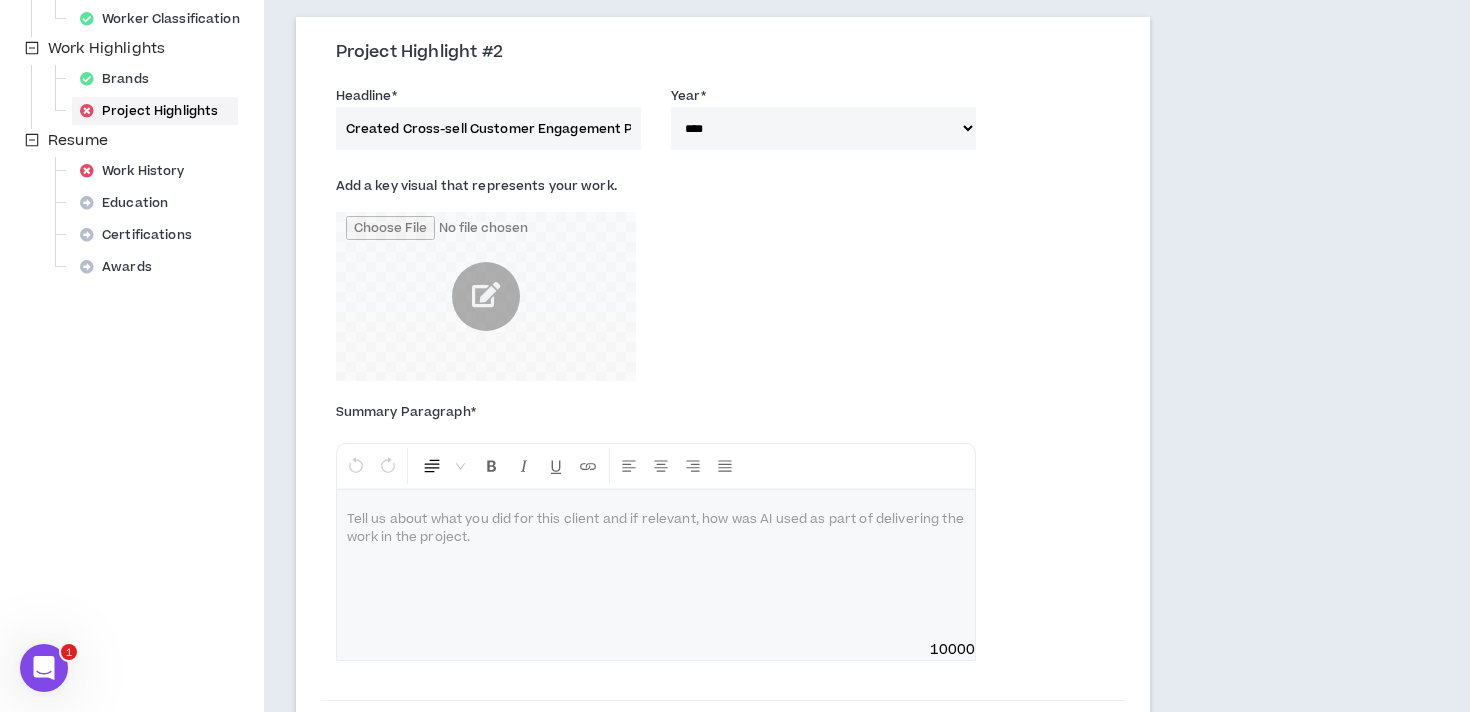 scroll, scrollTop: 726, scrollLeft: 0, axis: vertical 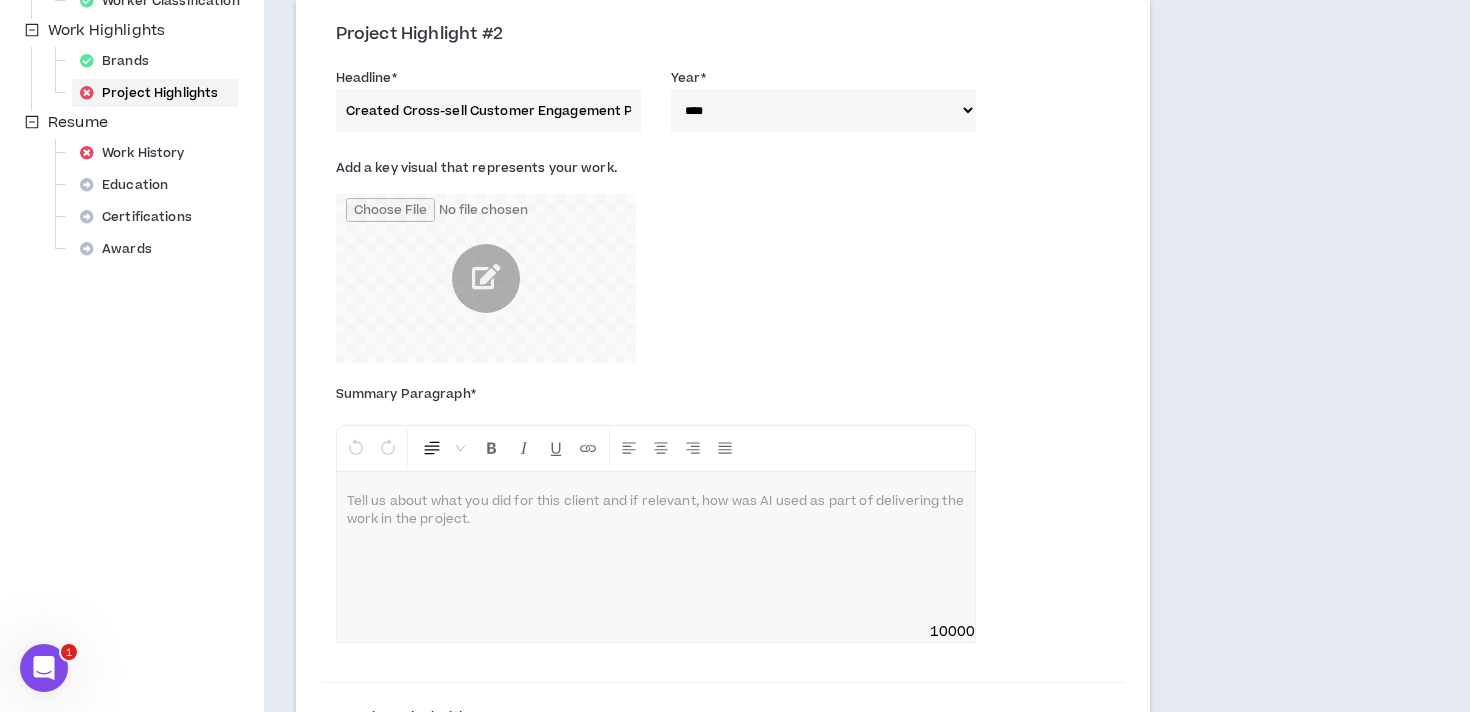click at bounding box center [656, 547] 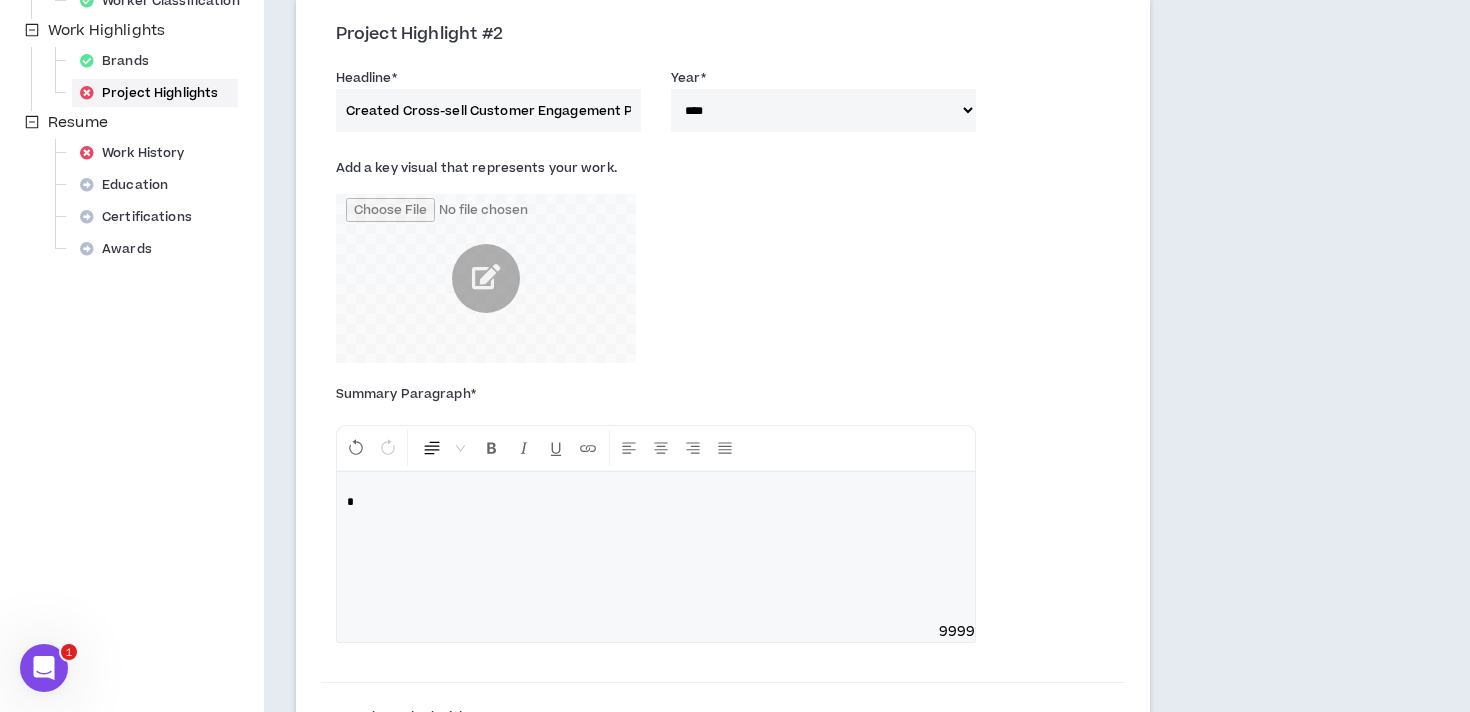 type 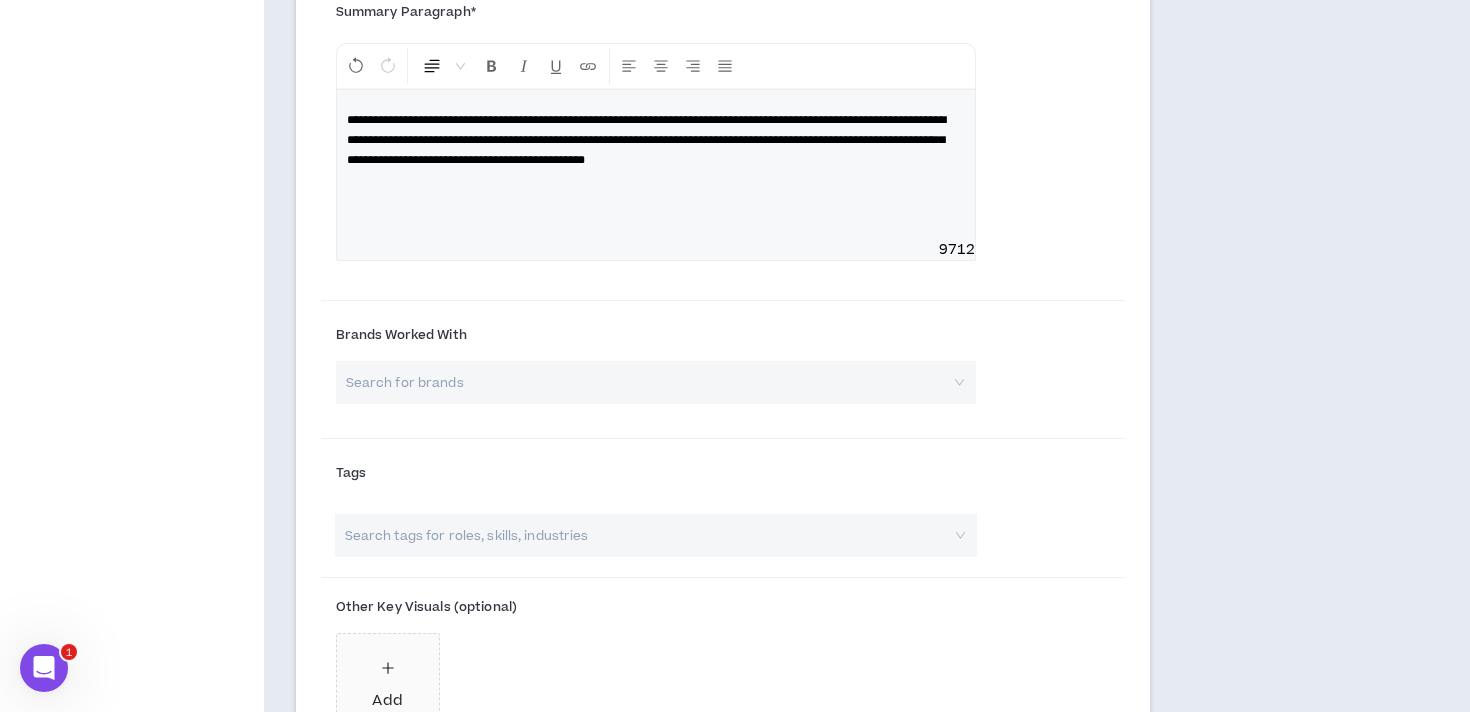 scroll, scrollTop: 1130, scrollLeft: 0, axis: vertical 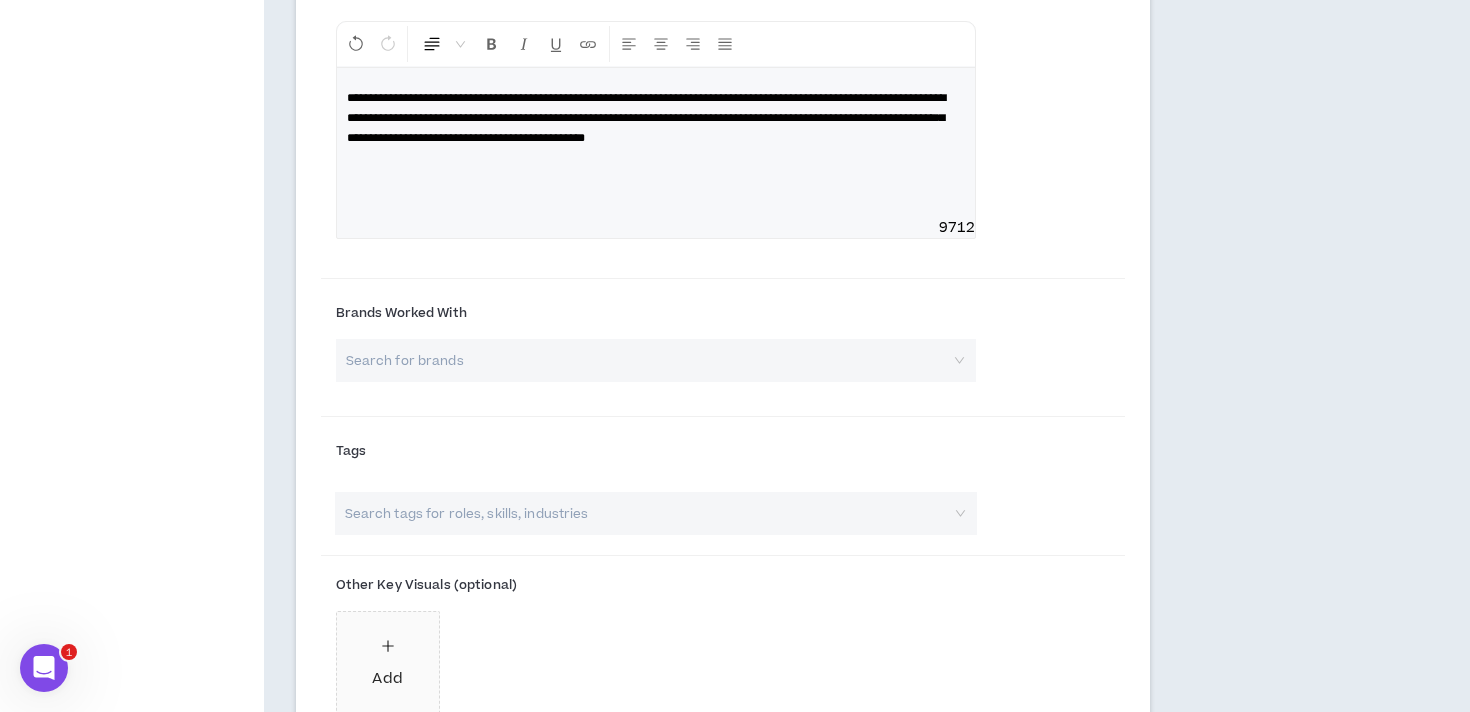 click at bounding box center [649, 360] 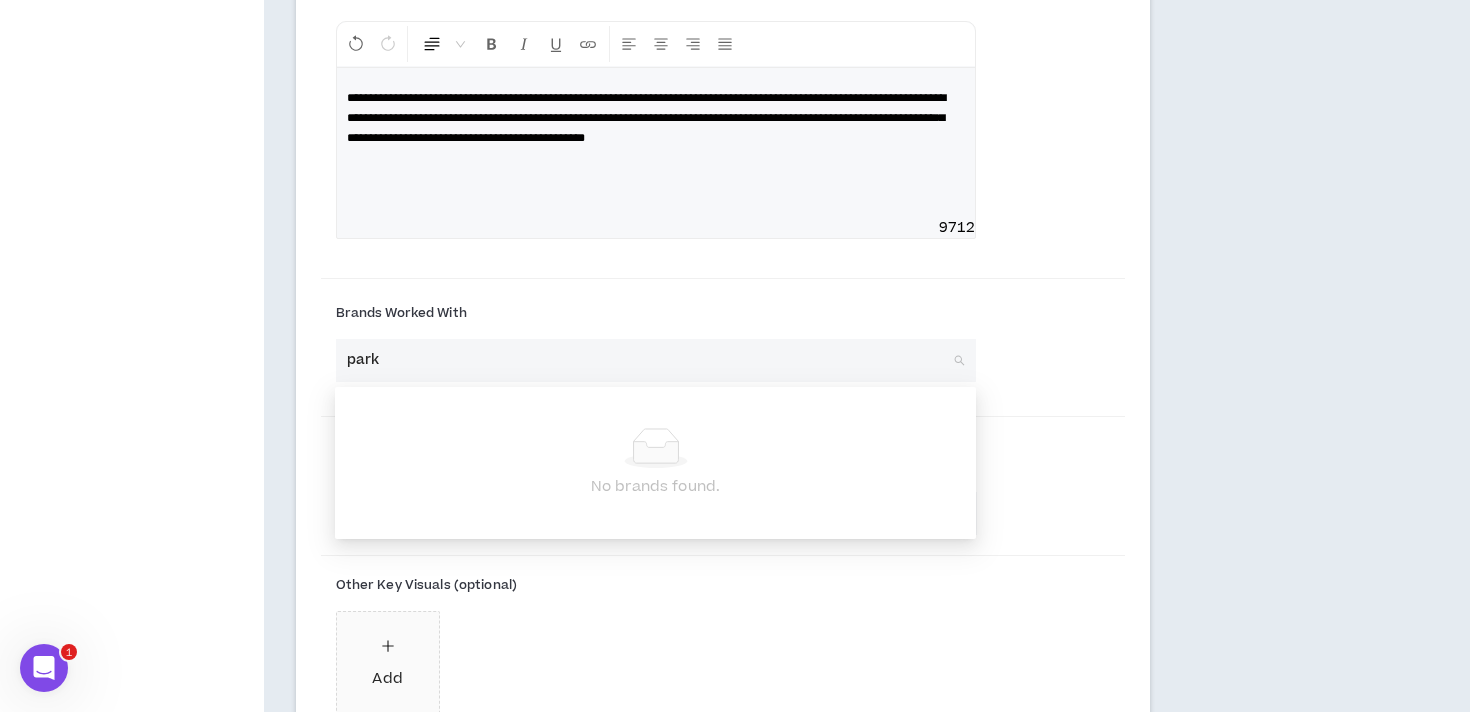type on "parkm" 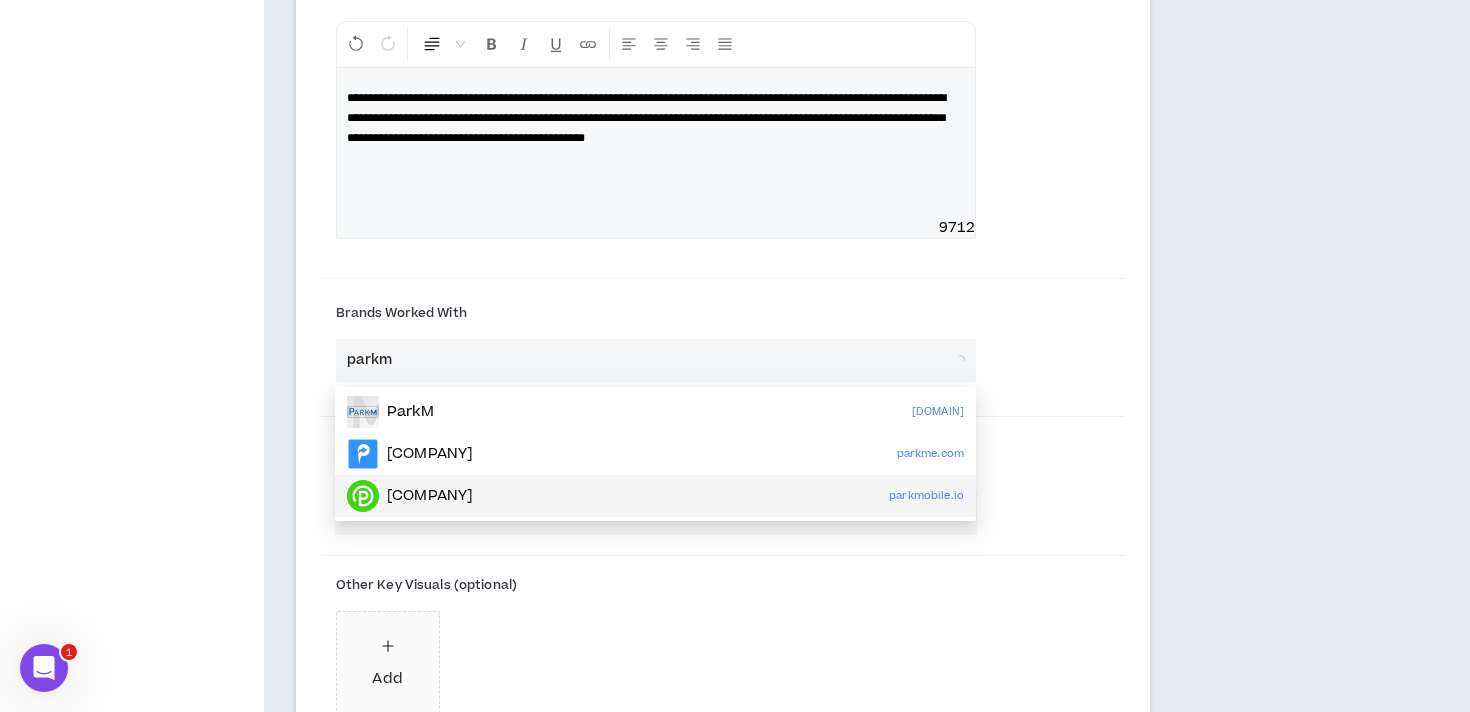 click on "ParkMobile parkmobile.io" at bounding box center (655, 496) 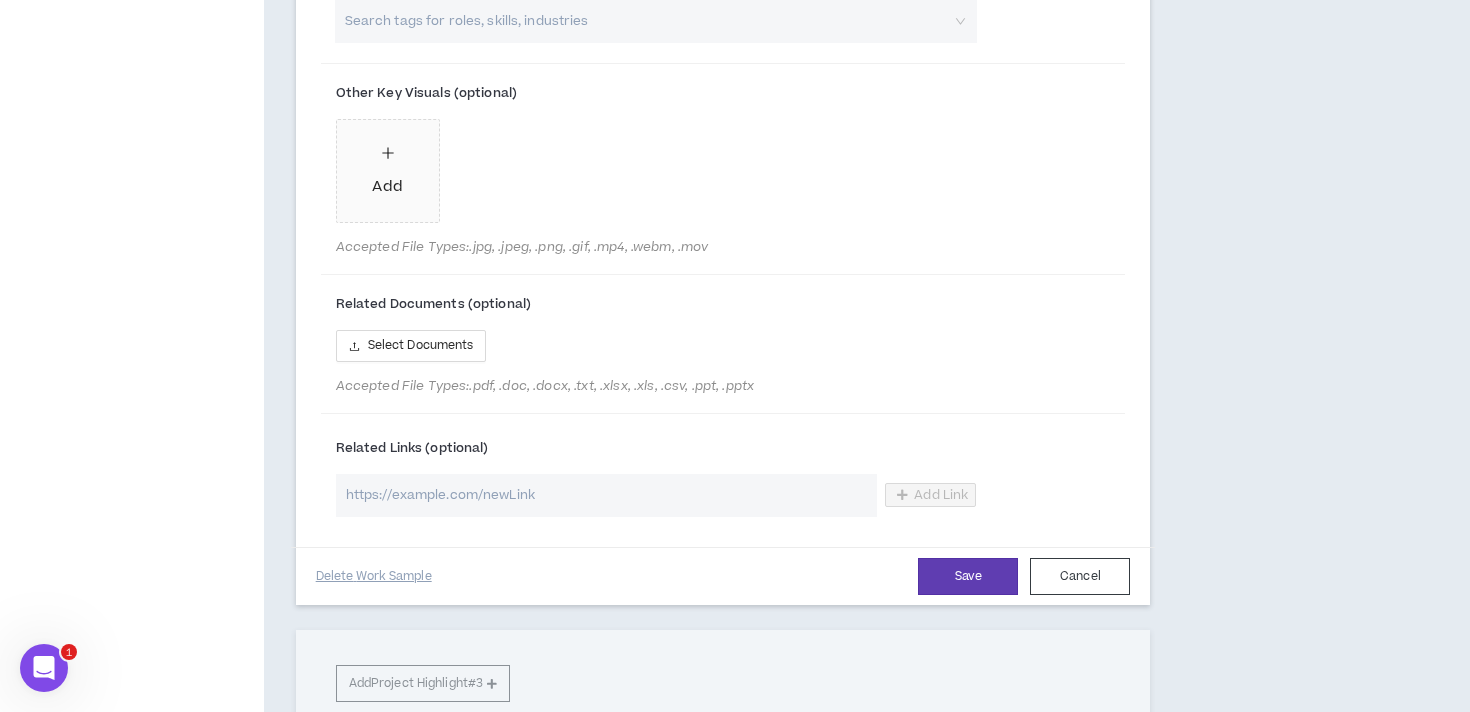scroll, scrollTop: 1734, scrollLeft: 0, axis: vertical 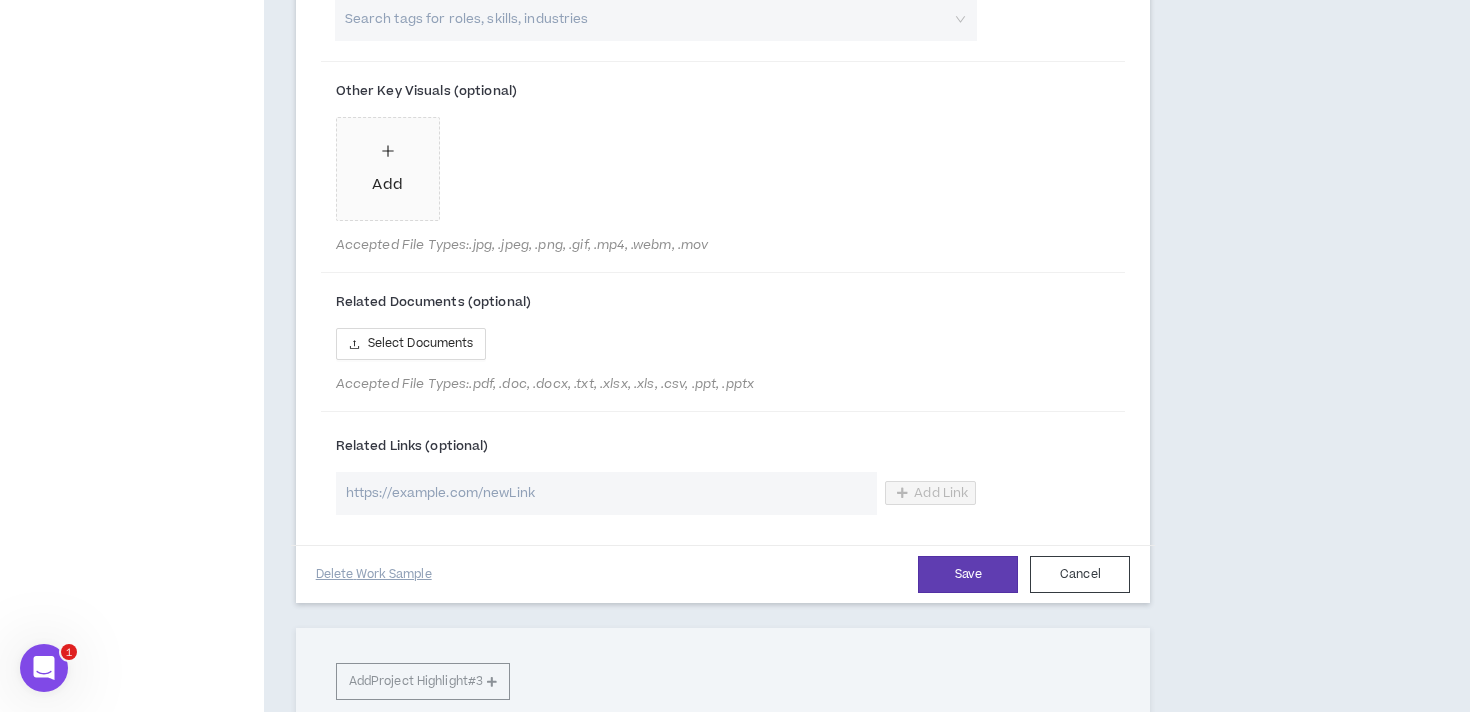 click at bounding box center (607, 493) 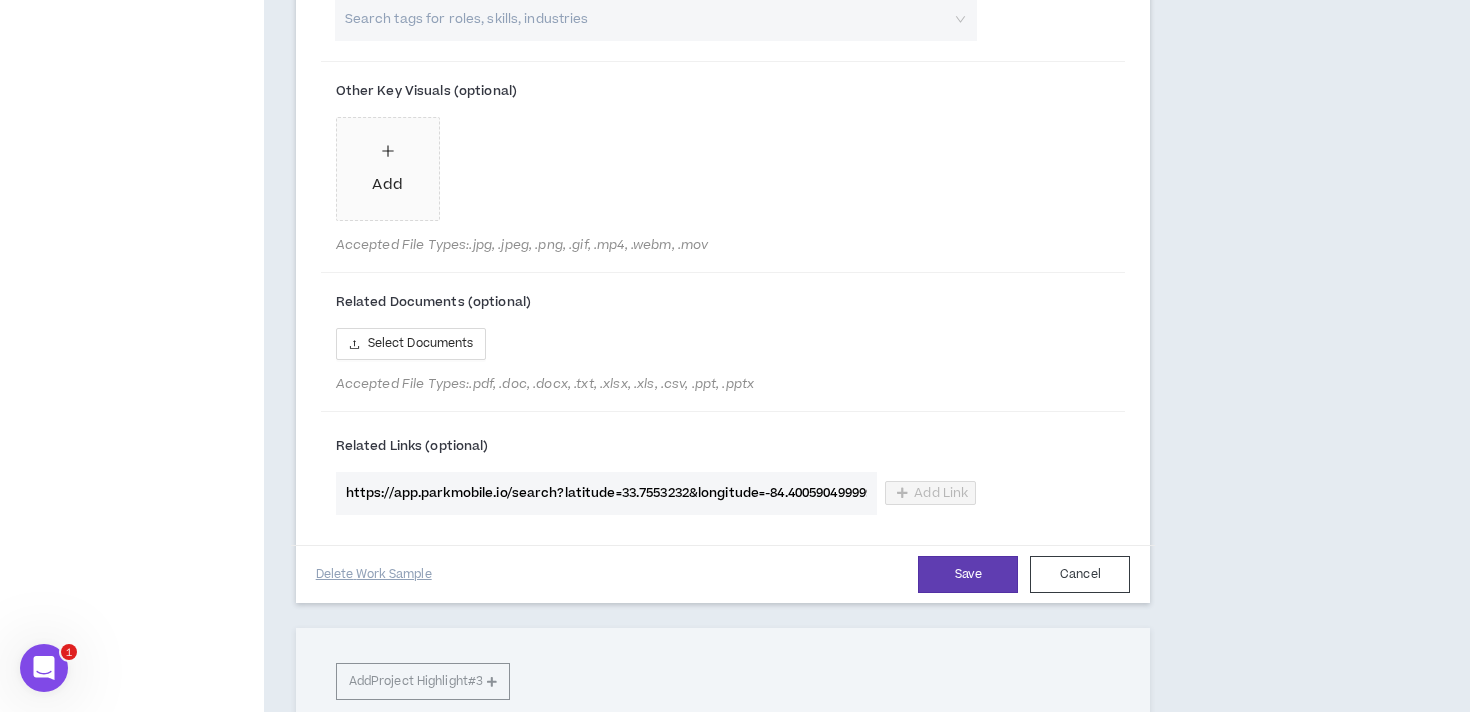 scroll, scrollTop: 0, scrollLeft: 30, axis: horizontal 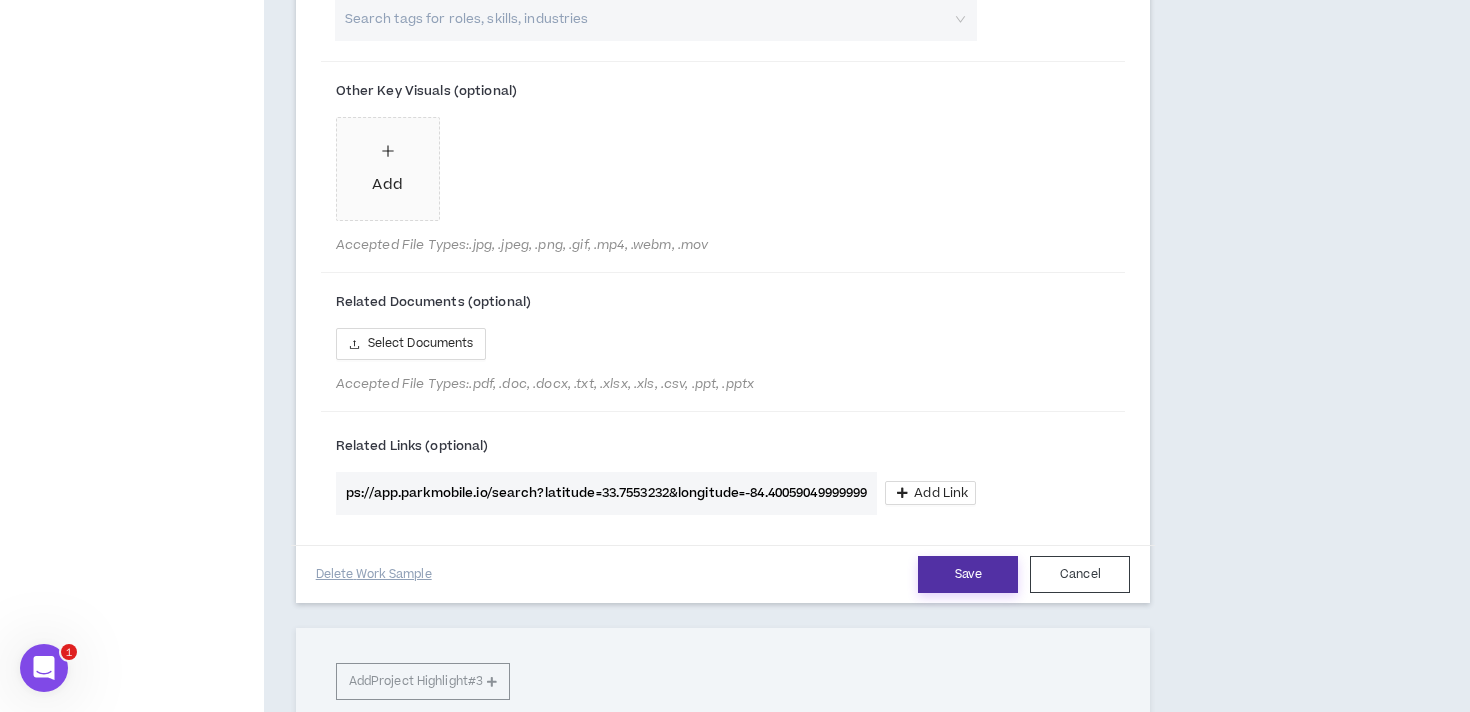 type on "https://app.parkmobile.io/search?latitude=33.7553232&longitude=-84.40059049999999" 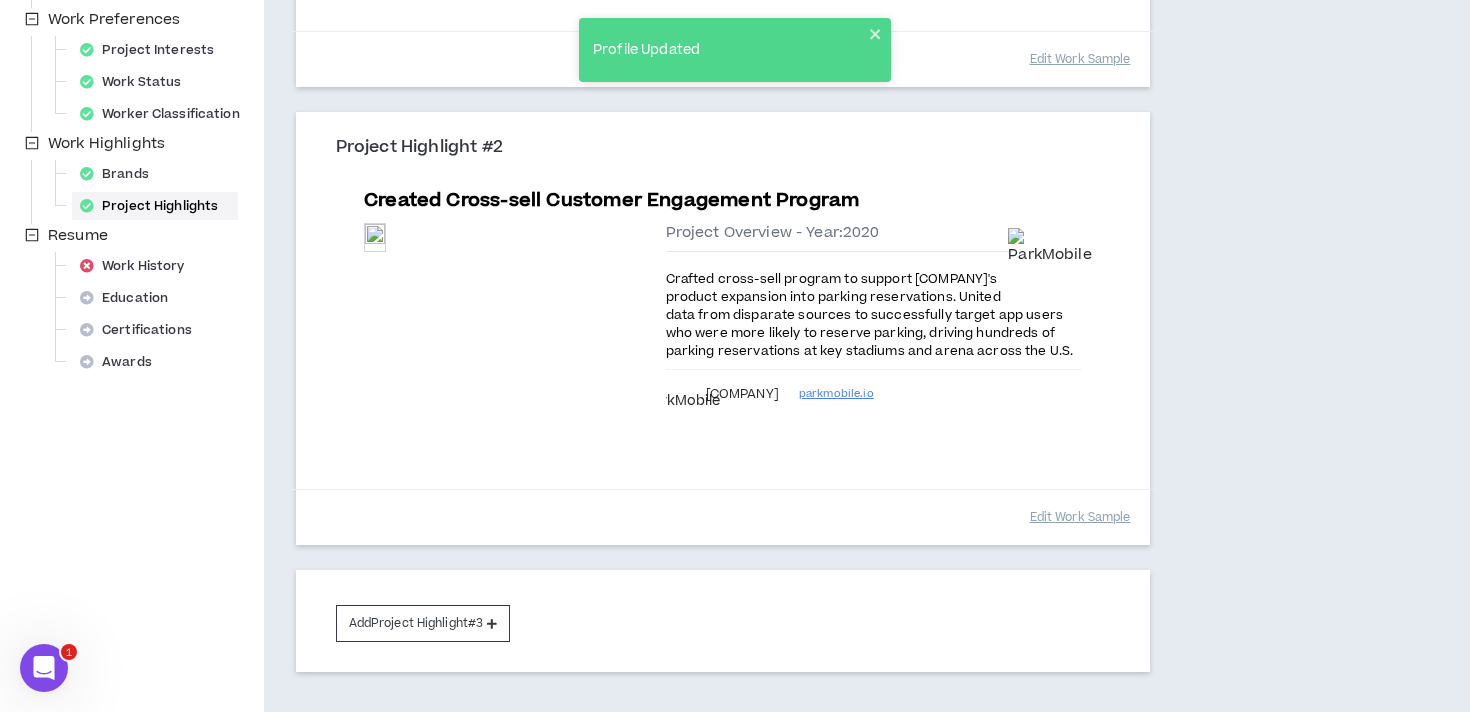 scroll, scrollTop: 727, scrollLeft: 0, axis: vertical 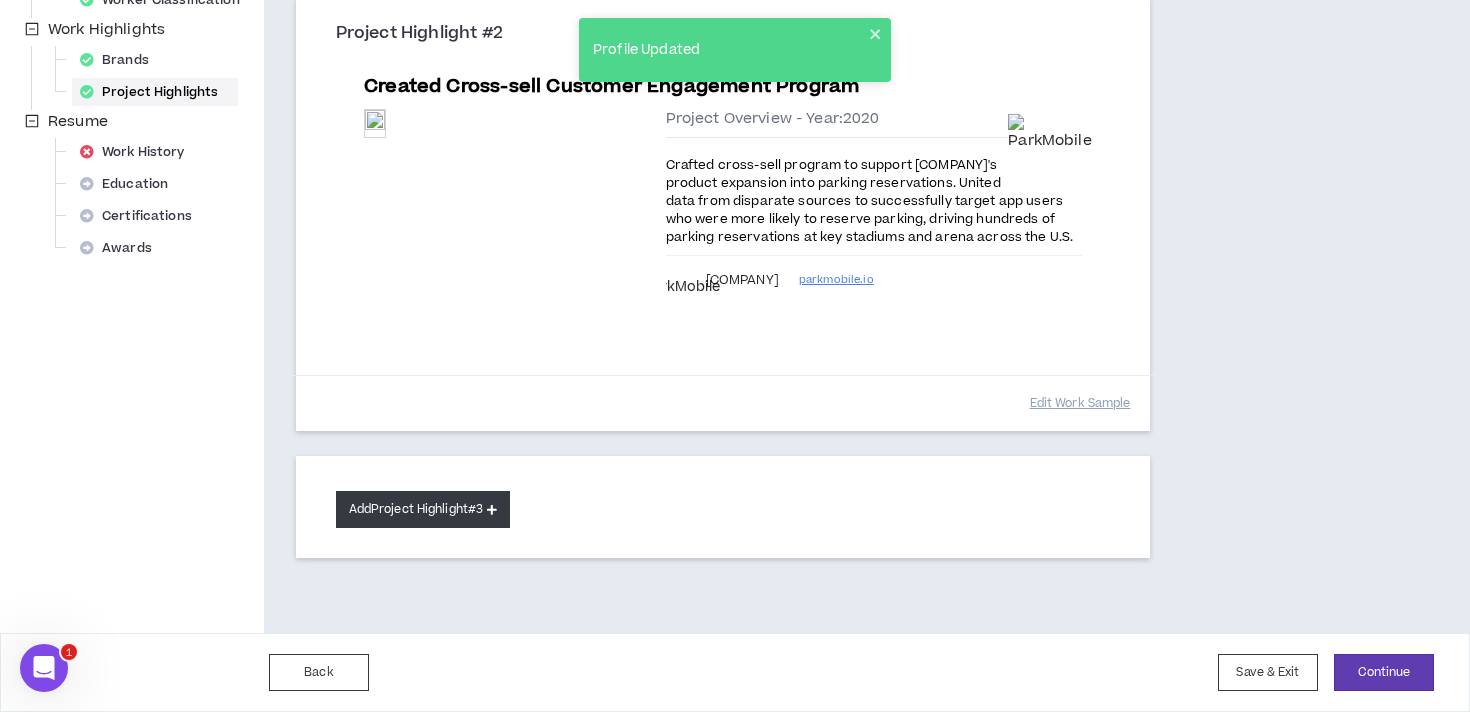 click on "Add  Project Highlight  #3" at bounding box center [423, 509] 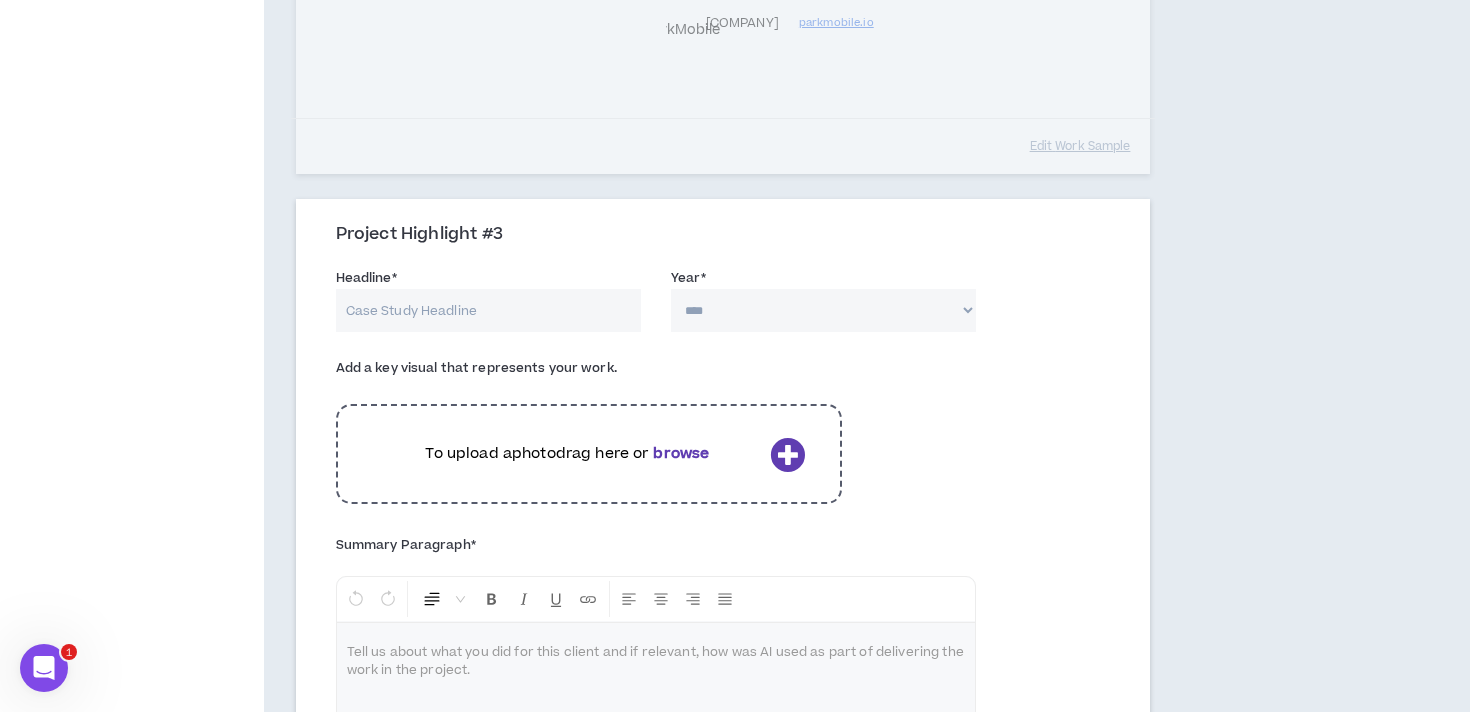 scroll, scrollTop: 989, scrollLeft: 0, axis: vertical 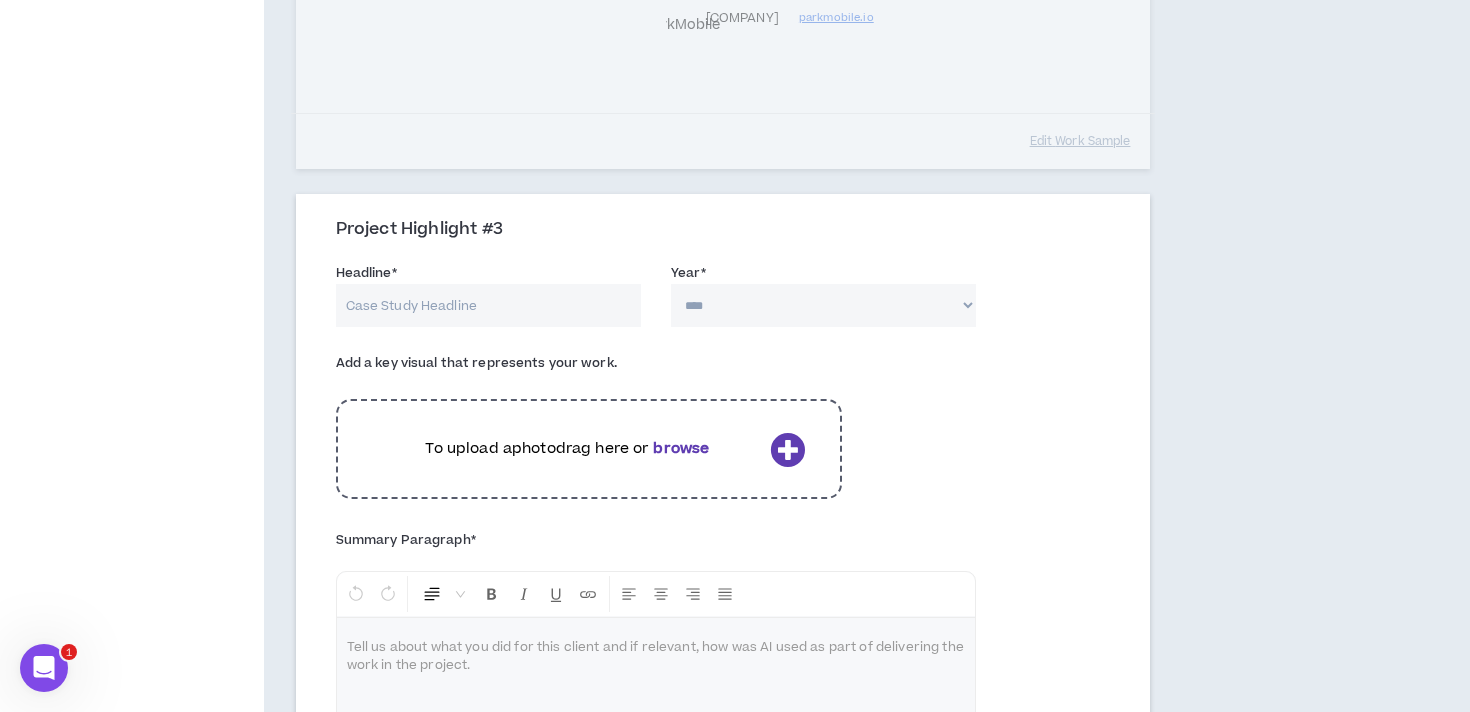 click on "Headline  *" at bounding box center (488, 305) 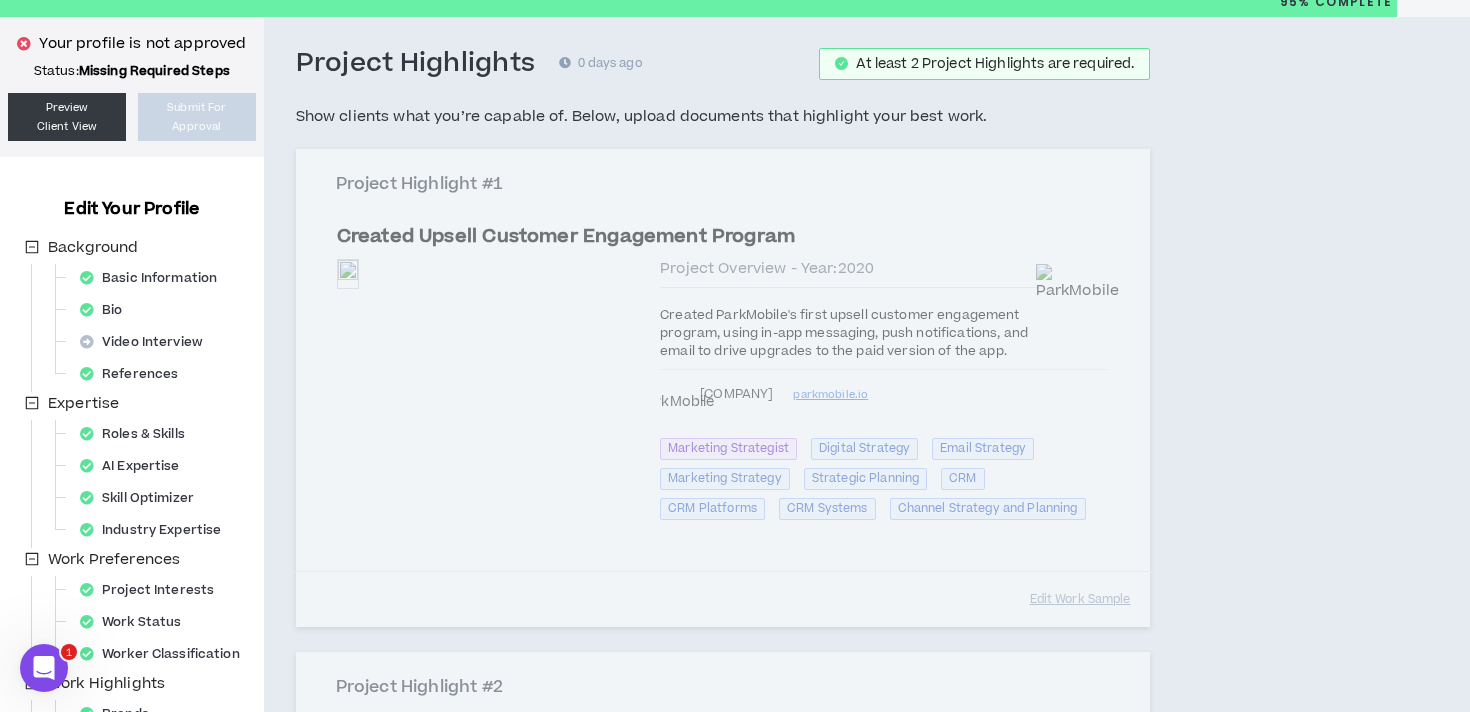 scroll, scrollTop: 75, scrollLeft: 0, axis: vertical 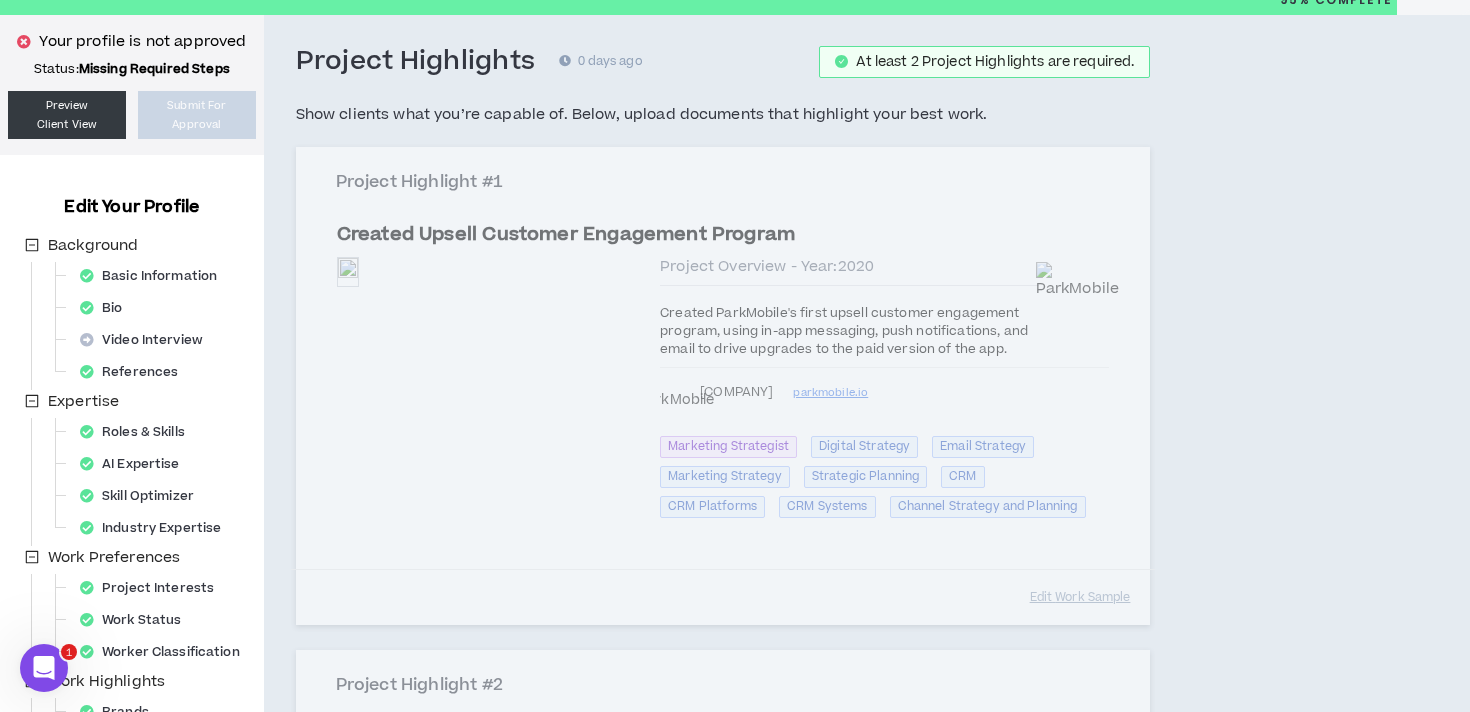 type on "Optimized Onboarding" 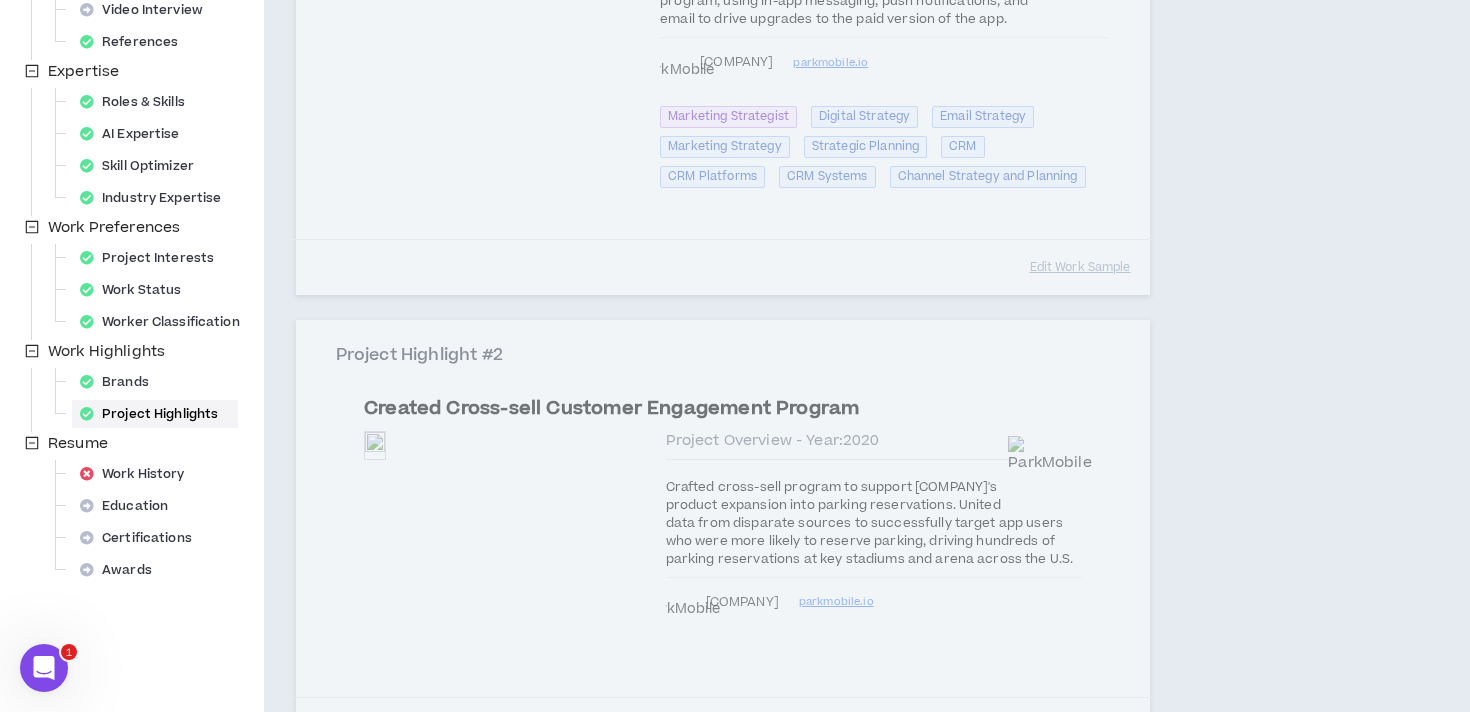 scroll, scrollTop: 398, scrollLeft: 0, axis: vertical 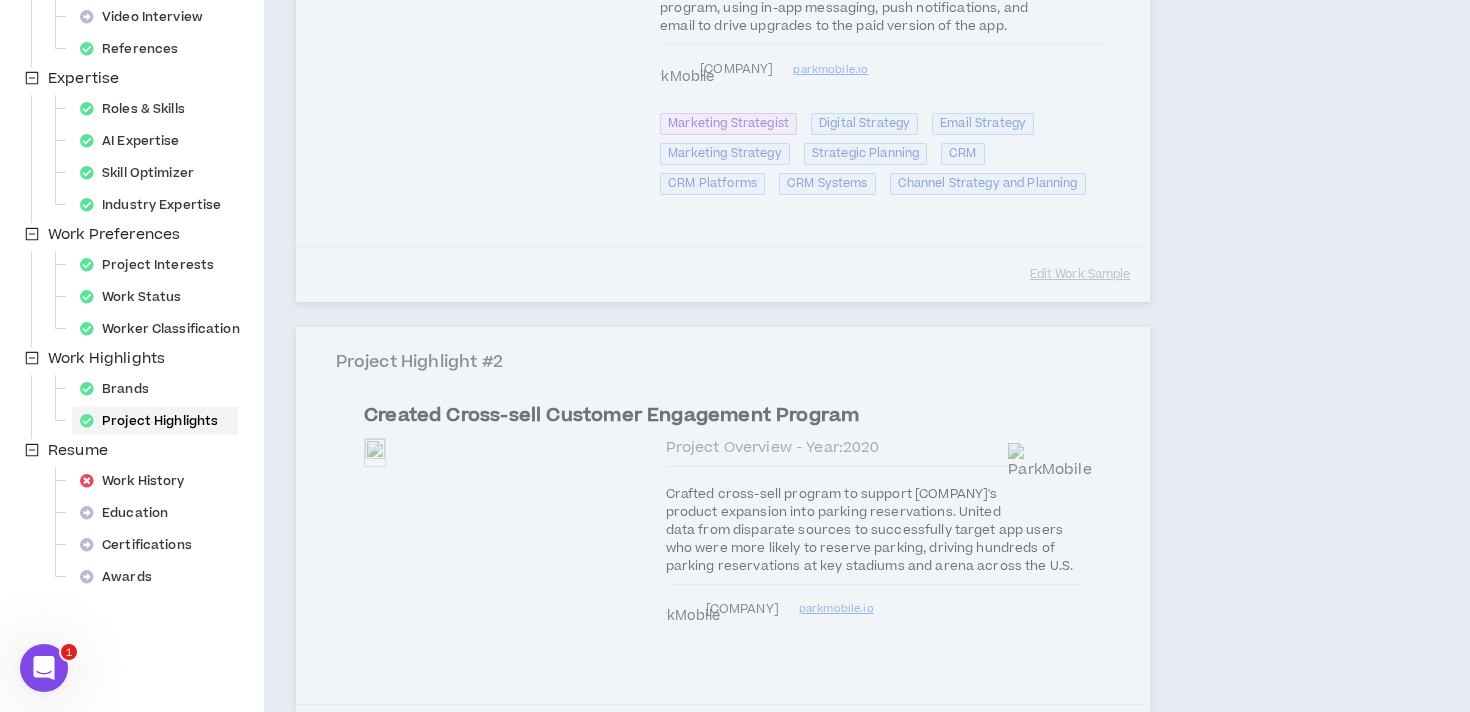 click on "Project Highlight #1 Created Upsell Customer Engagement Program Preview Preview Project Overview - Year:  2020 Created ParkMobile's first upsell customer engagement program, using in-app messaging, push notifications, and email to drive upgrades to the paid version of the app.  ParkMobile parkmobile.io Marketing Strategist Digital Strategy Email Strategy Marketing Strategy Strategic Planning CRM CRM Platforms CRM Systems Channel Strategy and Planning Edit   Work Sample" at bounding box center (723, 63) 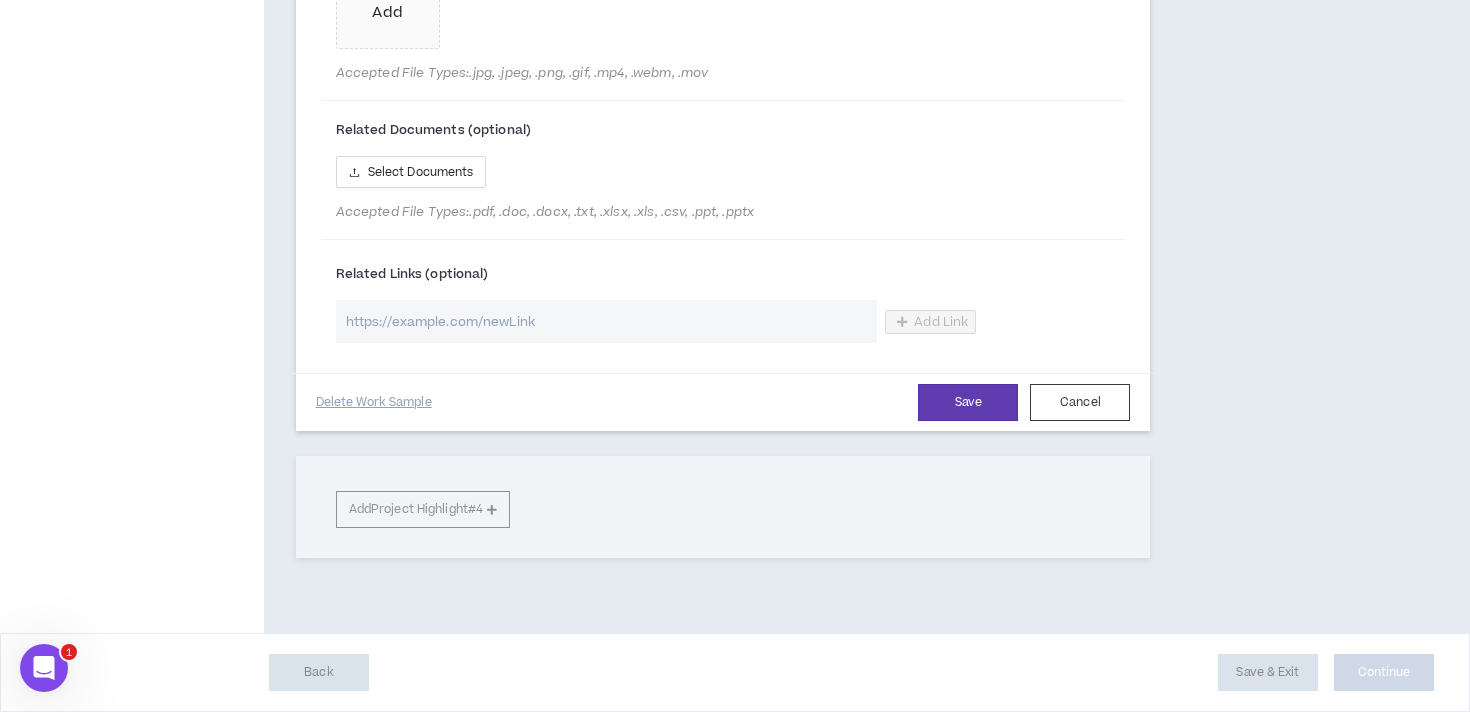 scroll, scrollTop: 2205, scrollLeft: 0, axis: vertical 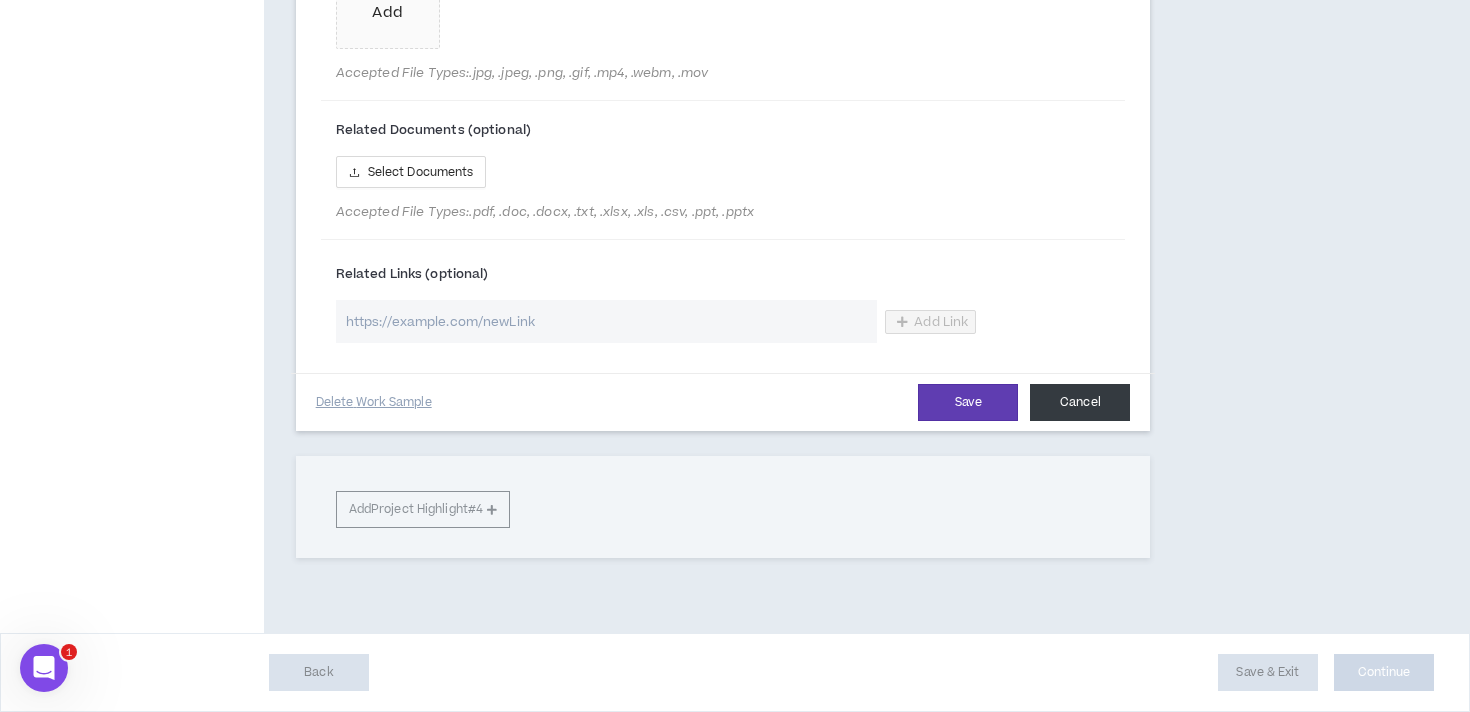 click on "Cancel" at bounding box center (1080, 402) 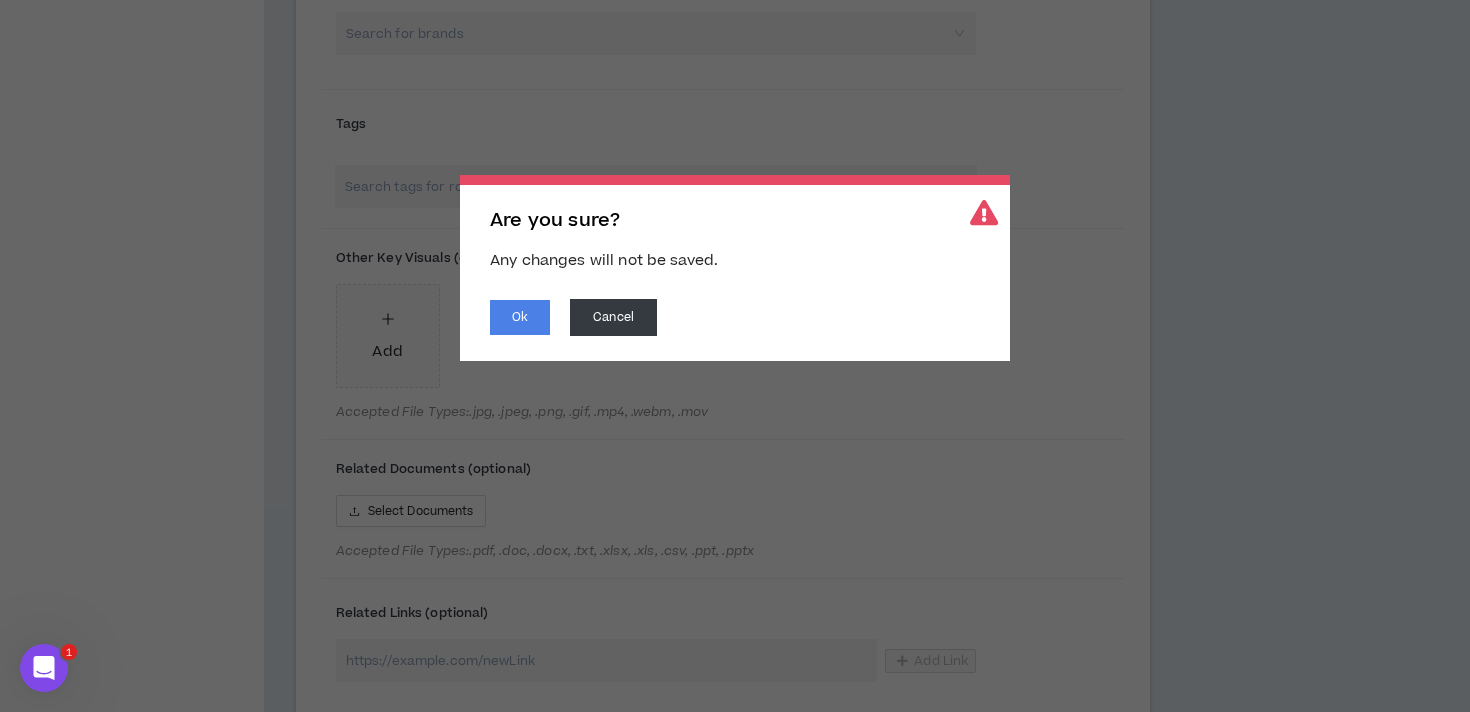 scroll, scrollTop: 1711, scrollLeft: 0, axis: vertical 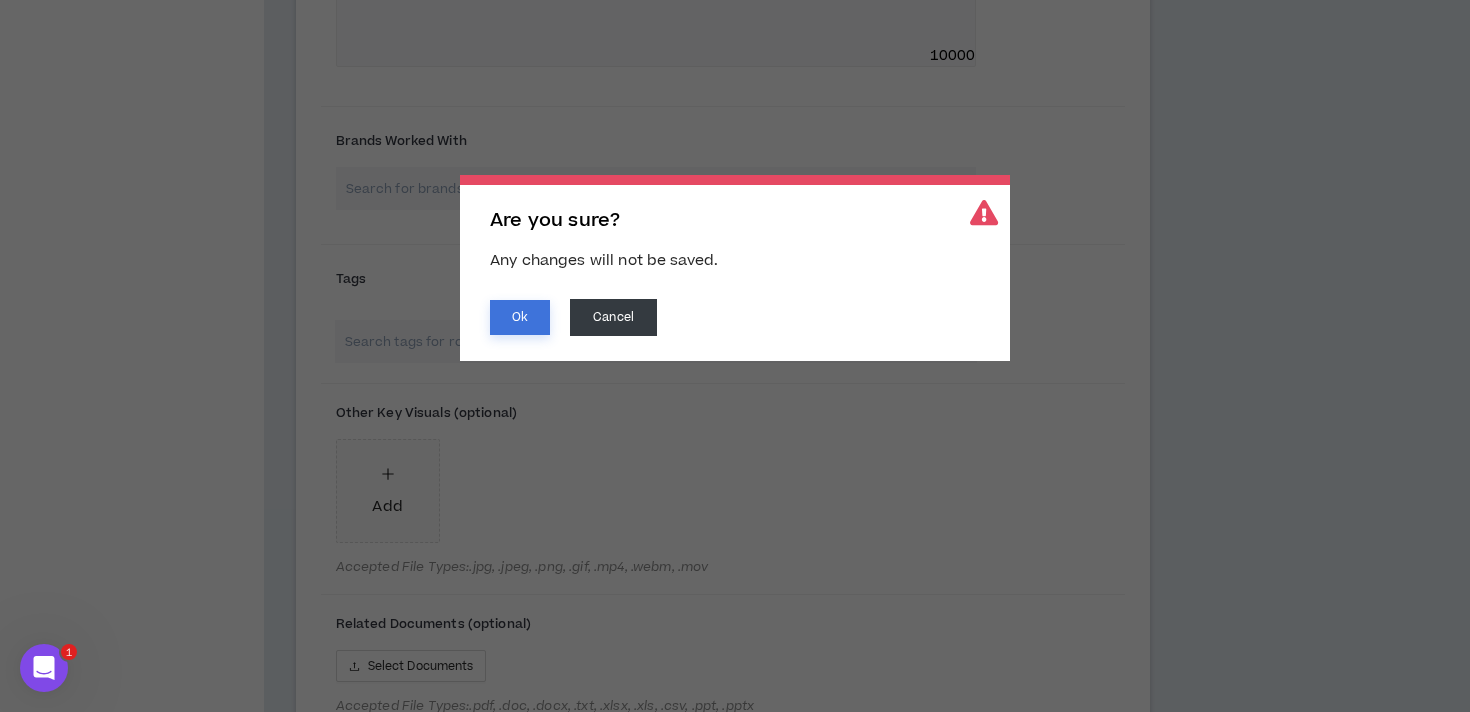 click on "Ok" at bounding box center (520, 317) 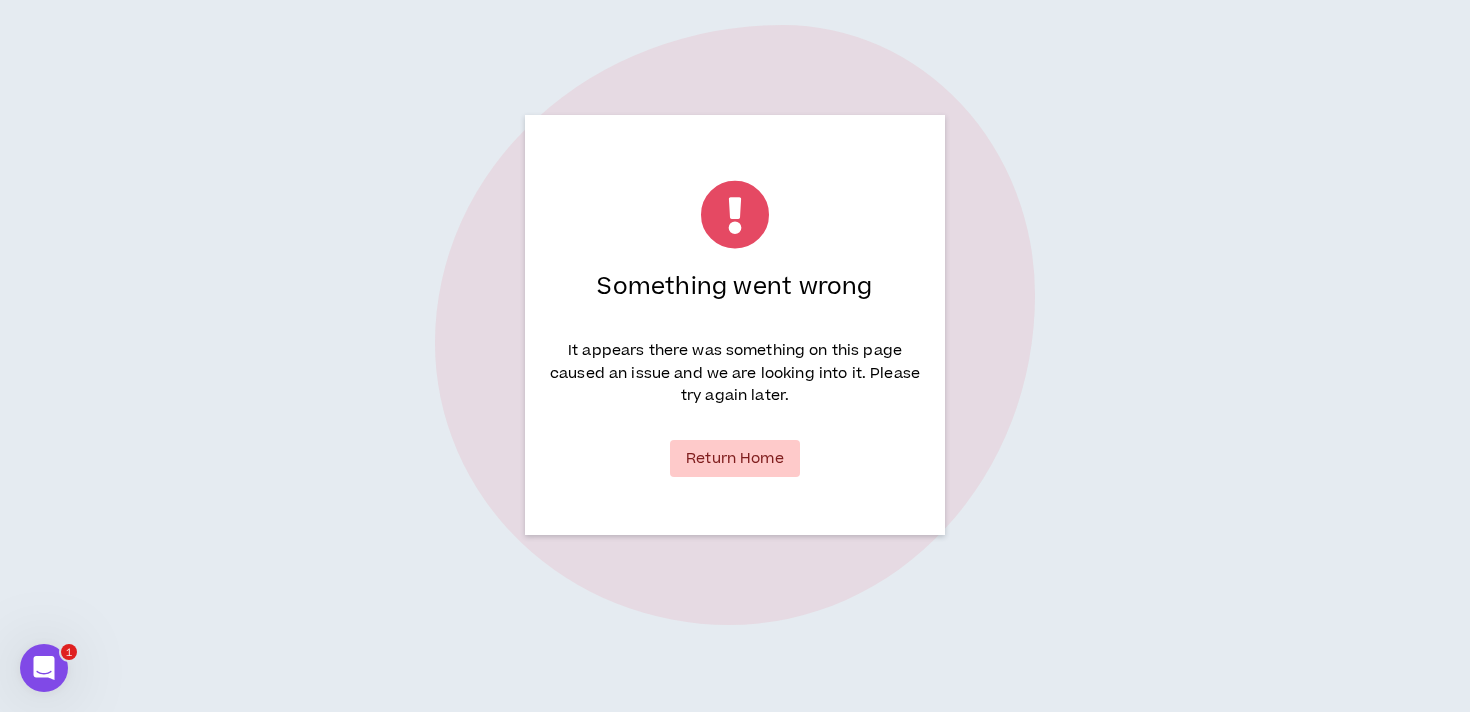 click on "Return Home" at bounding box center [735, 458] 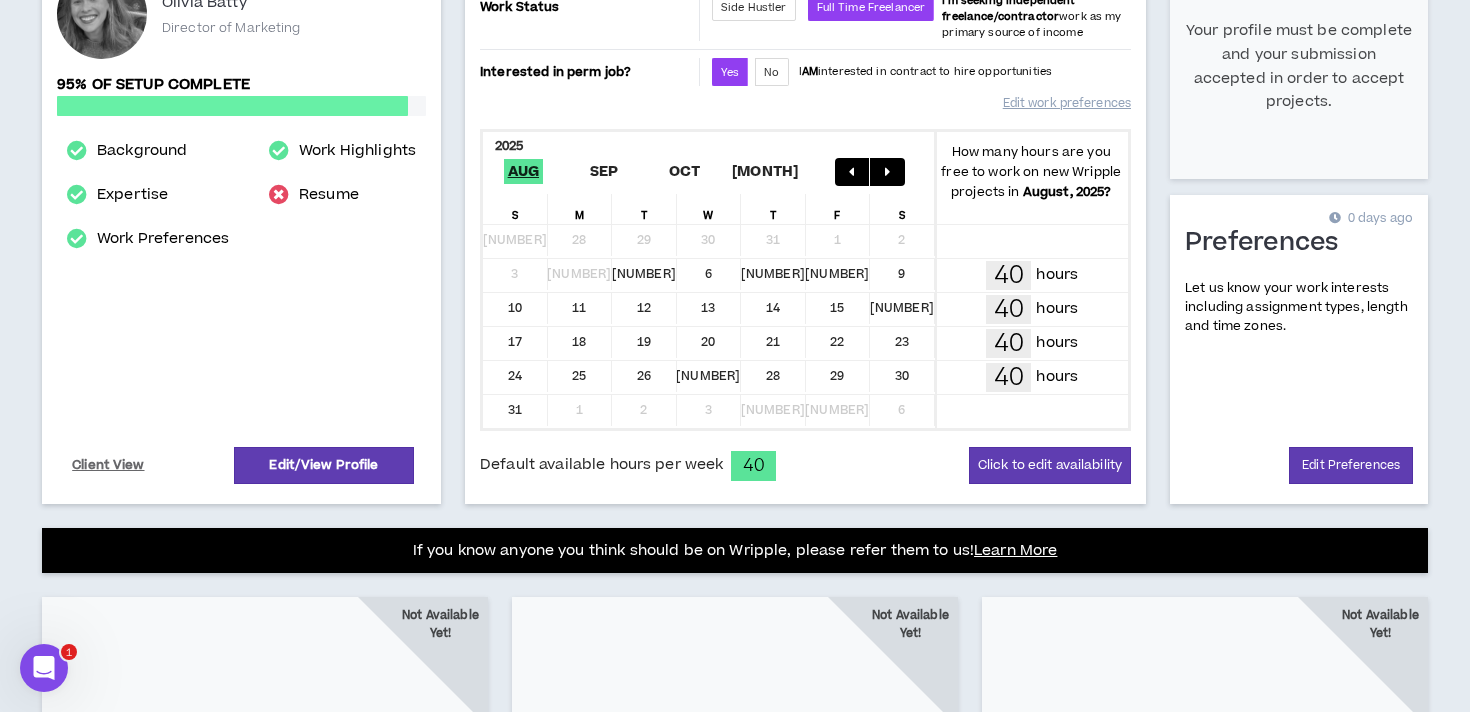 scroll, scrollTop: 428, scrollLeft: 0, axis: vertical 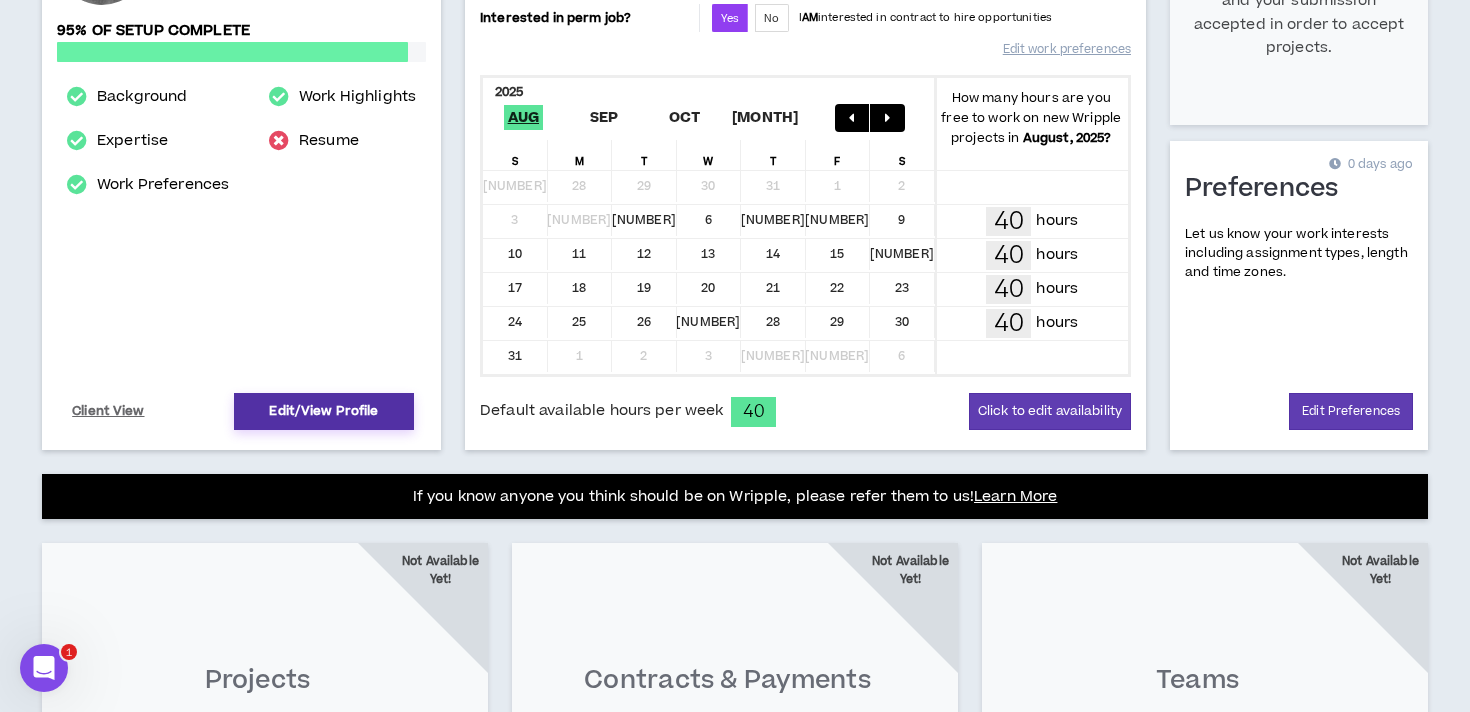 click on "Edit/View Profile" at bounding box center [324, 411] 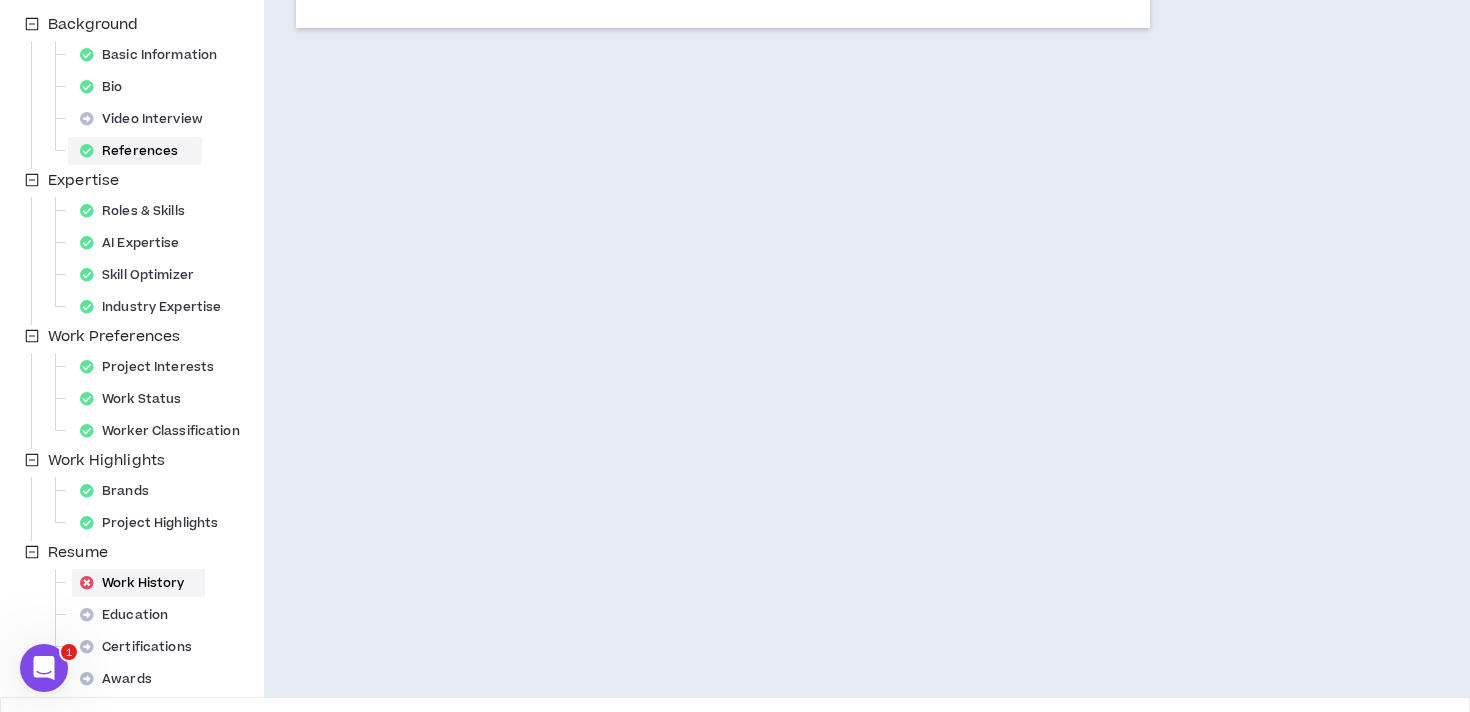 scroll, scrollTop: 324, scrollLeft: 0, axis: vertical 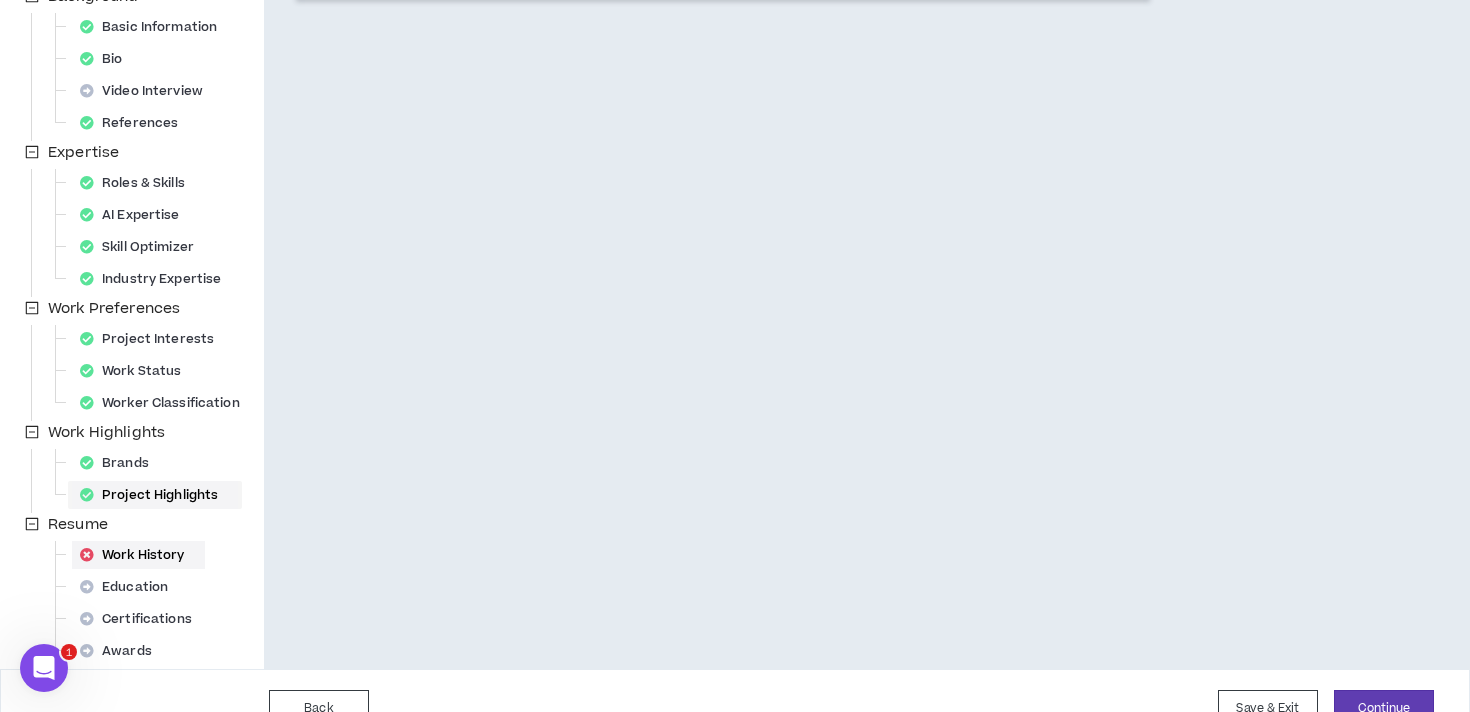 click on "Project Highlights" at bounding box center (155, 495) 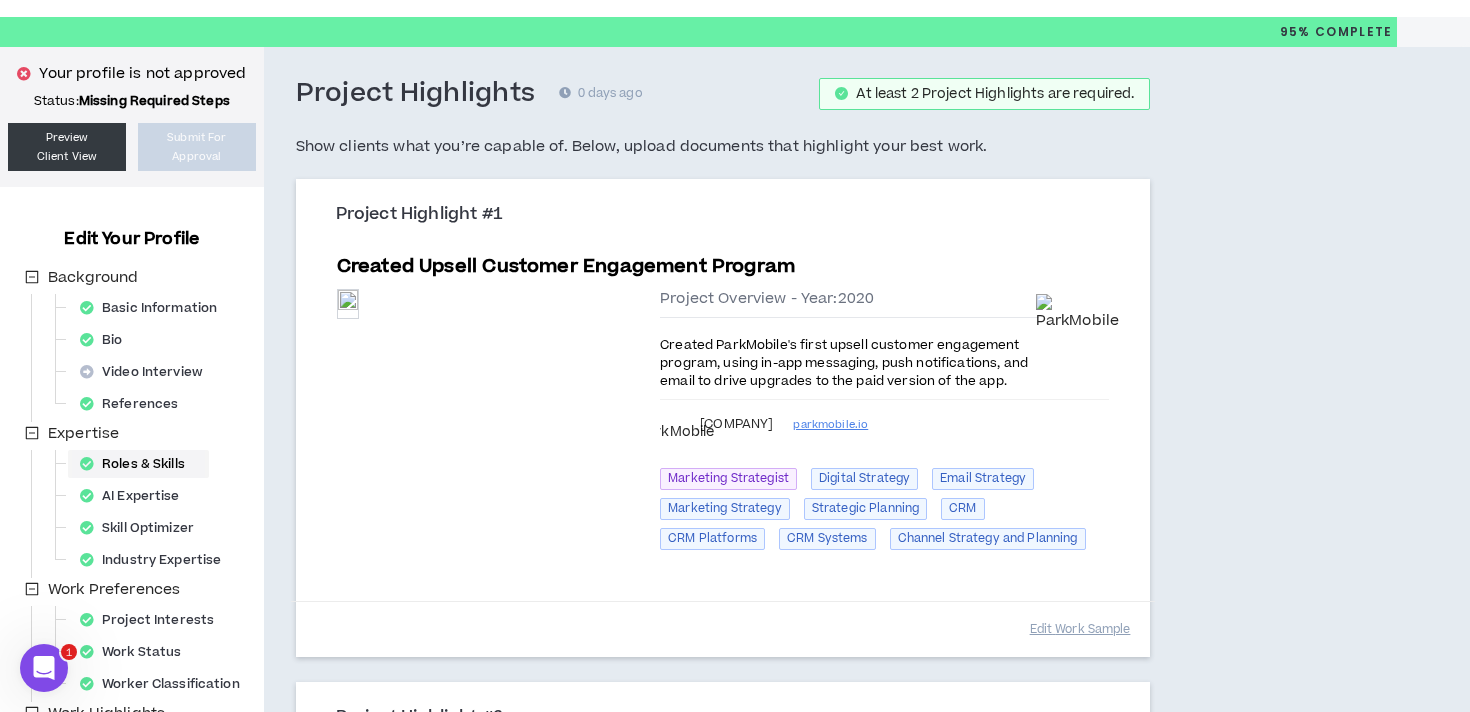 scroll, scrollTop: 0, scrollLeft: 0, axis: both 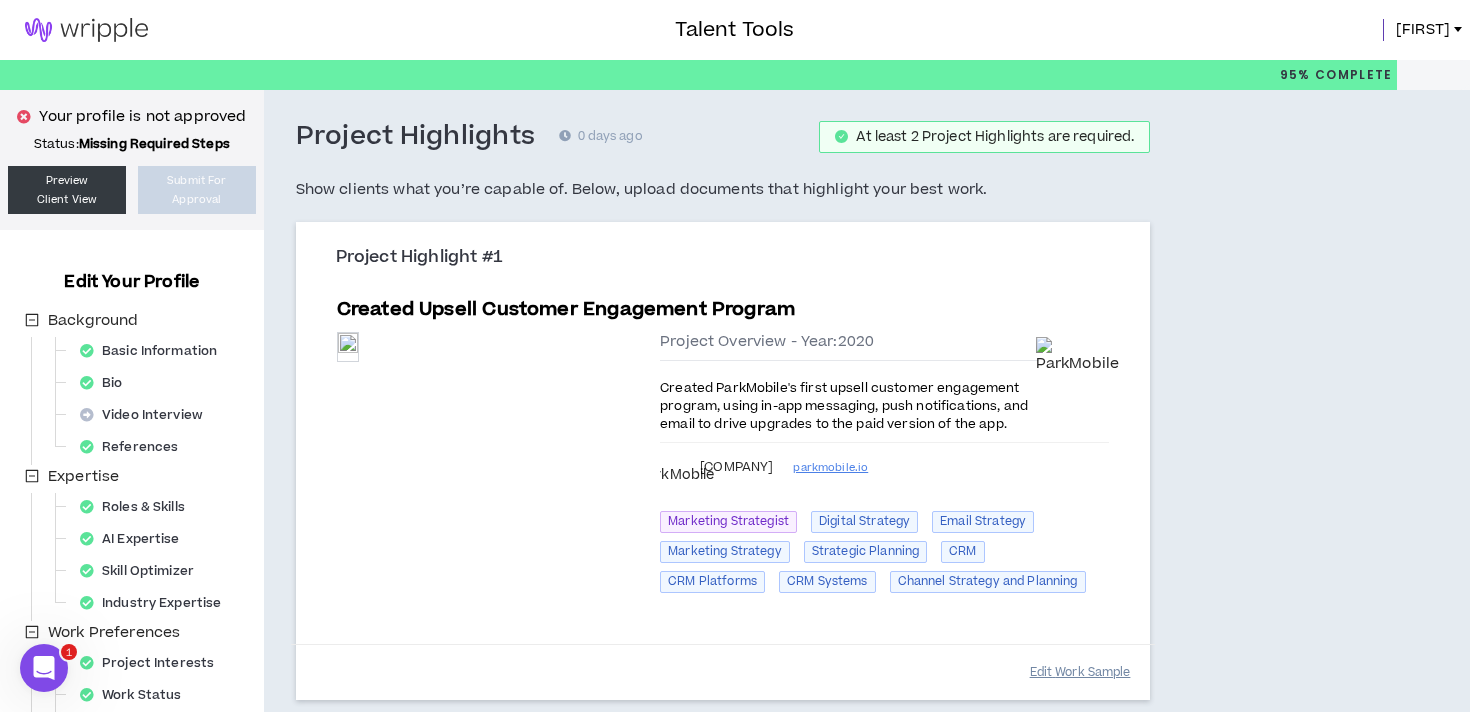 click on "Edit   Work Sample" at bounding box center (1080, 672) 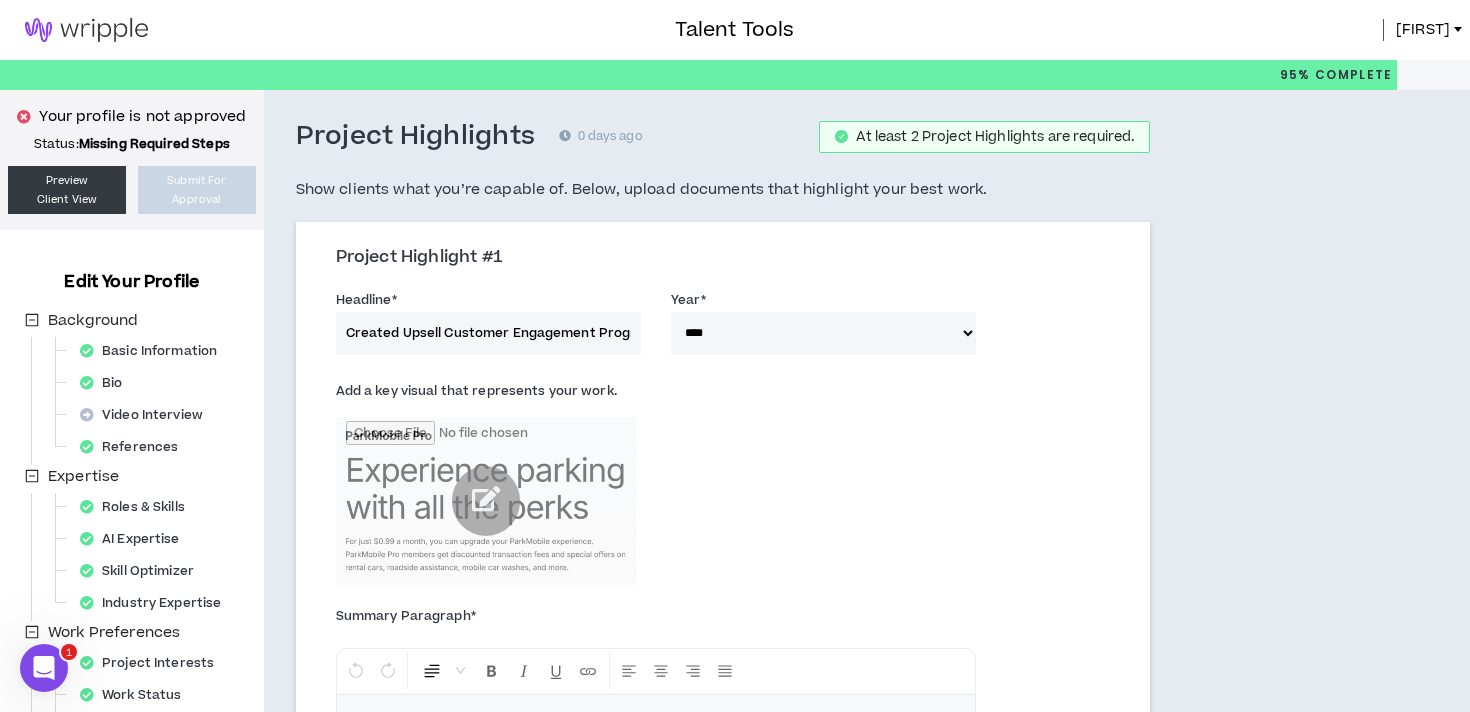 scroll, scrollTop: 41, scrollLeft: 0, axis: vertical 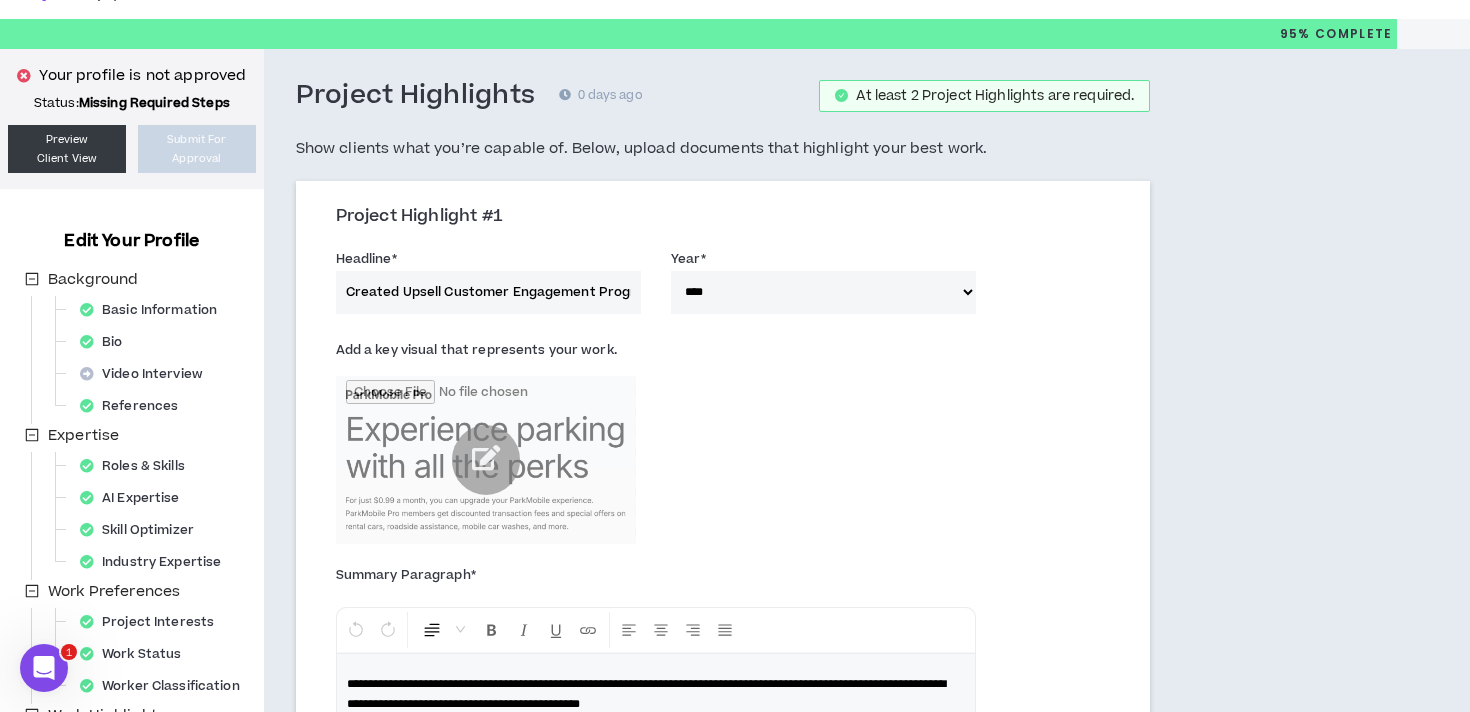 click on "Created Upsell Customer Engagement Program" at bounding box center (488, 292) 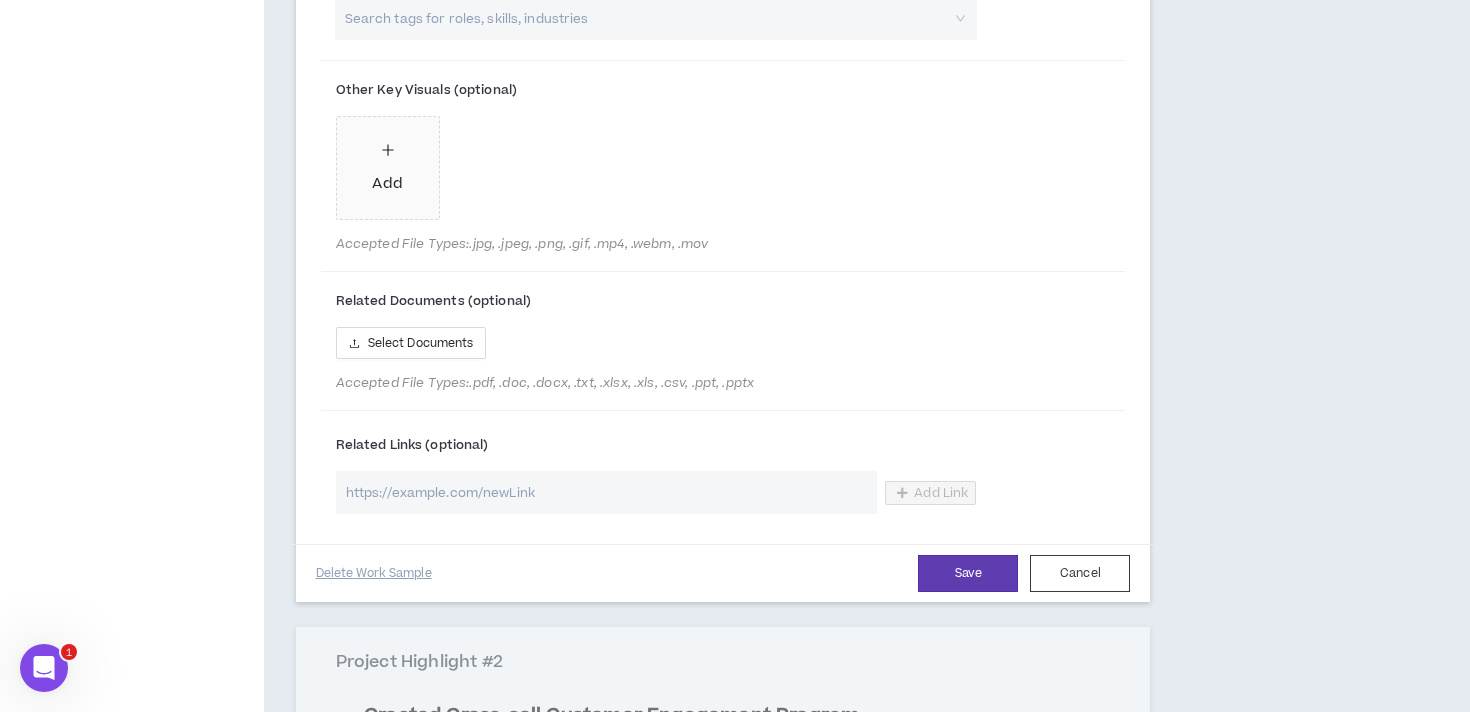 scroll, scrollTop: 1443, scrollLeft: 0, axis: vertical 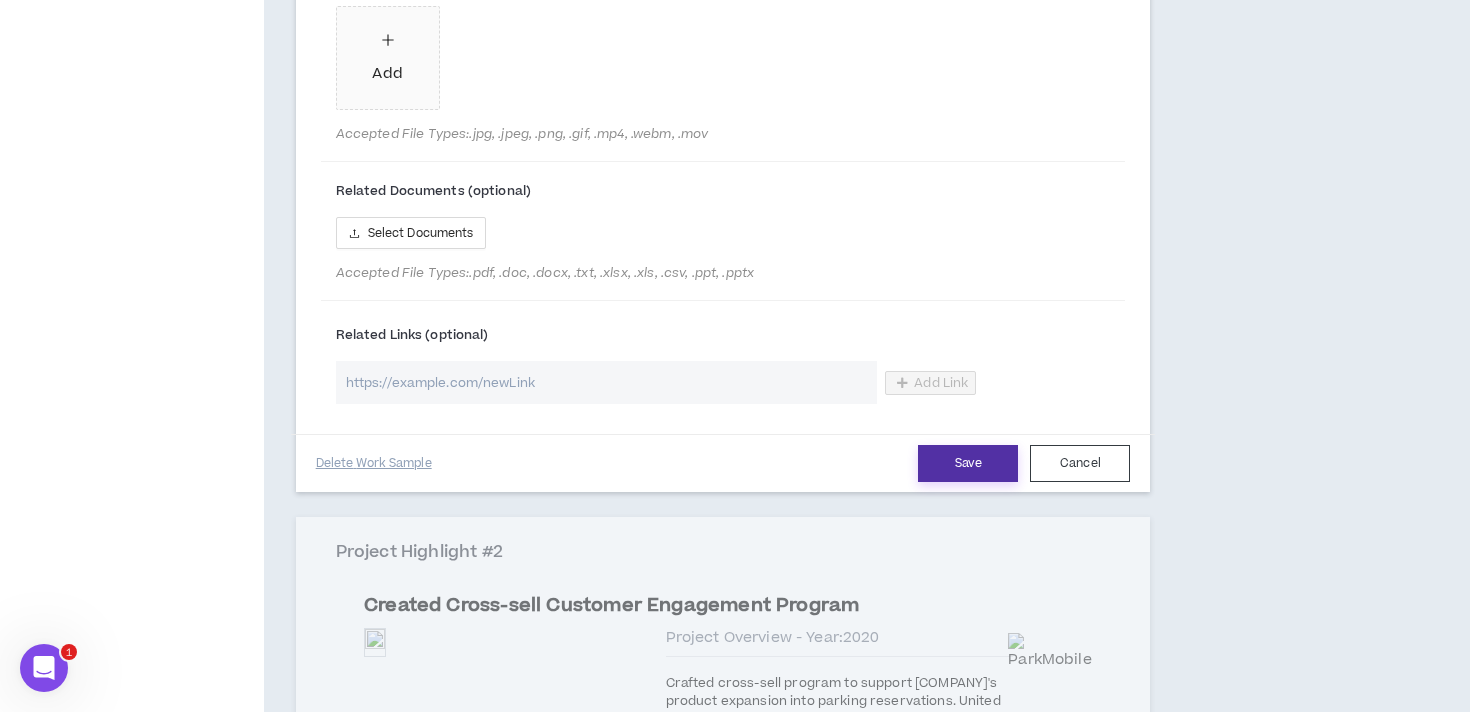 type on "ParkMobile: Created Upsell Customer Engagement Program" 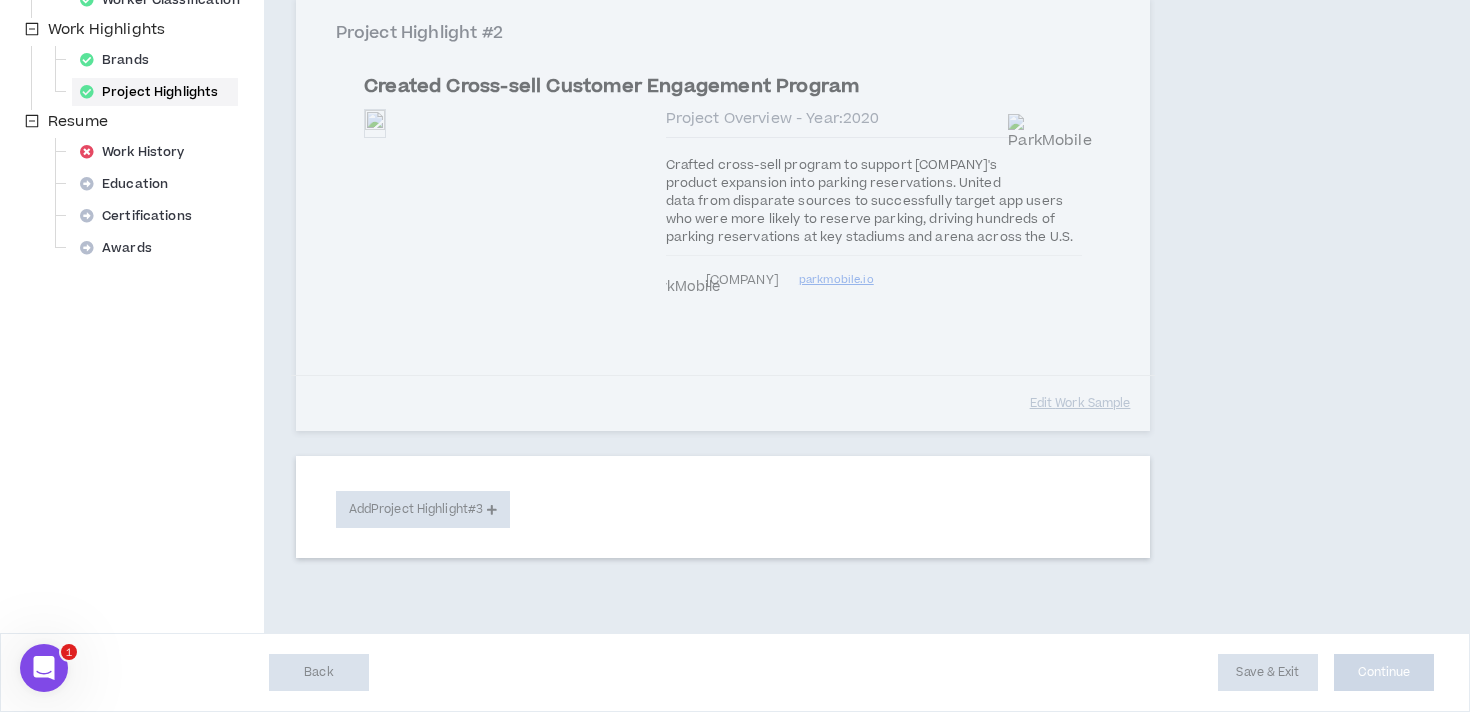scroll, scrollTop: 727, scrollLeft: 0, axis: vertical 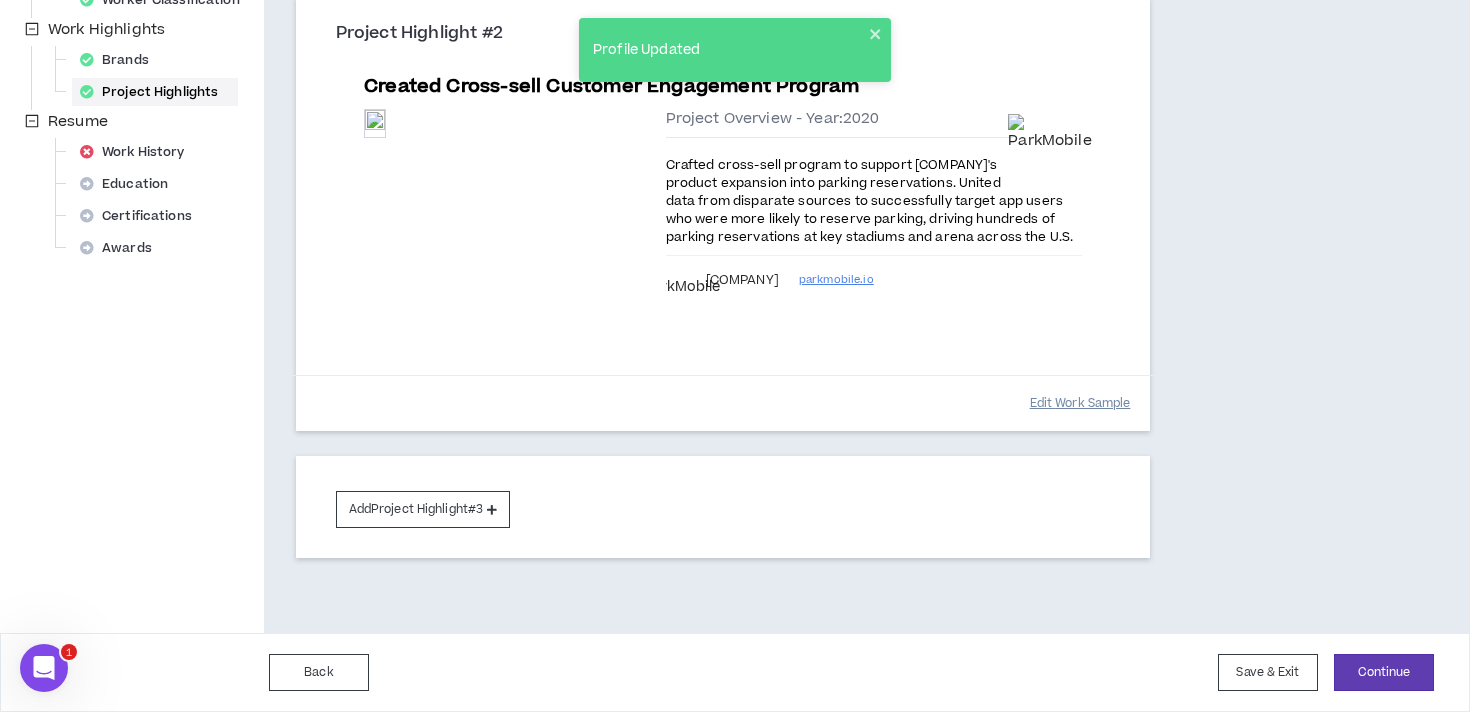 click on "Edit   Work Sample" at bounding box center (1080, 403) 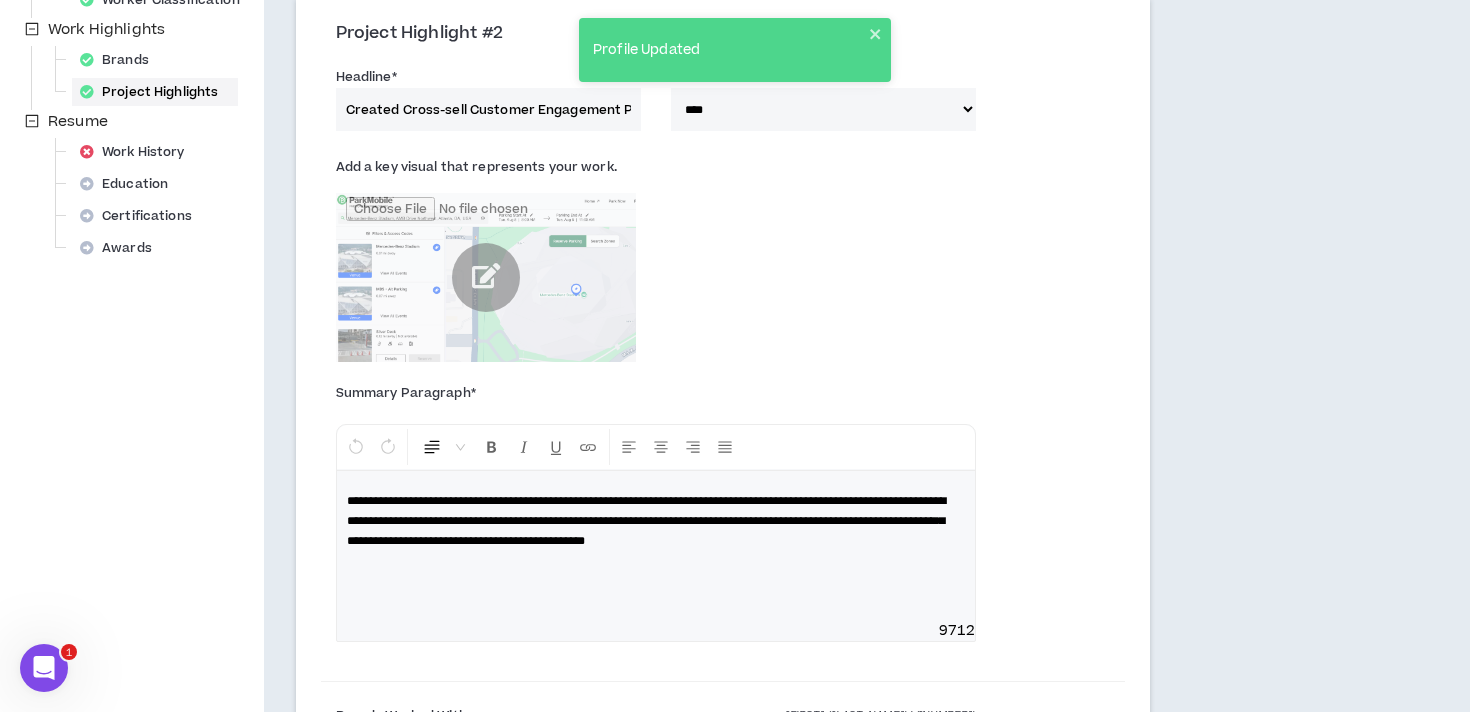 click on "Created Cross-sell Customer Engagement Program" at bounding box center (488, 109) 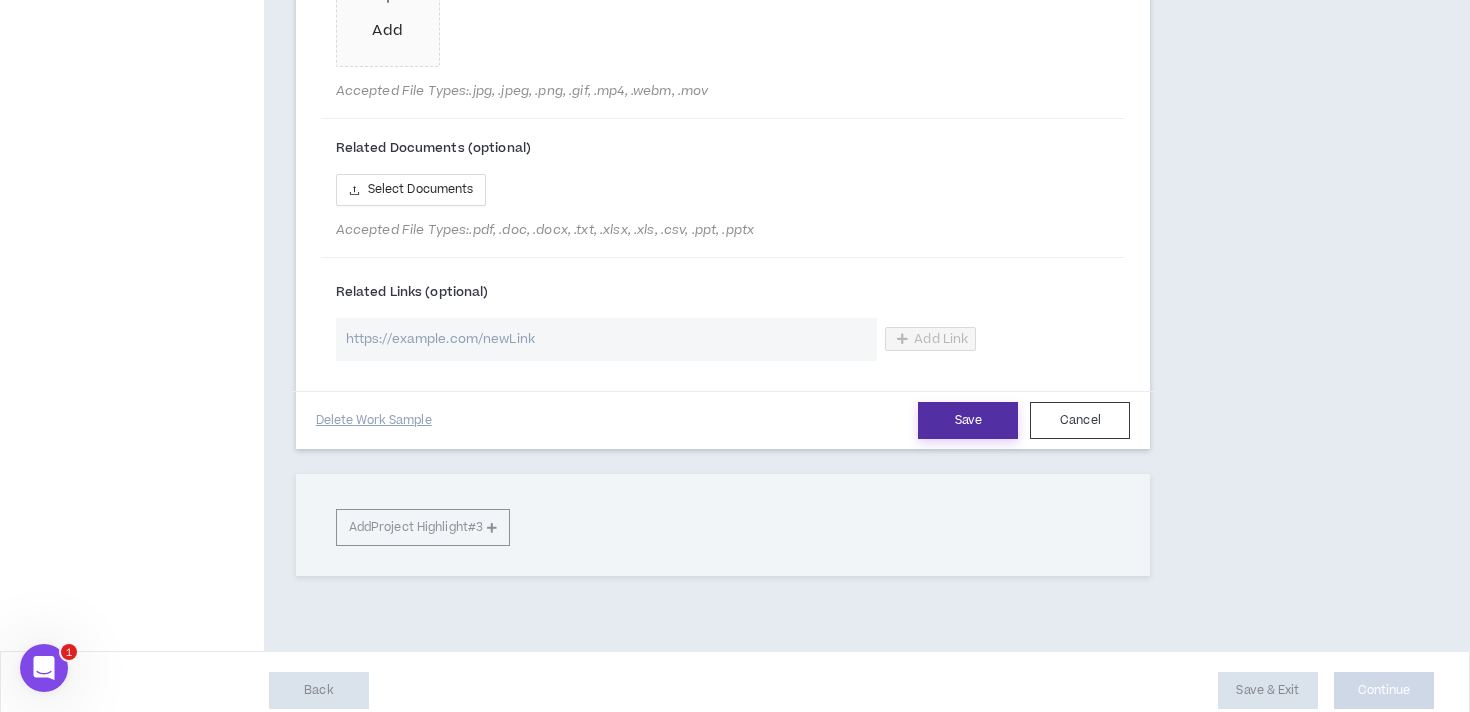 type on "ParkMobile: Created Cross-sell Customer Engagement Program" 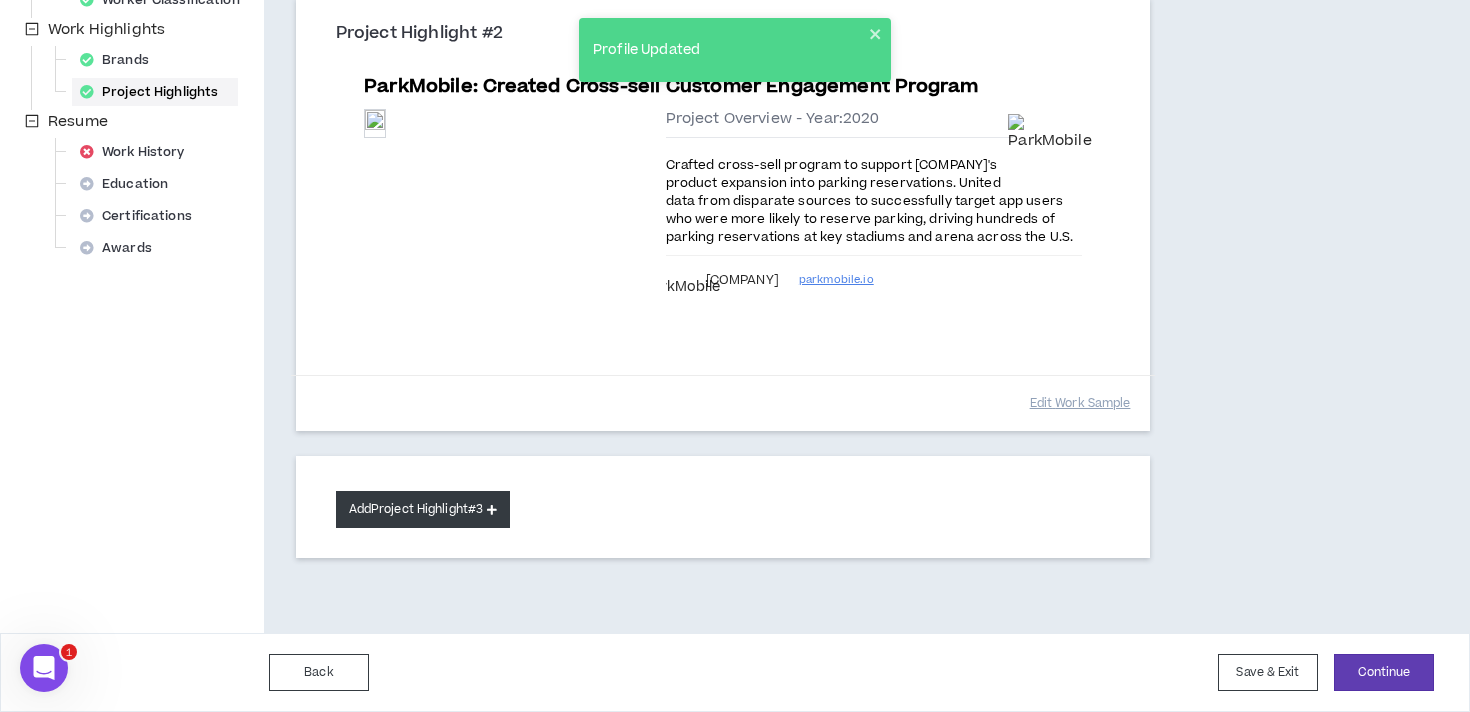 click on "Add  Project Highlight  #3" at bounding box center (423, 509) 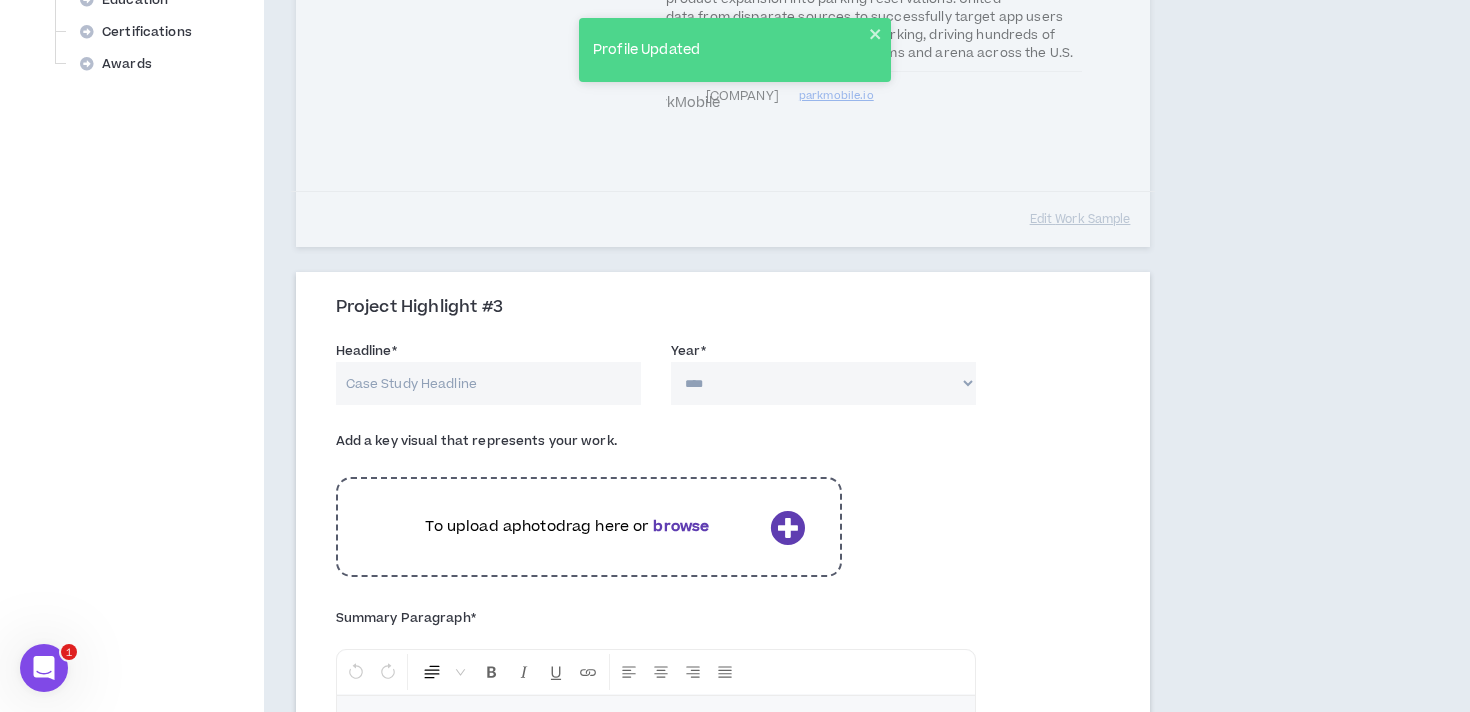 scroll, scrollTop: 918, scrollLeft: 0, axis: vertical 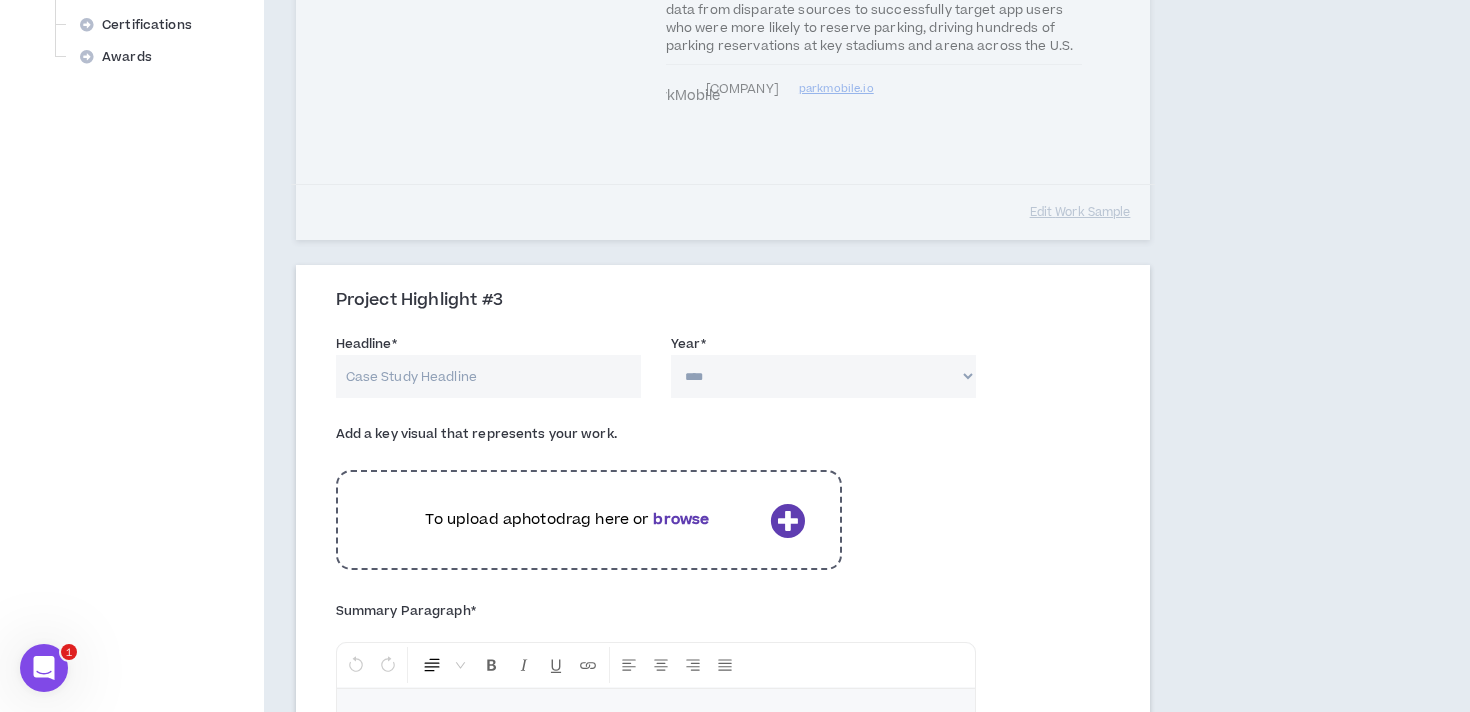 click on "Headline  *" at bounding box center [488, 376] 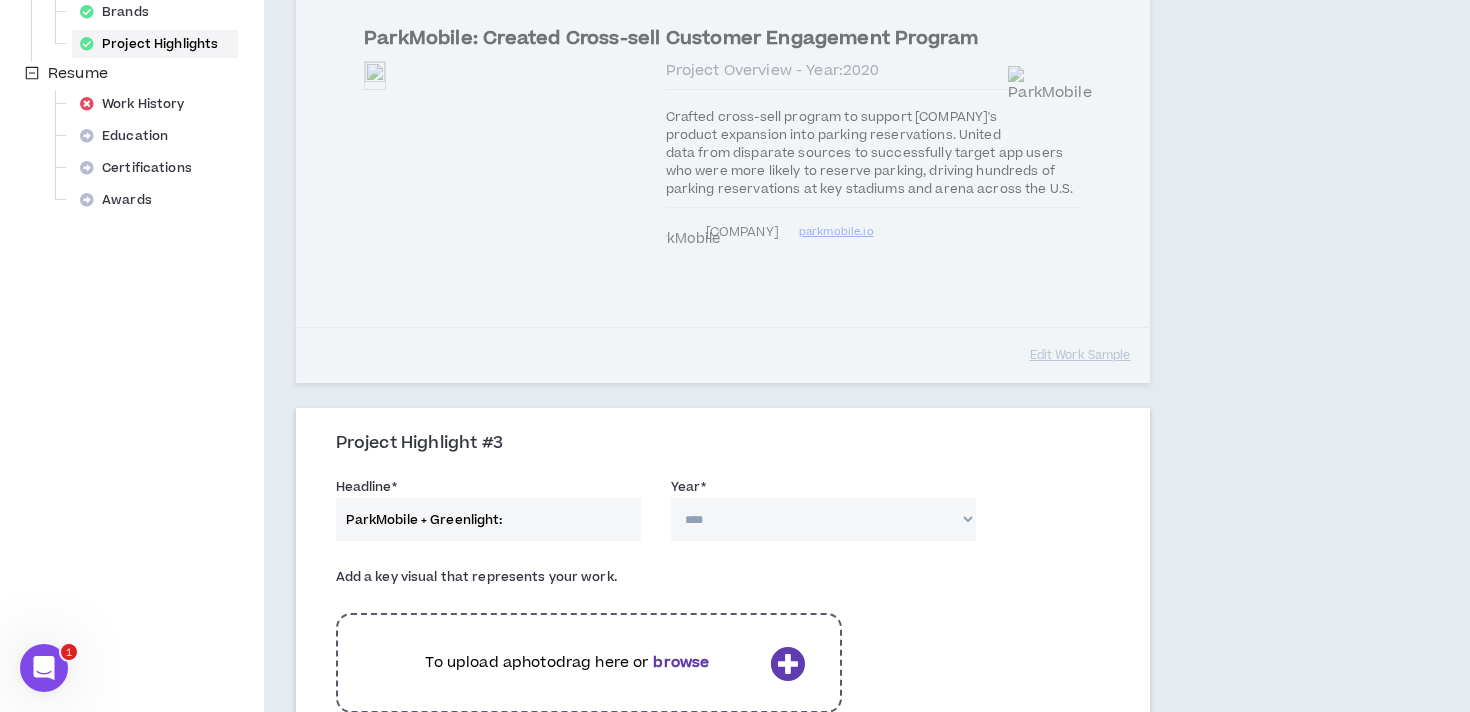 scroll, scrollTop: 778, scrollLeft: 0, axis: vertical 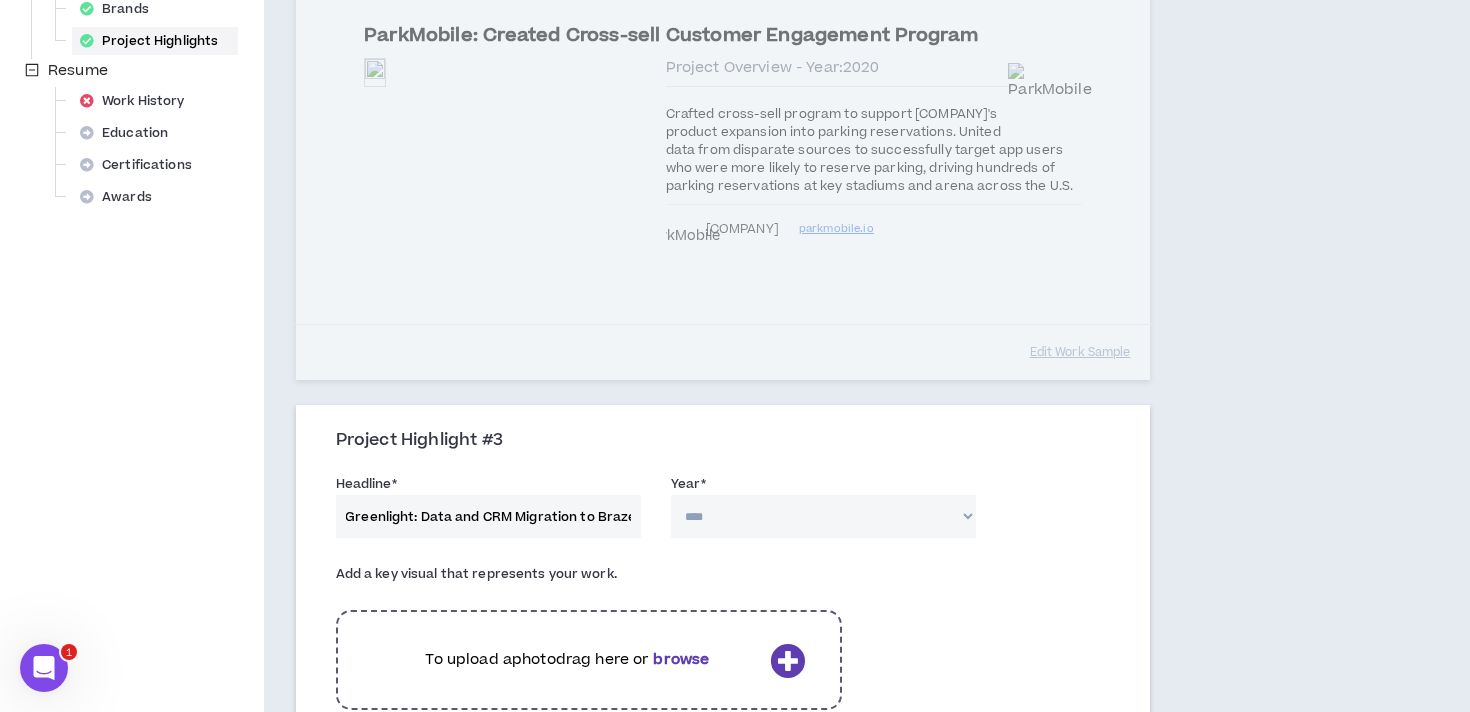 type on "ParkMobile + Greenlight: Data and CRM Migration to Braze" 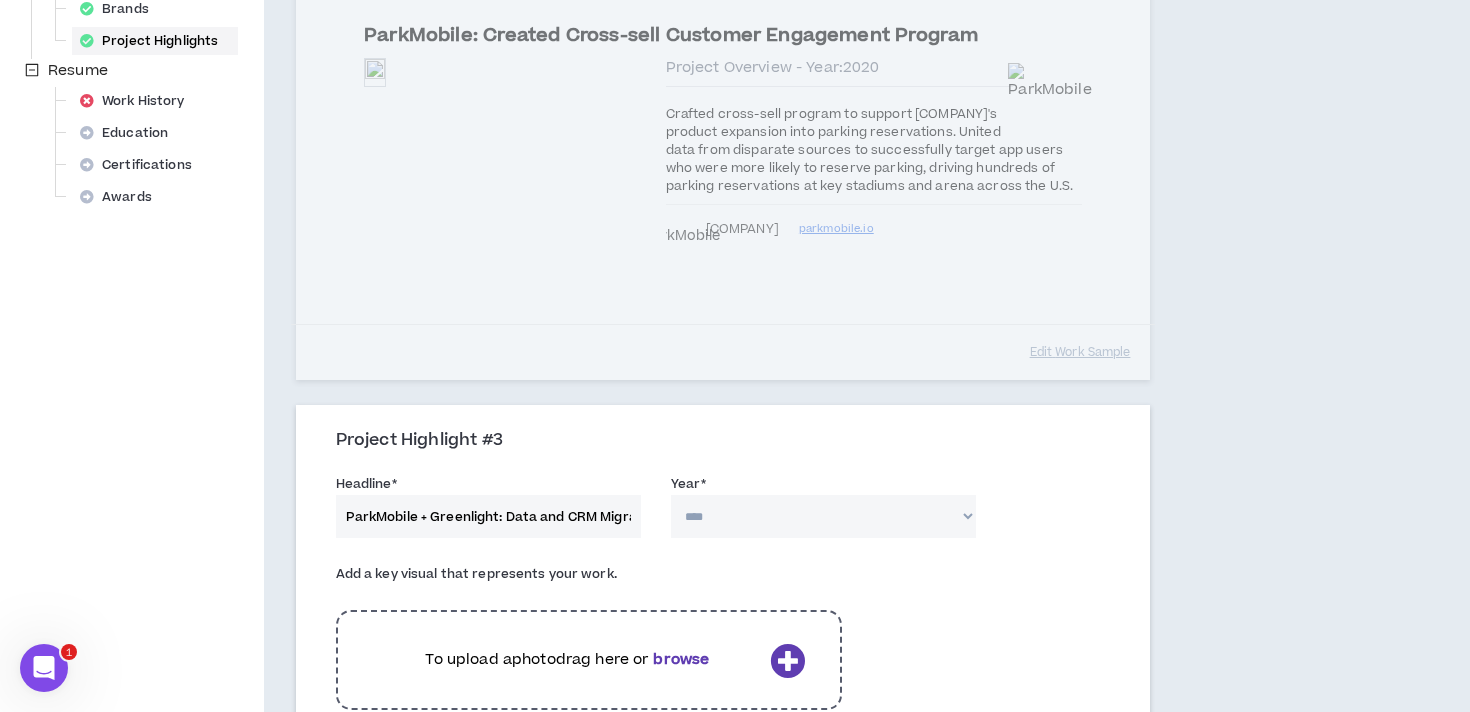 click on "**** **** **** **** **** **** **** **** **** **** **** **** **** **** **** **** **** **** **** **** **** **** **** **** **** **** **** **** **** **** **** **** **** **** **** **** **** **** **** **** **** **** **** **** **** **** **** **** **** **** **** **** **** **** **** **** **** **** **** **** **** **** **** **** **** **** **** **** **** **** **** **** **** **** **** **** **** **** **** **** **** **** **** **** **** **** **** **** **** **** **** **** **** **** **** **** **** **** **** **** **** **** **** **** **** **** **** **** **** **** **** **** **** **** **** **** **** **** **** **** **** **** **** **** **** **** ****" at bounding box center (823, 516) 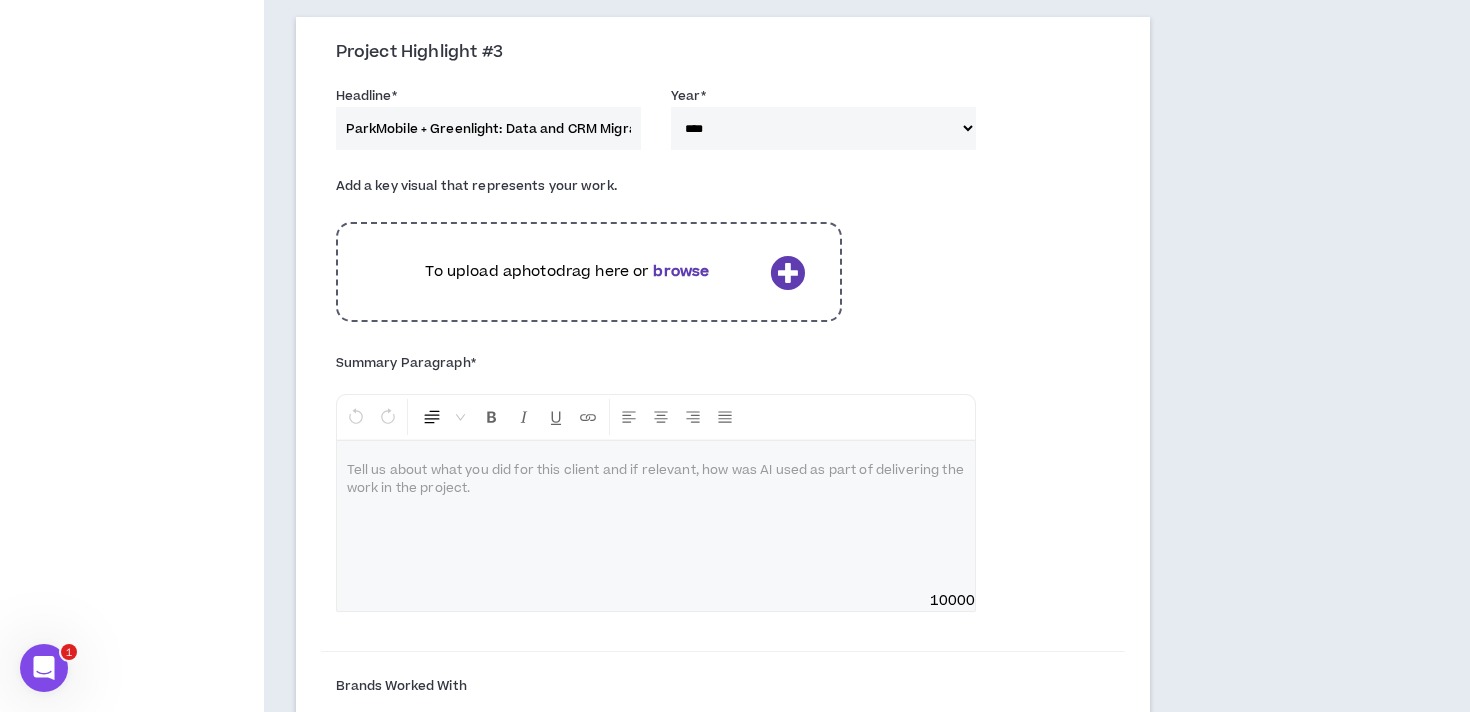 scroll, scrollTop: 1167, scrollLeft: 0, axis: vertical 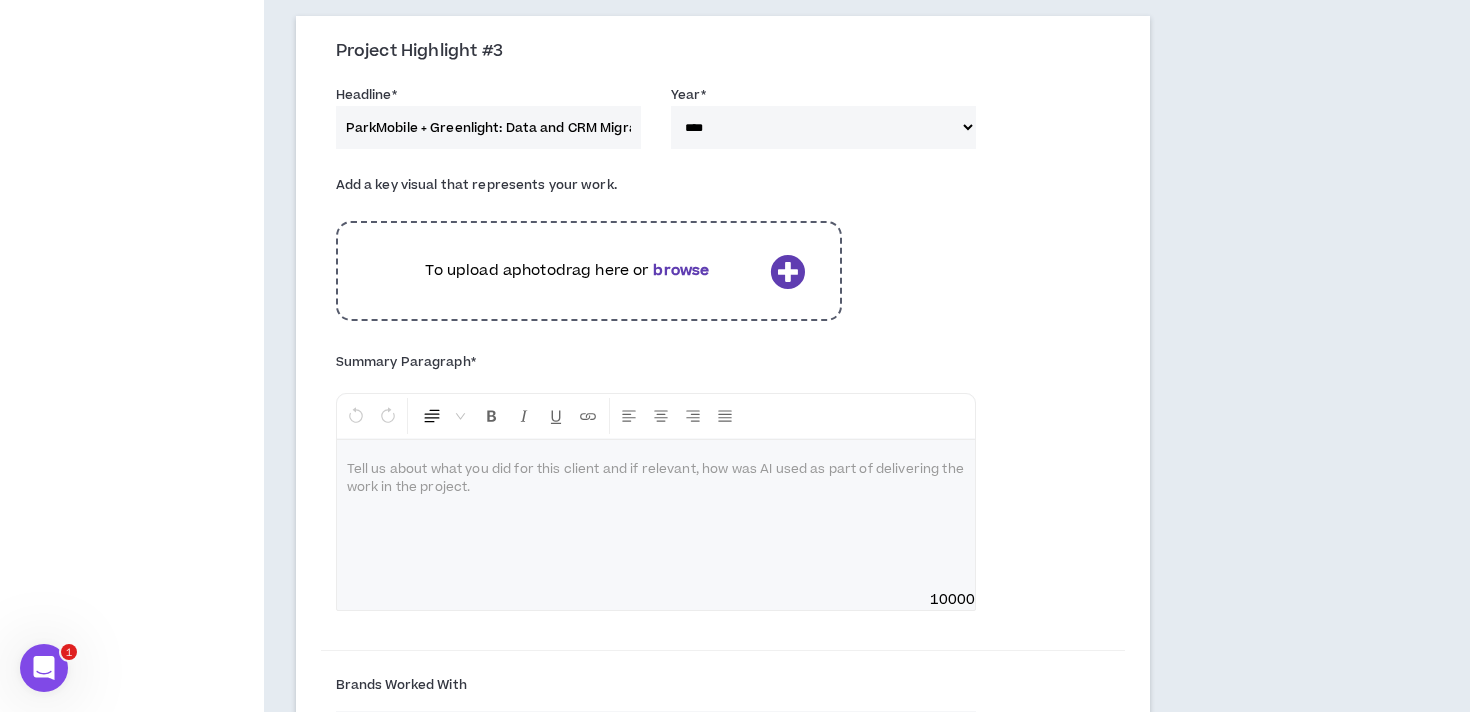 click at bounding box center (656, 515) 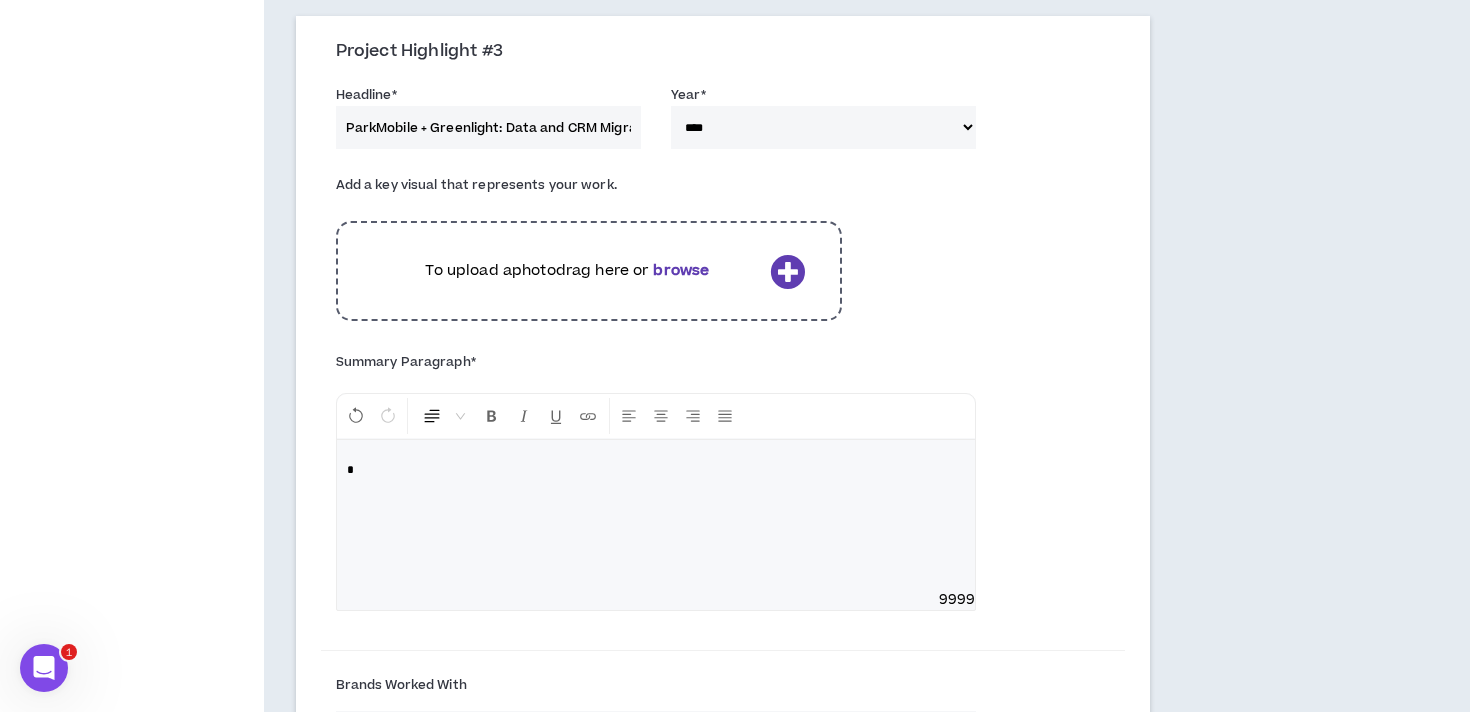type 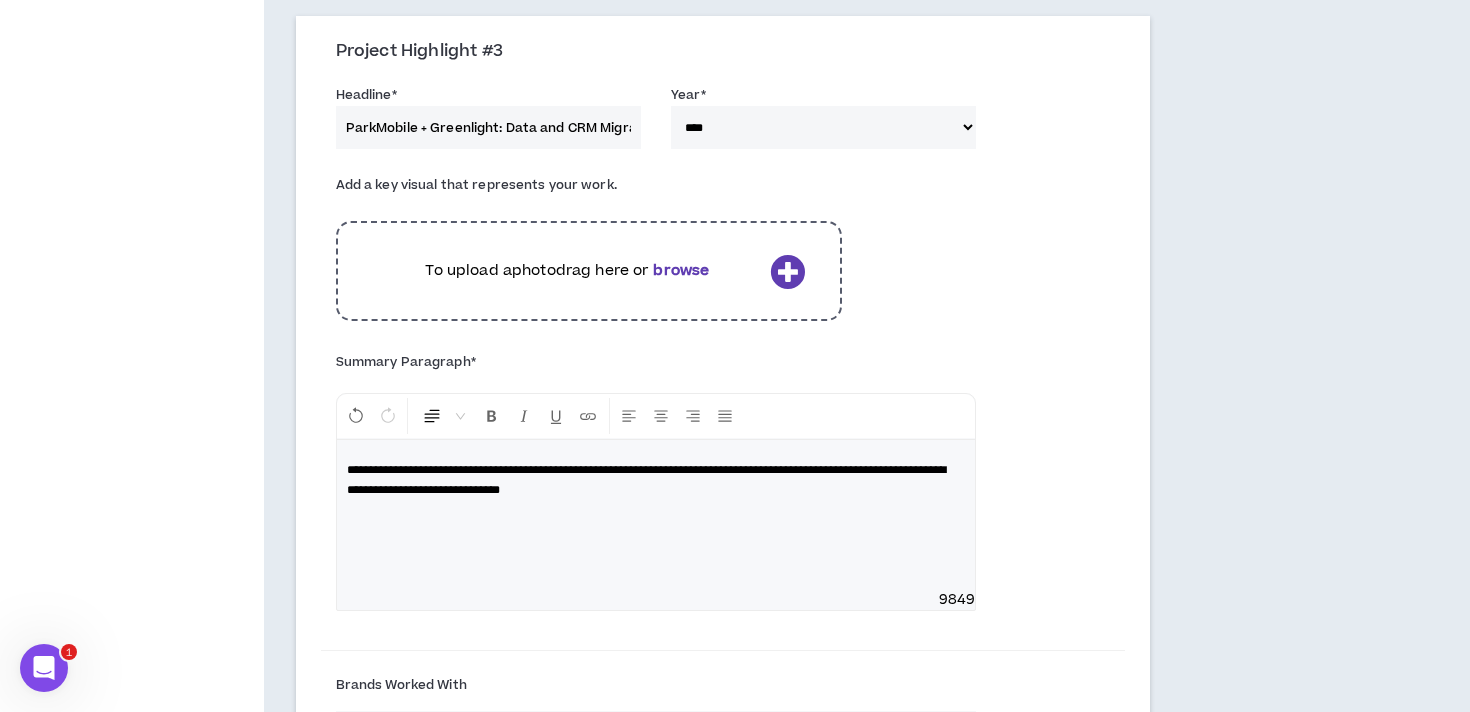 click on "**********" at bounding box center [656, 480] 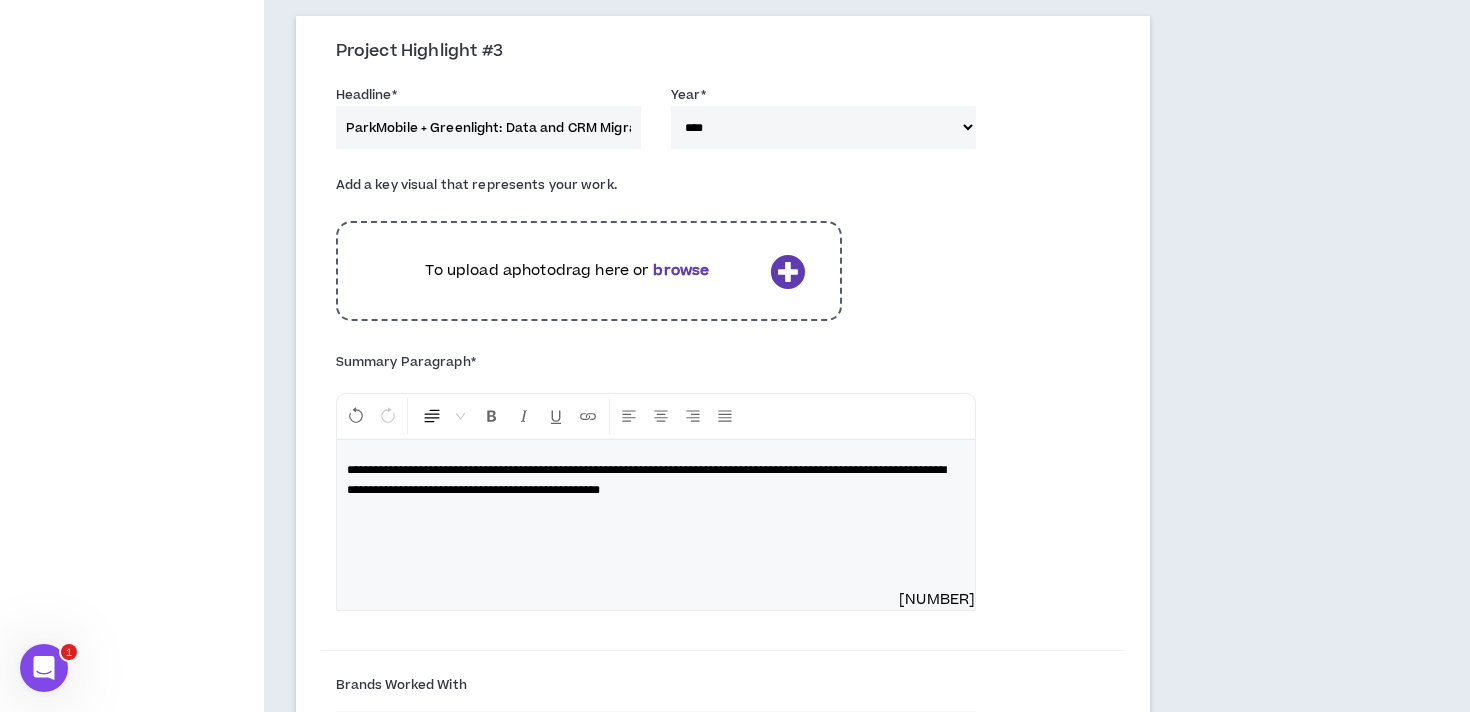 click on "**********" at bounding box center [646, 480] 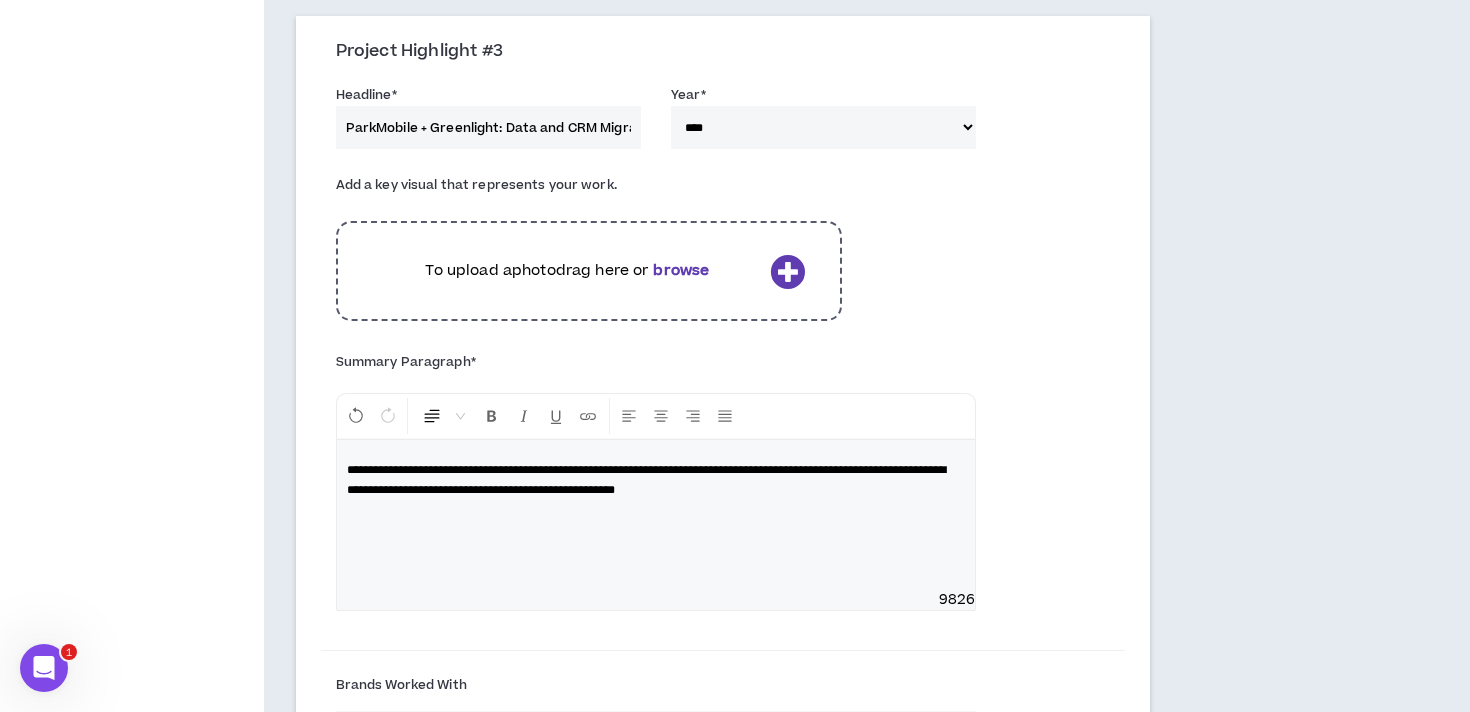 click on "**********" at bounding box center (646, 480) 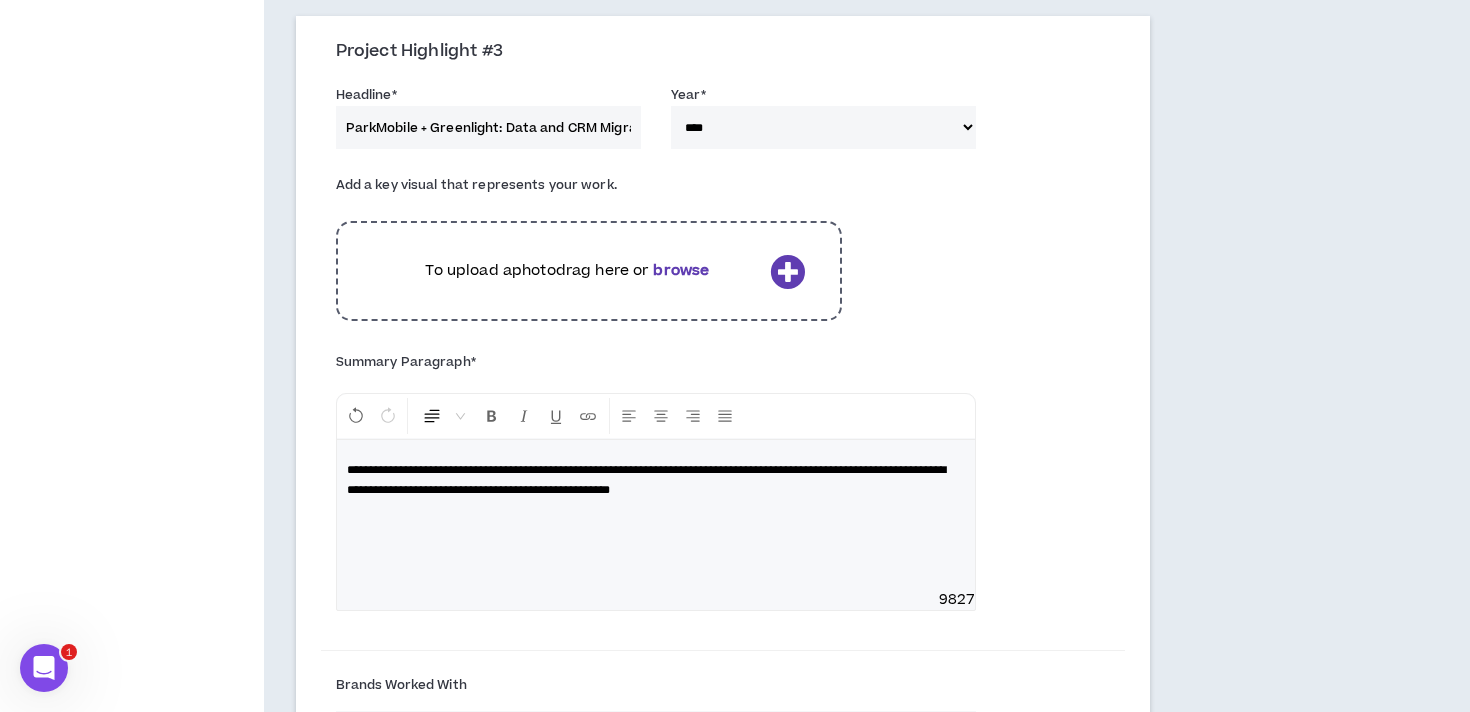 click on "**********" at bounding box center (646, 480) 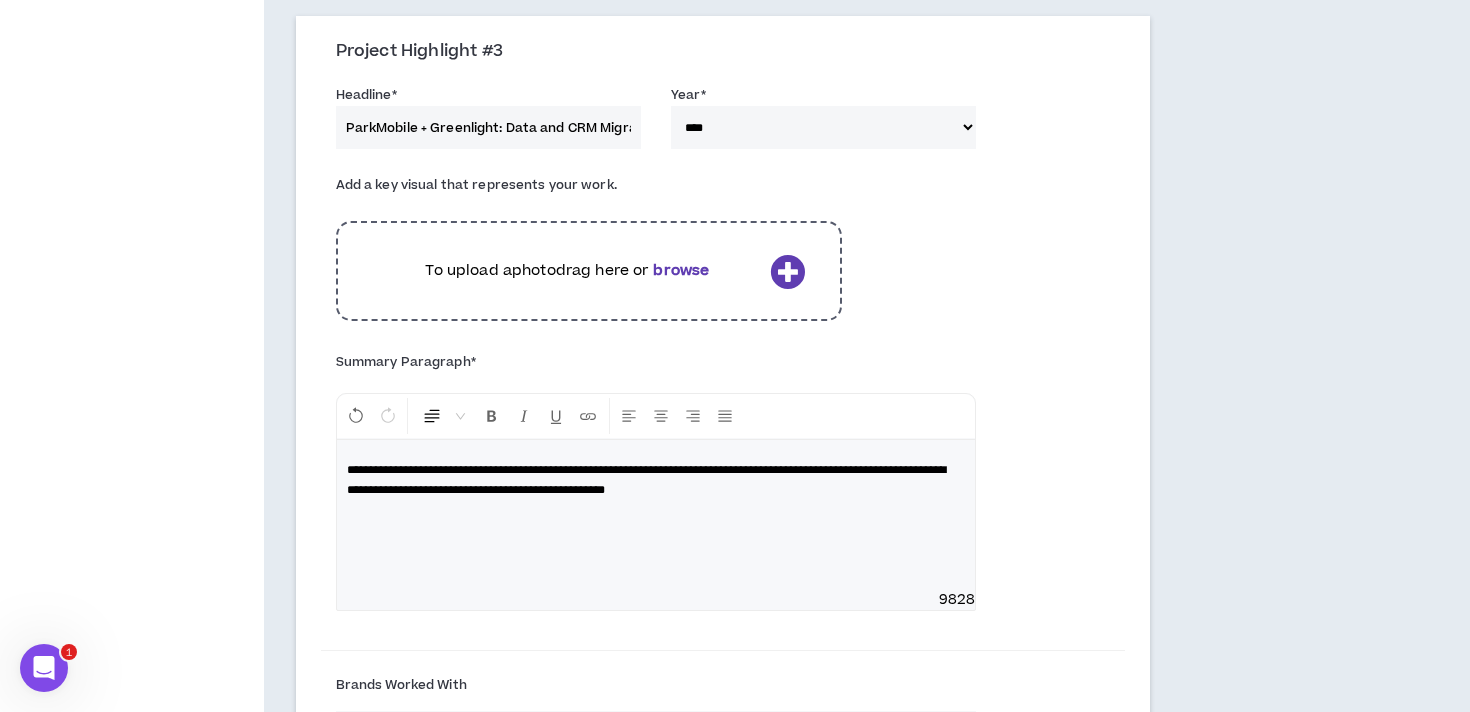 click on "**********" at bounding box center (646, 480) 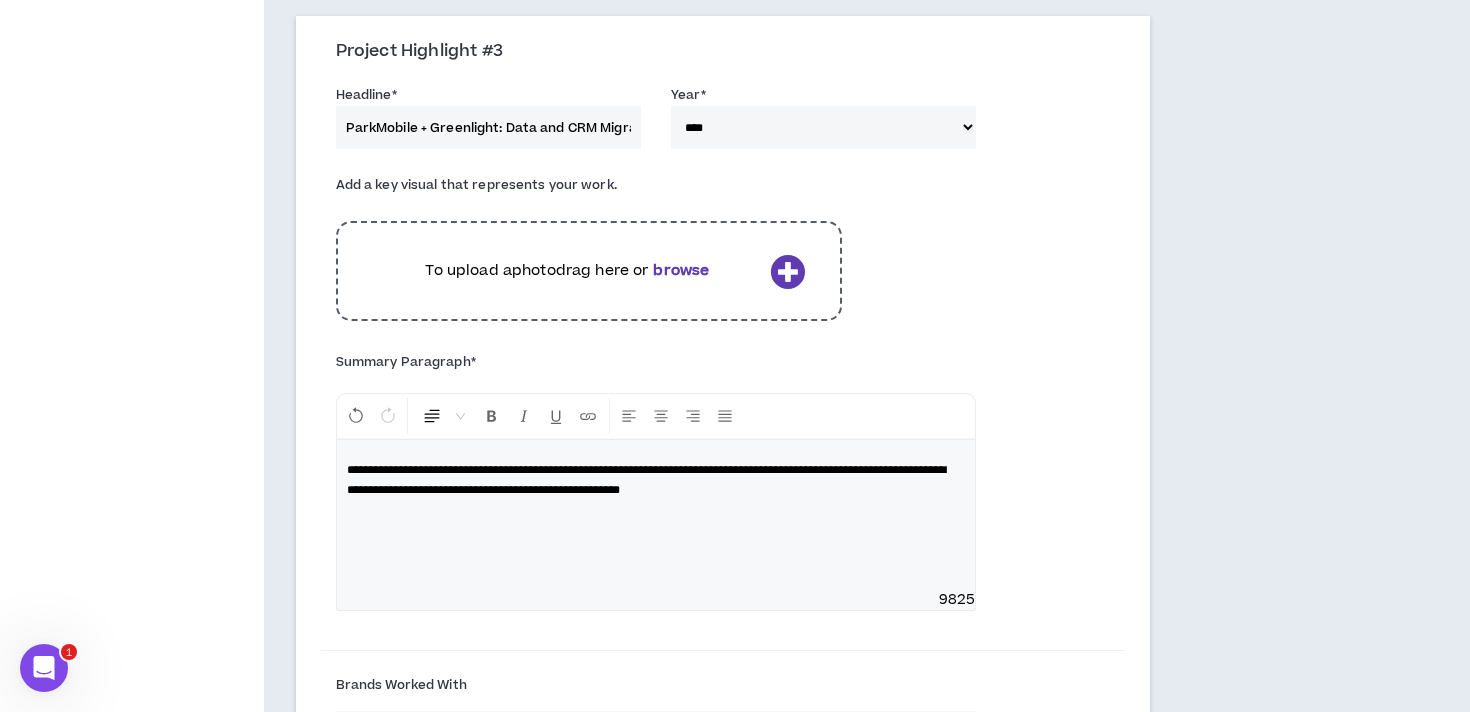 click on "**********" at bounding box center [656, 480] 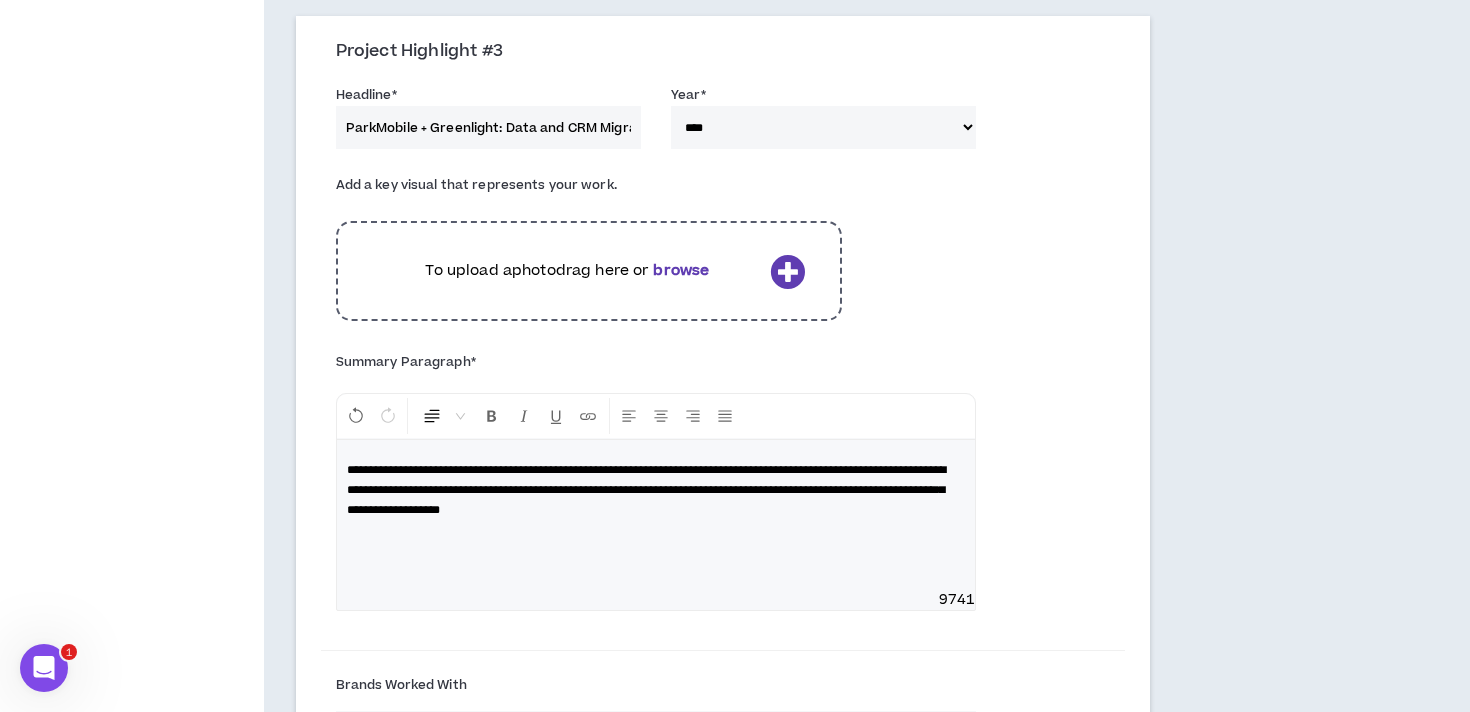 click on "**********" at bounding box center (646, 490) 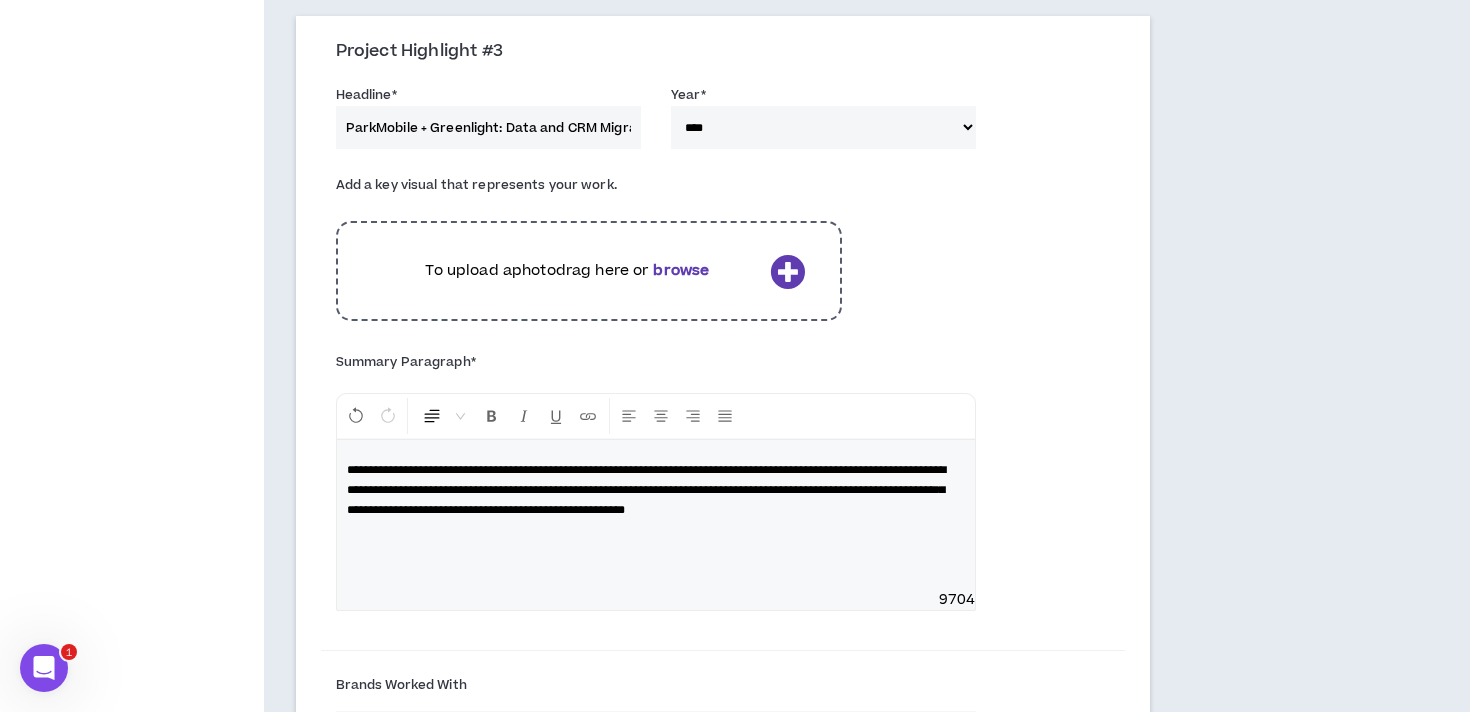 click on "**********" at bounding box center (656, 490) 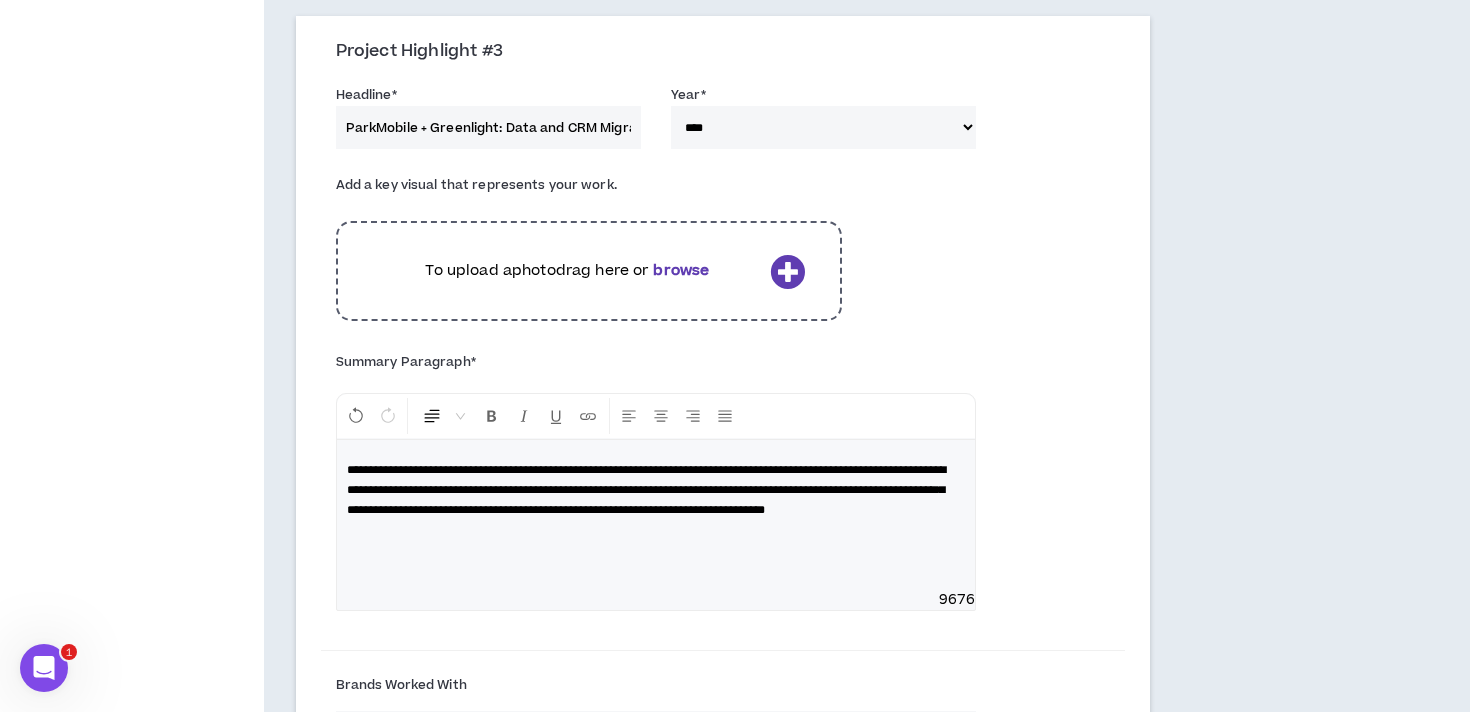 click on "**********" at bounding box center [646, 490] 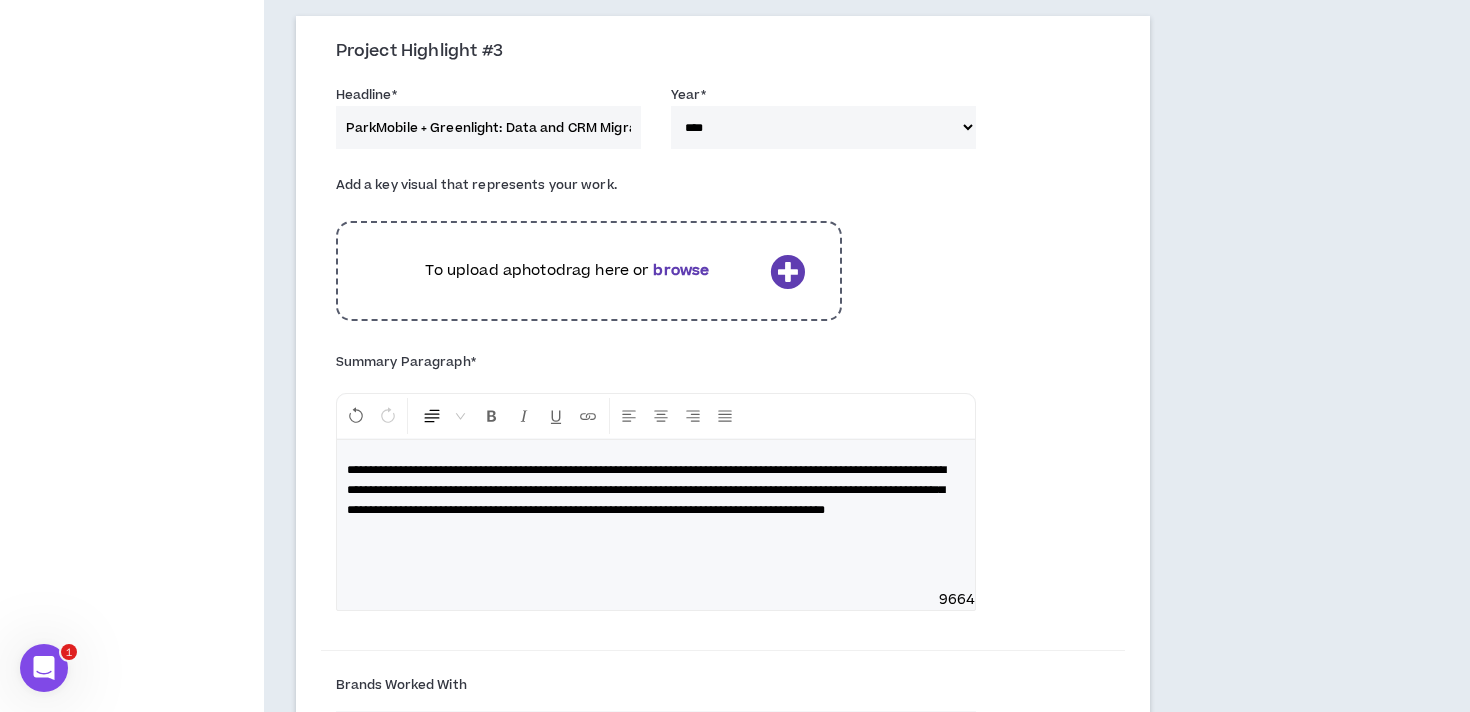 click on "**********" at bounding box center (656, 515) 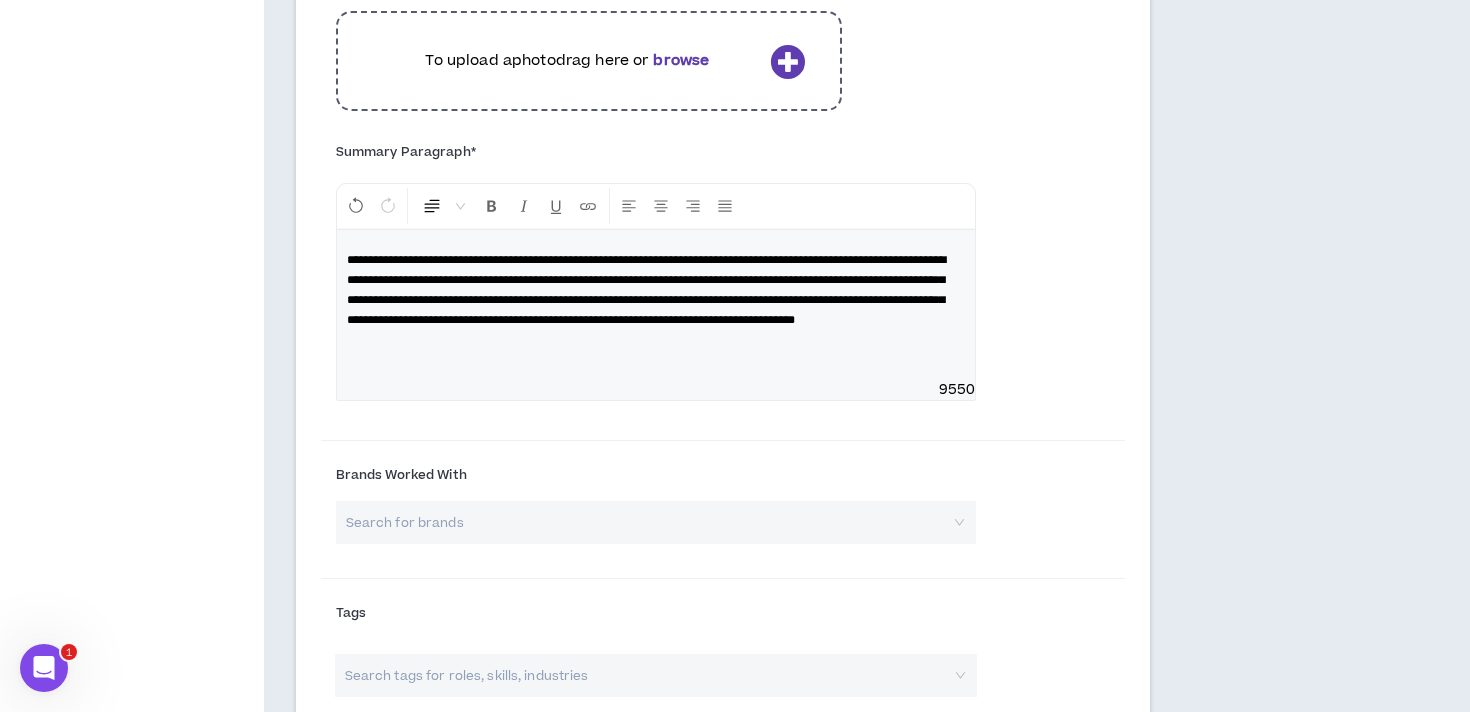 scroll, scrollTop: 1552, scrollLeft: 0, axis: vertical 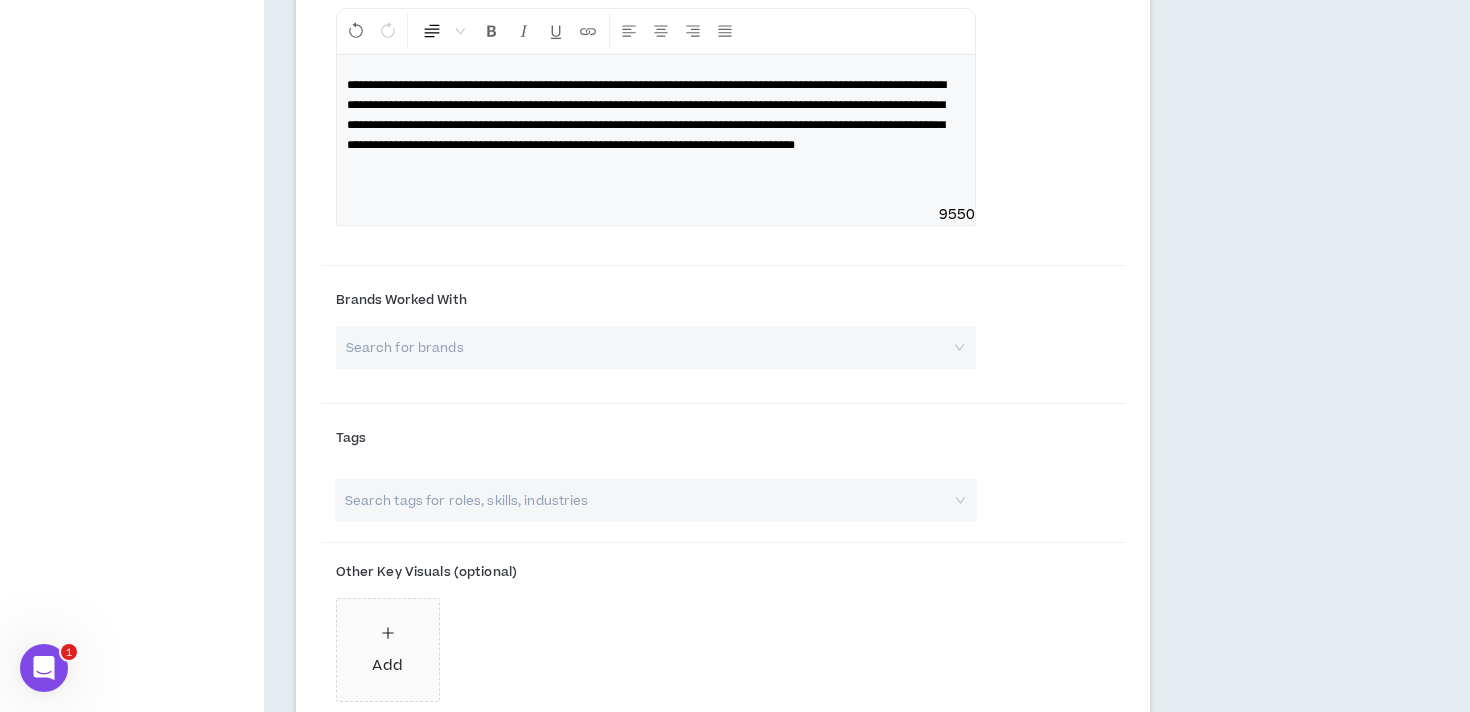 click at bounding box center [649, 347] 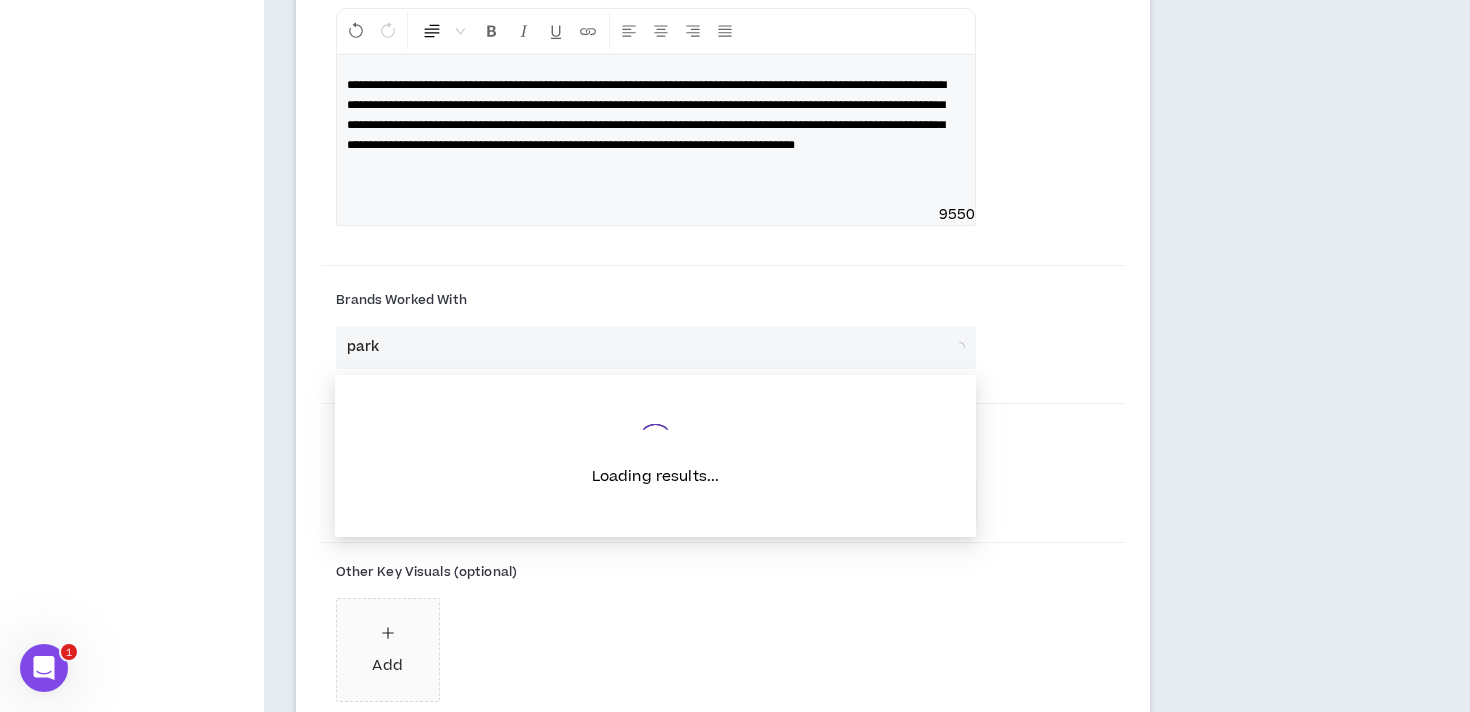 type on "parkm" 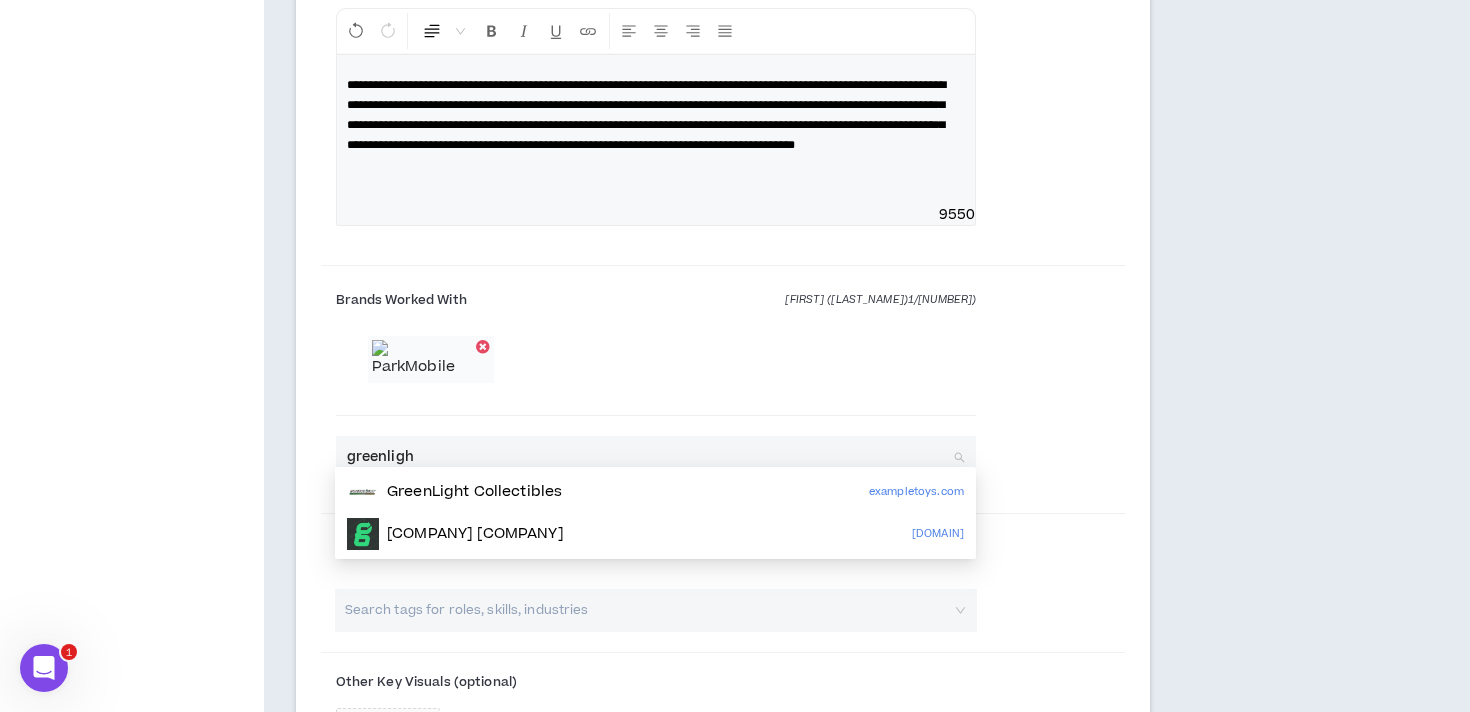 type on "greenlight" 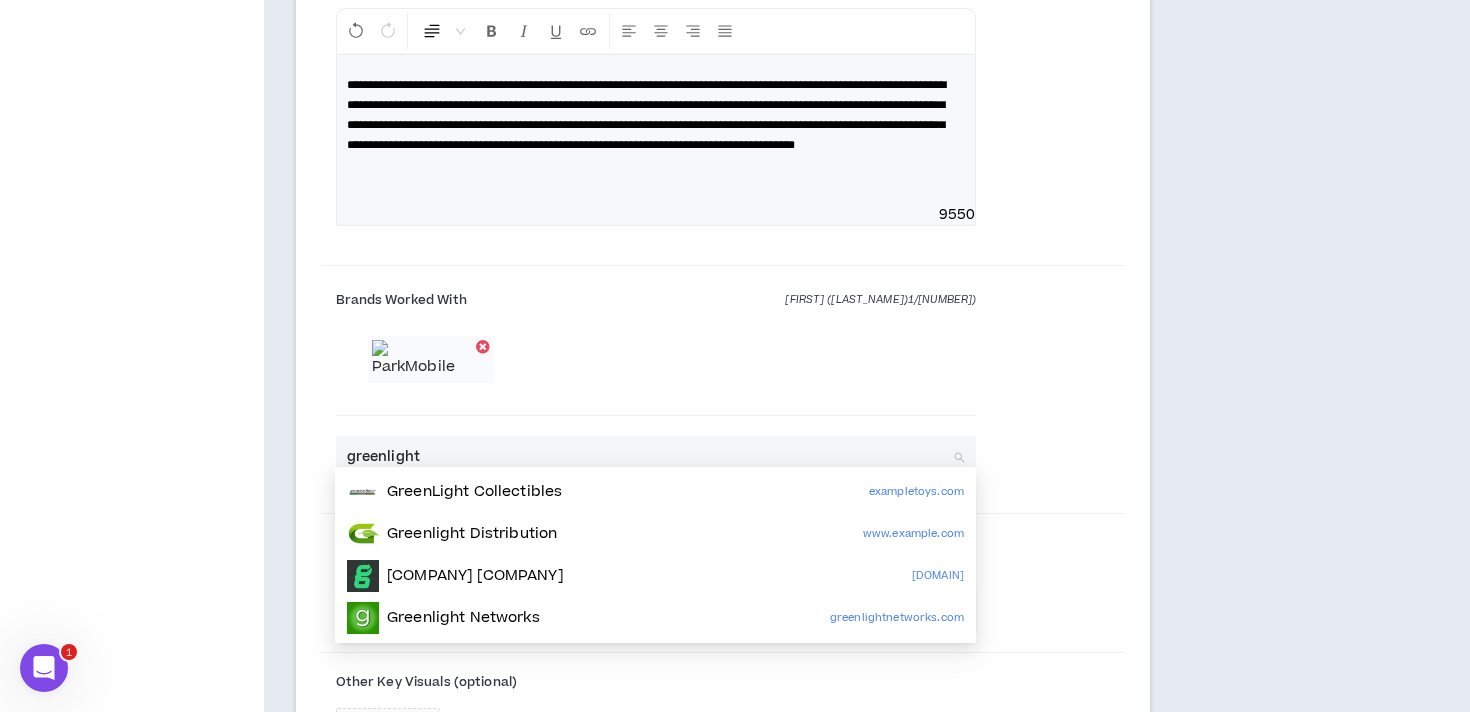 type 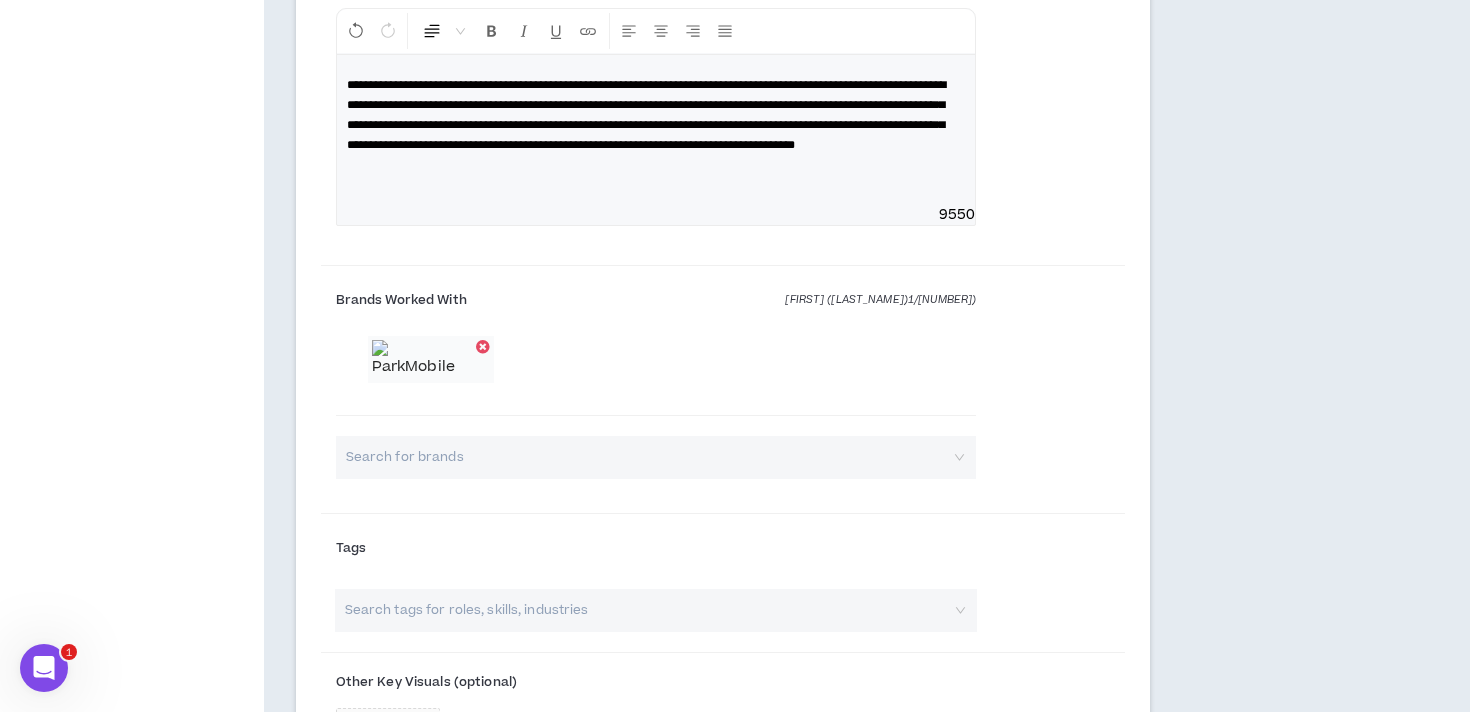 click on "Brands Worked With Max ( 1  /  4 ) Search for brands" at bounding box center [723, 391] 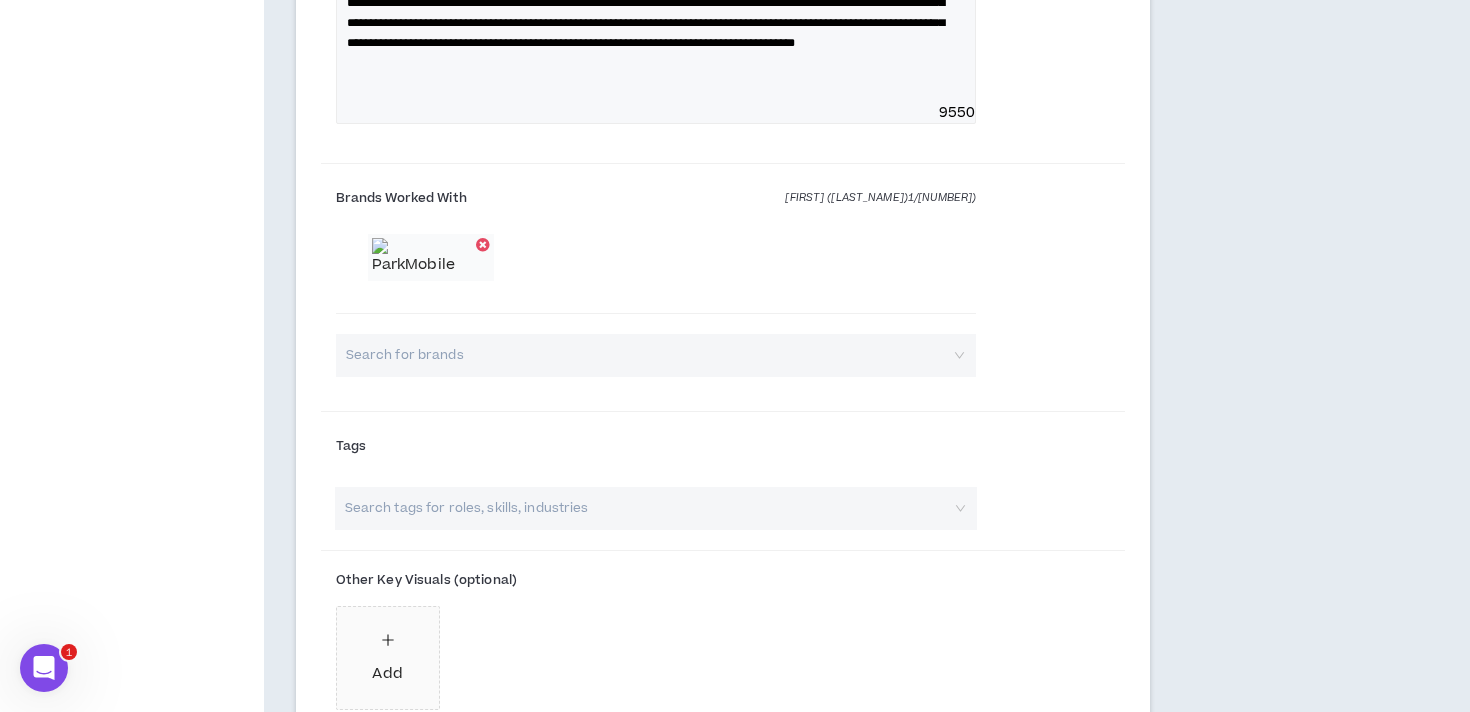scroll, scrollTop: 1655, scrollLeft: 0, axis: vertical 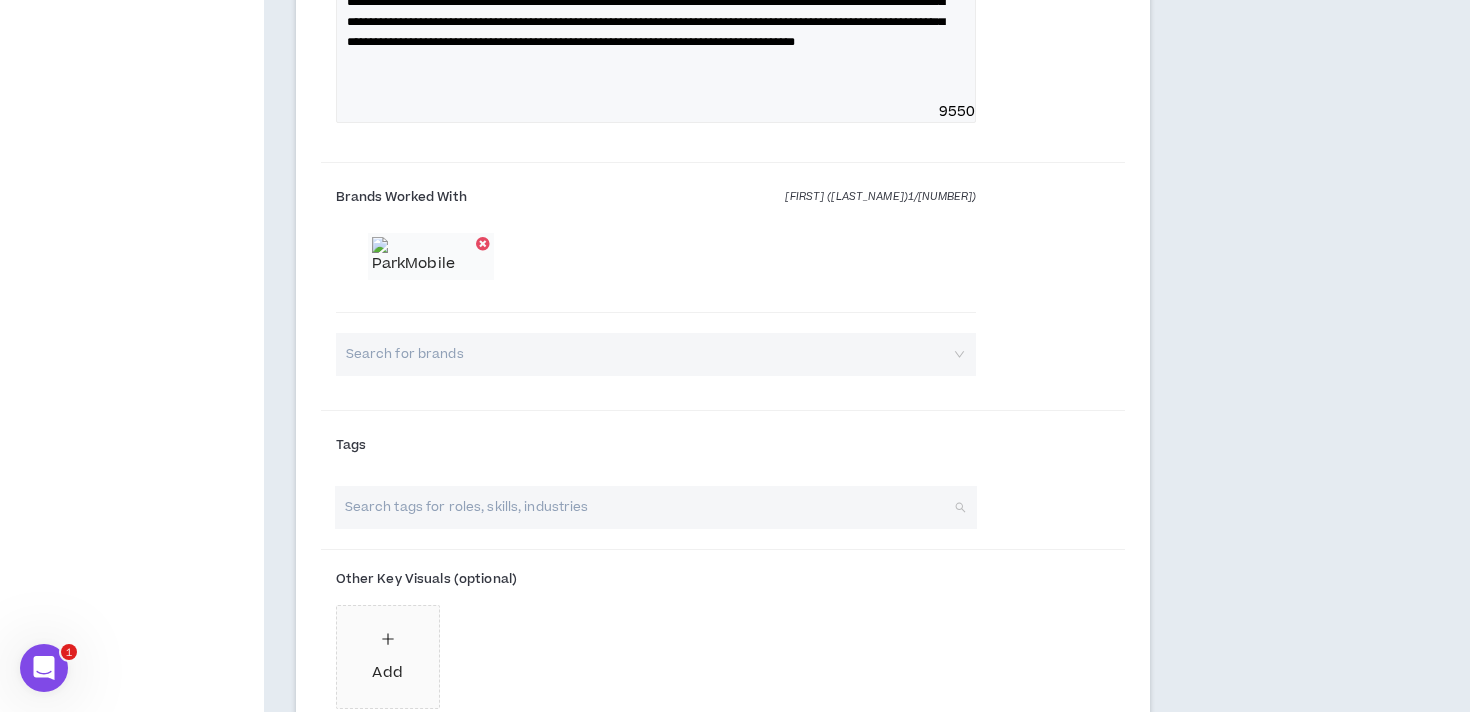 click at bounding box center (646, 507) 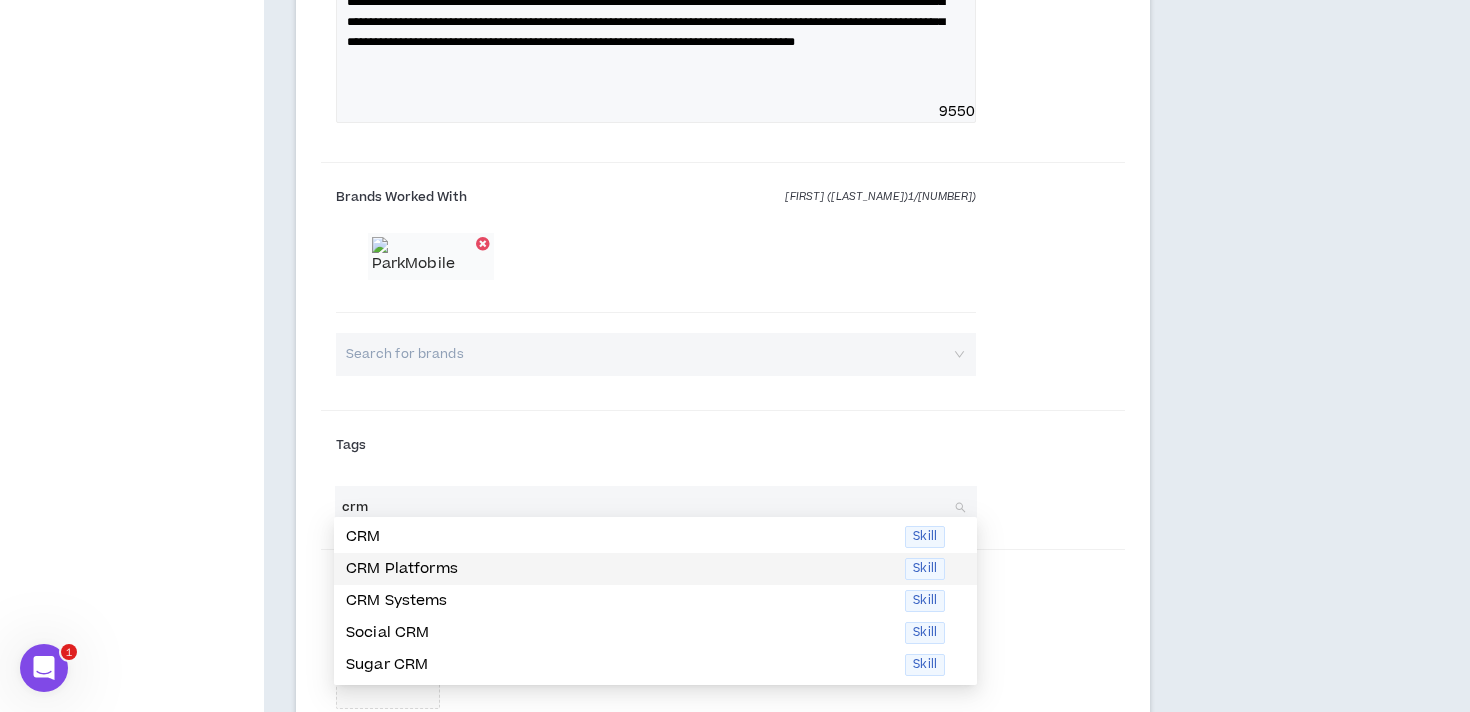 click on "CRM Platforms" at bounding box center (619, 569) 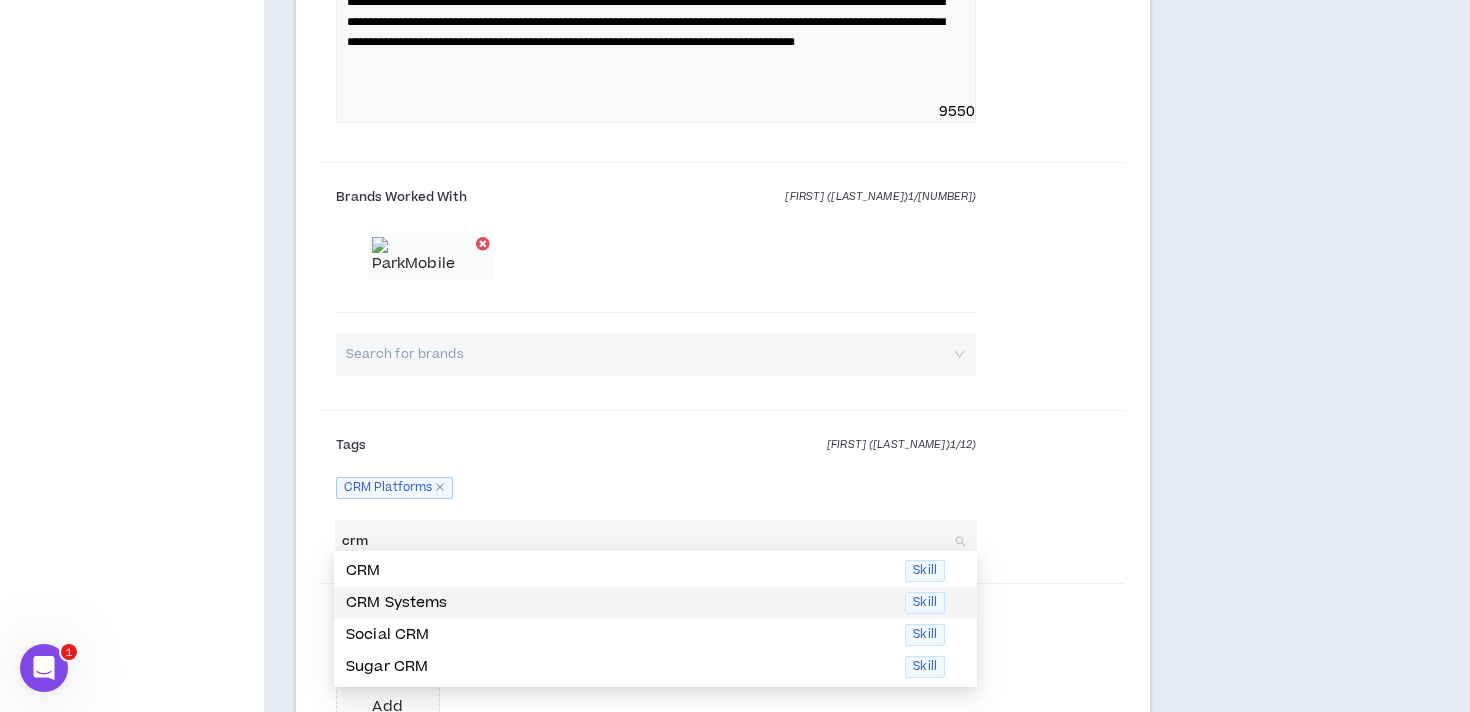 click on "CRM Systems" at bounding box center (619, 603) 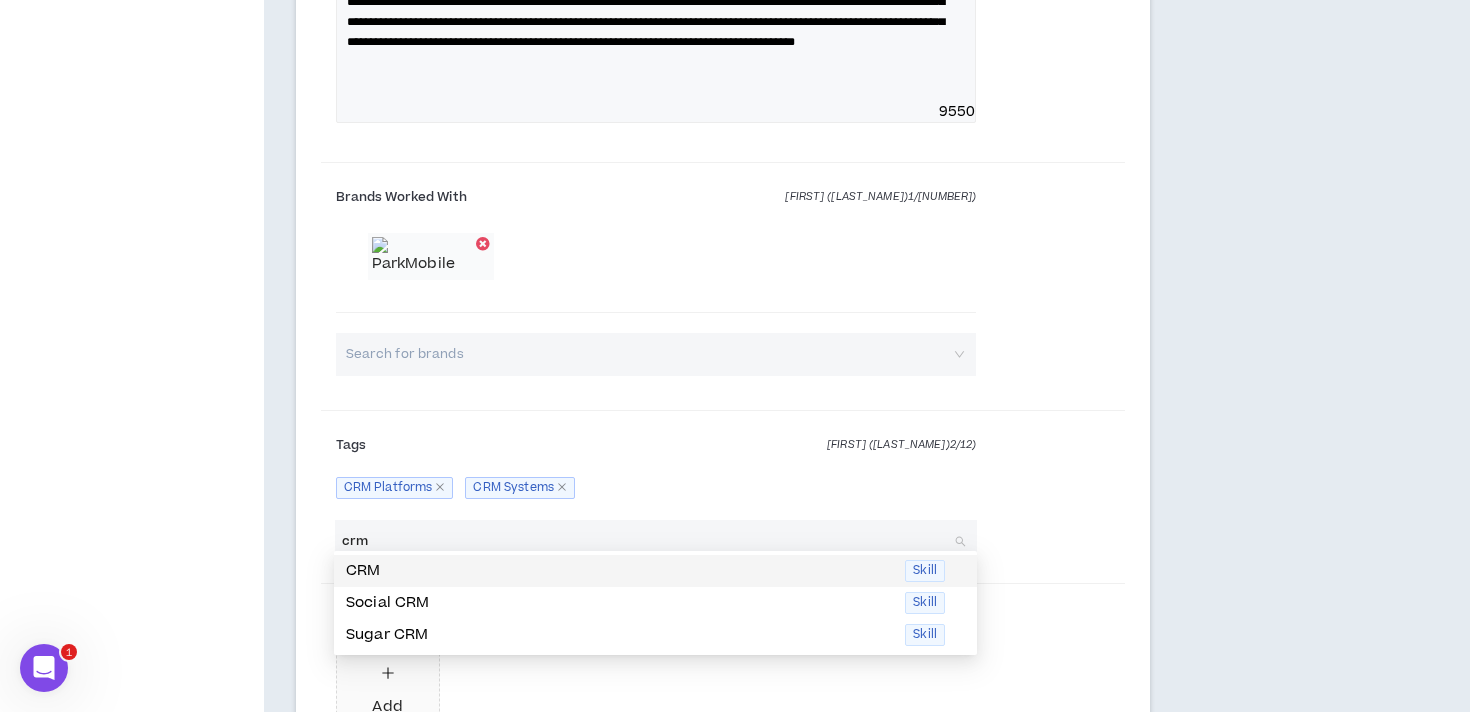click on "crm" at bounding box center [646, 541] 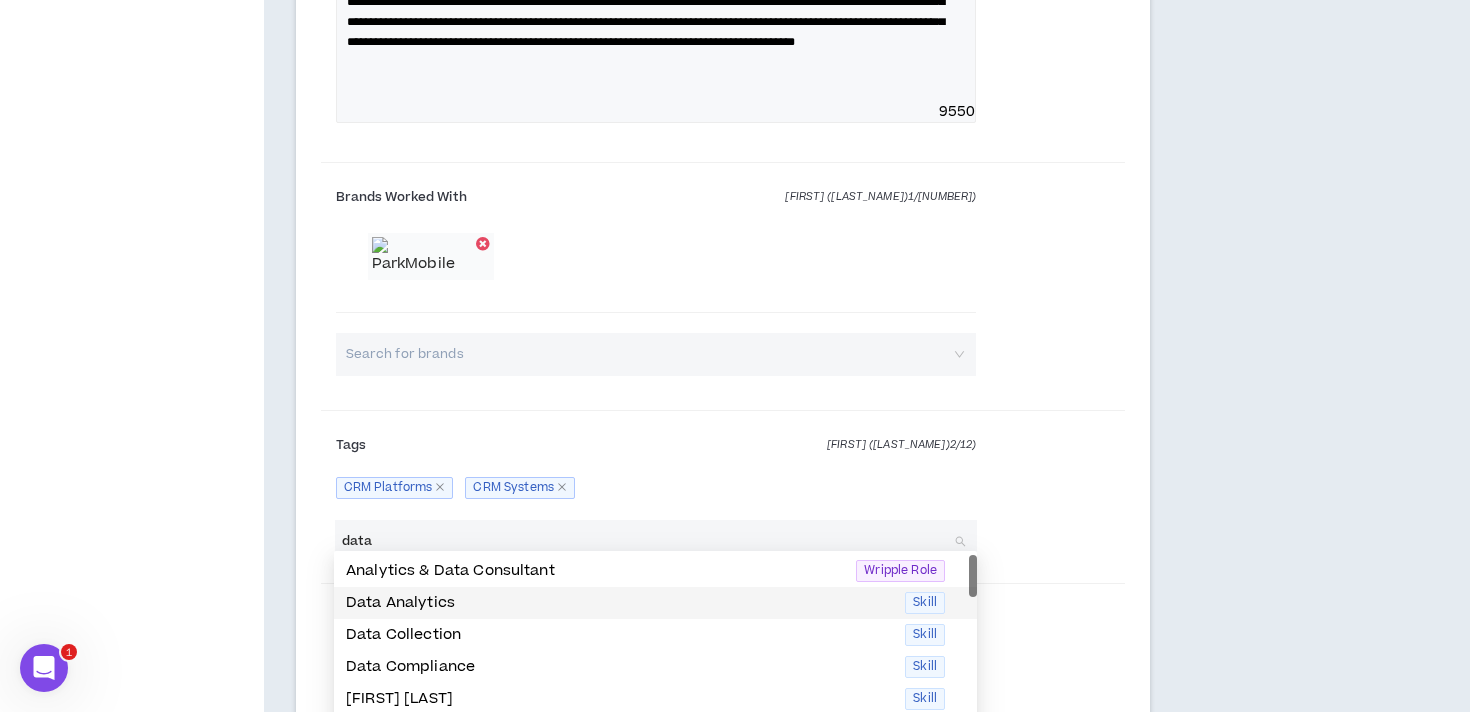 click on "Data Analytics Skill" at bounding box center (655, 603) 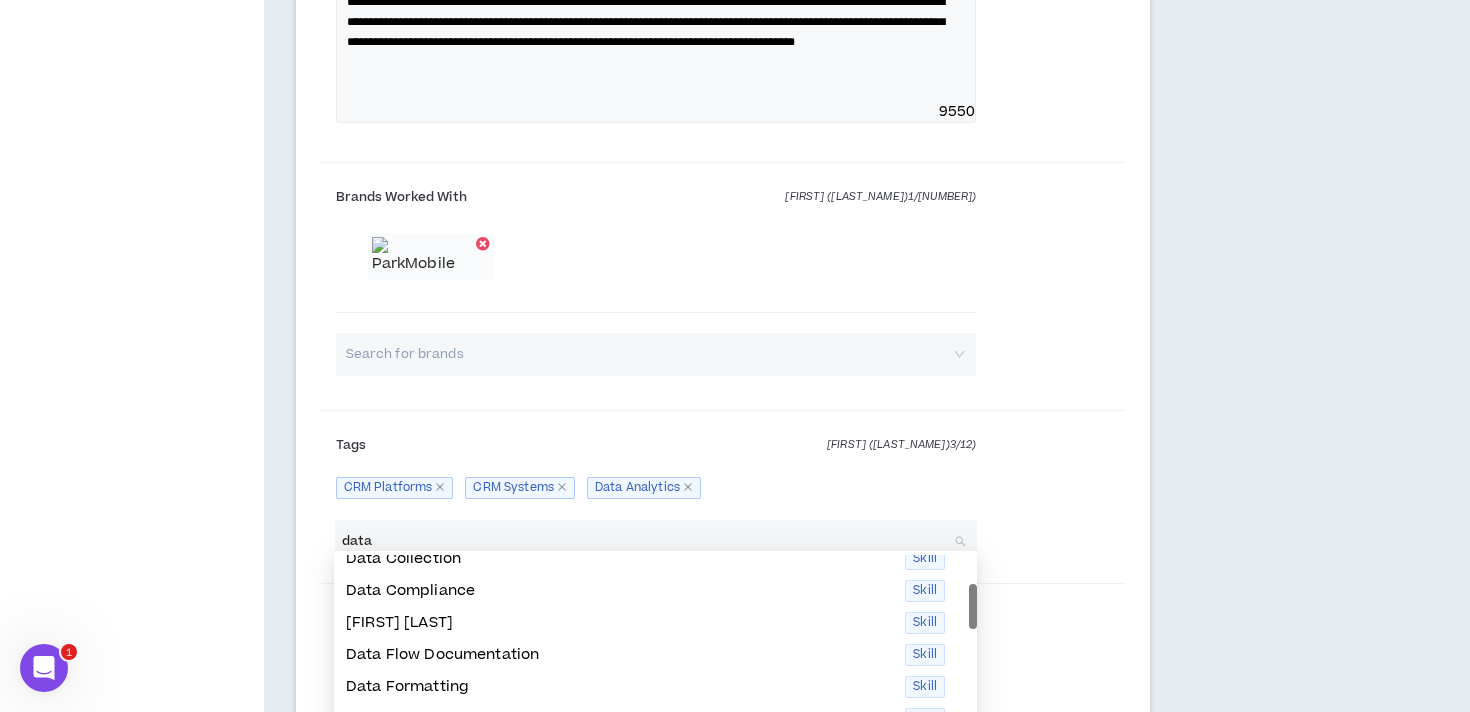 scroll, scrollTop: 46, scrollLeft: 0, axis: vertical 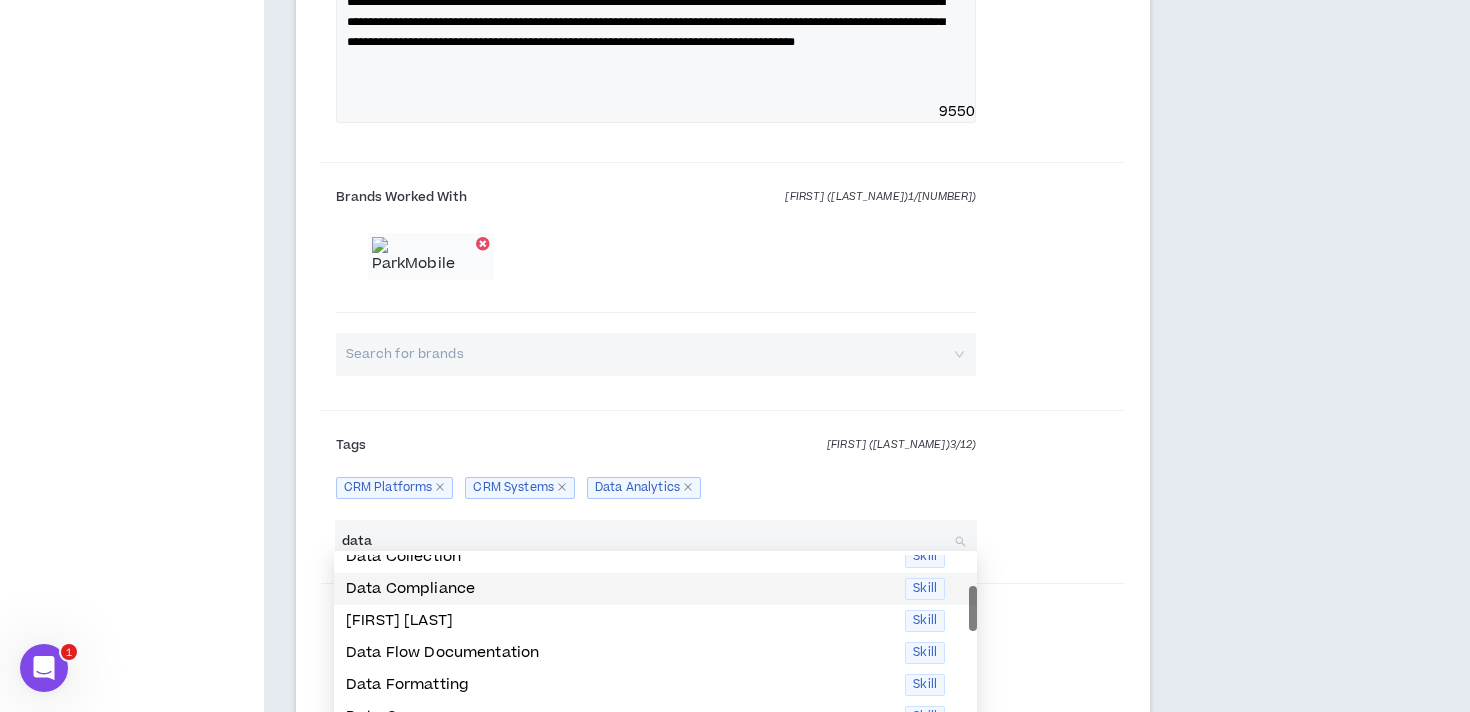 click on "Data Compliance" at bounding box center (619, 589) 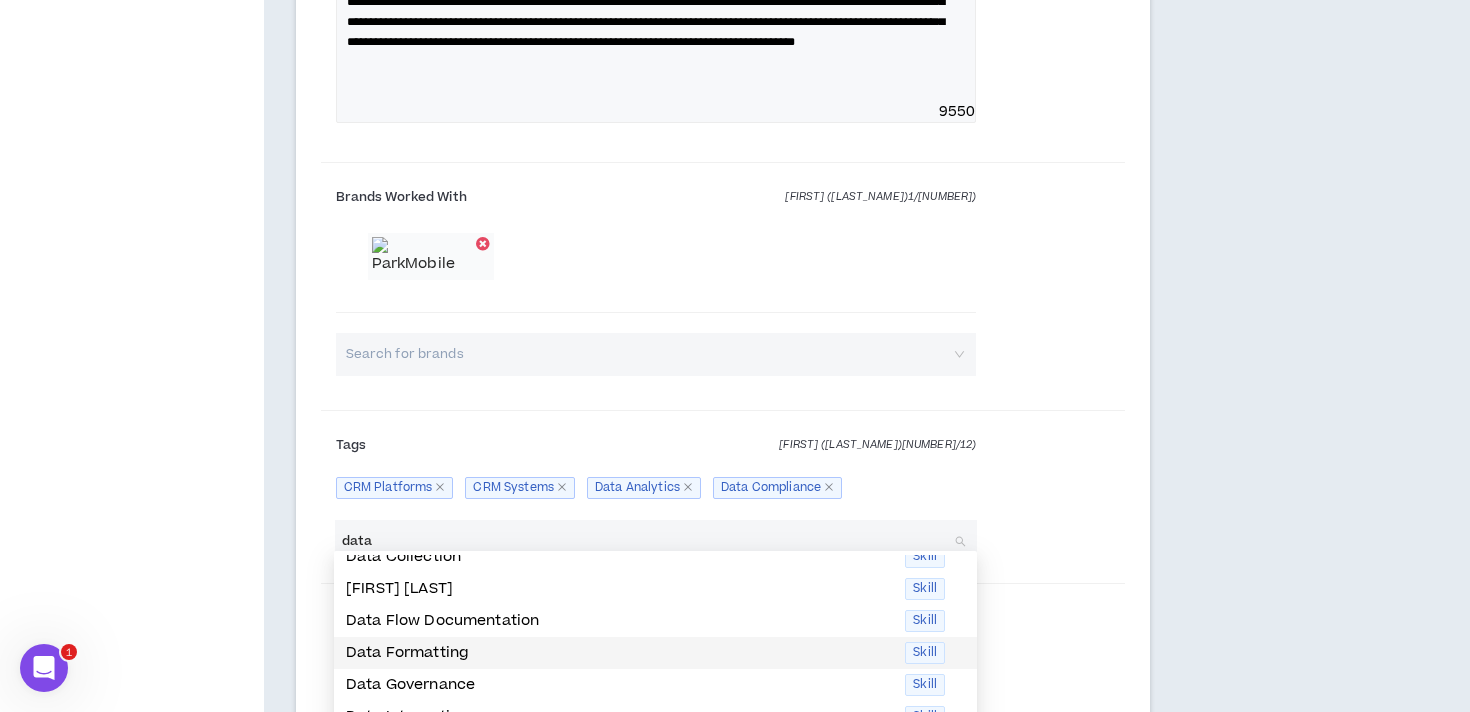click on "Data Formatting" at bounding box center (619, 653) 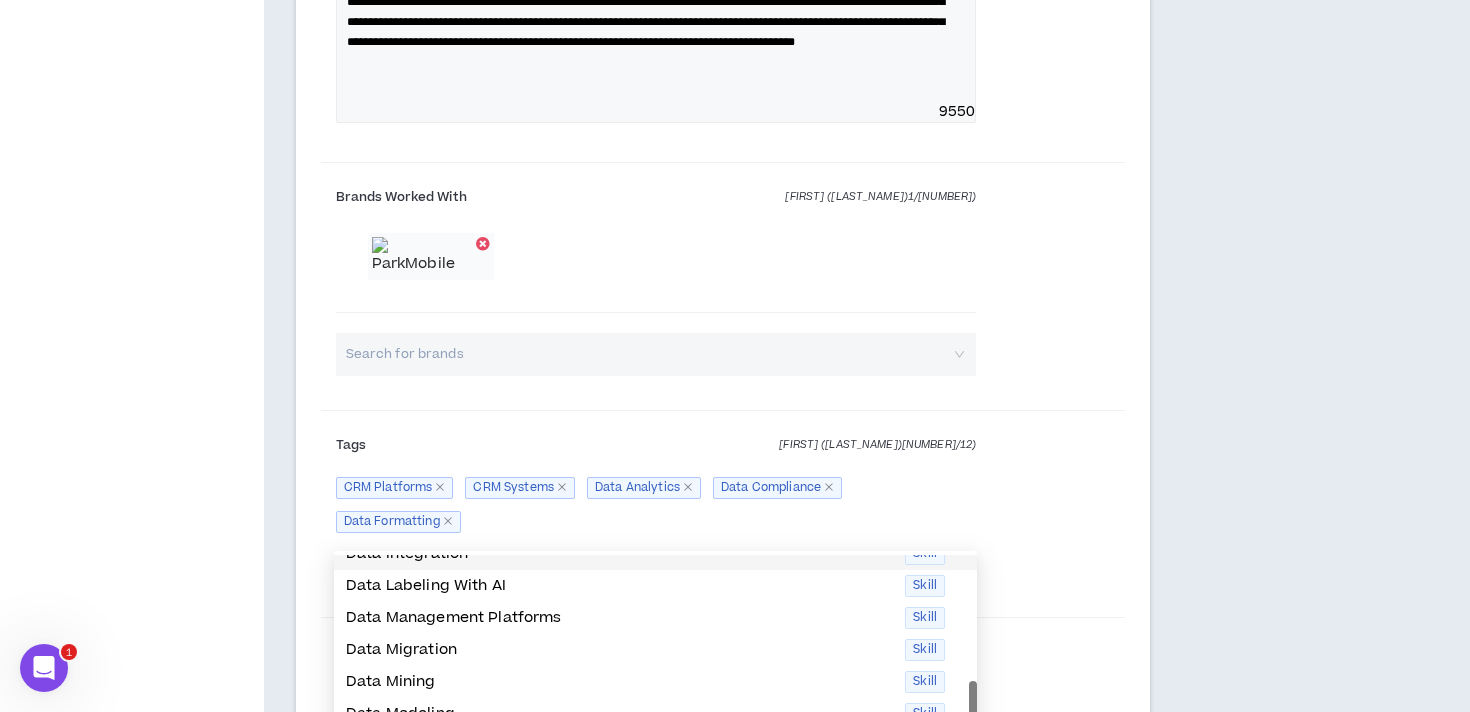 scroll, scrollTop: 188, scrollLeft: 0, axis: vertical 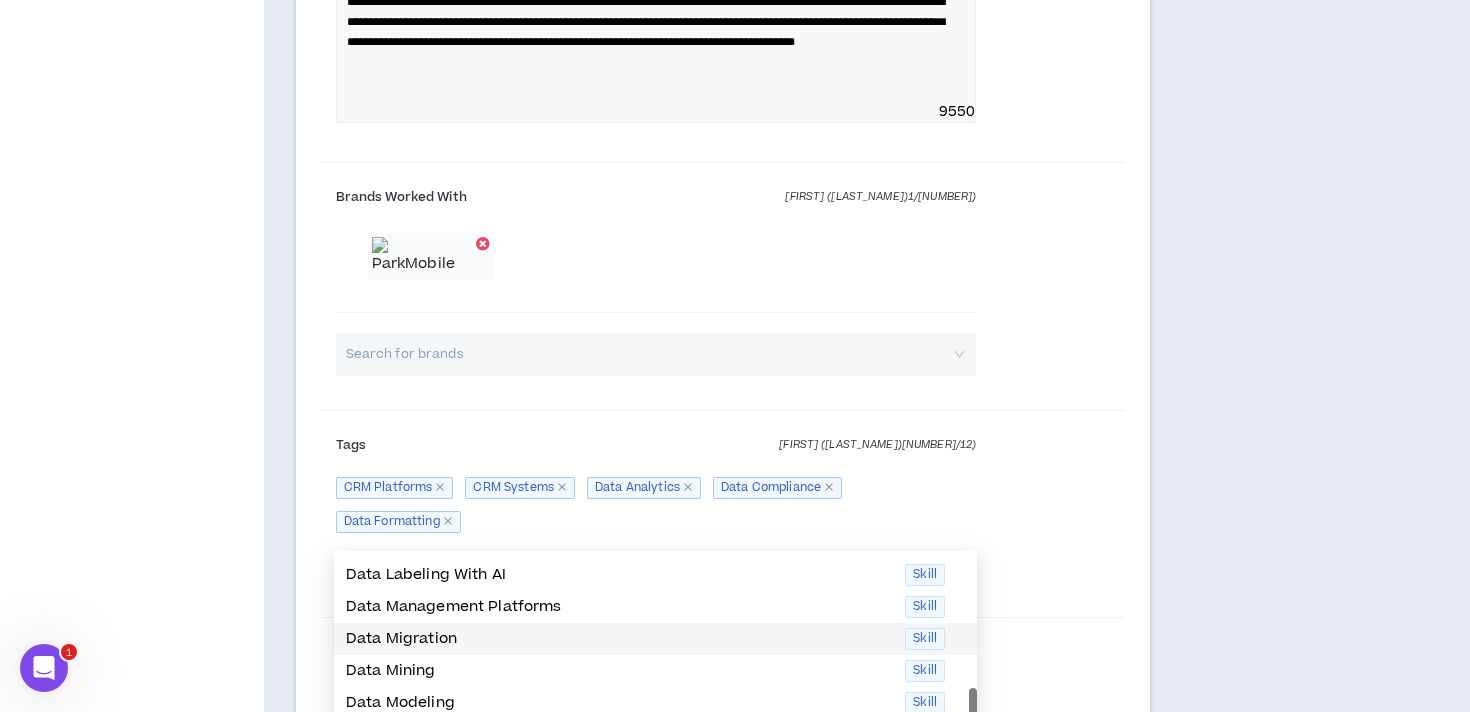 click on "Data Migration" at bounding box center (619, 639) 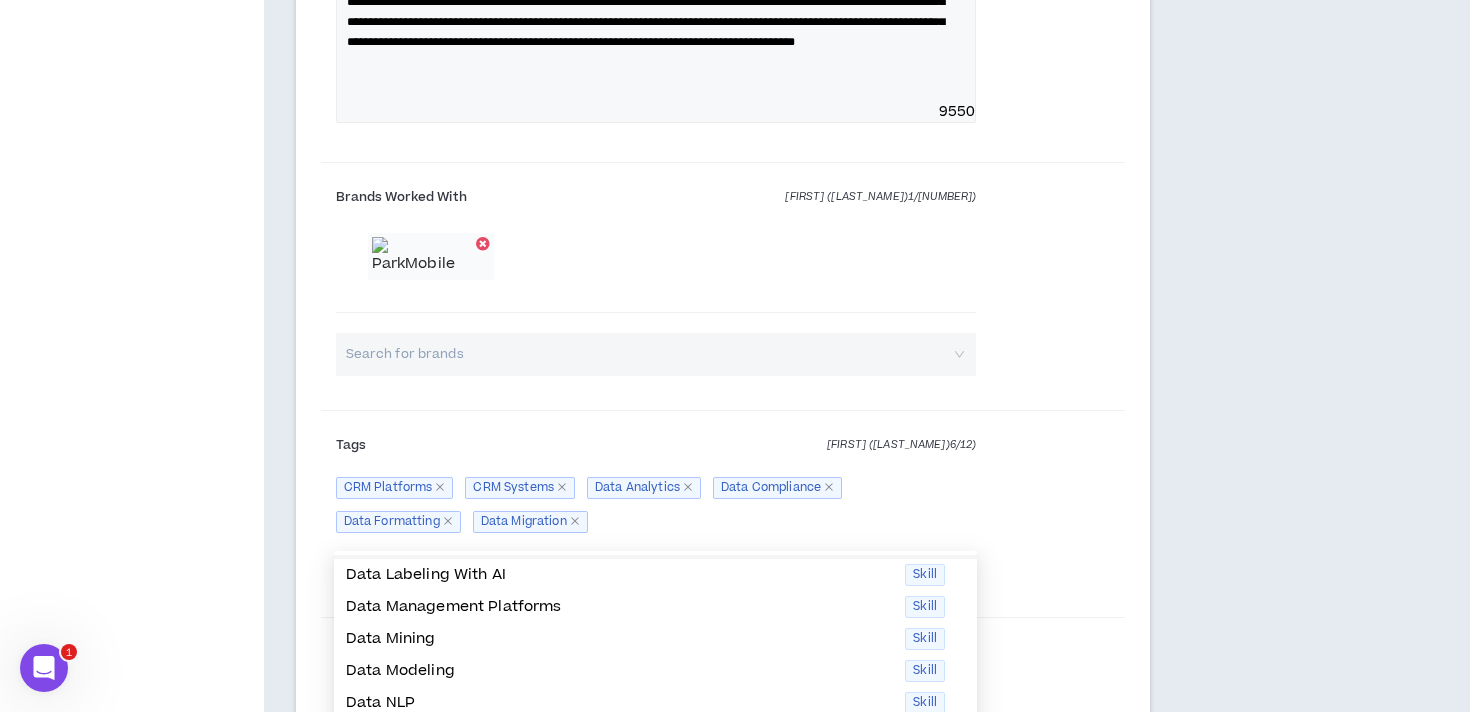 type on "data" 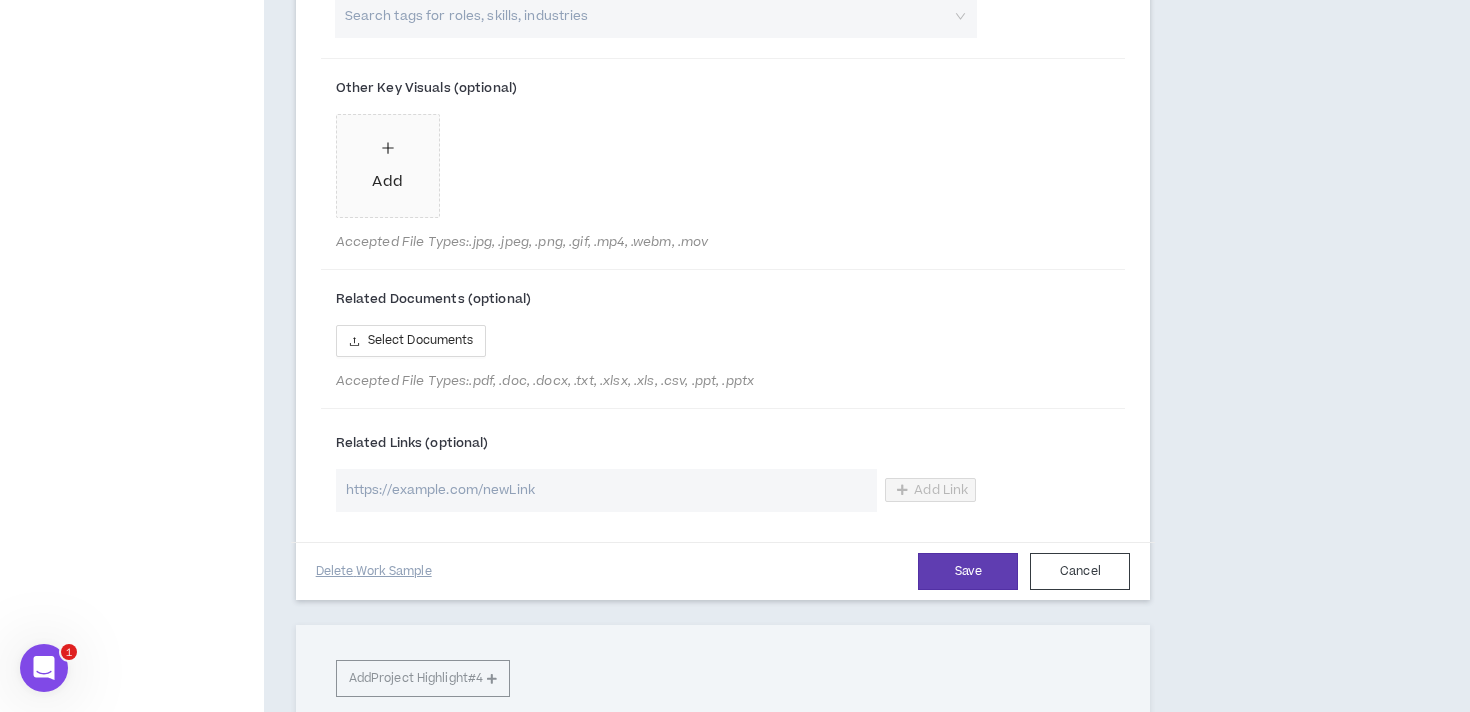 scroll, scrollTop: 2216, scrollLeft: 0, axis: vertical 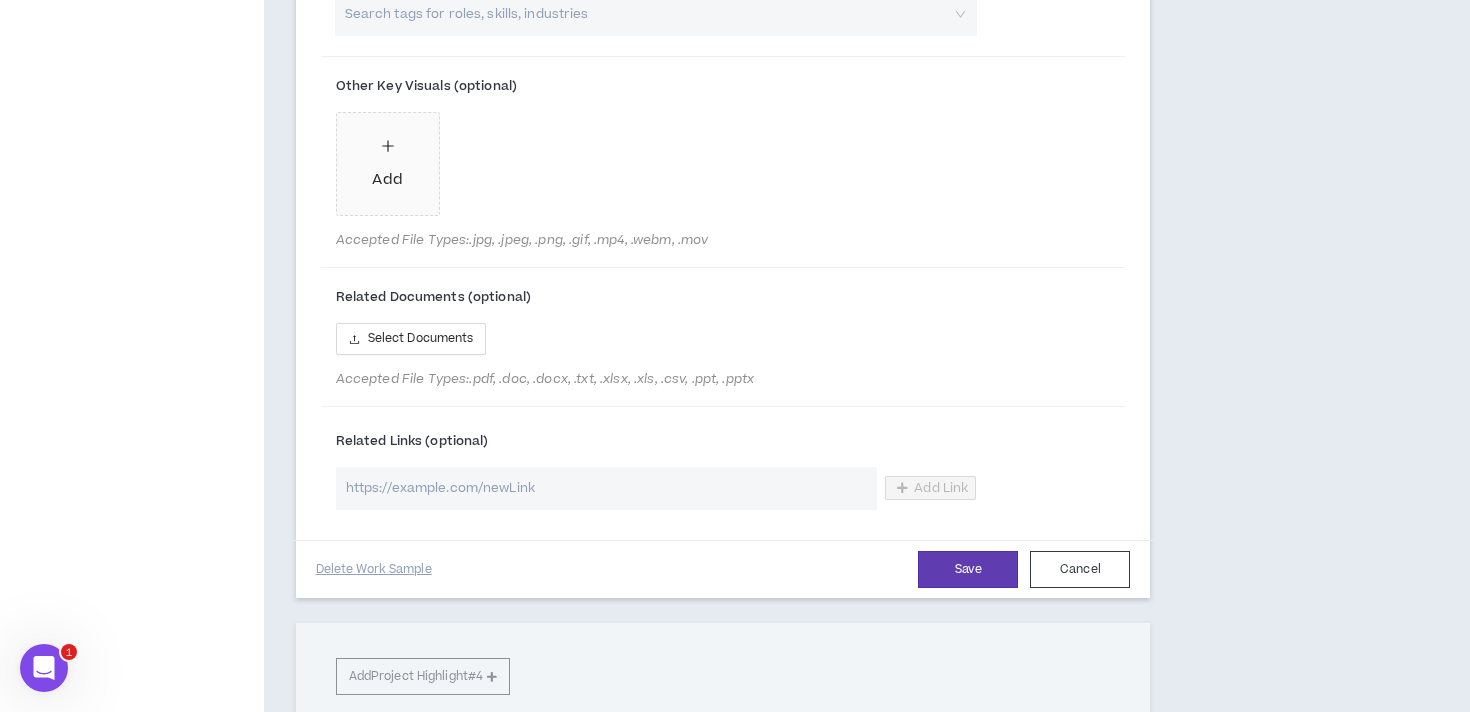 click on "Save Cancel Delete   Work Sample" at bounding box center (723, 569) 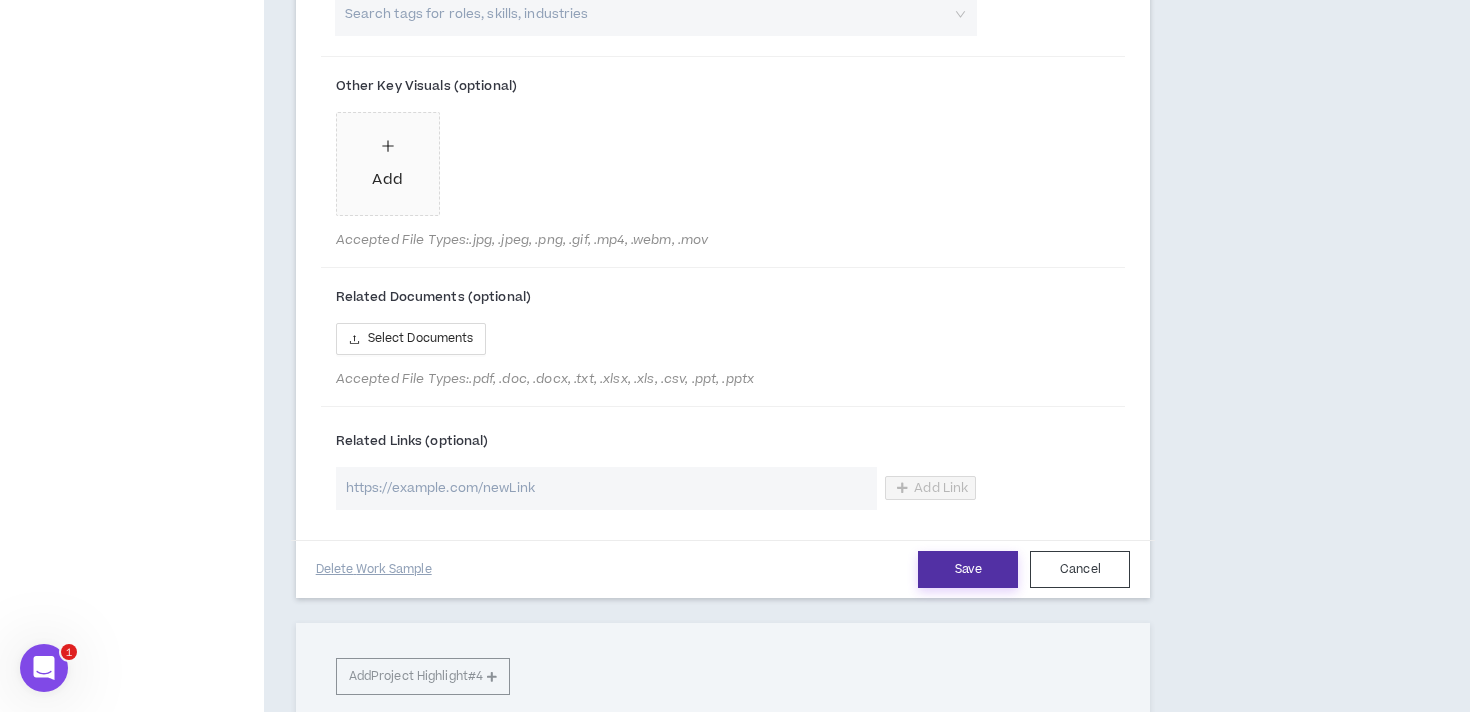 click on "Save" at bounding box center (968, 569) 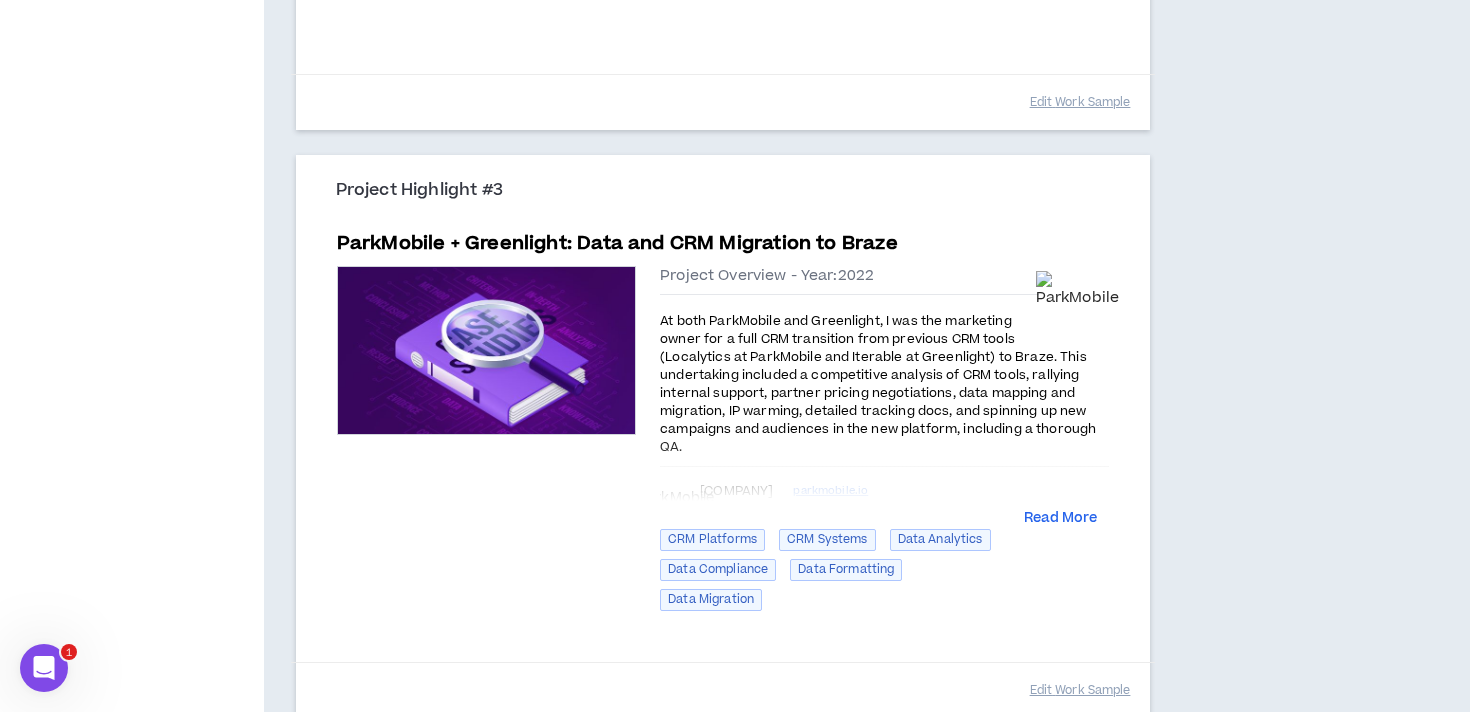 scroll, scrollTop: 1064, scrollLeft: 0, axis: vertical 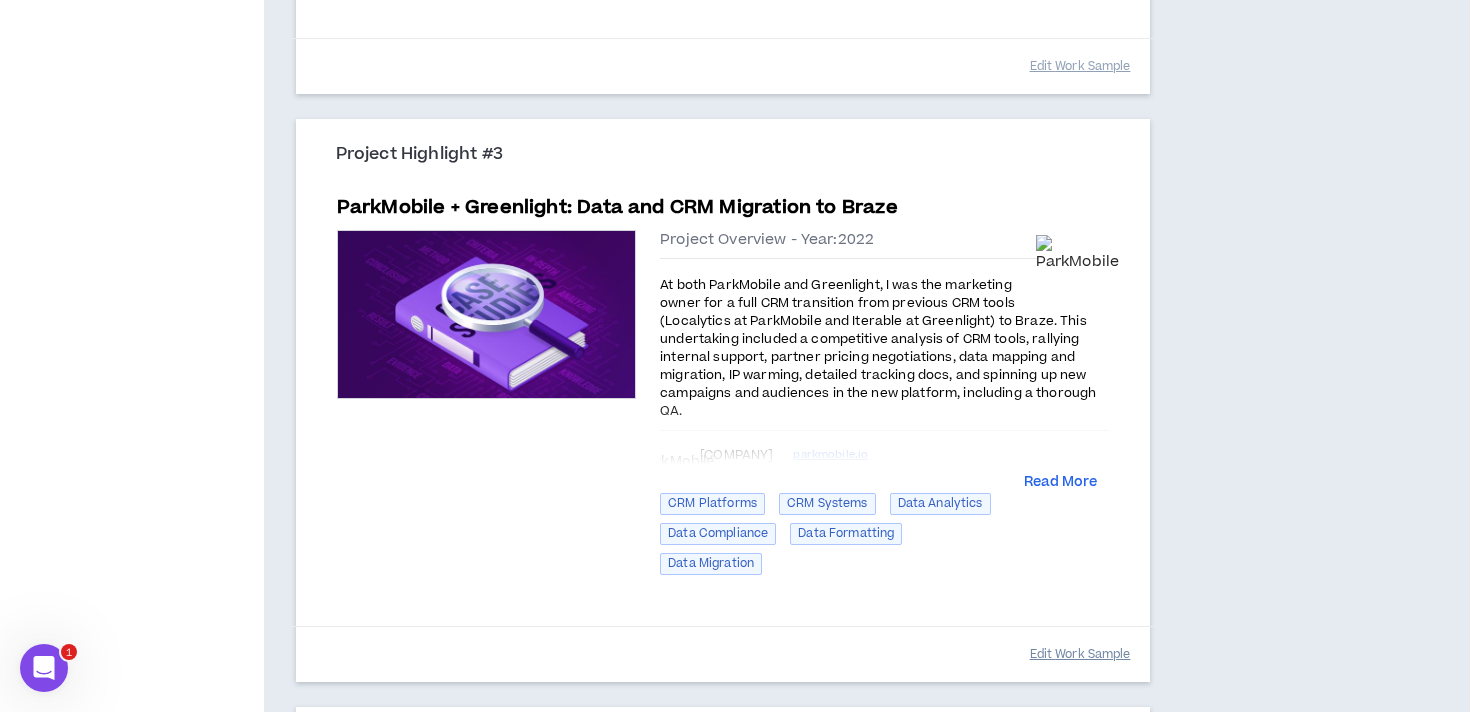 click on "Edit   Work Sample" at bounding box center (1080, 654) 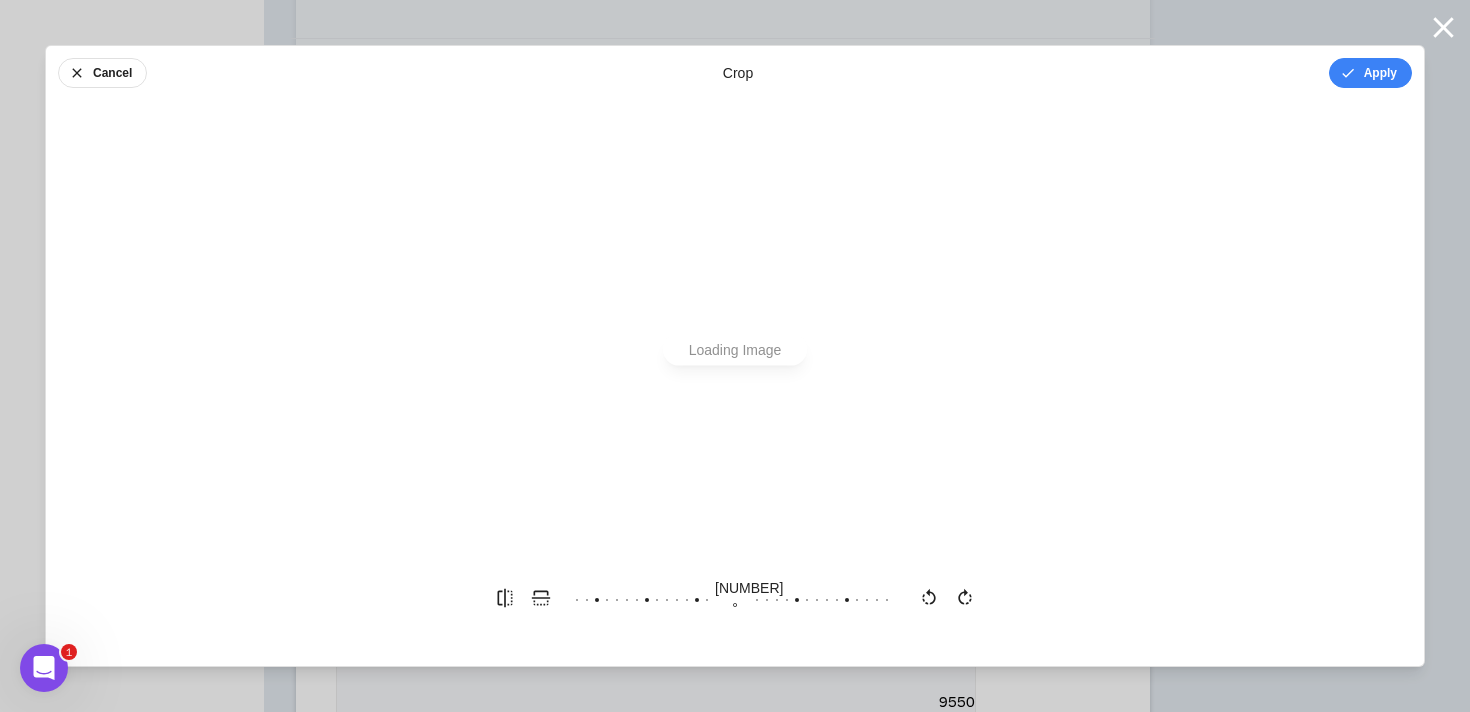 scroll, scrollTop: 0, scrollLeft: 0, axis: both 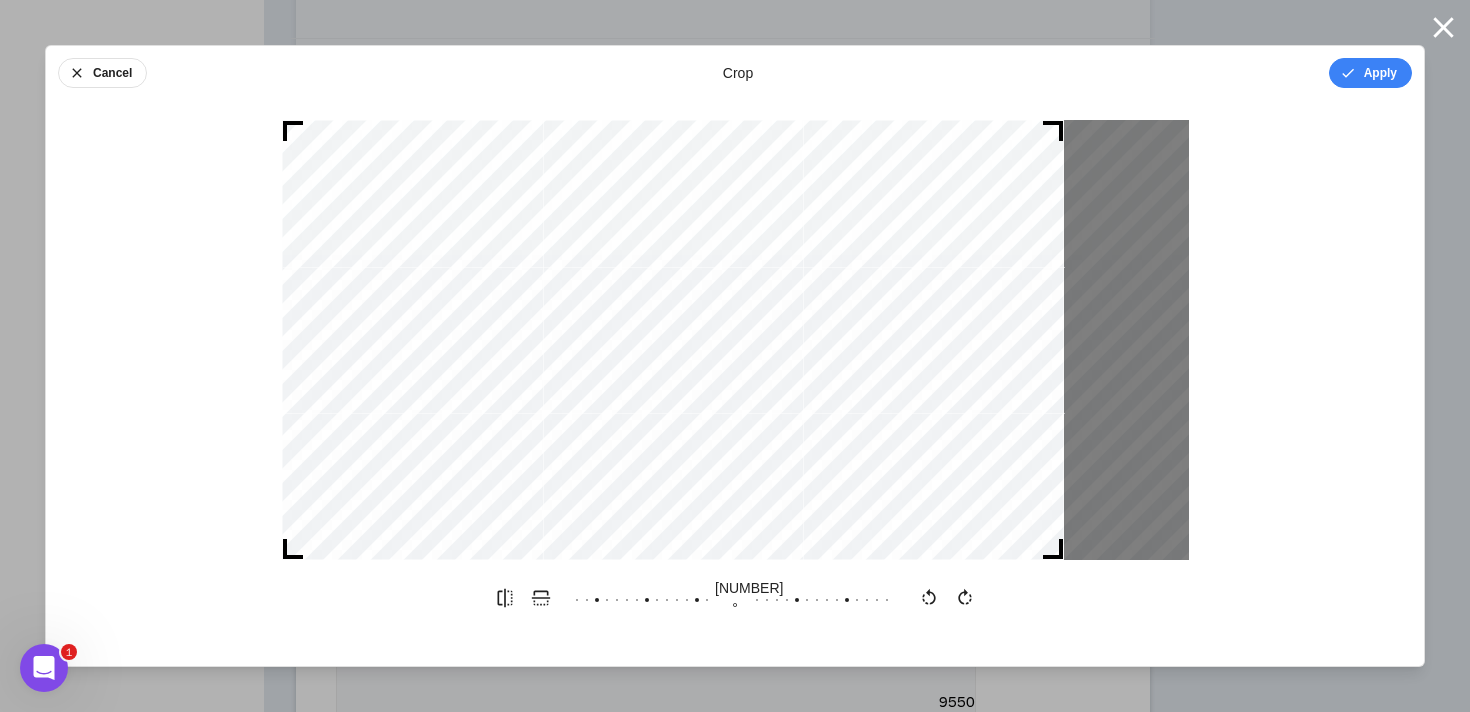 drag, startPoint x: 765, startPoint y: 346, endPoint x: 703, endPoint y: 346, distance: 62 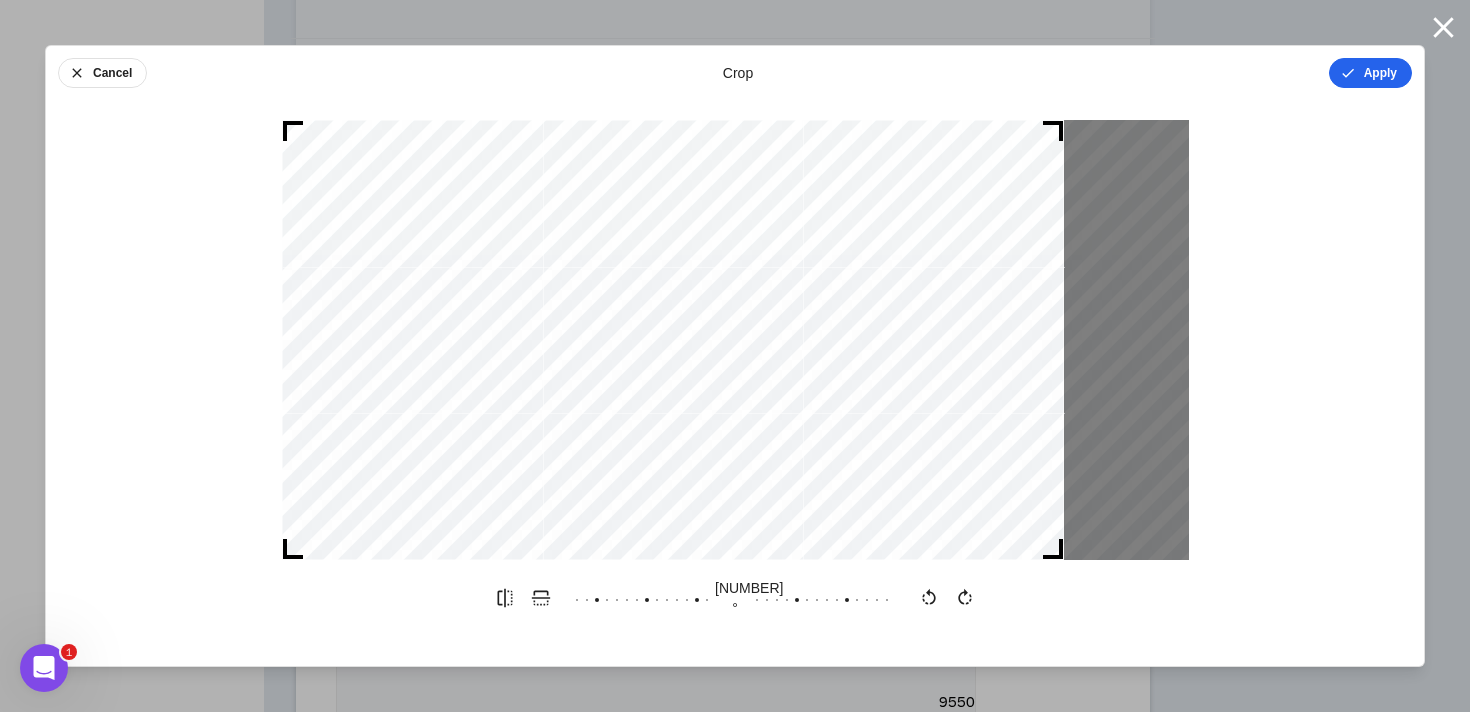 click 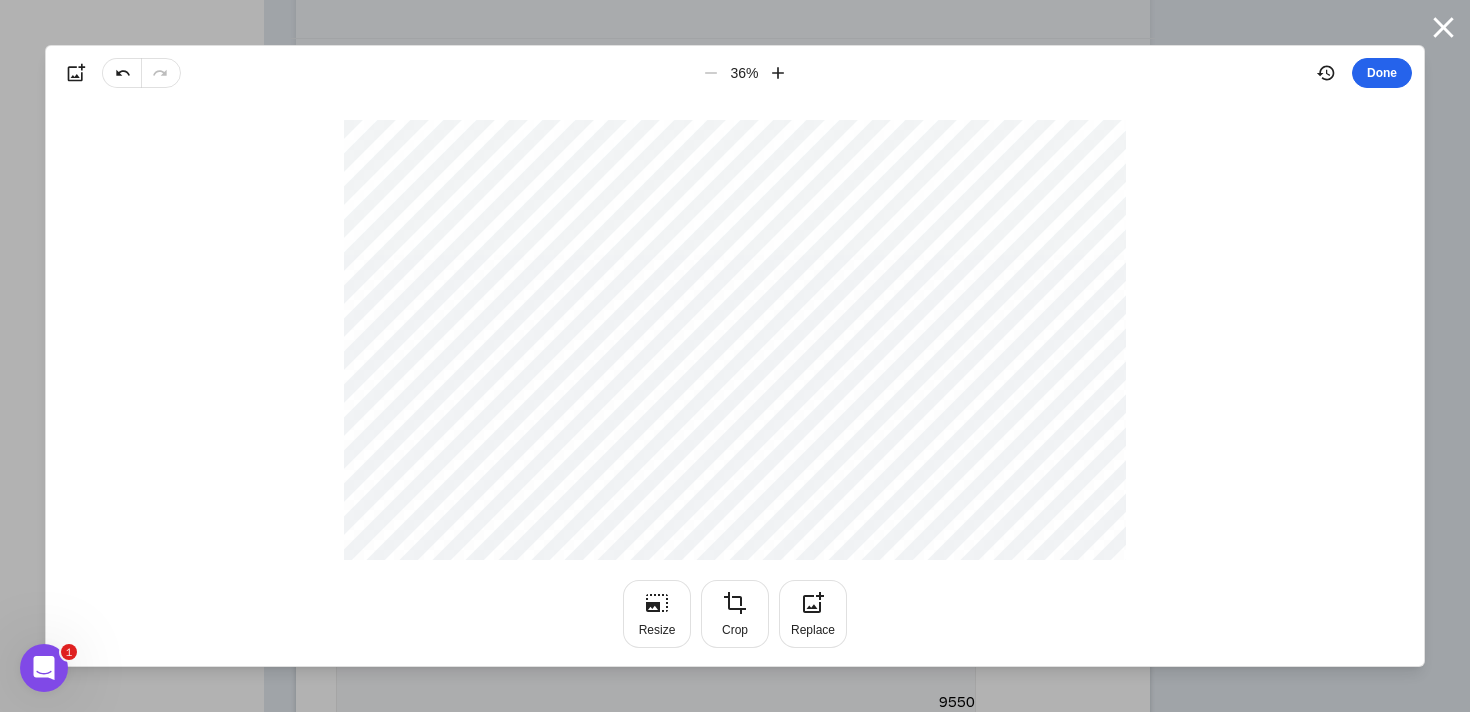 click on "Done" at bounding box center (1382, 73) 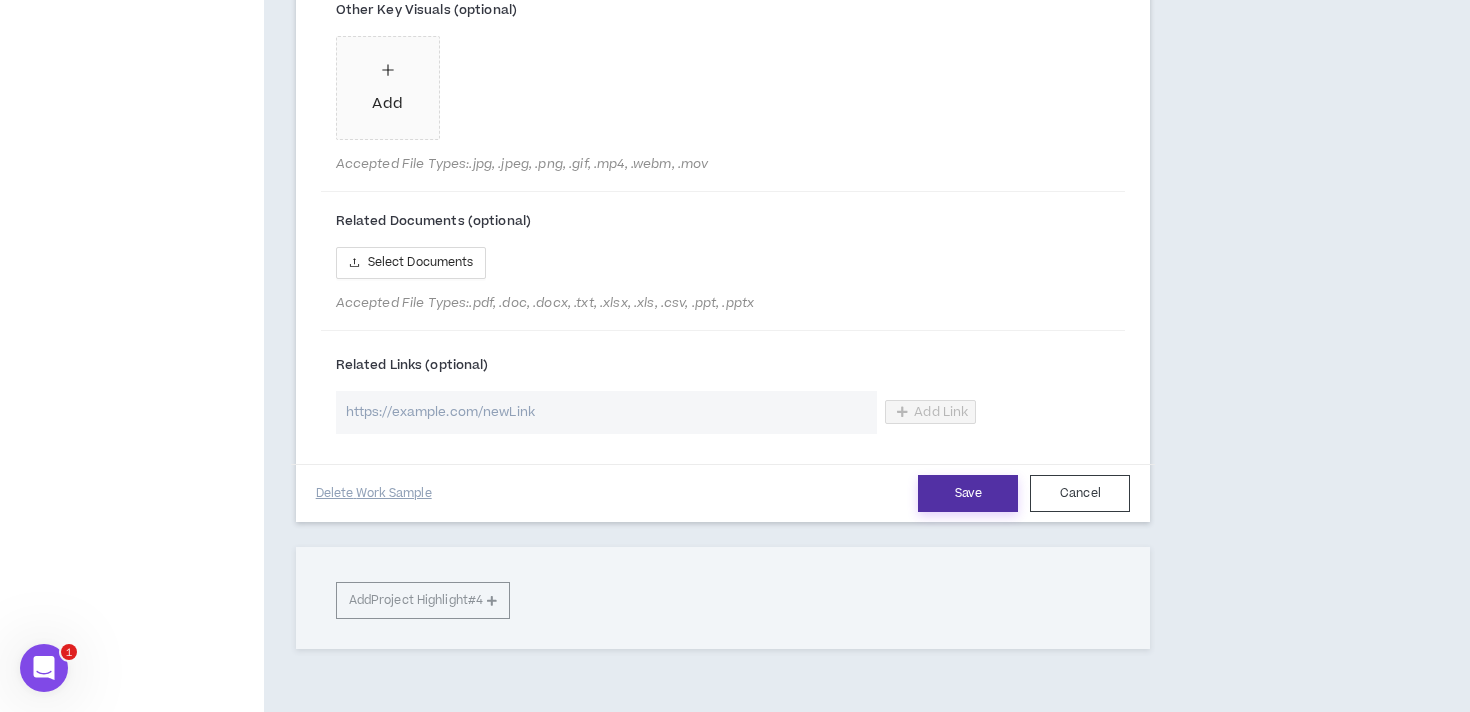 click on "Save" at bounding box center [968, 493] 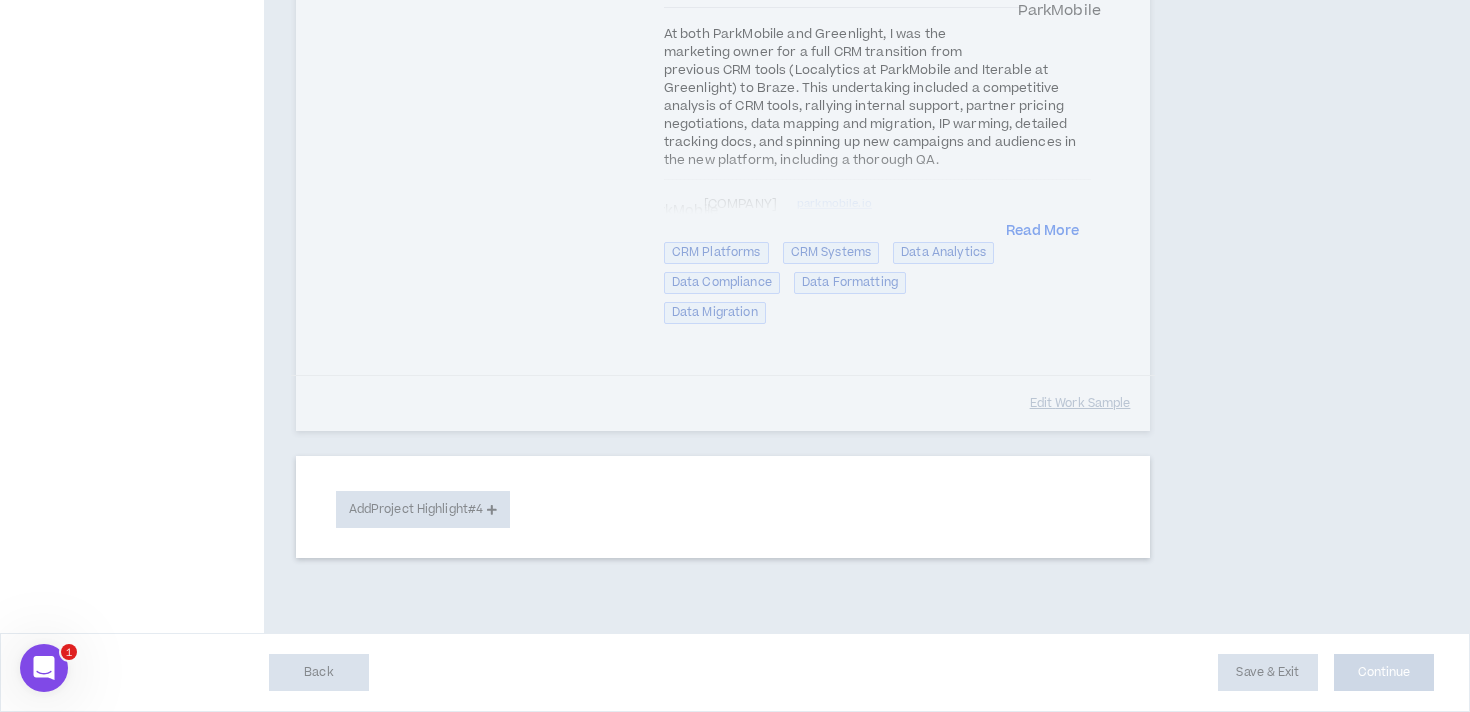 scroll, scrollTop: 1314, scrollLeft: 0, axis: vertical 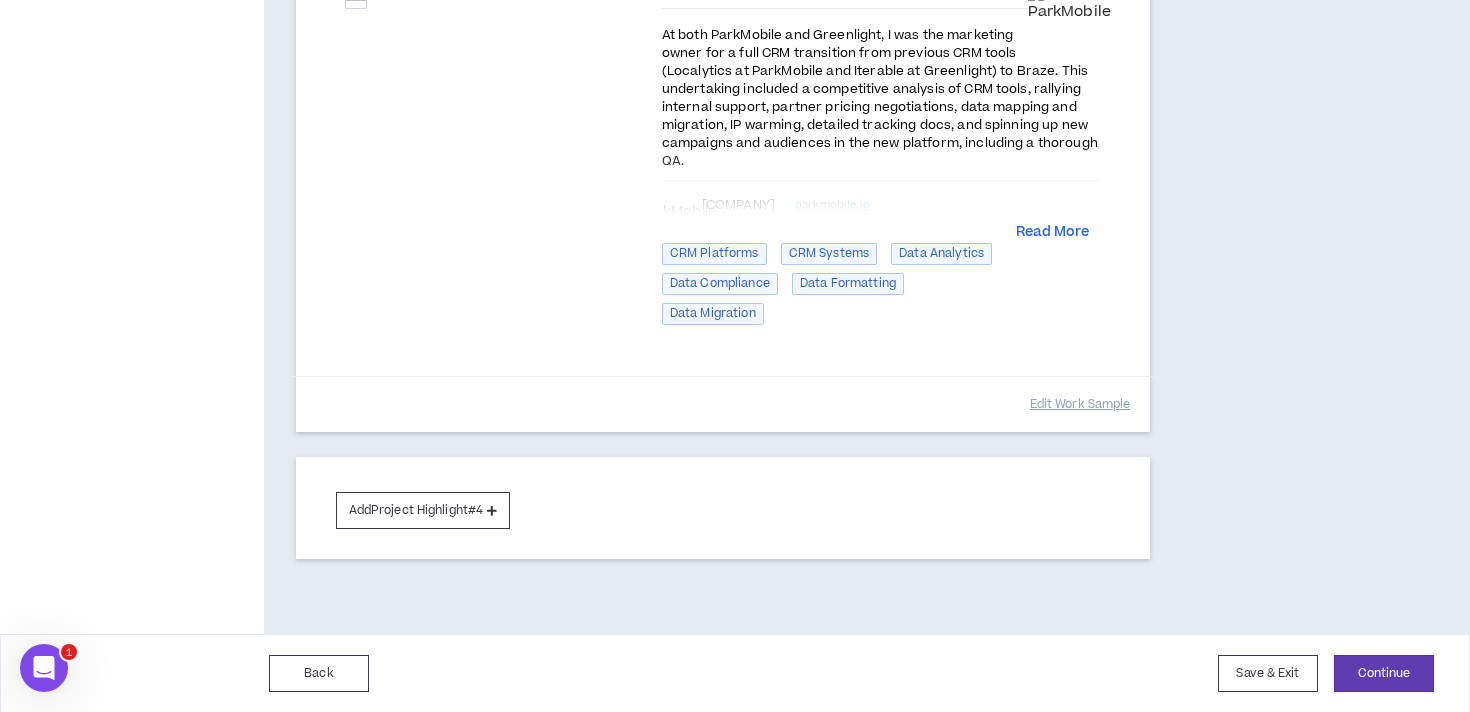 click on "Project Highlight #1 ParkMobile: Created Upsell Customer Engagement Program Preview Preview Project Overview - Year:  2020 Created ParkMobile's first upsell customer engagement program, using in-app messaging, push notifications, and email to drive upgrades to the paid version of the app.  ParkMobile parkmobile.io Marketing Strategist Digital Strategy Email Strategy Marketing Strategy Strategic Planning CRM CRM Platforms CRM Systems Channel Strategy and Planning Edit   Work Sample Project Highlight #2 ParkMobile: Created Cross-sell Customer Engagement Program Preview Preview Project Overview - Year:  2020 Crafted cross-sell program to support ParkMobile's product expansion into parking reservations. United data from disparate sources to successfully target app users who were more likely to reserve parking, driving hundreds of parking reservations at key stadiums and arena across the U.S.  ParkMobile parkmobile.io Edit   Work Sample Project Highlight #3 ParkMobile + Greenlight: Data and CRM Migration to Braze" at bounding box center (723, -254) 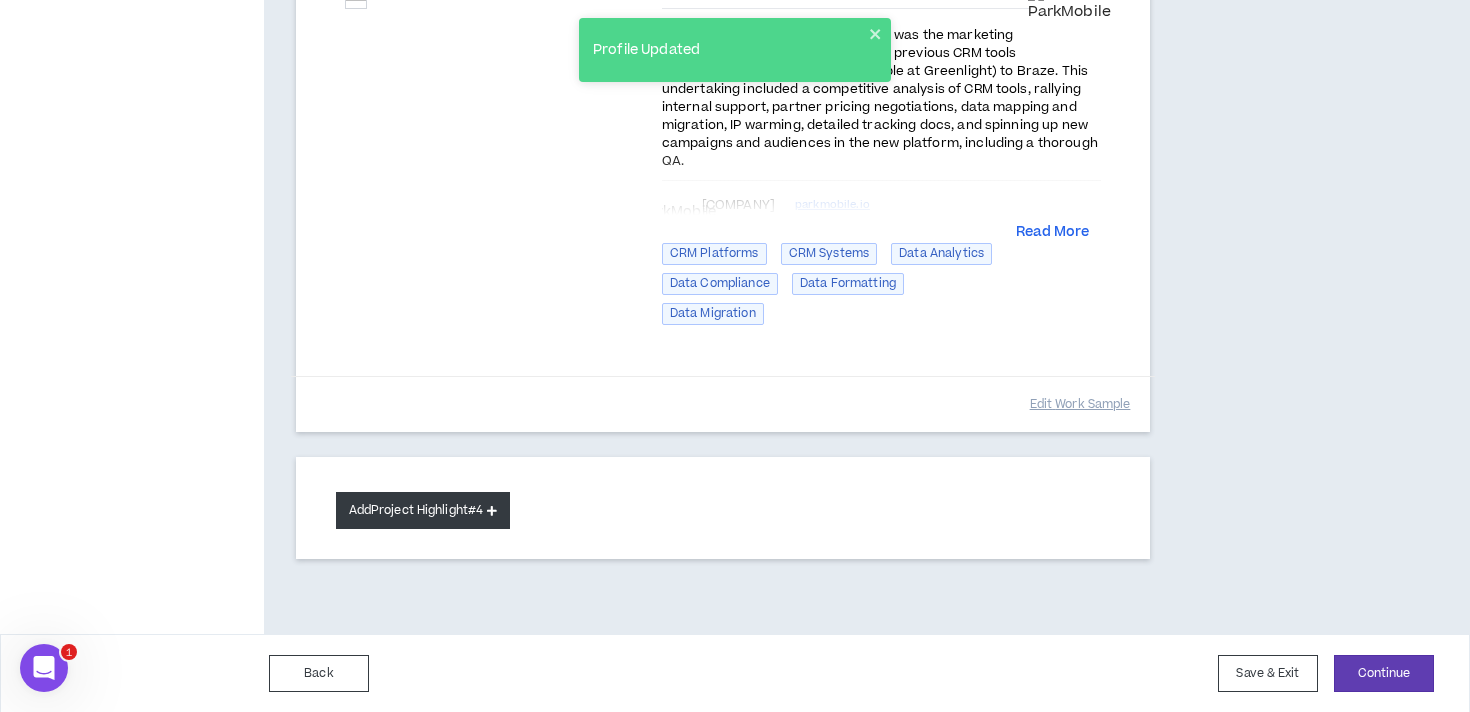 click on "Add  Project Highlight  #4" at bounding box center [423, 510] 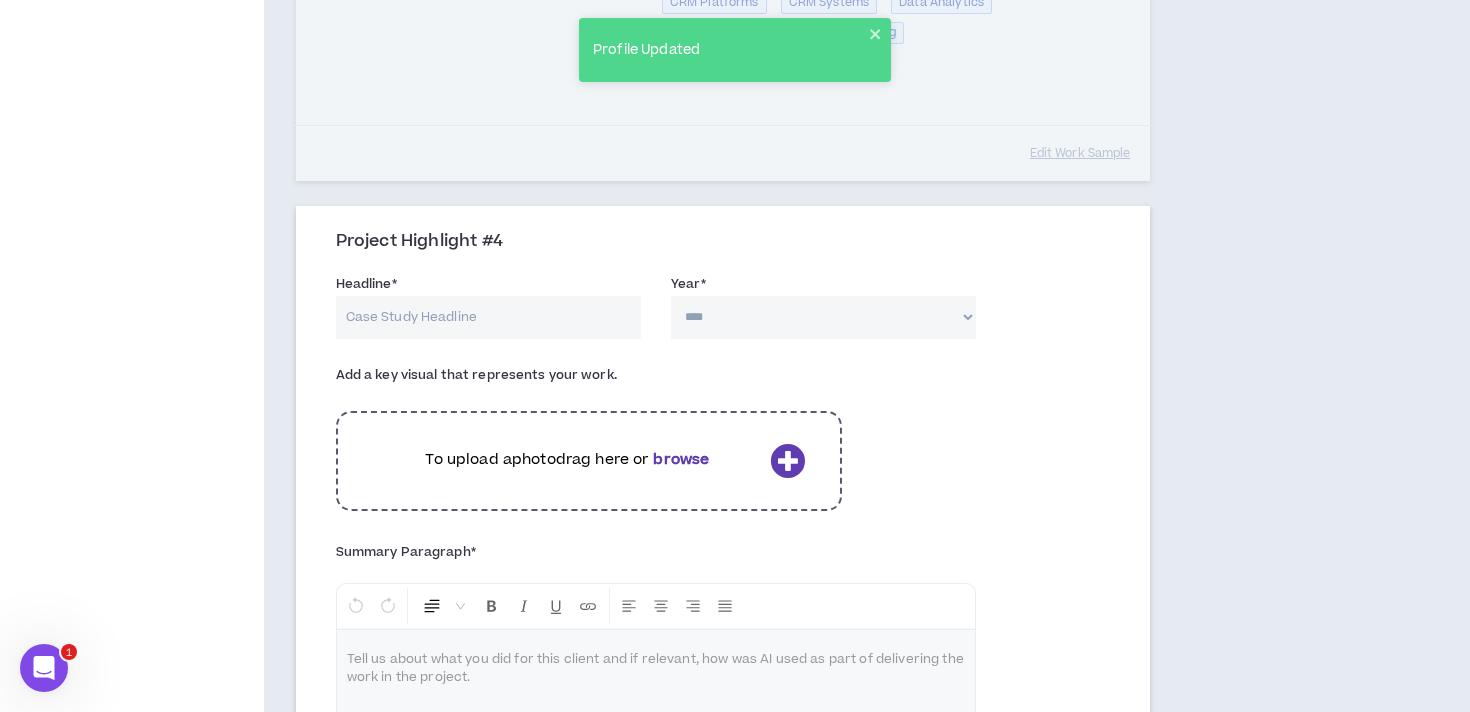 scroll, scrollTop: 1581, scrollLeft: 0, axis: vertical 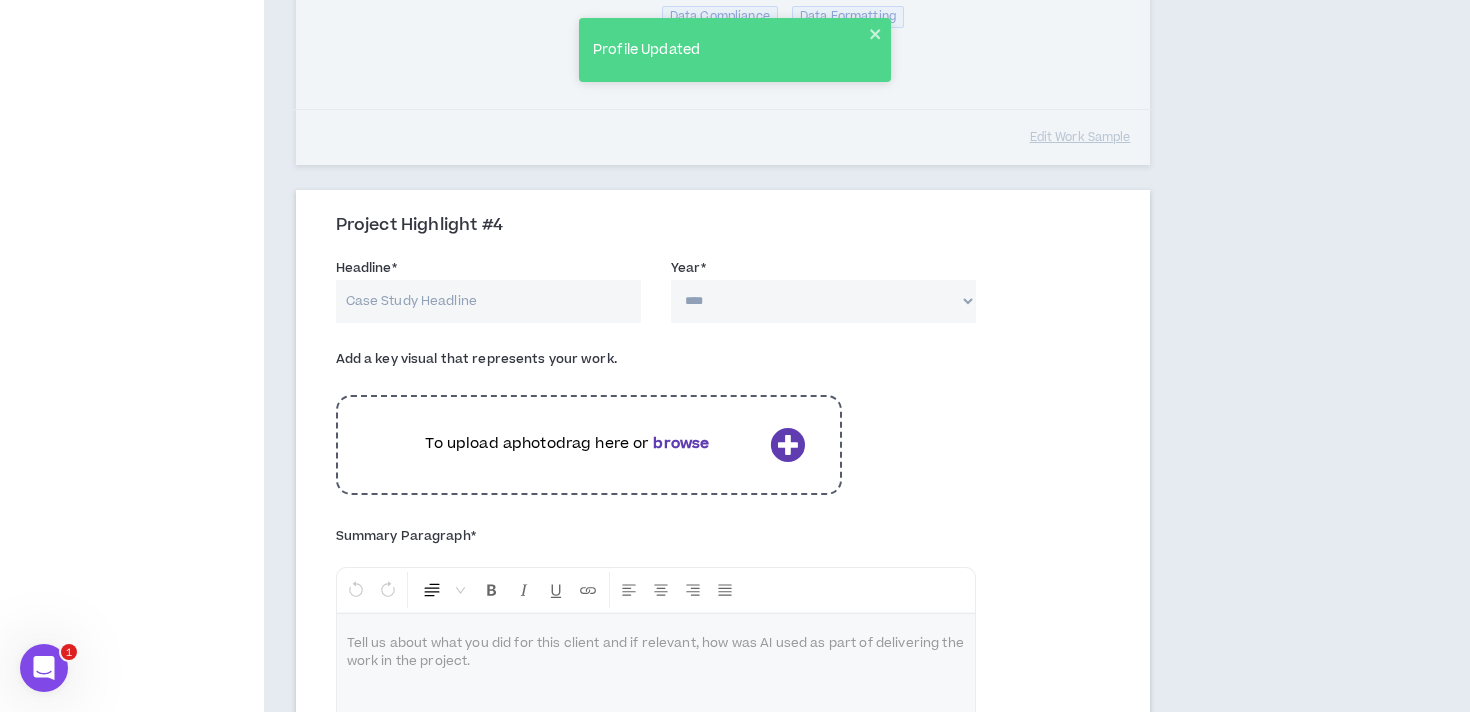 click on "Headline  *" at bounding box center [488, 301] 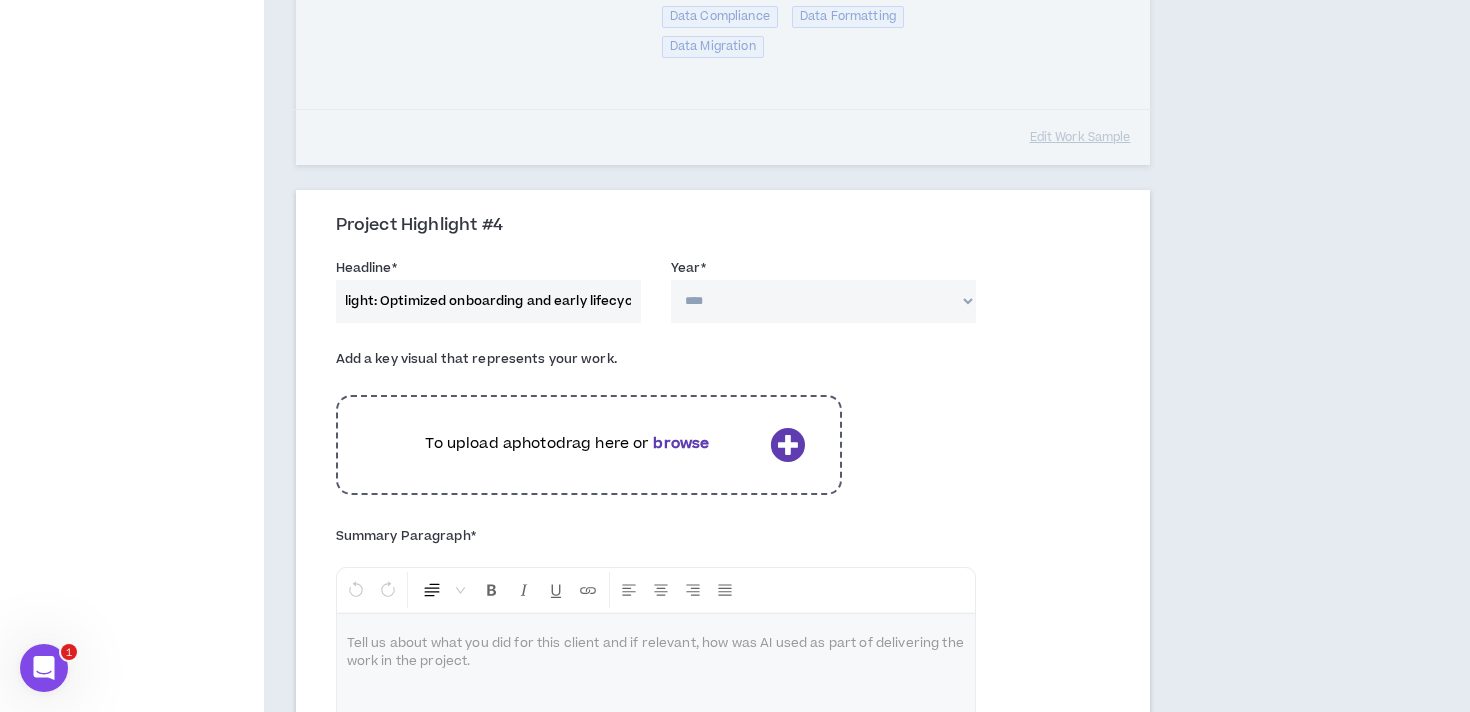 scroll, scrollTop: 0, scrollLeft: 52, axis: horizontal 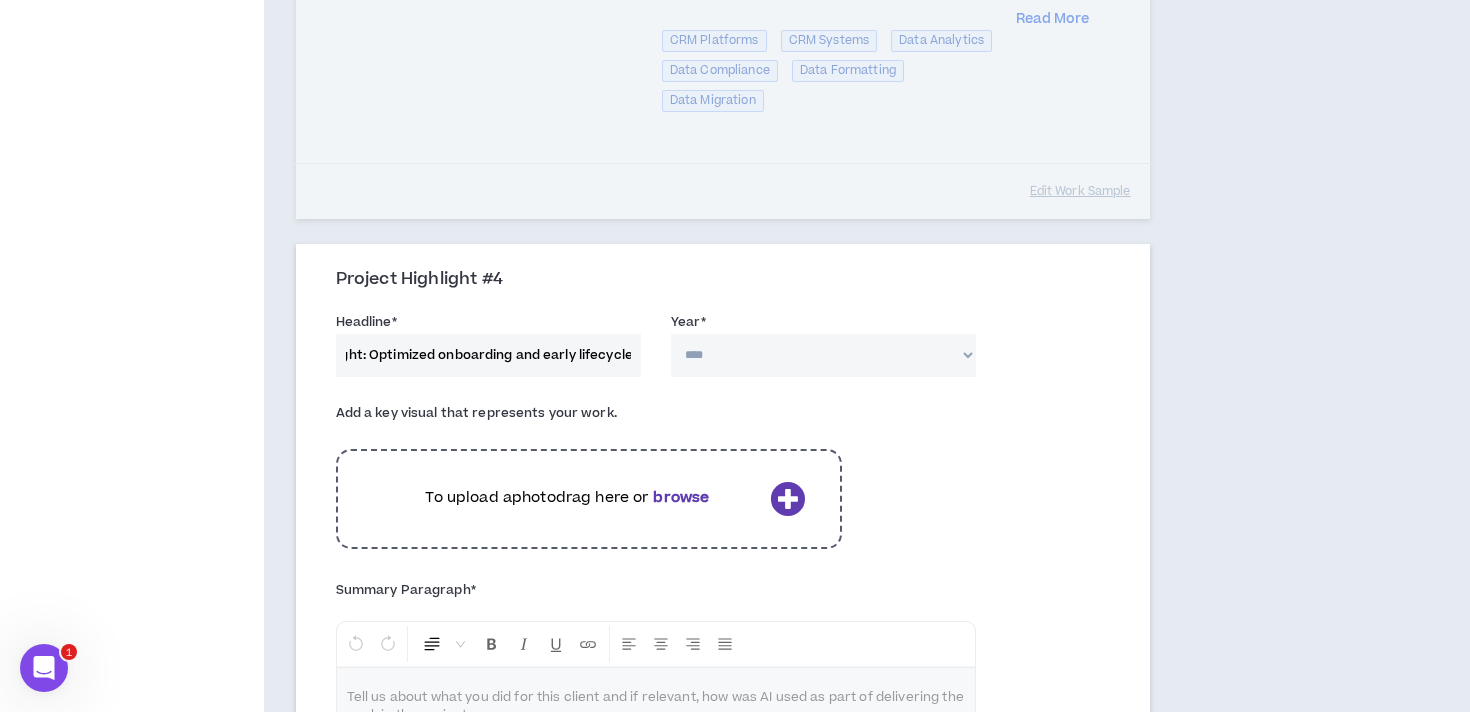 click on "Greenlight: Optimized onboarding and early lifecycle" at bounding box center (488, 355) 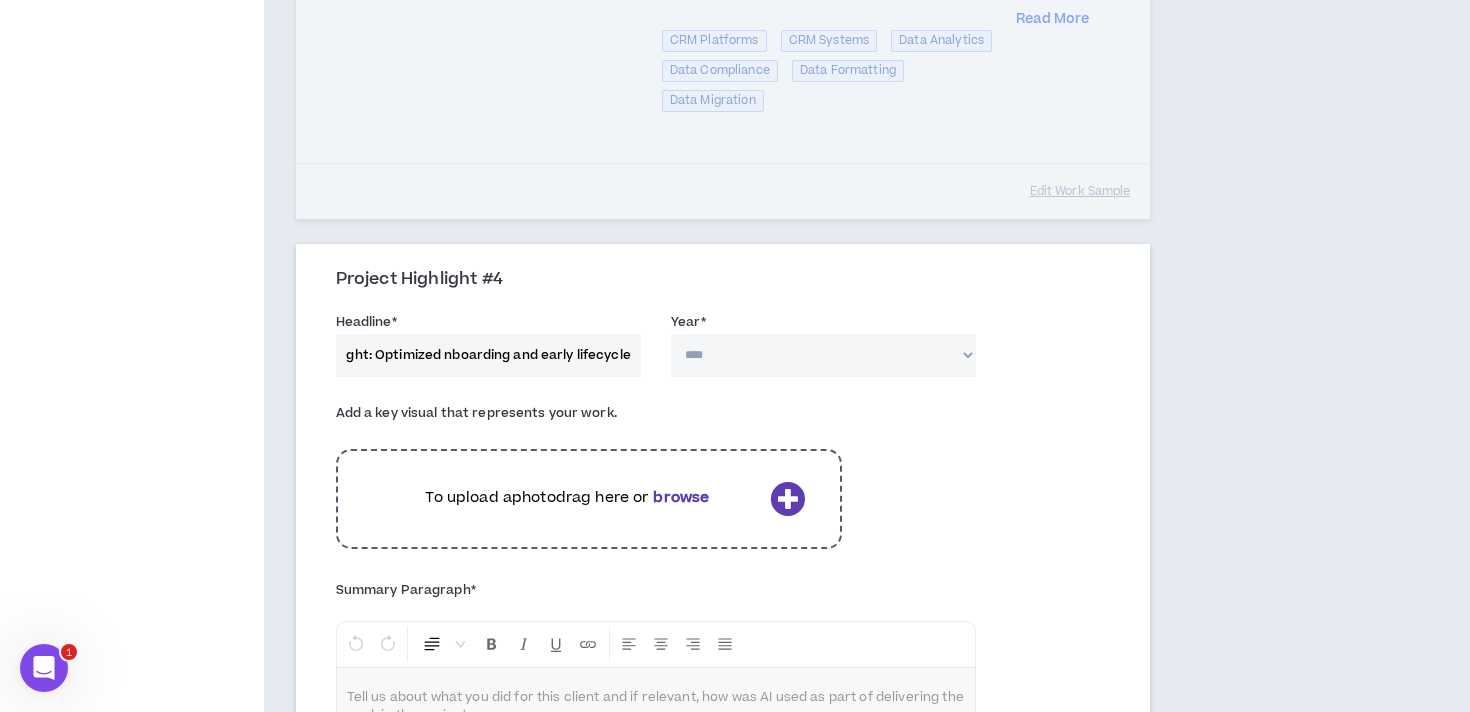 scroll, scrollTop: 0, scrollLeft: 44, axis: horizontal 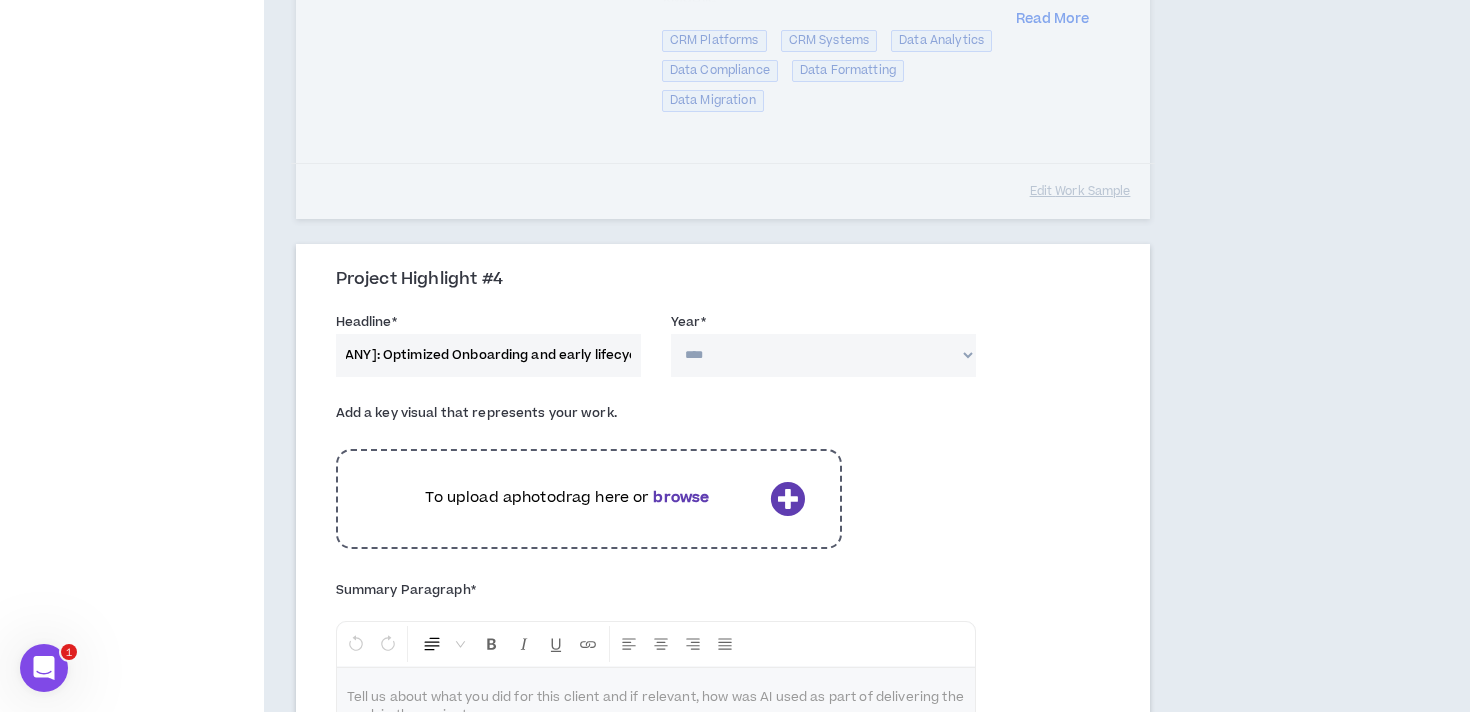 click on "Greenlight: Optimized Onboarding and early lifecycle" at bounding box center [488, 355] 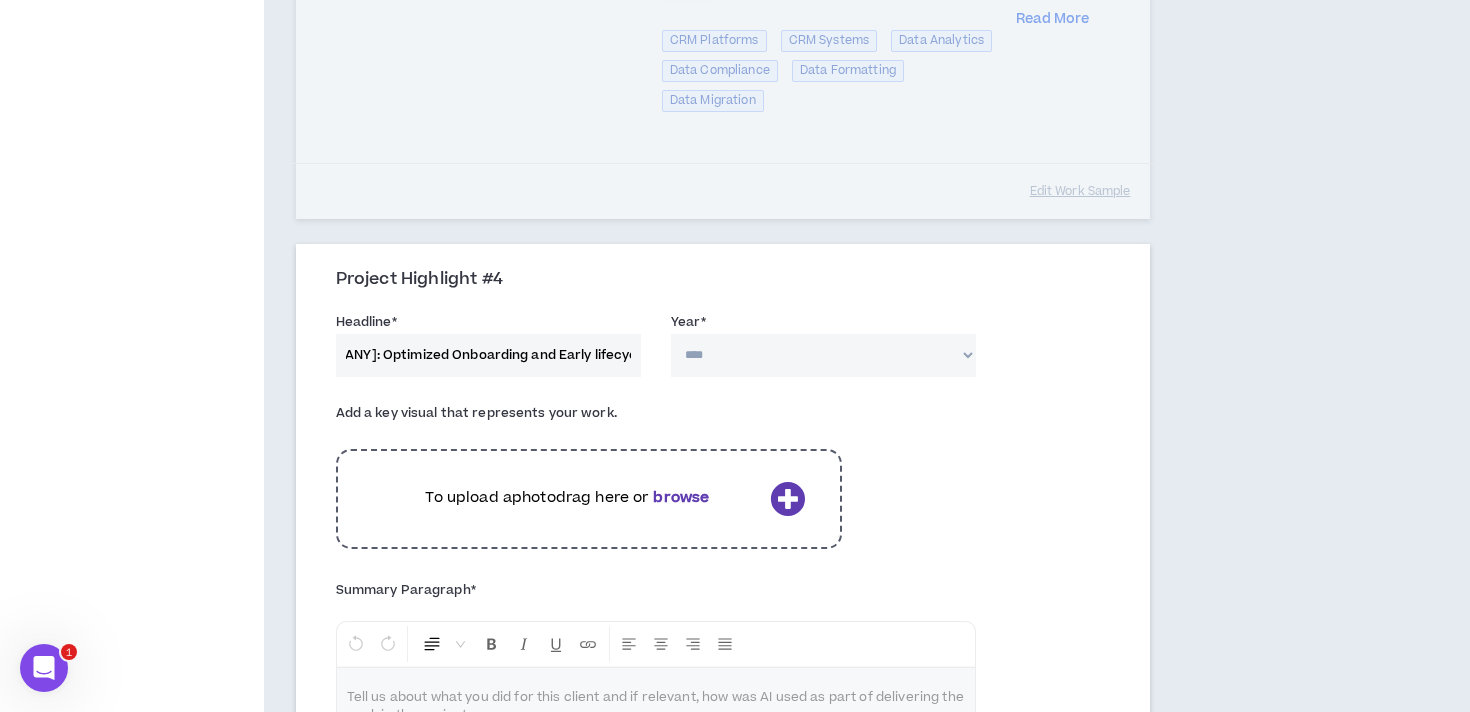 click on "Greenlight: Optimized Onboarding and Early lifecycle" at bounding box center (488, 355) 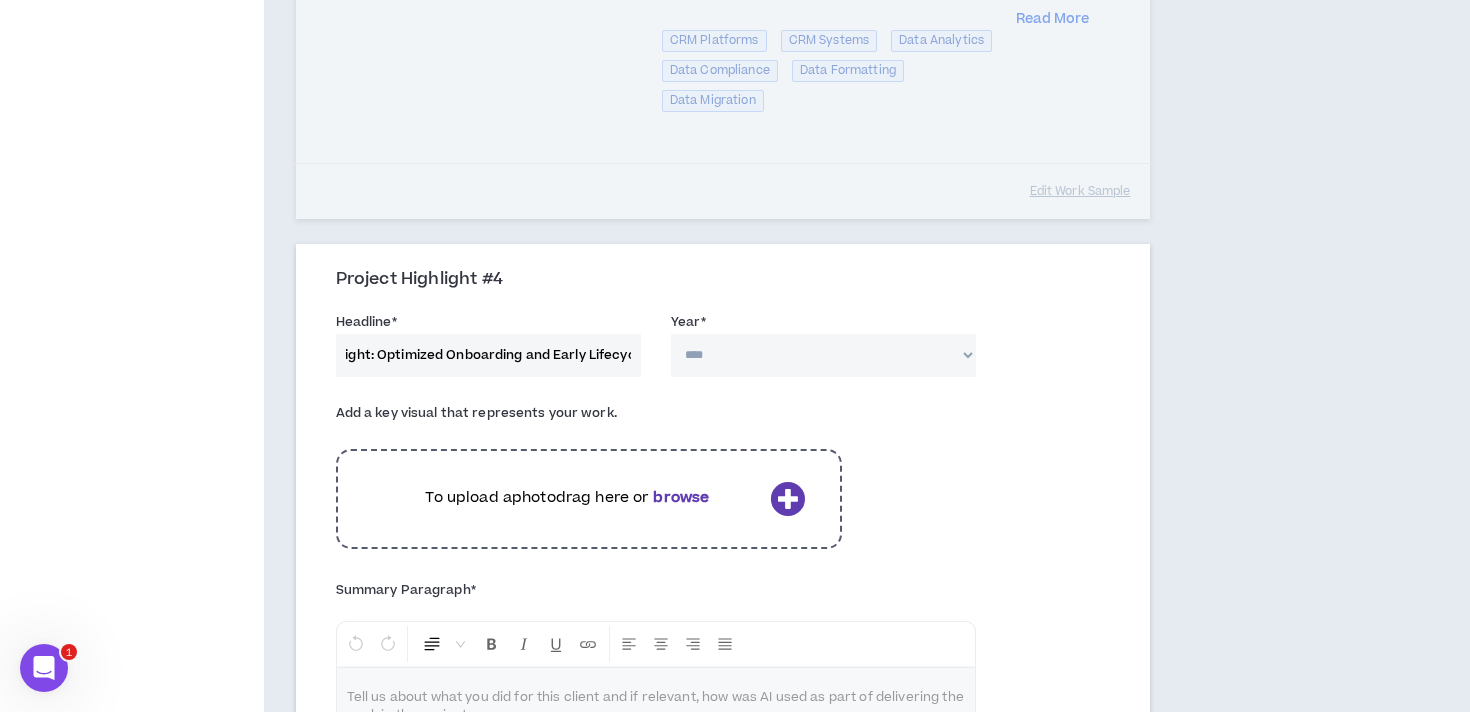 type on "Greenlight: Optimized Onboarding and Early Lifecycle" 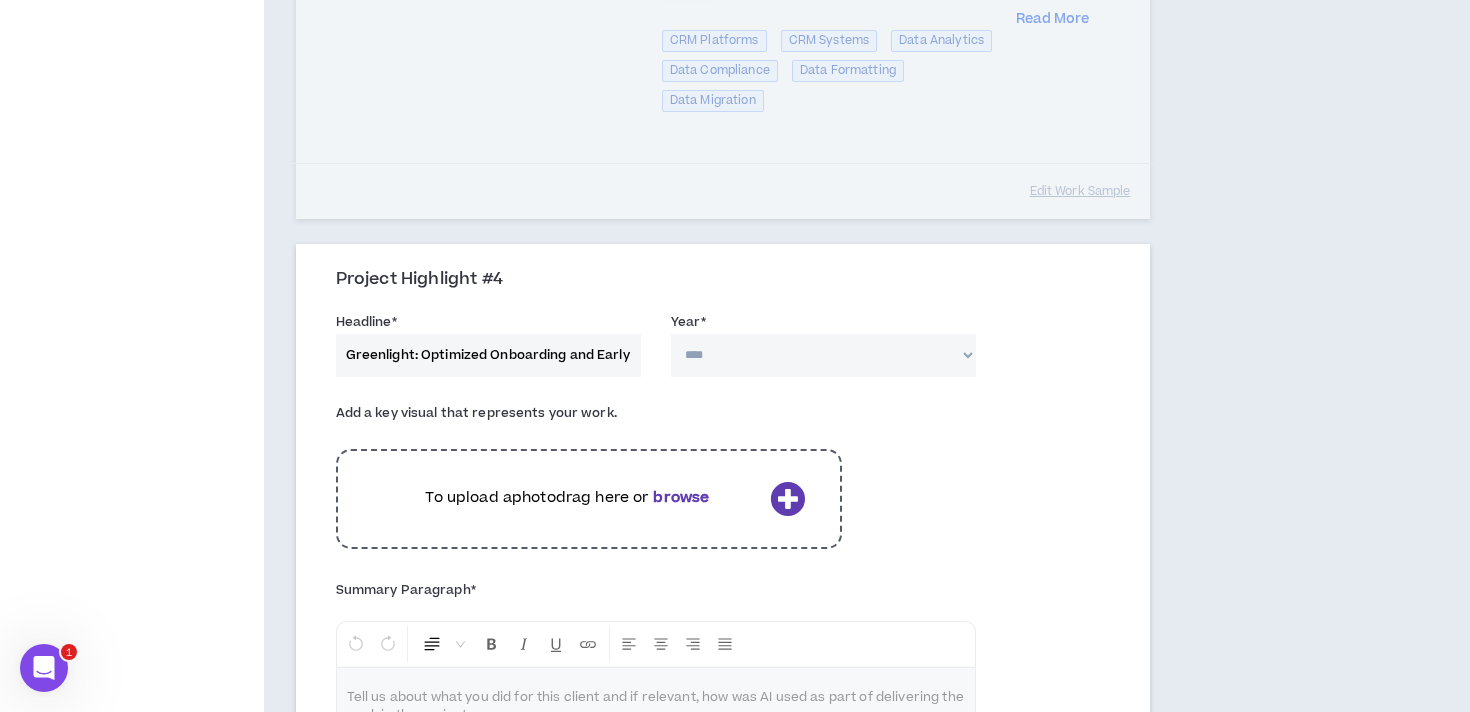 select on "****" 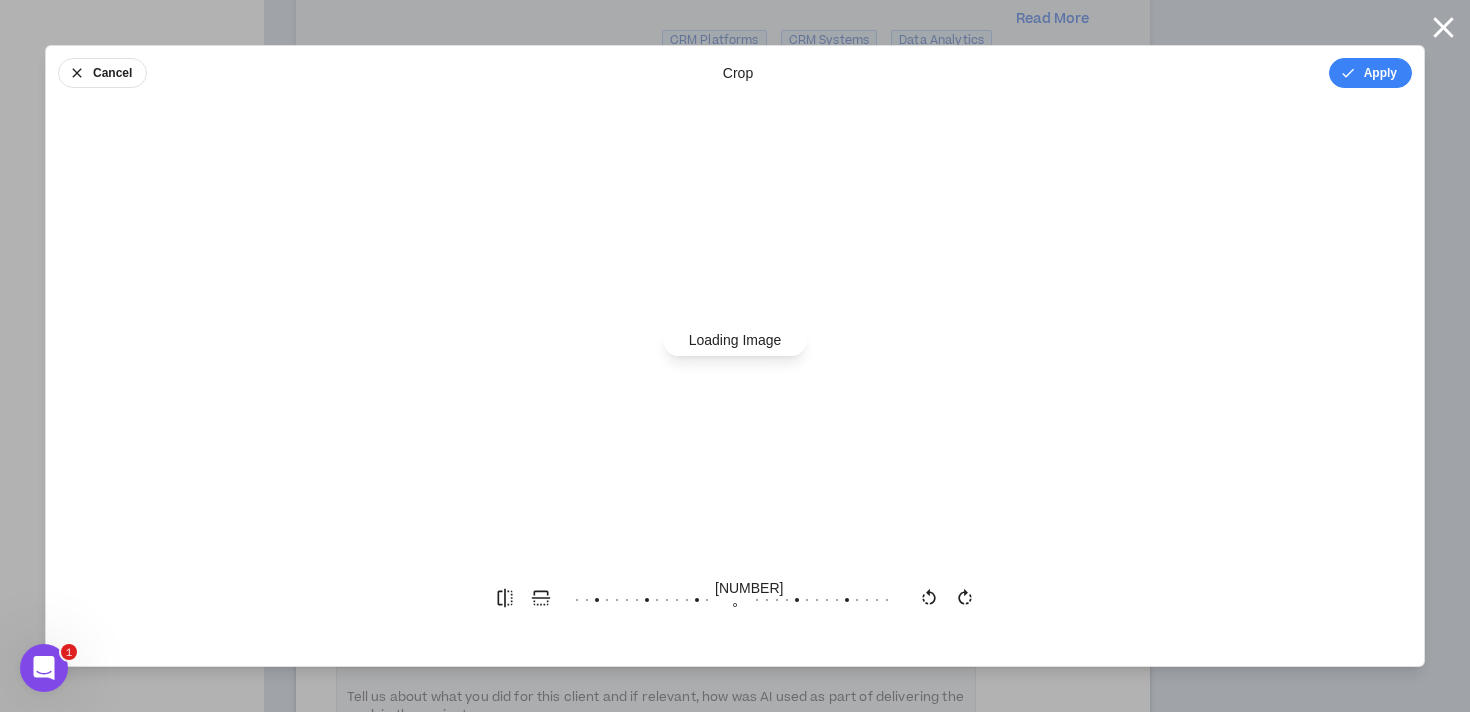scroll, scrollTop: 0, scrollLeft: 0, axis: both 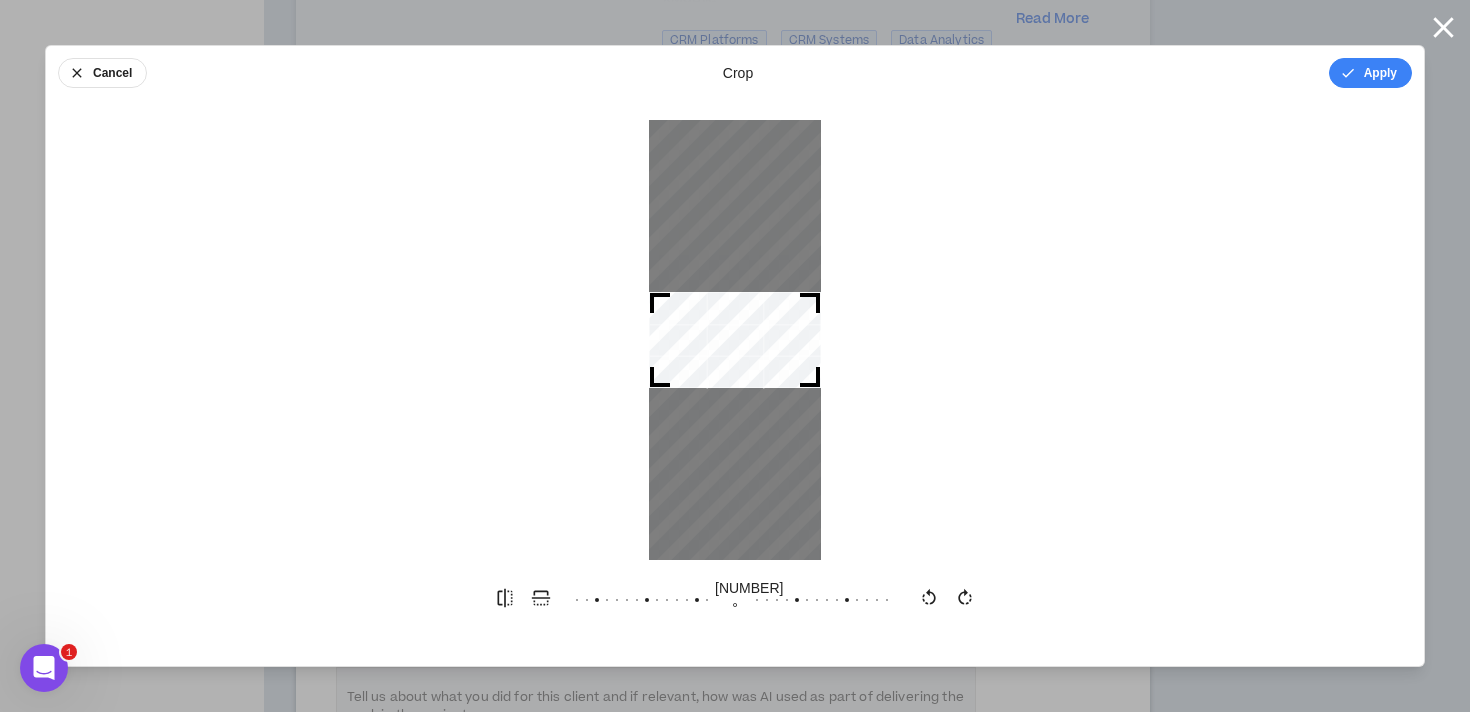 drag, startPoint x: 810, startPoint y: 381, endPoint x: 869, endPoint y: 397, distance: 61.13101 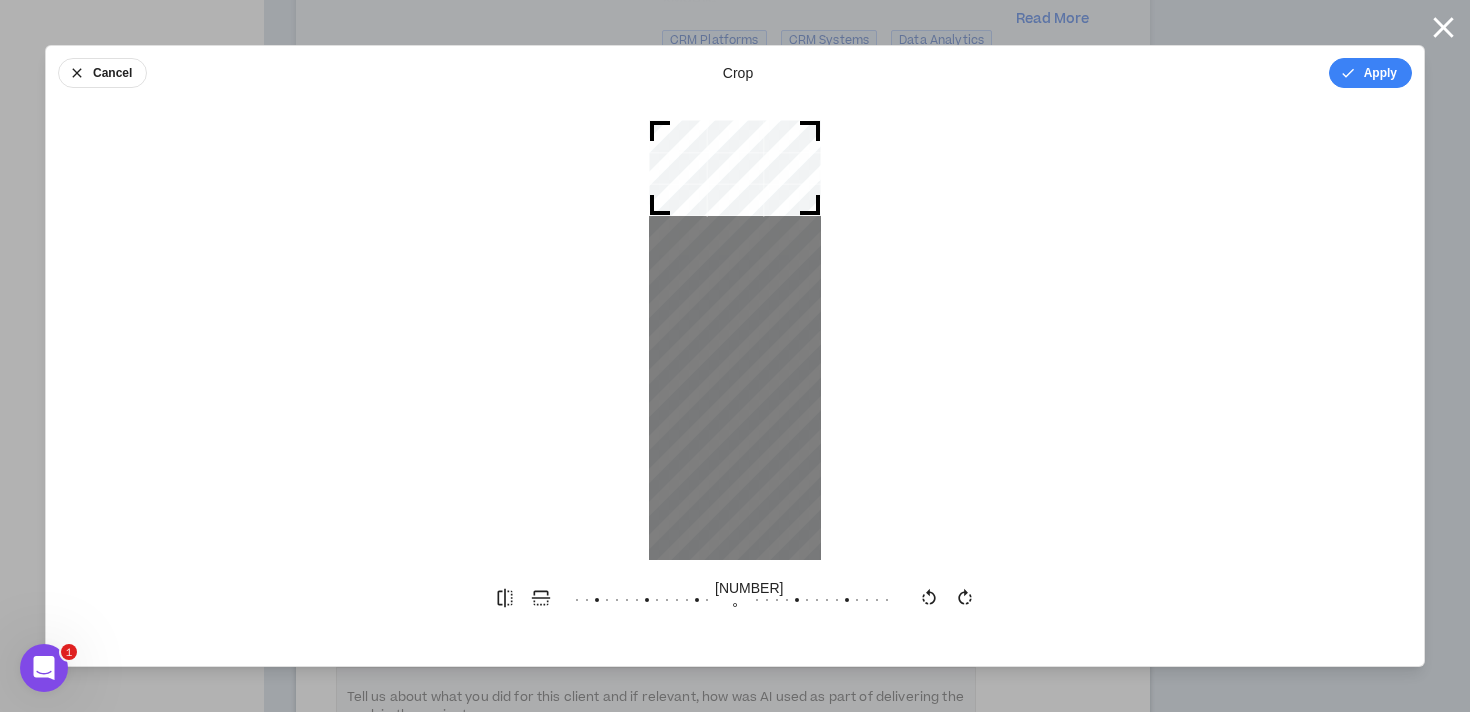 drag, startPoint x: 730, startPoint y: 327, endPoint x: 731, endPoint y: 149, distance: 178.0028 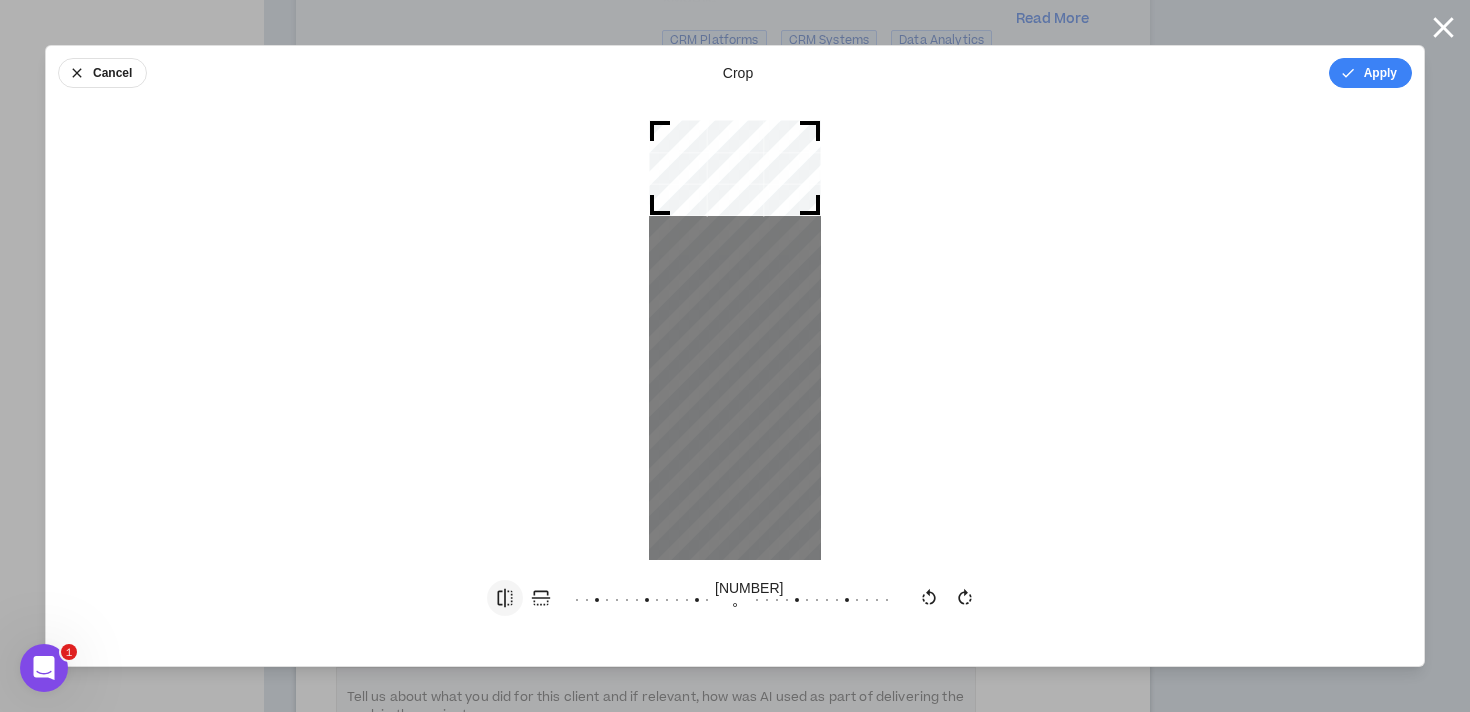 click 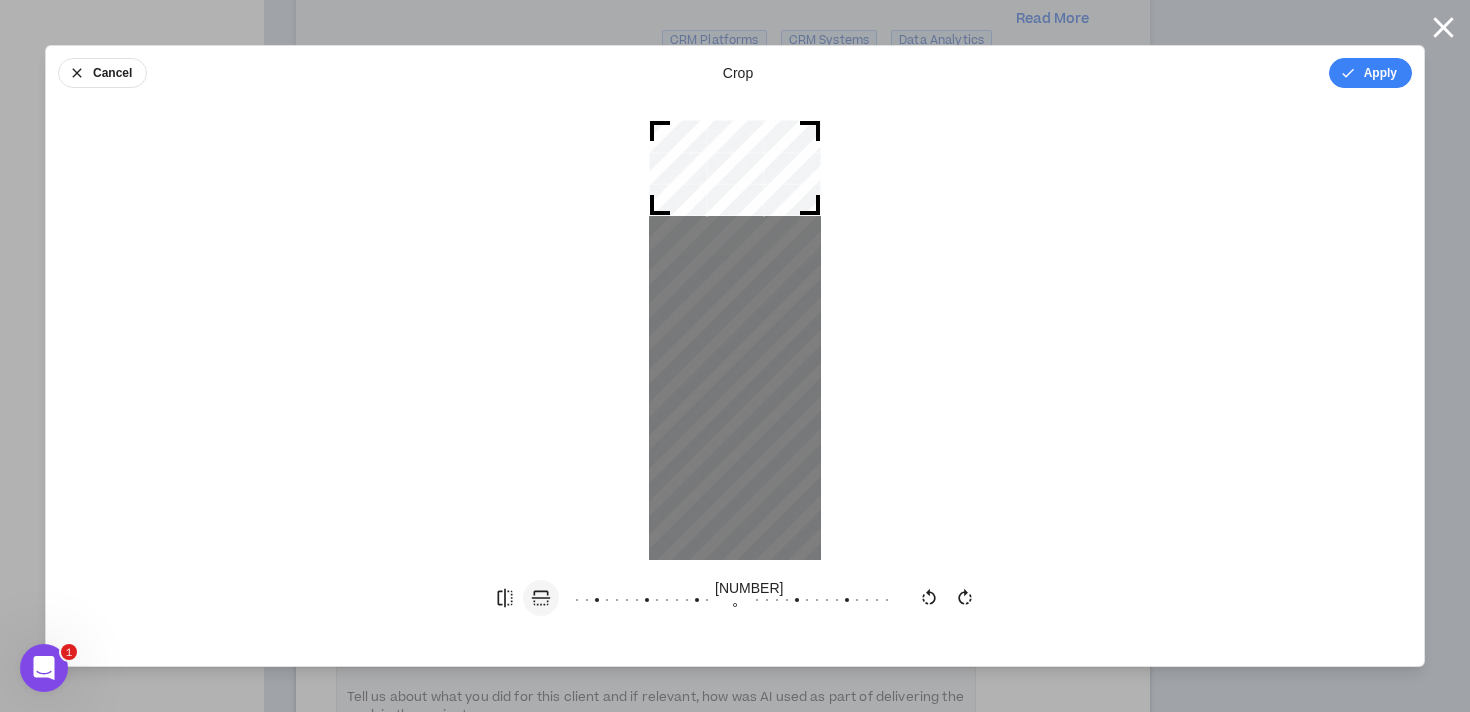 click 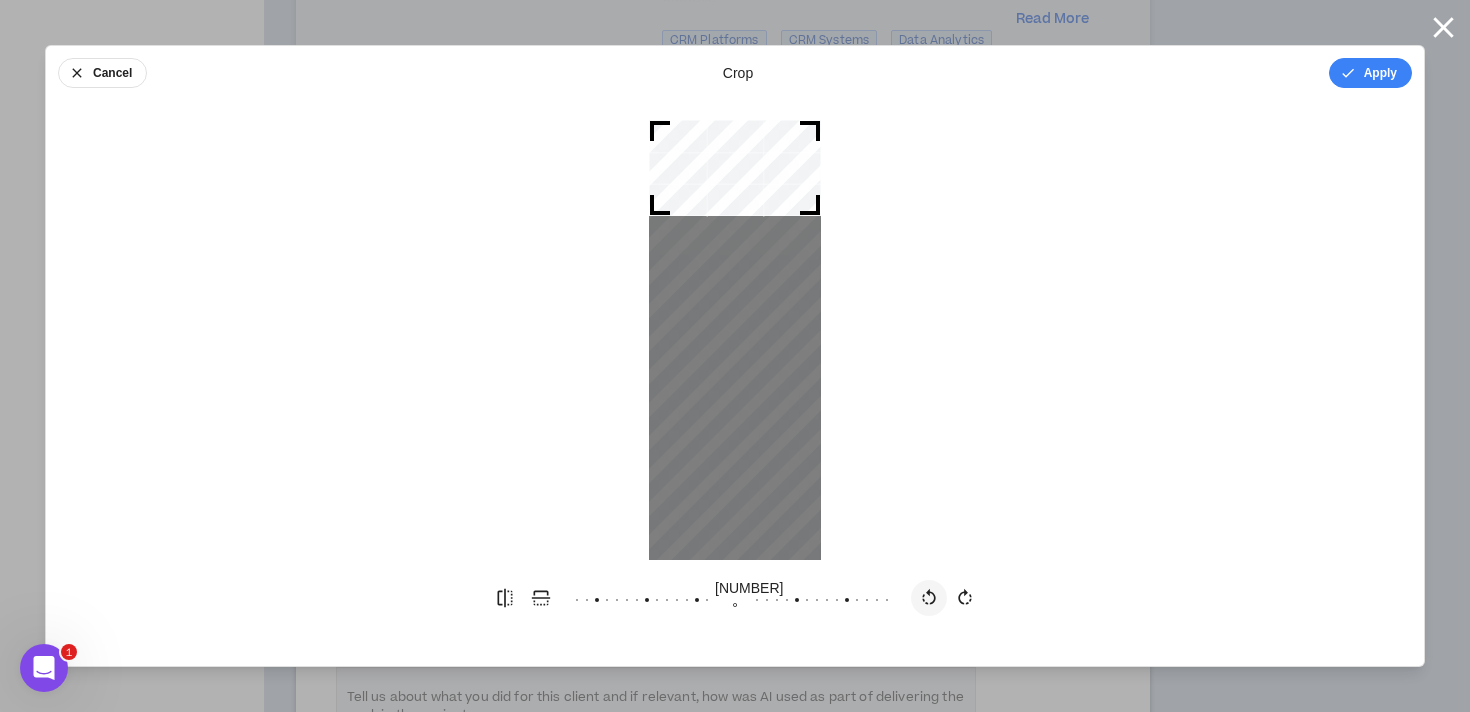 click 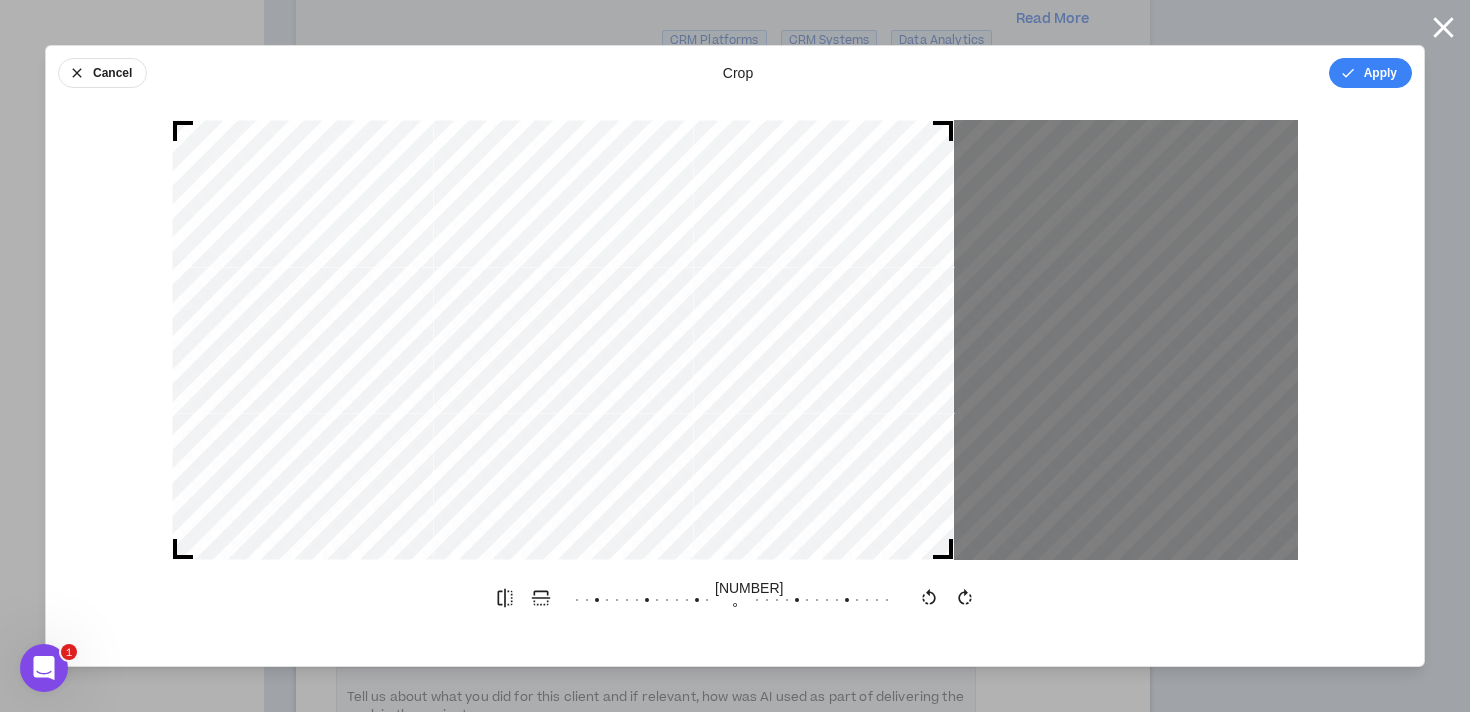 drag, startPoint x: 529, startPoint y: 282, endPoint x: 352, endPoint y: 290, distance: 177.1807 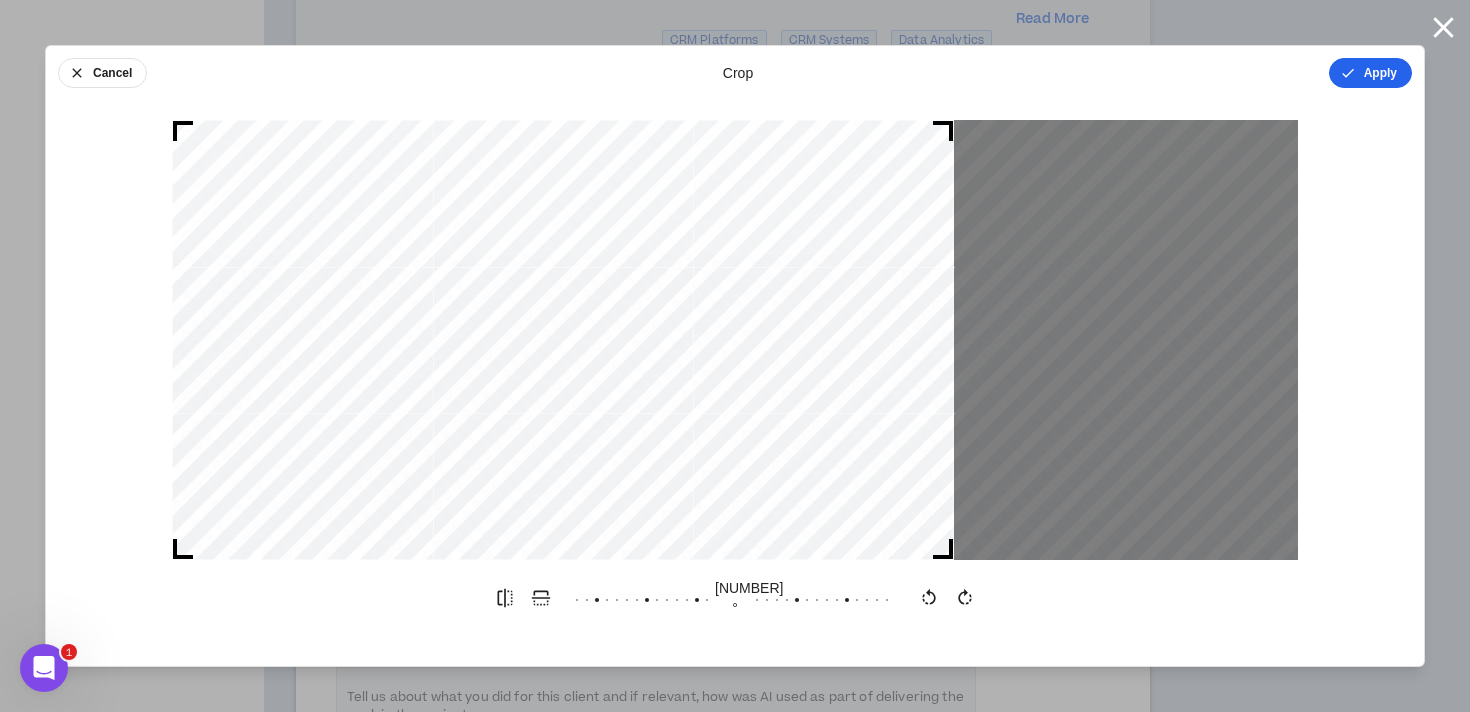 click on "Apply" at bounding box center [1370, 73] 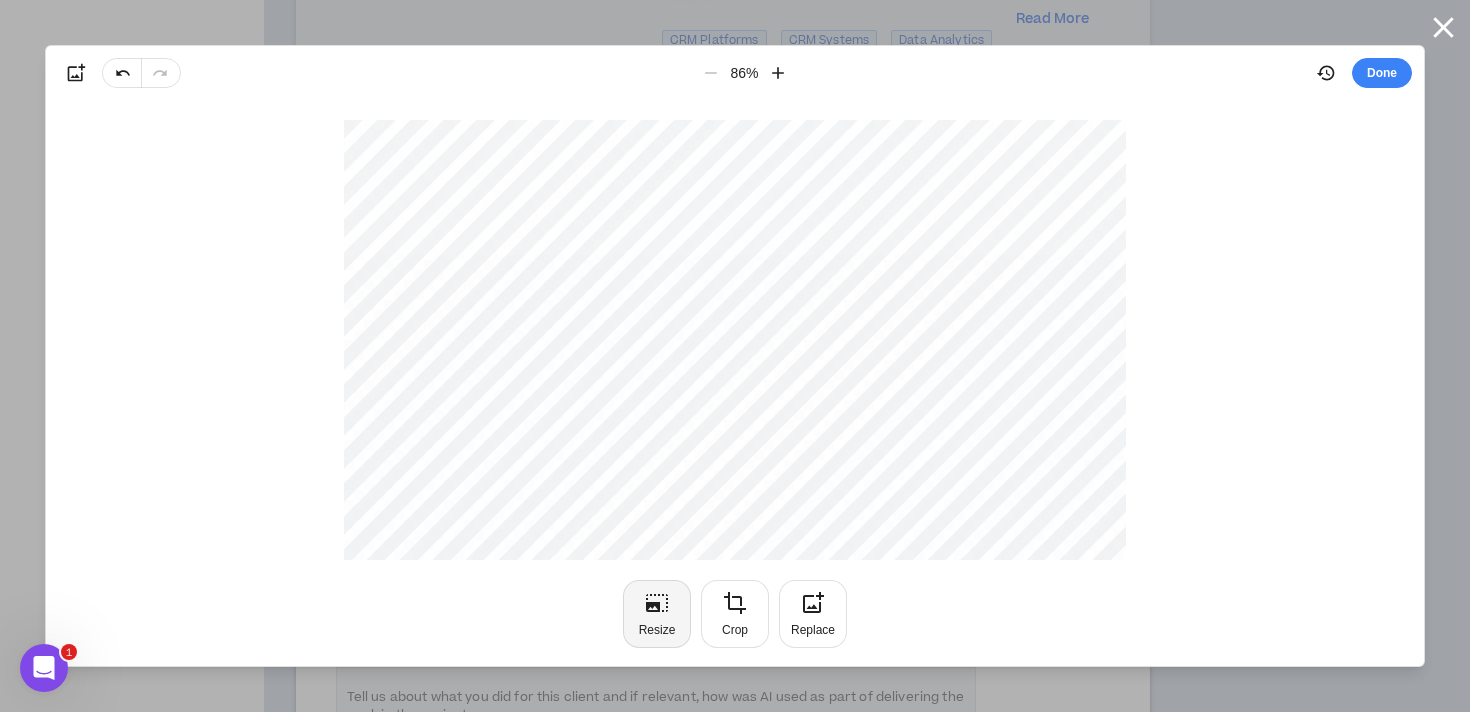 click on "Resize" at bounding box center (657, 614) 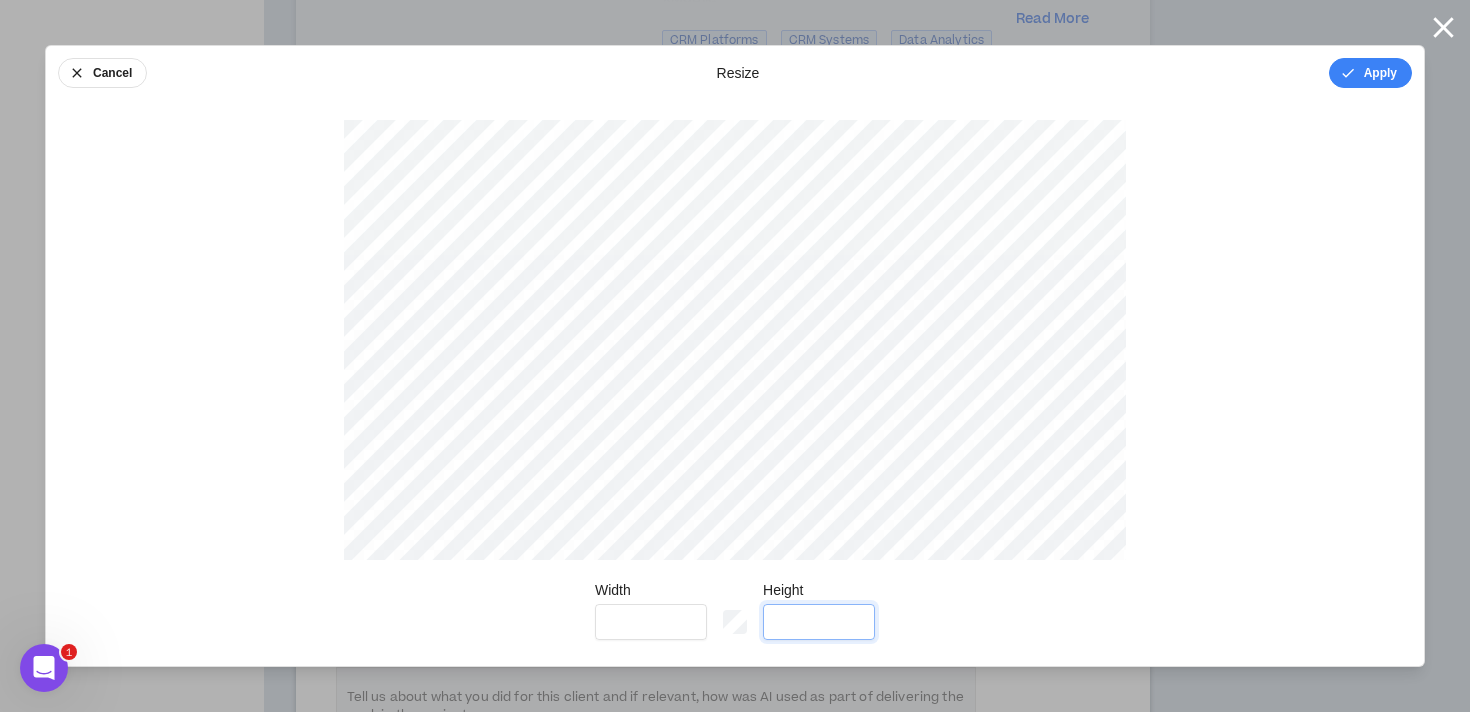 drag, startPoint x: 831, startPoint y: 622, endPoint x: 734, endPoint y: 622, distance: 97 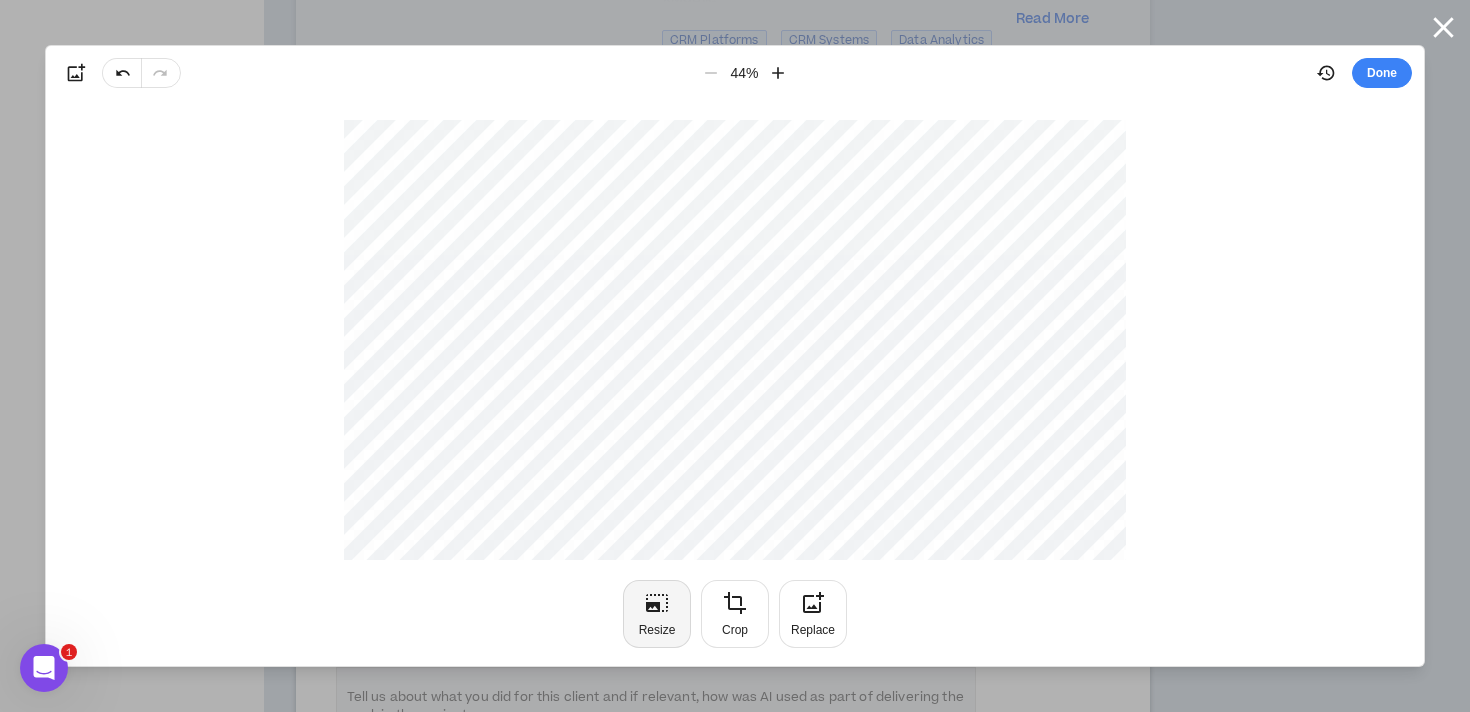 click on "Resize" at bounding box center (657, 614) 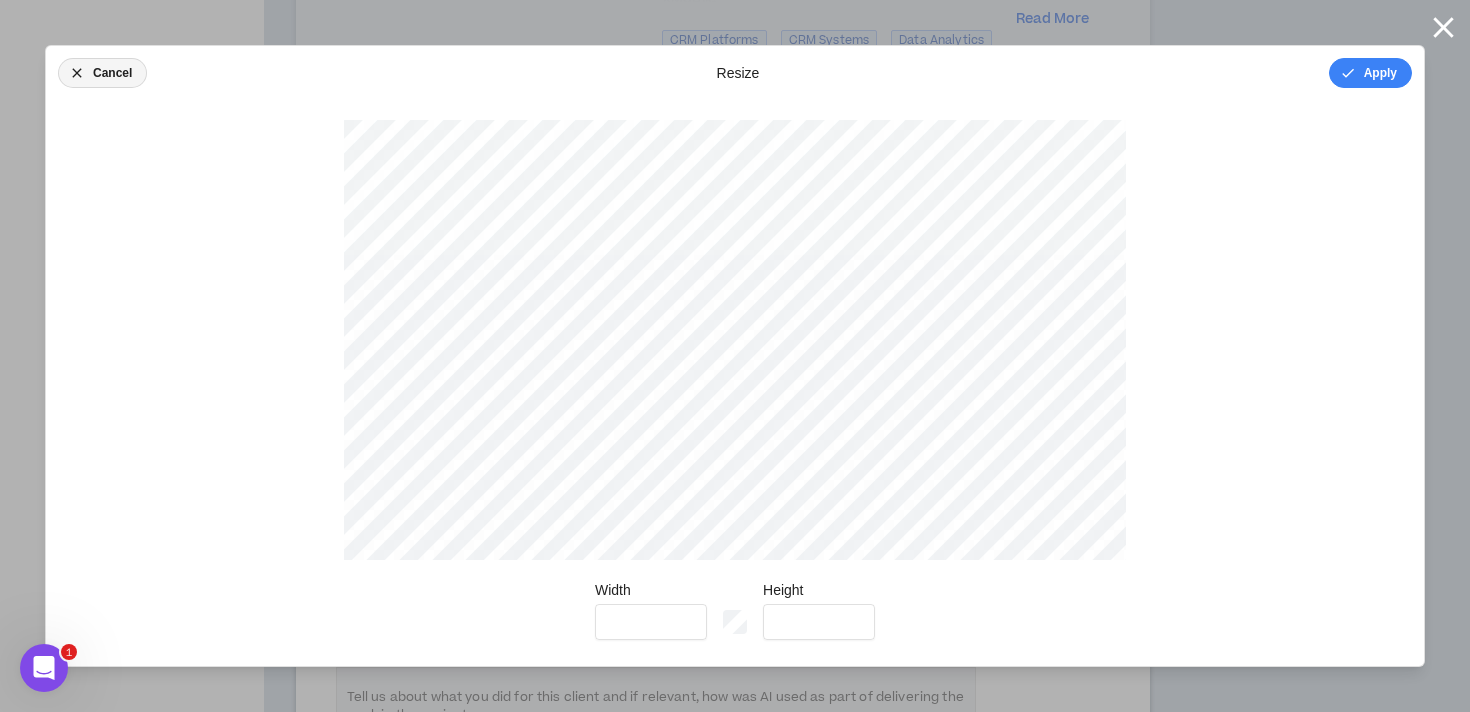 click 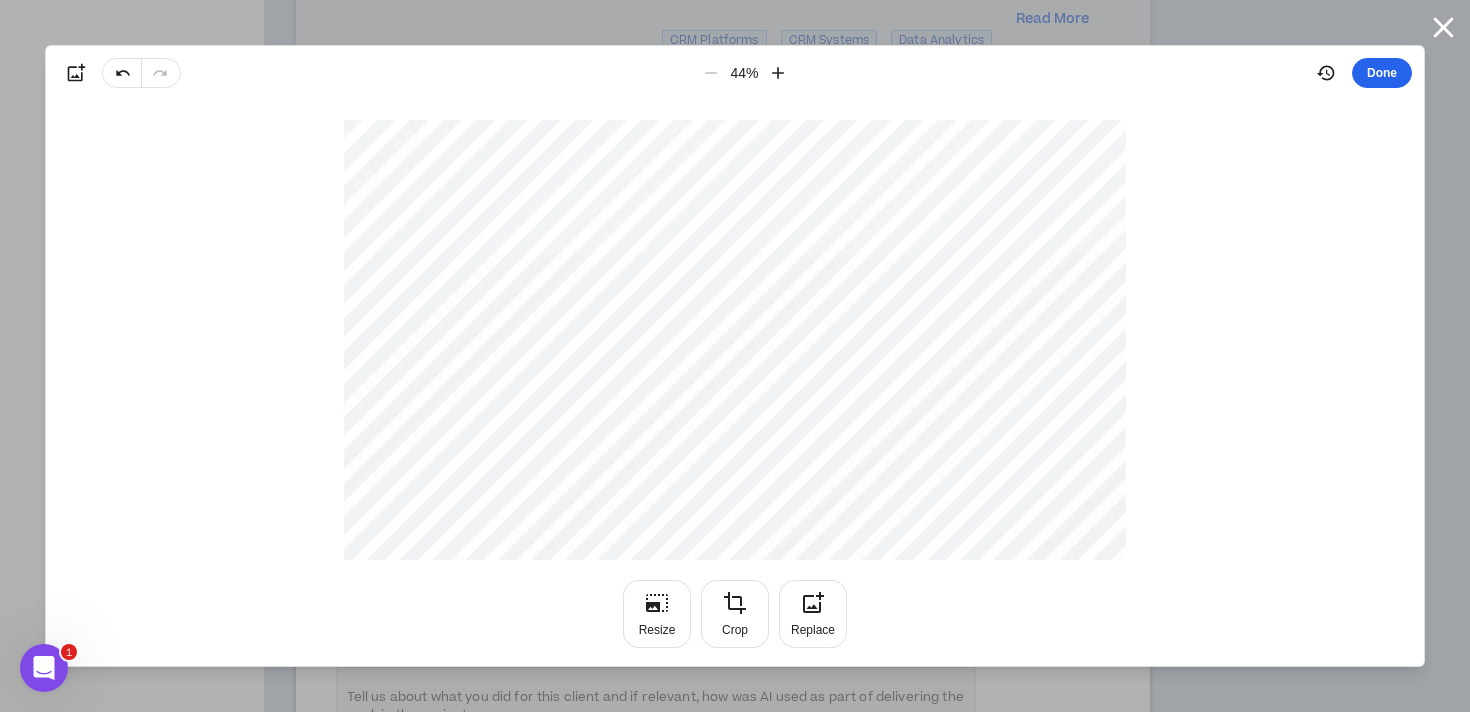 click on "Done" at bounding box center [1382, 73] 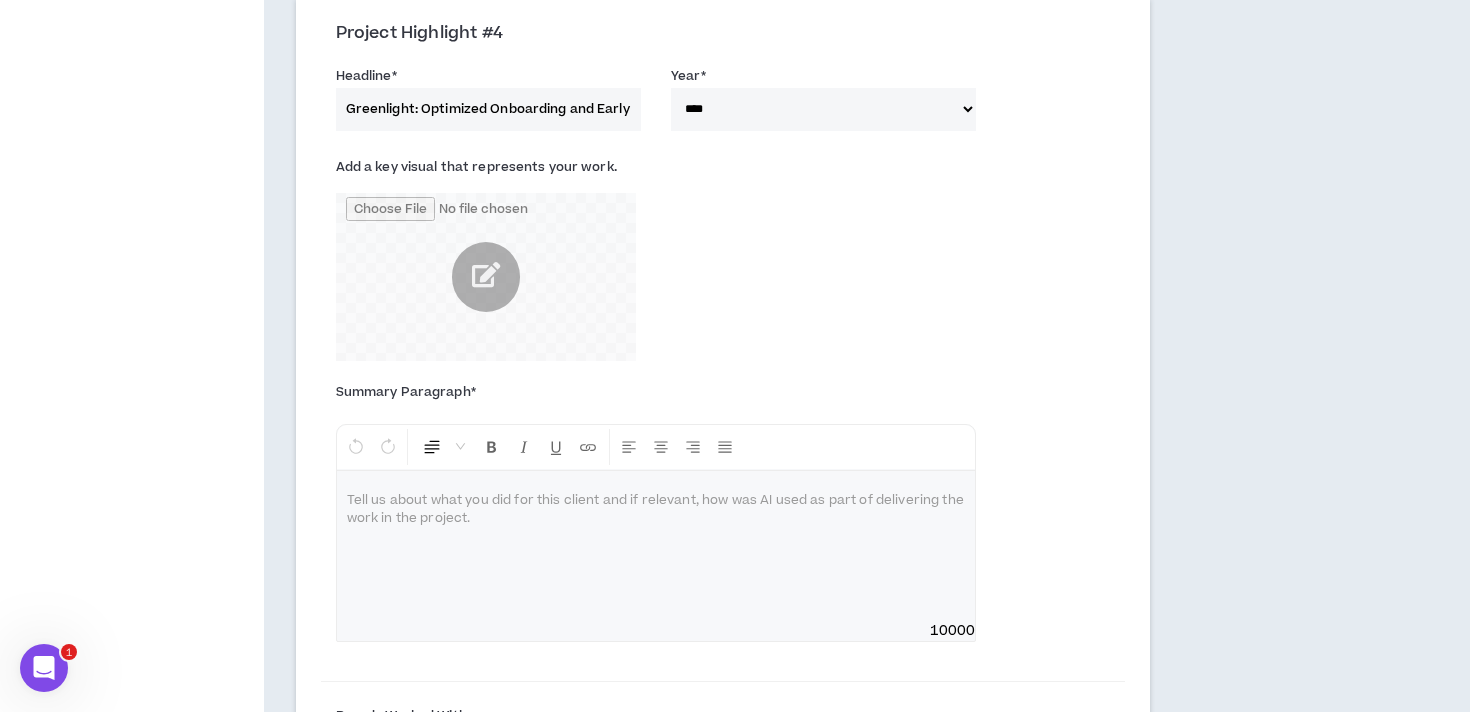scroll, scrollTop: 1776, scrollLeft: 0, axis: vertical 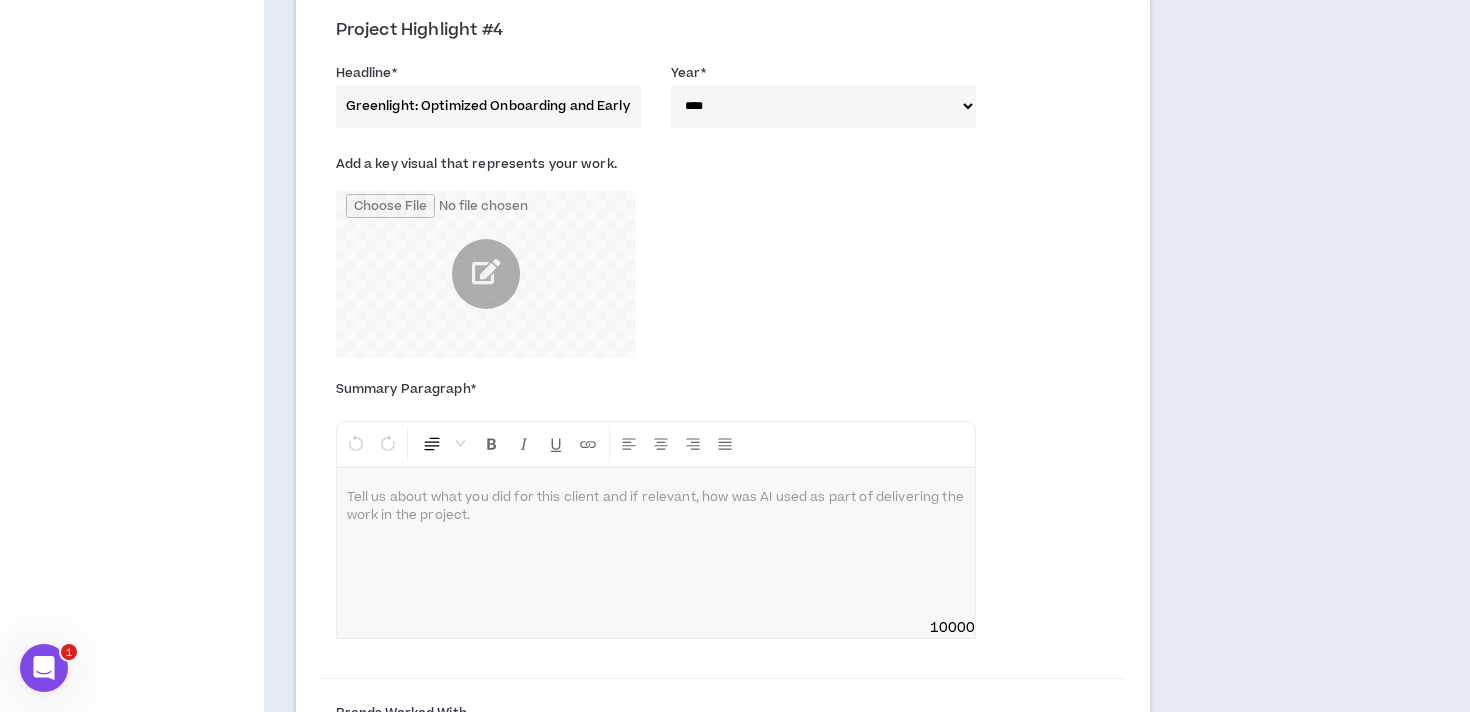 click at bounding box center [656, 543] 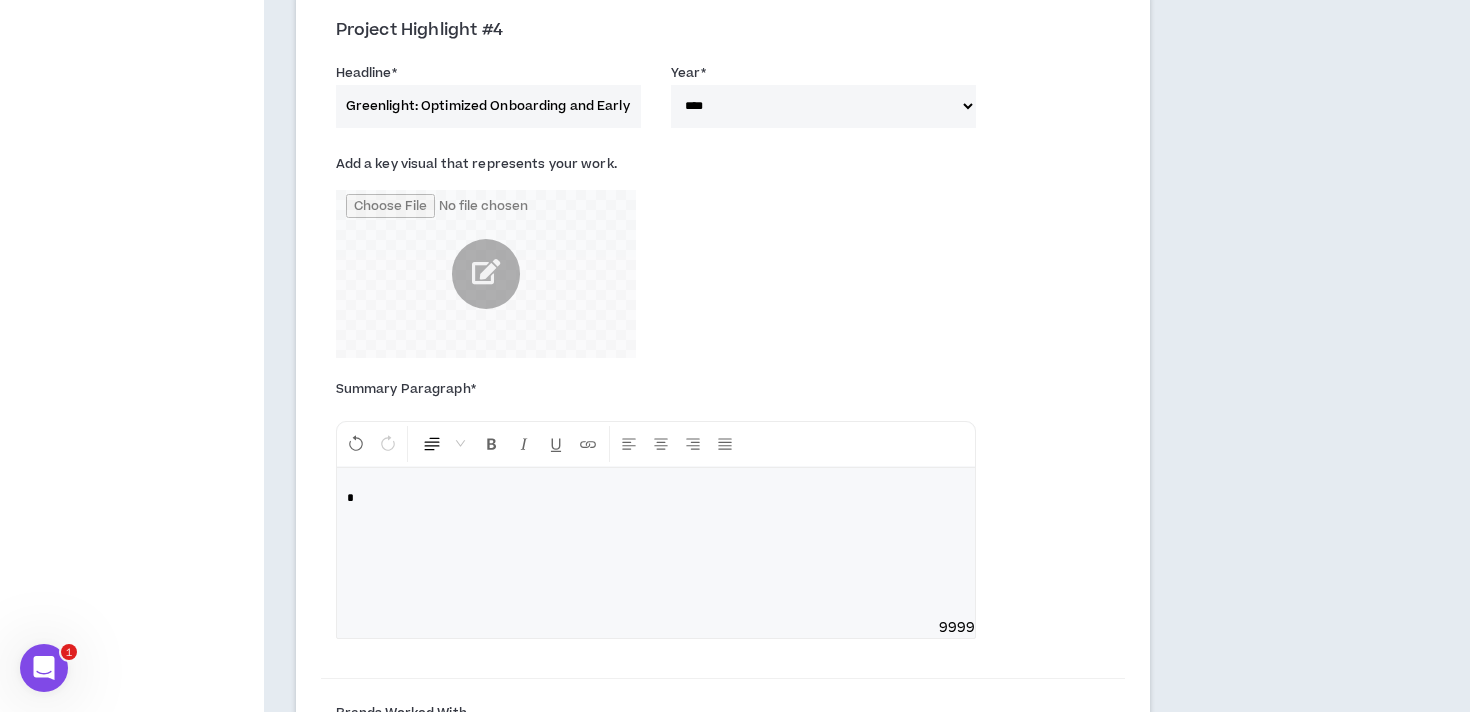 type 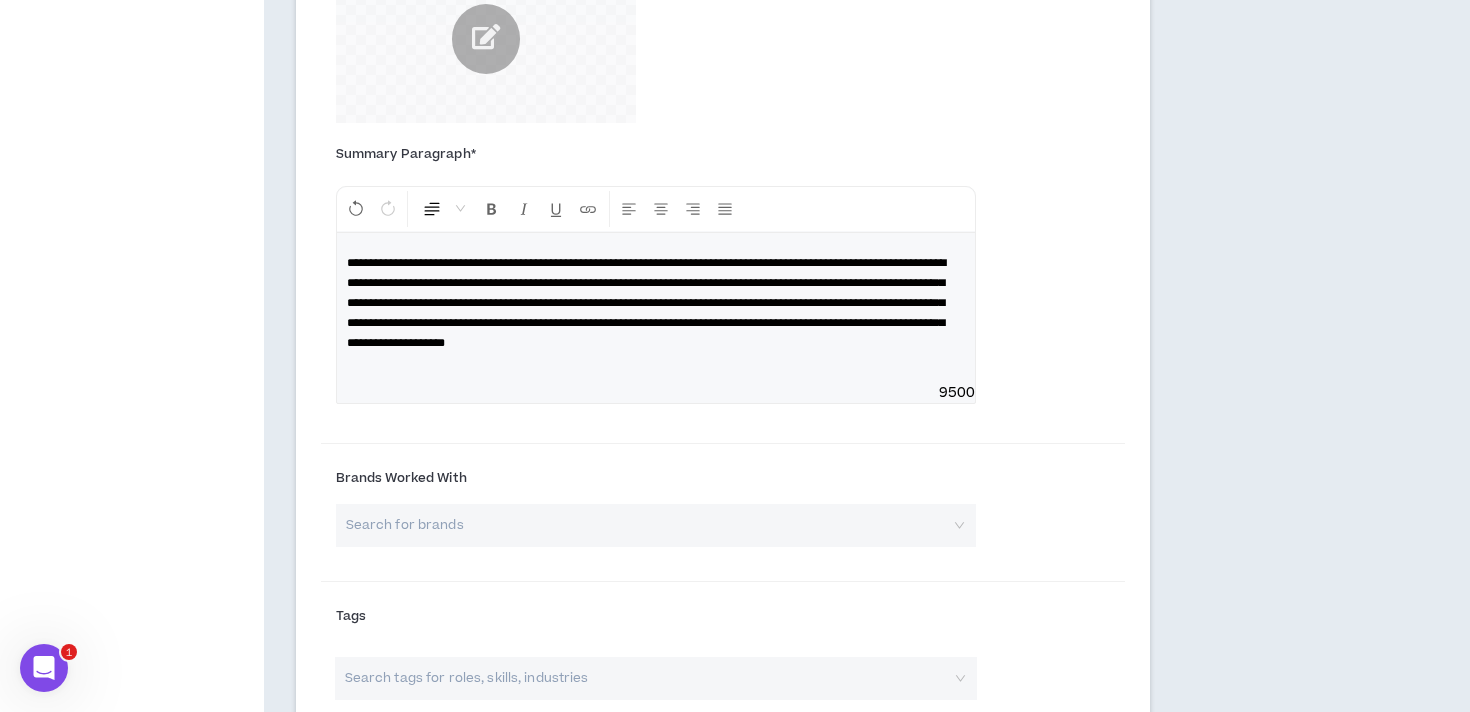 scroll, scrollTop: 2014, scrollLeft: 0, axis: vertical 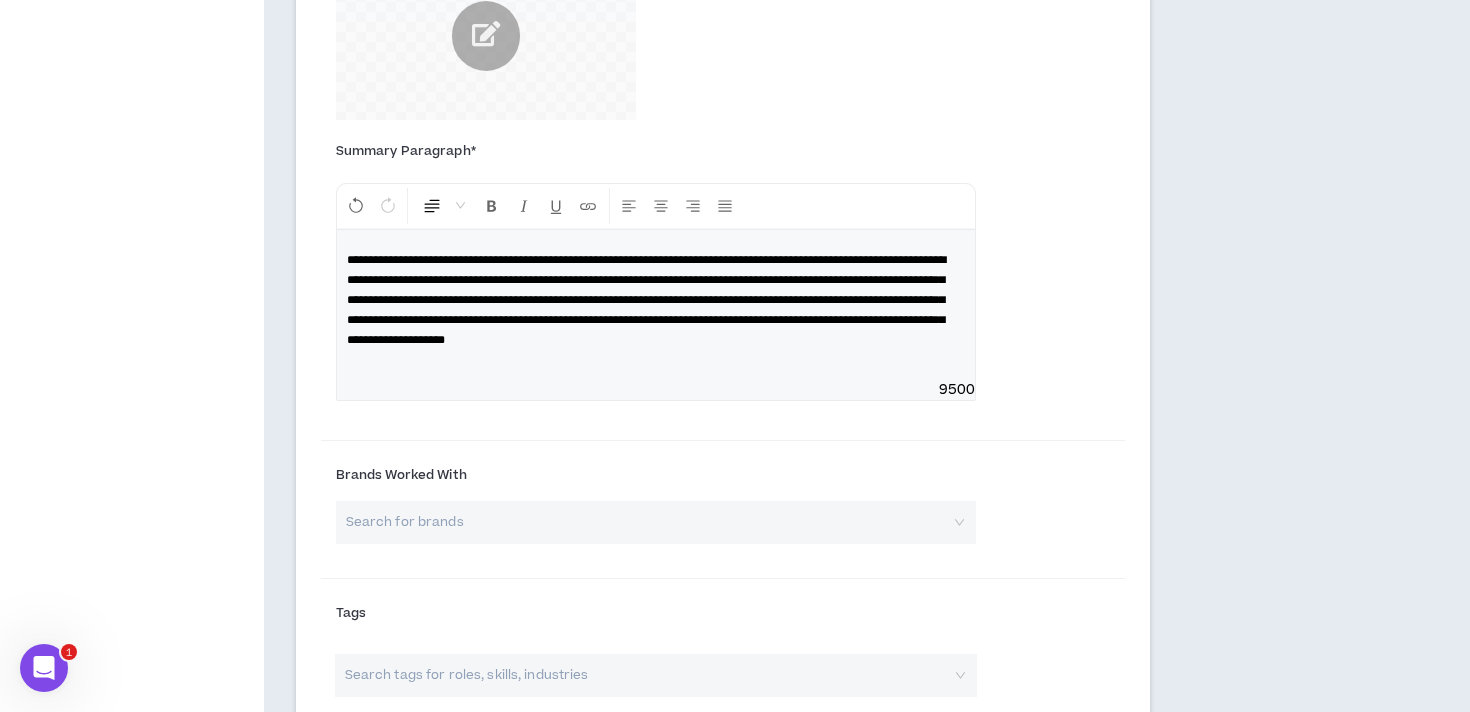 click at bounding box center [649, 522] 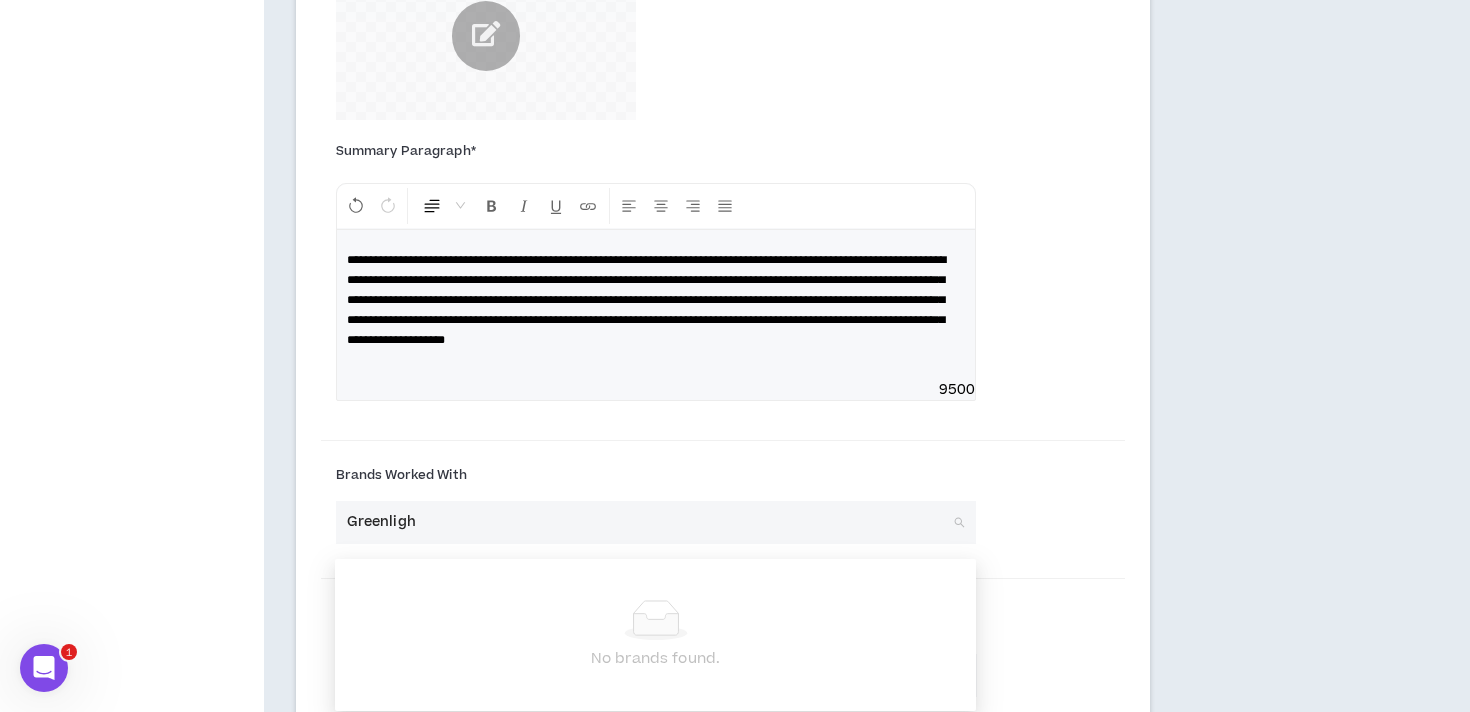 type on "Greenlight" 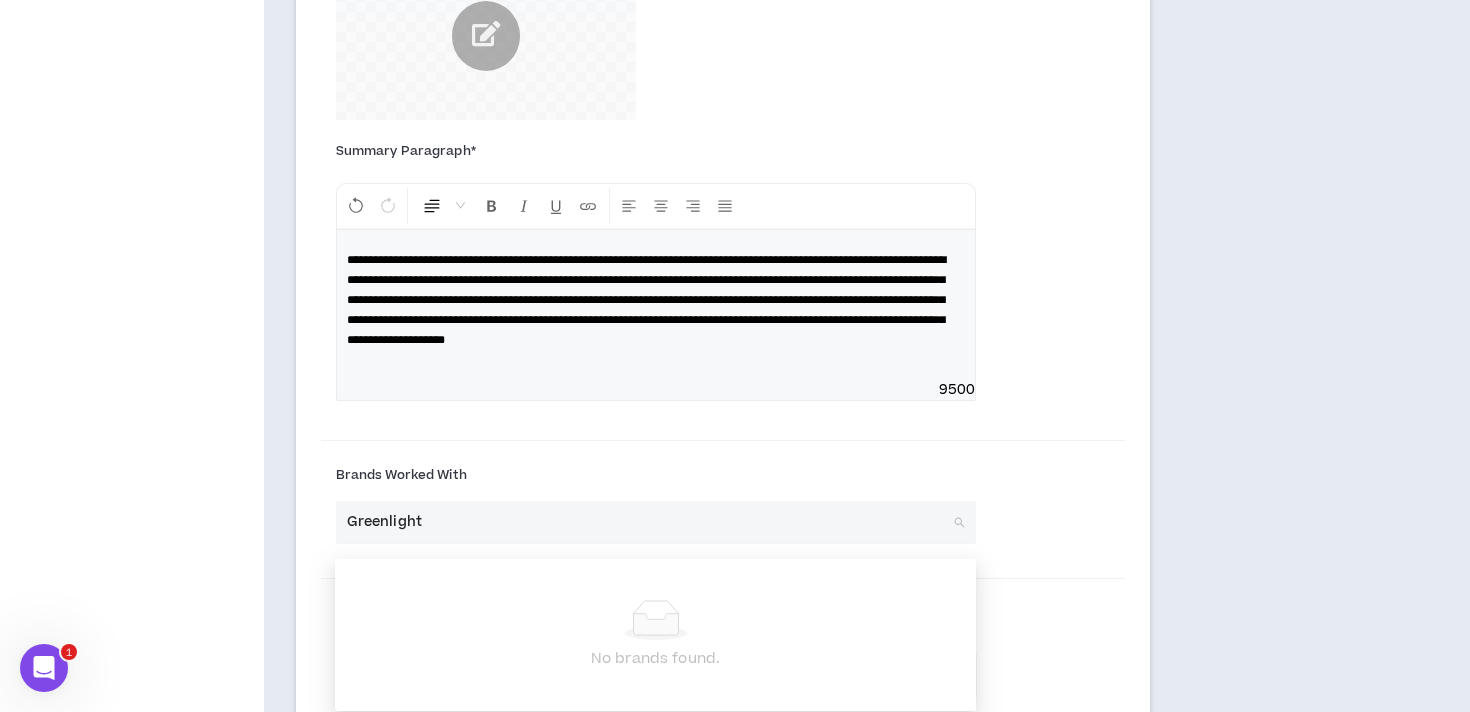type 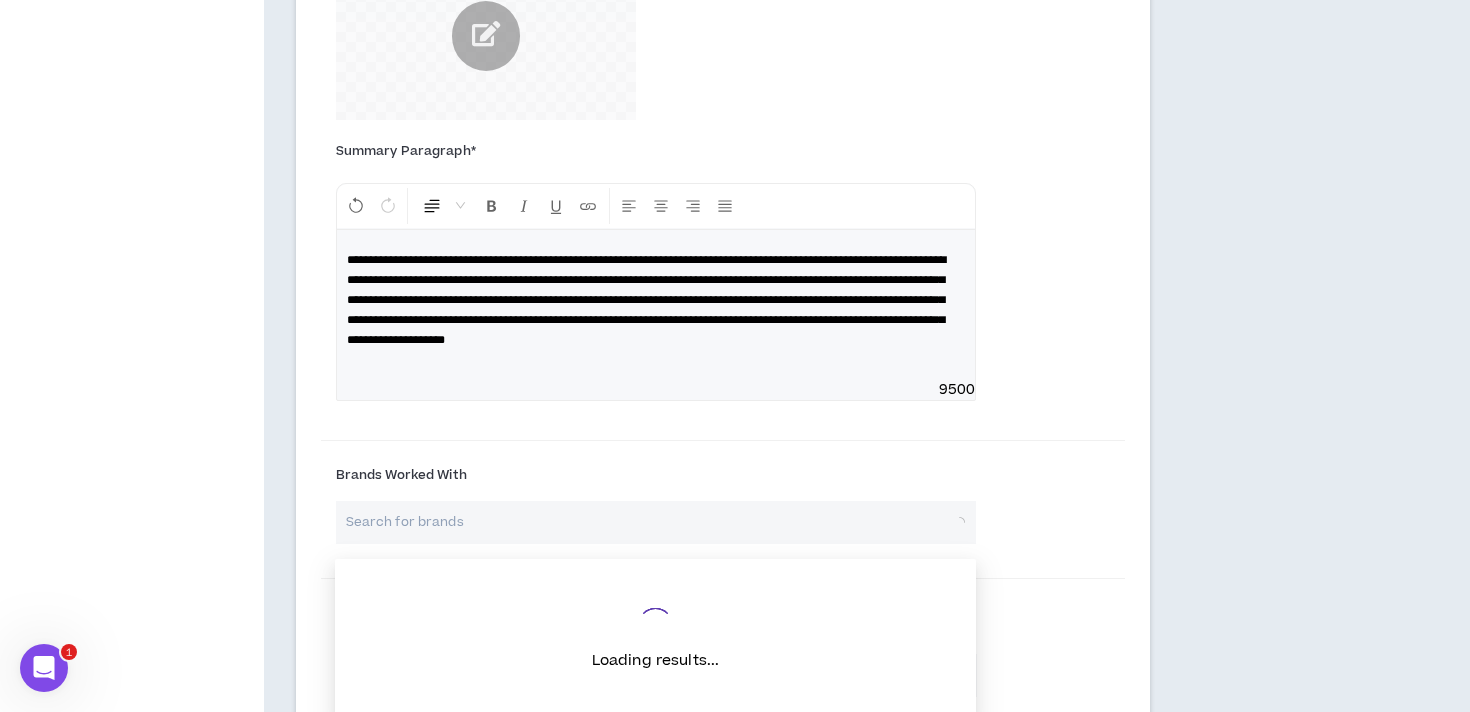 click on "Brands Worked With Search for brands" at bounding box center (723, 511) 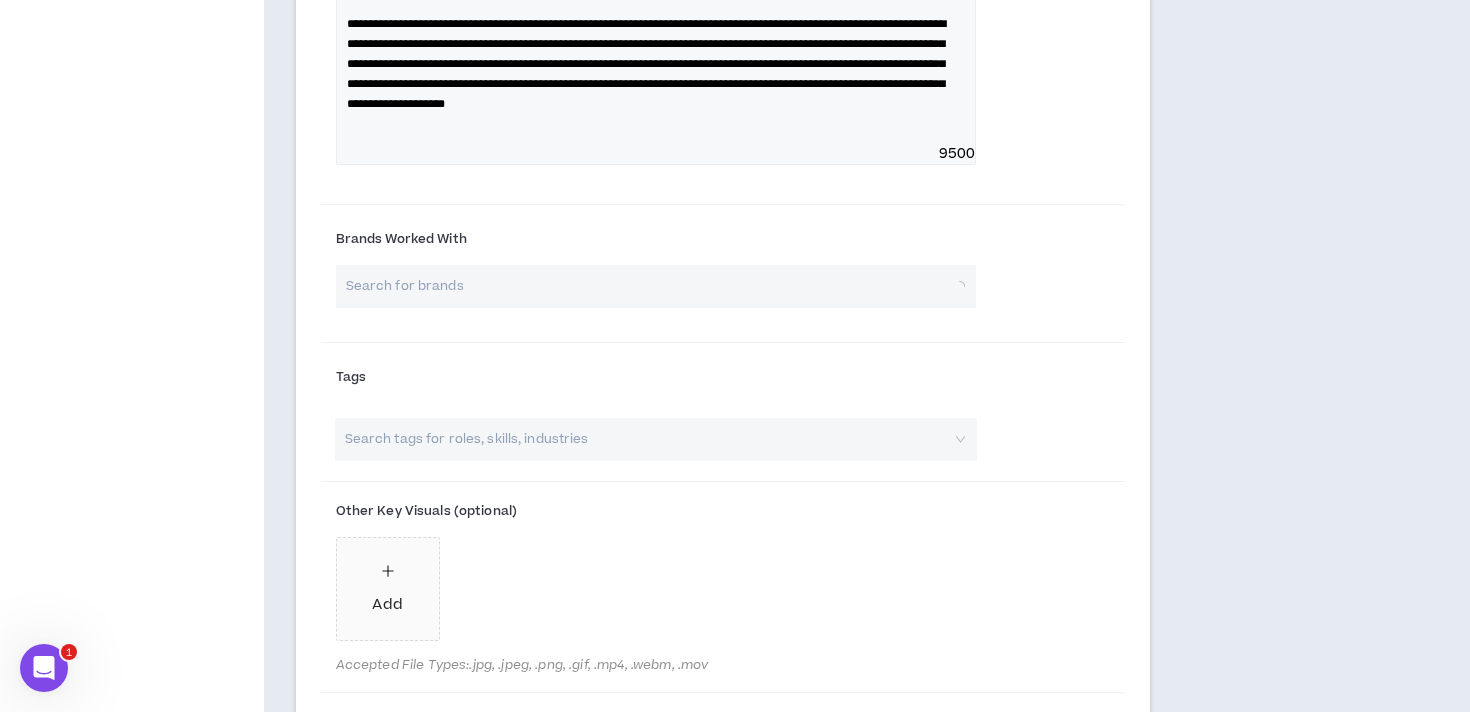 scroll, scrollTop: 2251, scrollLeft: 0, axis: vertical 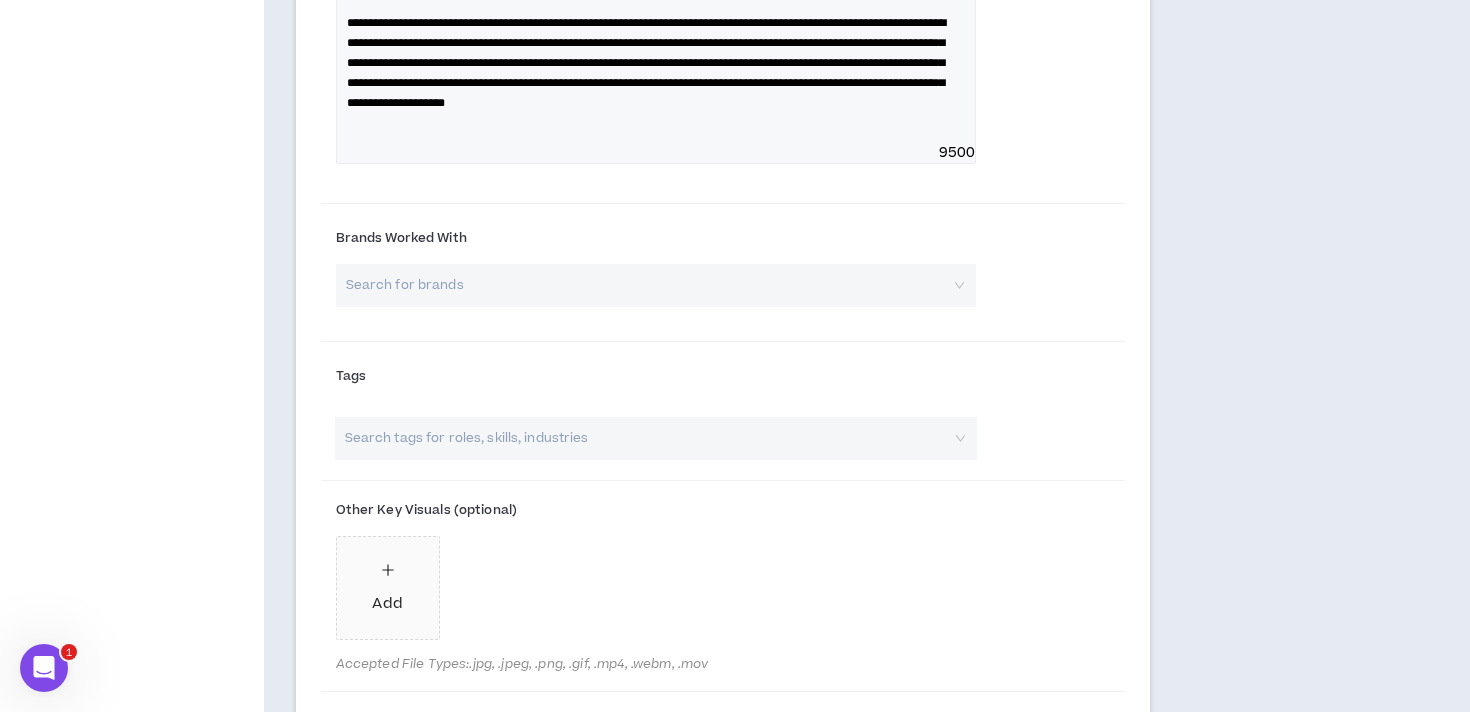 click at bounding box center [646, 438] 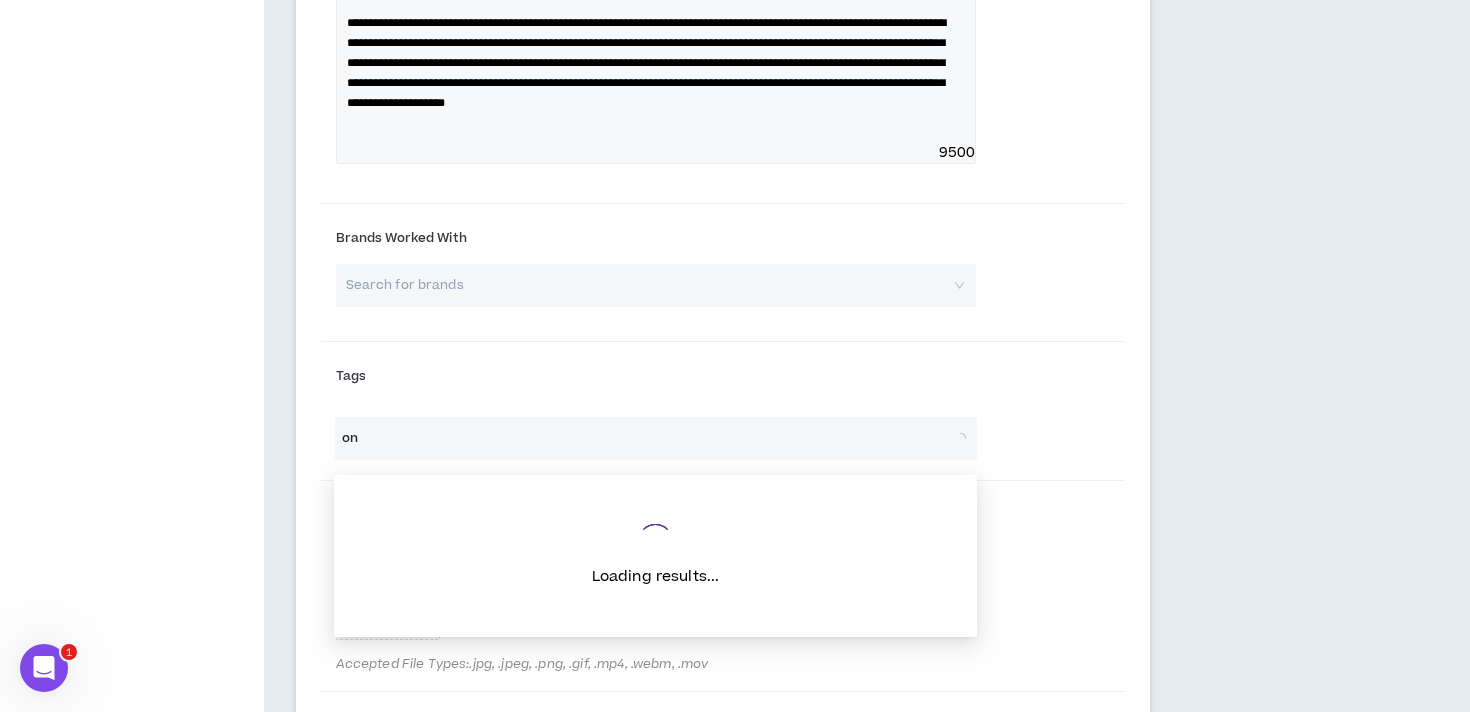type on "o" 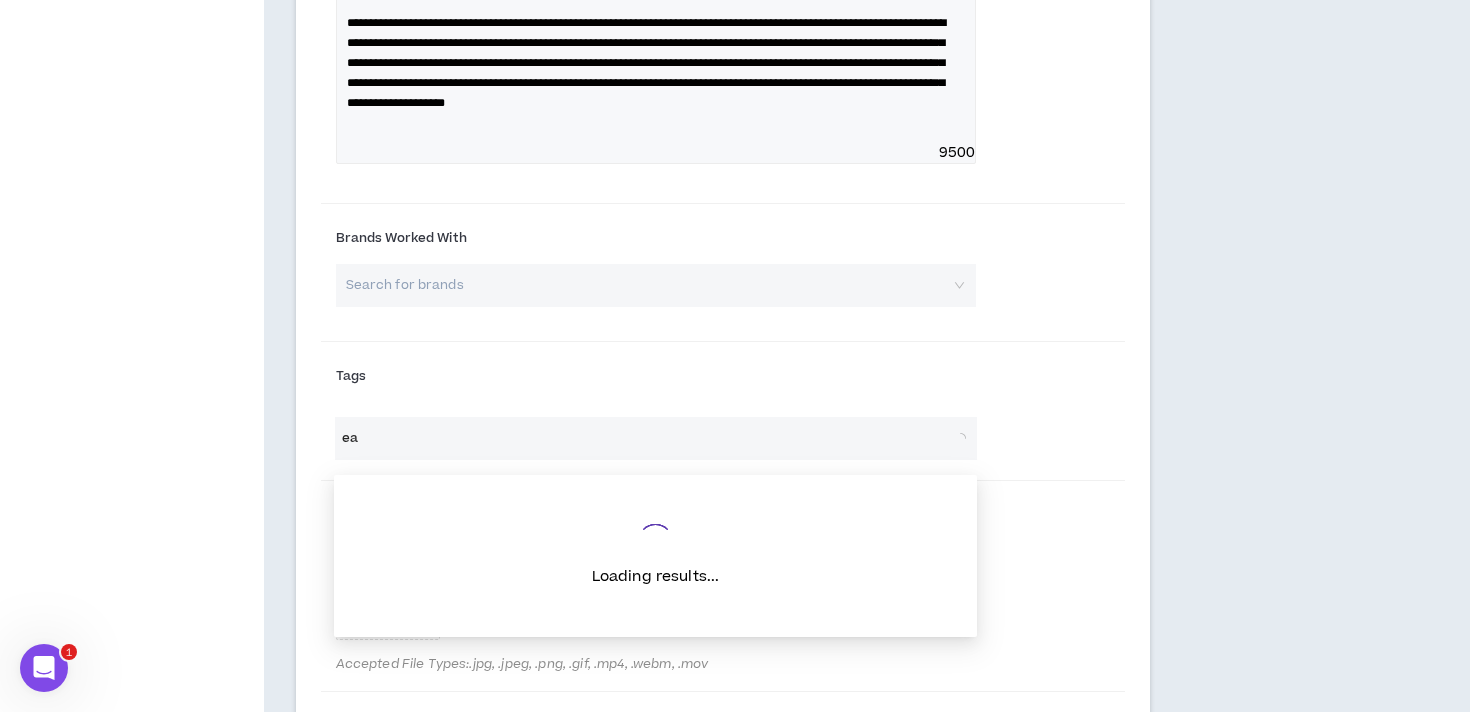 type on "e" 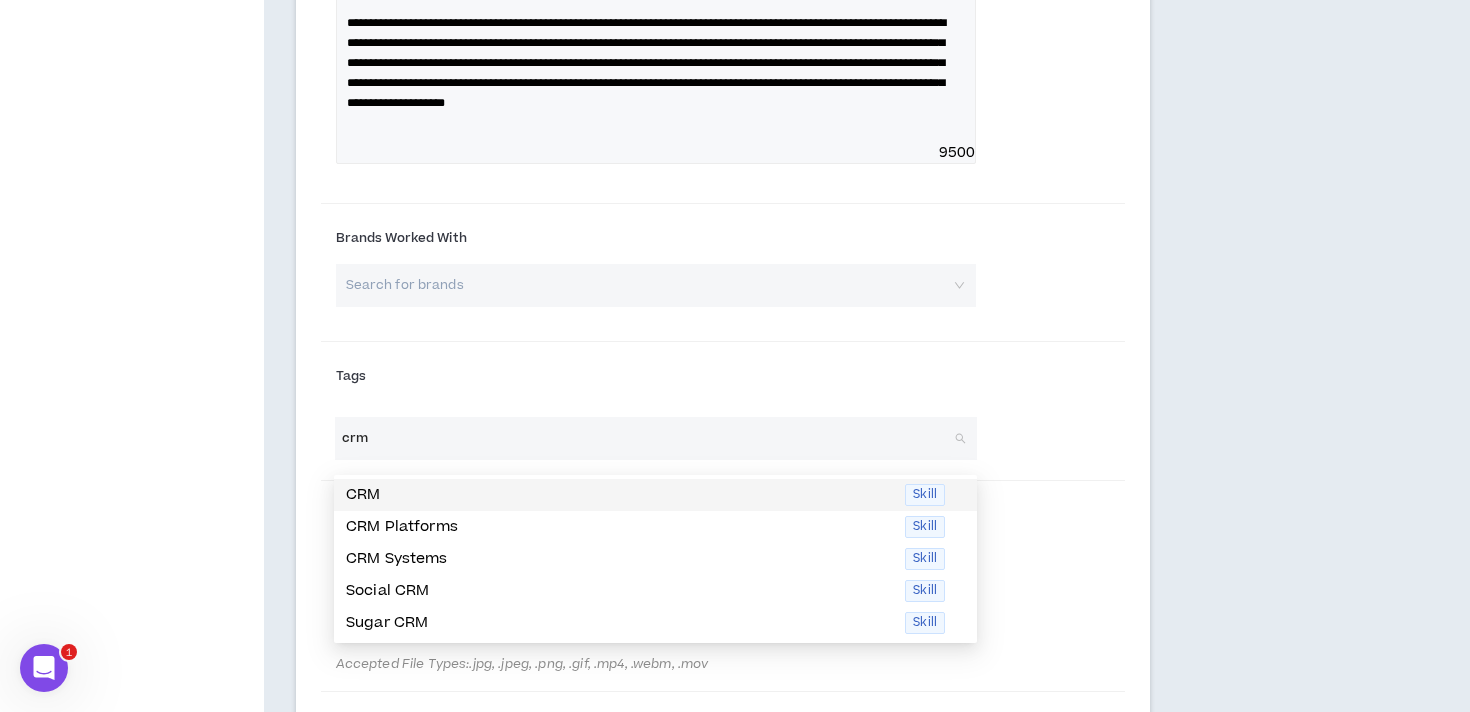 click on "CRM" at bounding box center [619, 495] 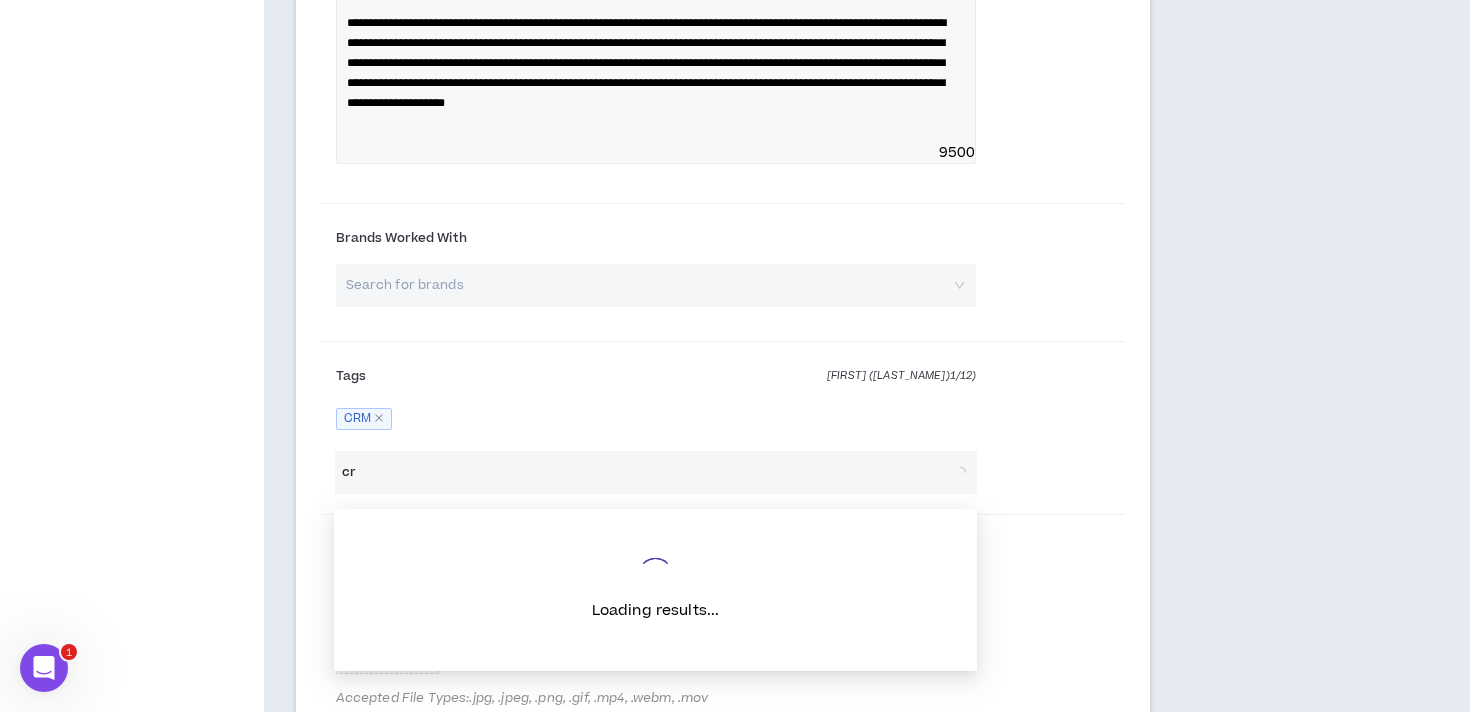 type on "c" 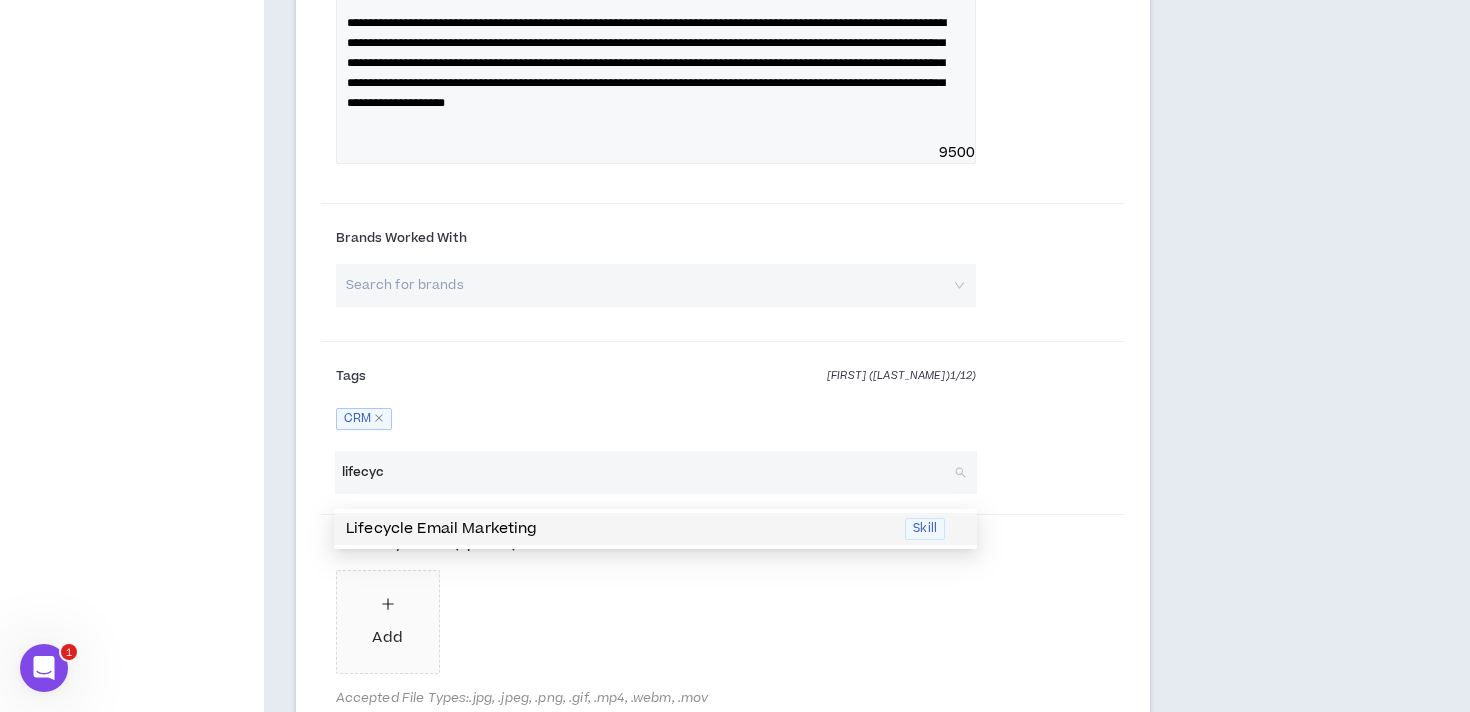 click on "Lifecycle Email Marketing" at bounding box center (619, 529) 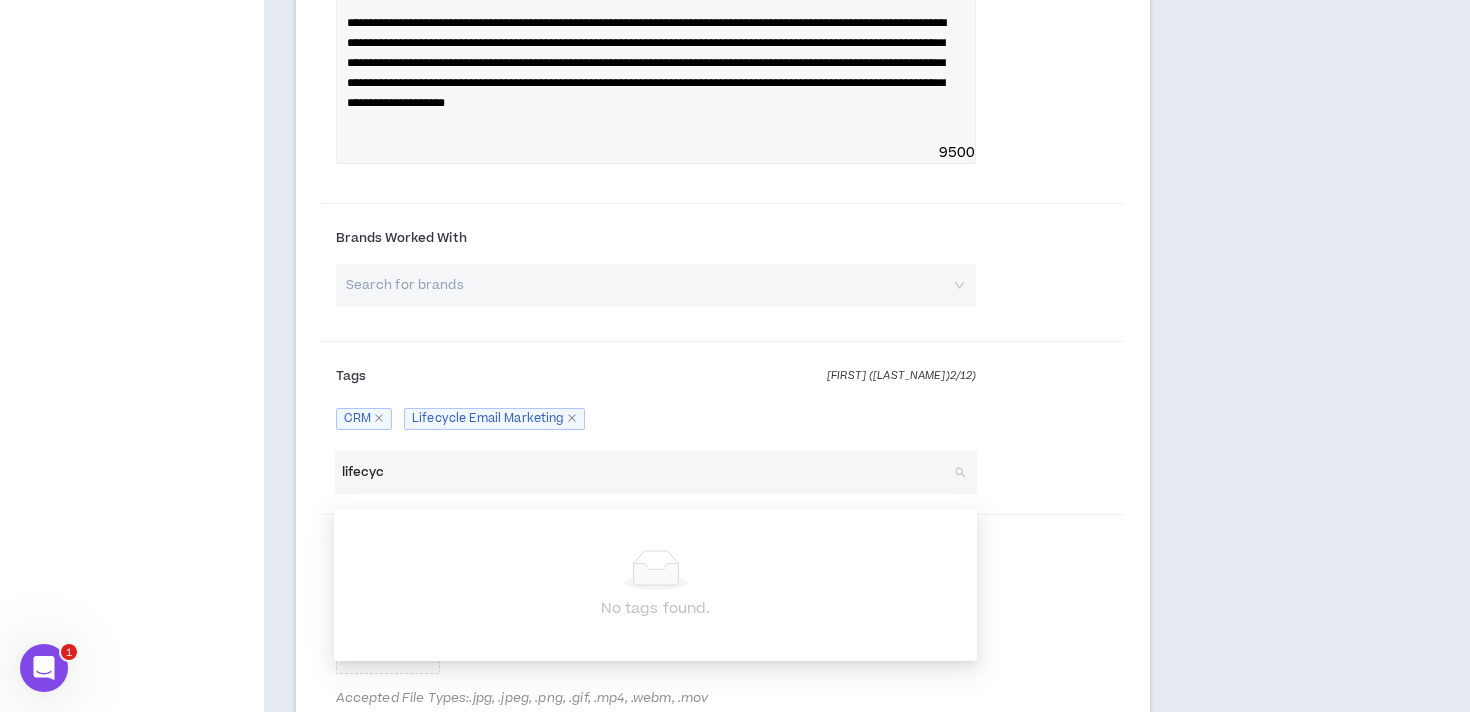 click on "lifecyc" at bounding box center [646, 472] 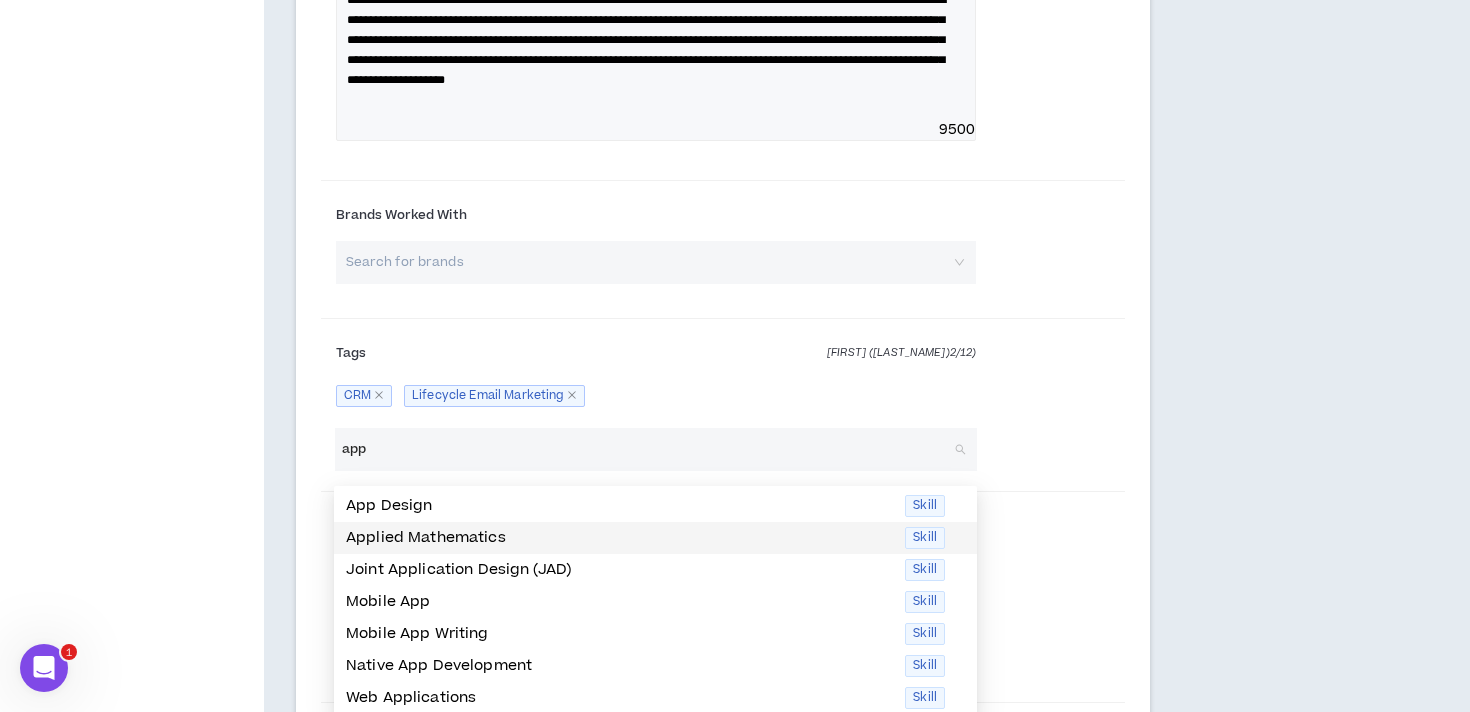 scroll, scrollTop: 2281, scrollLeft: 0, axis: vertical 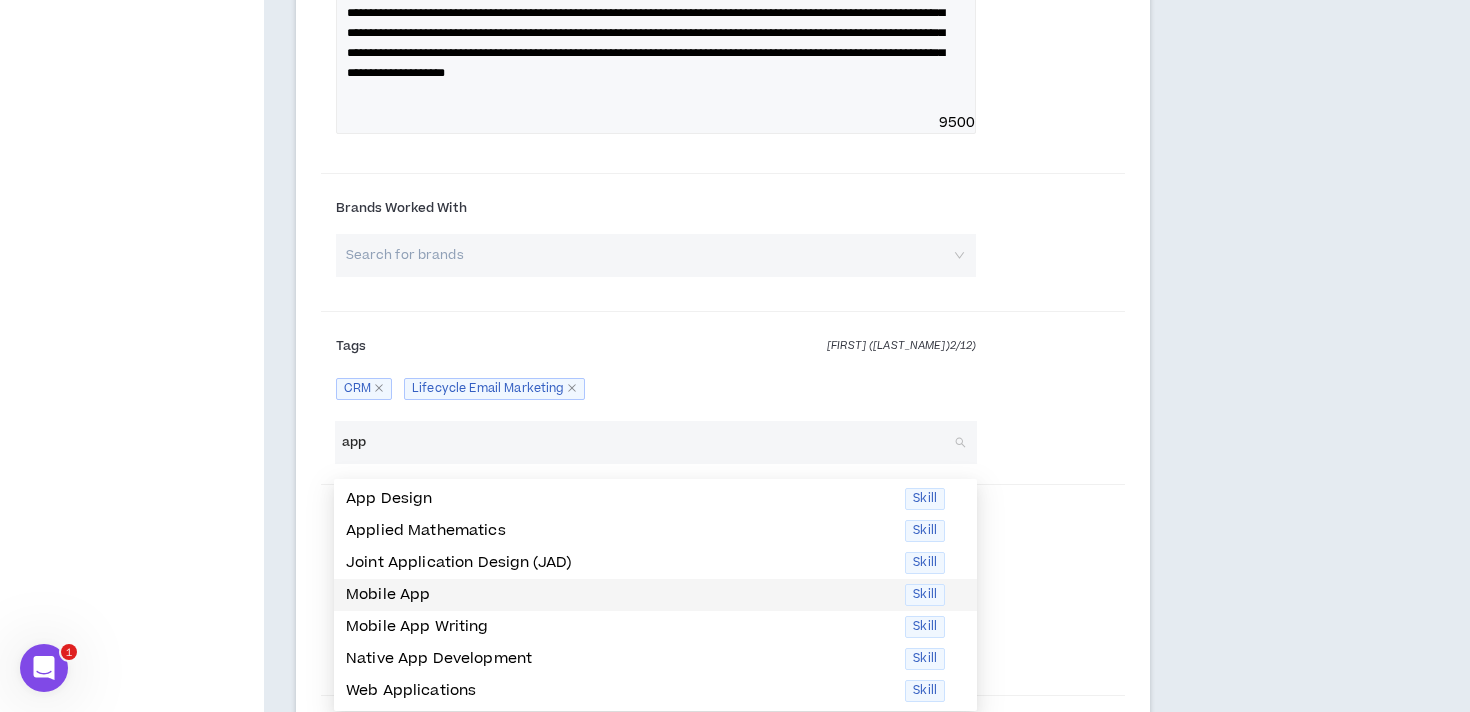 click on "Mobile App" at bounding box center [619, 595] 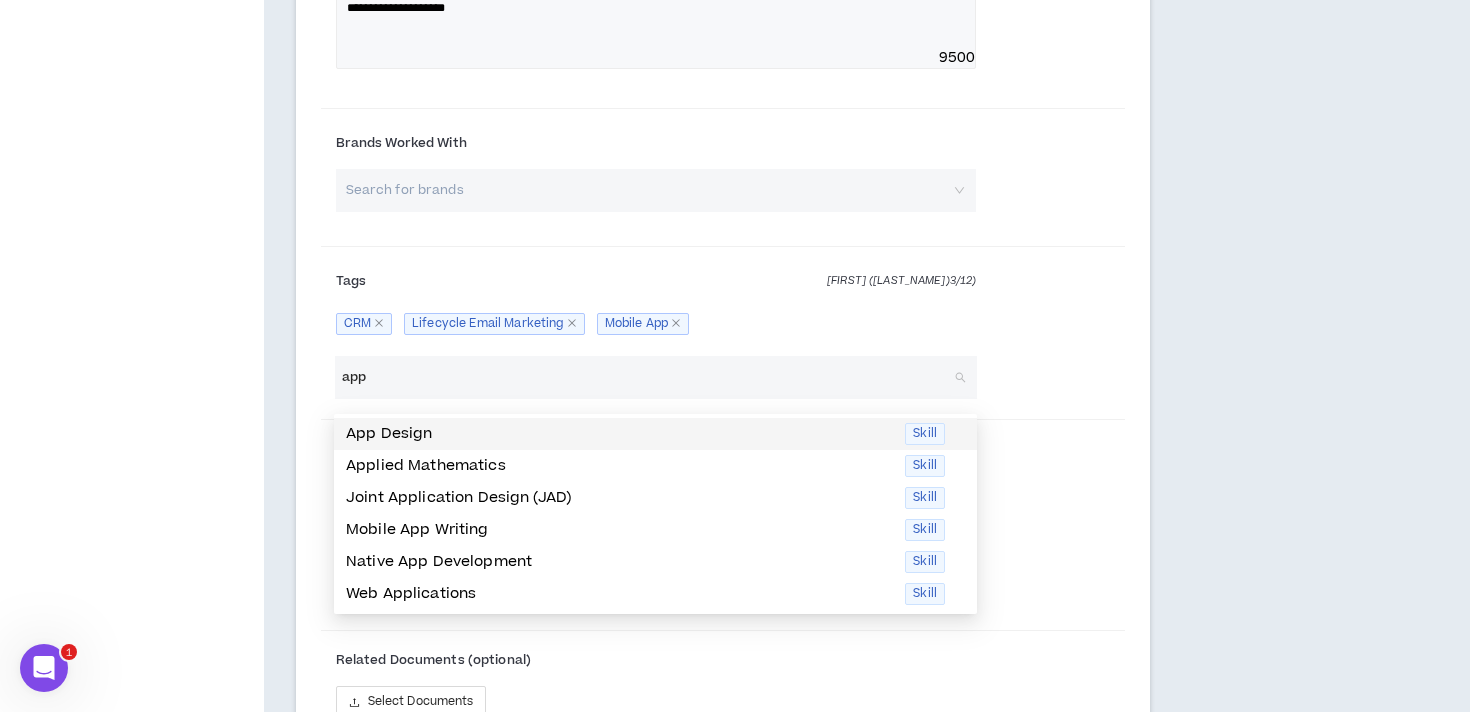 scroll, scrollTop: 2347, scrollLeft: 0, axis: vertical 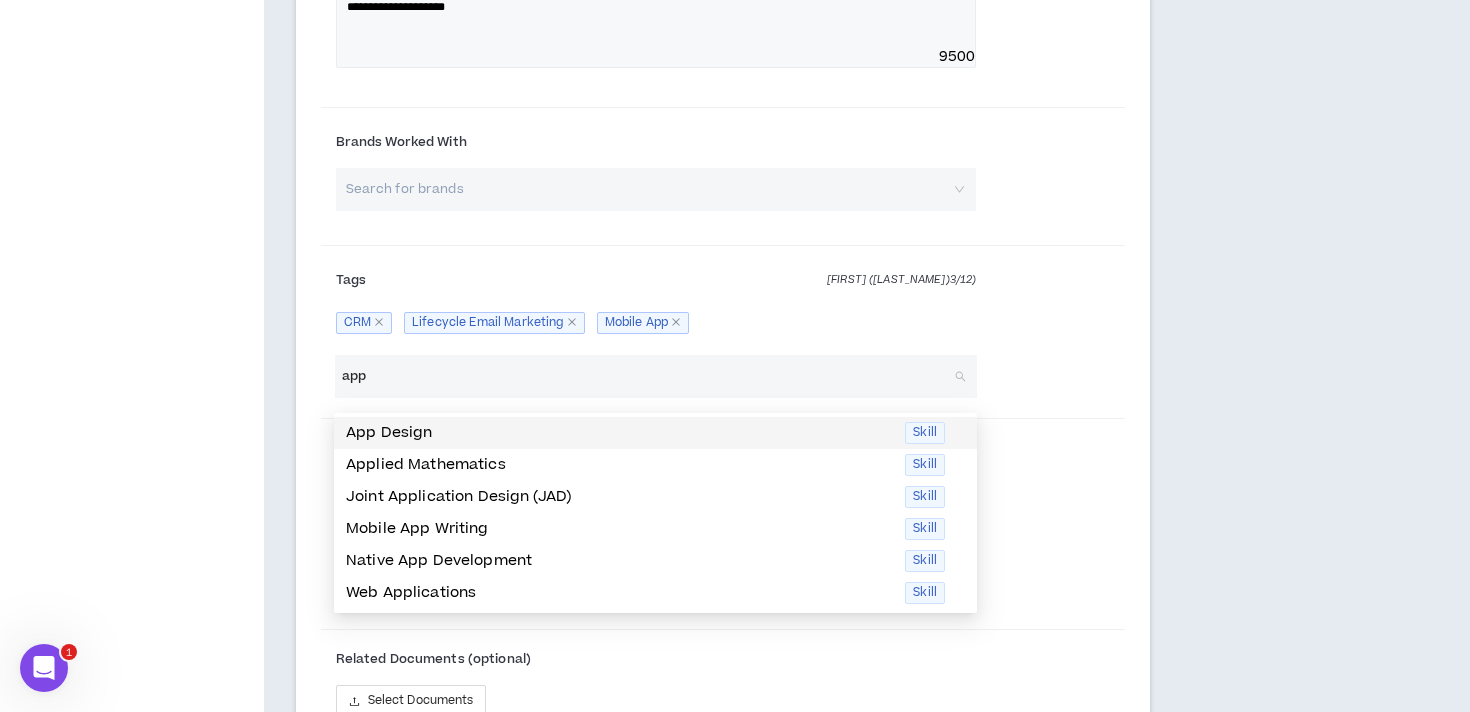 click on "app" at bounding box center (646, 376) 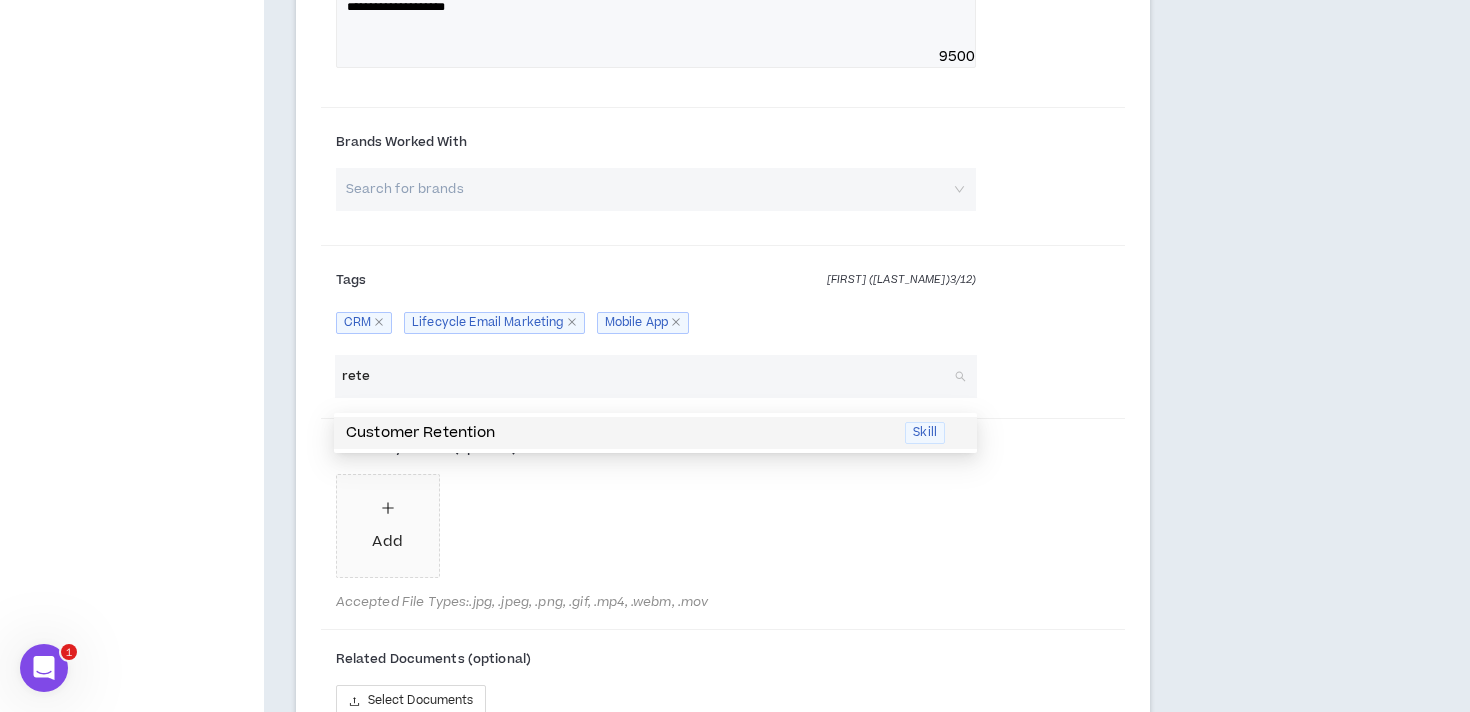 click on "Customer Retention" at bounding box center (619, 433) 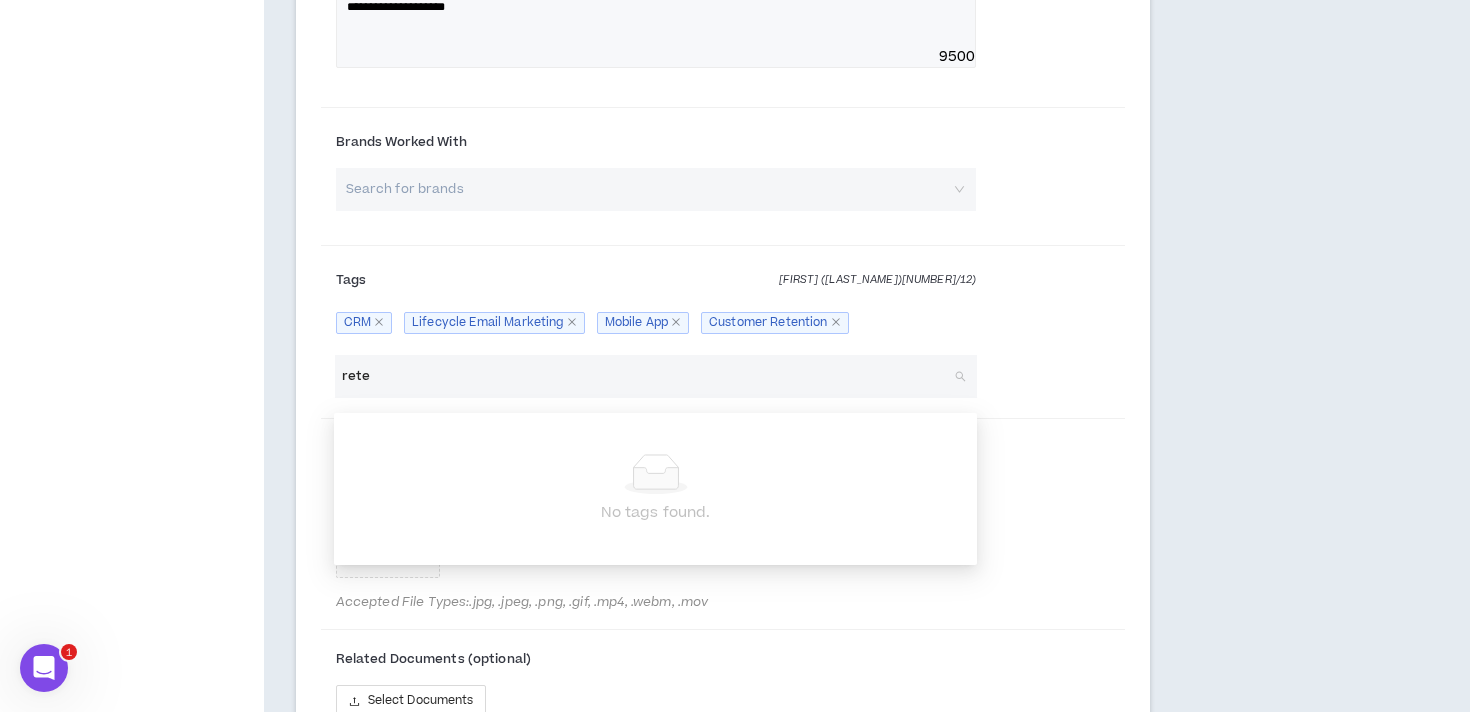click on "rete" at bounding box center (646, 376) 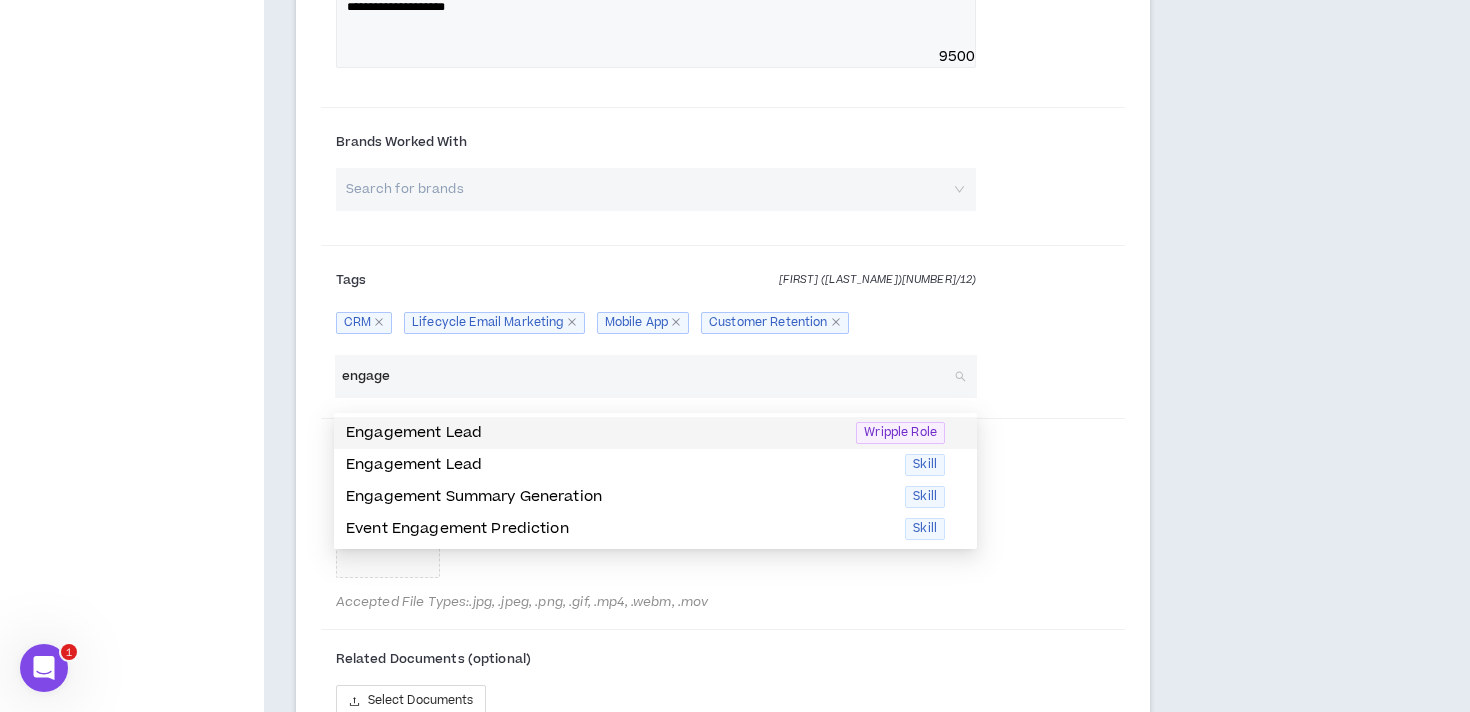 type on "engage" 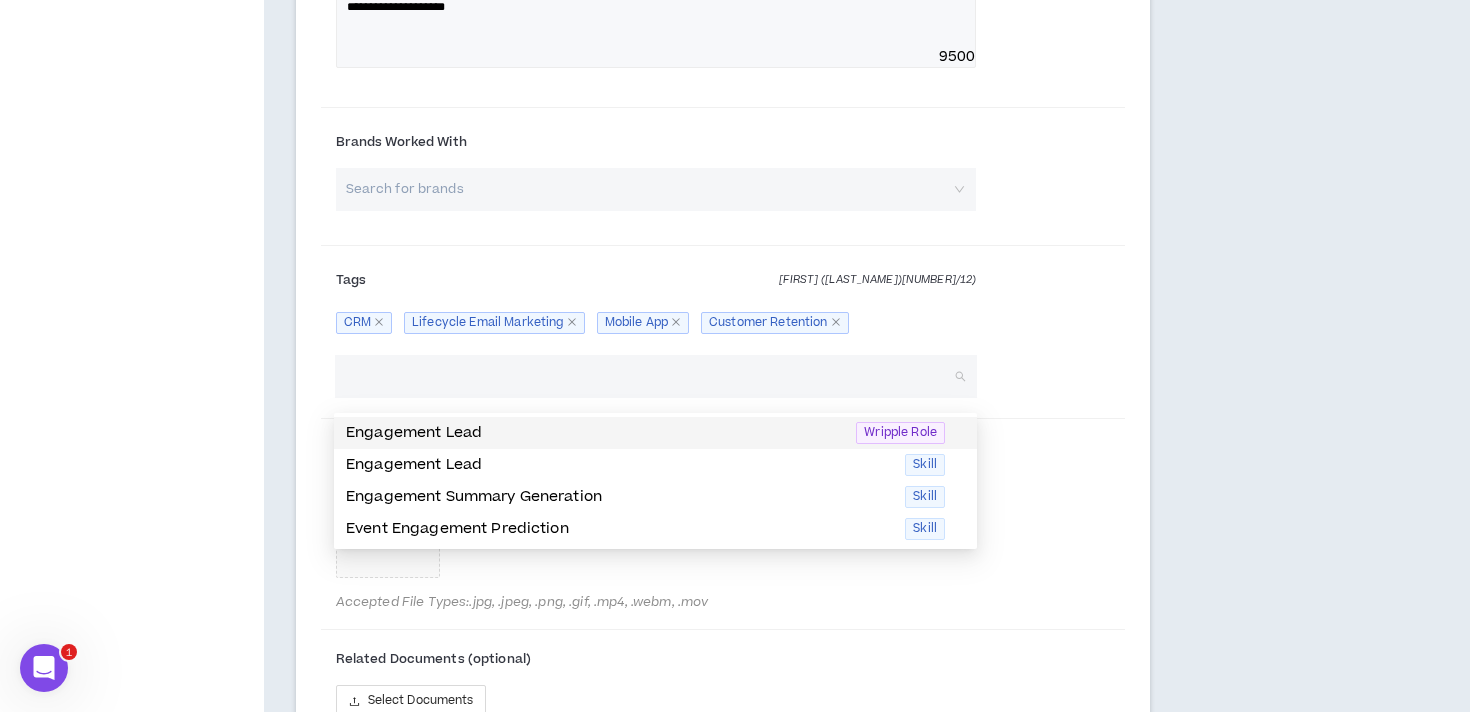 click on "Tags Max ( 4  /  12 ) CRM Lifecycle Email Marketing Mobile App Customer Retention" at bounding box center (723, 304) 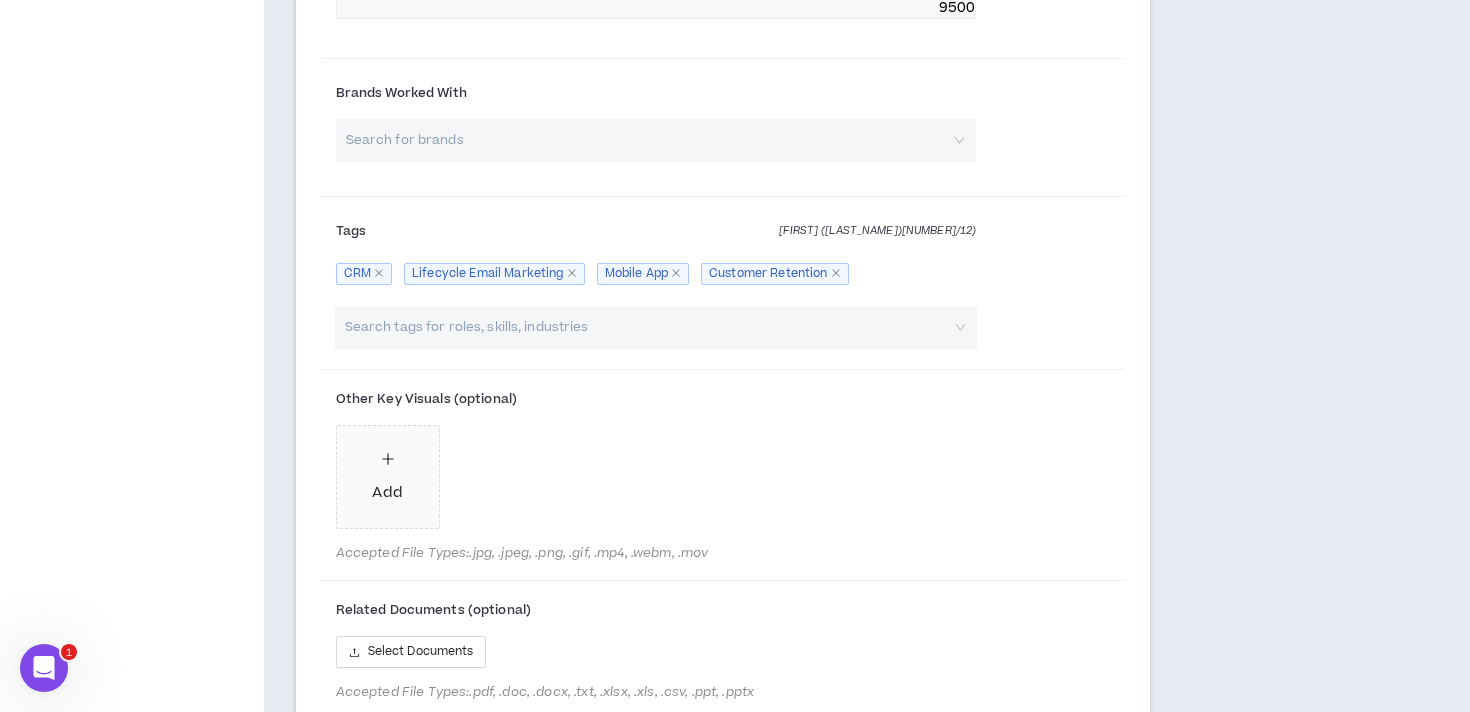 scroll, scrollTop: 2398, scrollLeft: 0, axis: vertical 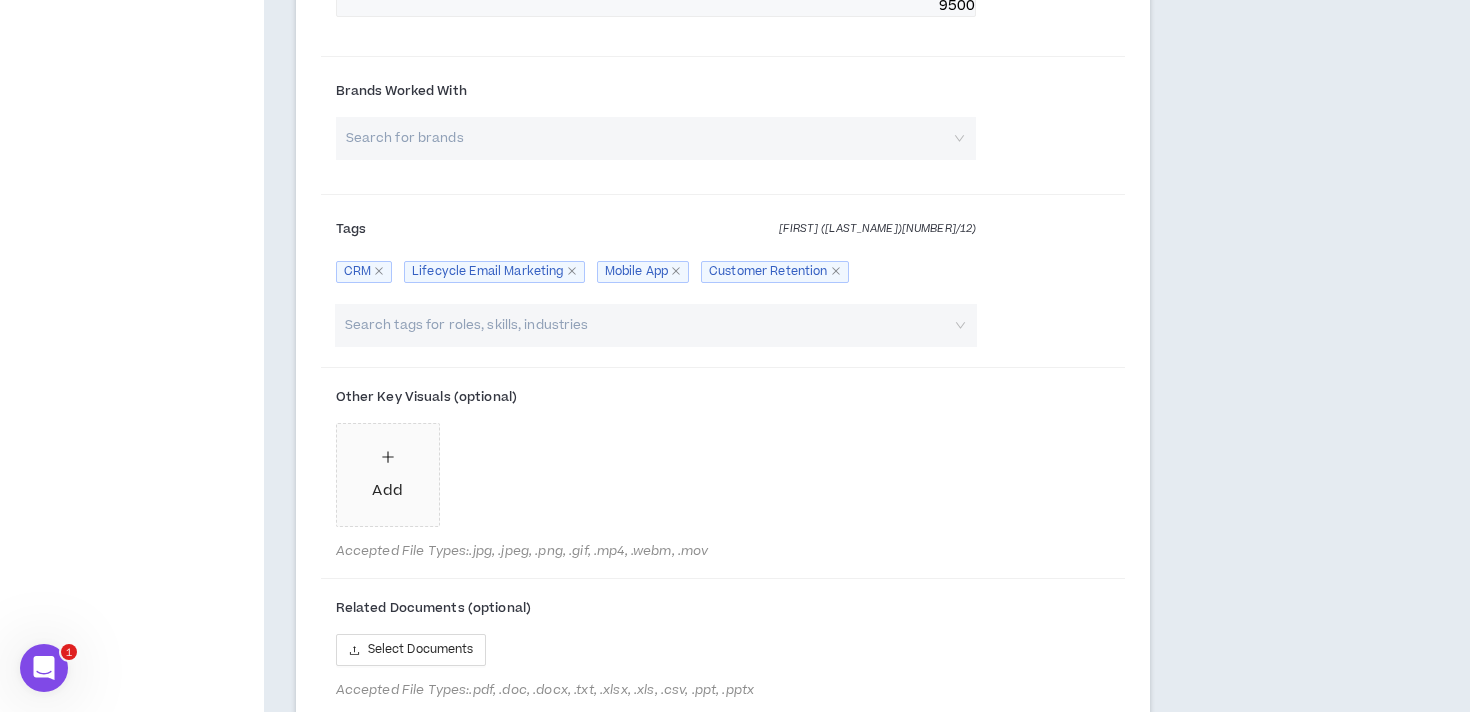 click at bounding box center (646, 325) 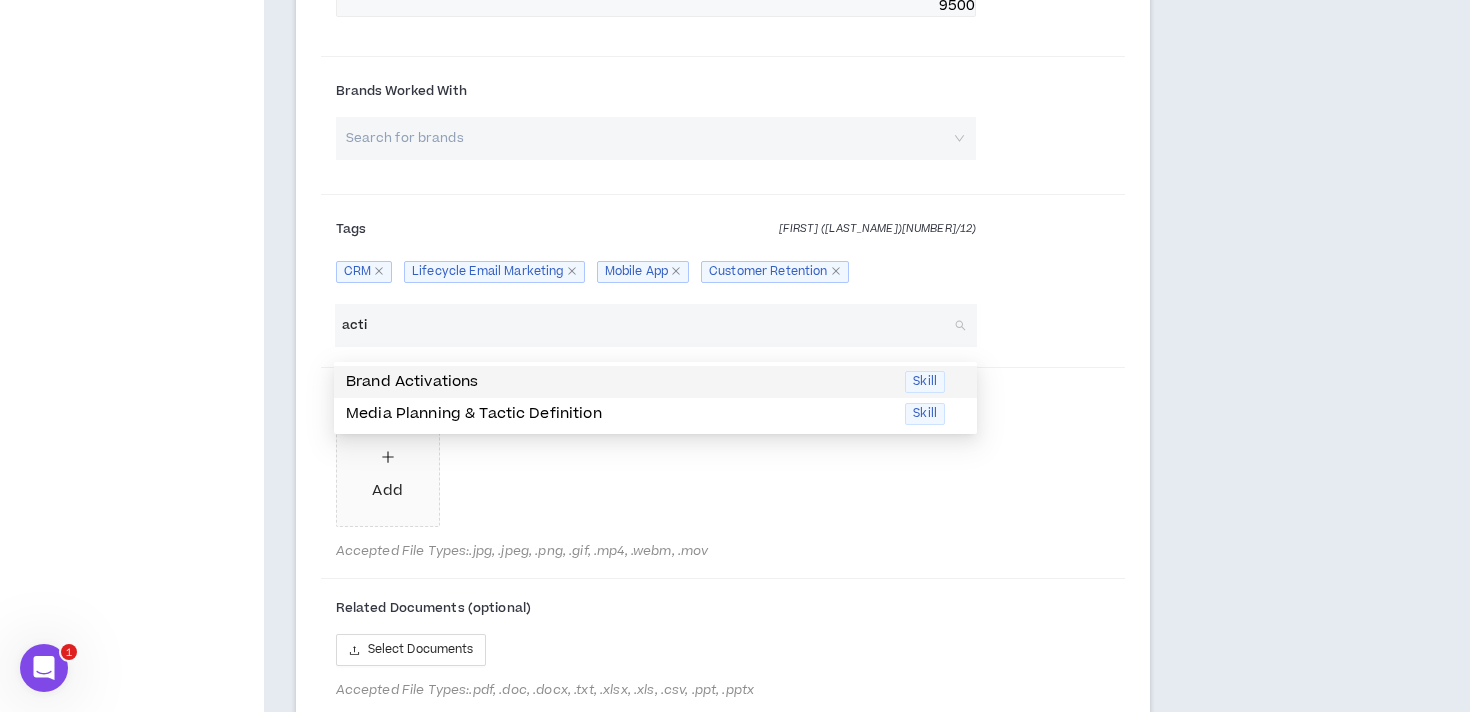 type on "acti" 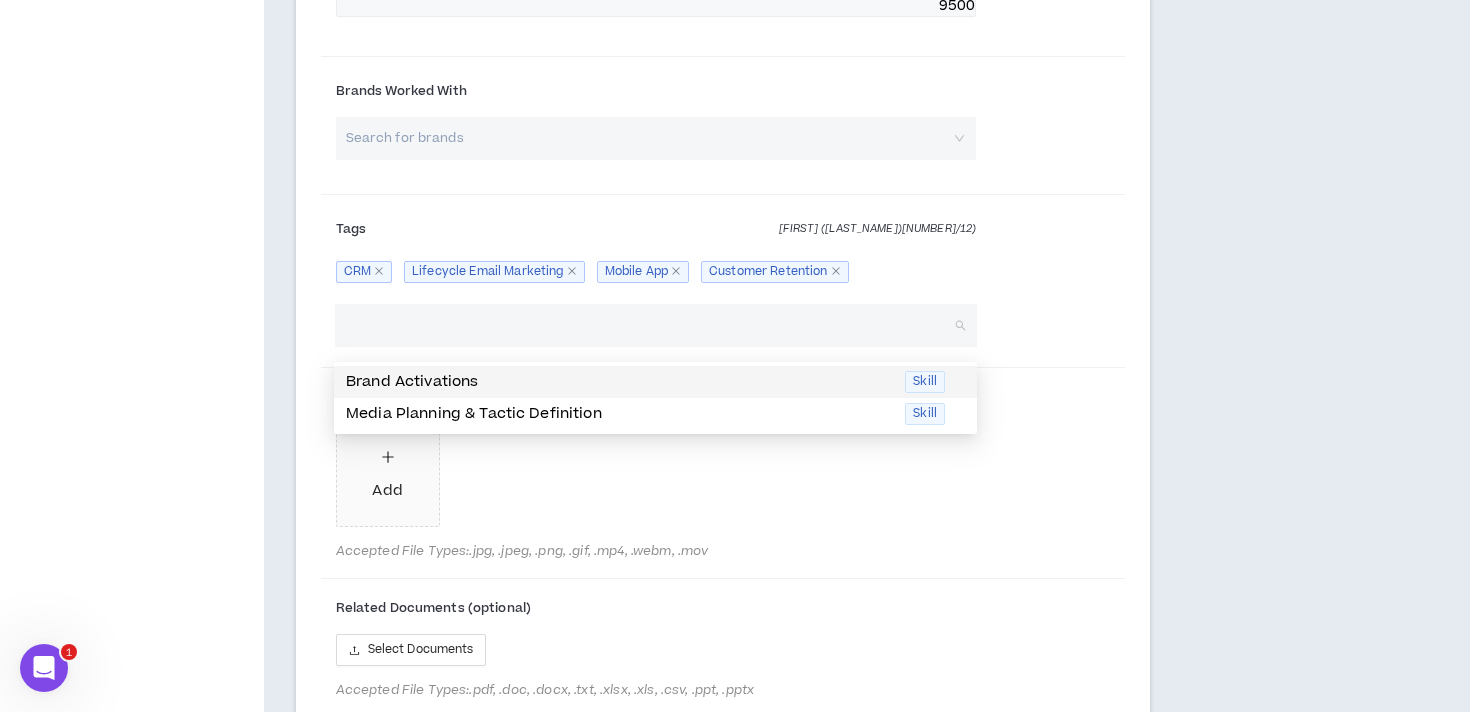 click on "Project Highlight #4 Headline  * Greenlight: Optimized Onboarding and Early Lifecycle Year  * **** **** **** **** **** **** **** **** **** **** **** **** **** **** **** **** **** **** **** **** **** **** **** **** **** **** **** **** **** **** **** **** **** **** **** **** **** **** **** **** **** **** **** **** **** **** **** **** **** **** **** **** **** **** **** **** **** **** **** **** **** **** **** **** **** **** **** **** **** **** **** **** **** **** **** **** **** **** **** **** **** **** **** **** **** **** **** **** **** **** **** **** **** **** **** **** **** **** **** **** **** **** **** **** **** **** **** **** **** **** **** **** **** **** **** **** **** **** **** **** **** **** **** **** **** **** **** Add a key visual that represents your work. Summary Paragraph  * Normal   9500 Brands Worked With Search for brands Tags Max ( 4  /  12 ) CRM Lifecycle Email Marketing Mobile App Customer Retention Search tags for roles, skills, industries Other Key Visuals (optional) Add Accepted File Types:" at bounding box center (723, 143) 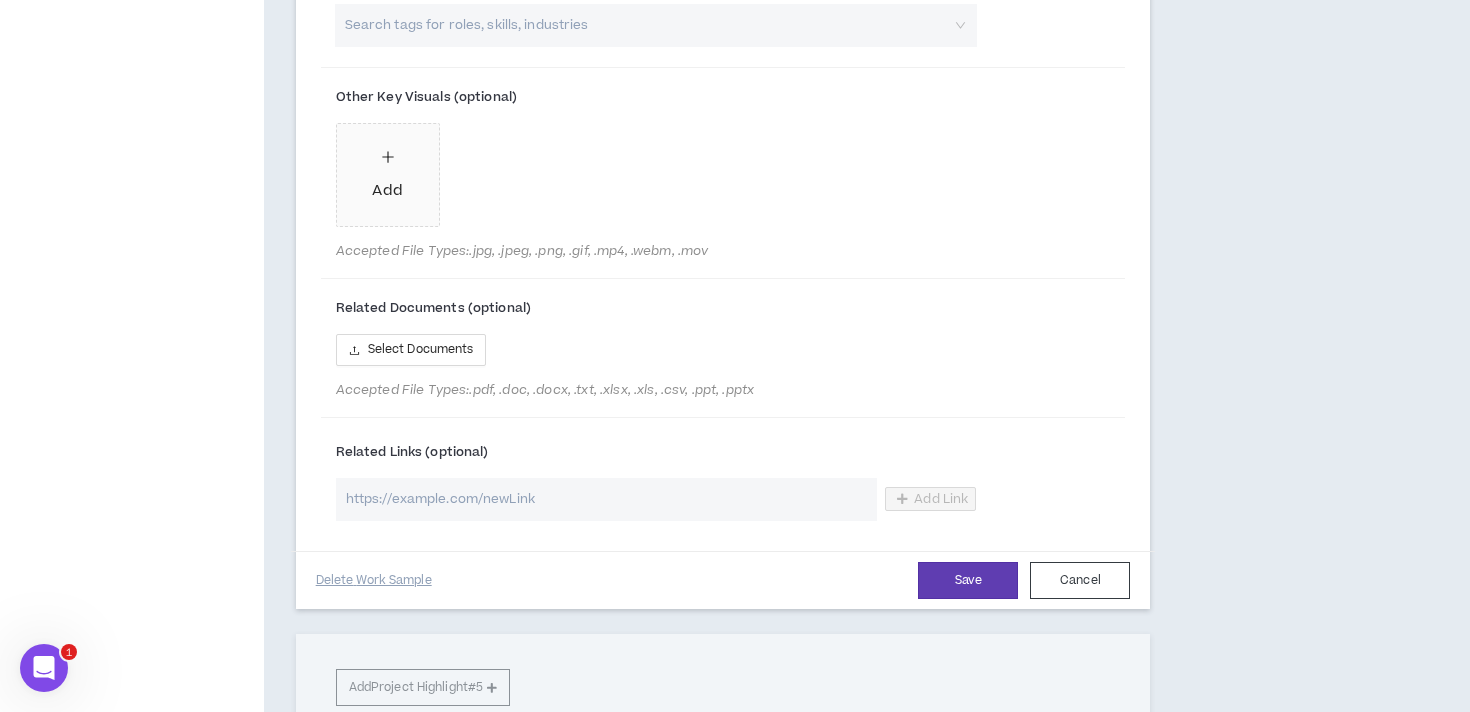 scroll, scrollTop: 2700, scrollLeft: 0, axis: vertical 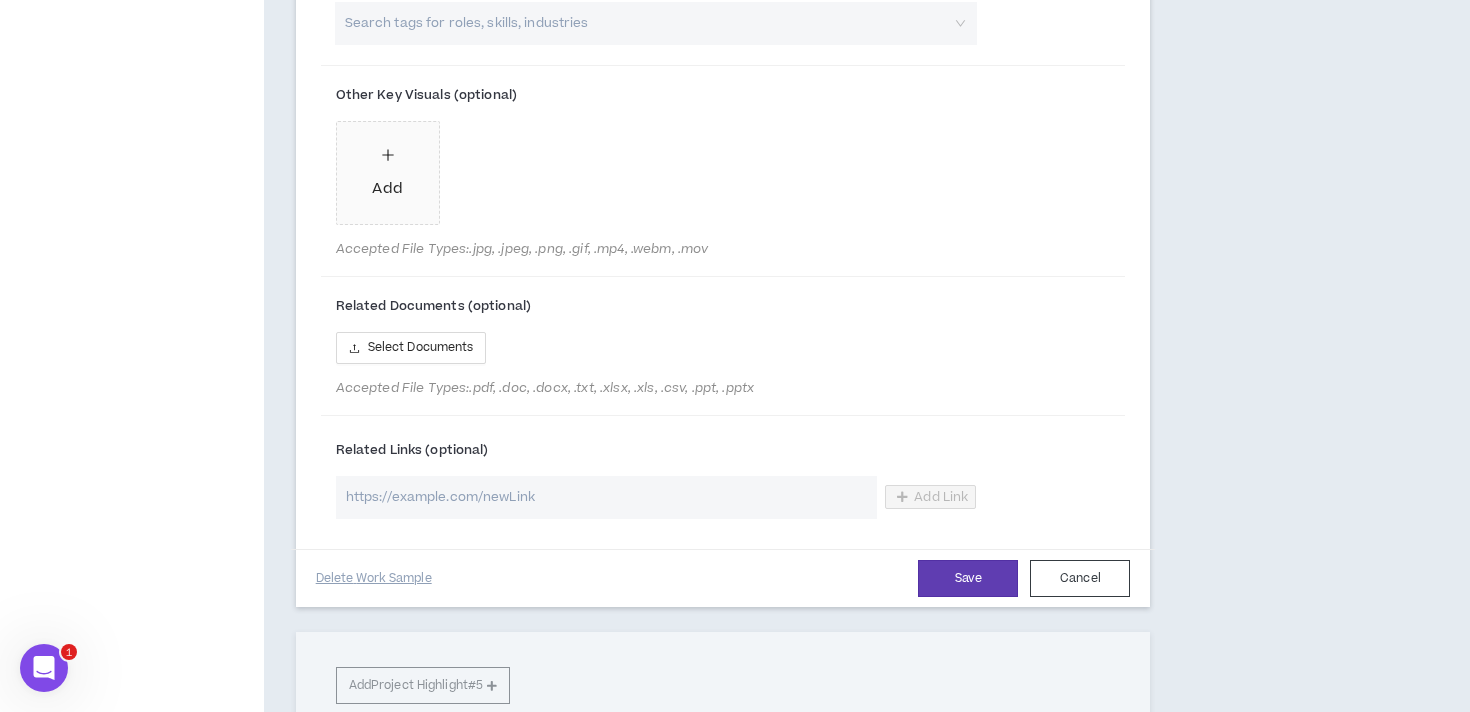 click at bounding box center [607, 497] 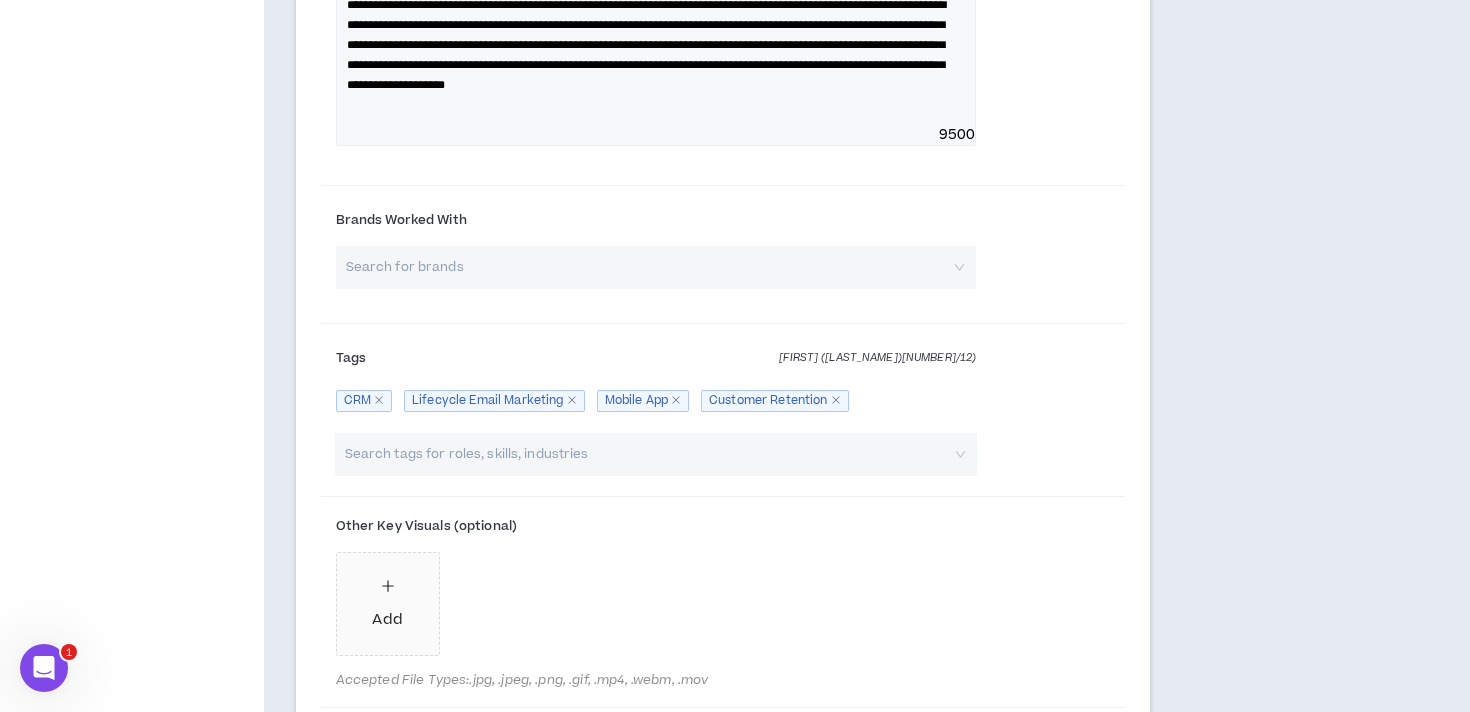 scroll, scrollTop: 2262, scrollLeft: 0, axis: vertical 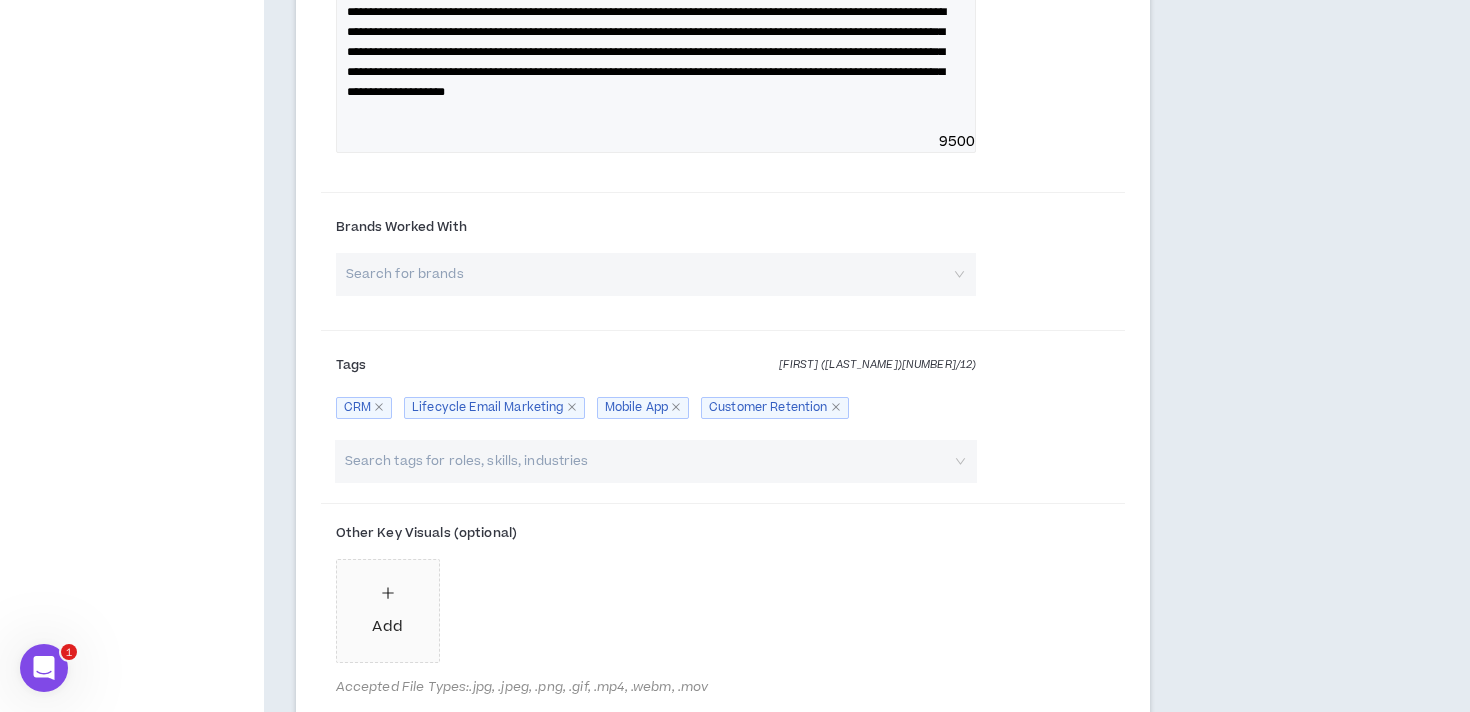 type on "https://greenlight.com/" 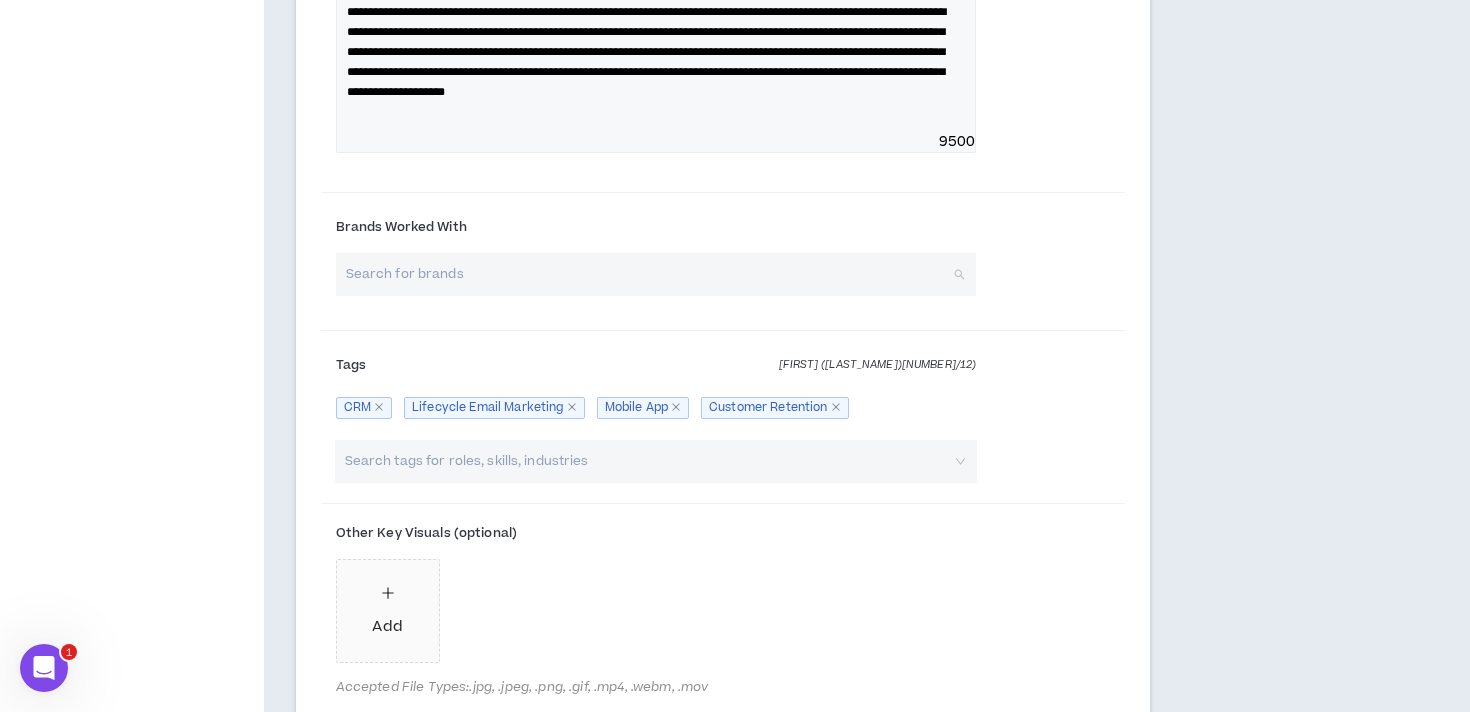 click at bounding box center [649, 274] 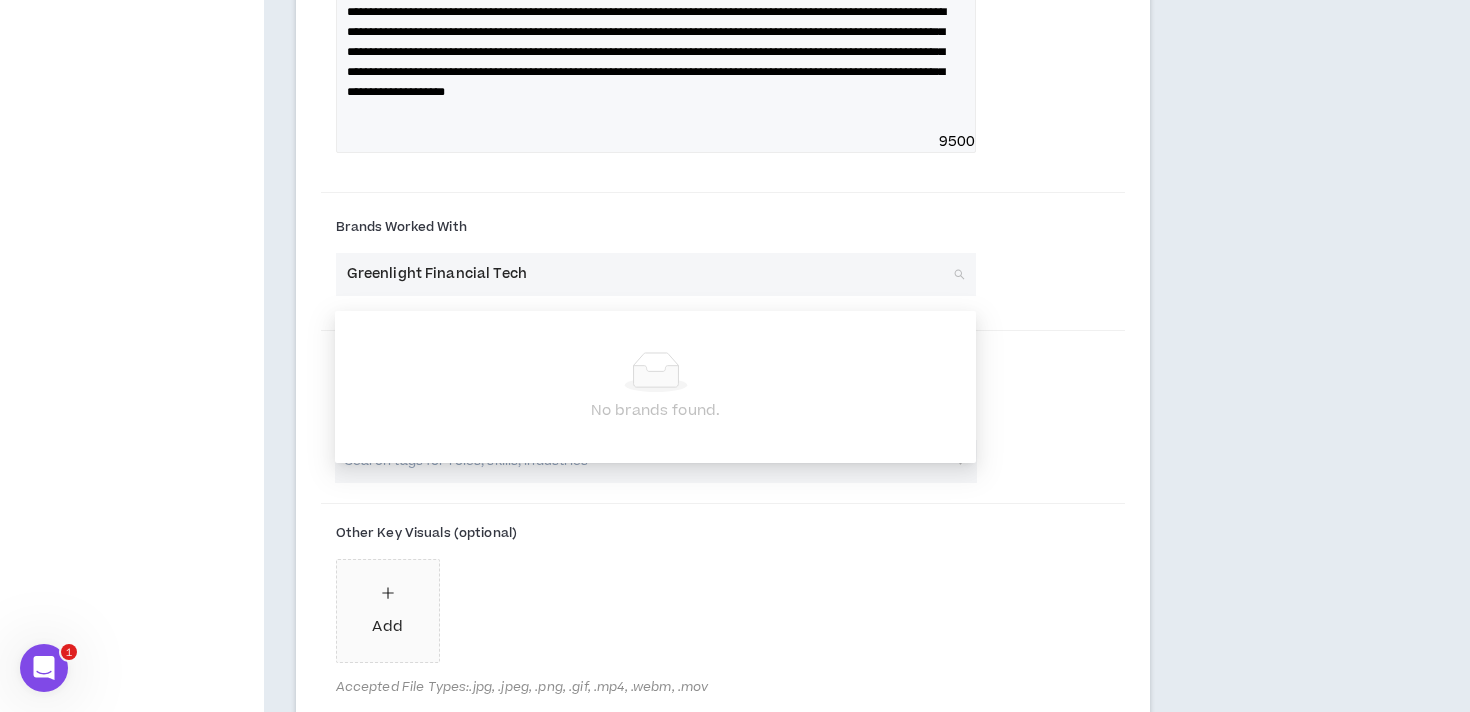 drag, startPoint x: 424, startPoint y: 285, endPoint x: 664, endPoint y: 286, distance: 240.00209 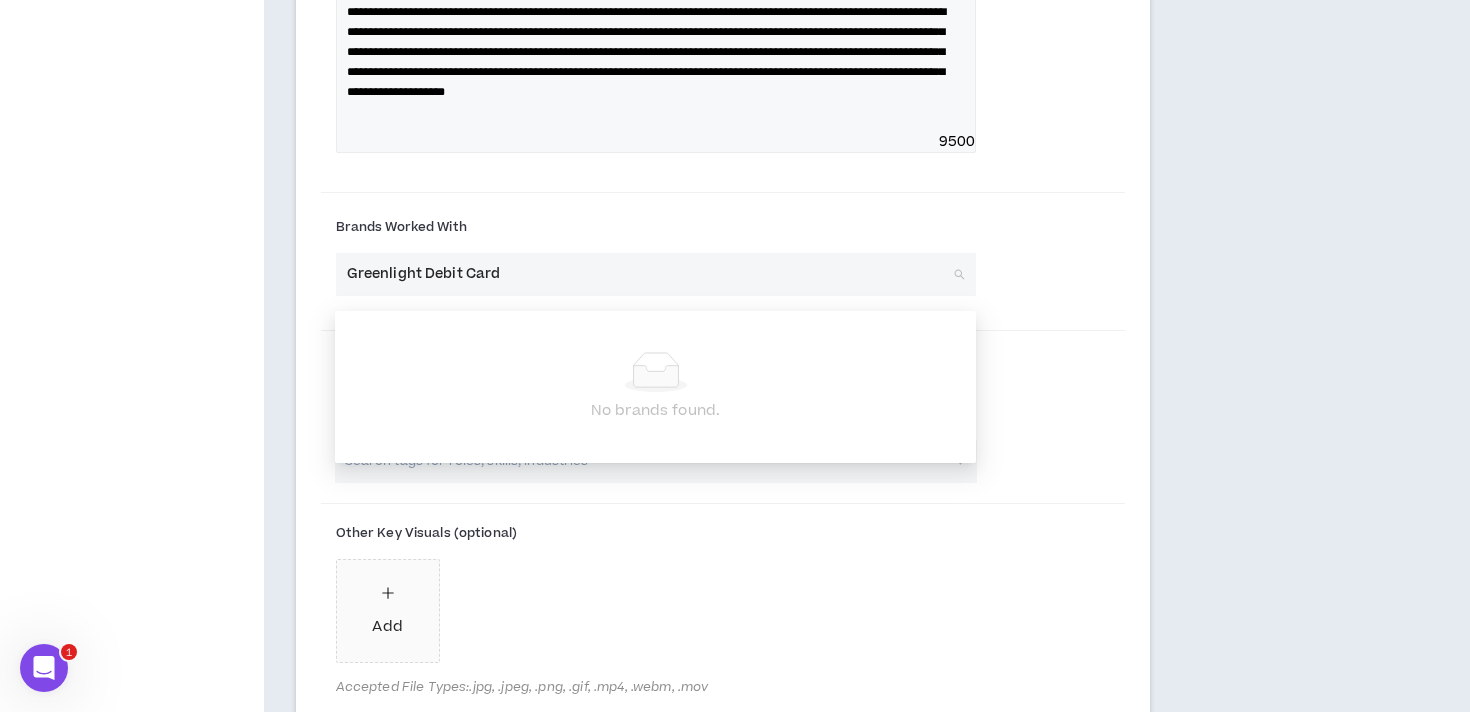 click on "Greenlight Debit Card" at bounding box center [649, 274] 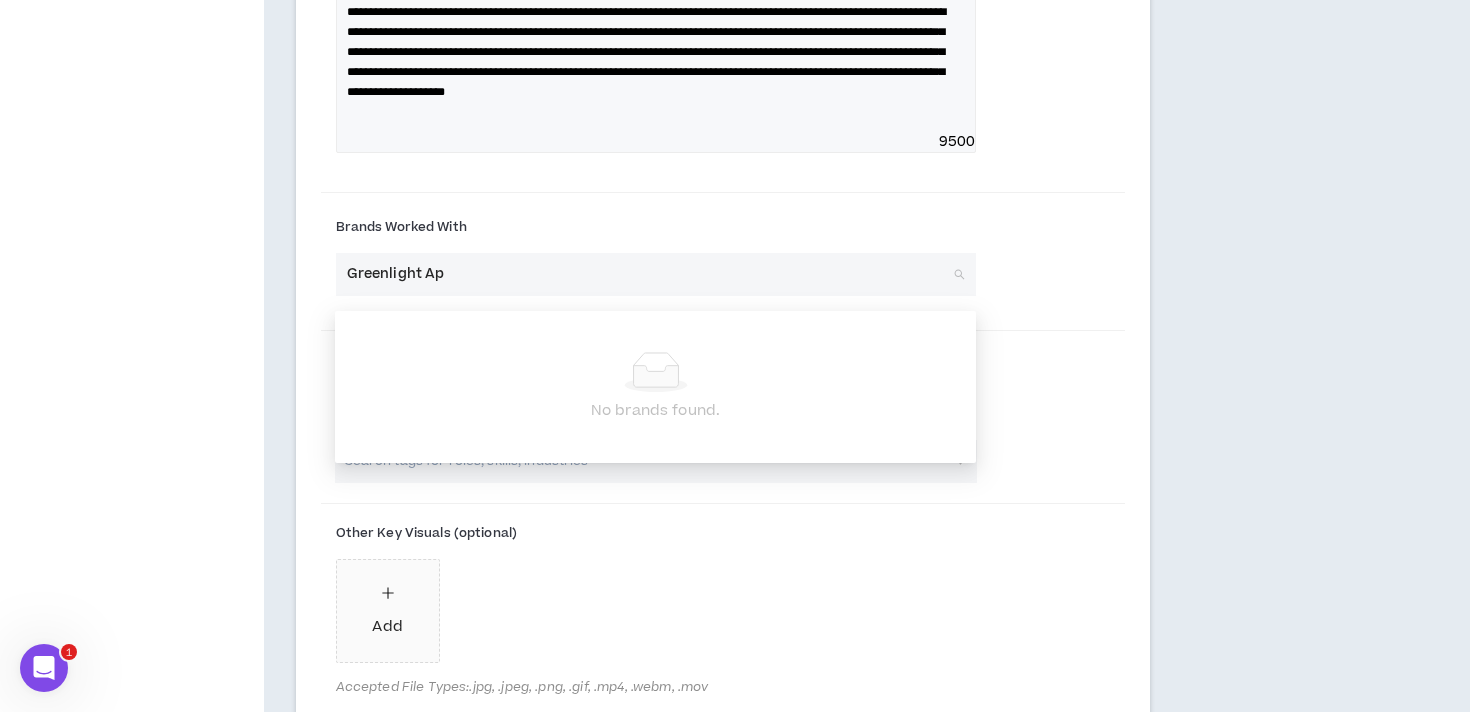 type on "Greenlight App" 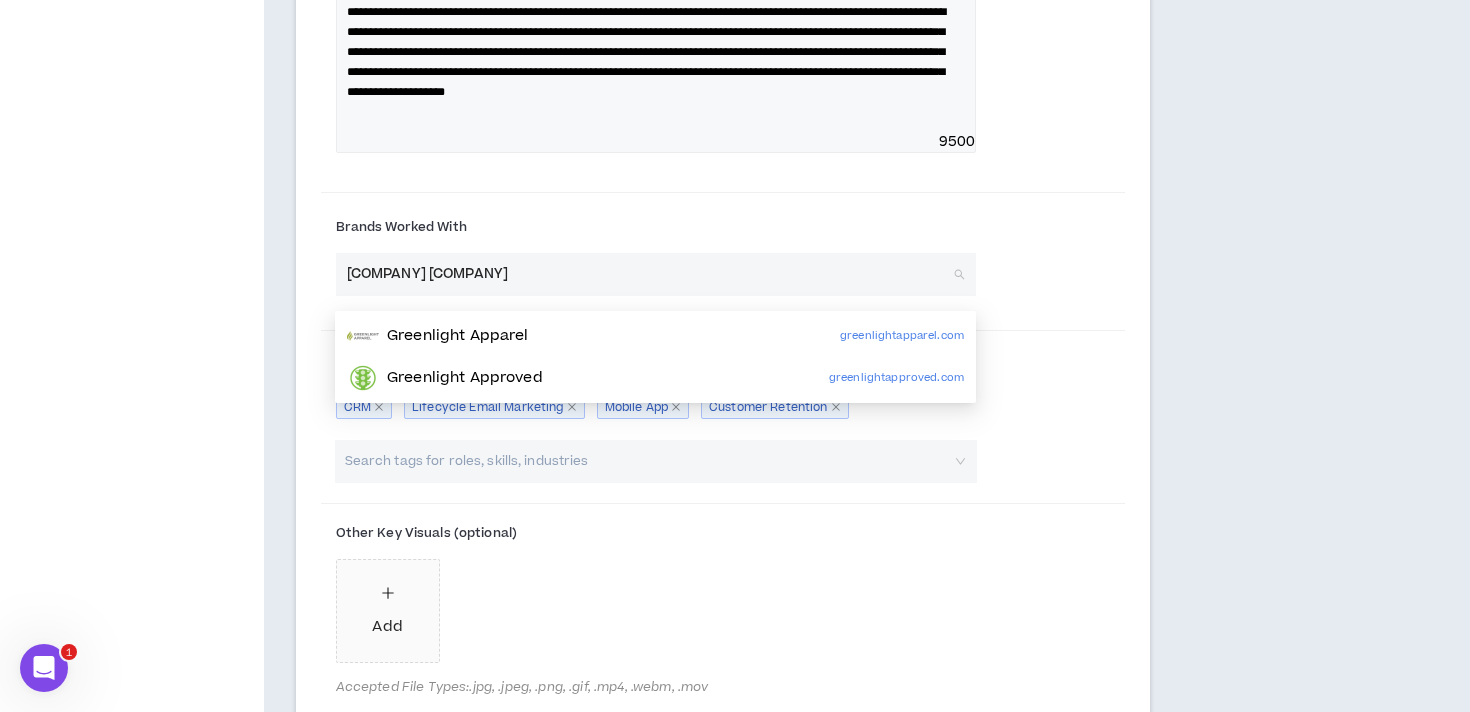 type 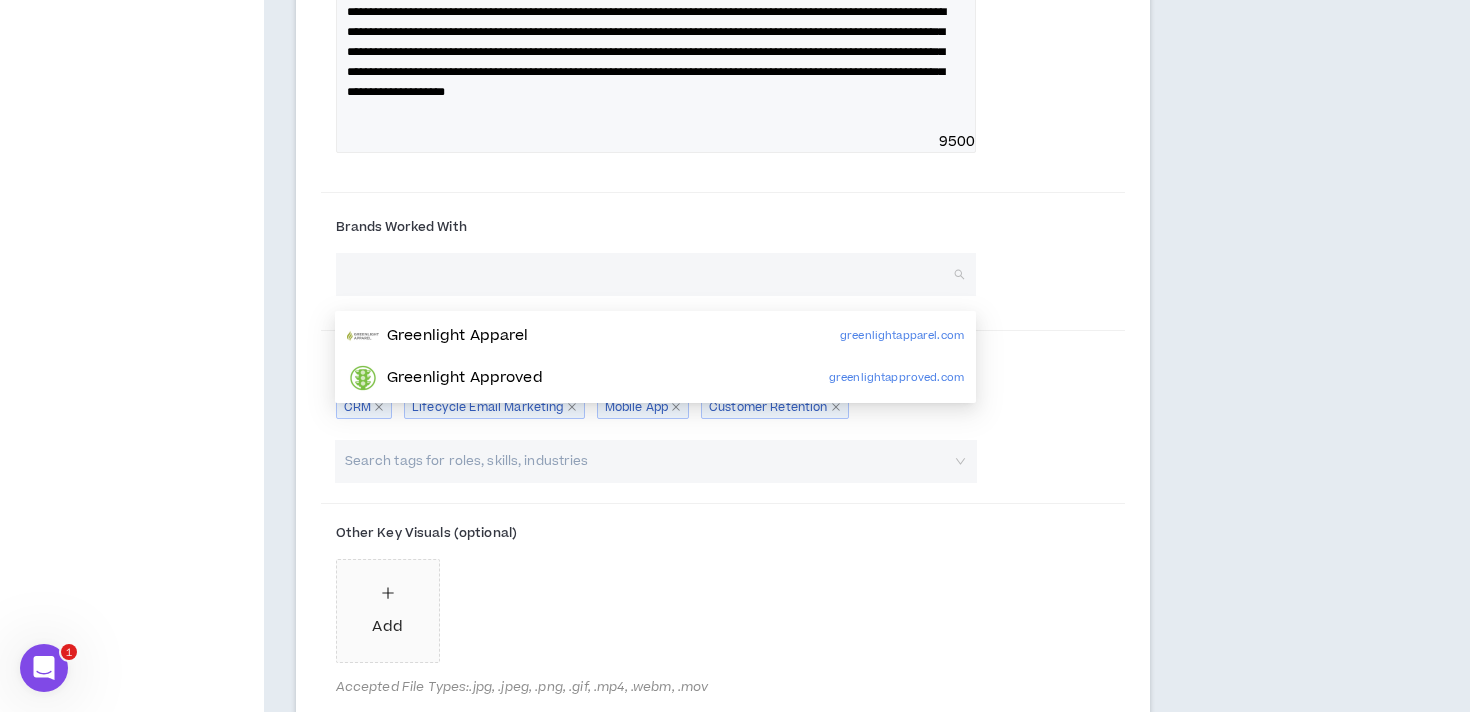 click on "Project Highlights    0 days ago At least 2 Project Highlights are required. Show clients what you’re capable of. Below, upload documents that highlight your best work. Project Highlight #1 ParkMobile: Created Upsell Customer Engagement Program Preview Preview Project Overview - Year:  2020 Created ParkMobile's first upsell customer engagement program, using in-app messaging, push notifications, and email to drive upgrades to the paid version of the app.  ParkMobile parkmobile.io Marketing Strategist Digital Strategy Email Strategy Marketing Strategy Strategic Planning CRM CRM Platforms CRM Systems Channel Strategy and Planning Edit   Work Sample Project Highlight #2 ParkMobile: Created Cross-sell Customer Engagement Program Preview Preview Project Overview - Year:  2020 ParkMobile parkmobile.io Edit   Work Sample Project Highlight #3 ParkMobile + Greenlight: Data and CRM Migration to Braze Preview Preview Project Overview - Year:  2022 ParkMobile parkmobile.io Read More CRM Platforms CRM Systems Edit    *" at bounding box center [815, -463] 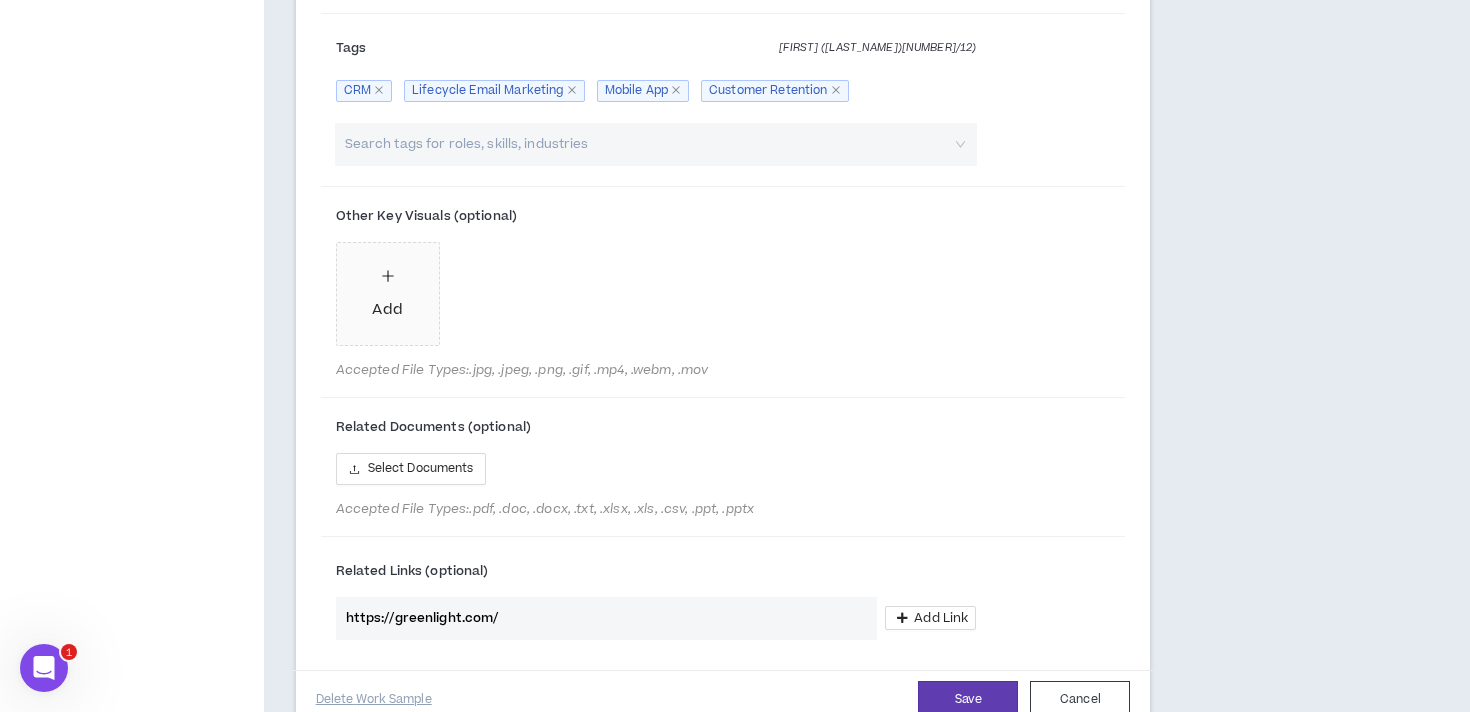 scroll, scrollTop: 2866, scrollLeft: 0, axis: vertical 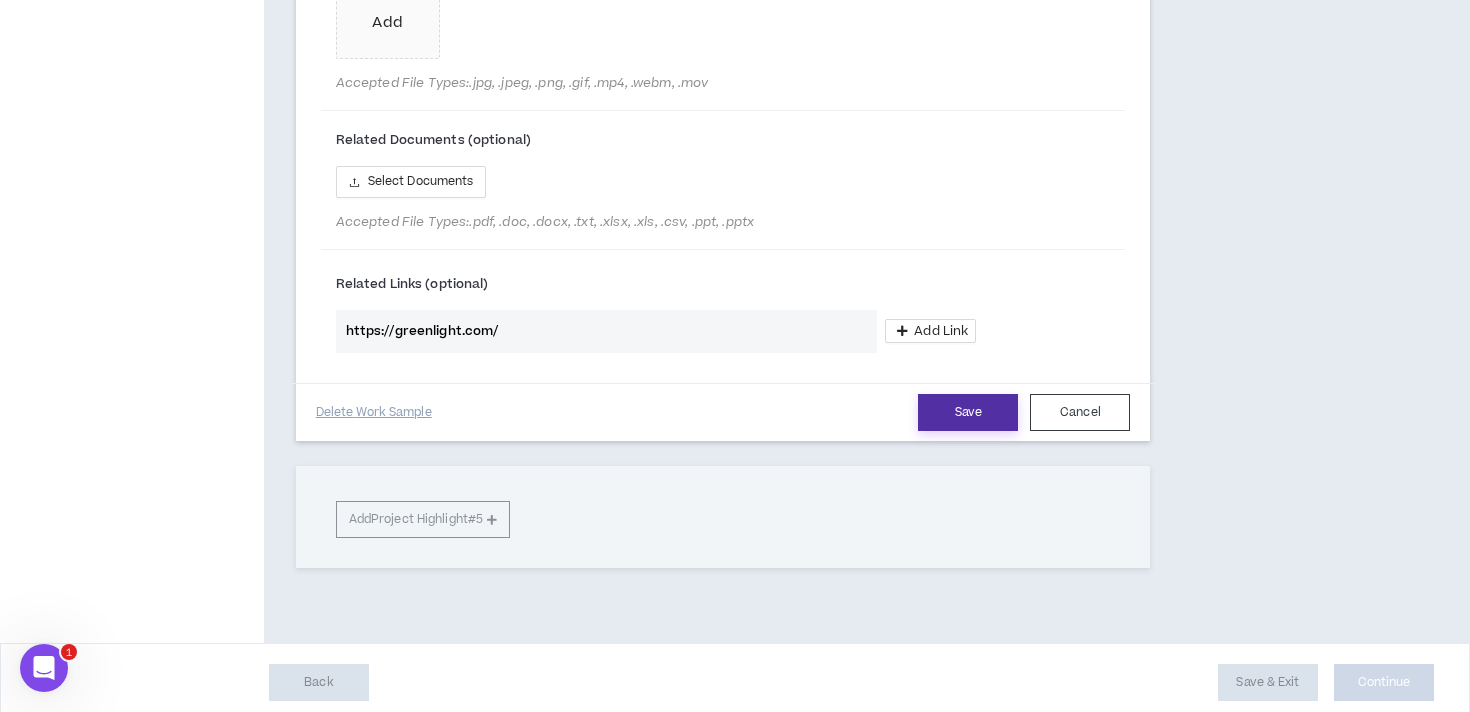 click on "Save" at bounding box center (968, 412) 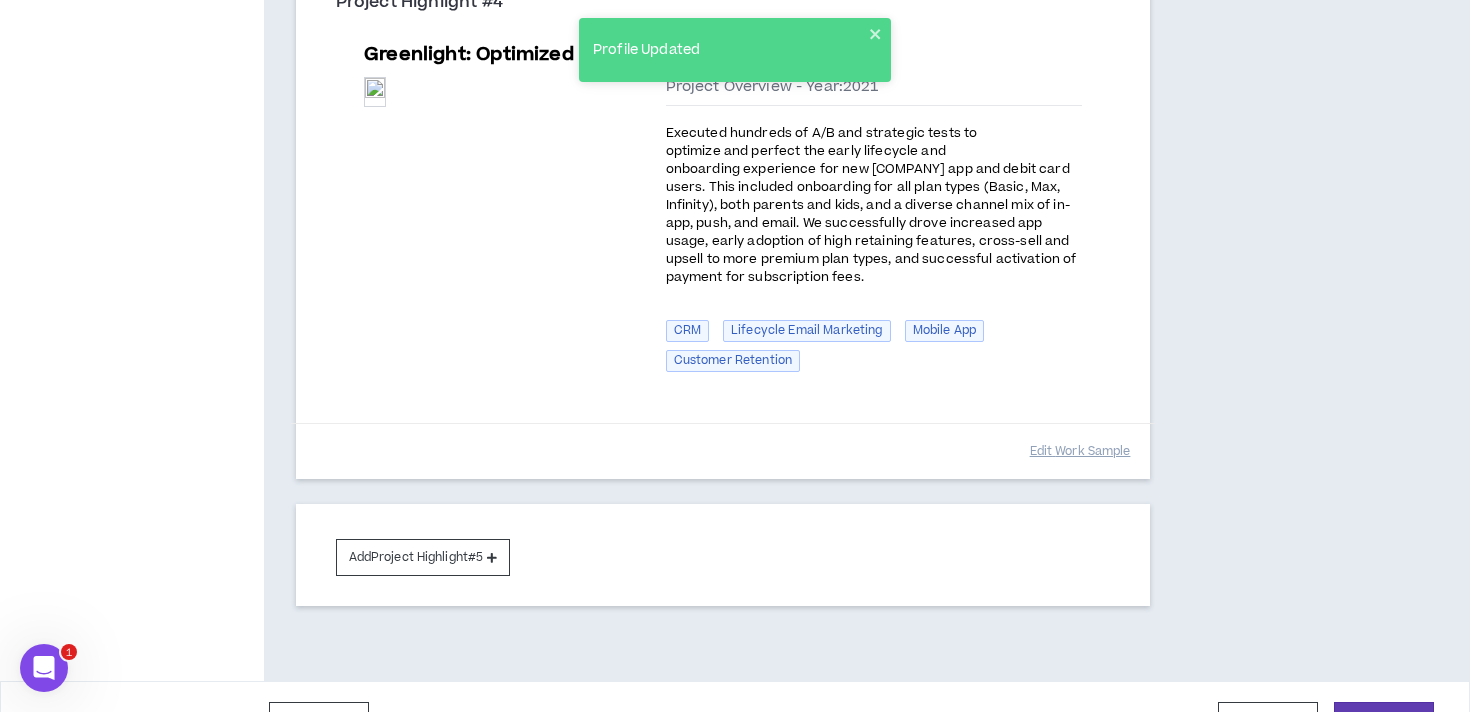scroll, scrollTop: 1827, scrollLeft: 0, axis: vertical 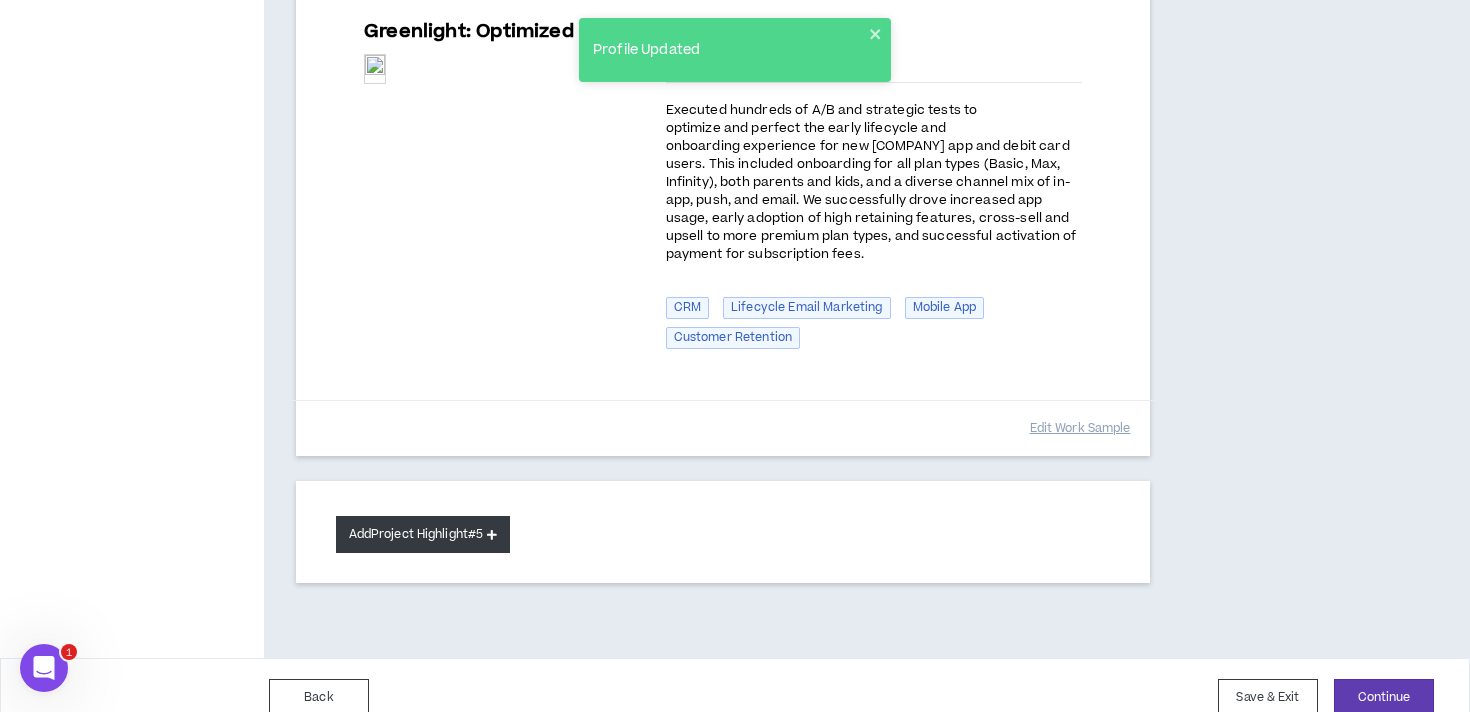 click on "Add  Project Highlight  #5" at bounding box center (423, 534) 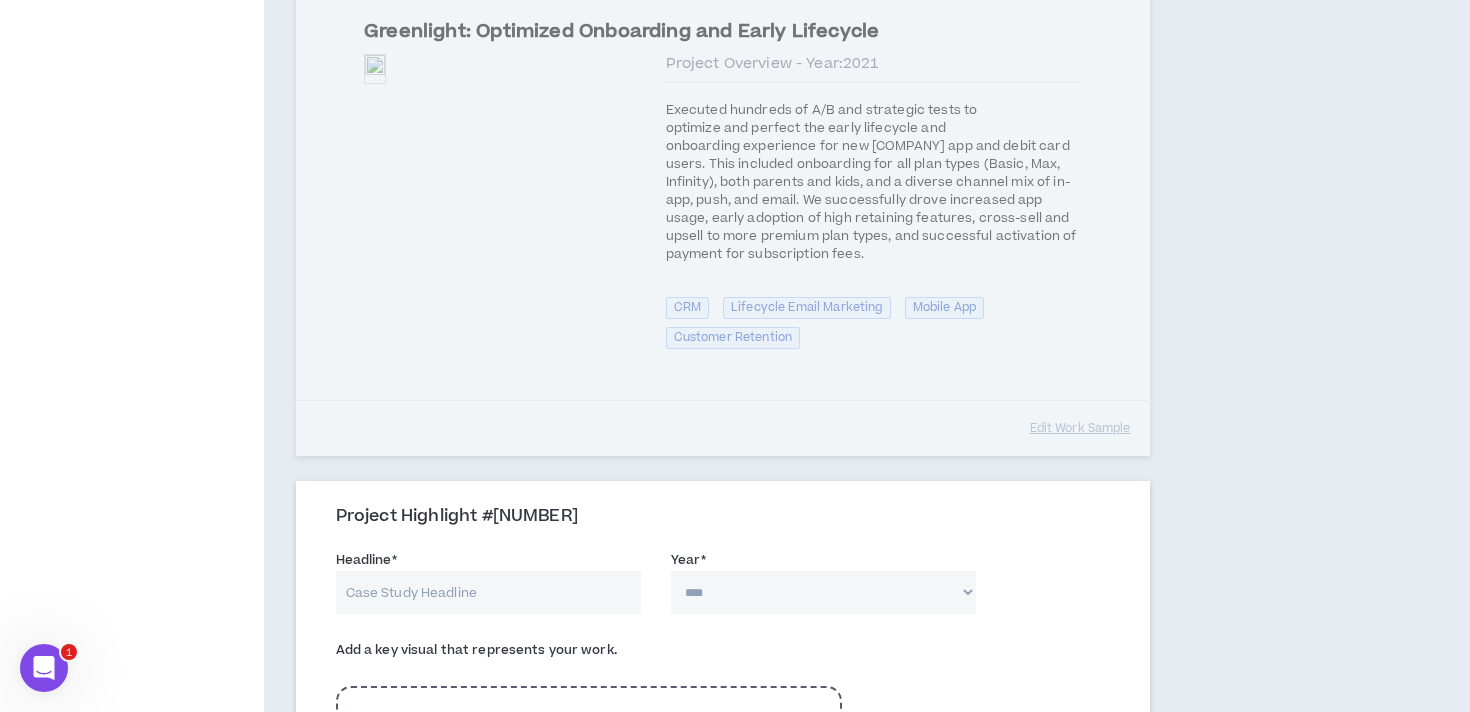 click on "Headline  *" at bounding box center (488, 592) 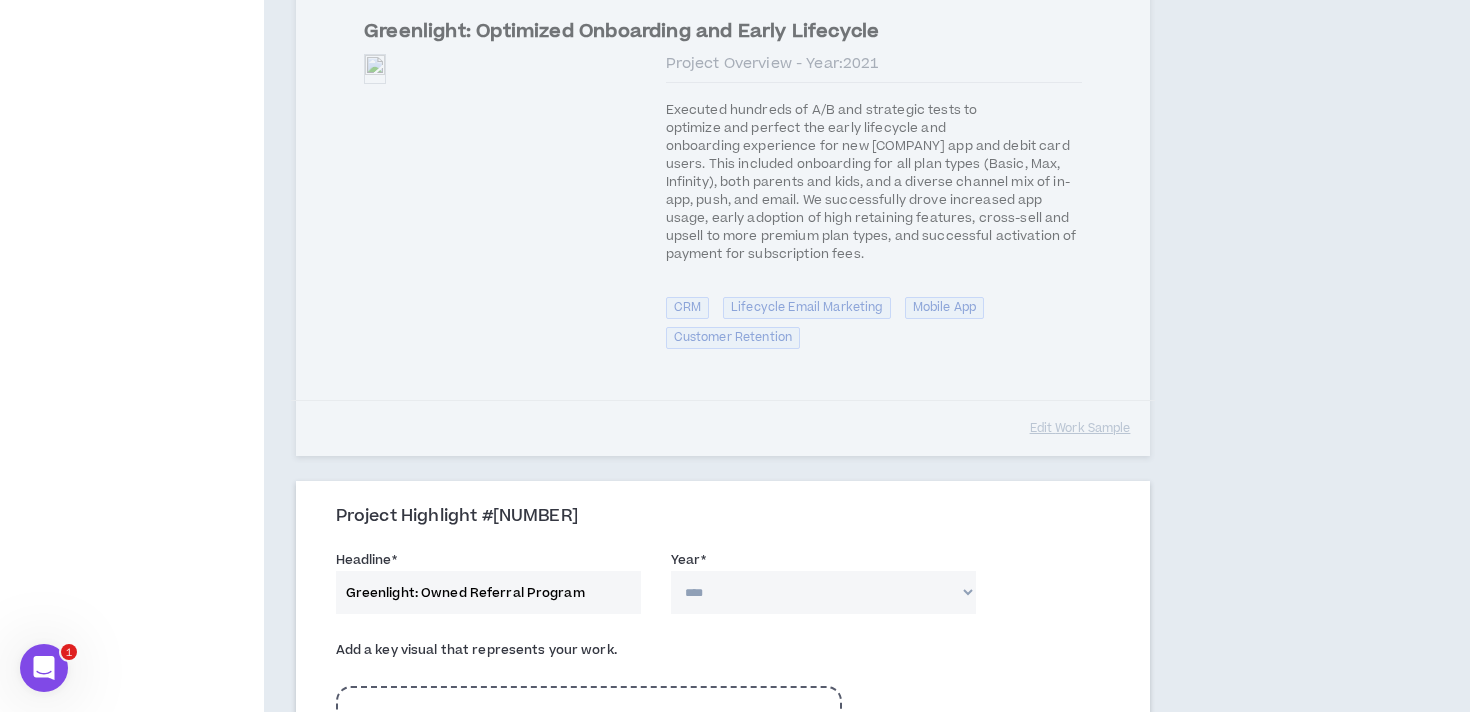 type on "Greenlight: Owned Referral Program" 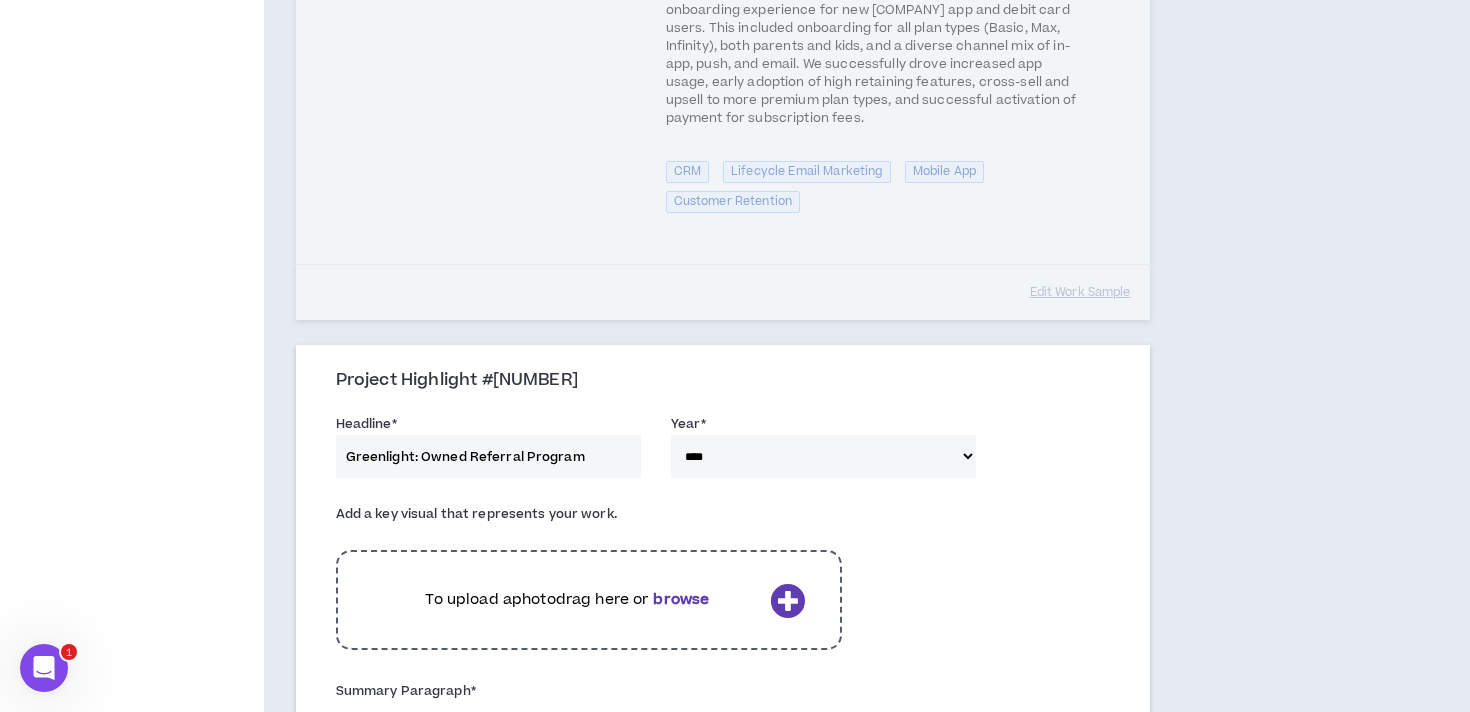 scroll, scrollTop: 2003, scrollLeft: 0, axis: vertical 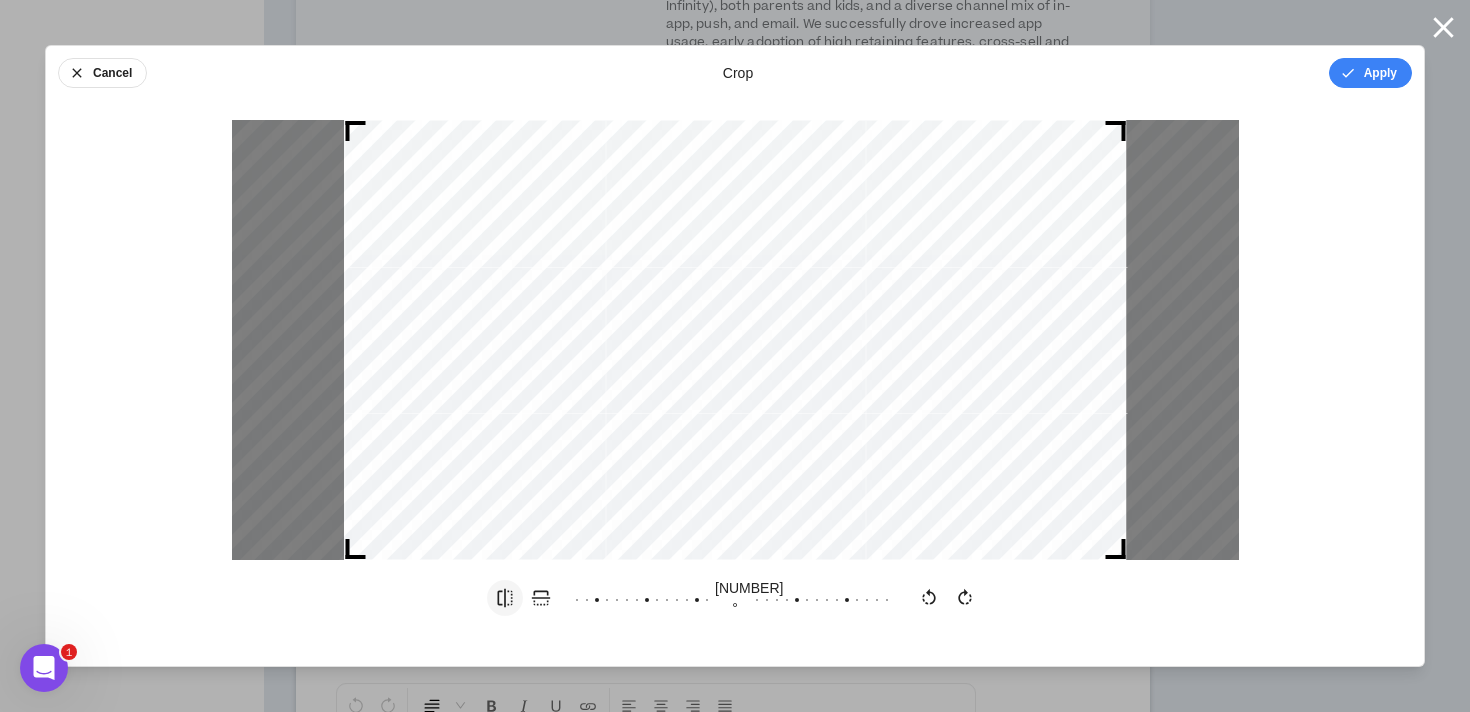click 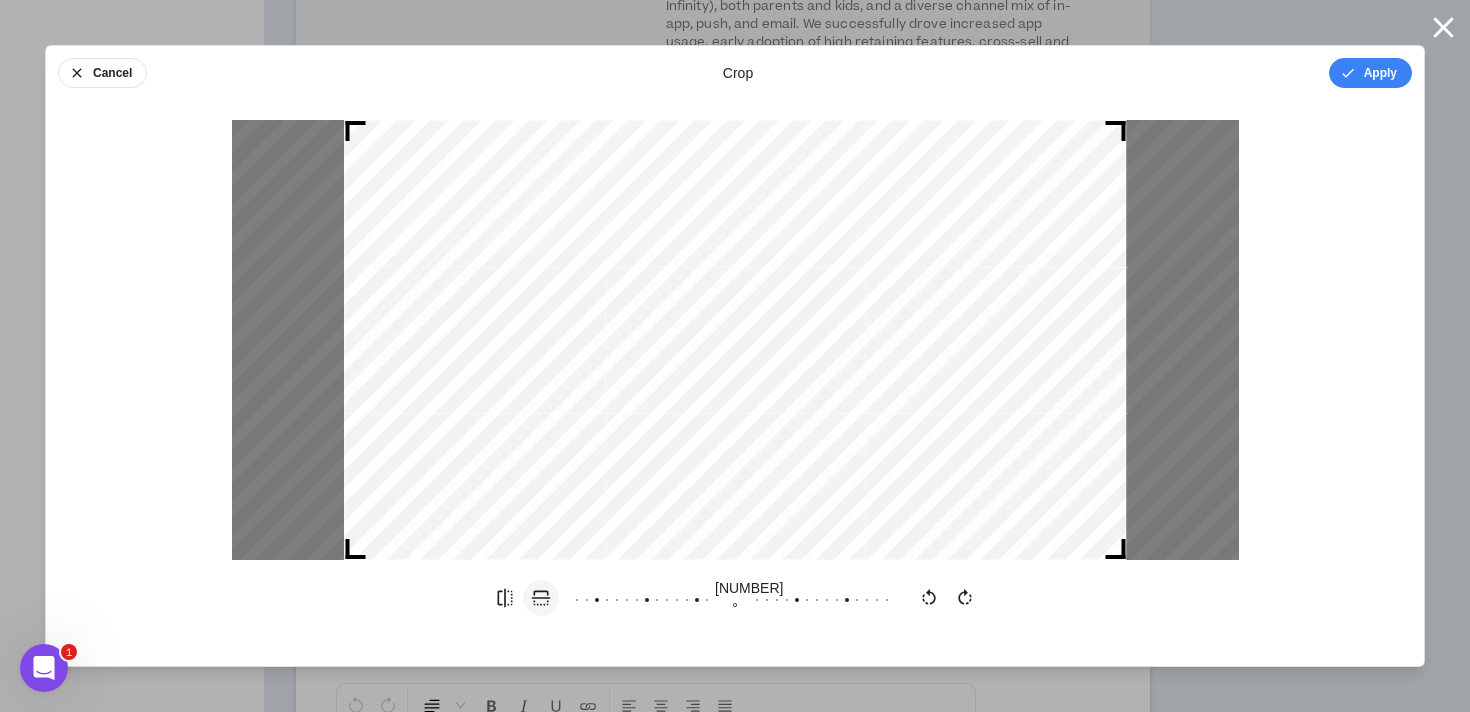 click 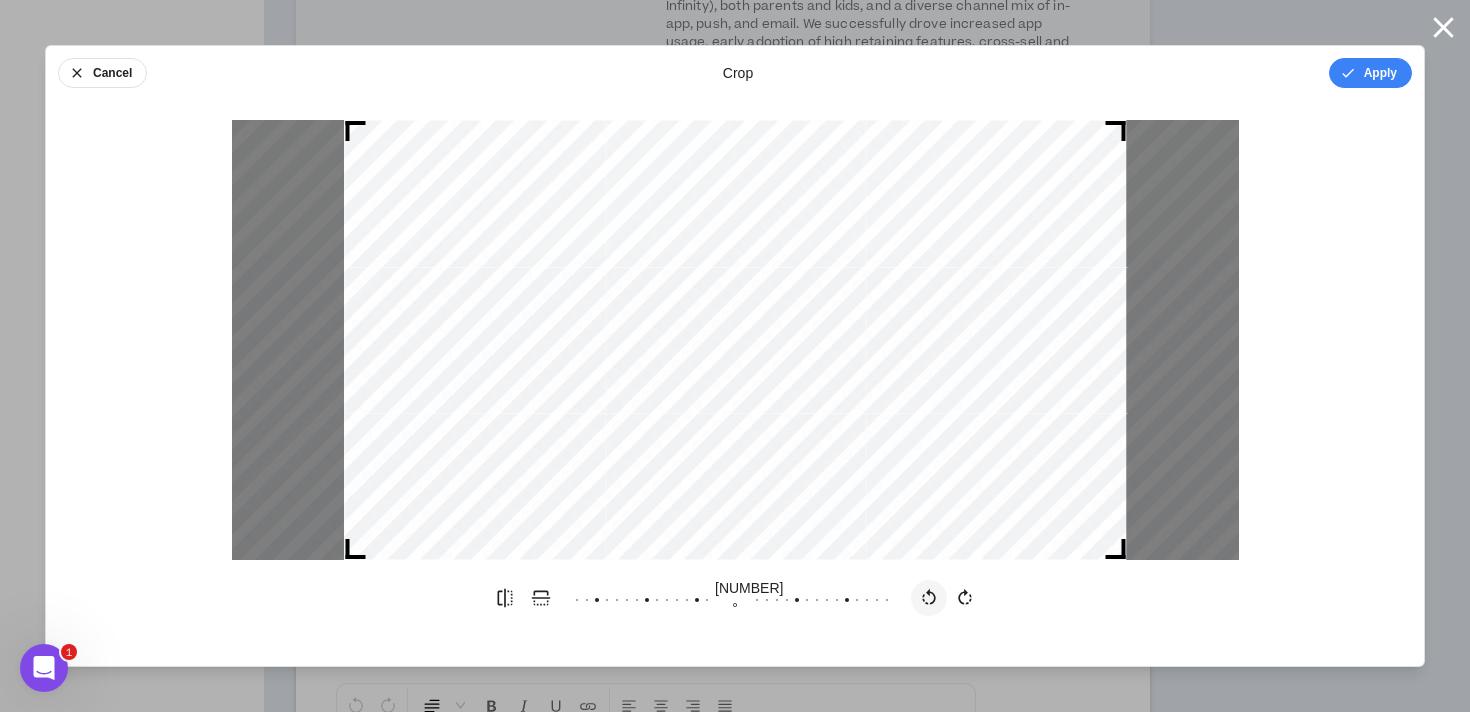 click 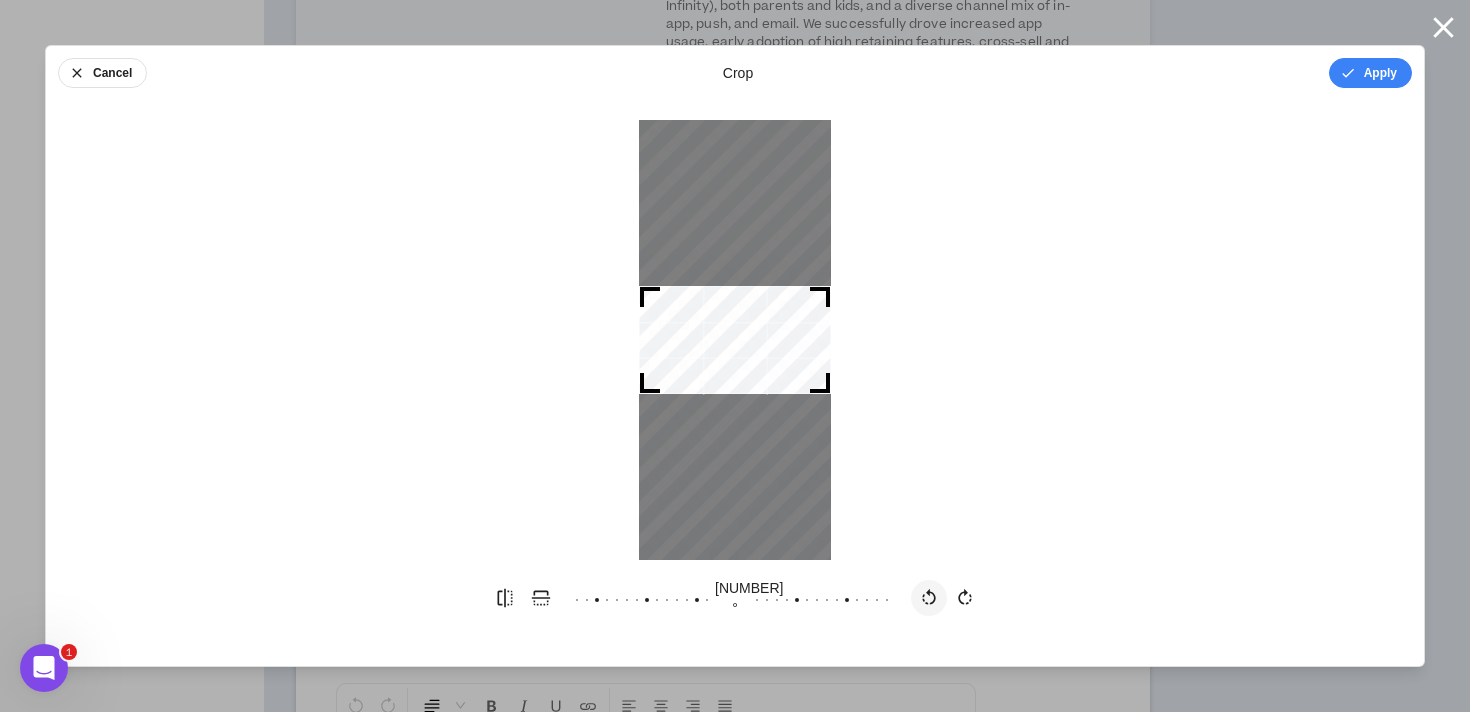 click 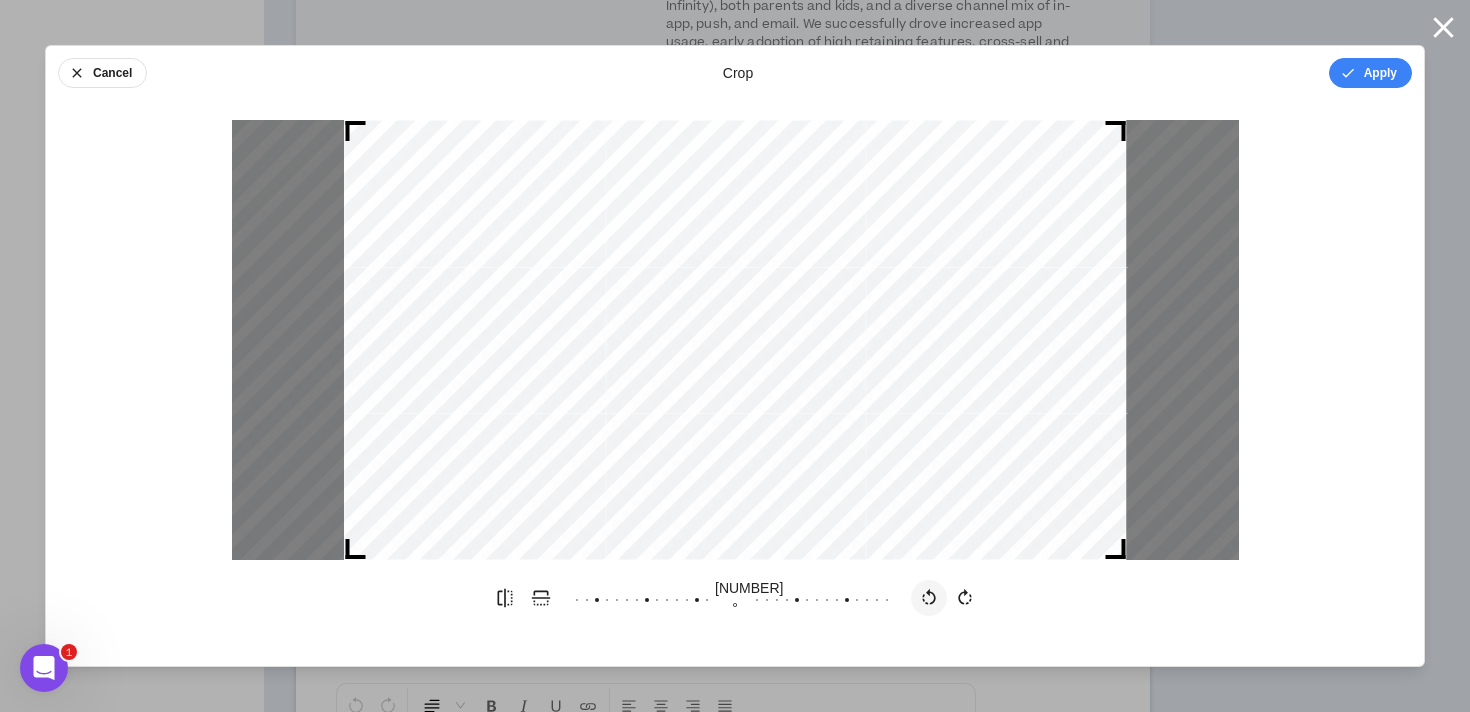 click 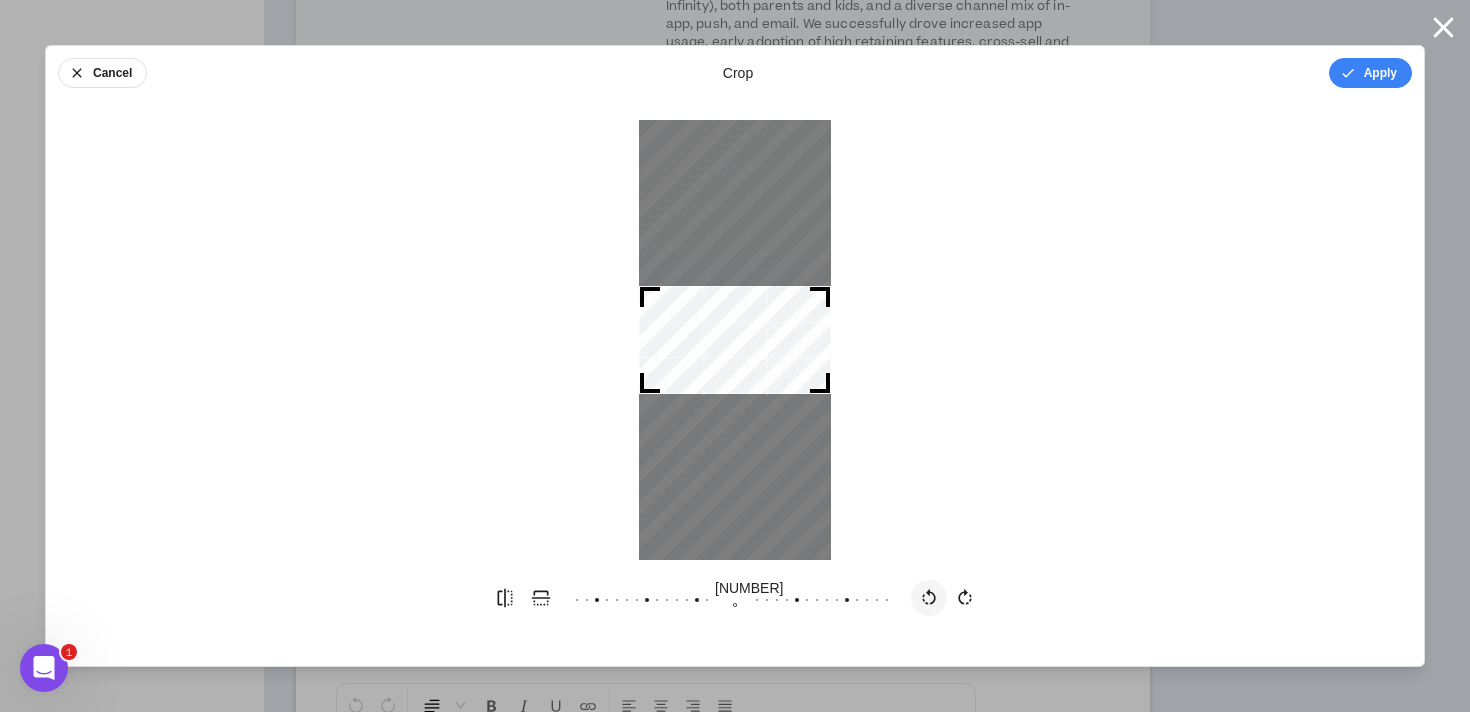 click 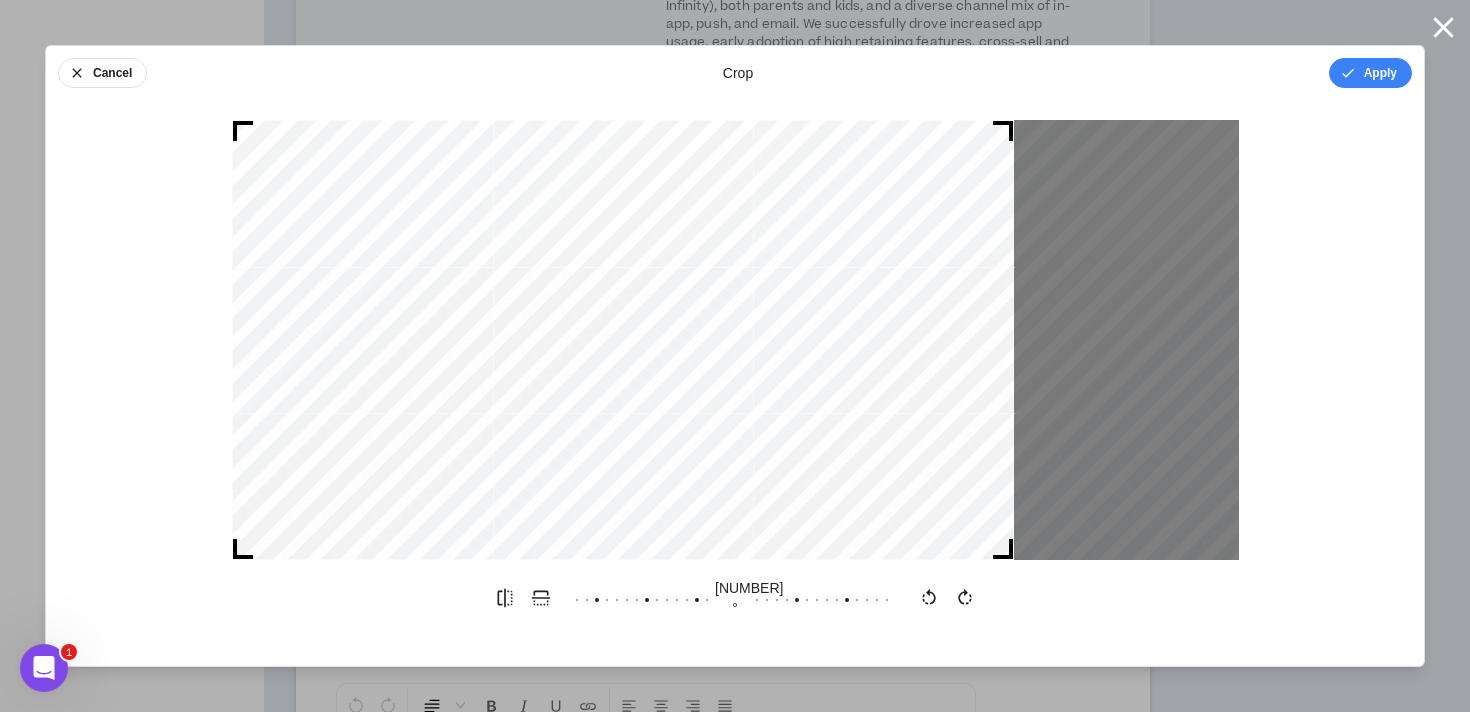 drag, startPoint x: 463, startPoint y: 414, endPoint x: 345, endPoint y: 413, distance: 118.004234 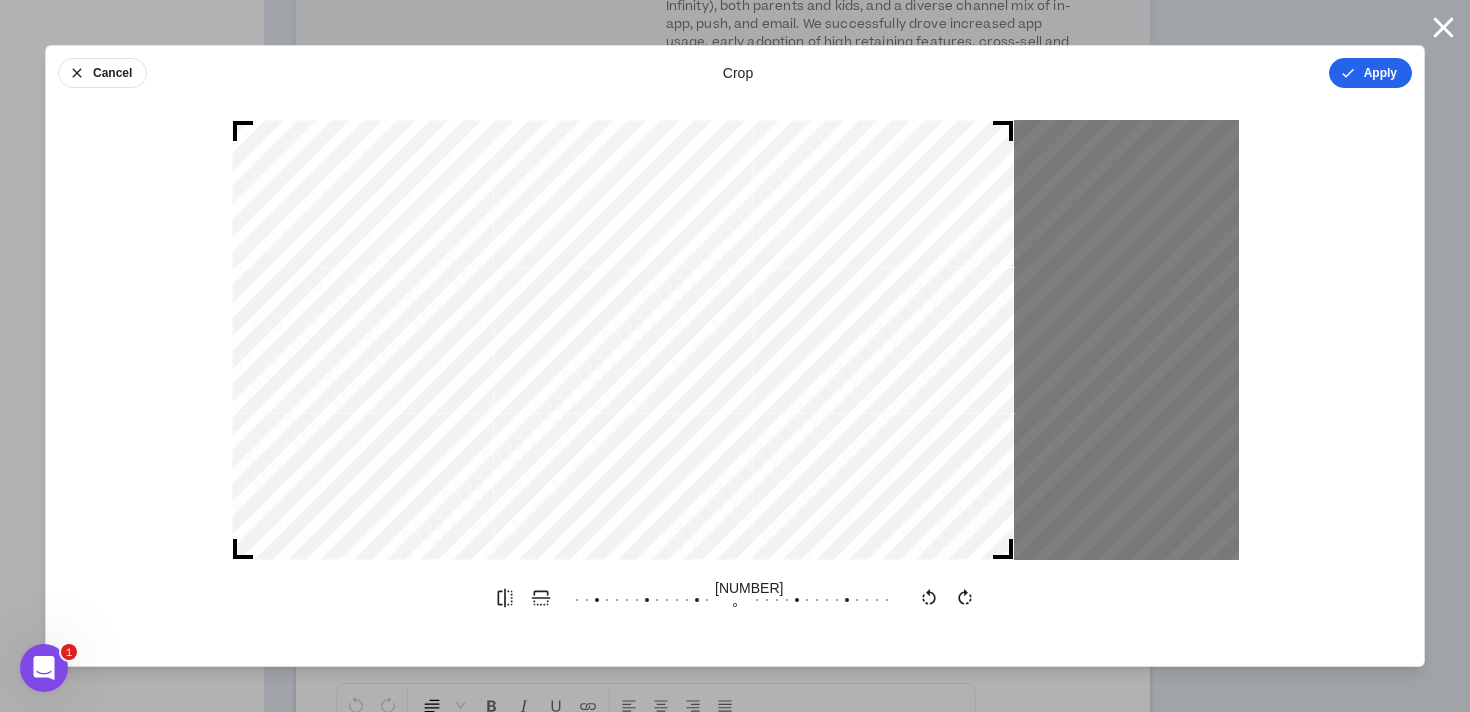 click on "Apply" at bounding box center (1370, 73) 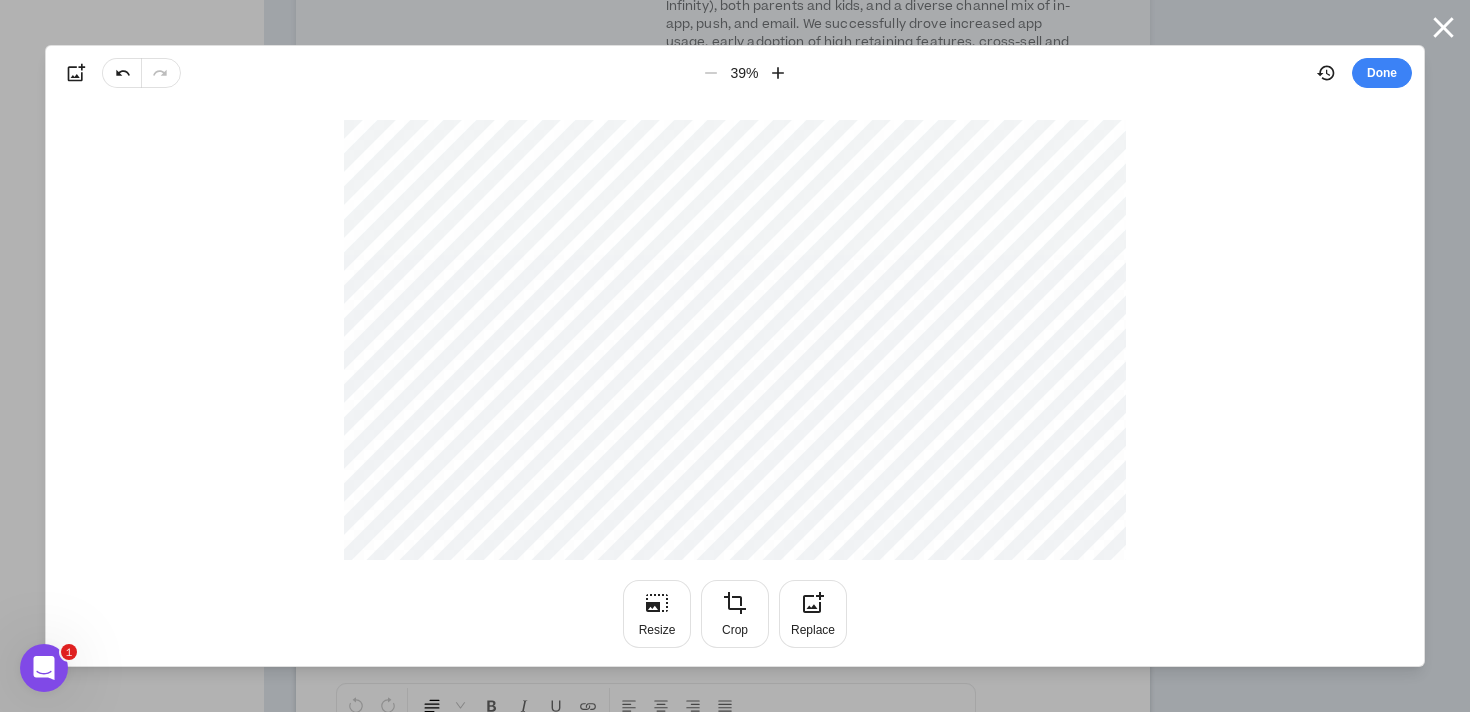 click on "Done" at bounding box center [1382, 73] 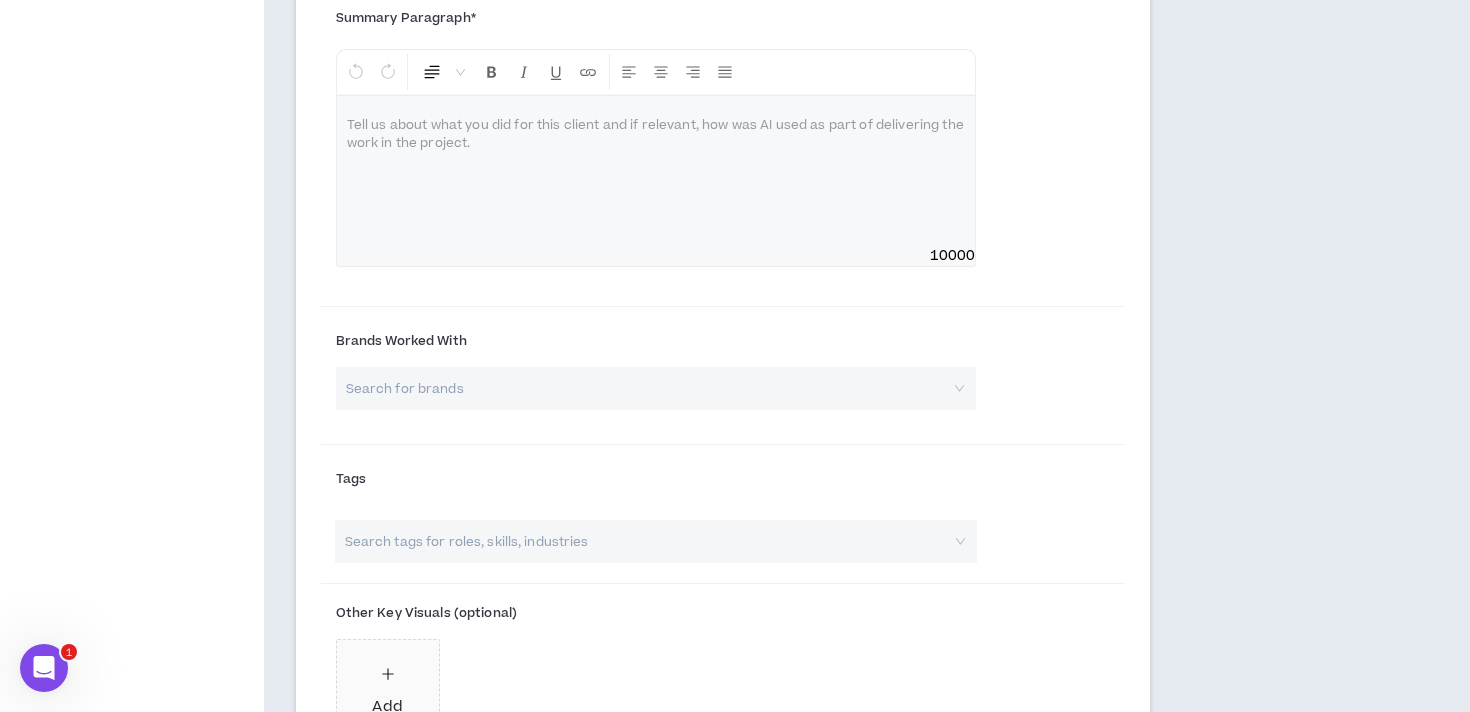 scroll, scrollTop: 2686, scrollLeft: 0, axis: vertical 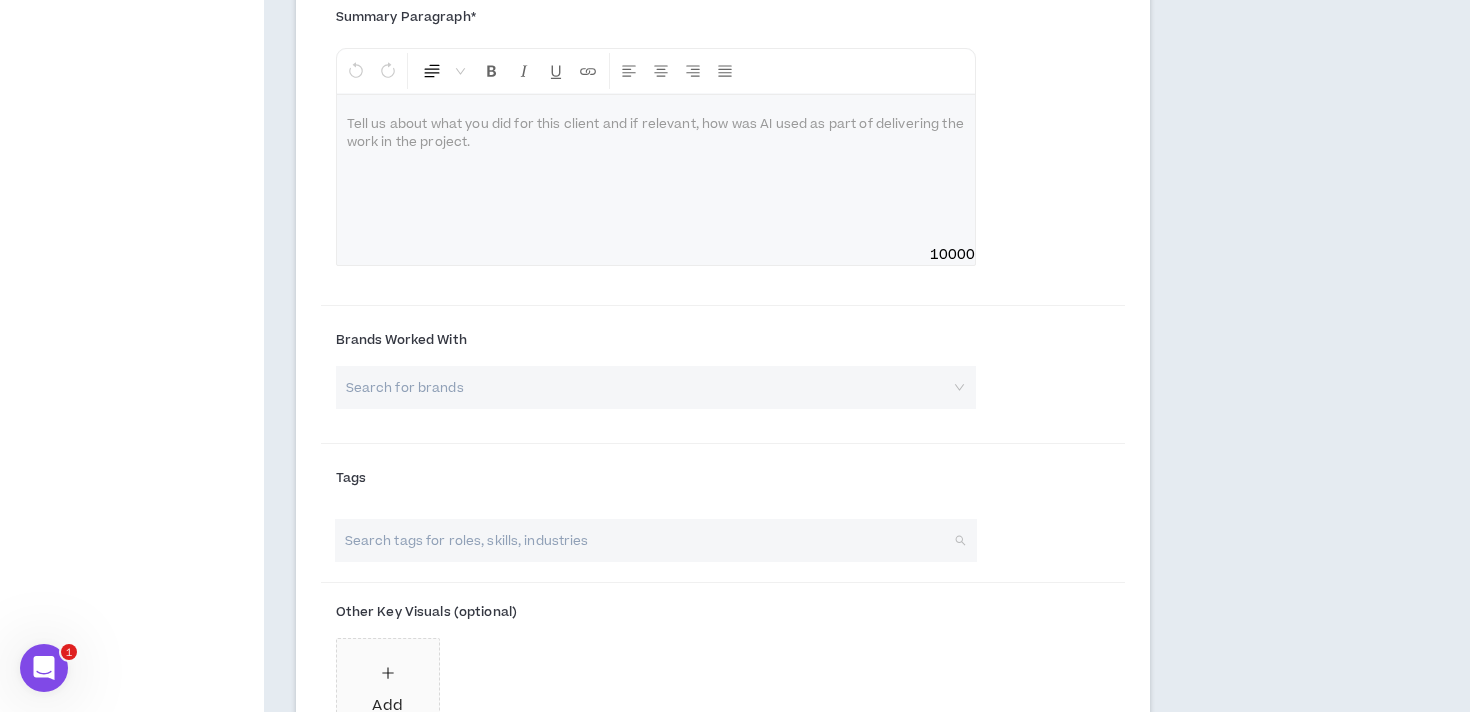 click at bounding box center [646, 540] 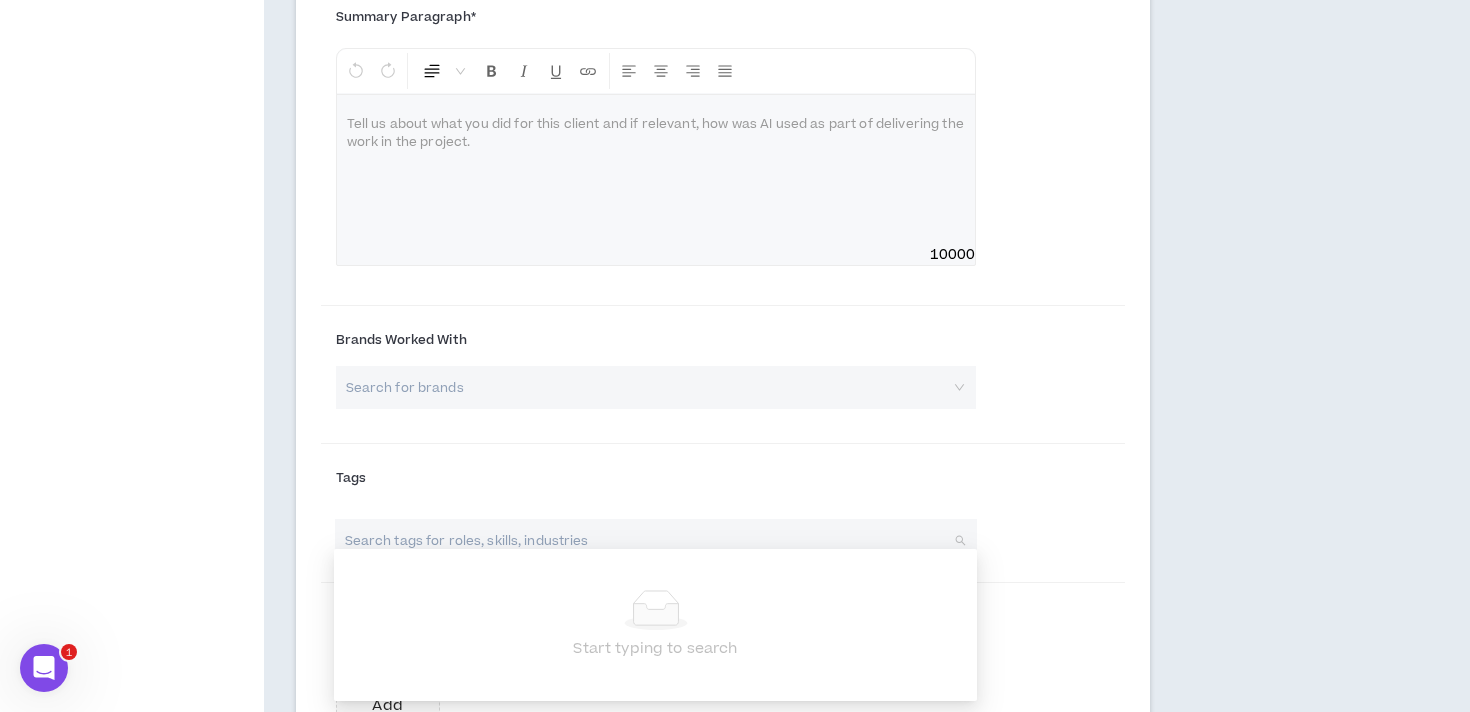 paste on "https://greenlight.com/refer-friends" 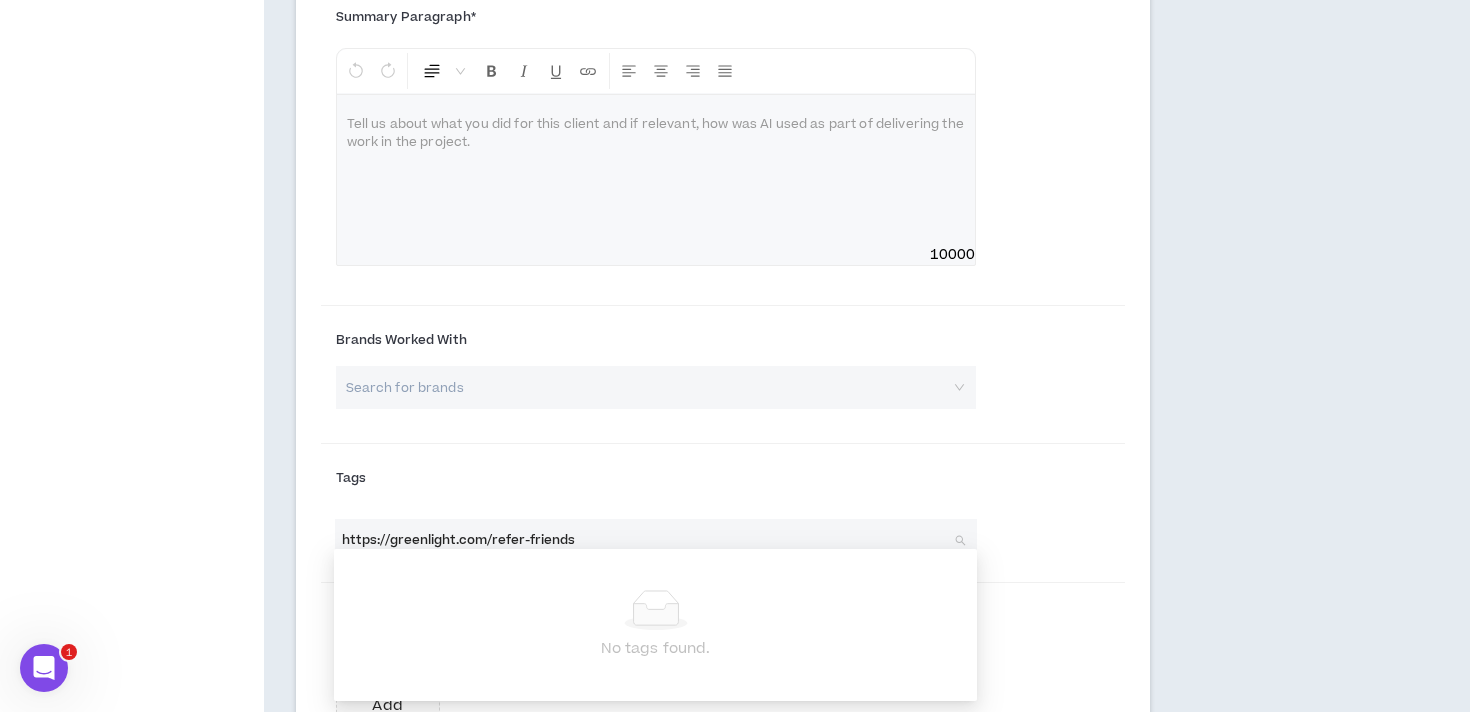 type 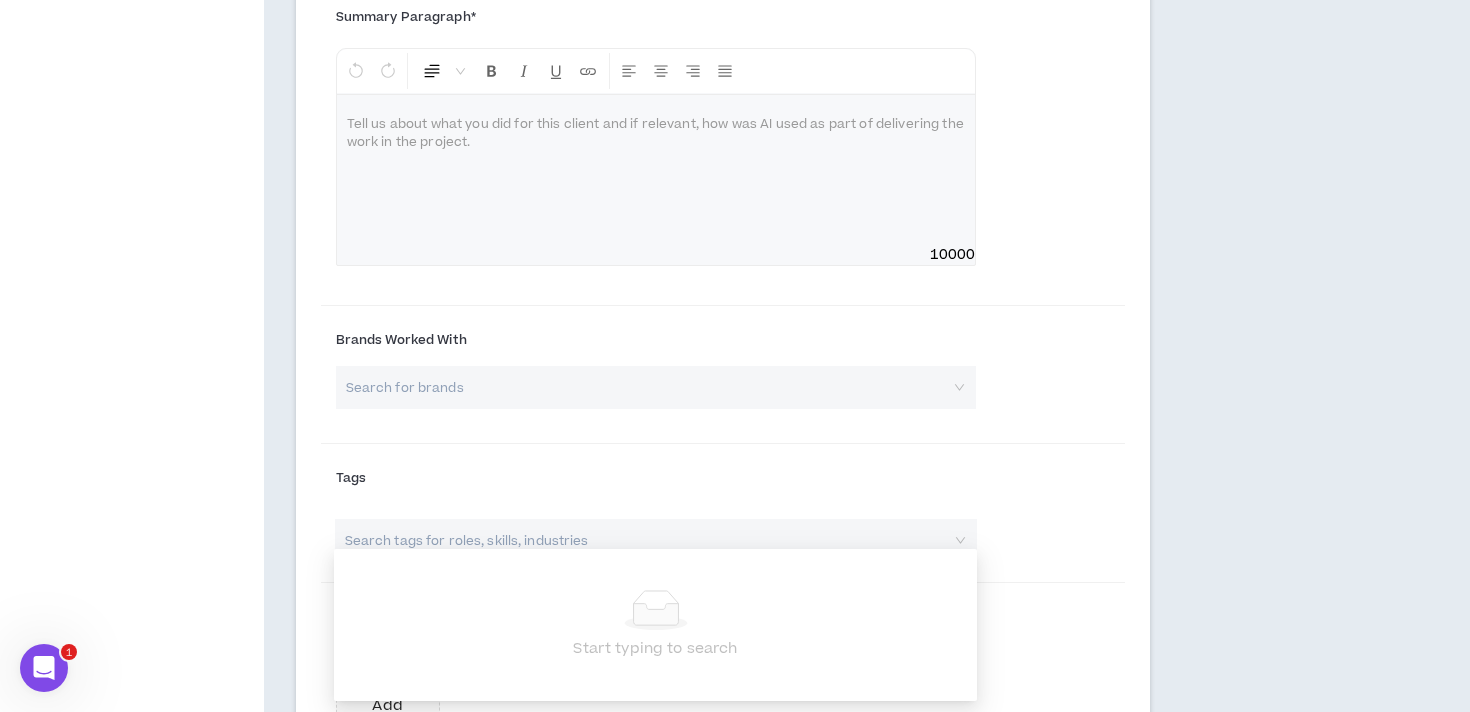 click on "Tags" at bounding box center (723, 485) 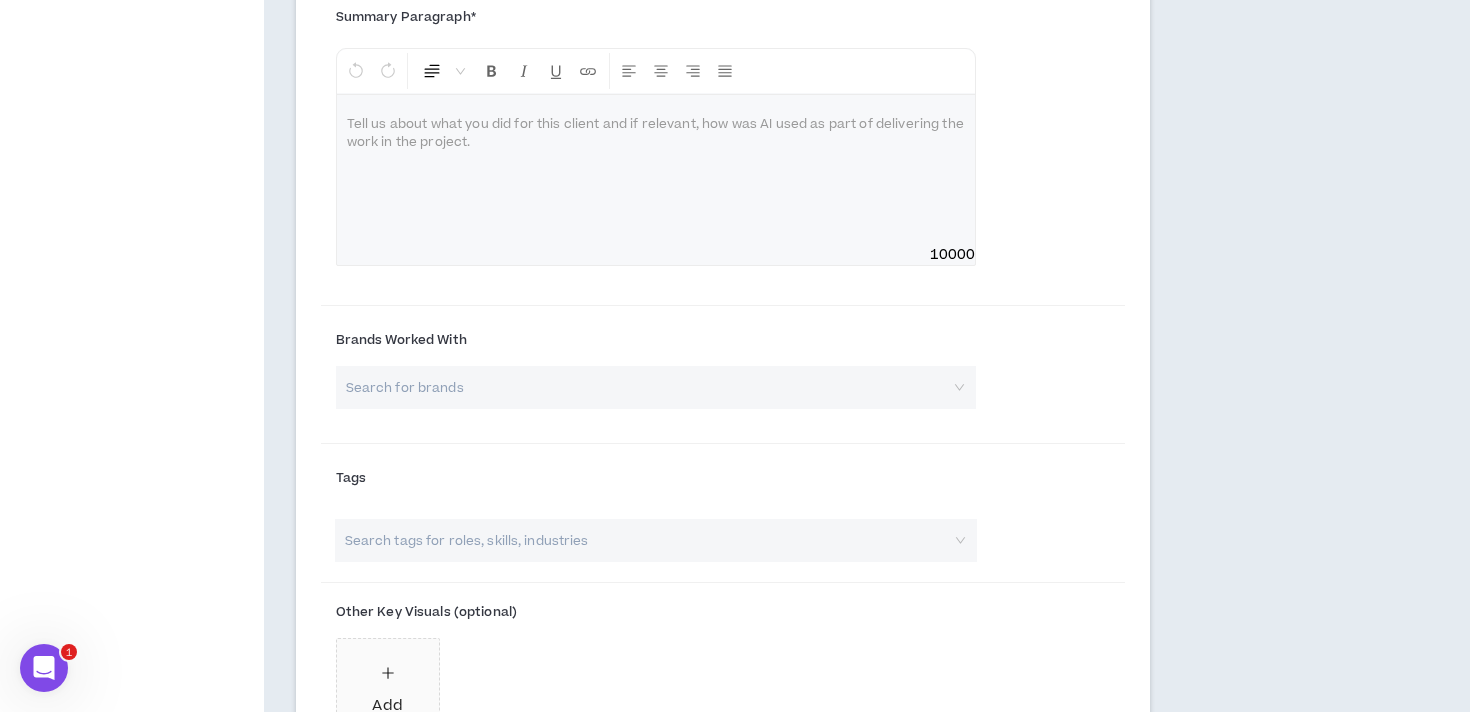 click on "Tags" at bounding box center [723, 485] 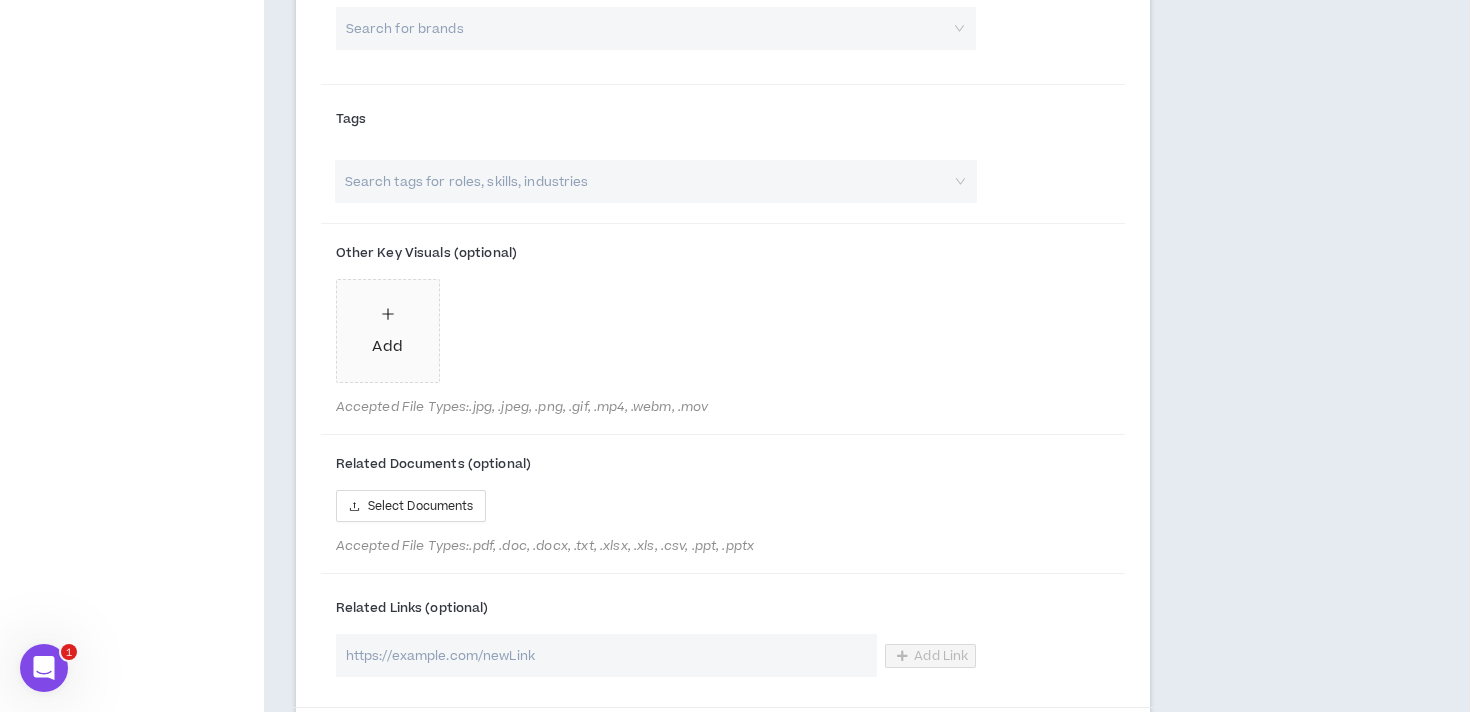 scroll, scrollTop: 3069, scrollLeft: 0, axis: vertical 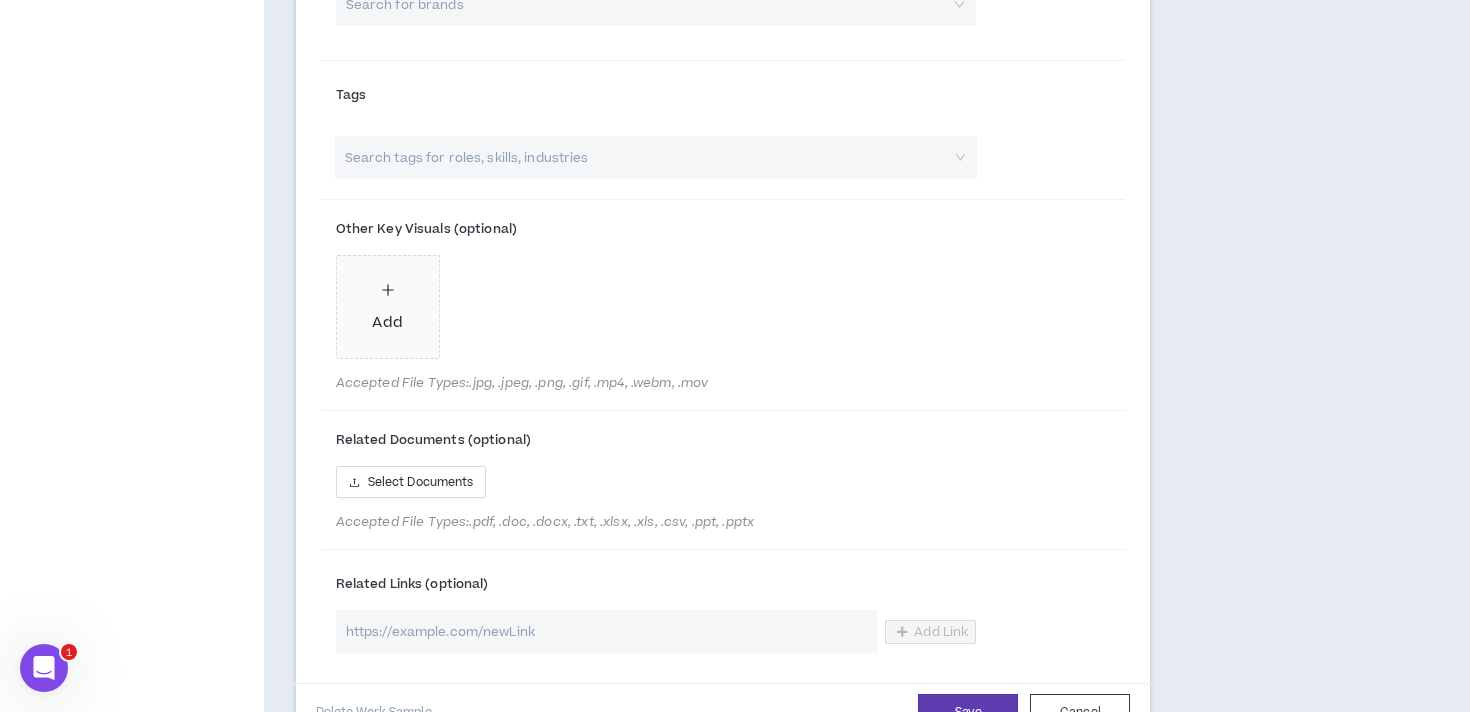 click at bounding box center [607, 631] 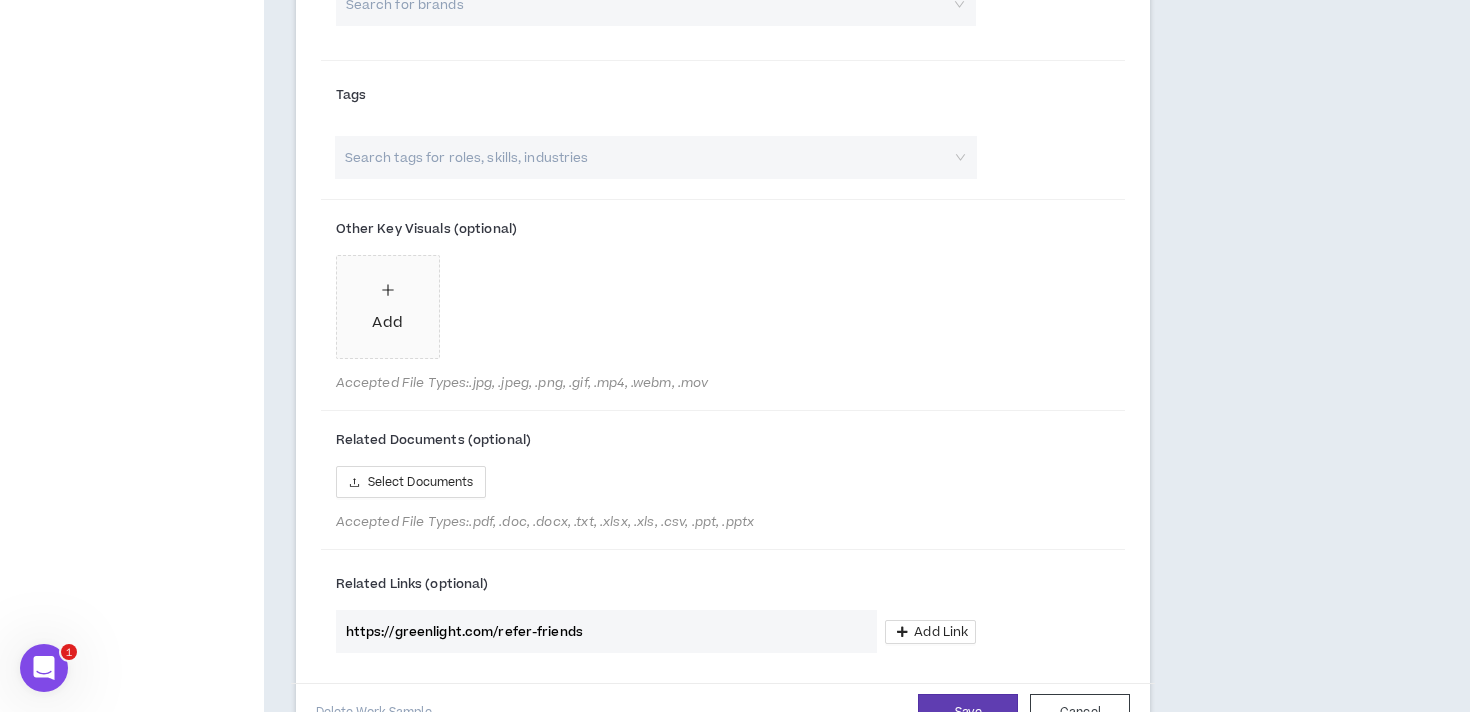 type on "https://greenlight.com/refer-friends" 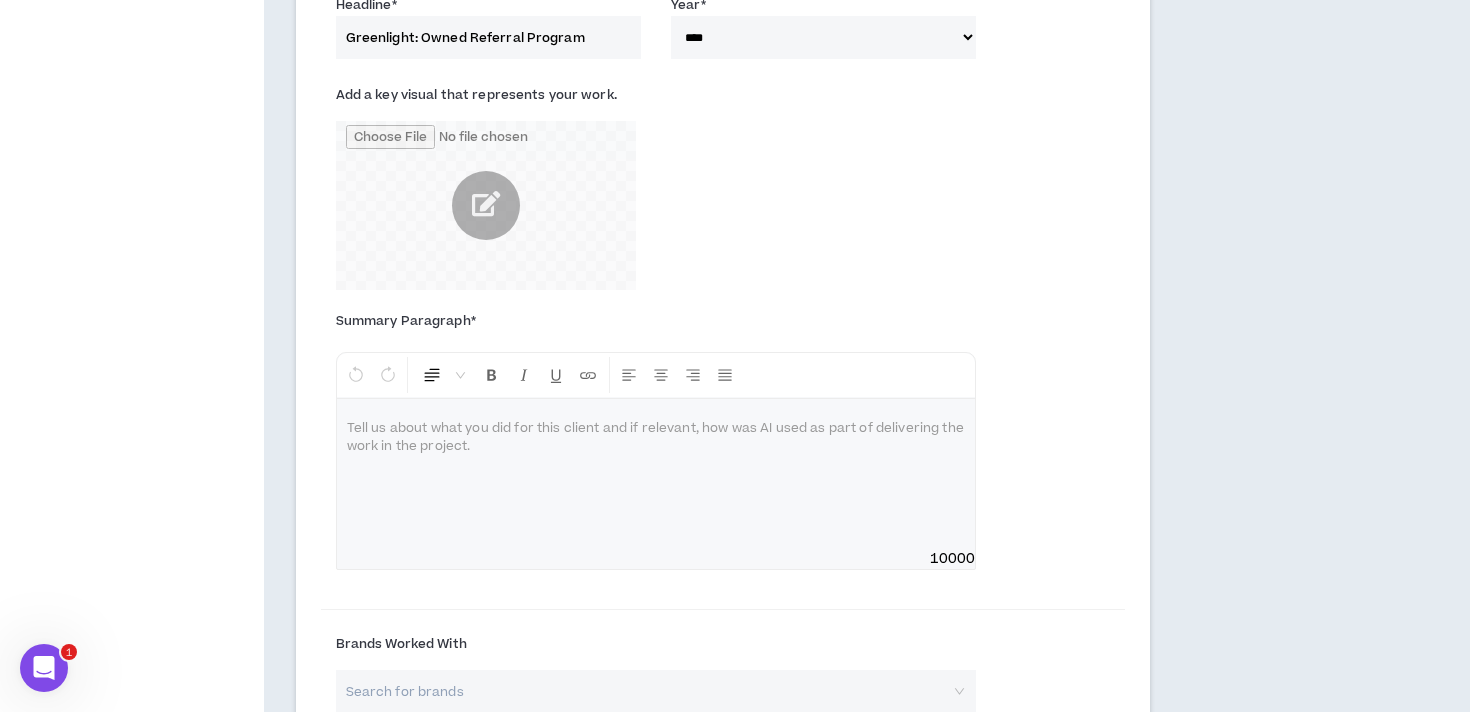 scroll, scrollTop: 2314, scrollLeft: 0, axis: vertical 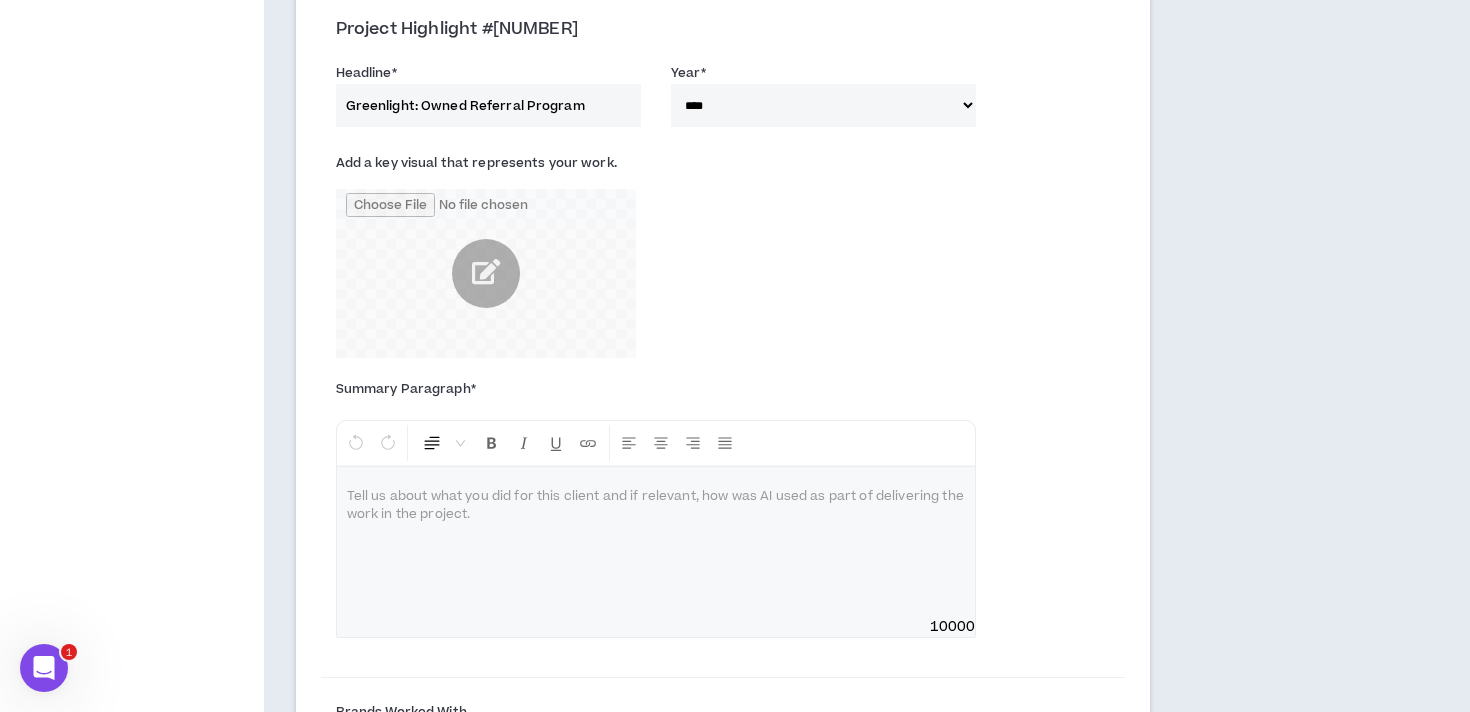 click at bounding box center (656, 542) 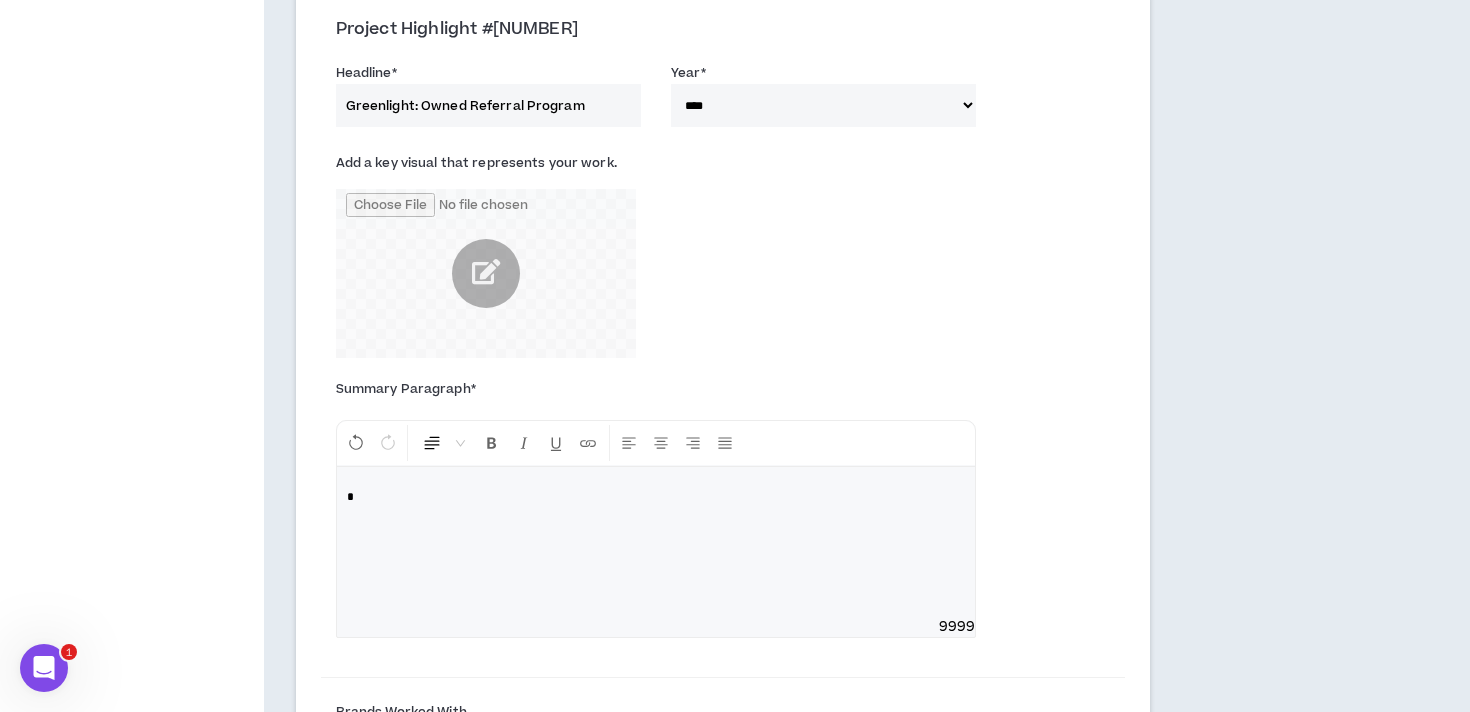 type 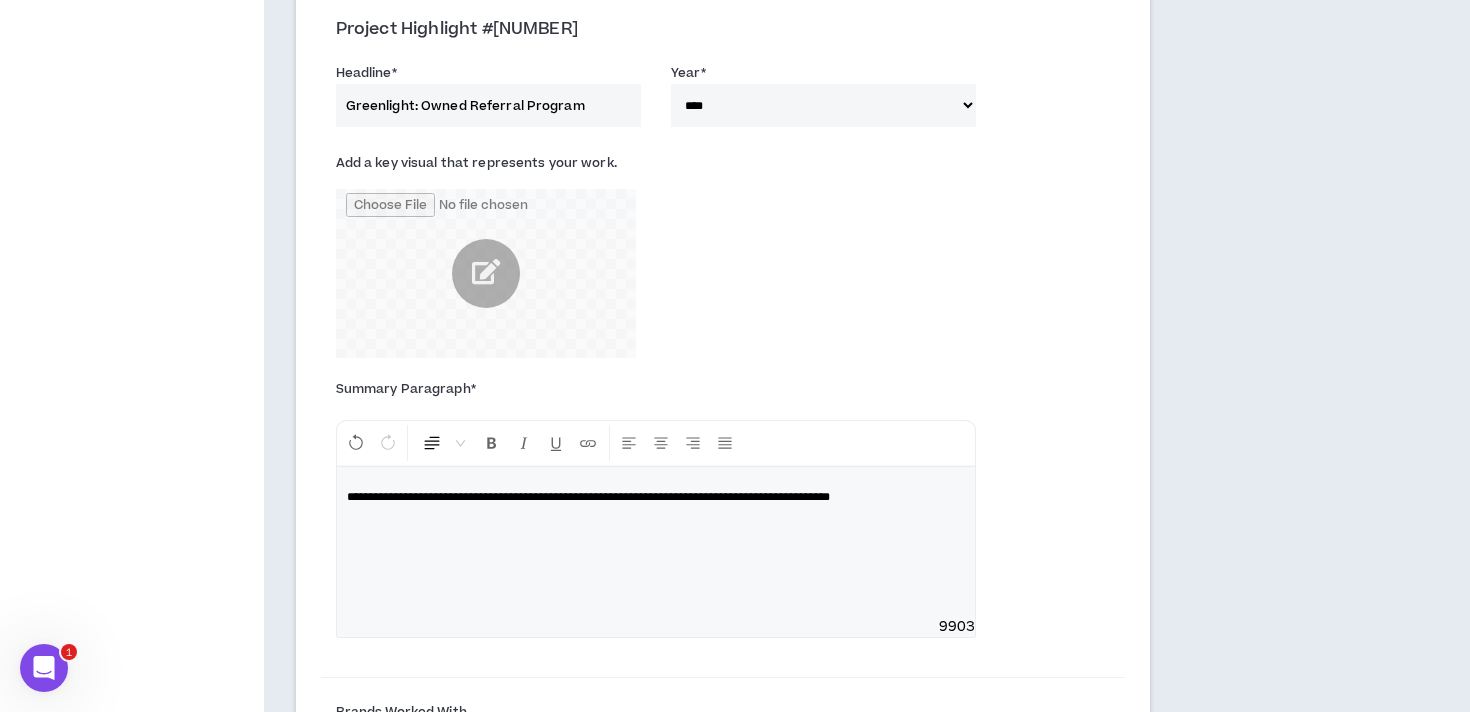 click on "**********" at bounding box center [588, 497] 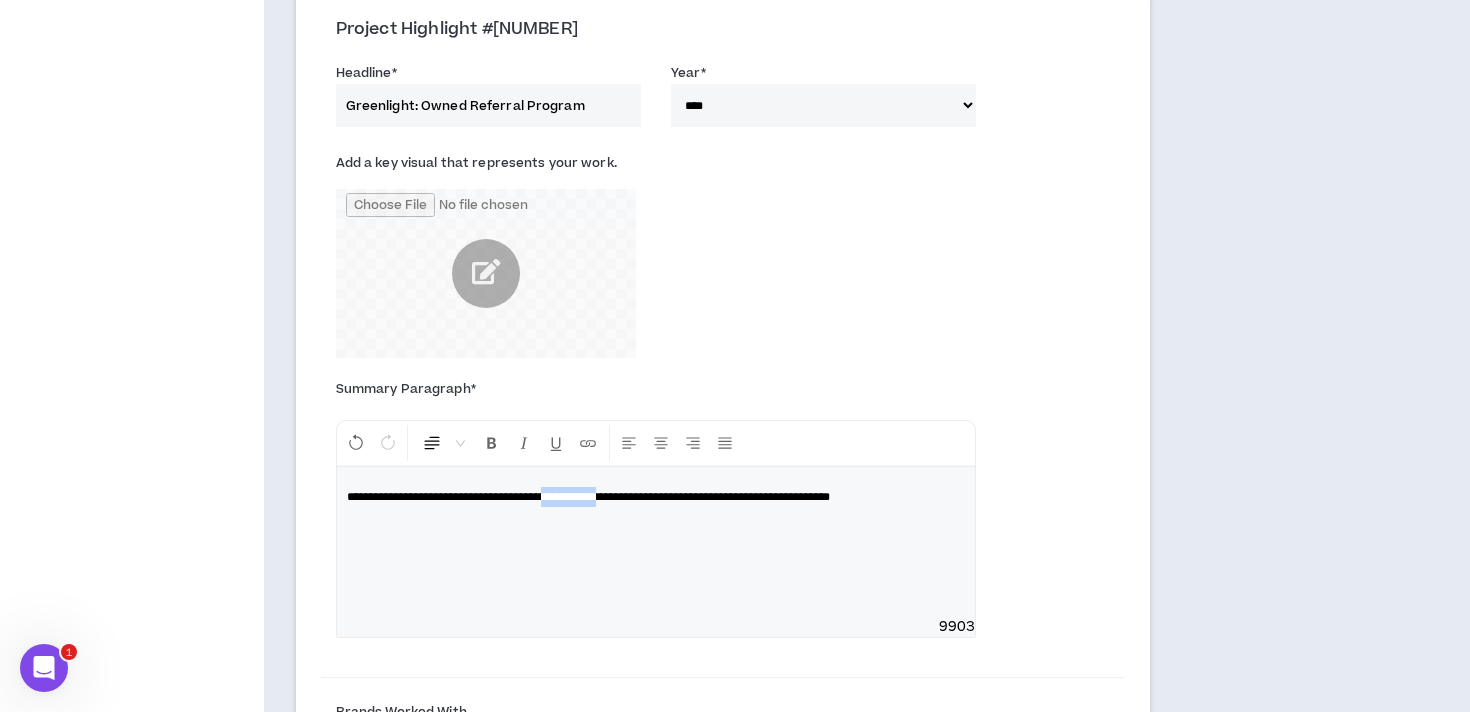 click on "**********" at bounding box center (588, 497) 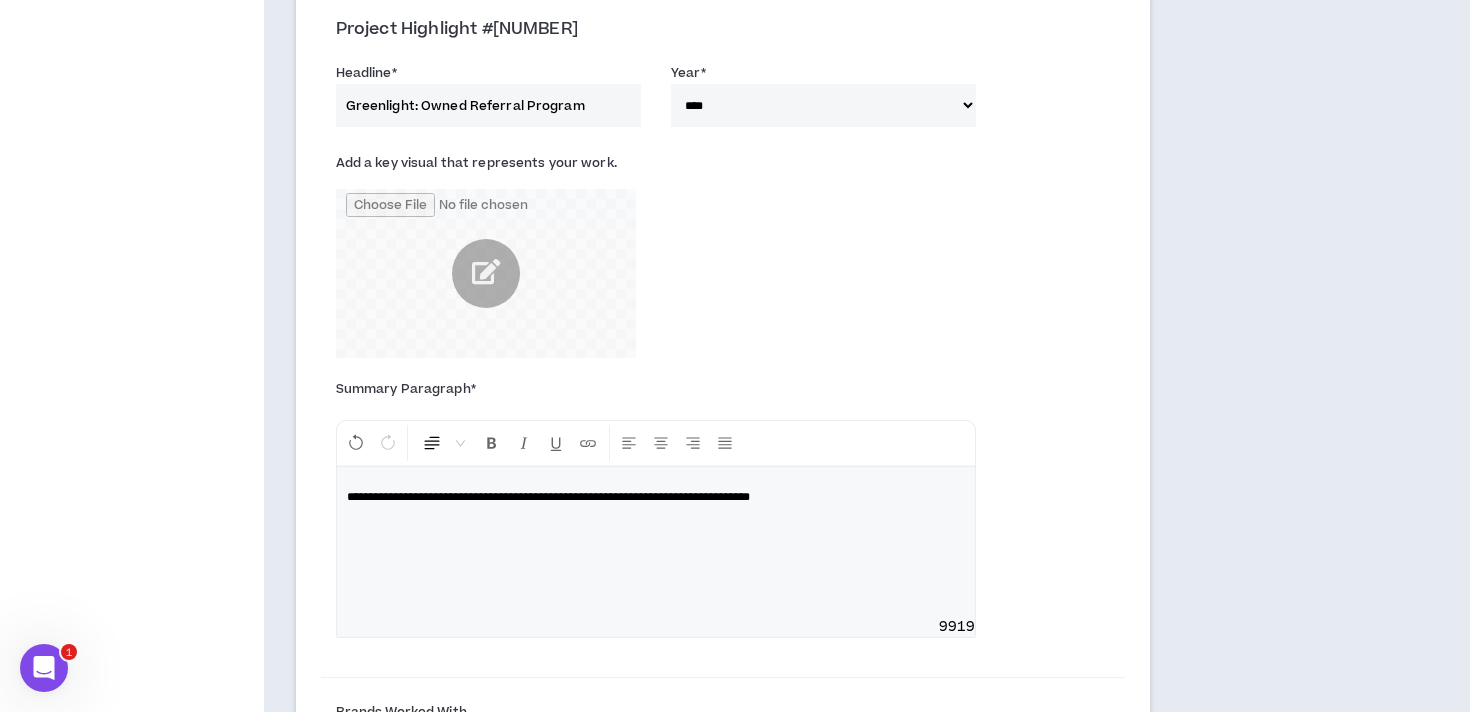 click on "**********" at bounding box center [656, 497] 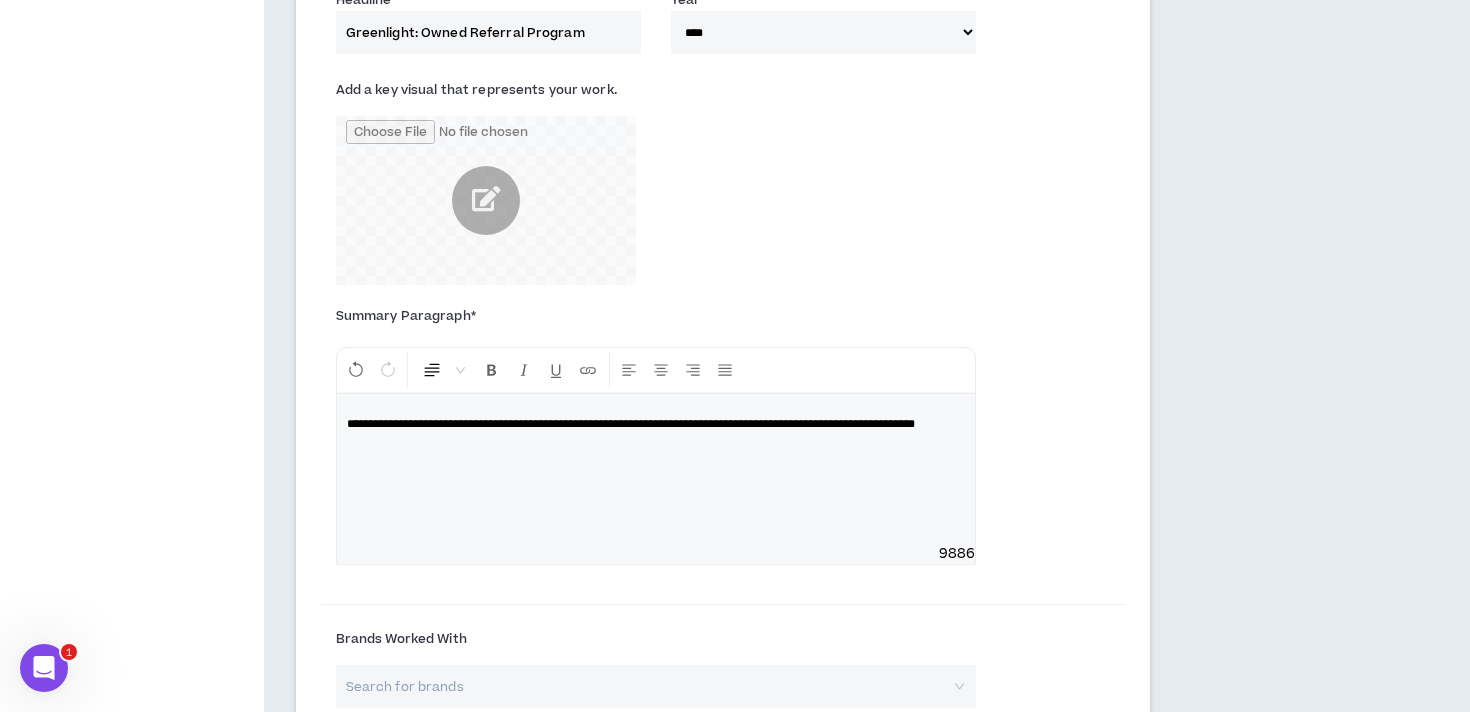 scroll, scrollTop: 2425, scrollLeft: 0, axis: vertical 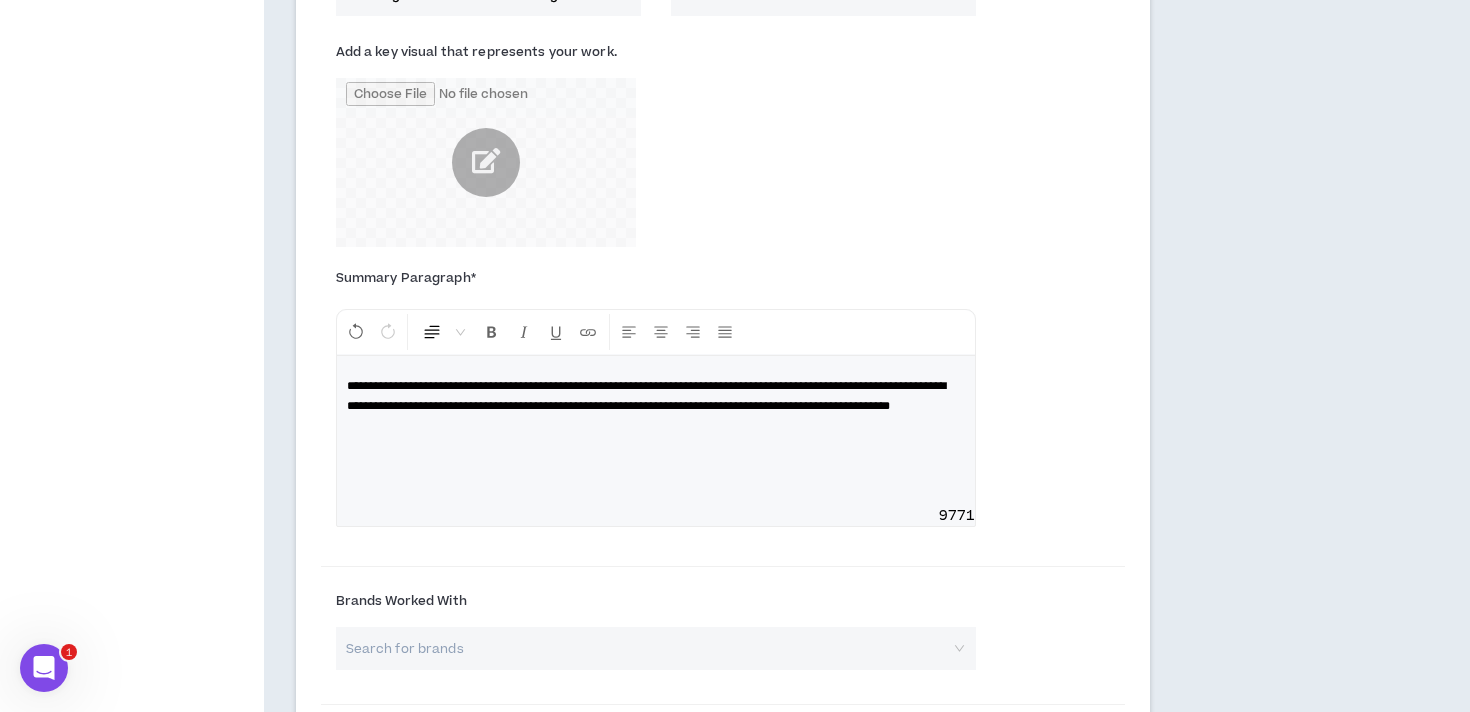 click on "**********" at bounding box center (646, 396) 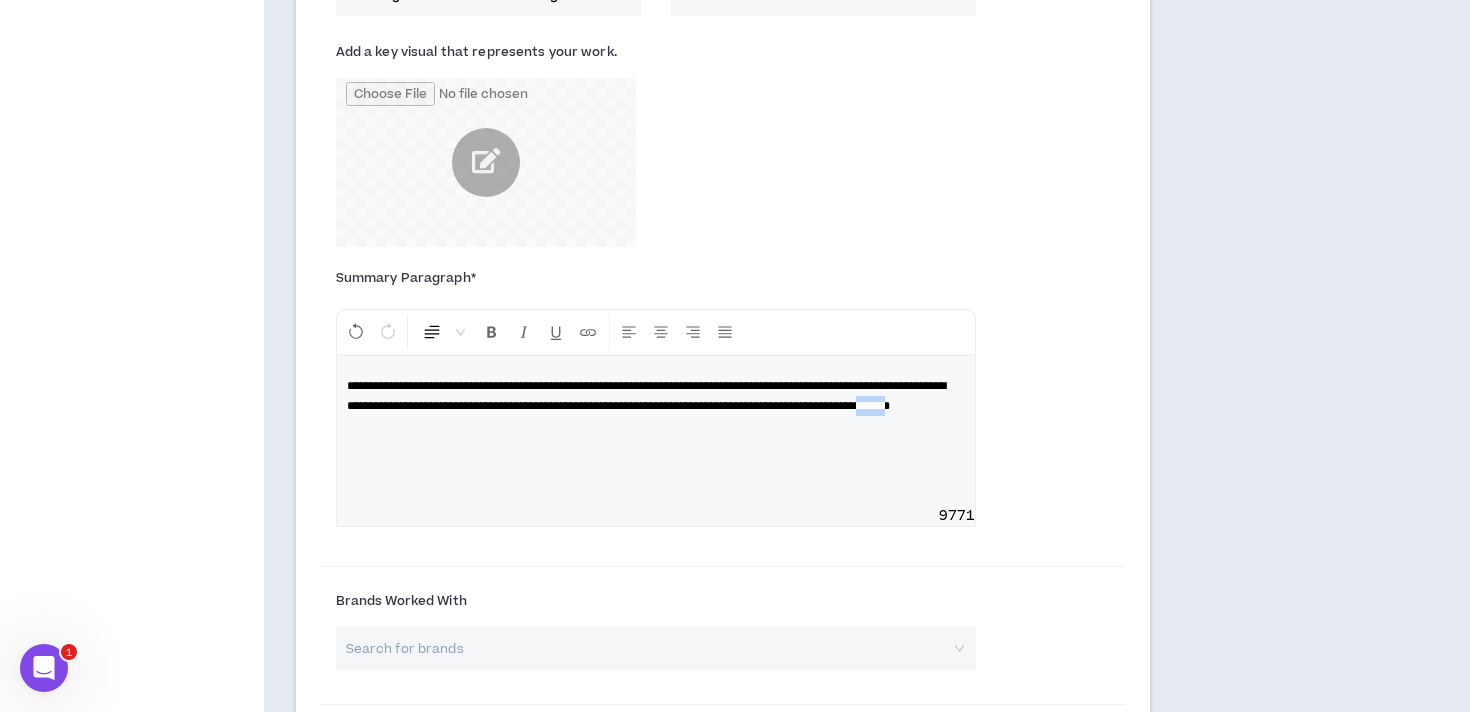 click on "**********" at bounding box center [646, 396] 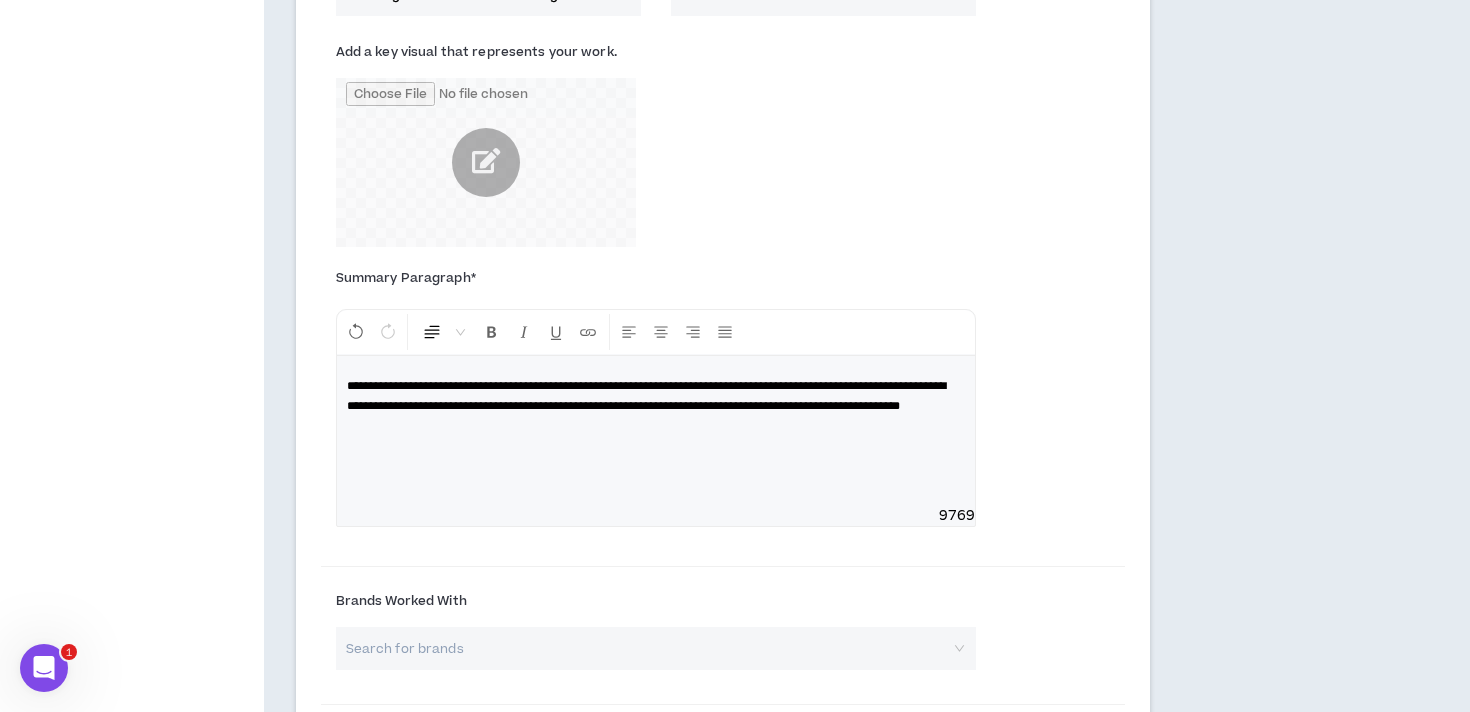 click on "**********" at bounding box center [646, 396] 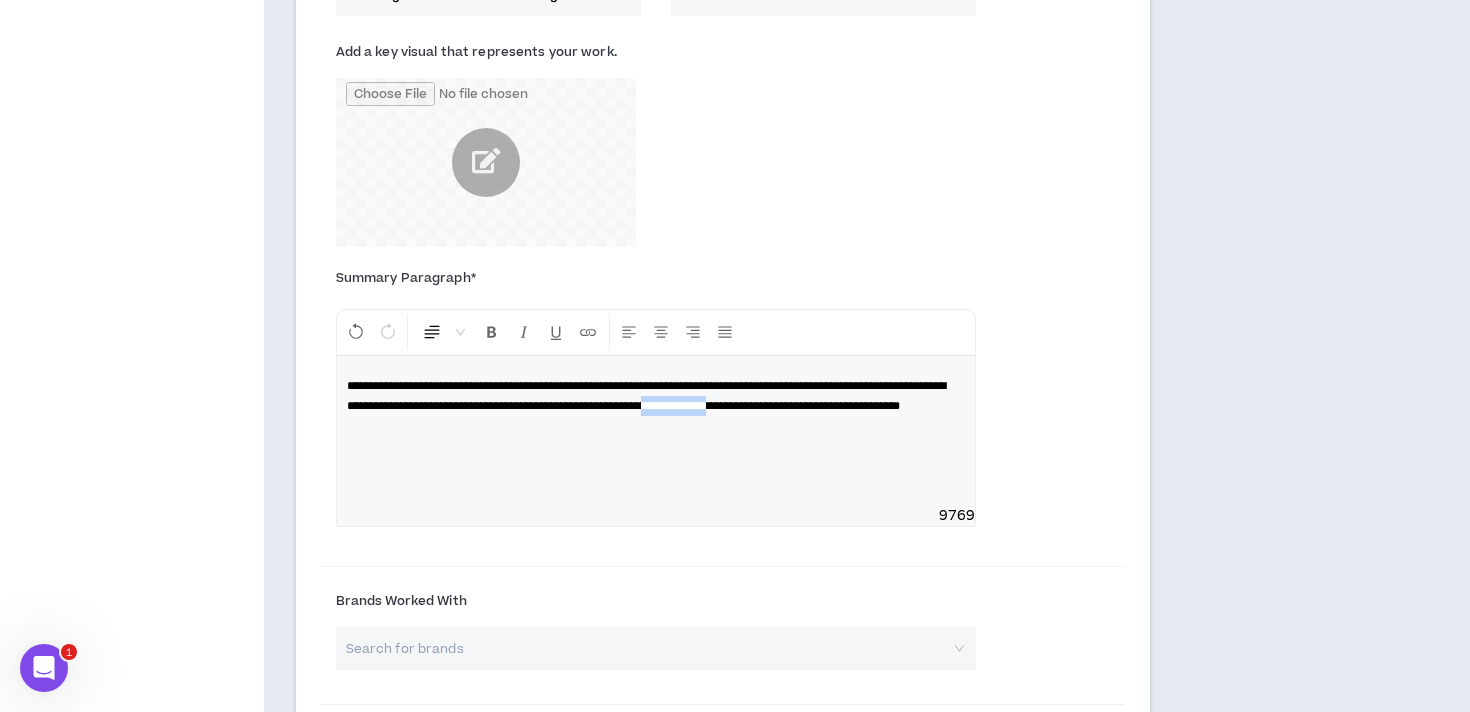 click on "**********" at bounding box center (646, 396) 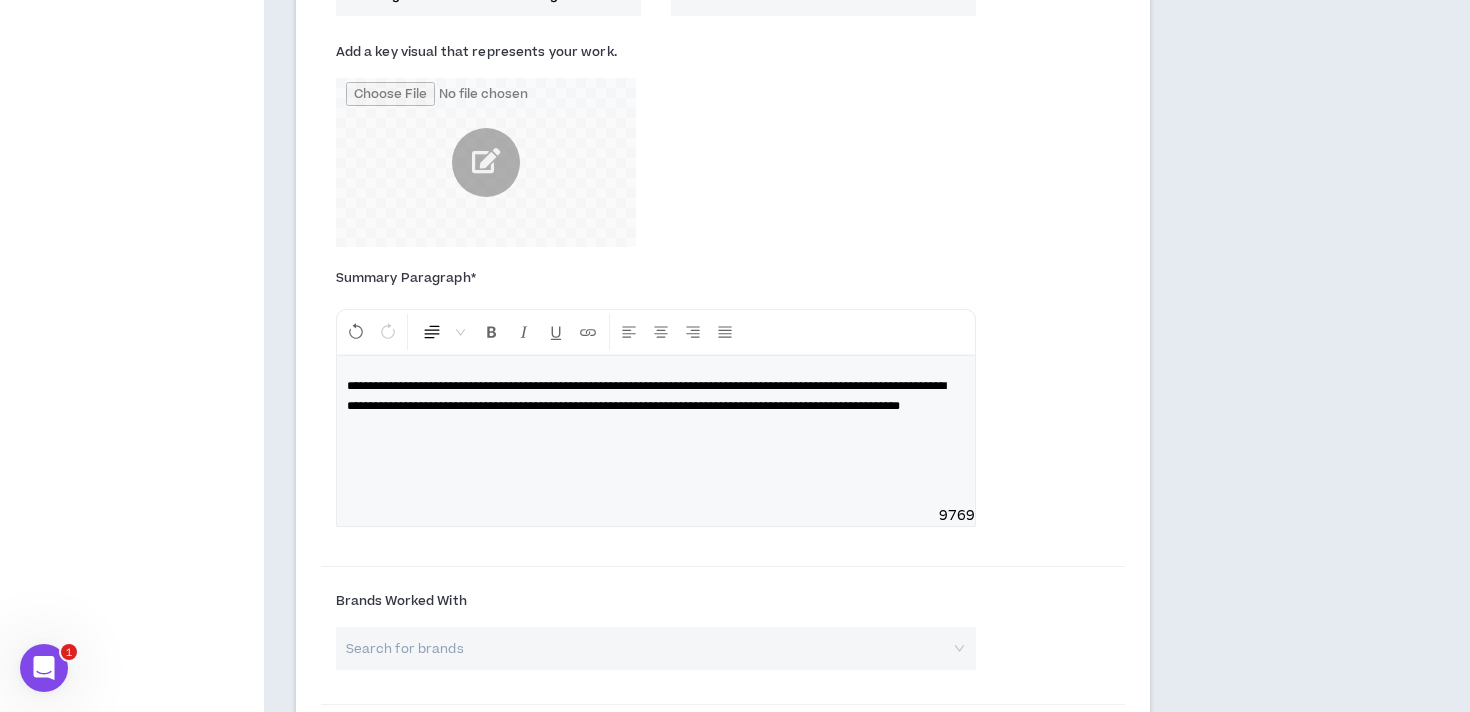 click on "**********" at bounding box center [646, 396] 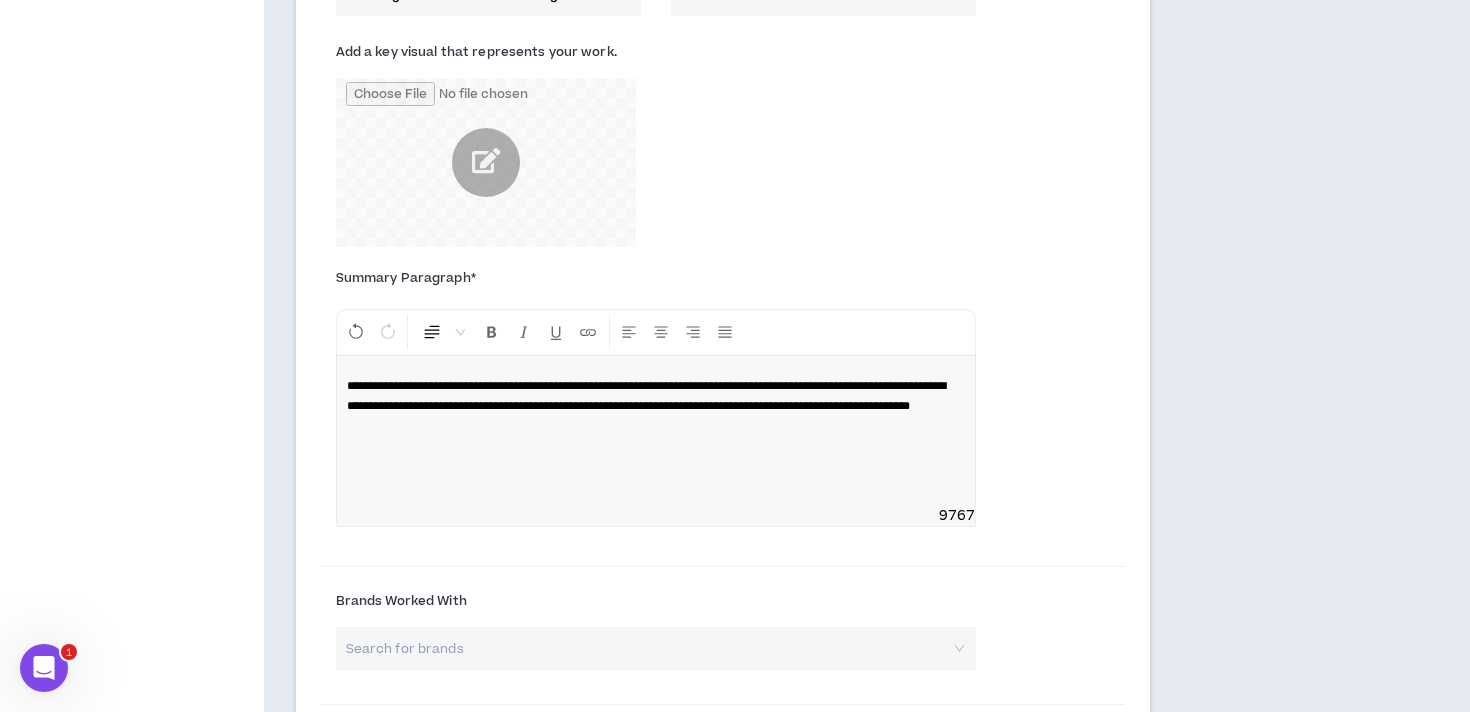 click on "**********" at bounding box center [646, 396] 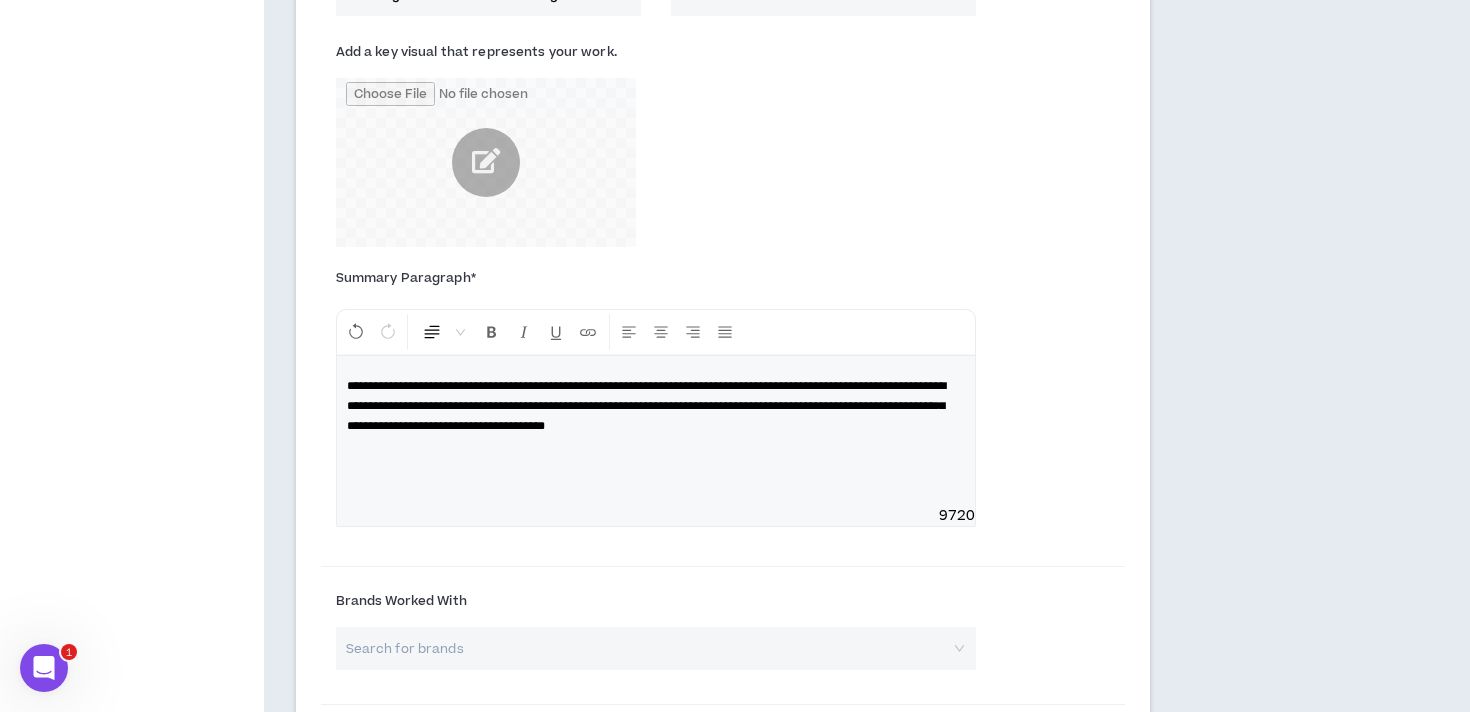click on "**********" at bounding box center (646, 406) 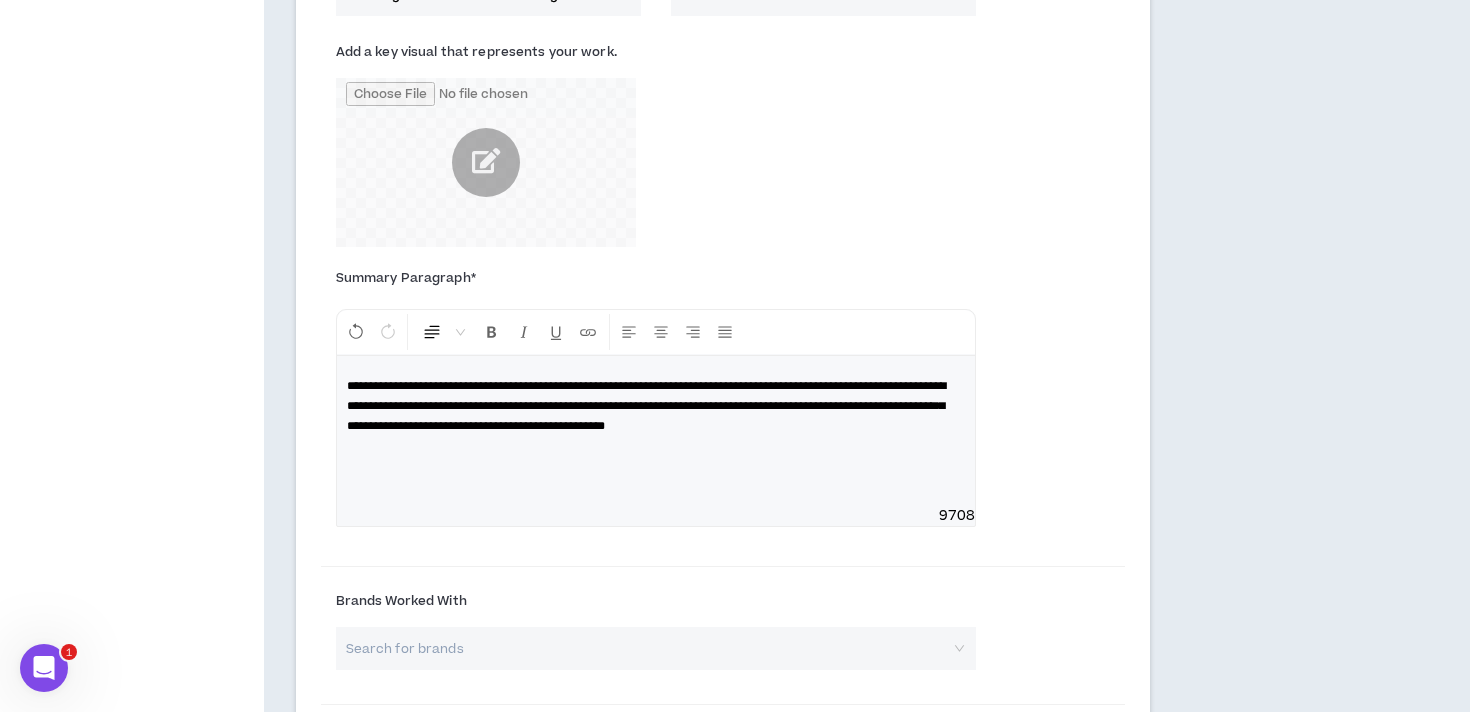 click on "**********" at bounding box center (646, 406) 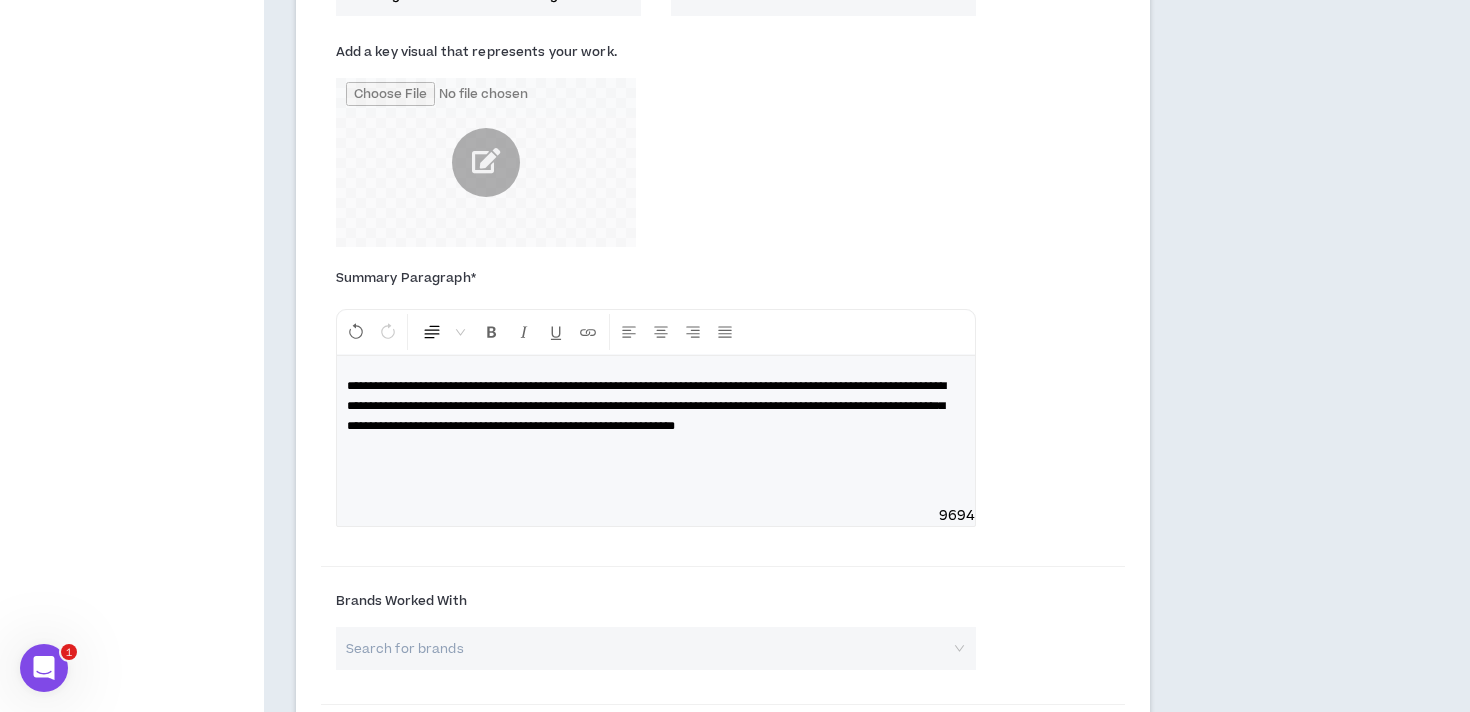 click on "**********" at bounding box center [656, 406] 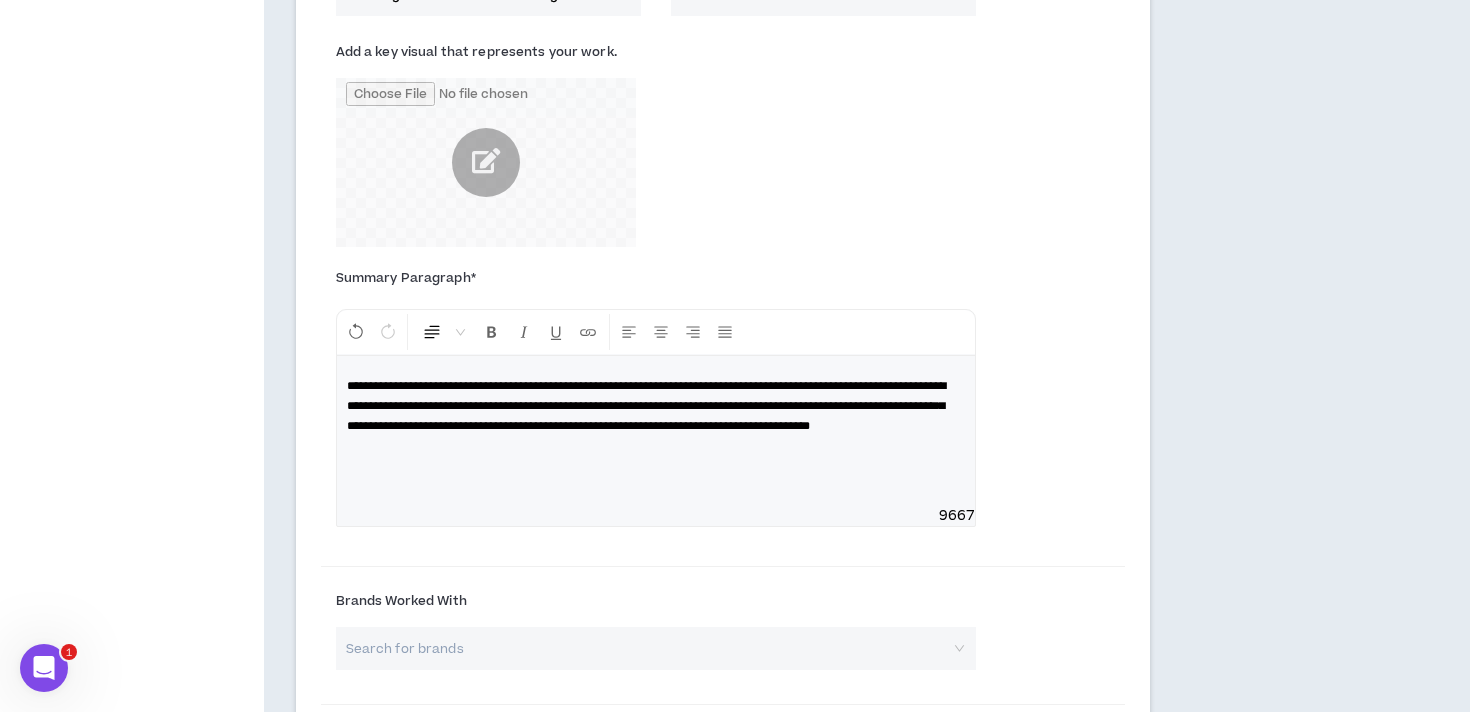 click on "**********" at bounding box center (646, 406) 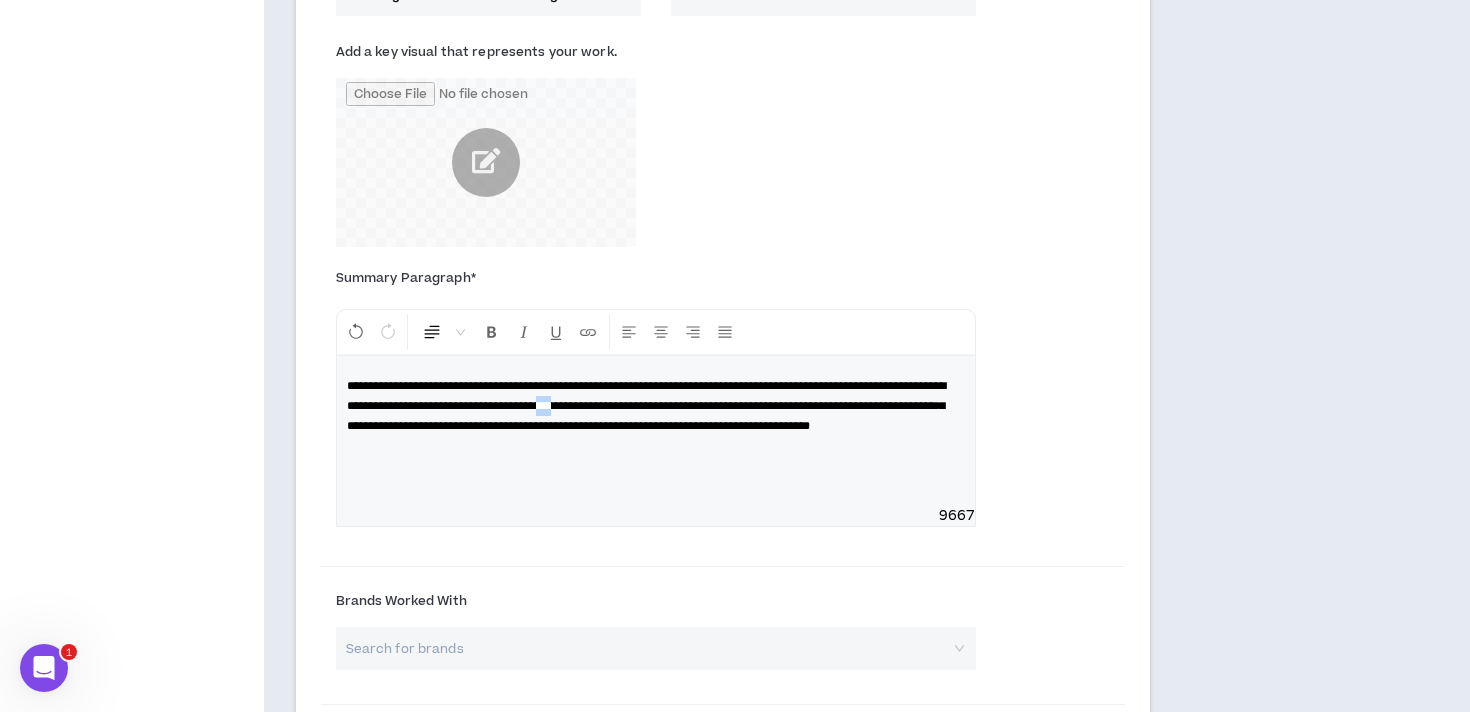 click on "**********" at bounding box center [646, 406] 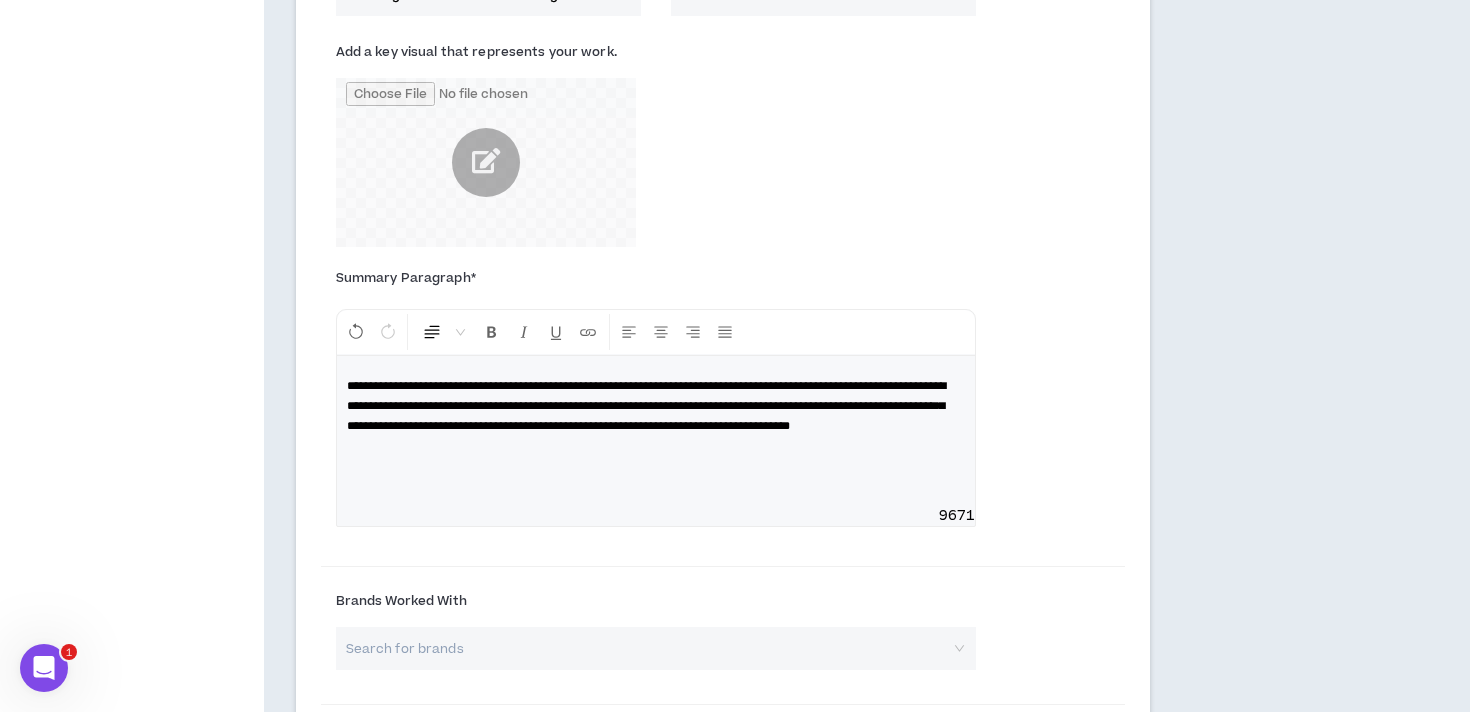 click on "**********" at bounding box center (656, 406) 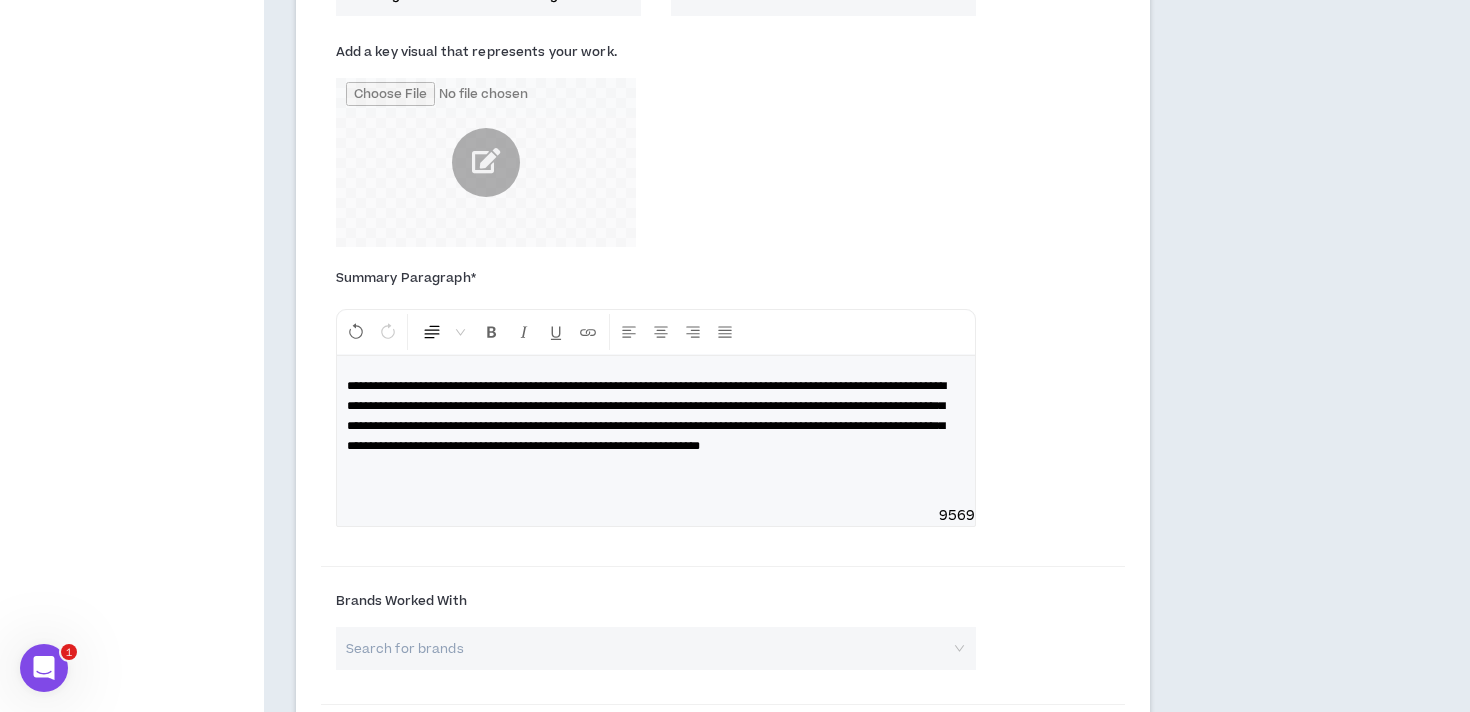 click on "**********" at bounding box center [646, 416] 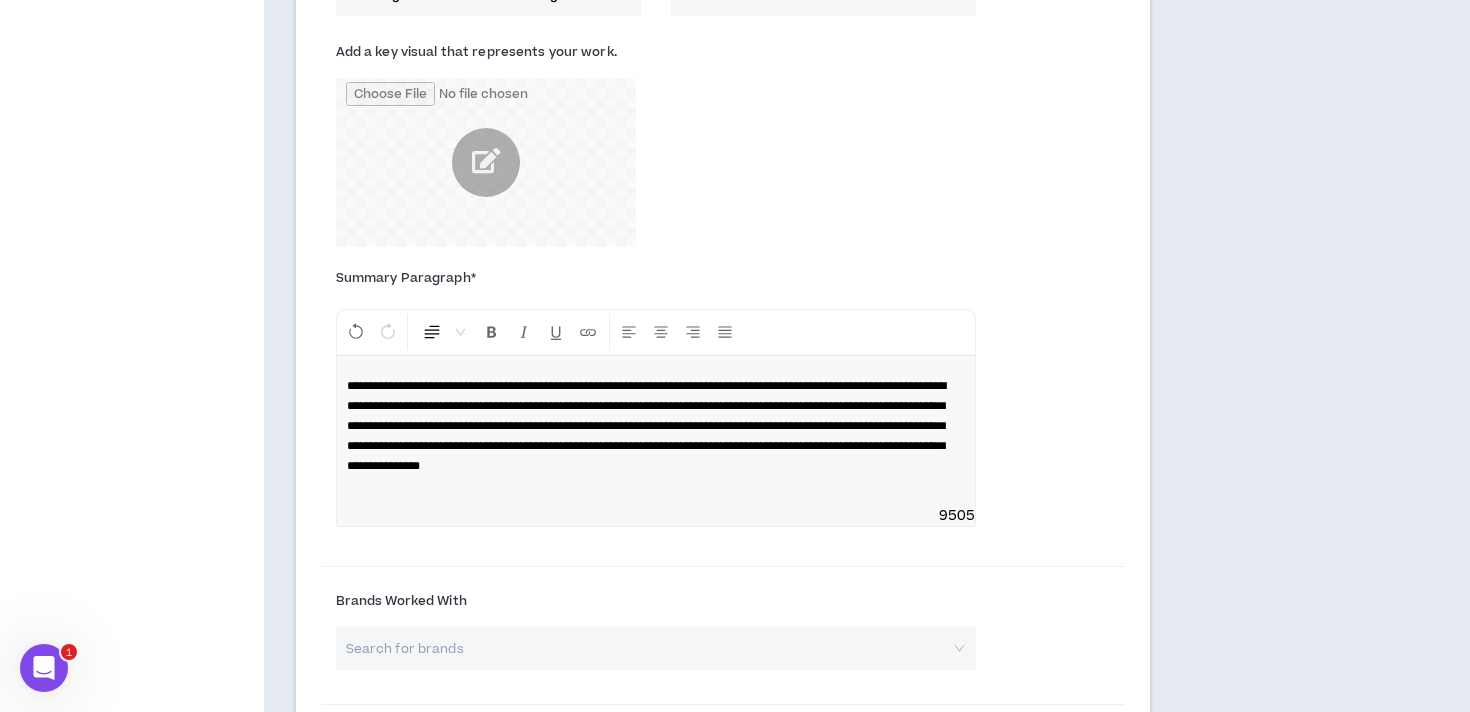 click on "**********" at bounding box center [656, 426] 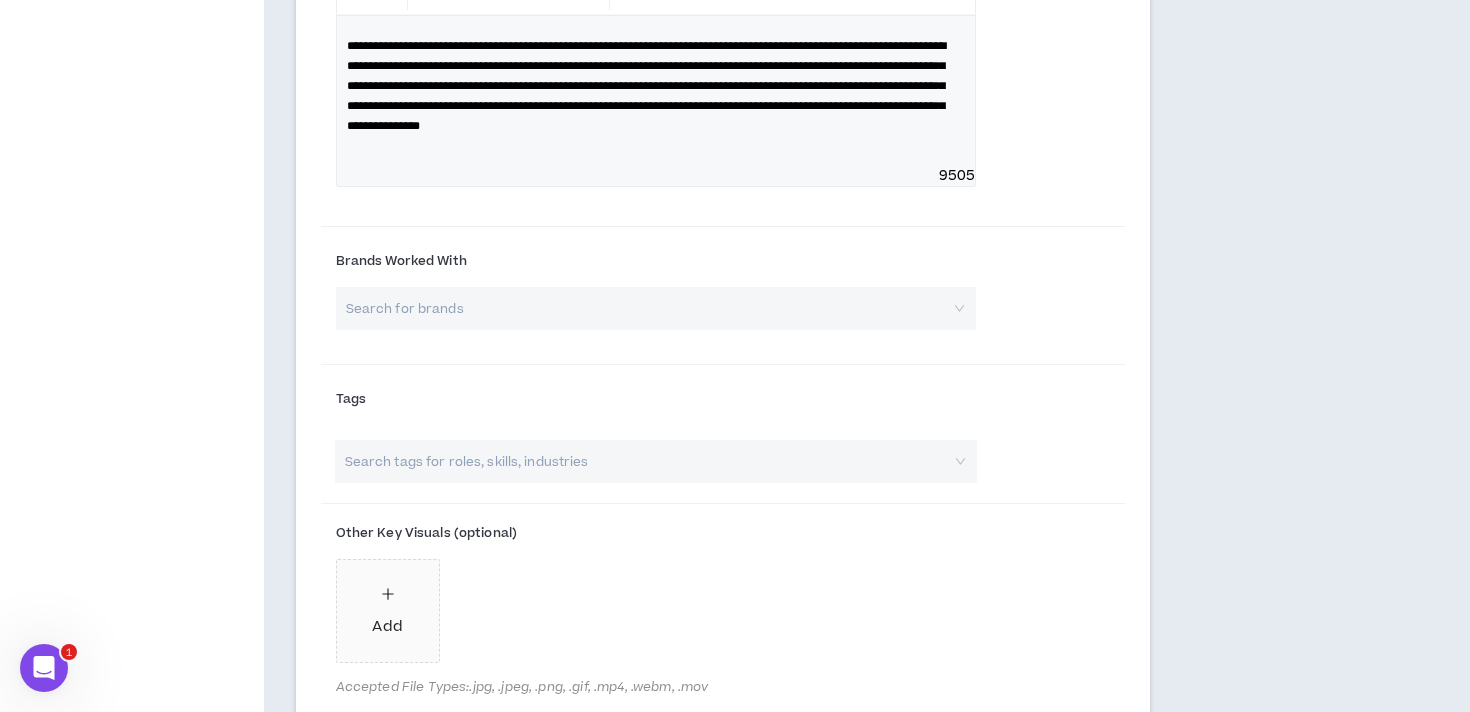 scroll, scrollTop: 2815, scrollLeft: 0, axis: vertical 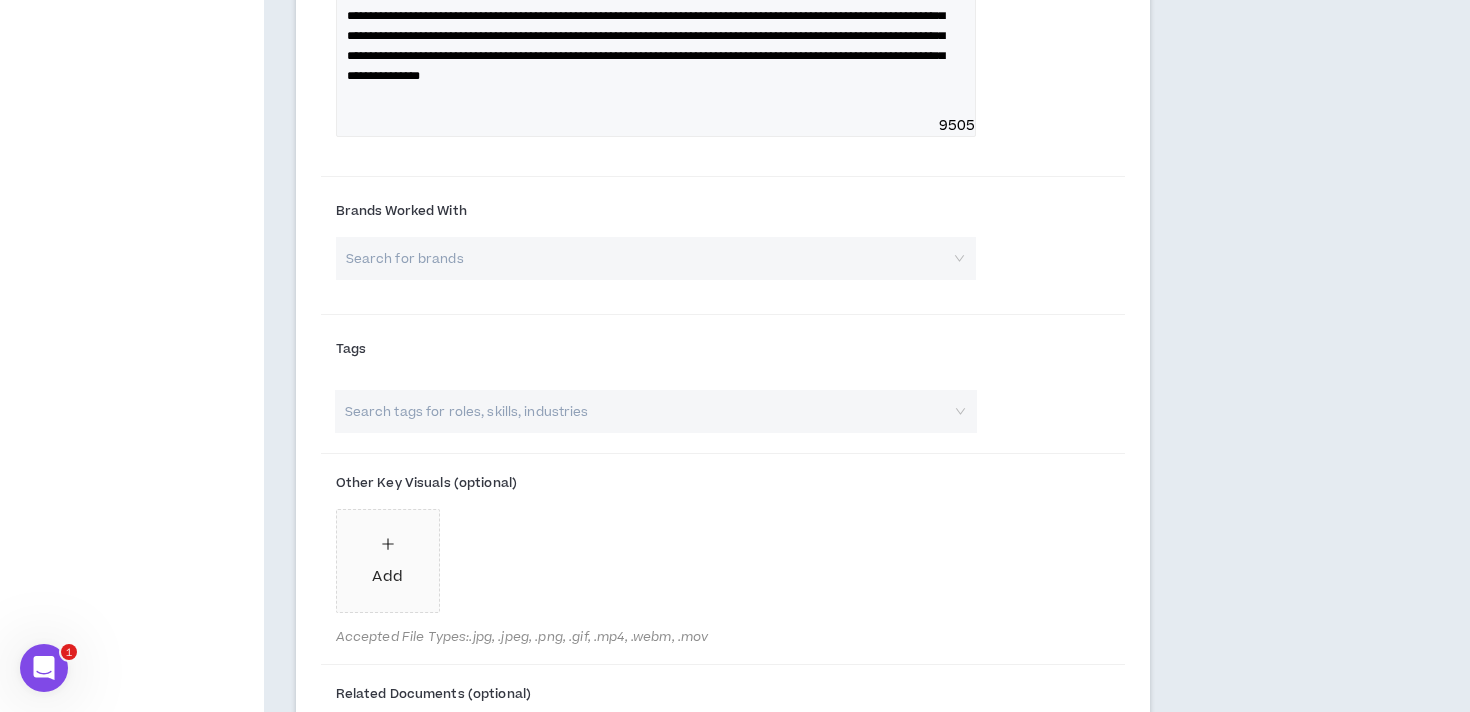 click at bounding box center (646, 411) 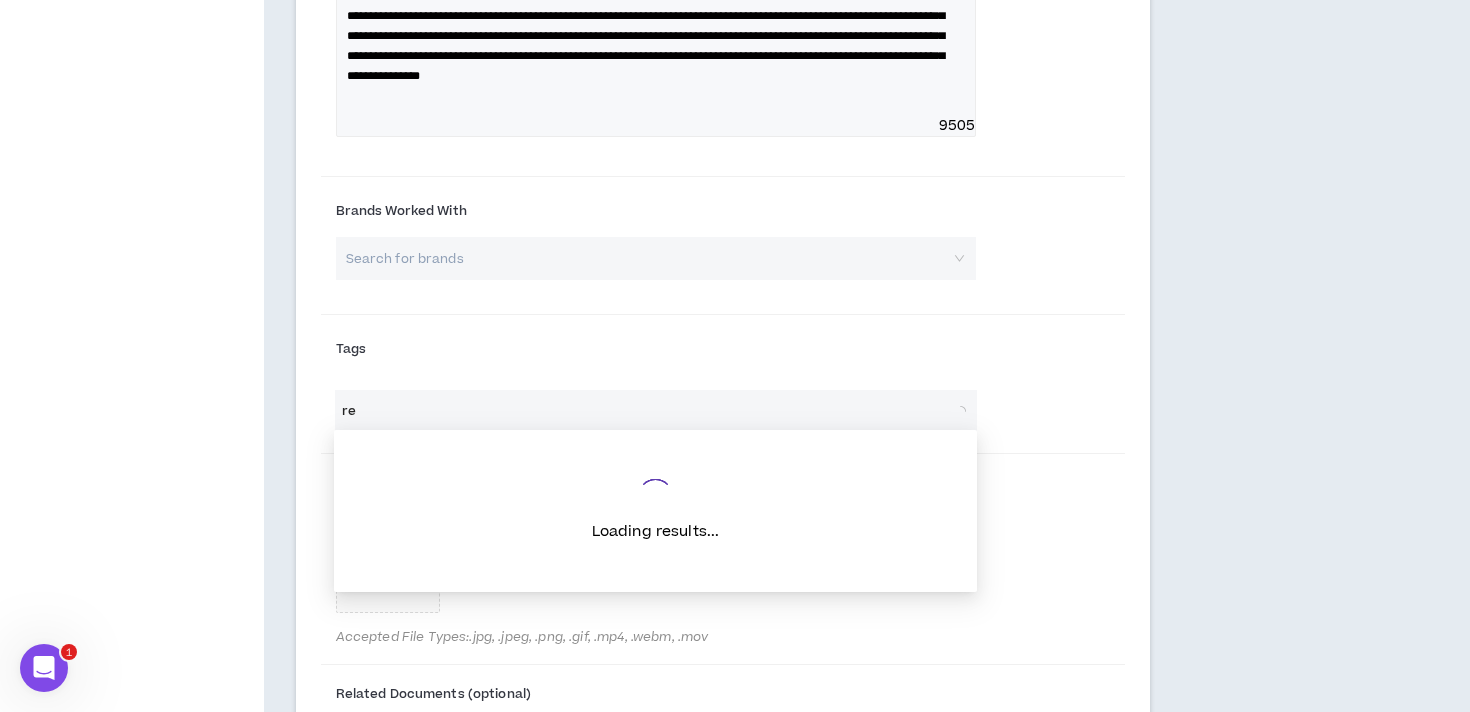 type on "r" 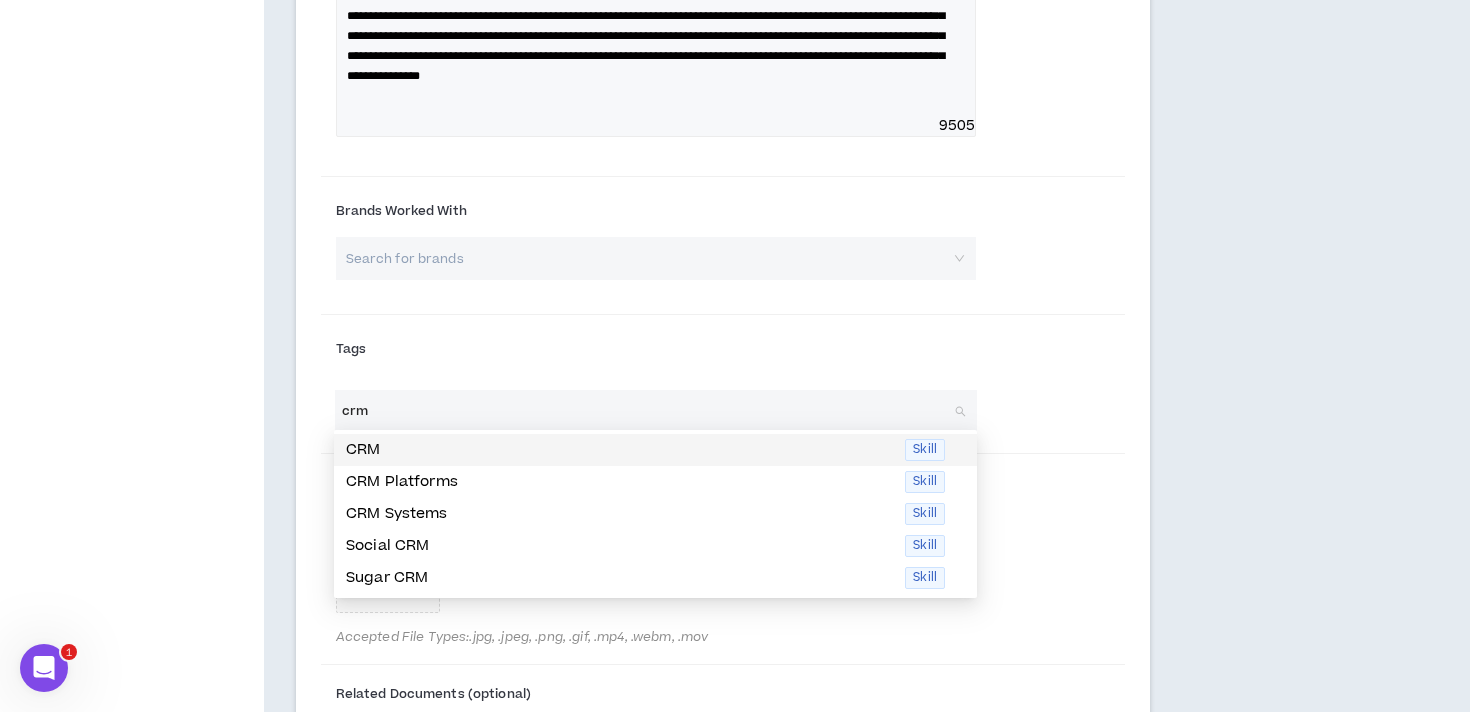 click on "CRM" at bounding box center (619, 450) 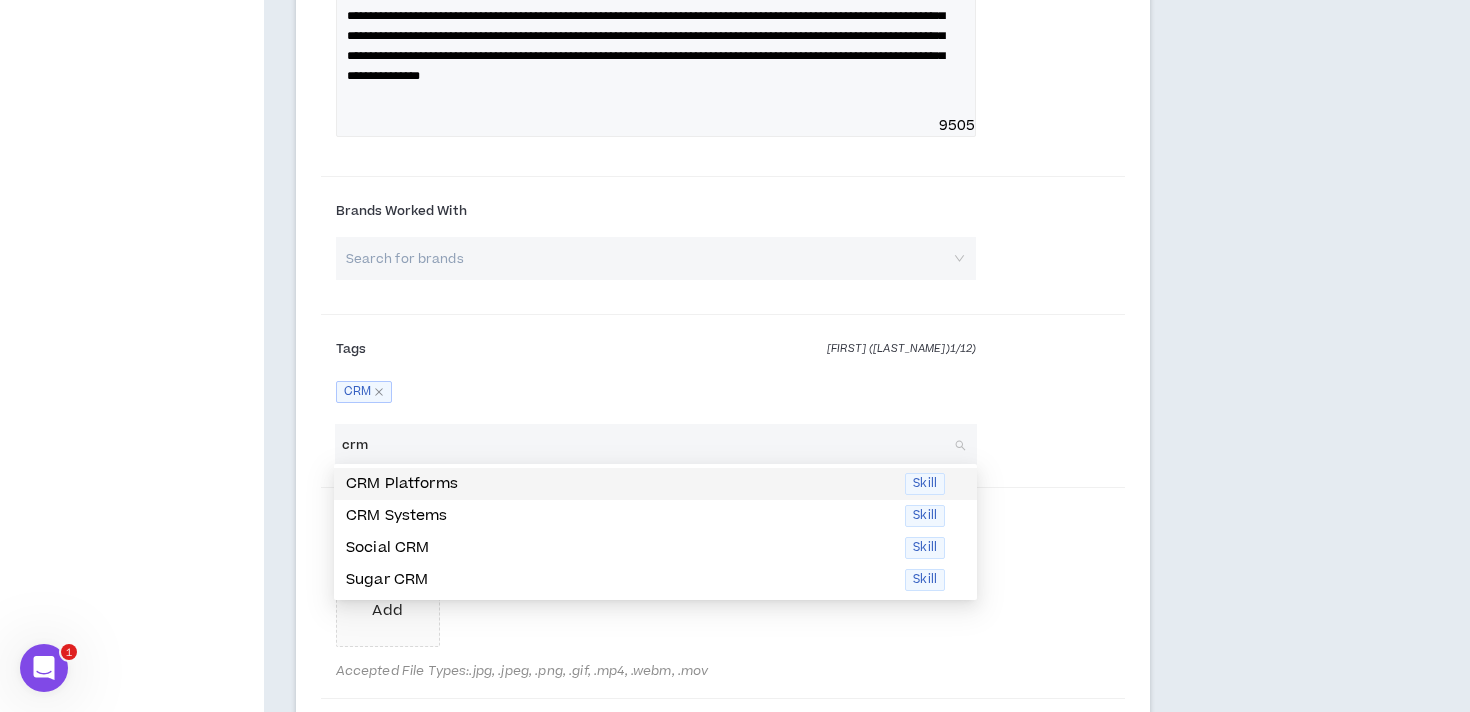 click on "crm" at bounding box center [646, 445] 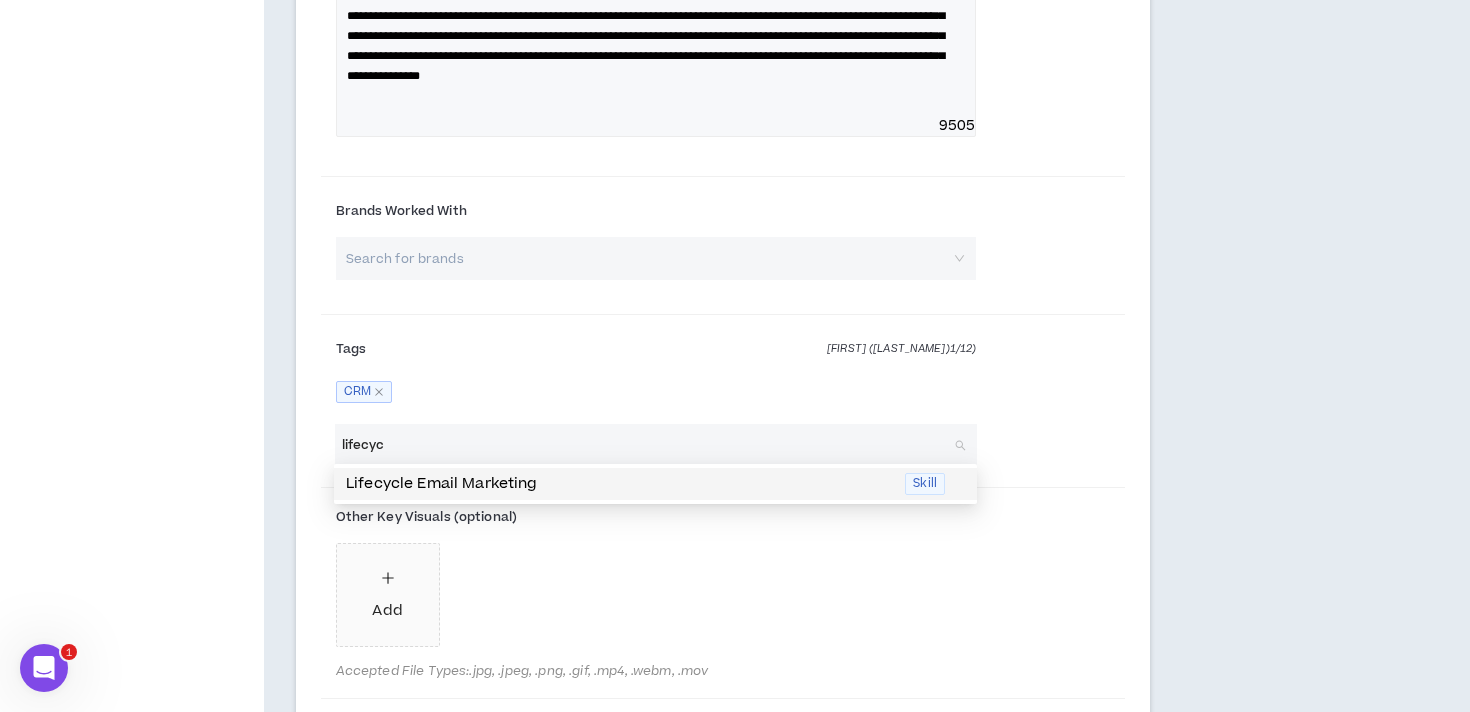 click on "Lifecycle Email Marketing" at bounding box center [619, 484] 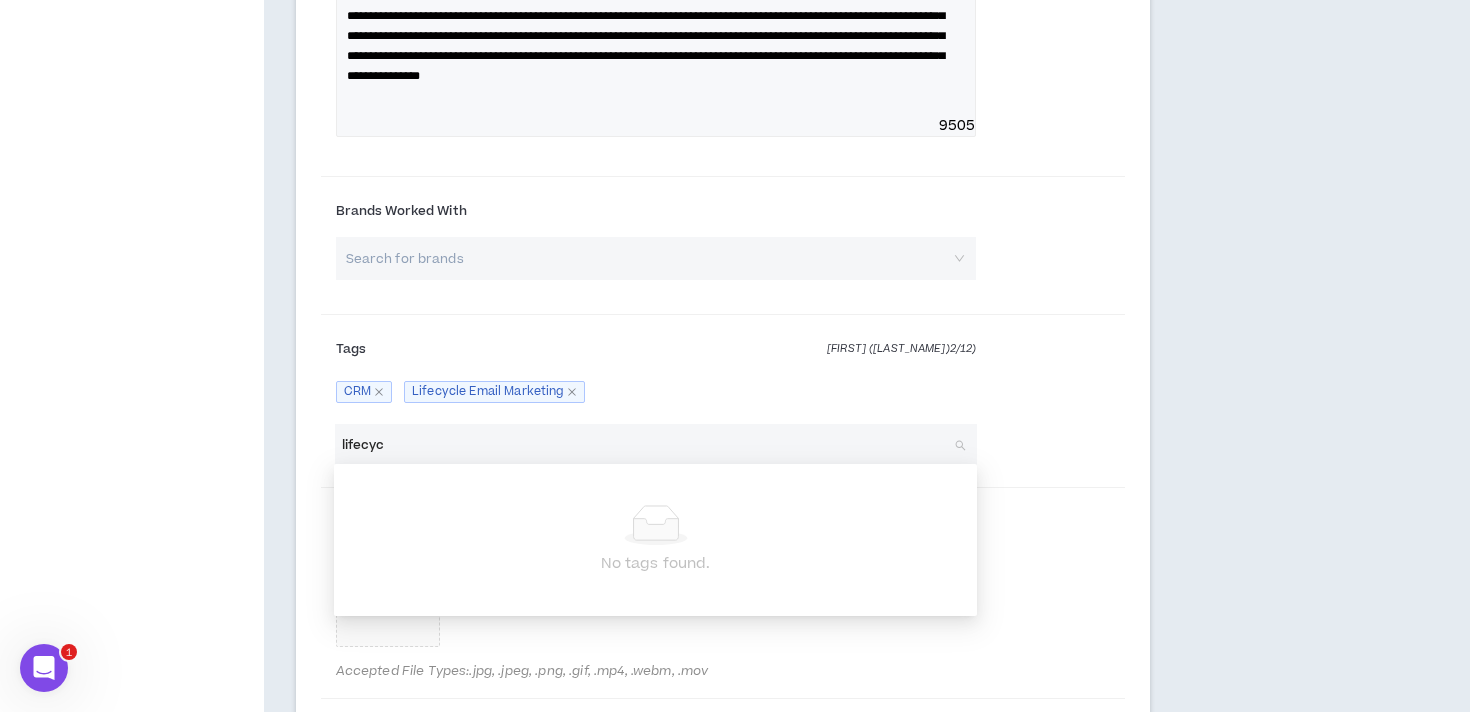 click on "lifecyc" at bounding box center (646, 445) 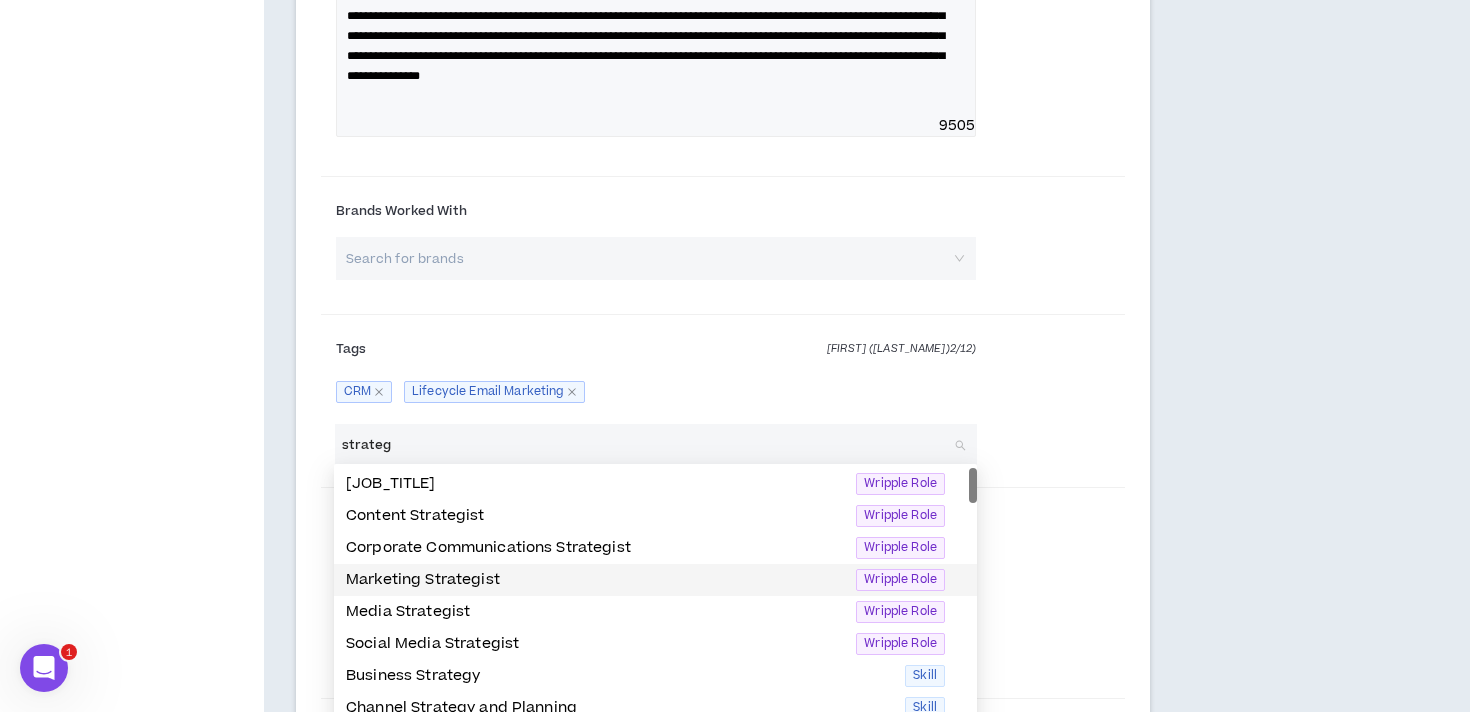 click on "Marketing Strategist" at bounding box center [595, 580] 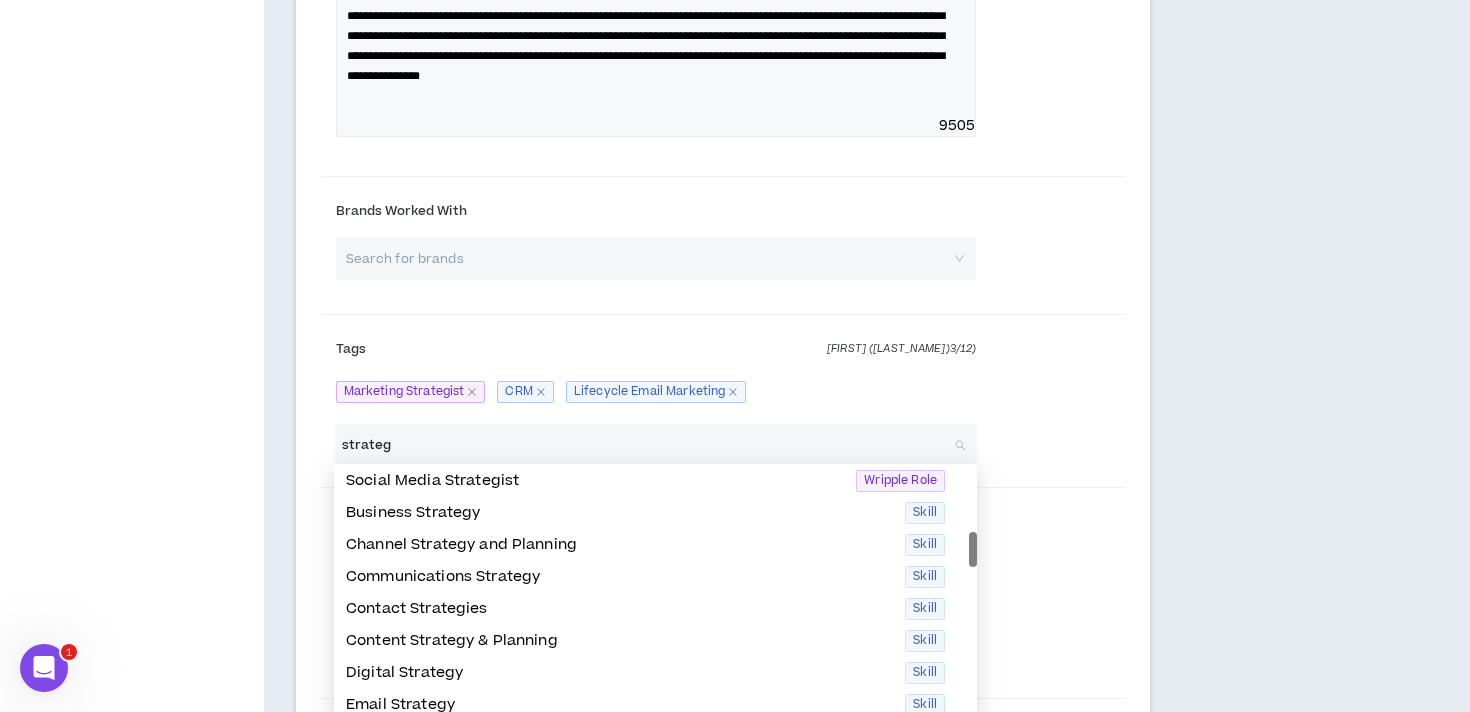 scroll, scrollTop: 135, scrollLeft: 0, axis: vertical 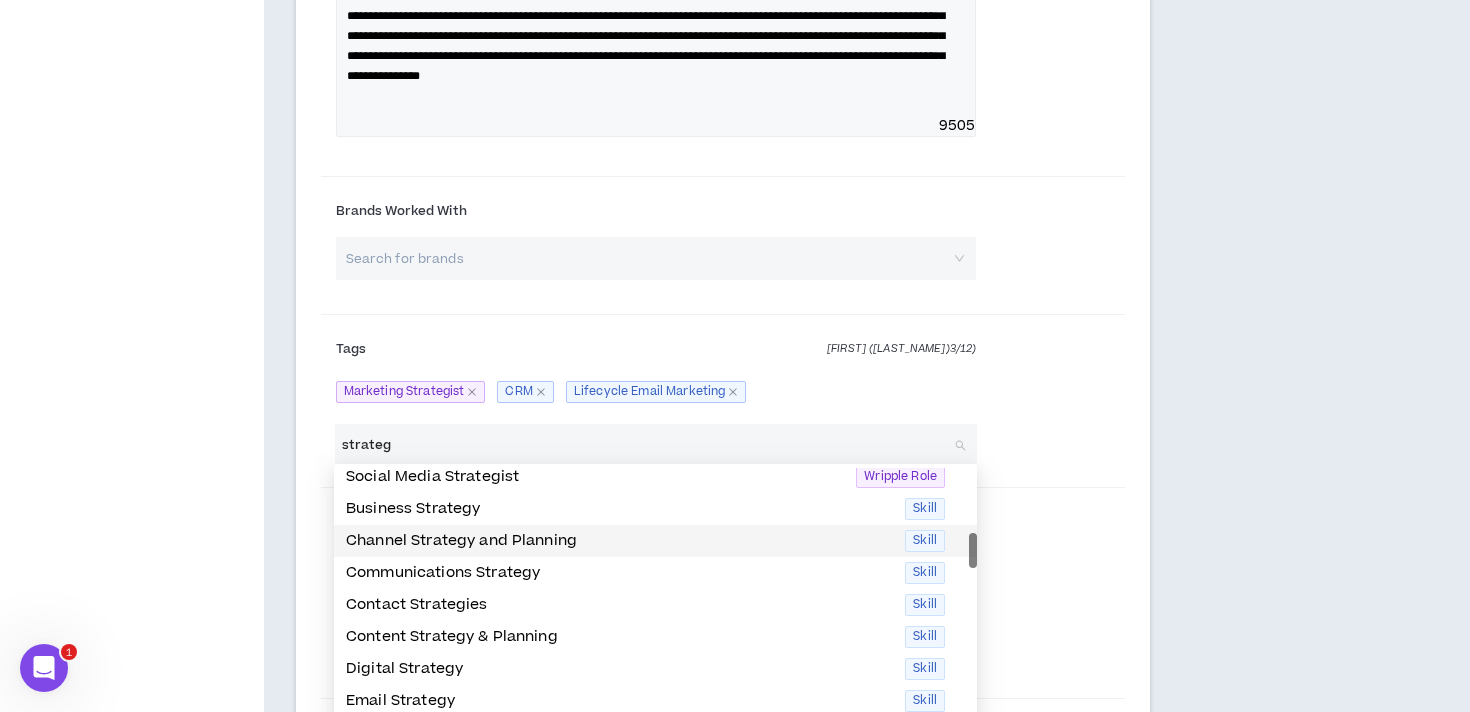 click on "Channel Strategy and Planning" at bounding box center (619, 541) 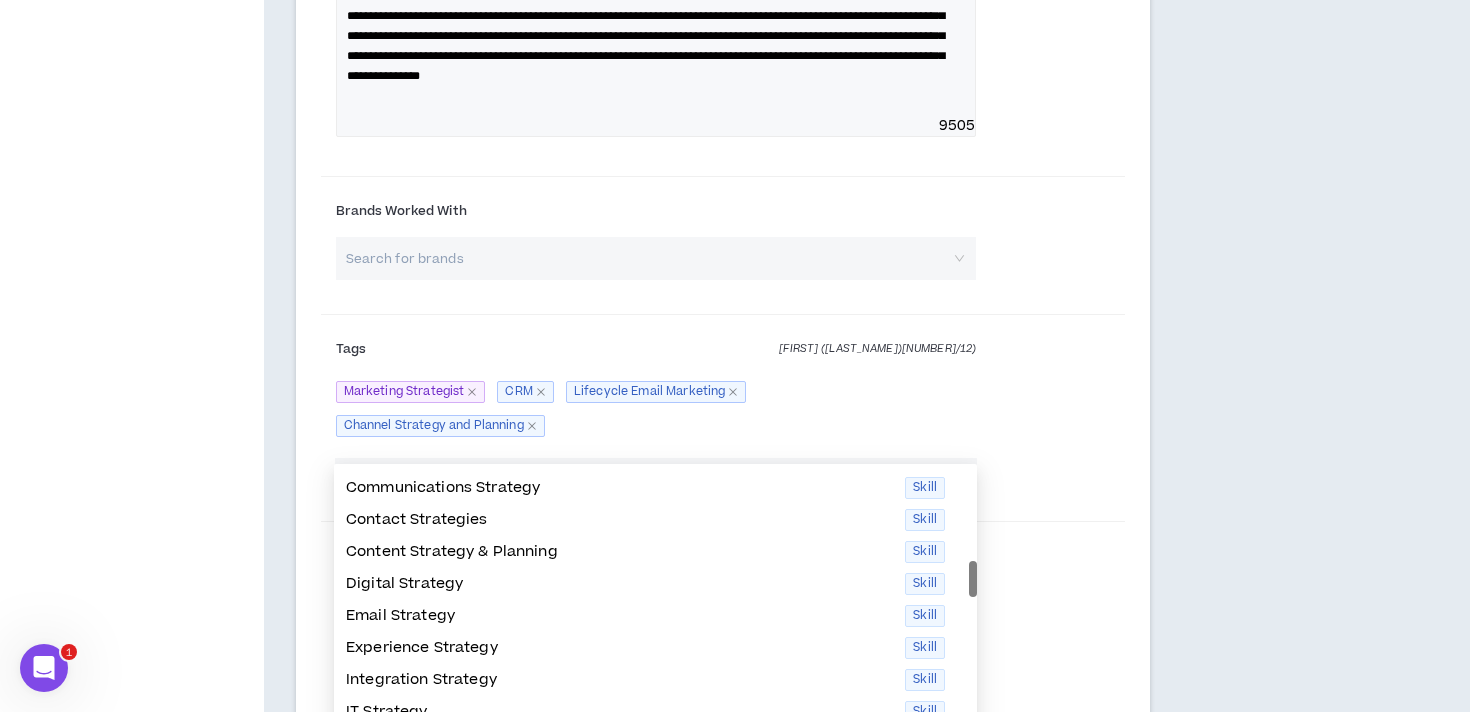 scroll, scrollTop: 195, scrollLeft: 0, axis: vertical 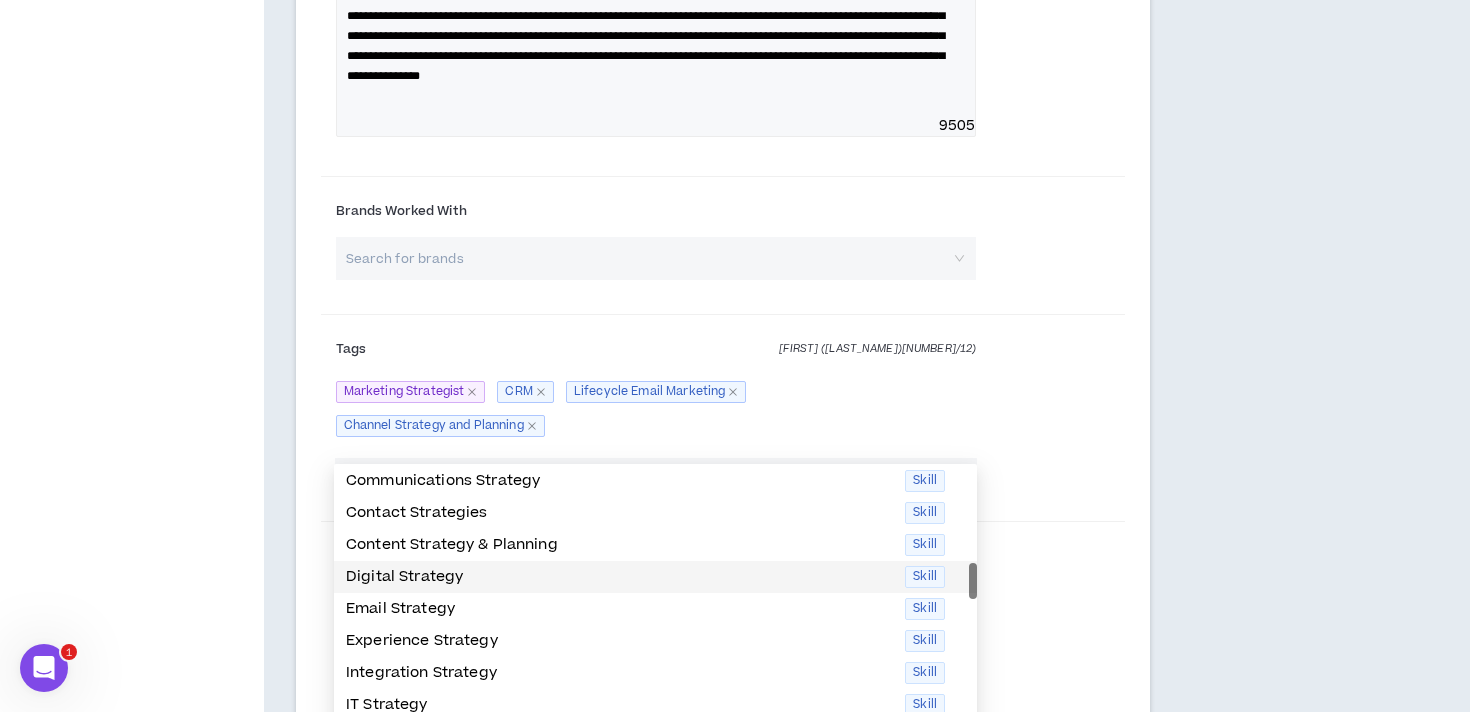 click on "Digital Strategy" at bounding box center [619, 577] 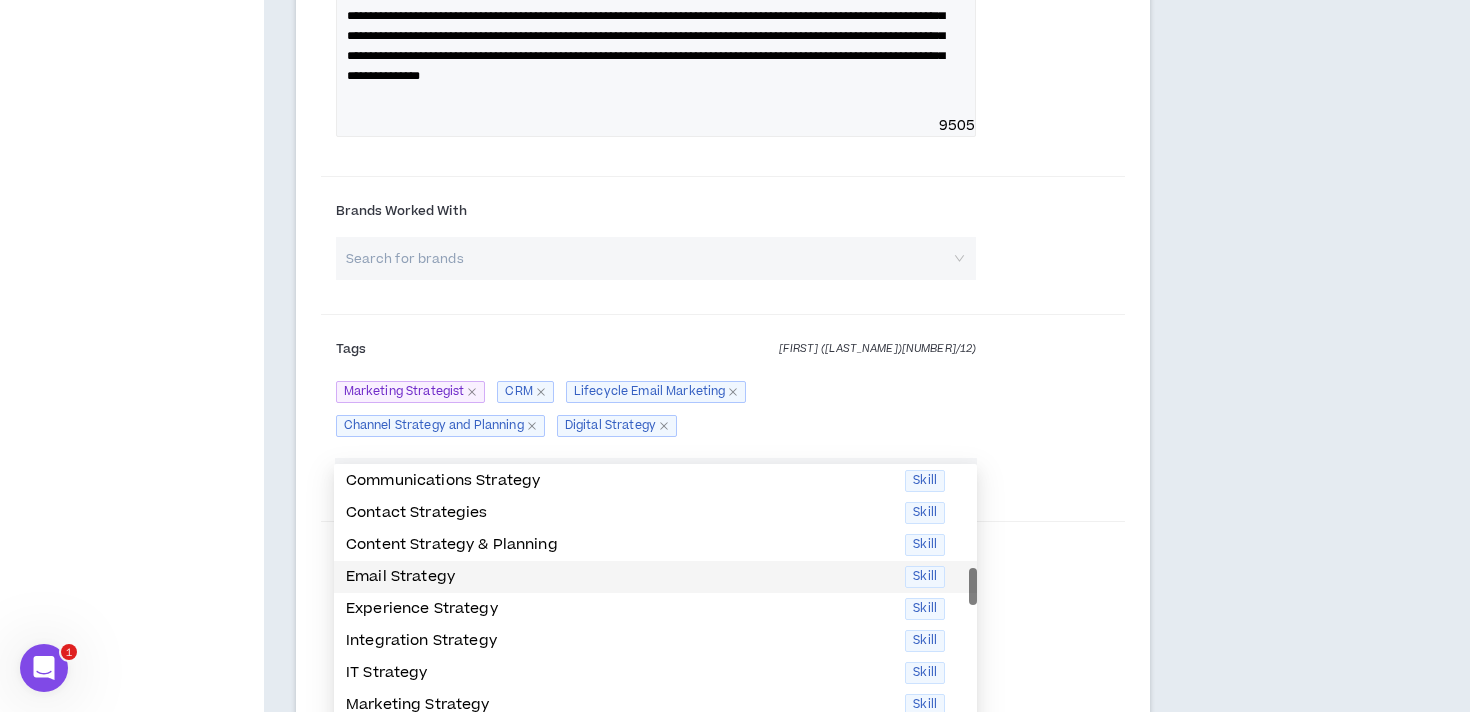 click on "Email Strategy" at bounding box center [619, 577] 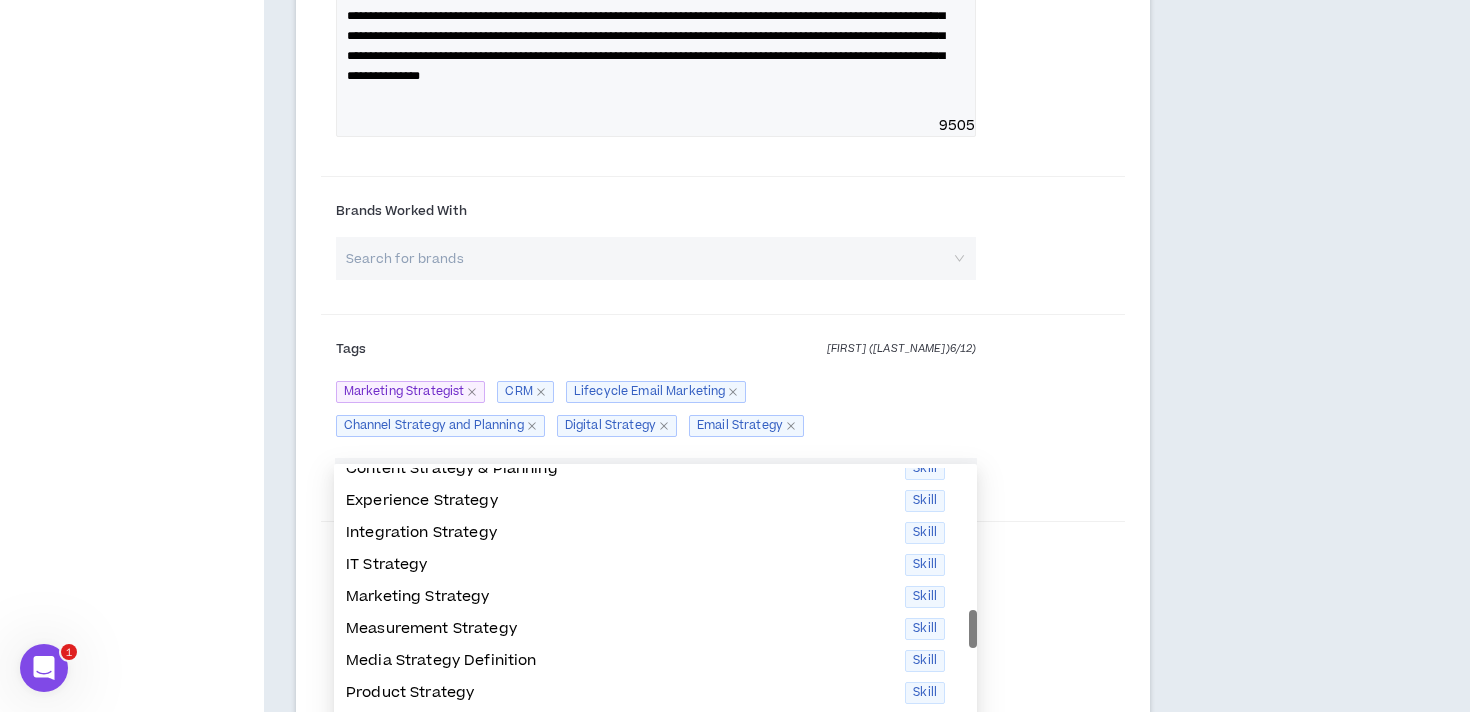 scroll, scrollTop: 272, scrollLeft: 0, axis: vertical 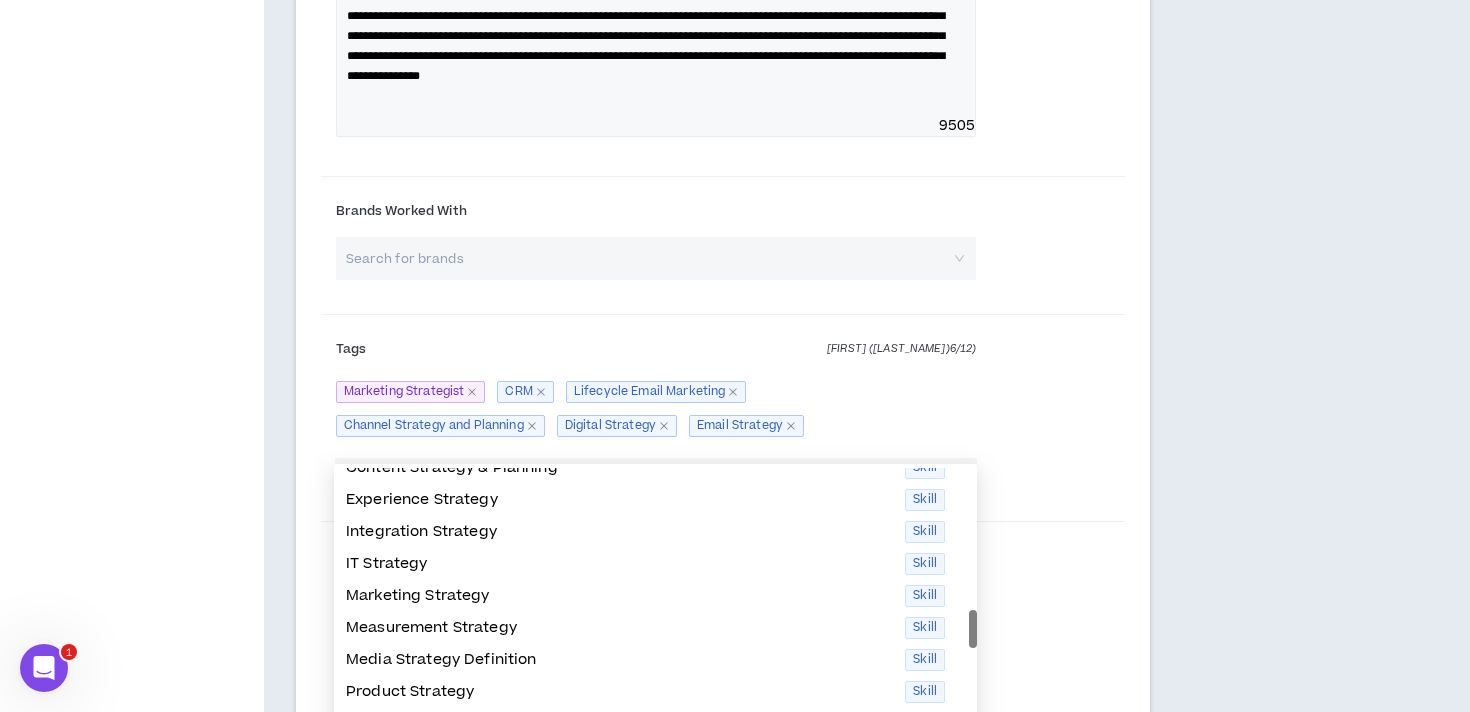 click on "Marketing Strategy" at bounding box center (619, 596) 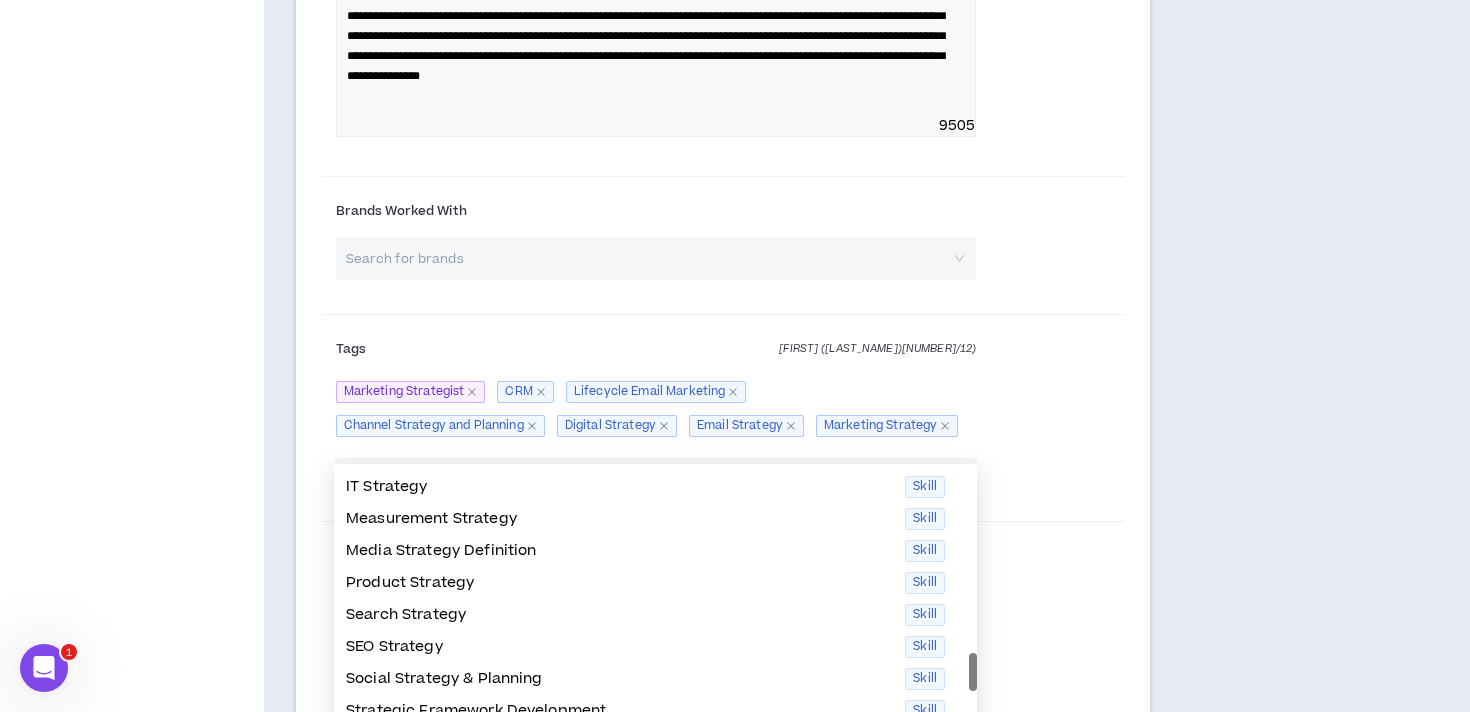 scroll, scrollTop: 355, scrollLeft: 0, axis: vertical 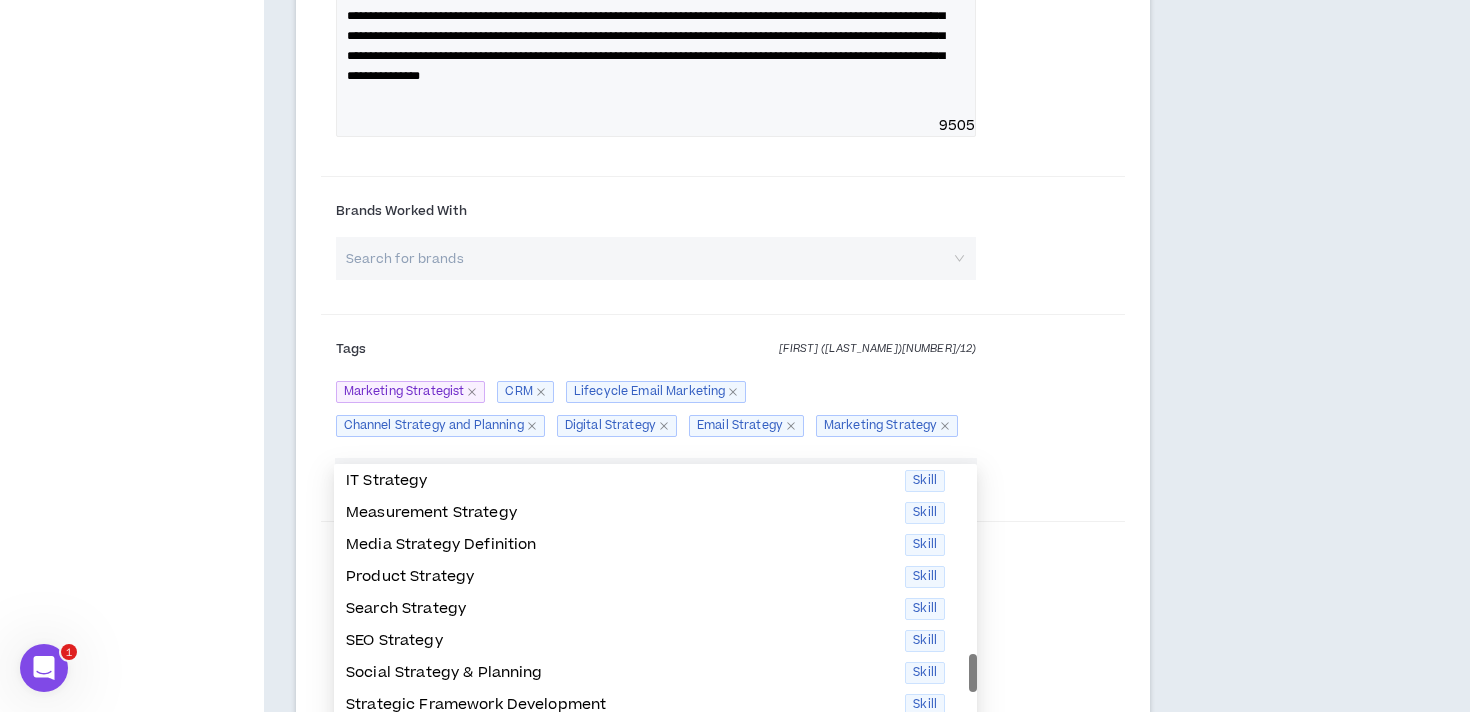 click on "Product Strategy" at bounding box center [619, 577] 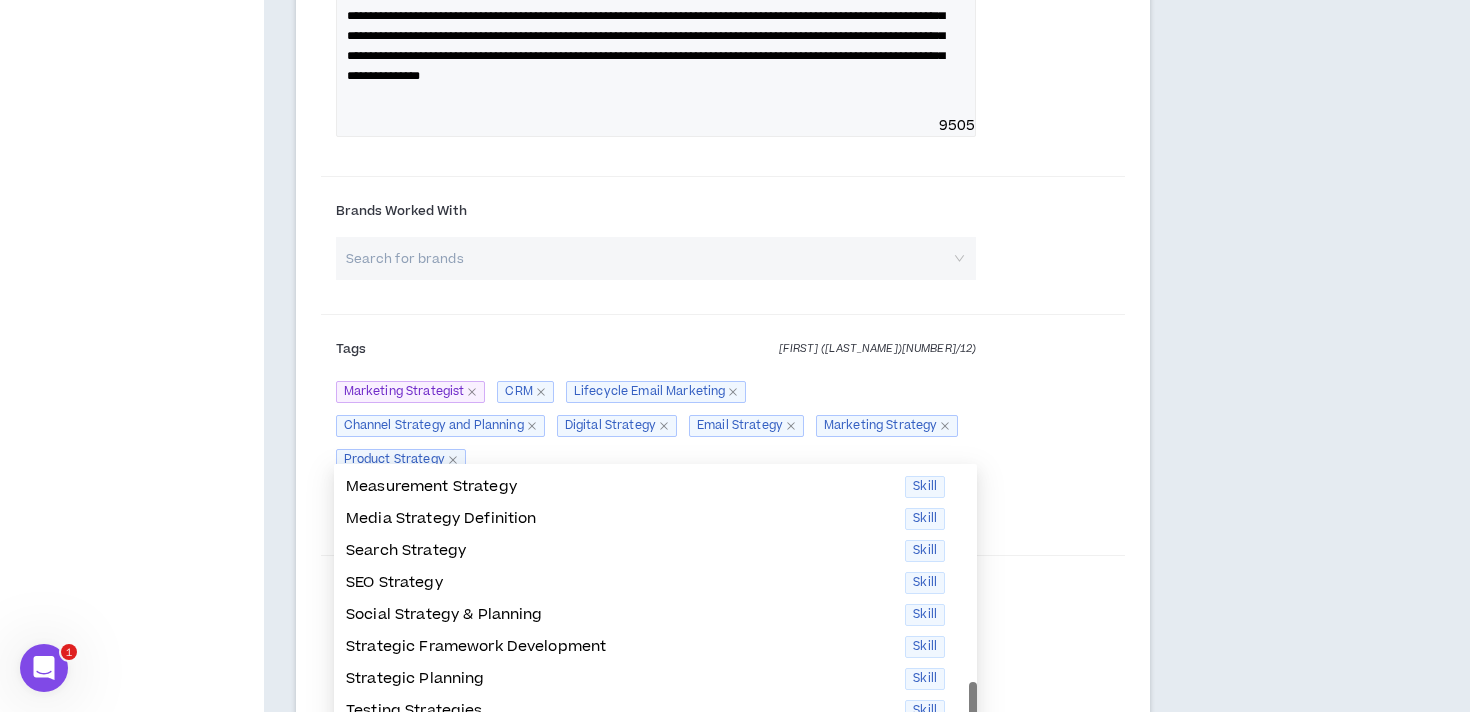 scroll, scrollTop: 384, scrollLeft: 0, axis: vertical 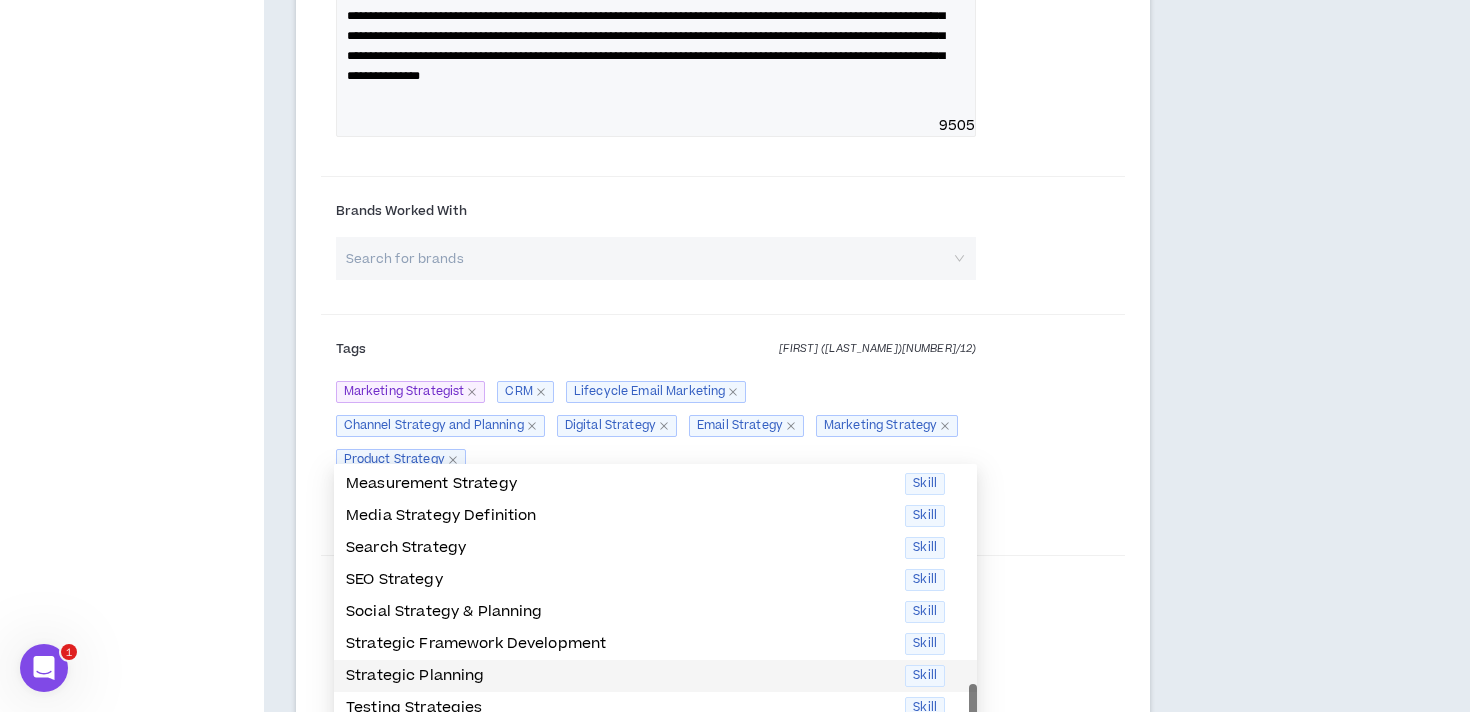 click on "Strategic Planning" at bounding box center (619, 676) 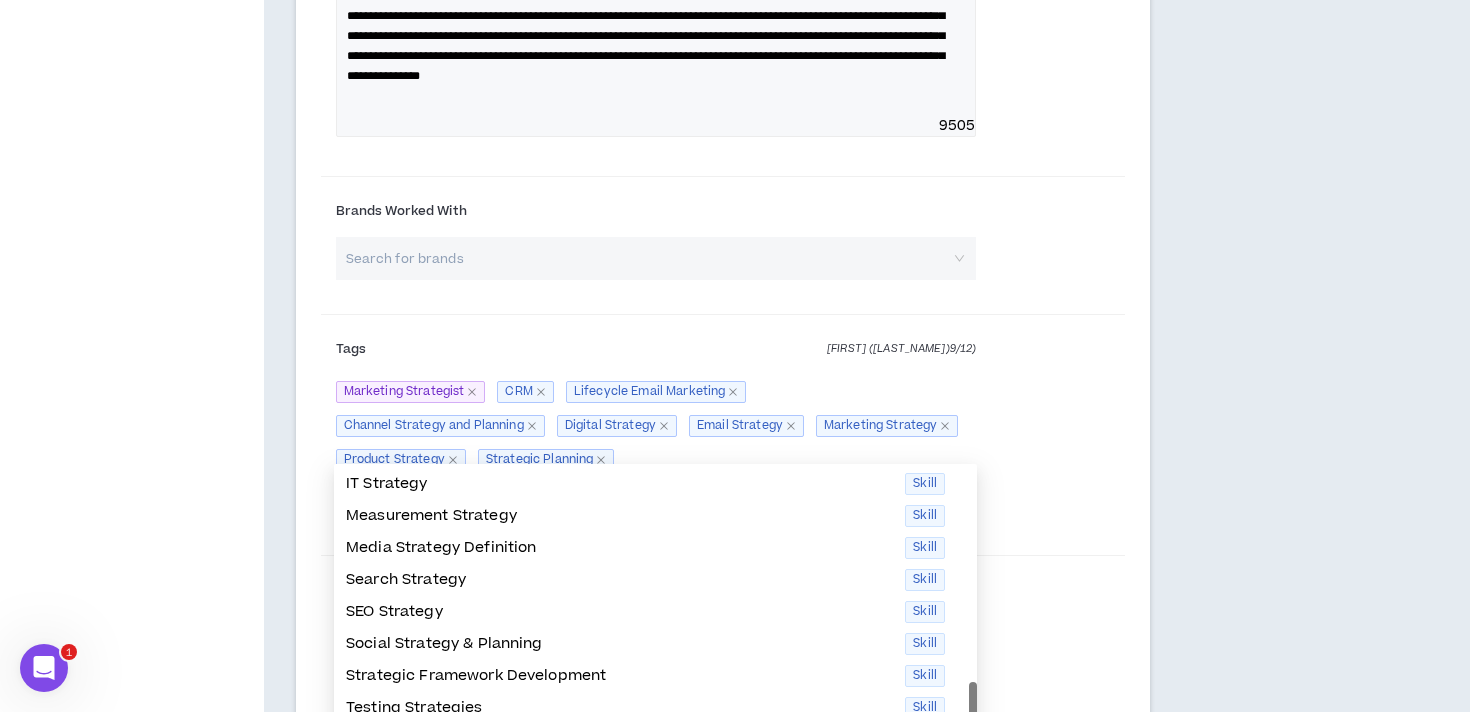 scroll, scrollTop: 352, scrollLeft: 0, axis: vertical 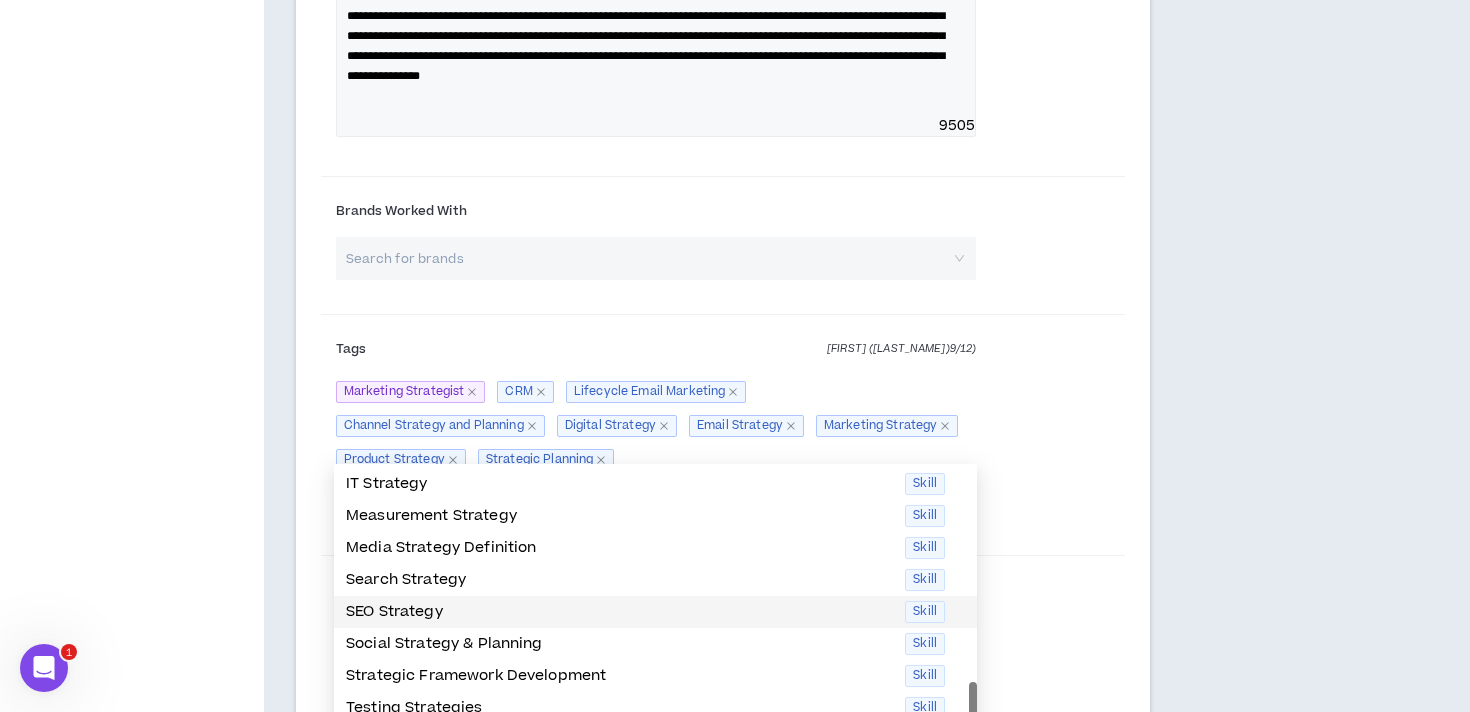 type on "strateg" 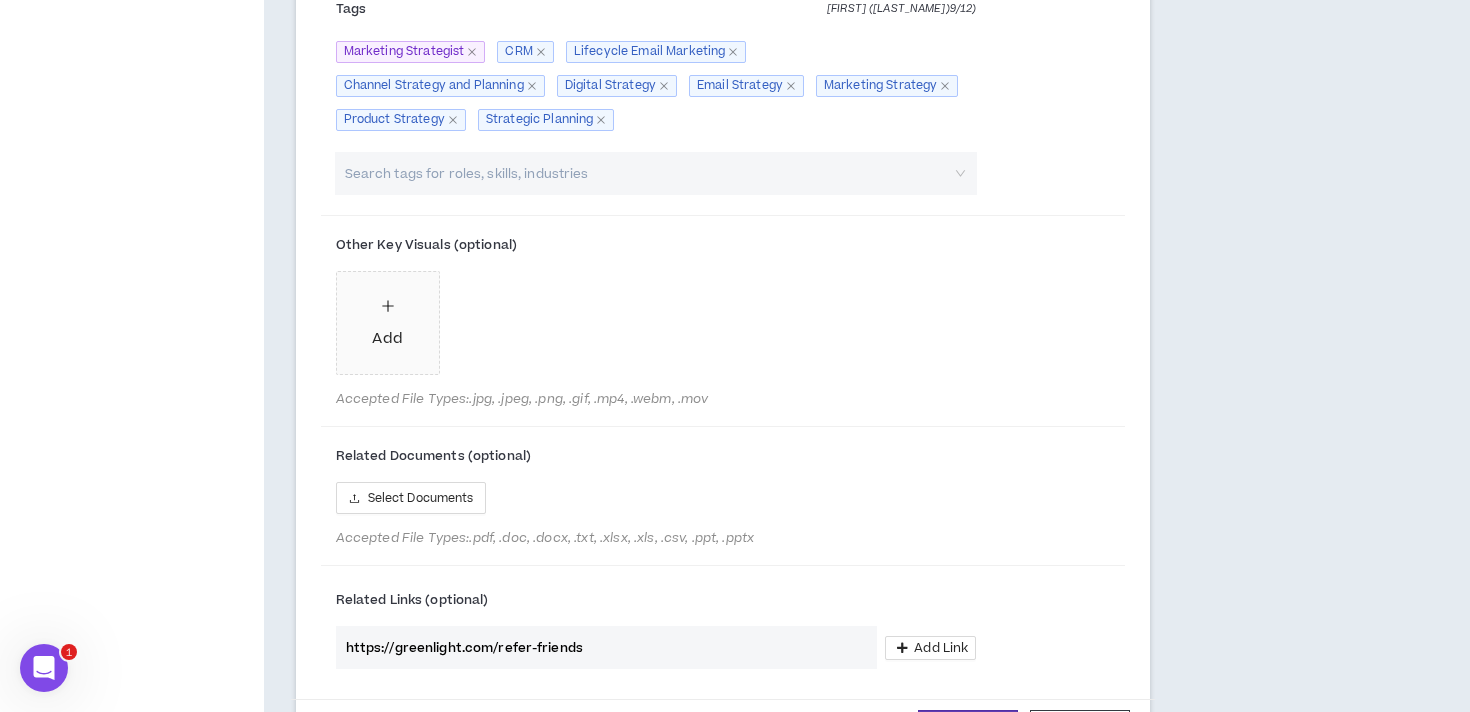 scroll, scrollTop: 3227, scrollLeft: 0, axis: vertical 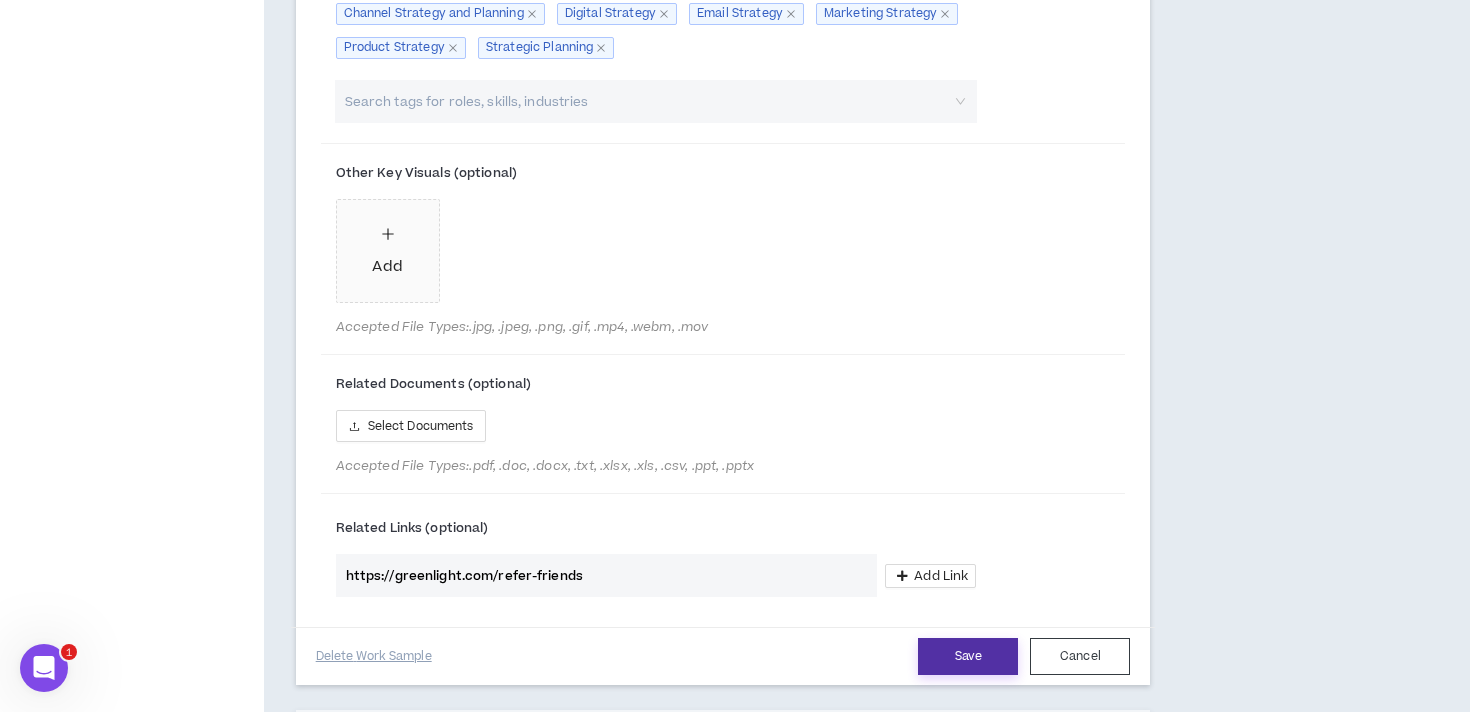 click on "Save" at bounding box center [968, 656] 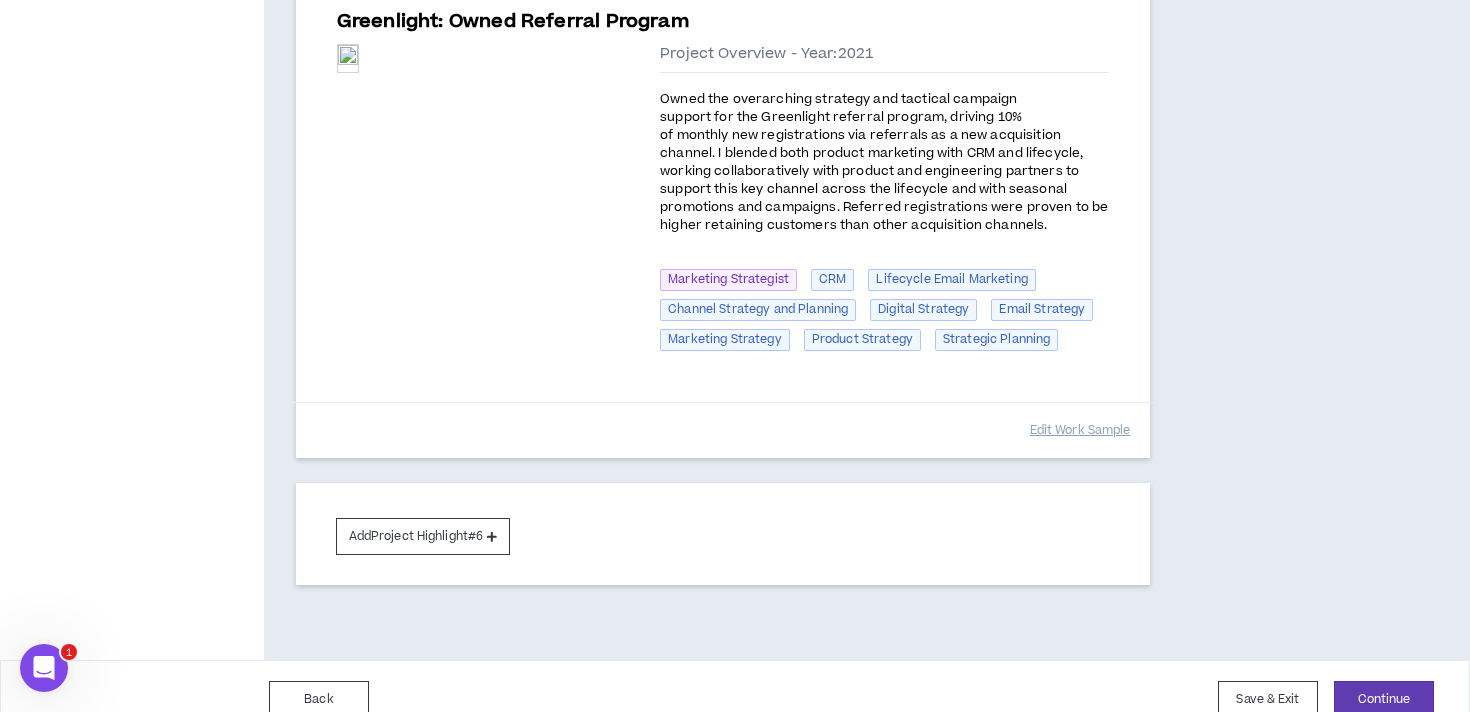 scroll, scrollTop: 2384, scrollLeft: 0, axis: vertical 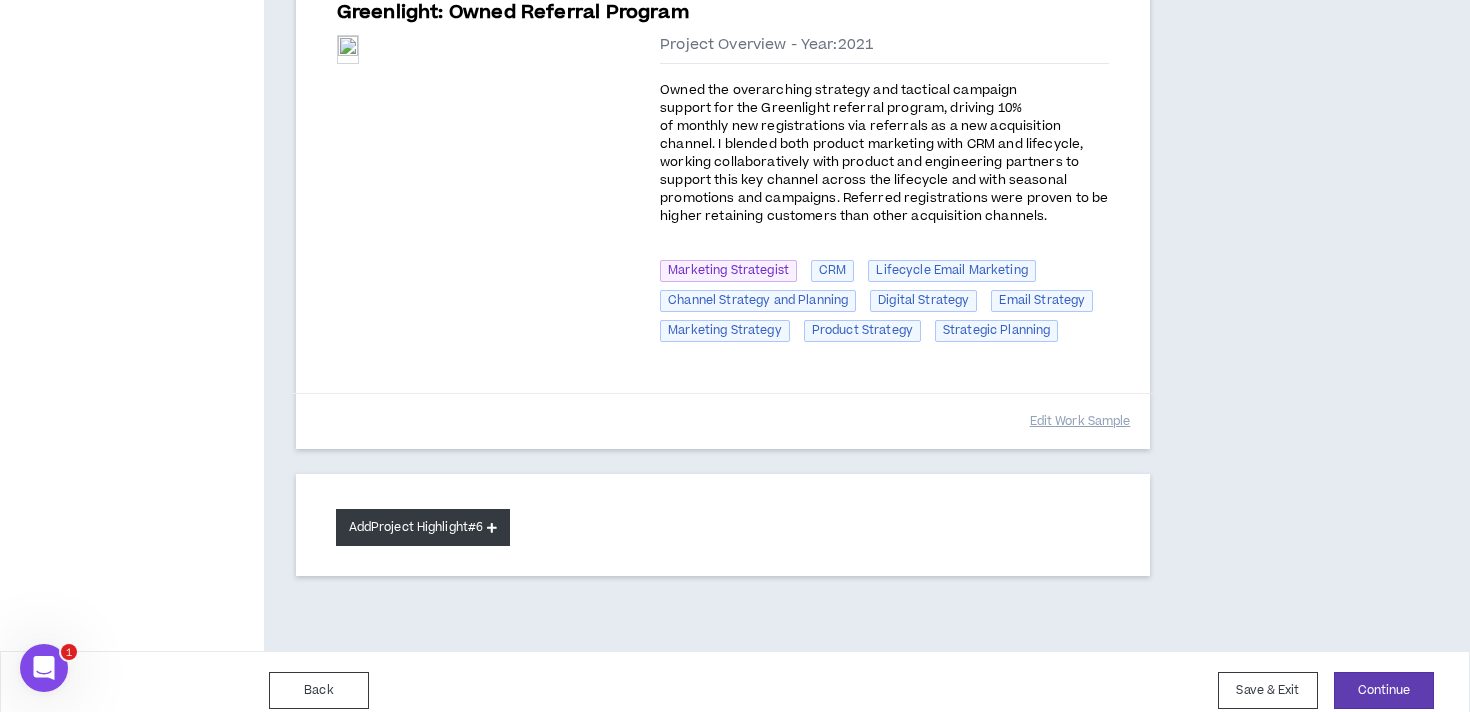 click on "Add  Project Highlight  #6" at bounding box center [423, 527] 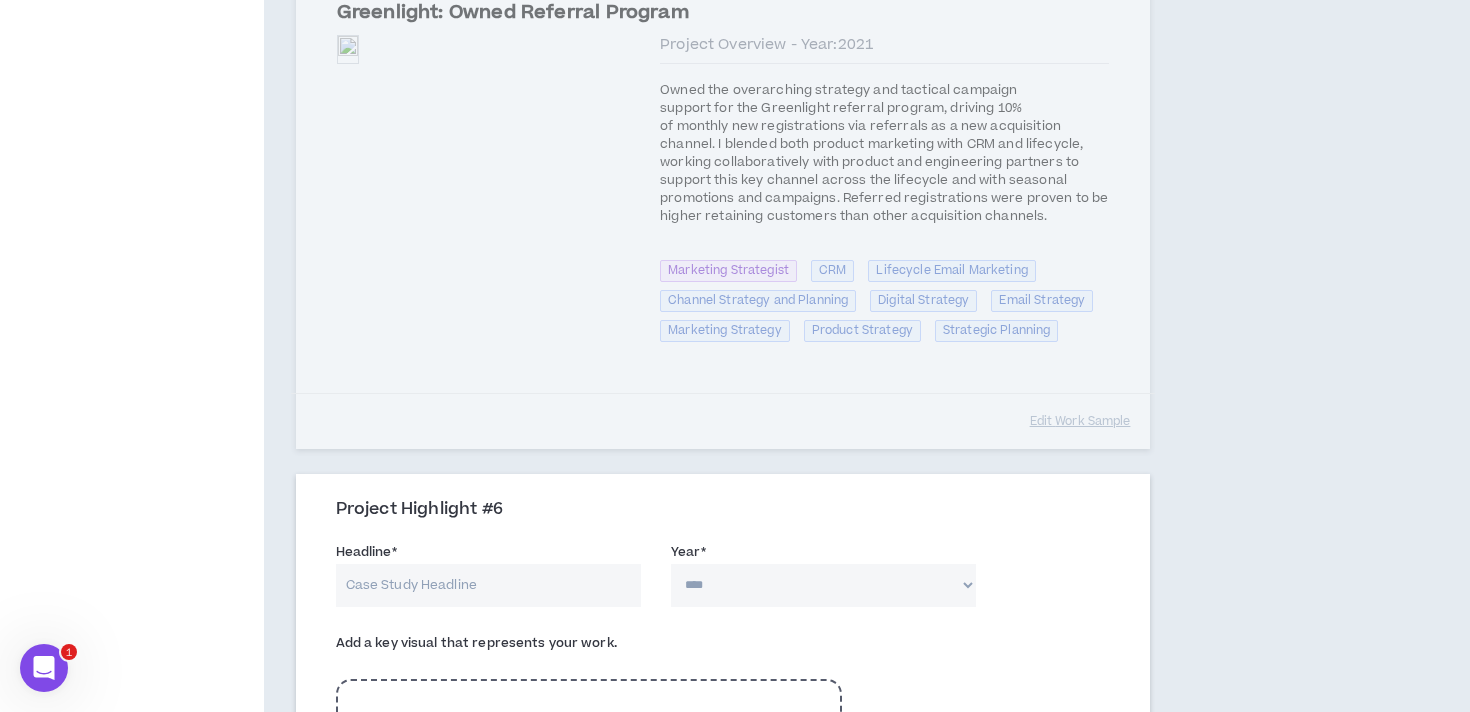 click on "Headline  *" at bounding box center (488, 585) 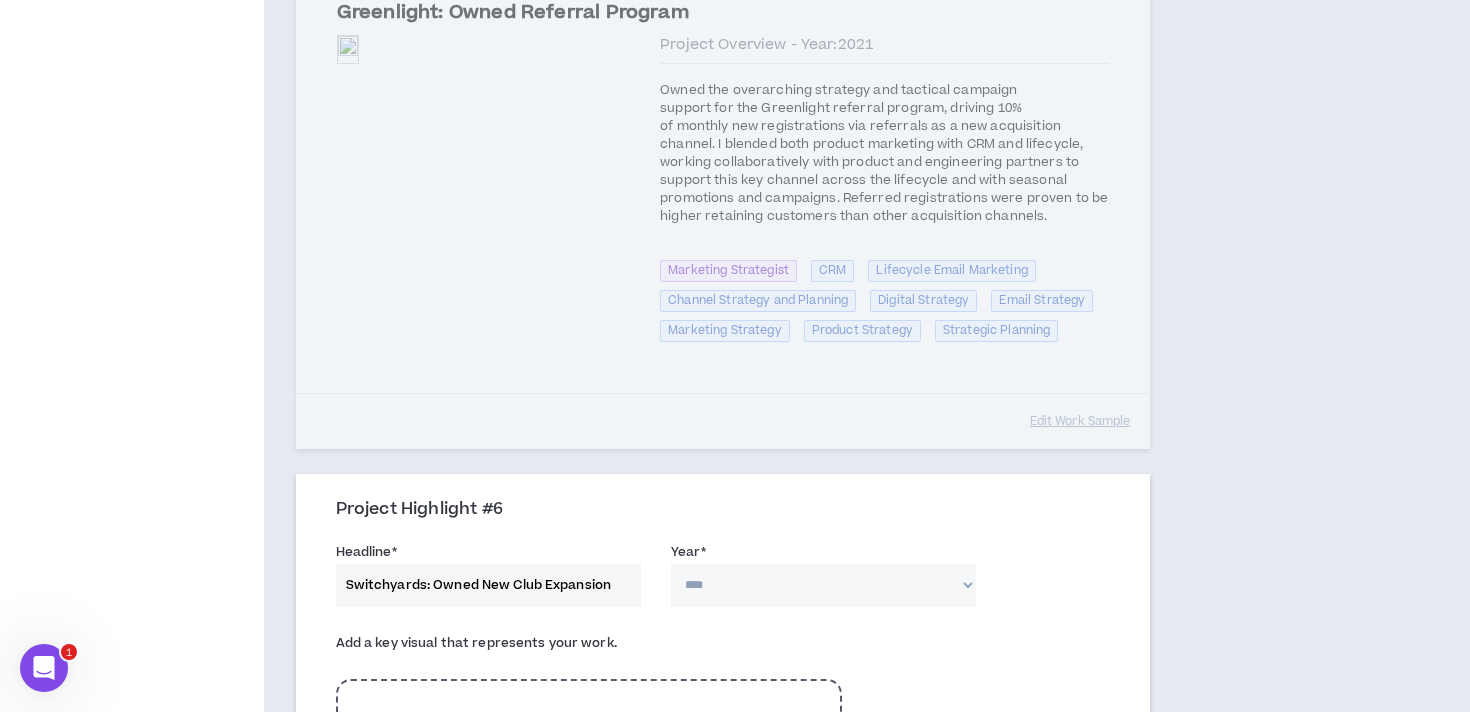 type on "Switchyards: Owned New Club Expansion" 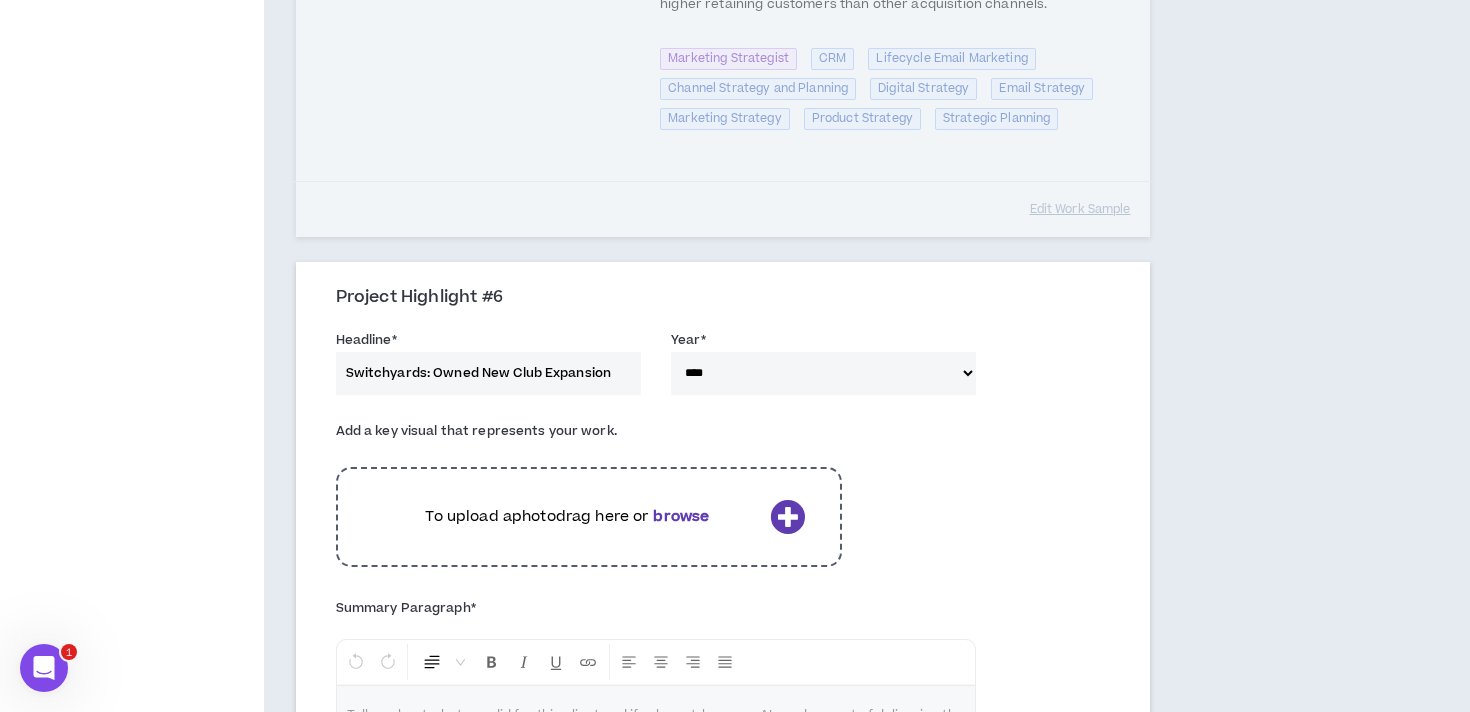 scroll, scrollTop: 2599, scrollLeft: 0, axis: vertical 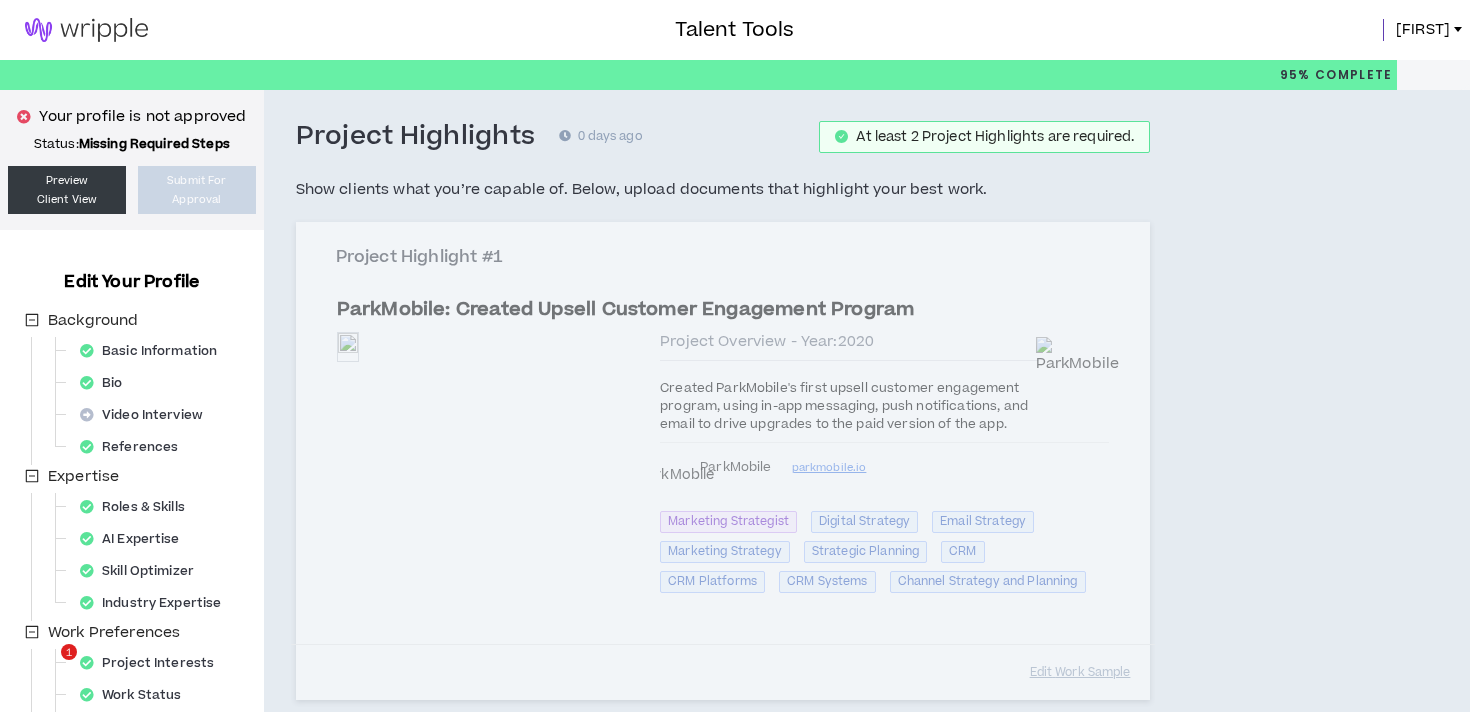 select on "****" 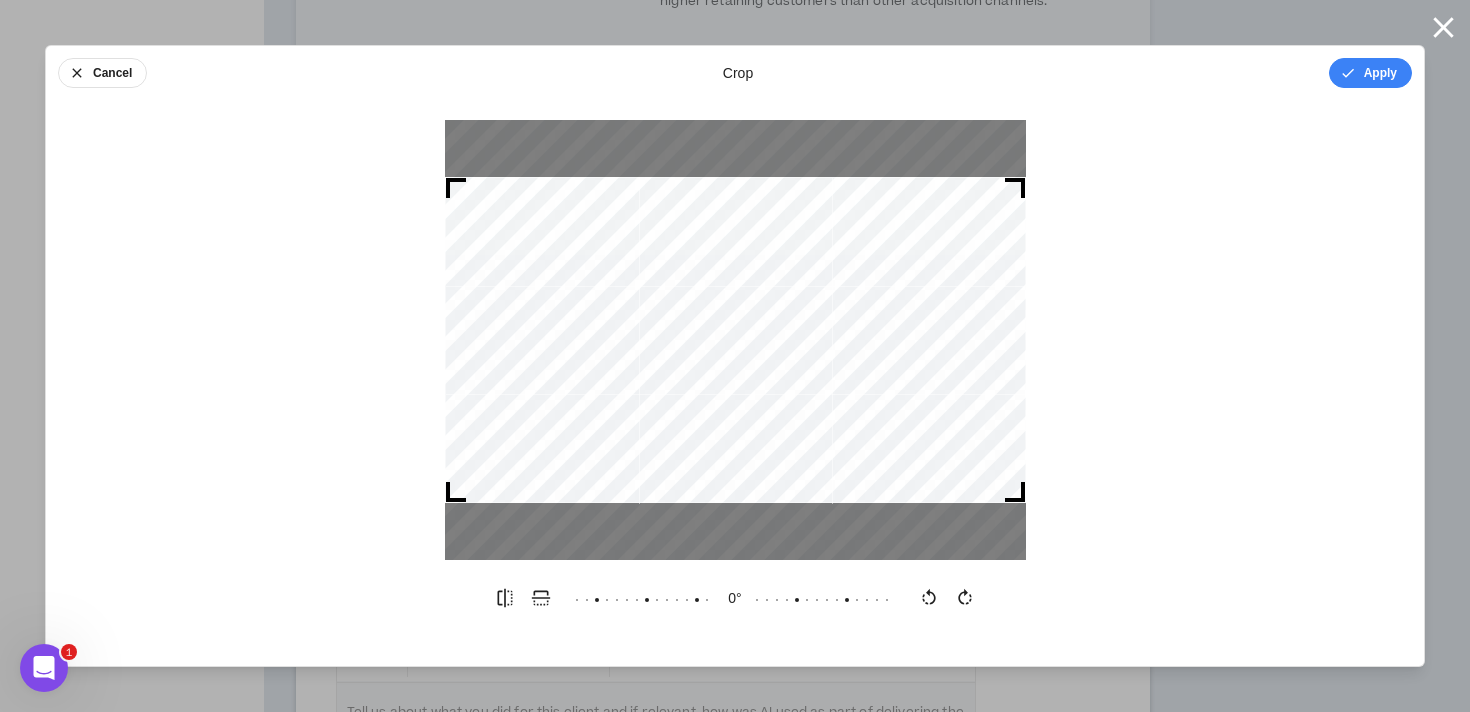 scroll, scrollTop: 0, scrollLeft: 0, axis: both 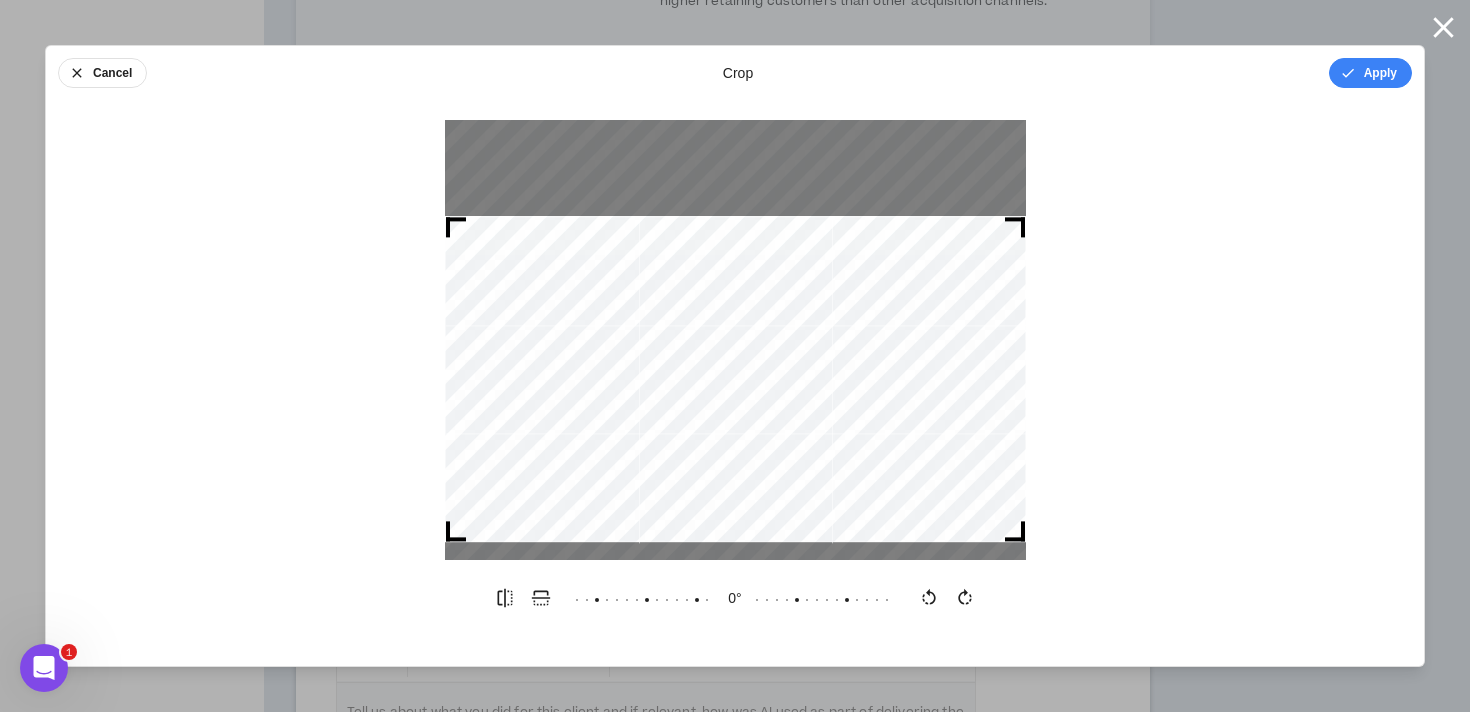 drag, startPoint x: 915, startPoint y: 383, endPoint x: 908, endPoint y: 426, distance: 43.56604 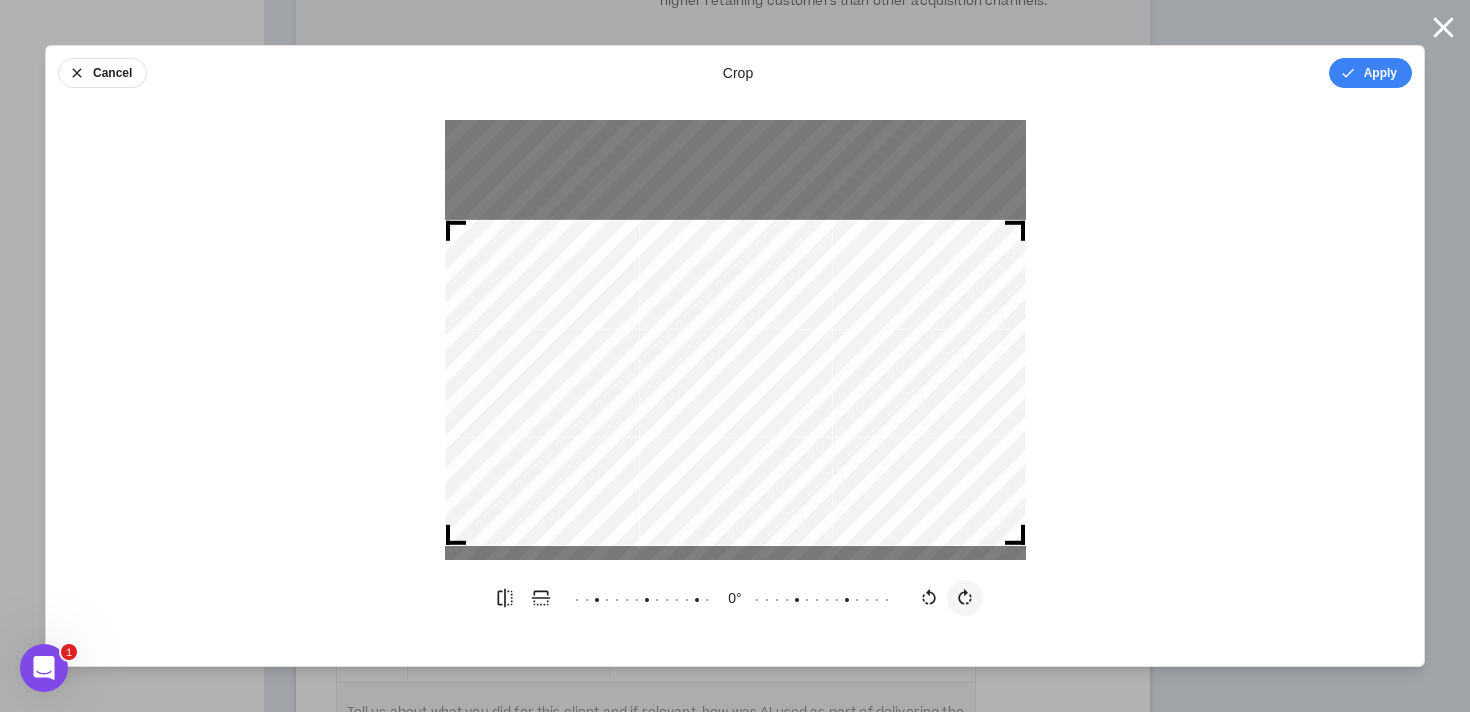 click 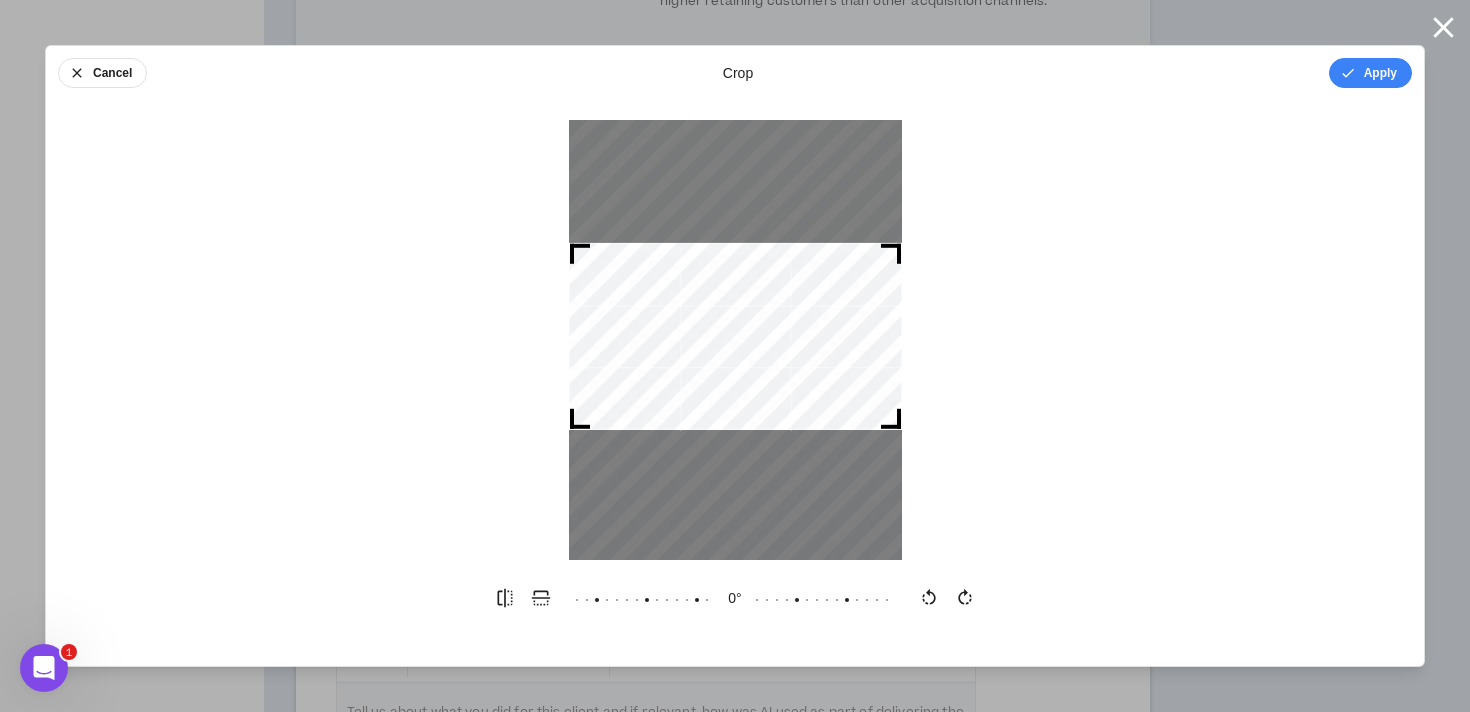 click at bounding box center [735, 336] 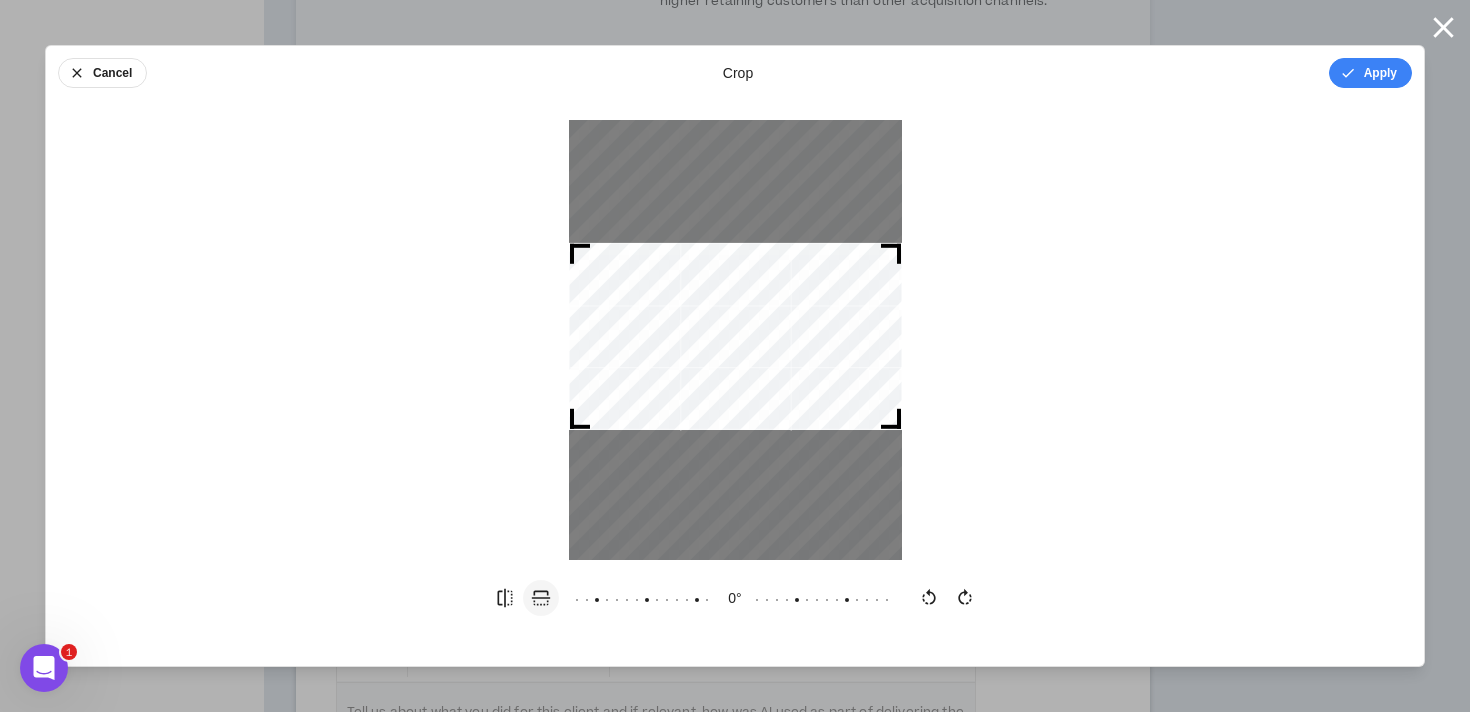 click 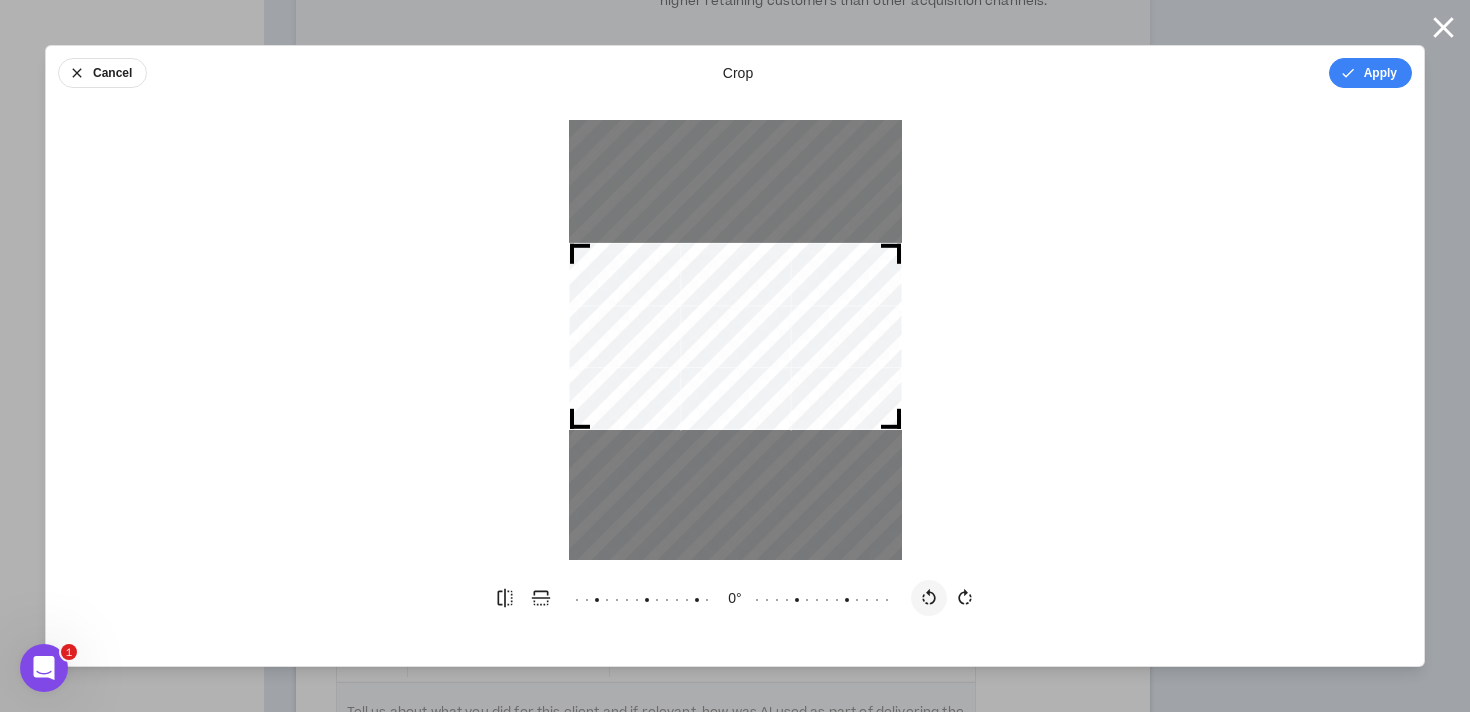 click at bounding box center (929, 598) 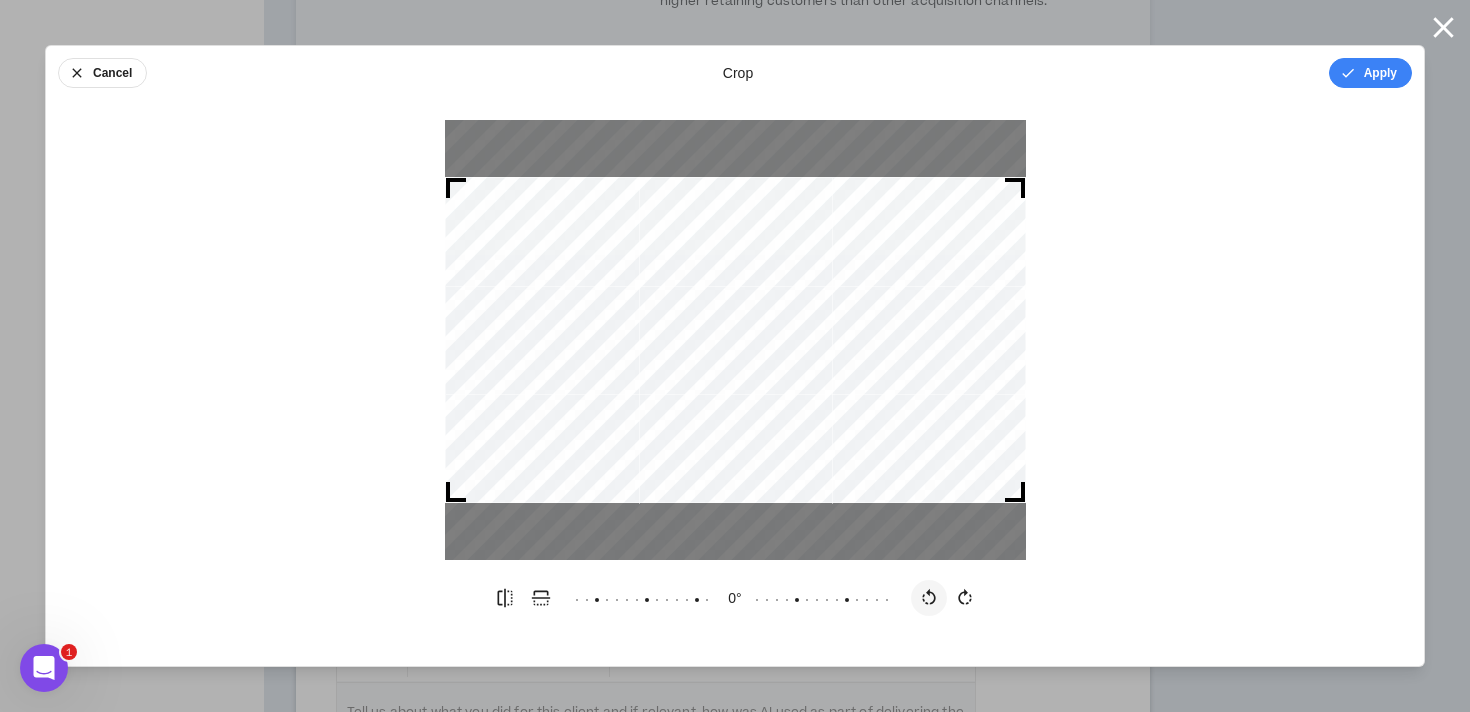 click at bounding box center [929, 598] 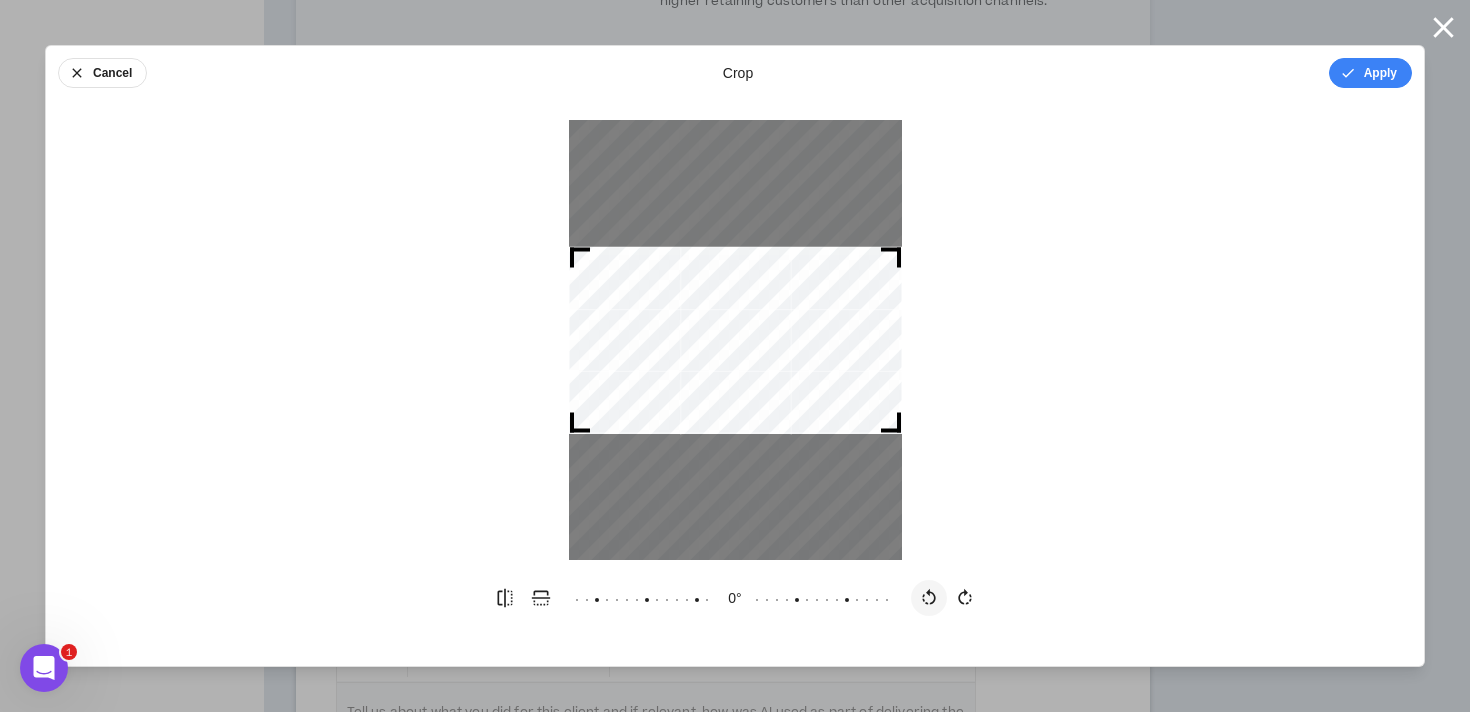 click at bounding box center (929, 598) 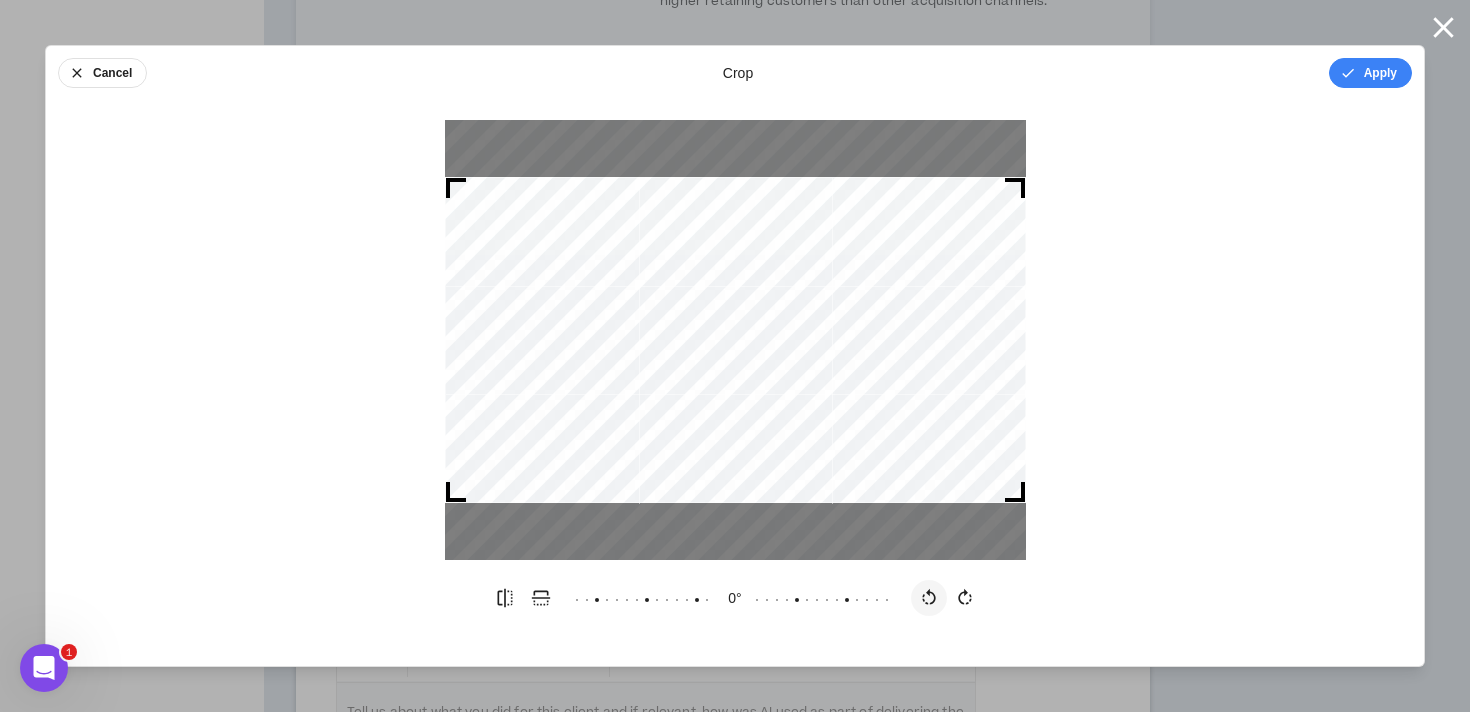 click at bounding box center [929, 598] 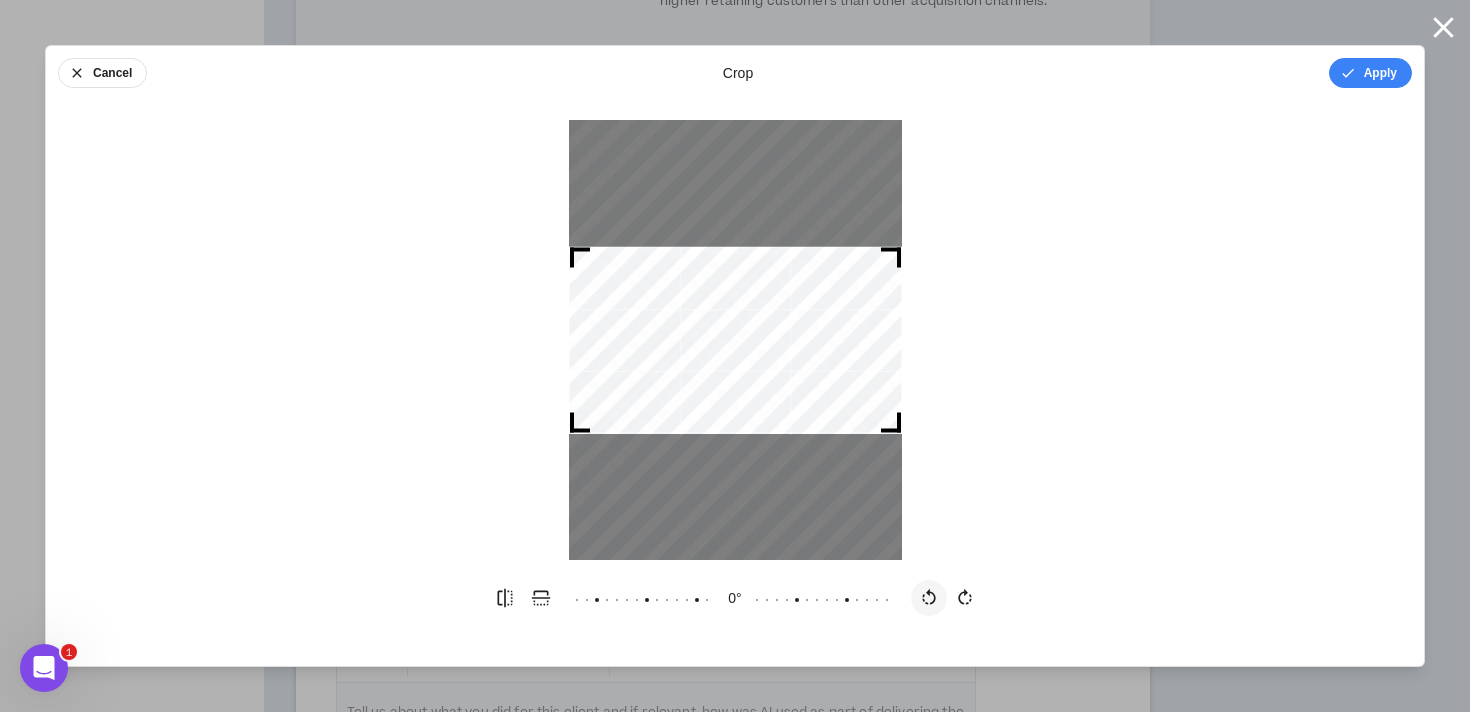 click at bounding box center (929, 598) 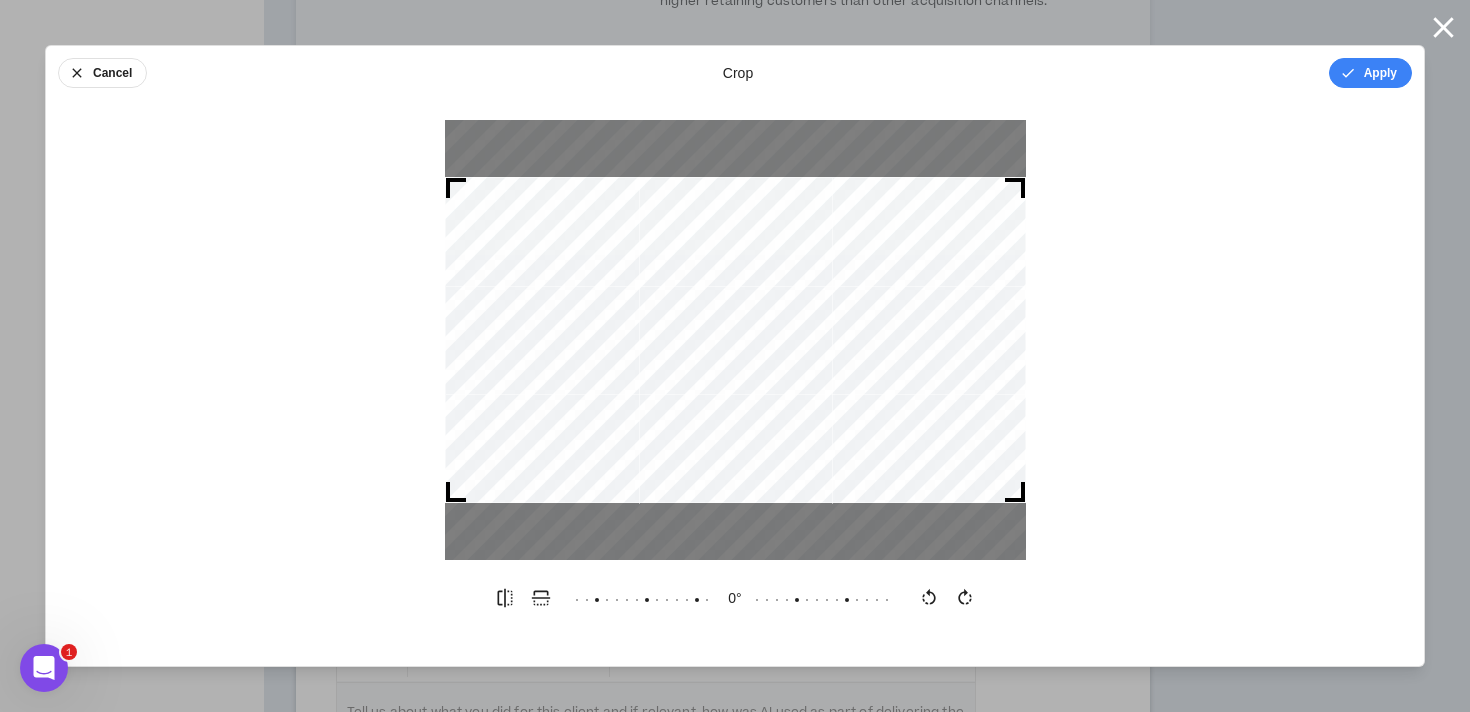 drag, startPoint x: 1023, startPoint y: 181, endPoint x: 1428, endPoint y: 61, distance: 422.40384 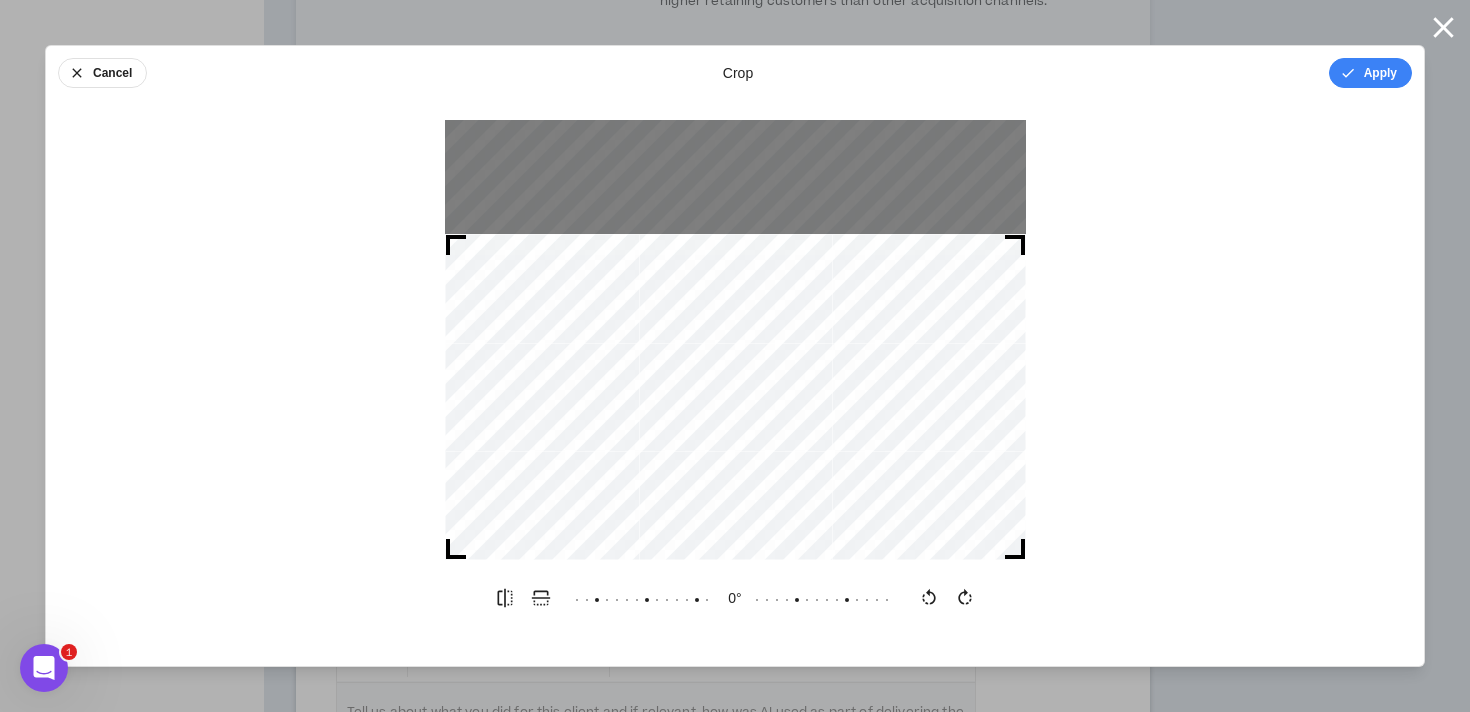 drag, startPoint x: 905, startPoint y: 334, endPoint x: 906, endPoint y: 422, distance: 88.005684 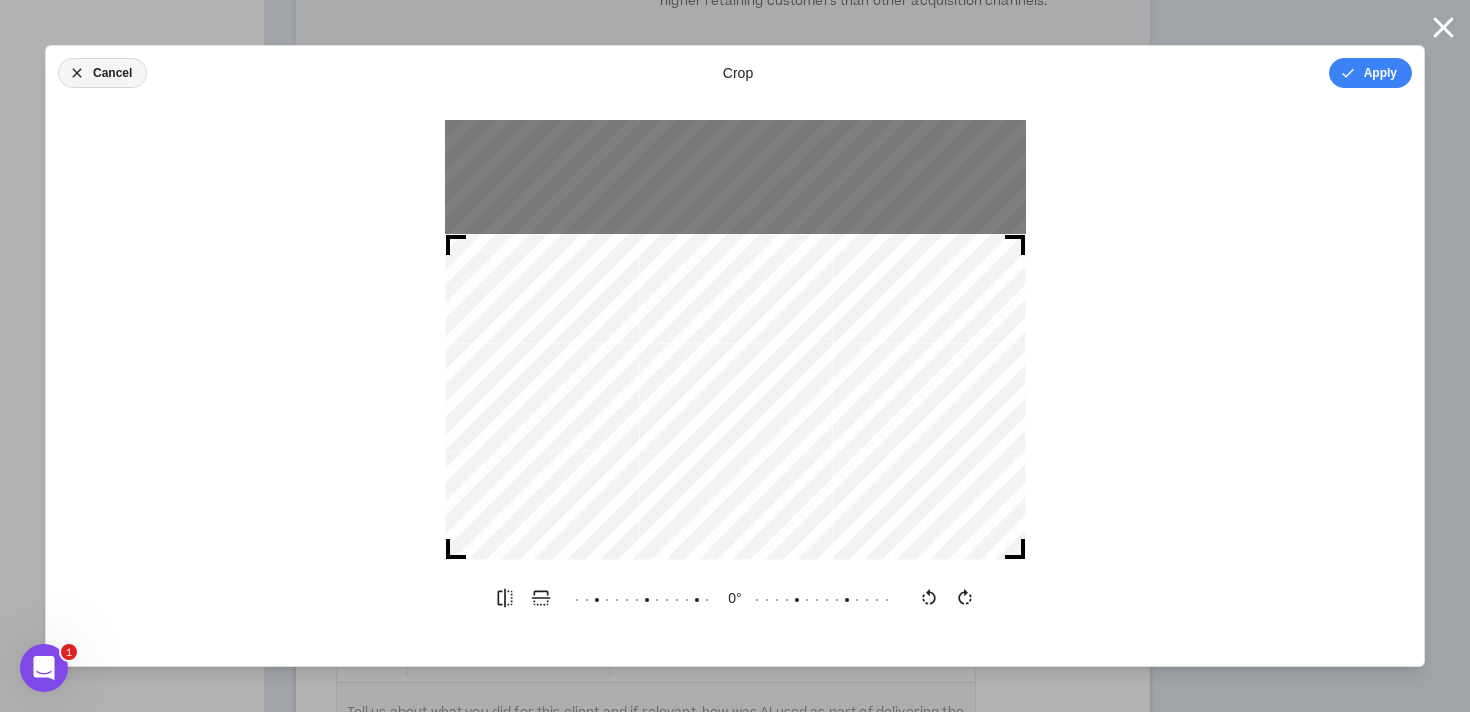 click on "Cancel" at bounding box center [102, 73] 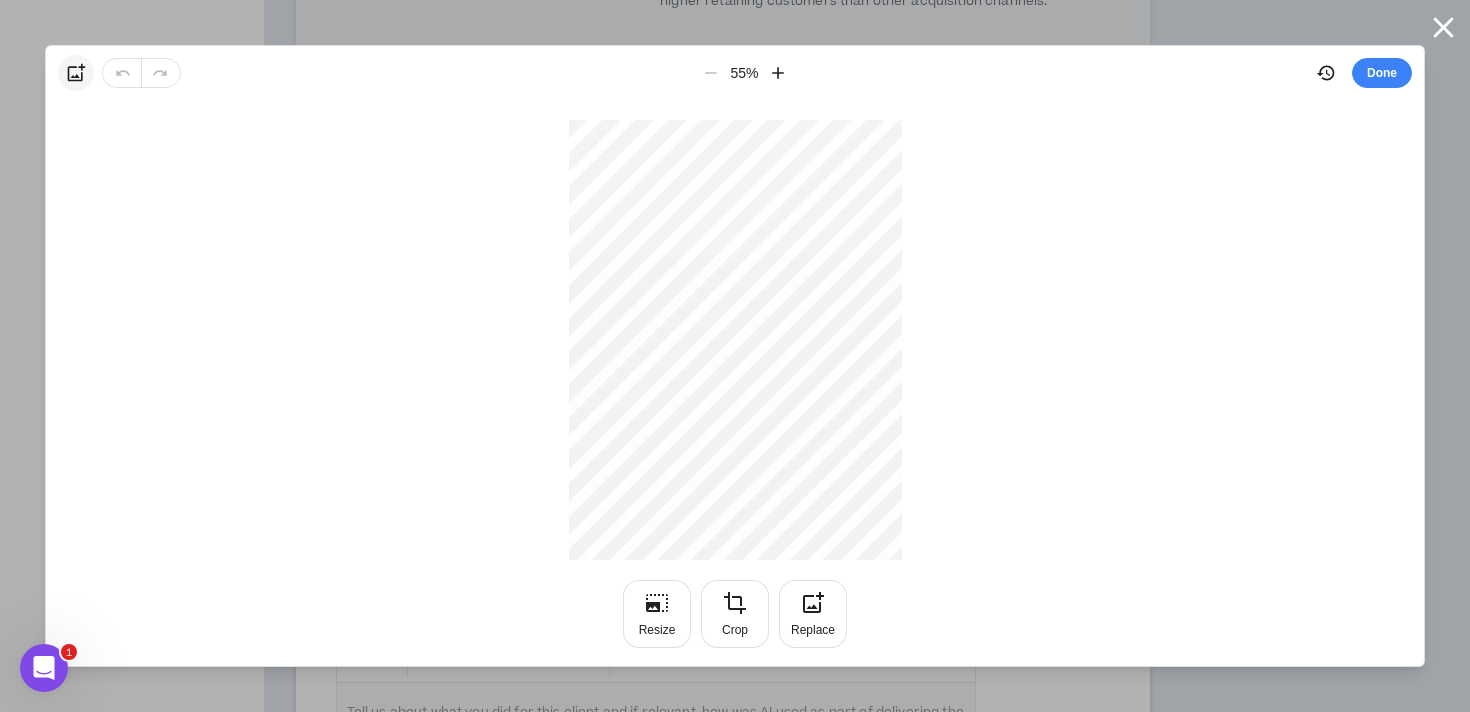 click 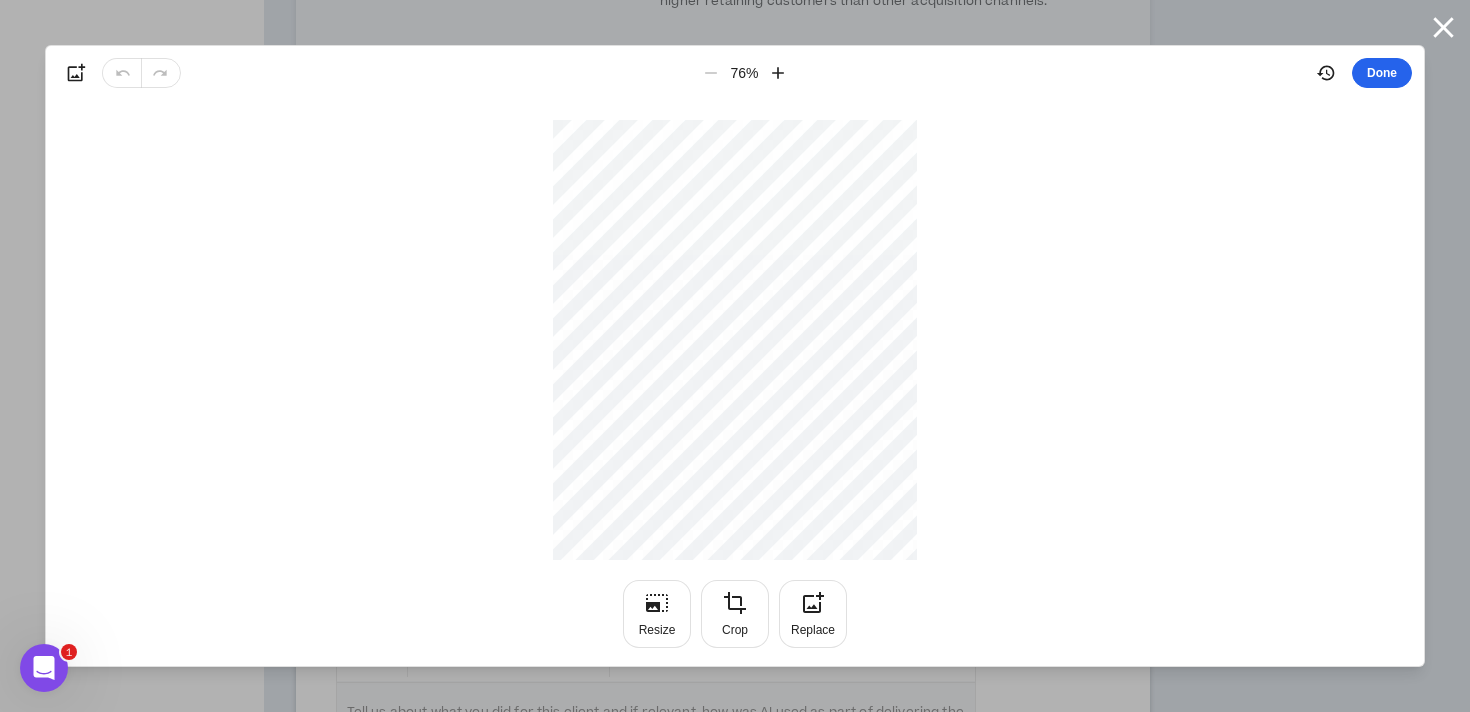 click on "Done" at bounding box center (1382, 73) 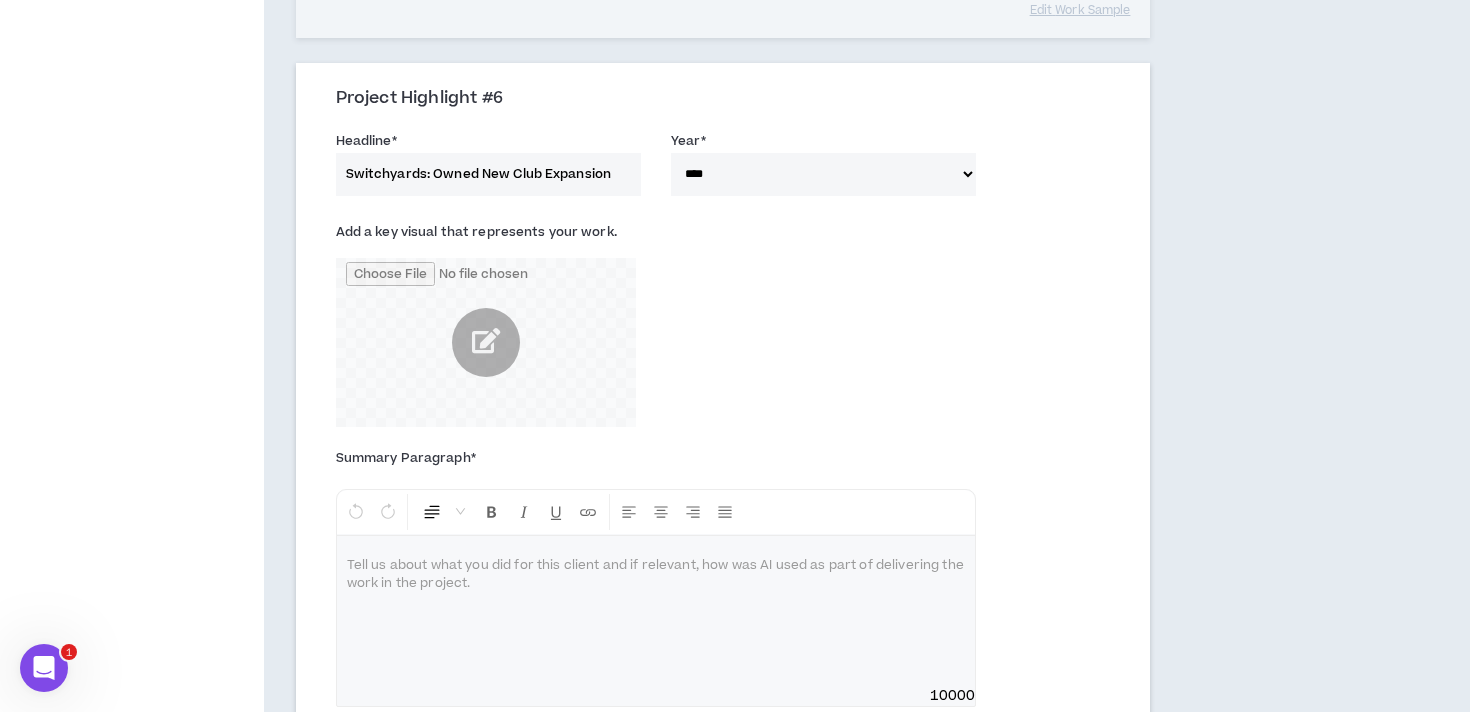 scroll, scrollTop: 2797, scrollLeft: 0, axis: vertical 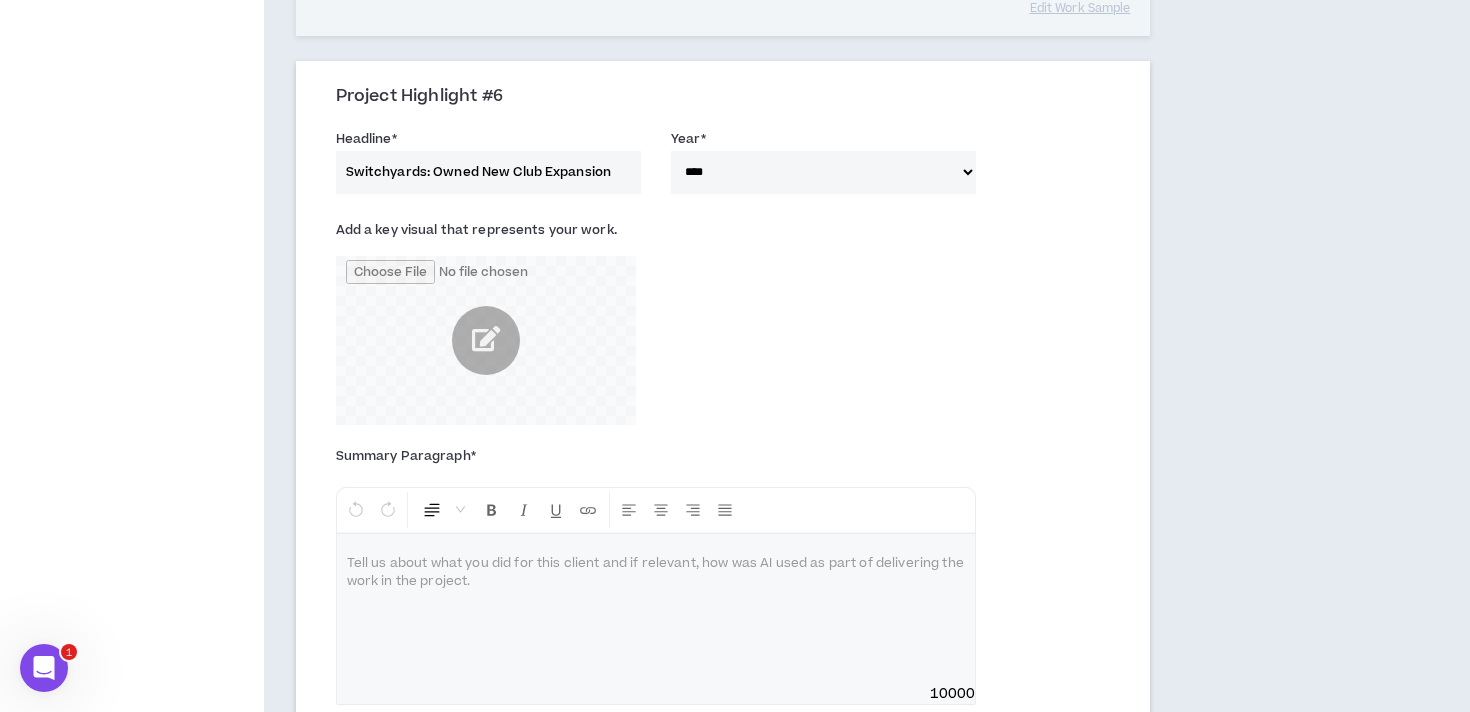 click at bounding box center (656, 609) 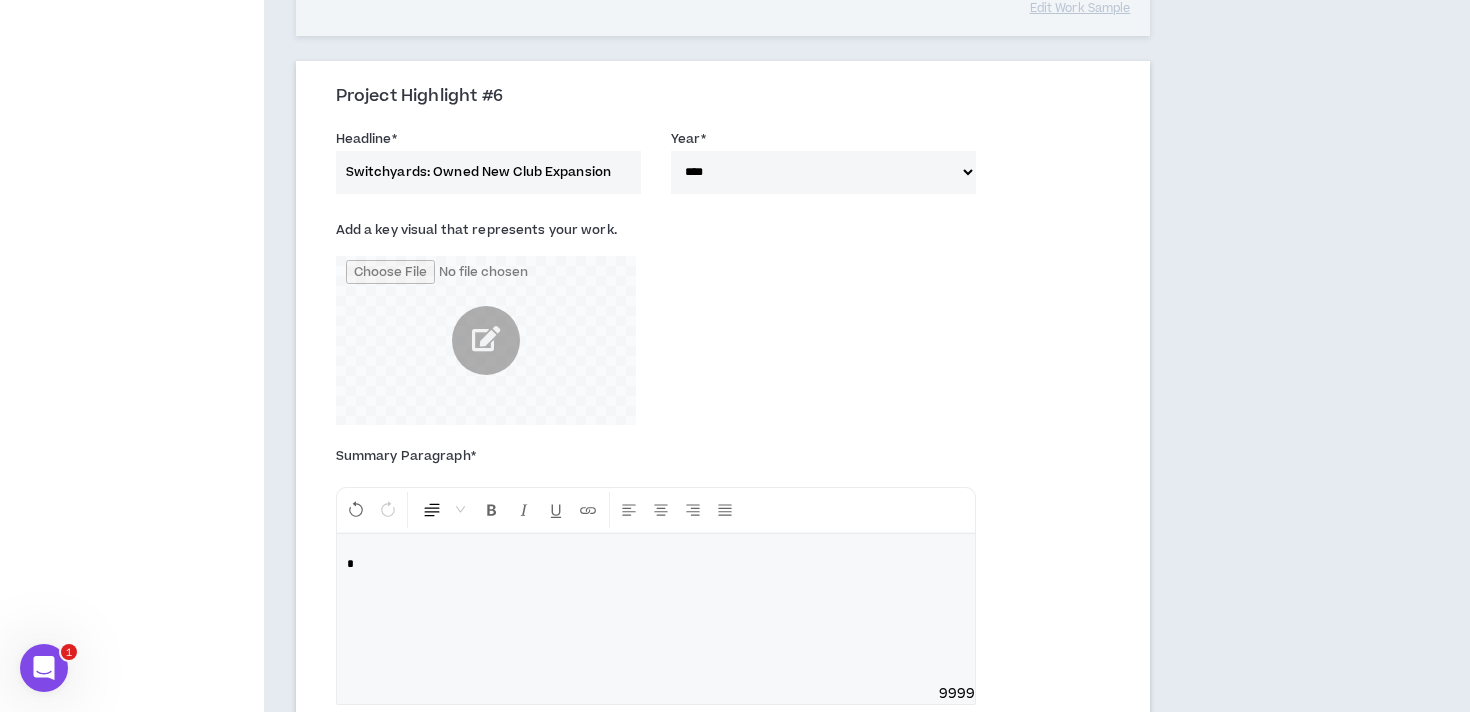 type 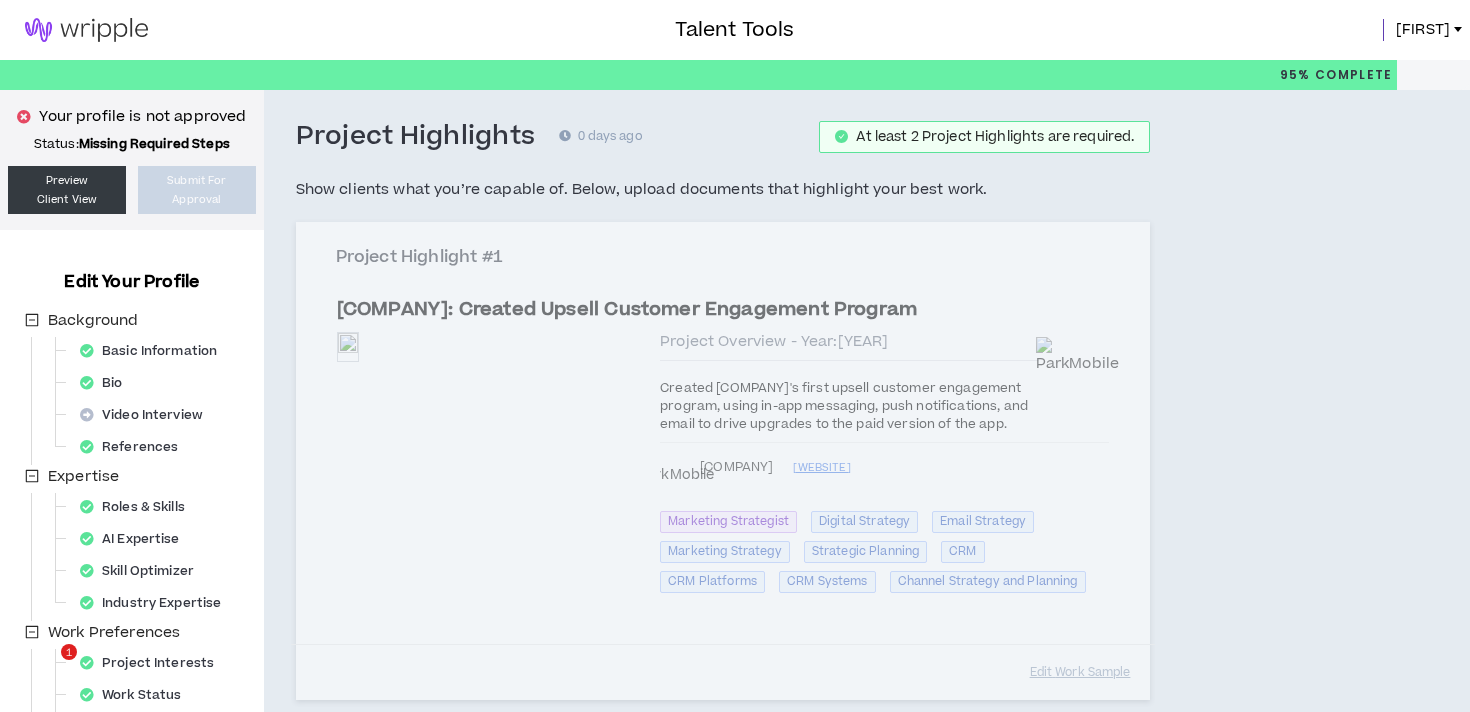 select on "****" 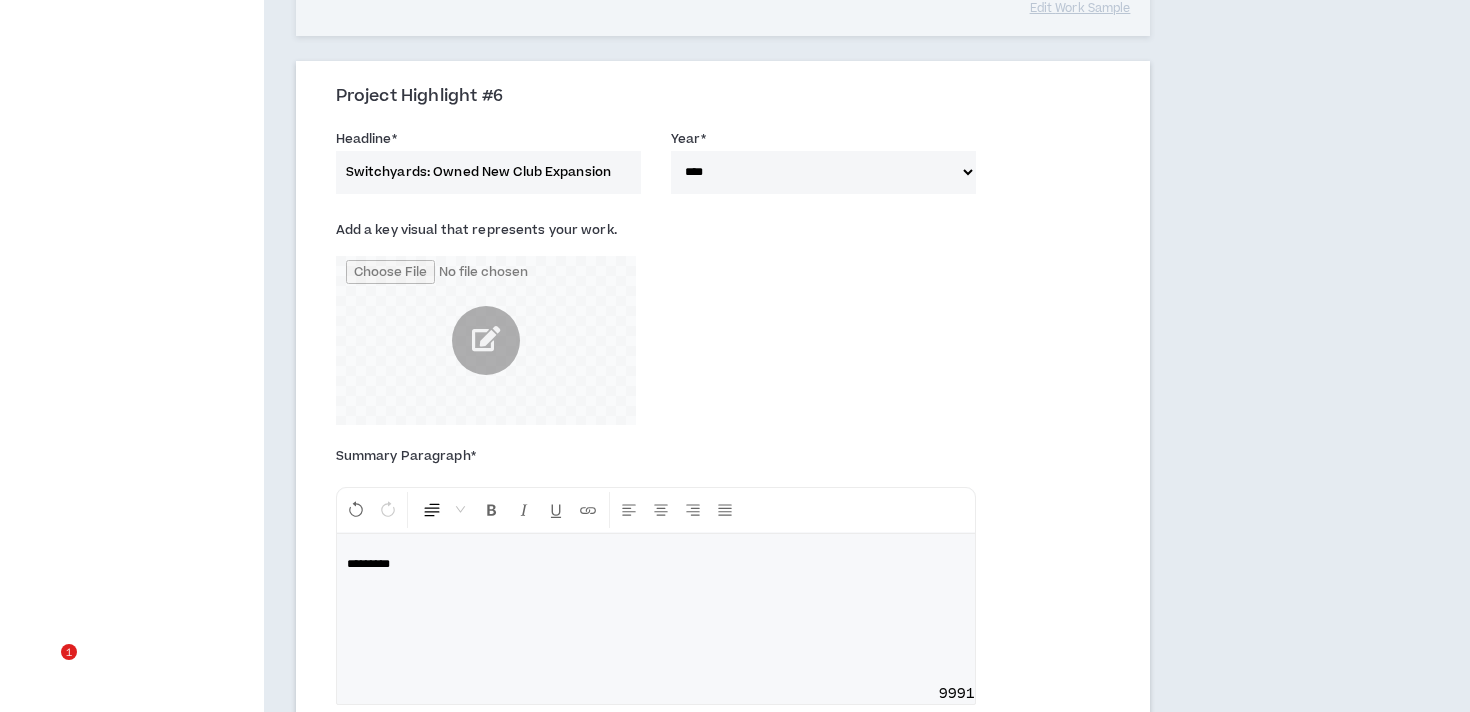 type 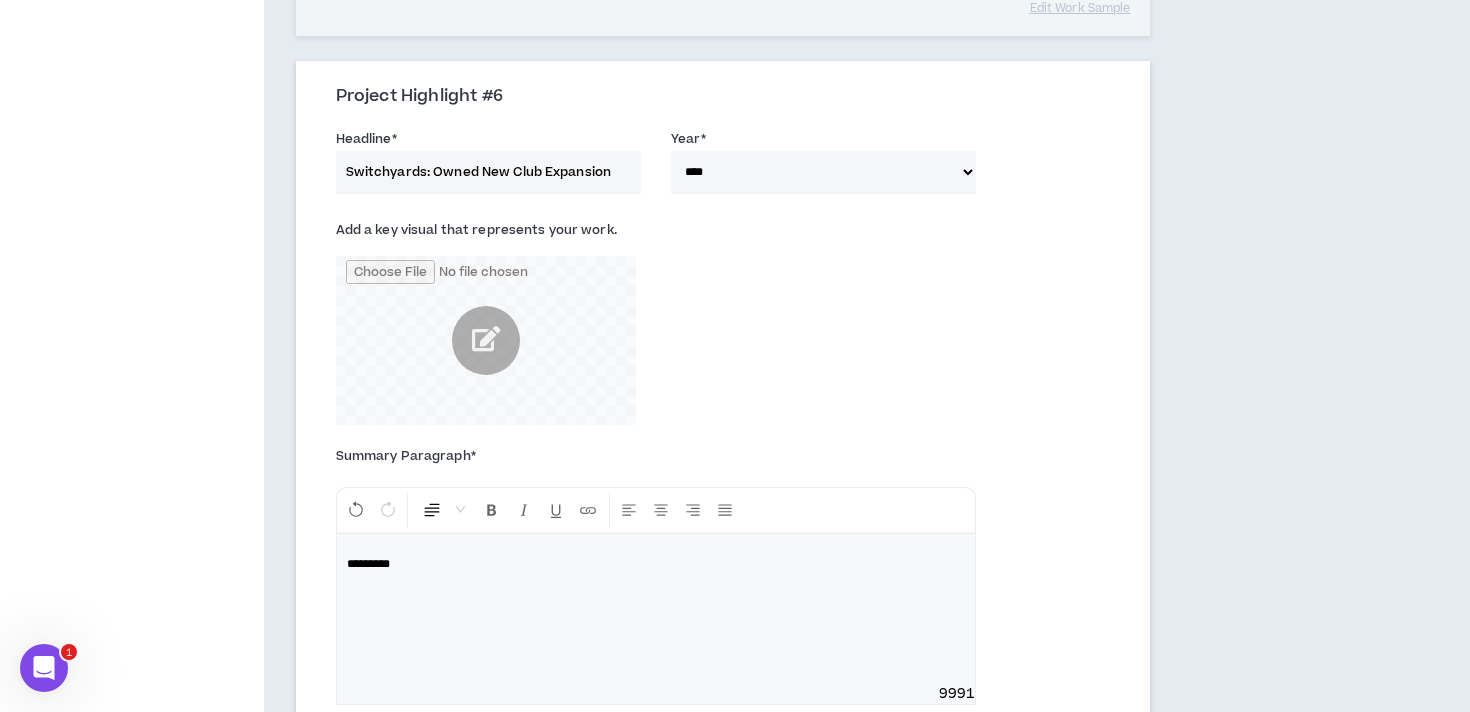 scroll, scrollTop: 0, scrollLeft: 0, axis: both 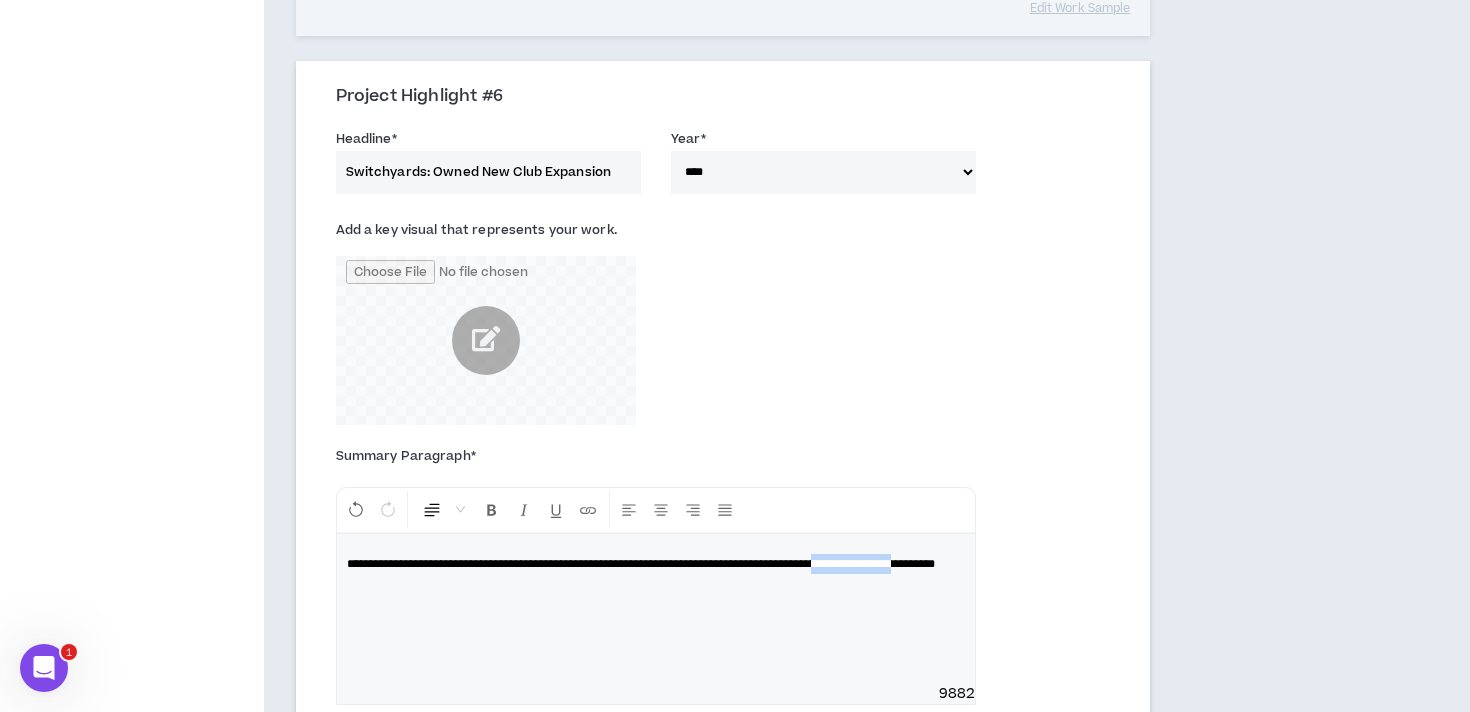 drag, startPoint x: 458, startPoint y: 565, endPoint x: 301, endPoint y: 565, distance: 157 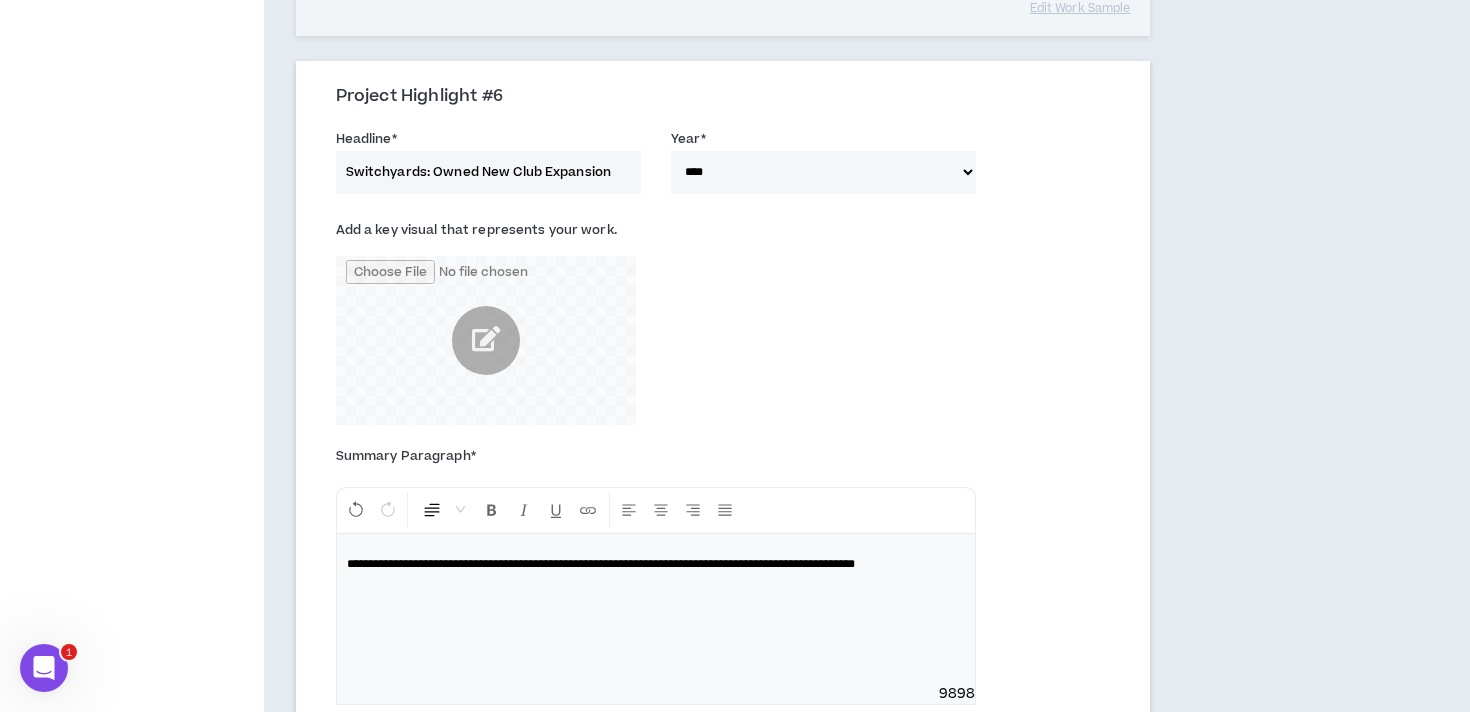 click on "**********" at bounding box center (656, 564) 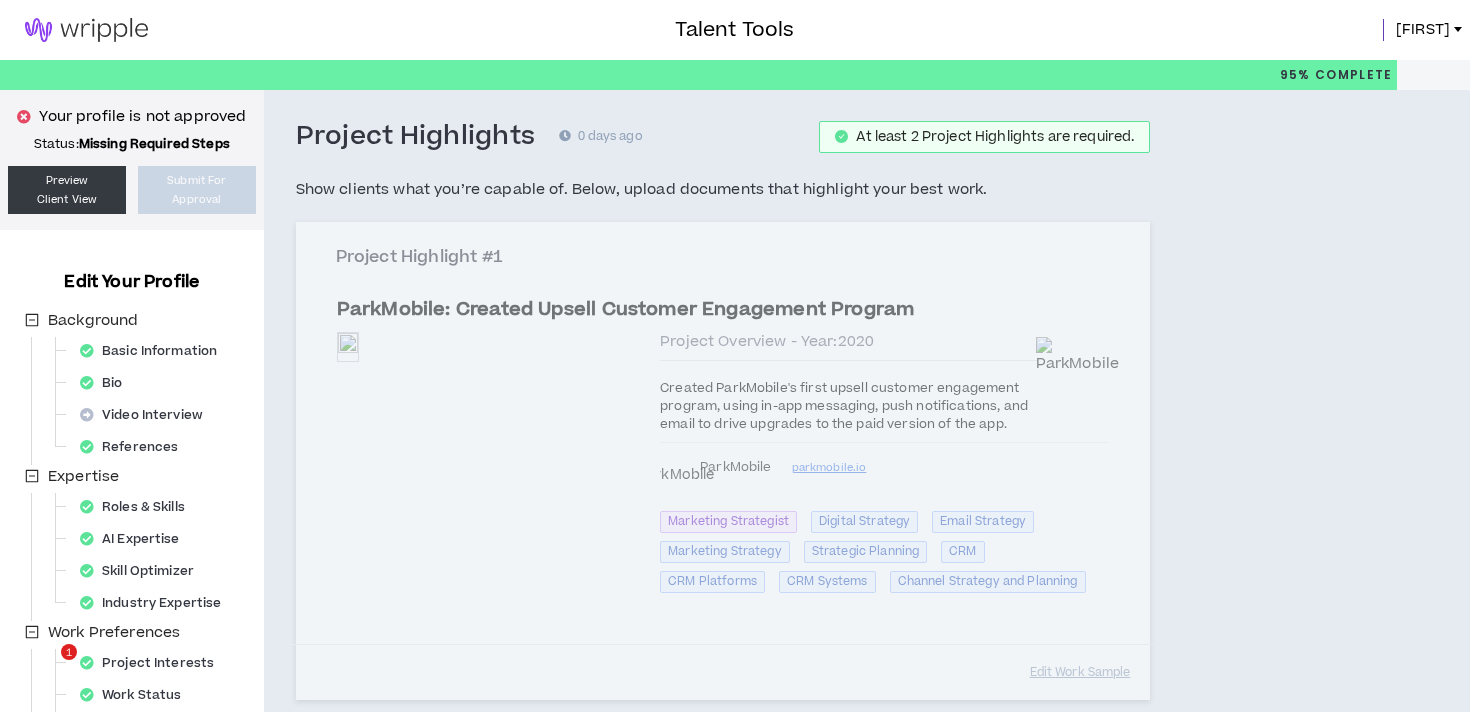 select on "****" 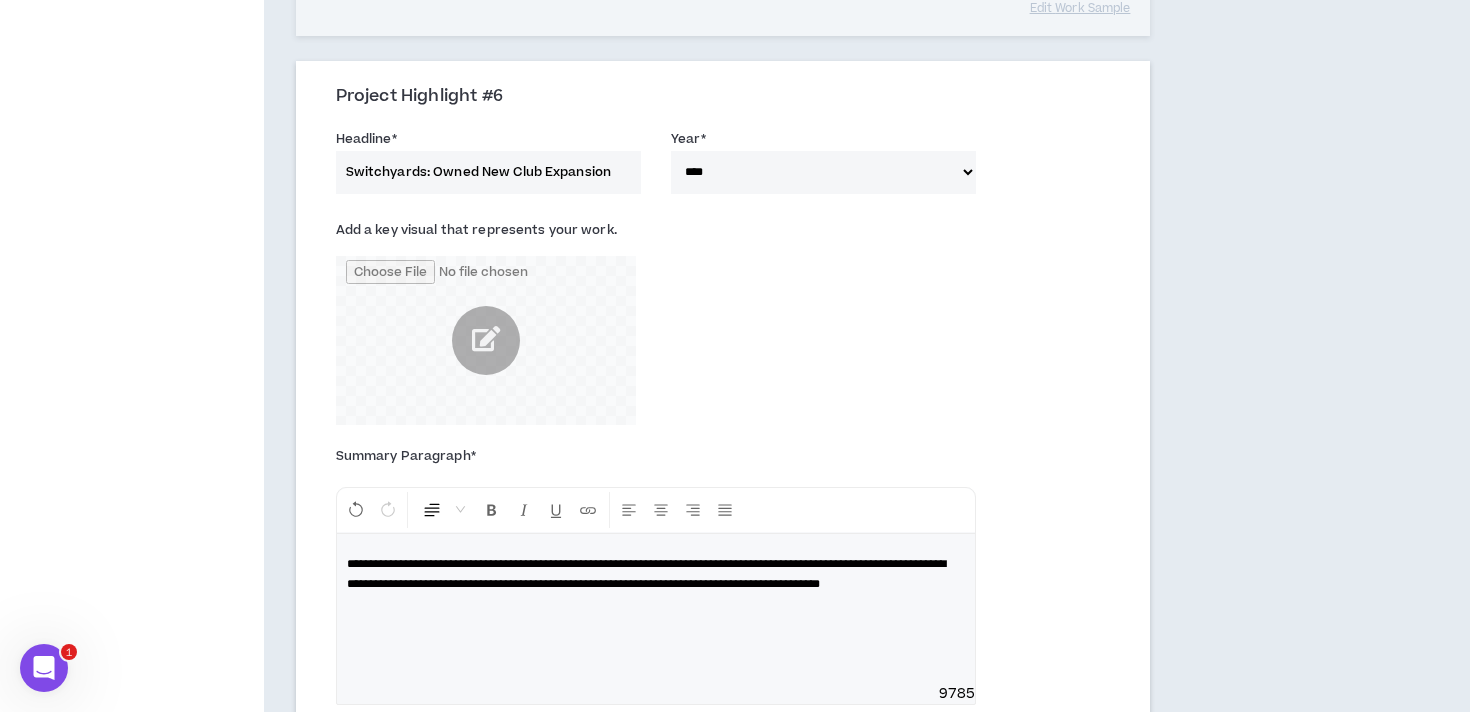 scroll, scrollTop: 0, scrollLeft: 0, axis: both 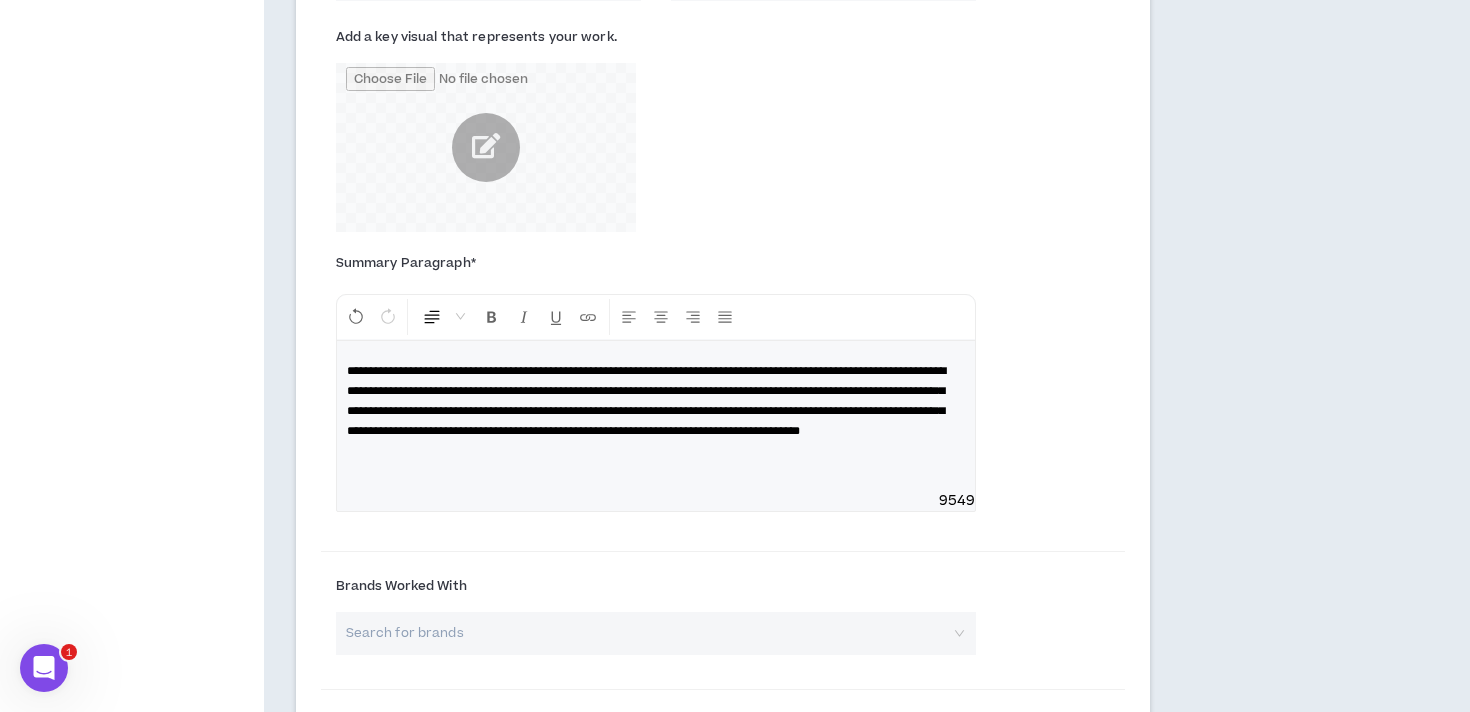click on "**********" at bounding box center (646, 401) 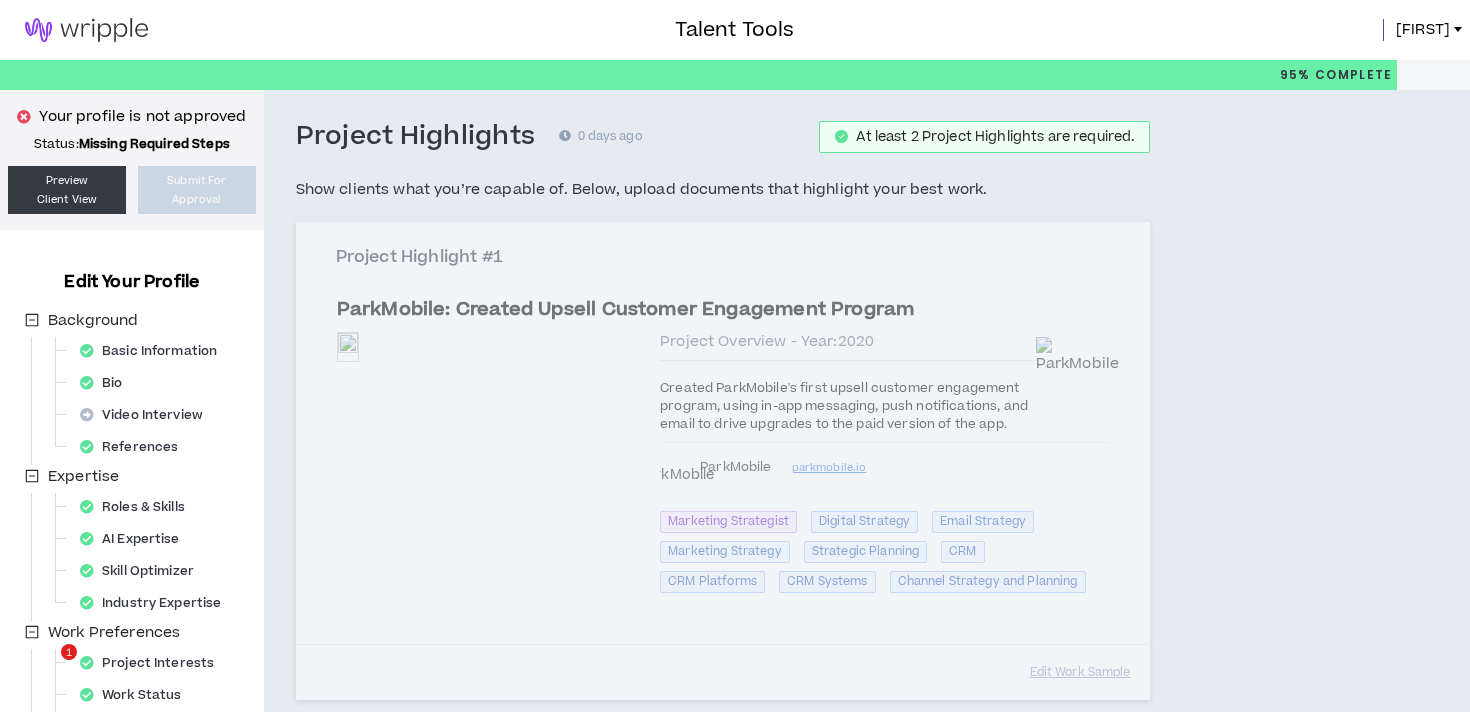 select on "****" 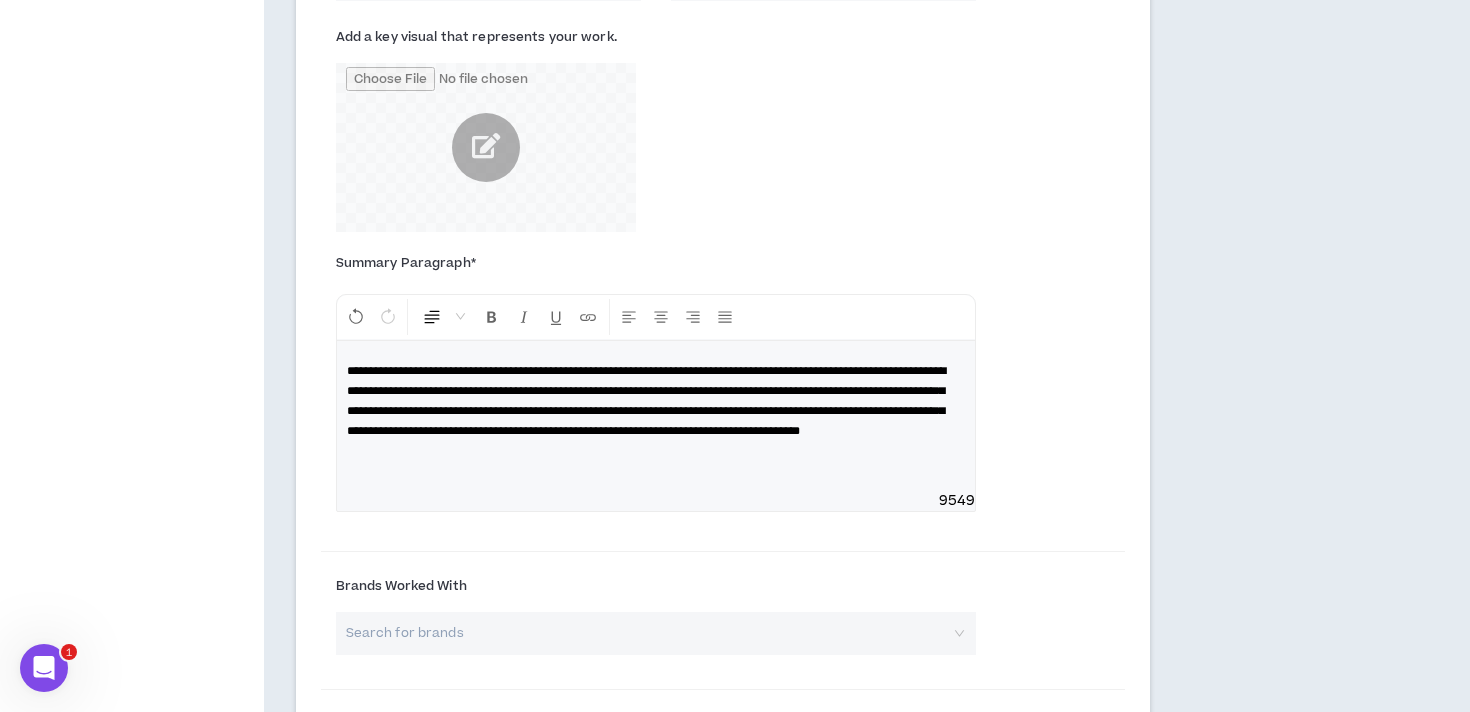scroll, scrollTop: 0, scrollLeft: 0, axis: both 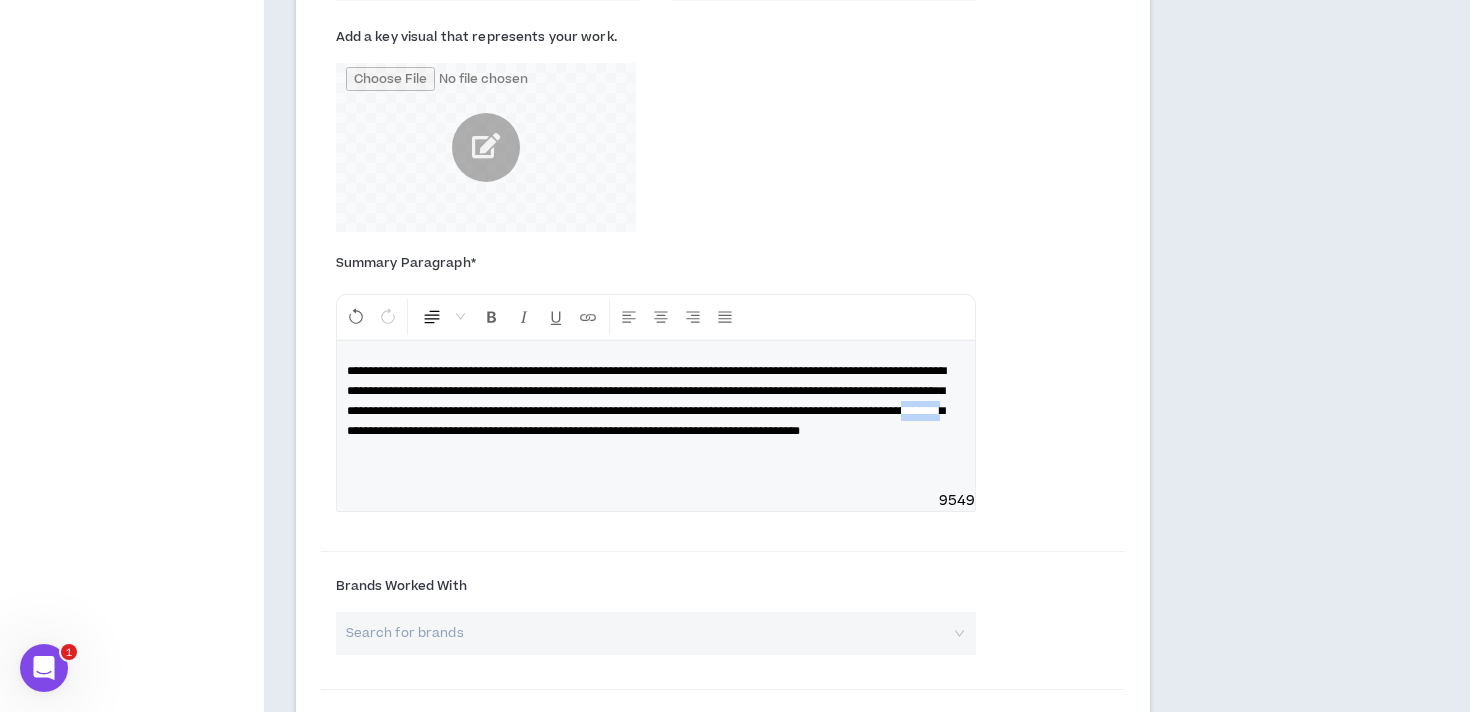 click on "**********" at bounding box center (646, 401) 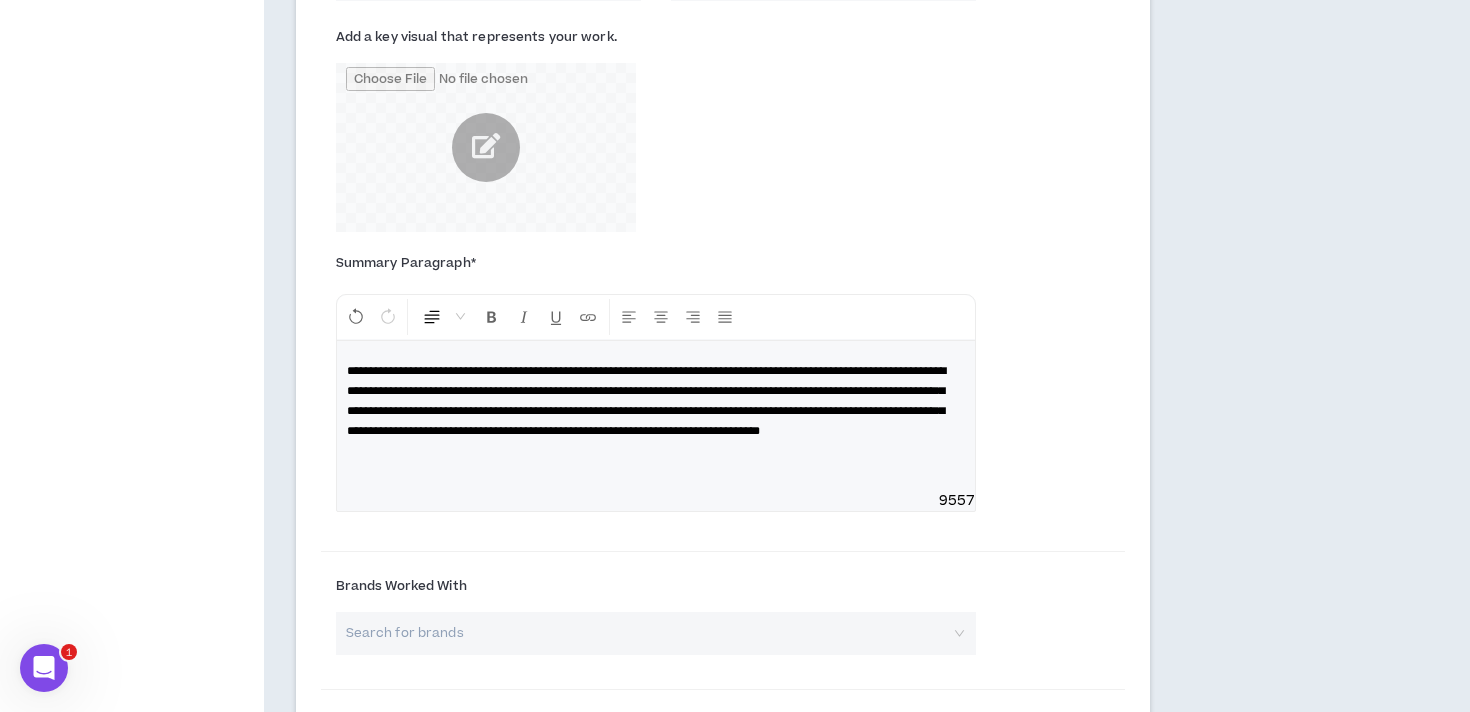 click on "**********" at bounding box center [646, 401] 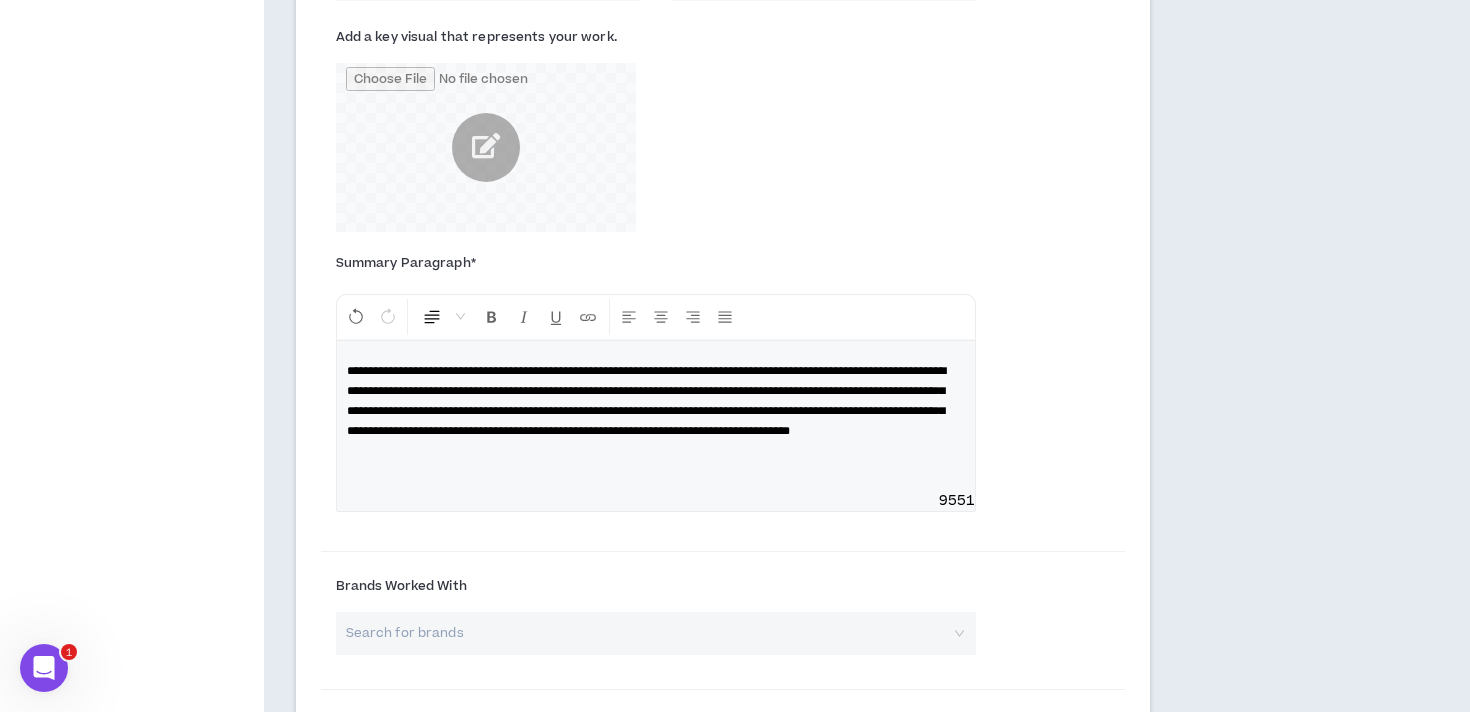 click on "**********" at bounding box center [646, 401] 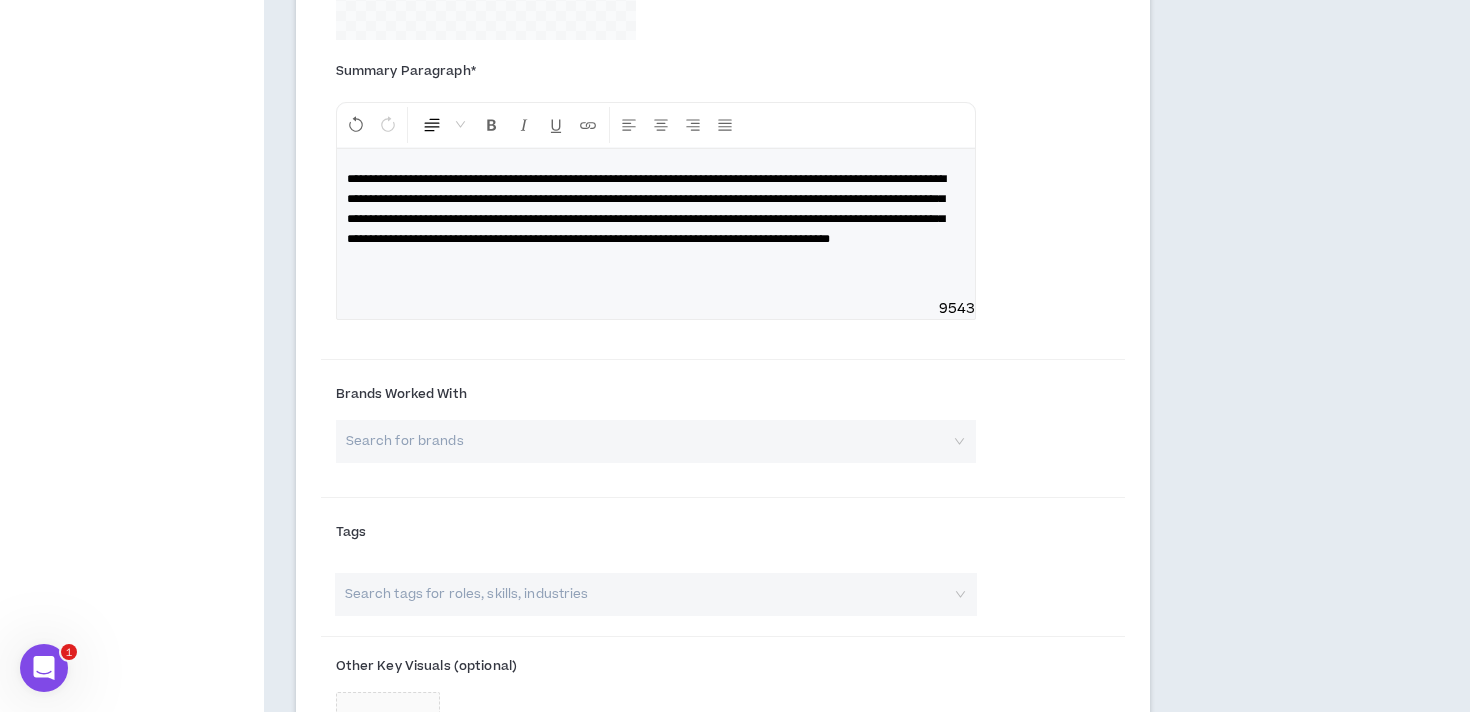 scroll, scrollTop: 3184, scrollLeft: 0, axis: vertical 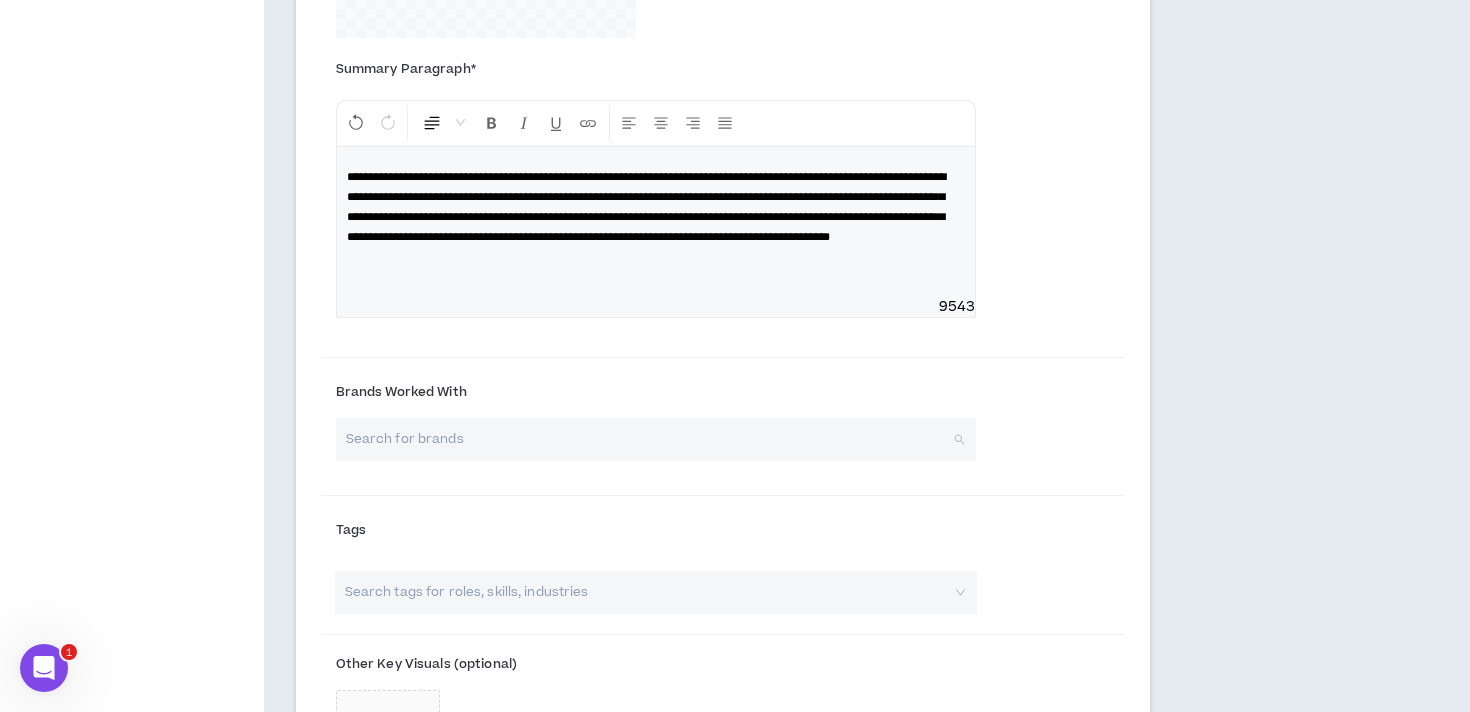 click at bounding box center [649, 439] 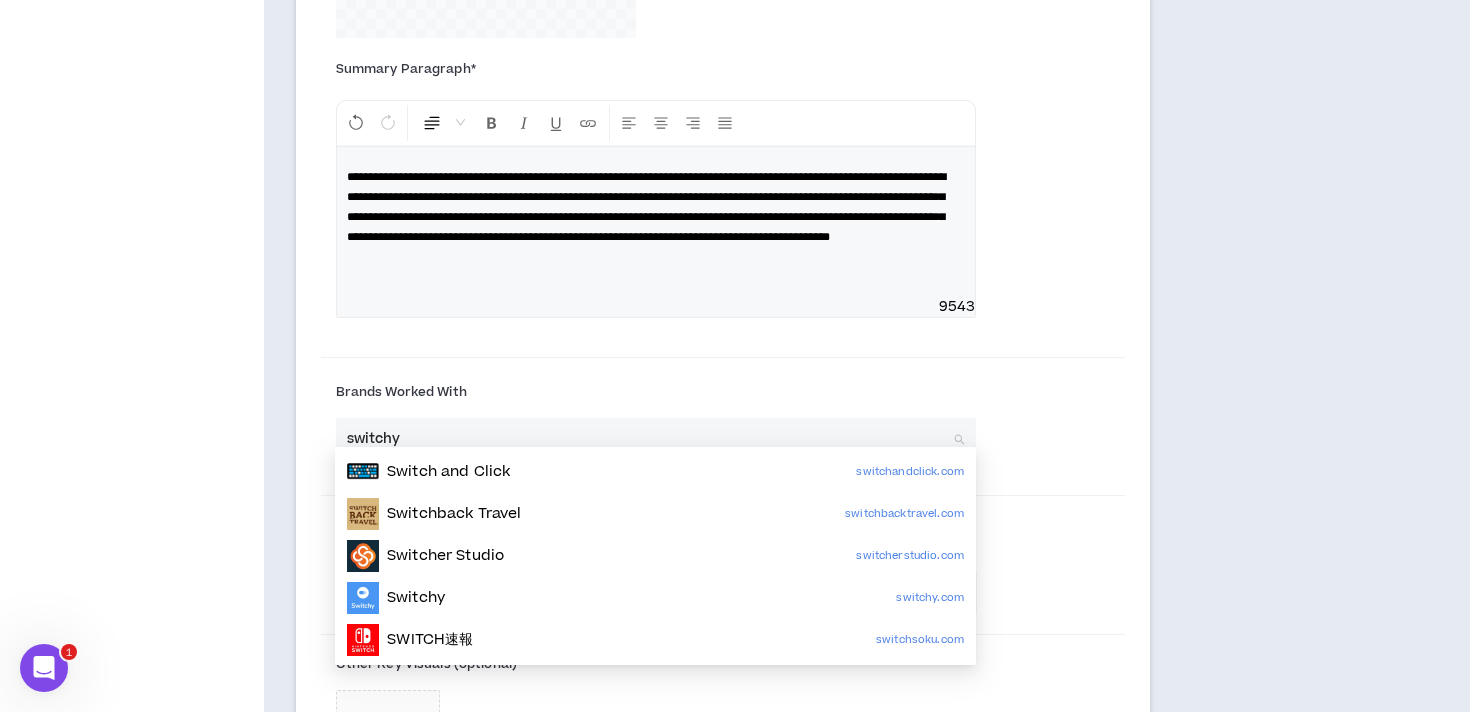 type on "switchya" 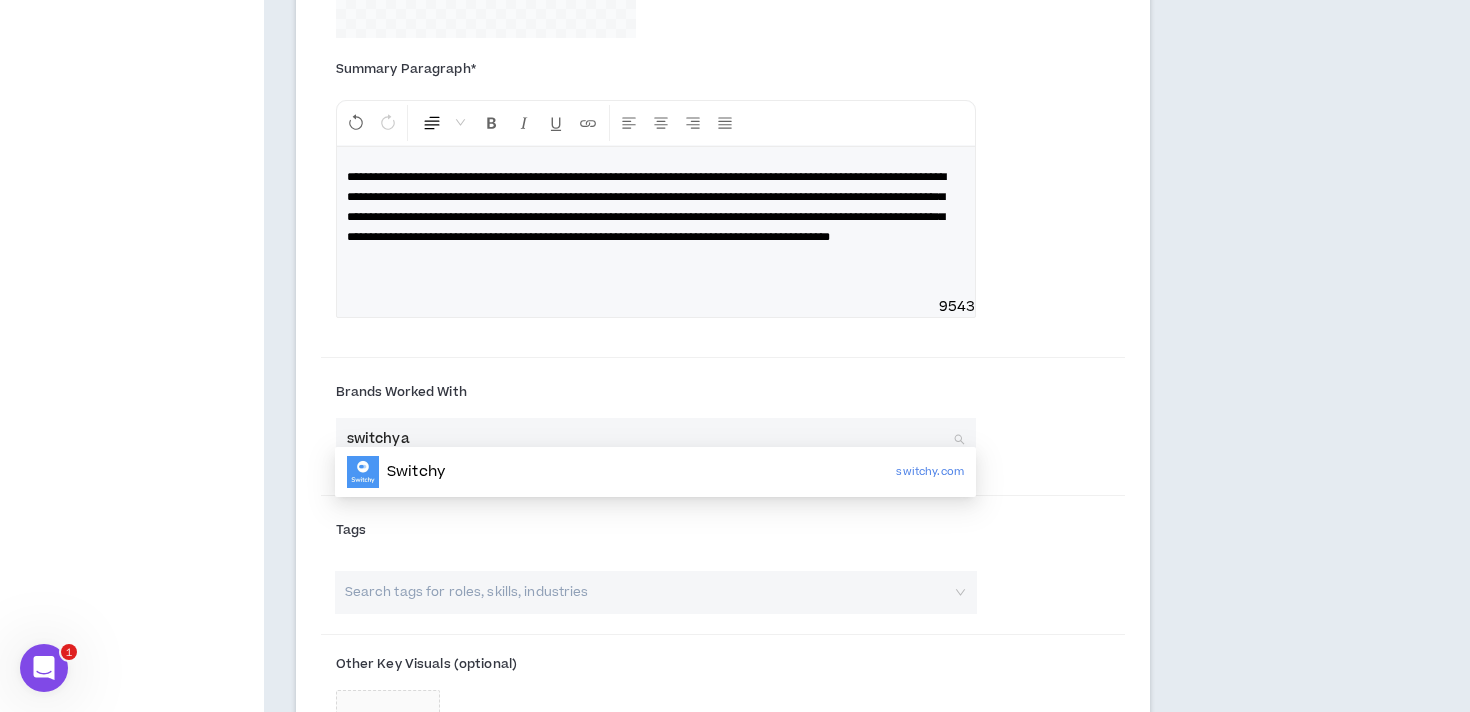 click on "switchy.com" at bounding box center [655, 472] 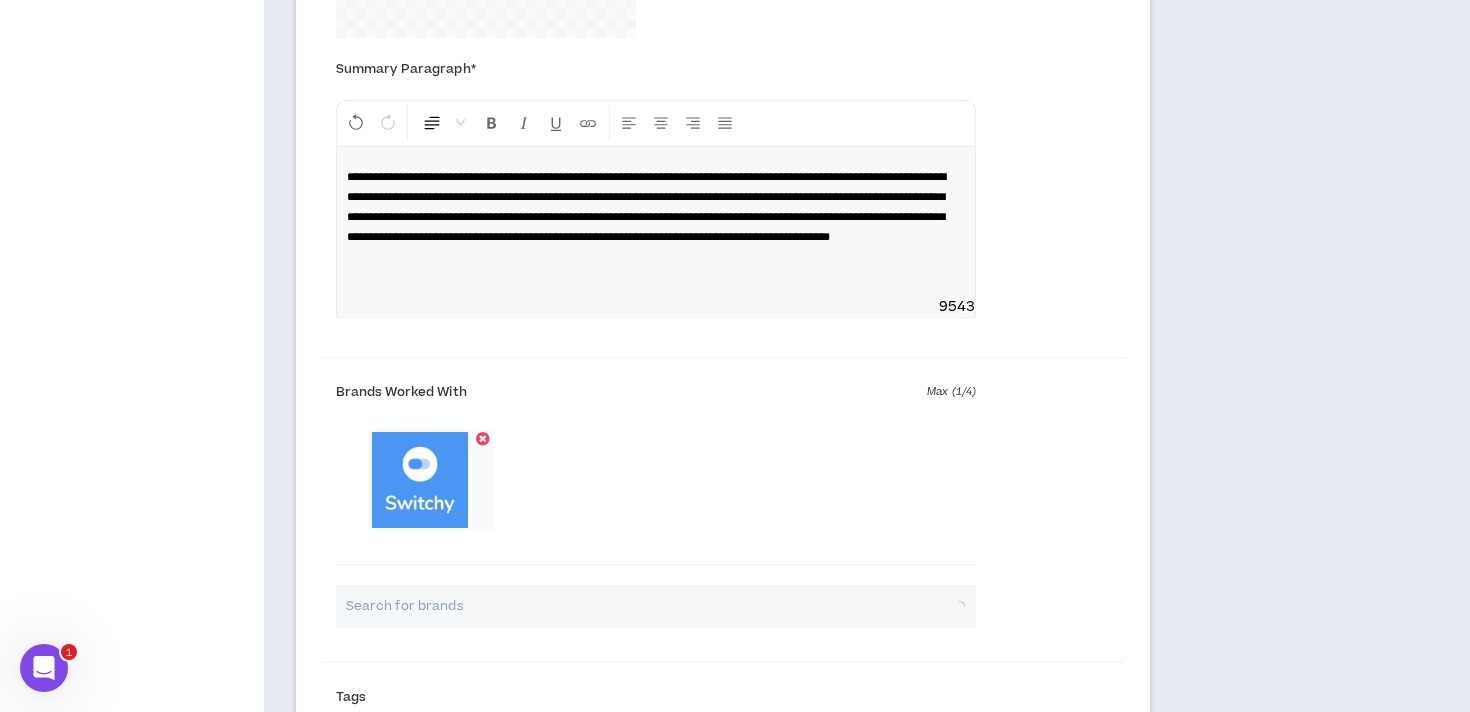 type on "r" 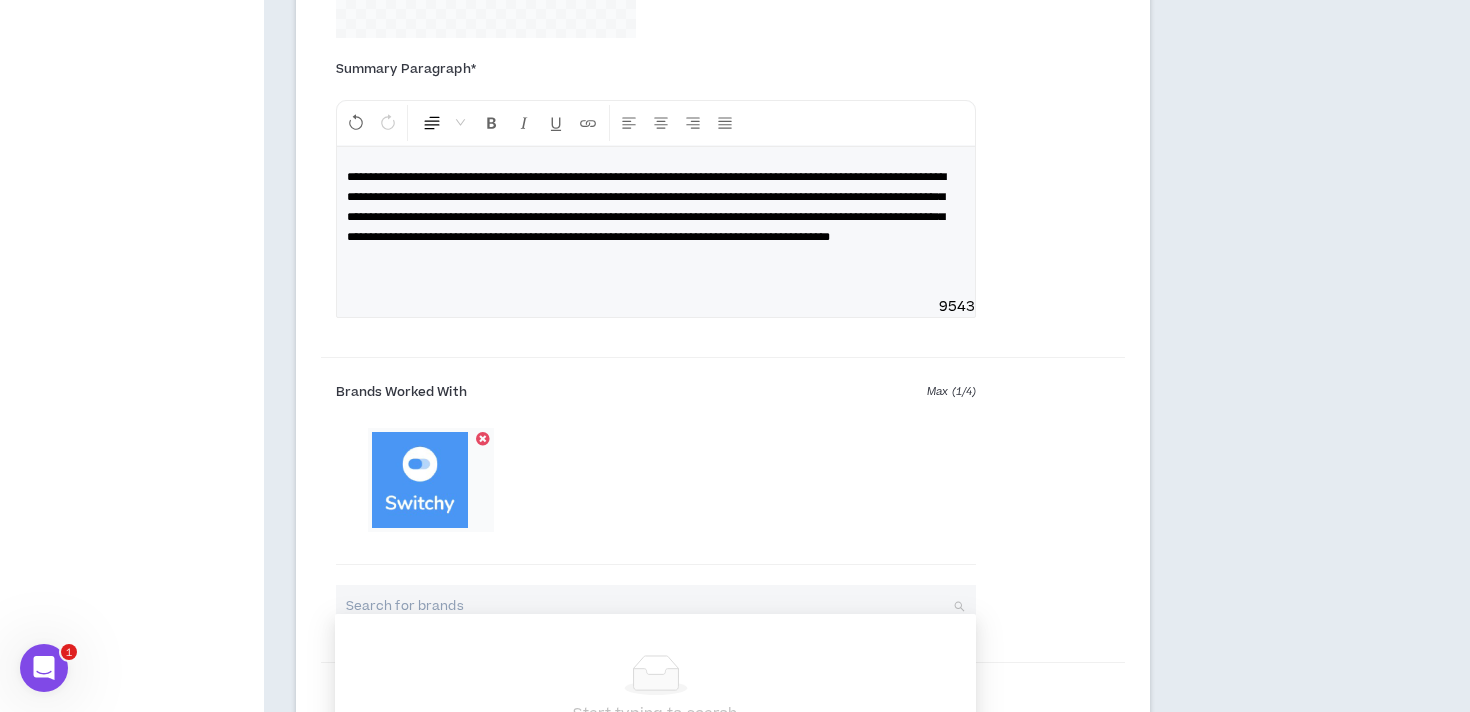 click at bounding box center (483, 439) 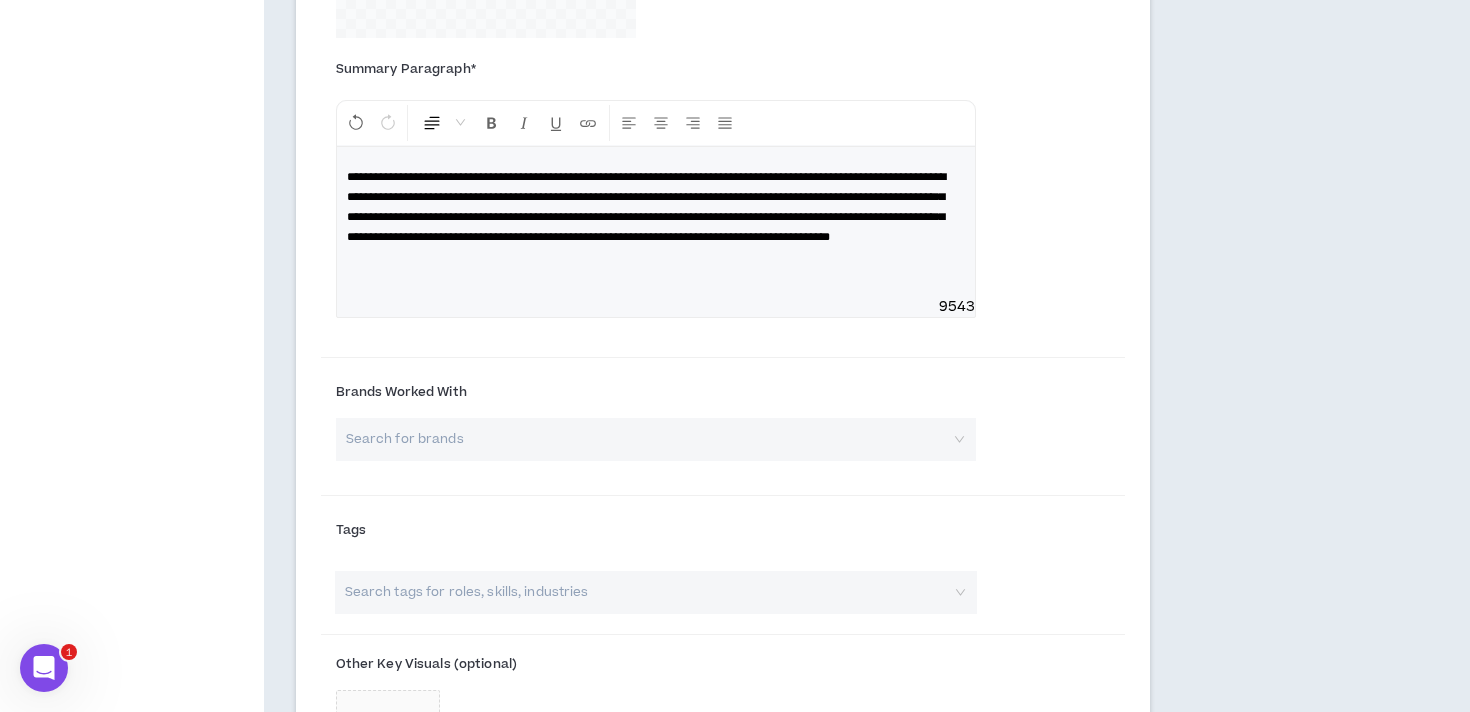 click at bounding box center [649, 439] 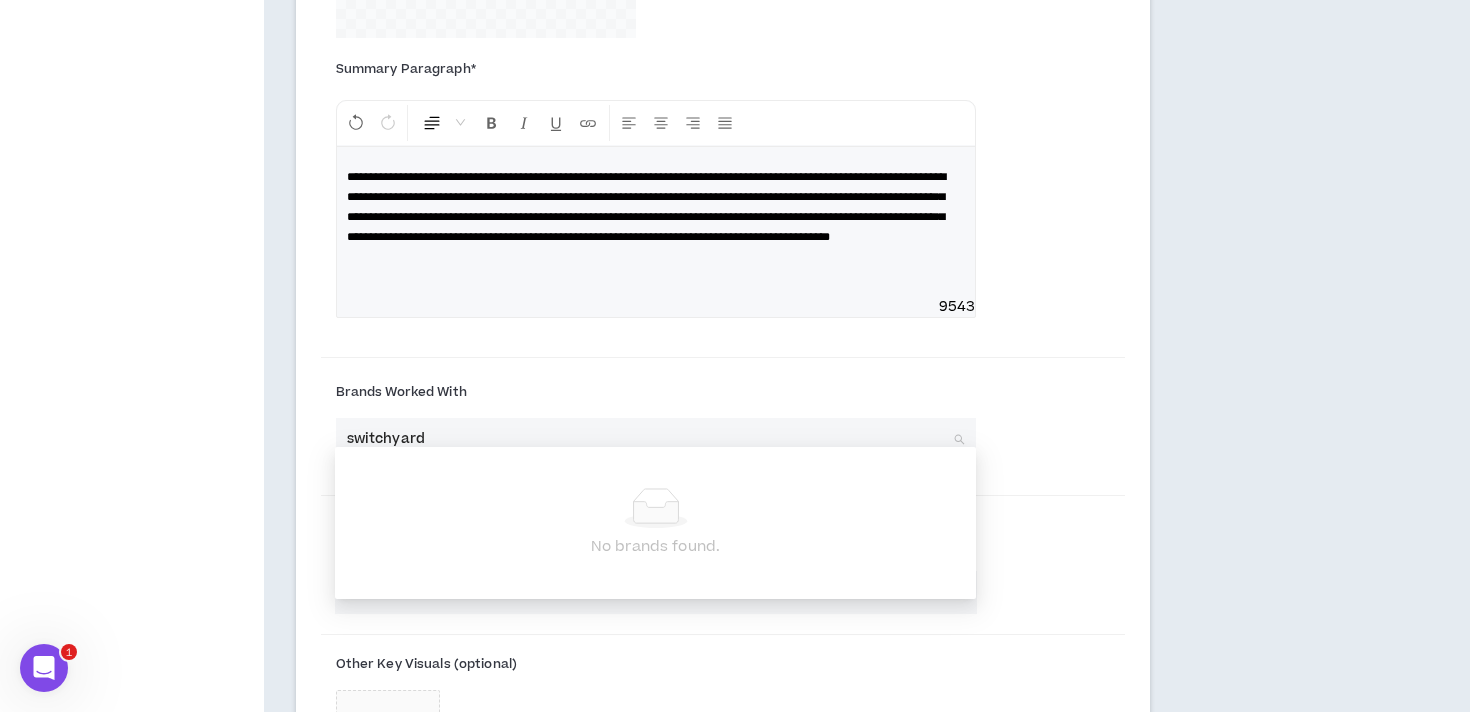 type on "switchyards" 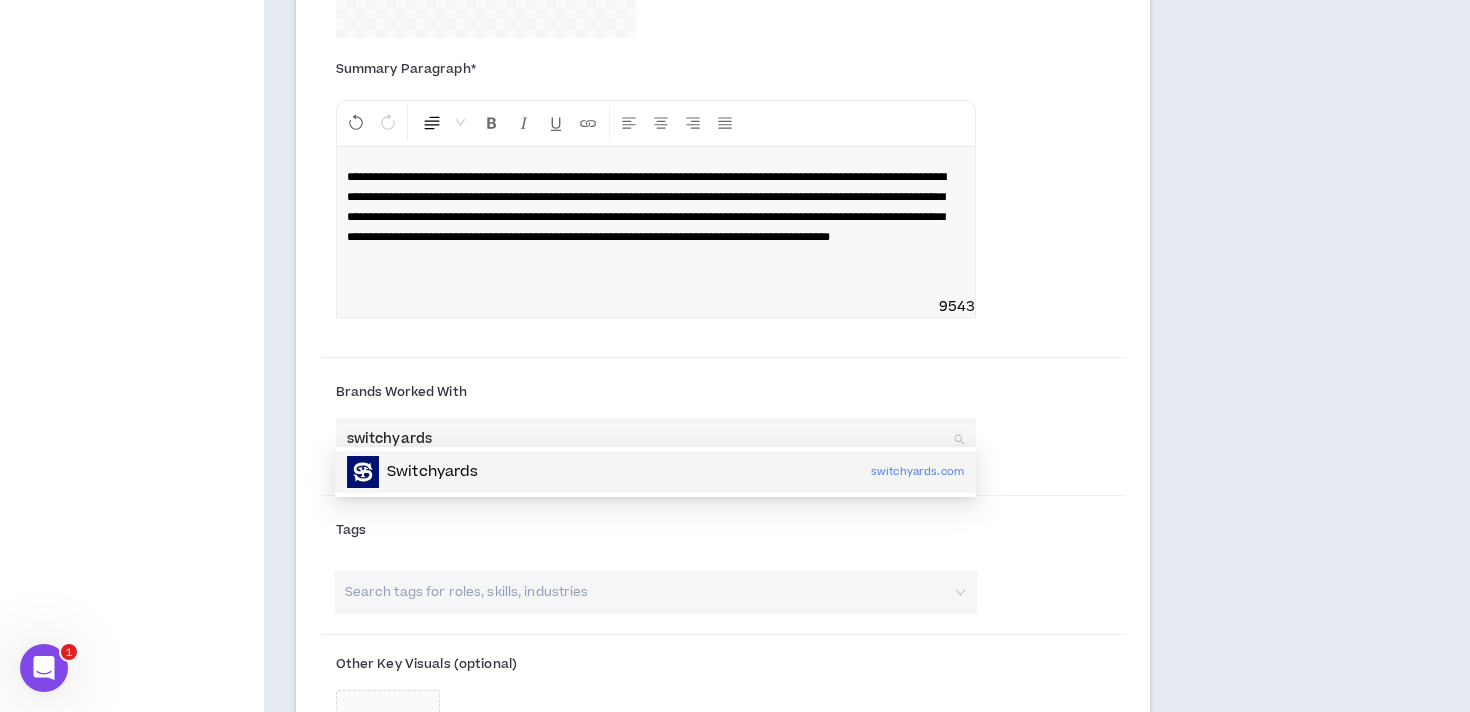 click on "Switchyards" at bounding box center [433, 472] 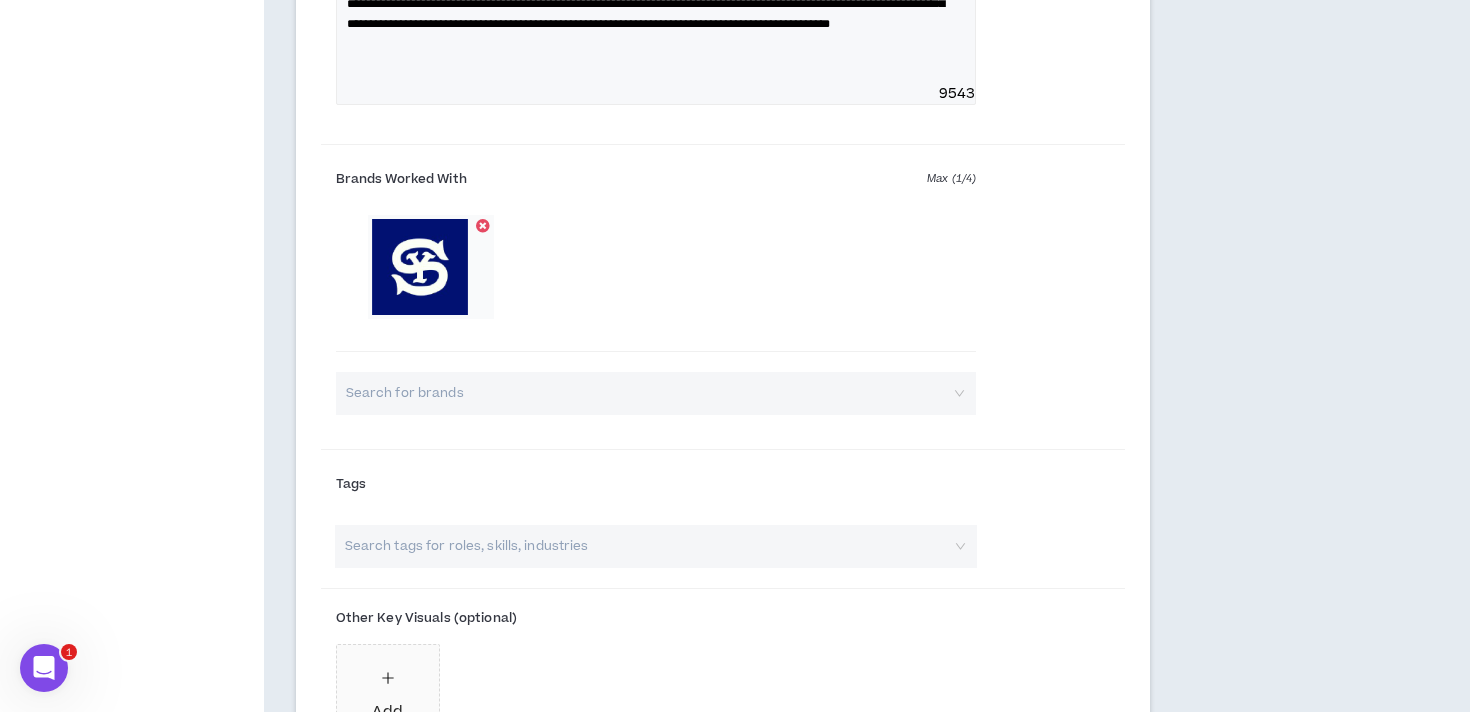 scroll, scrollTop: 3404, scrollLeft: 0, axis: vertical 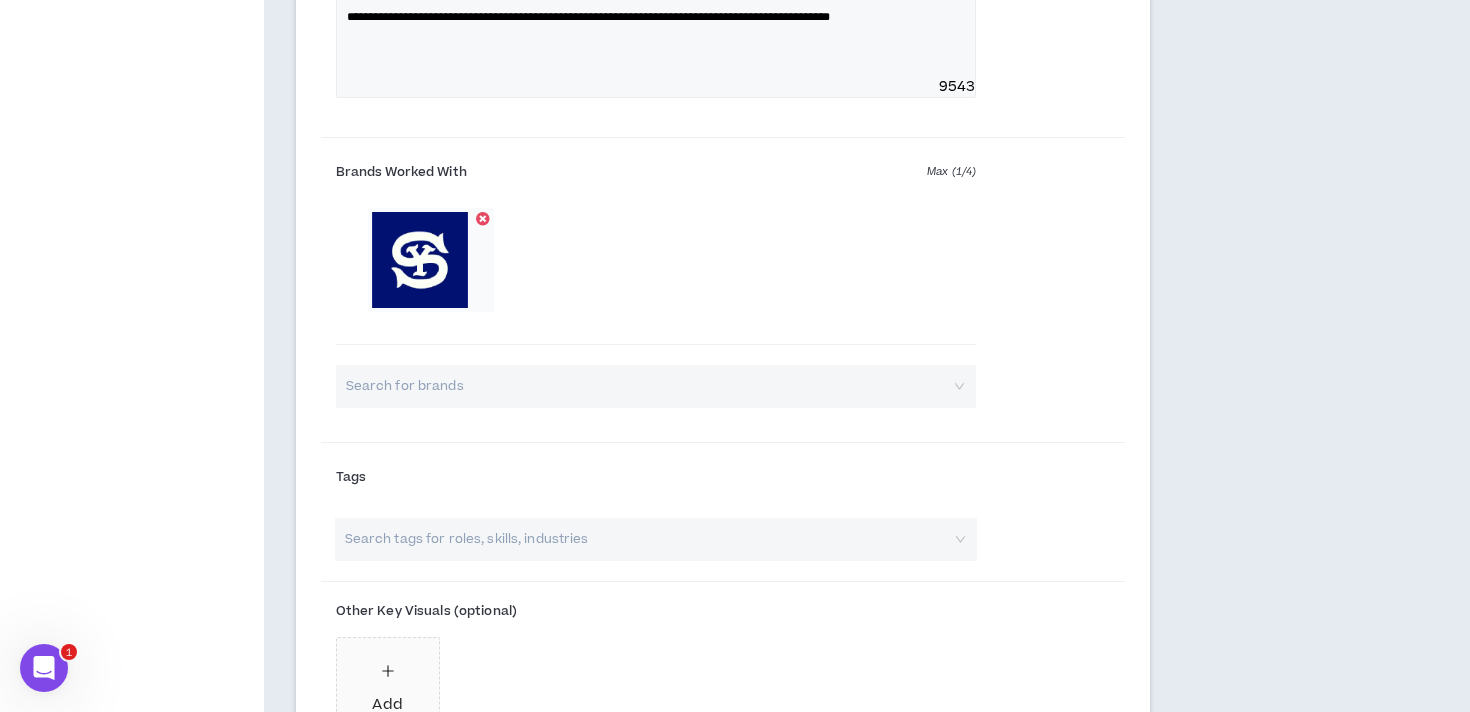 click at bounding box center [646, 539] 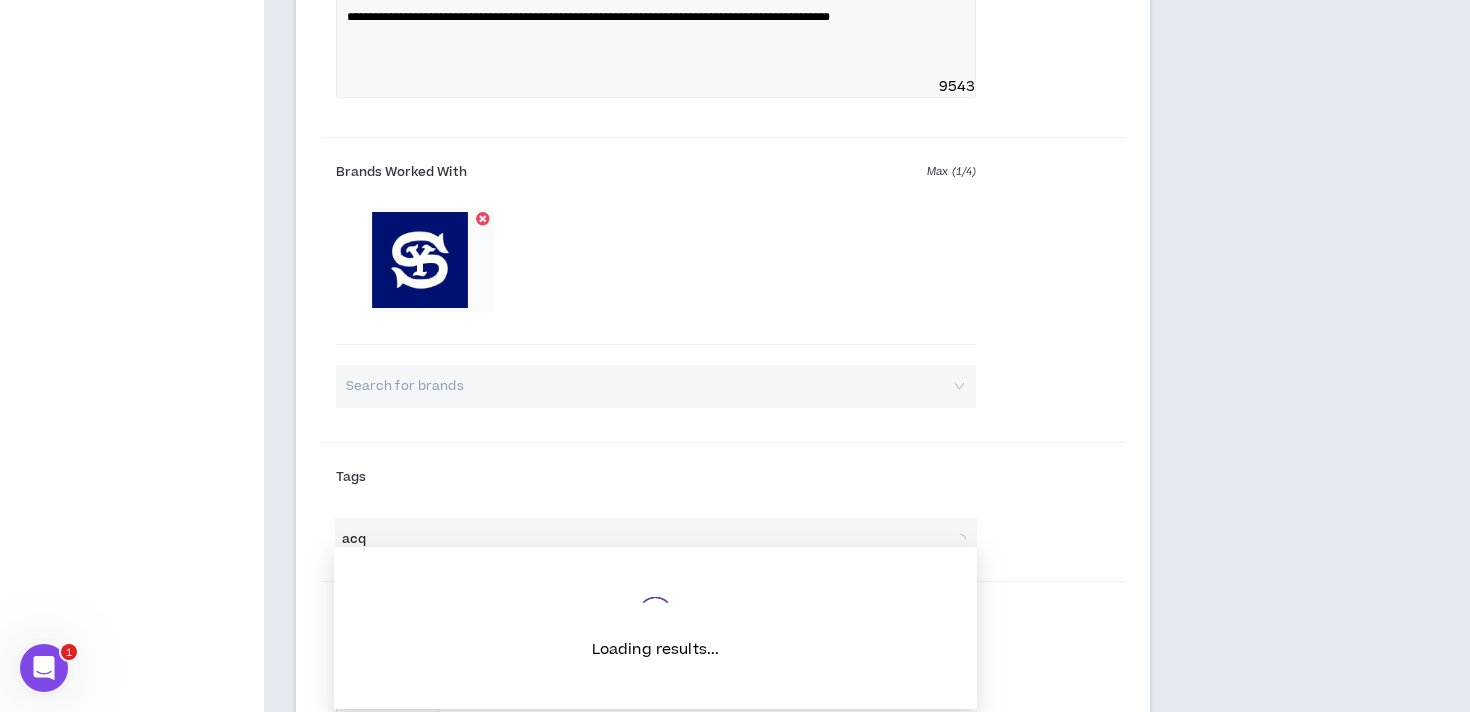type on "acqu" 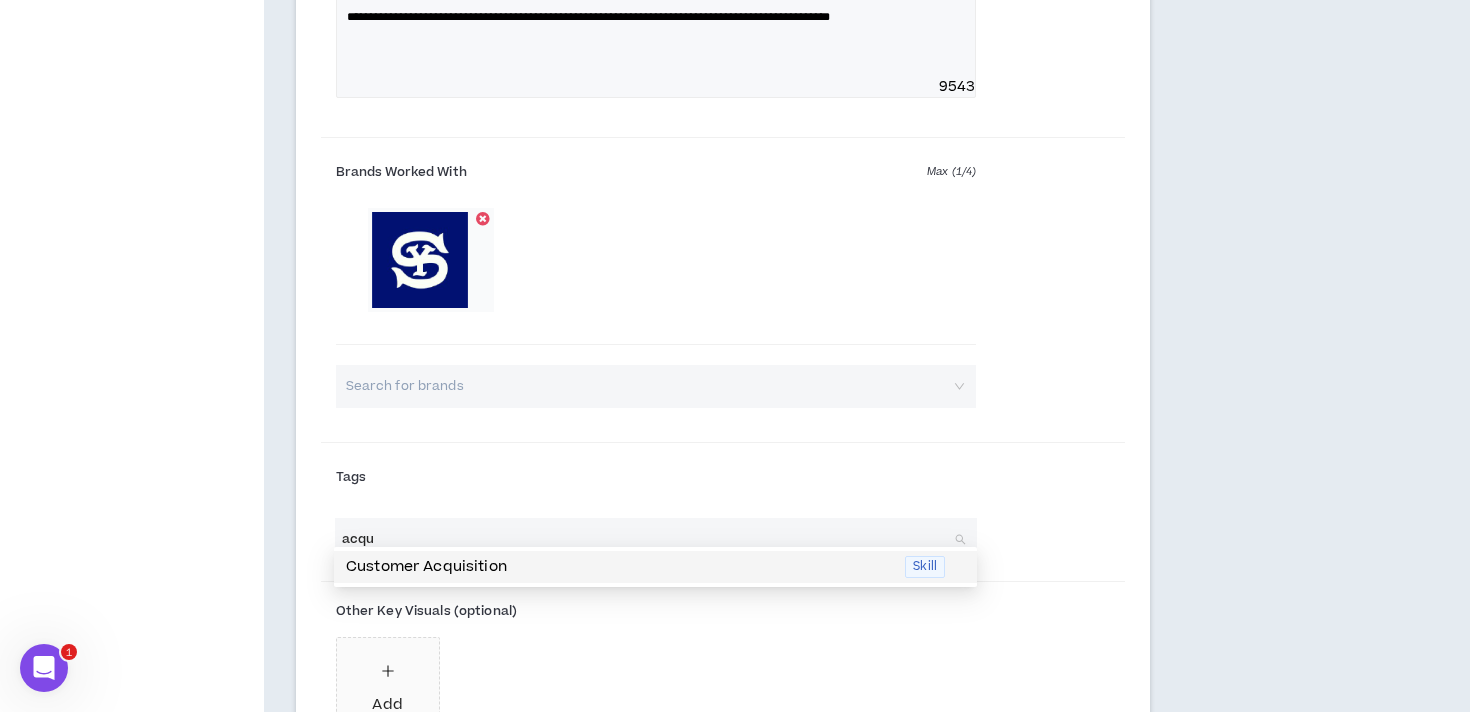 click on "Customer Acquisition" at bounding box center [619, 567] 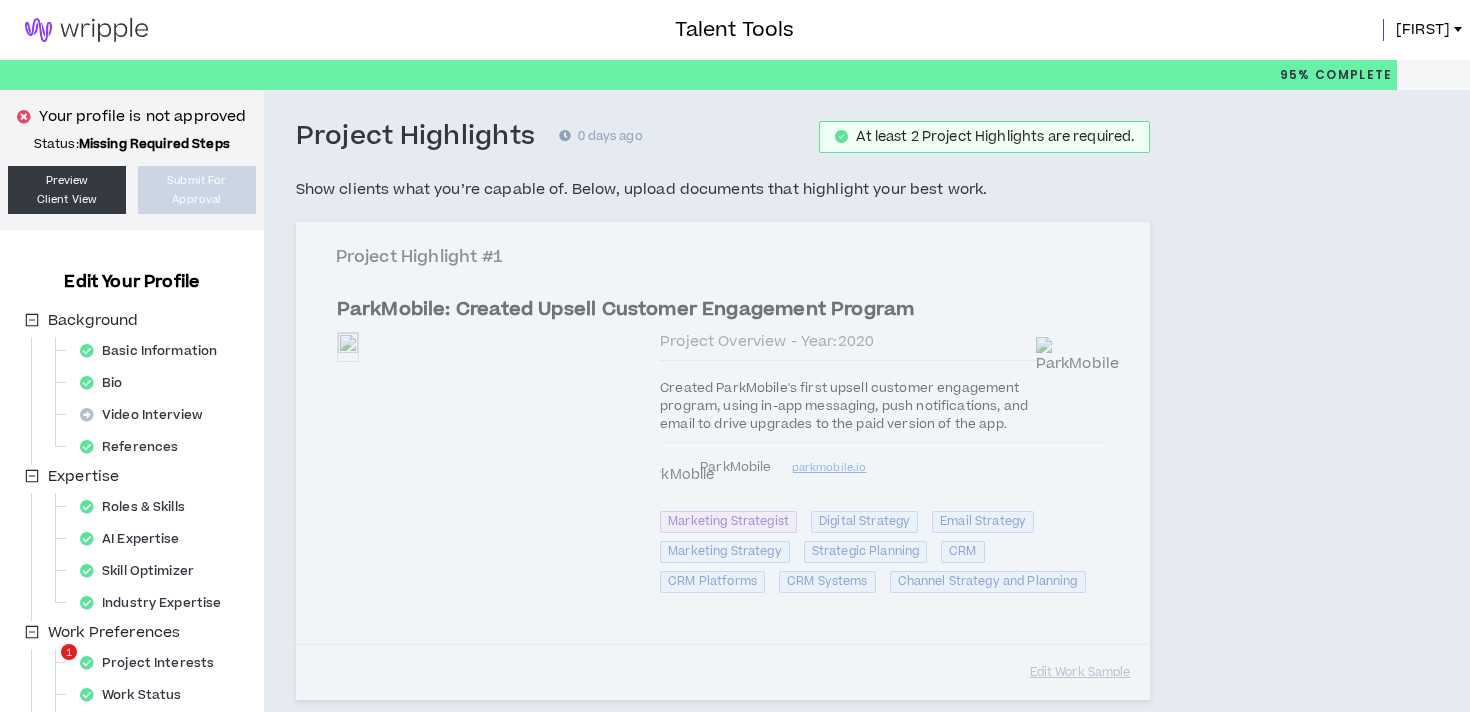 select on "****" 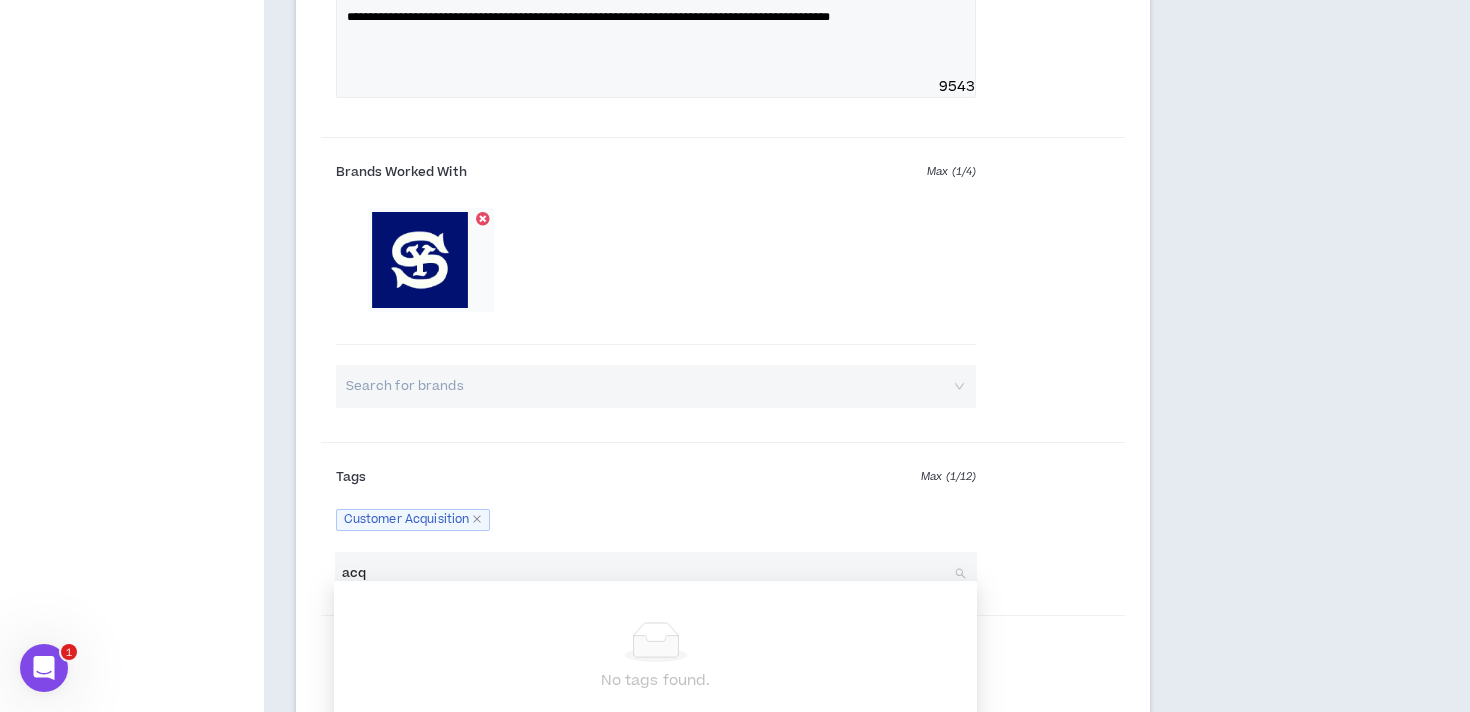 scroll, scrollTop: 0, scrollLeft: 0, axis: both 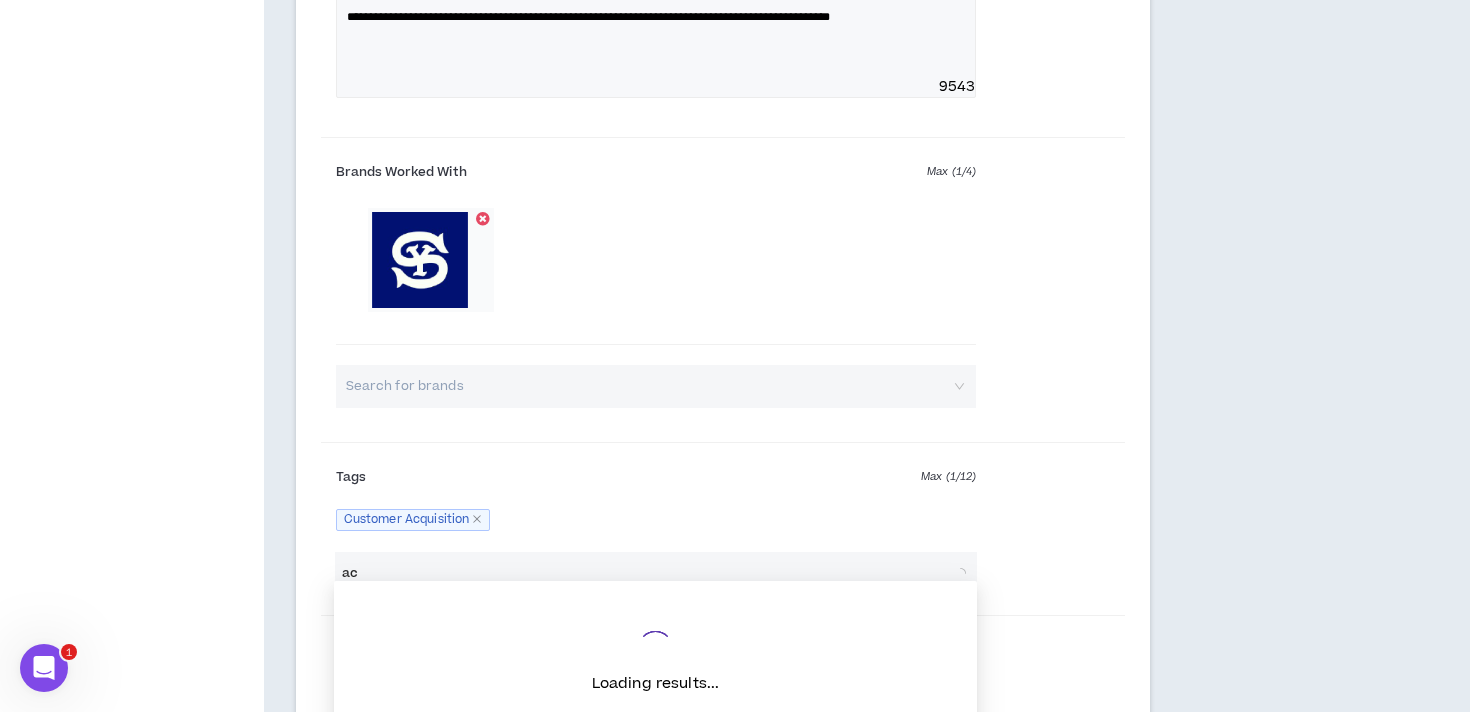 type on "a" 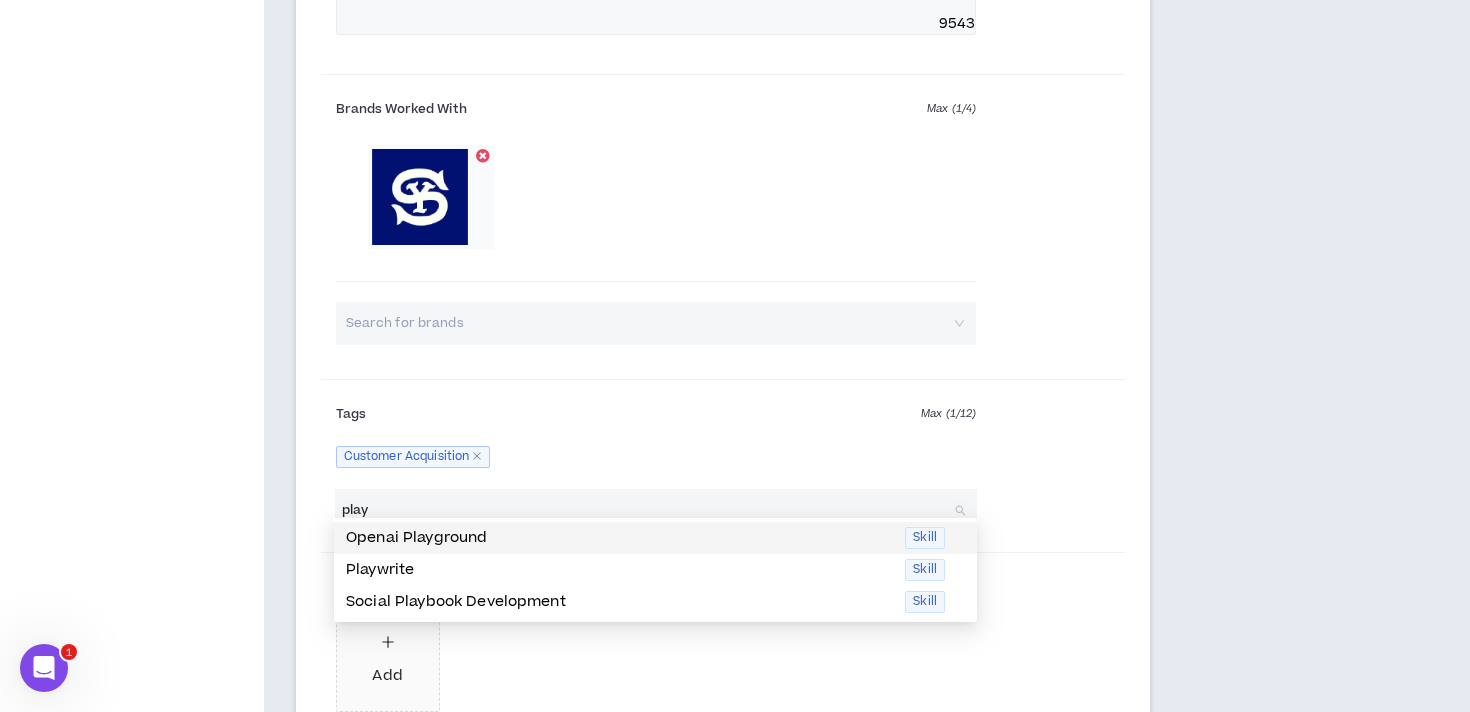 scroll, scrollTop: 3488, scrollLeft: 0, axis: vertical 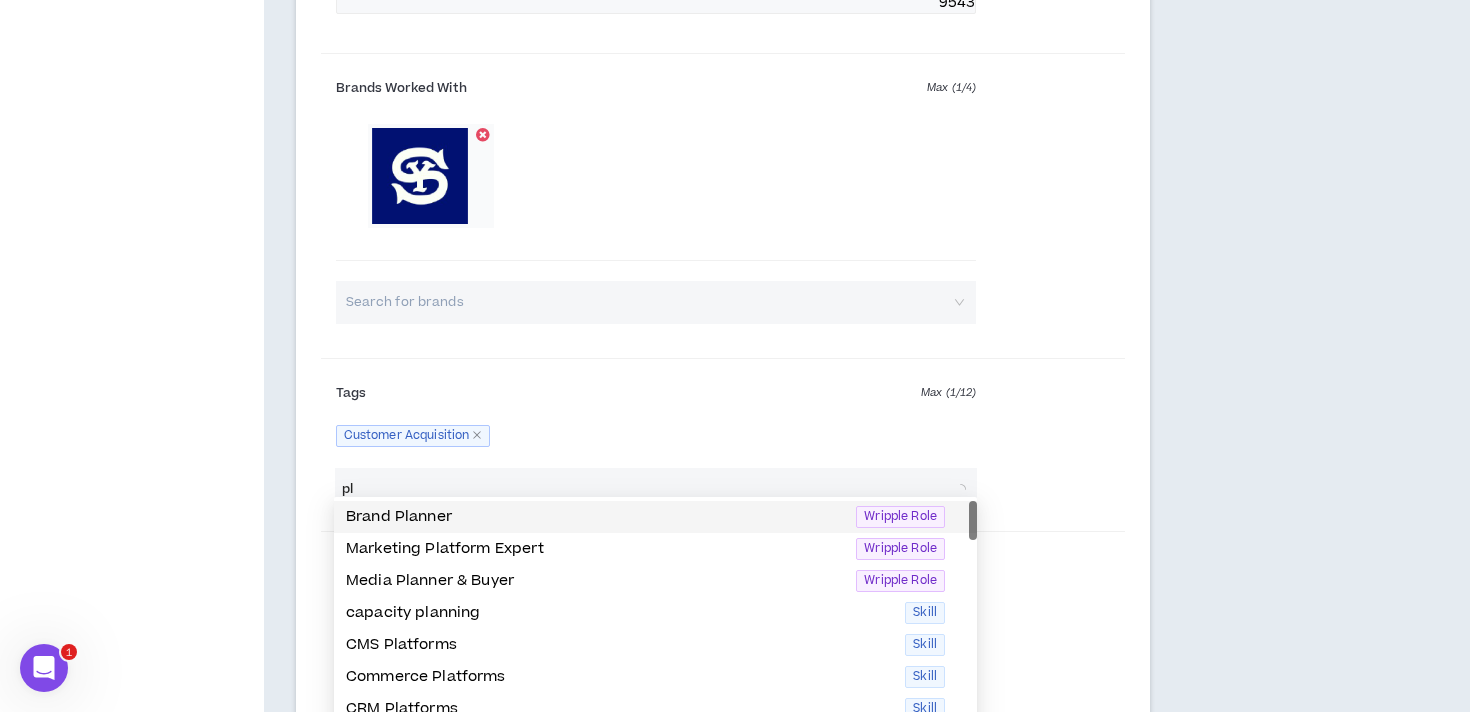 type on "p" 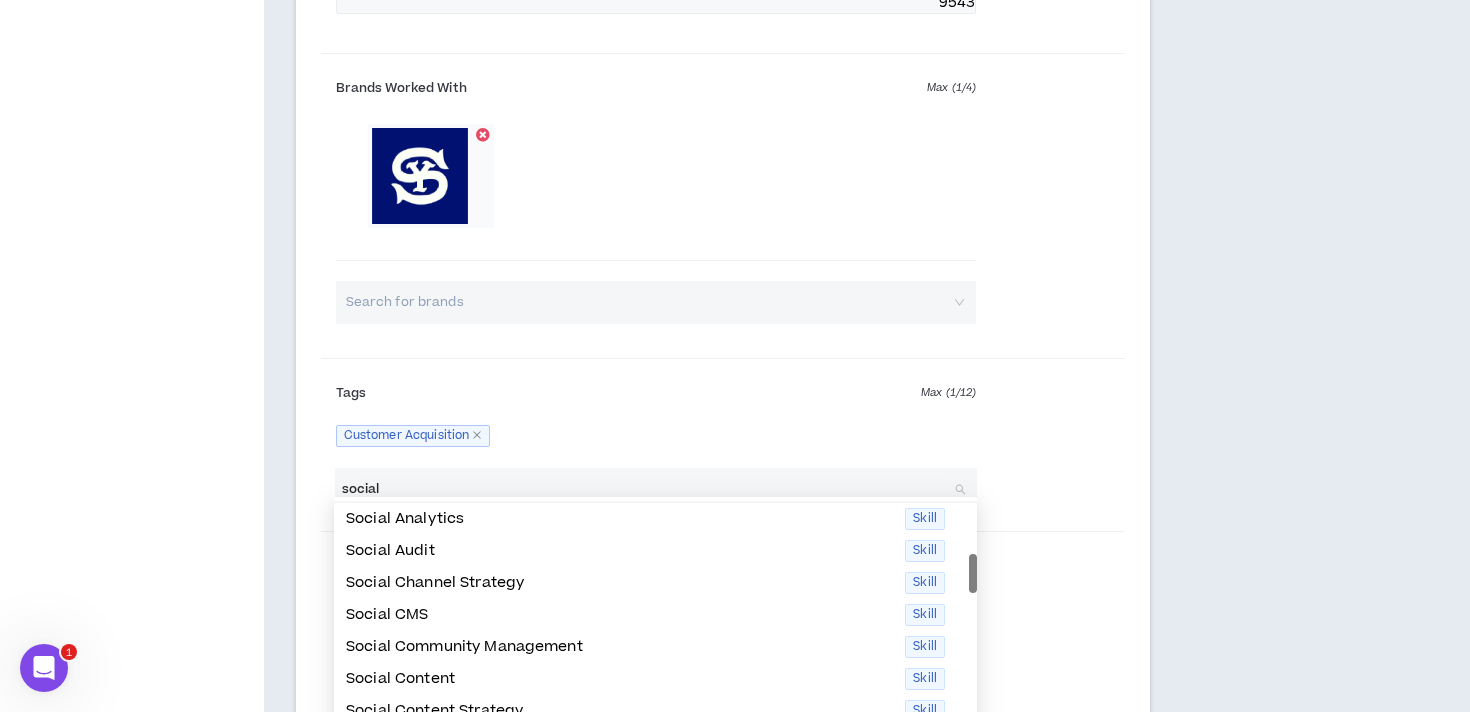 scroll, scrollTop: 96, scrollLeft: 0, axis: vertical 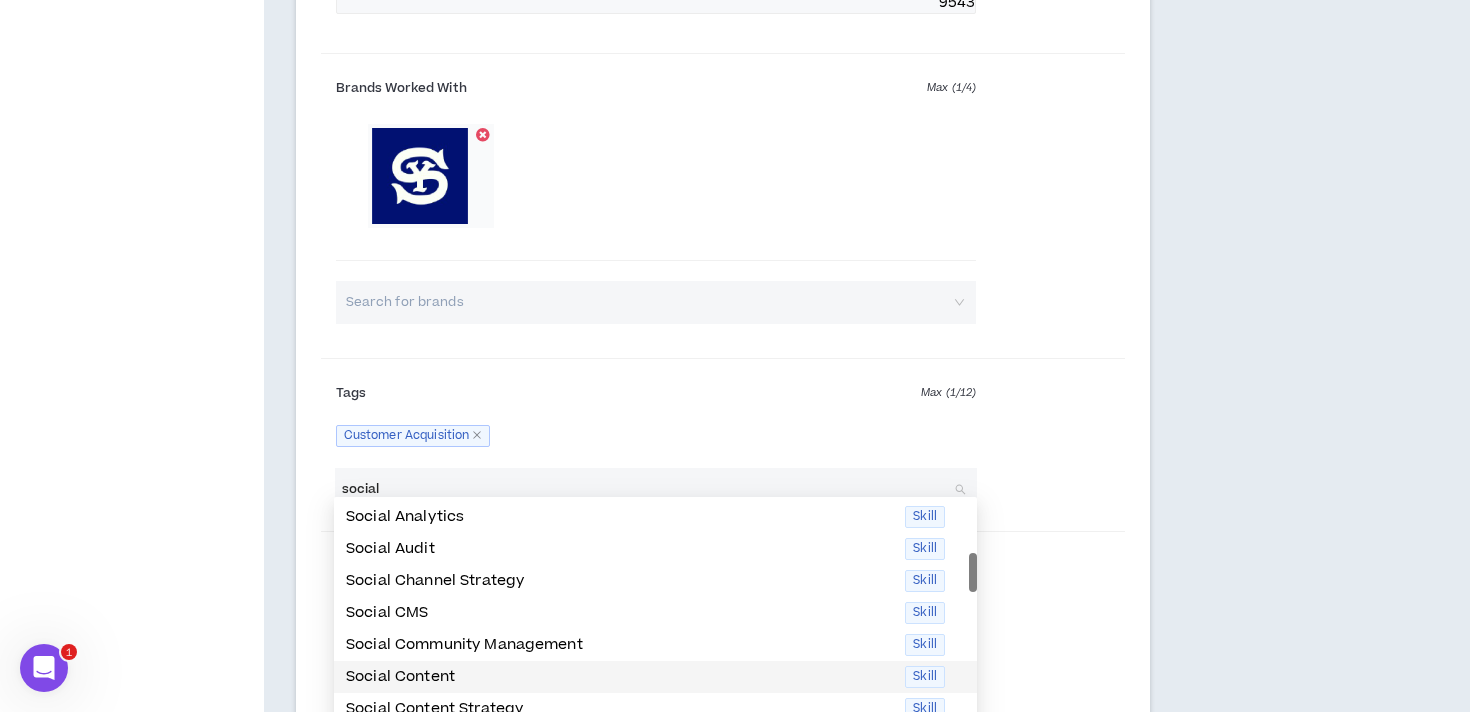 click on "Social Content Skill" at bounding box center (655, 677) 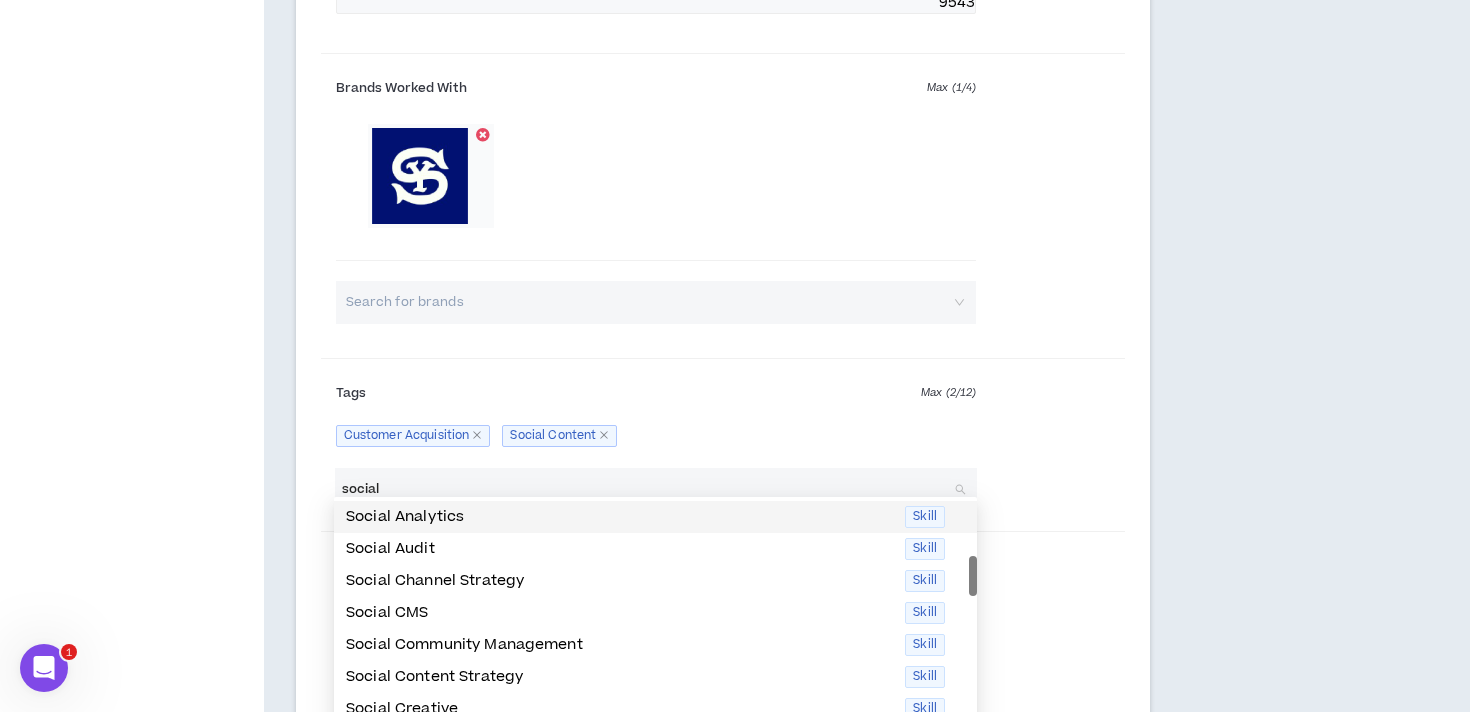 click on "social" at bounding box center [646, 489] 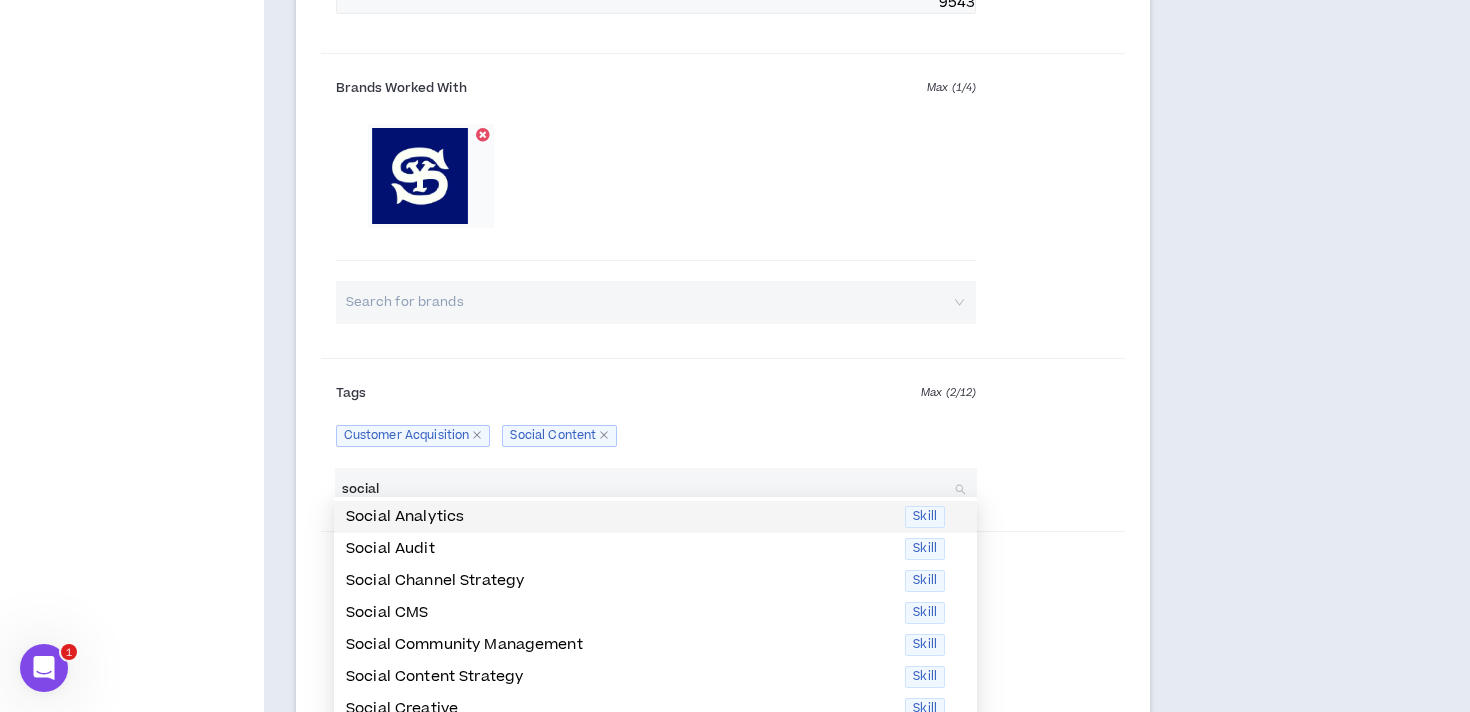 click on "social" at bounding box center [646, 489] 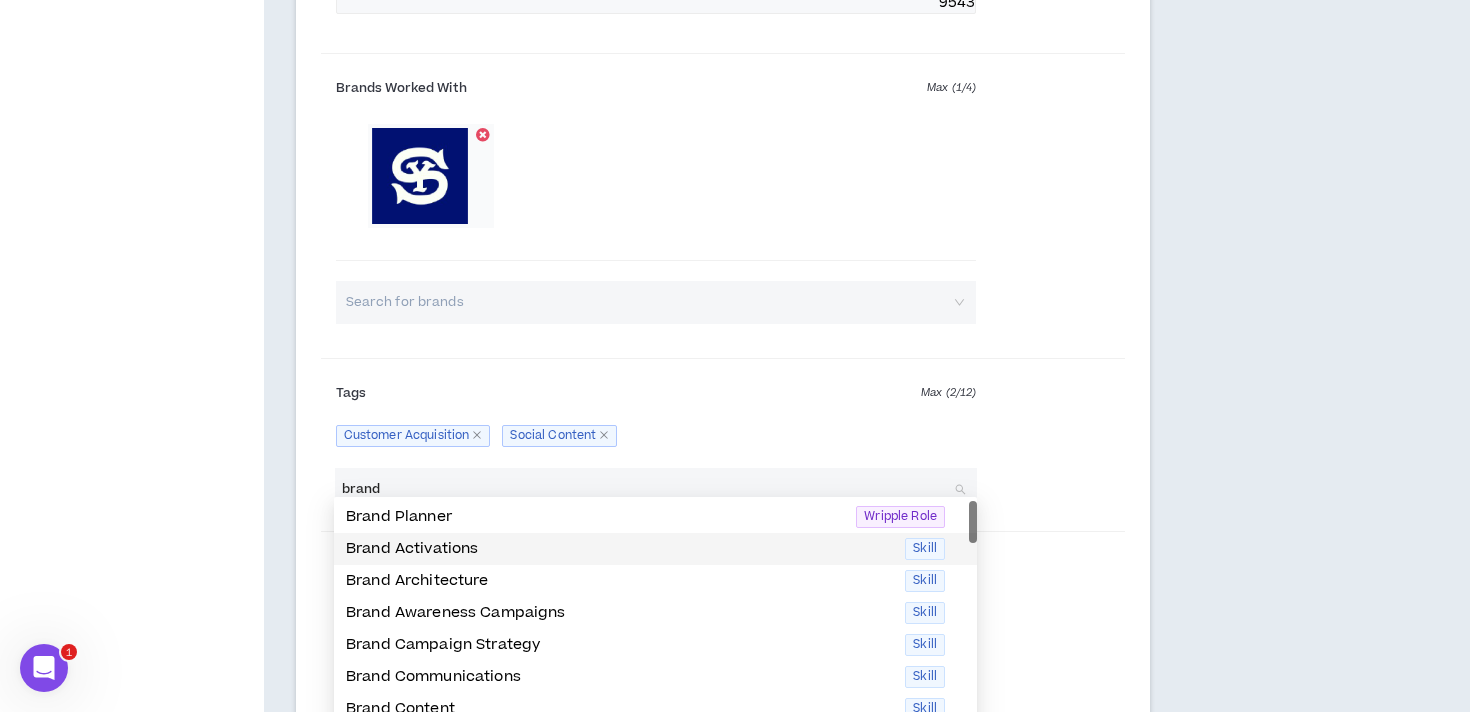 click on "Brand Activations" at bounding box center (619, 549) 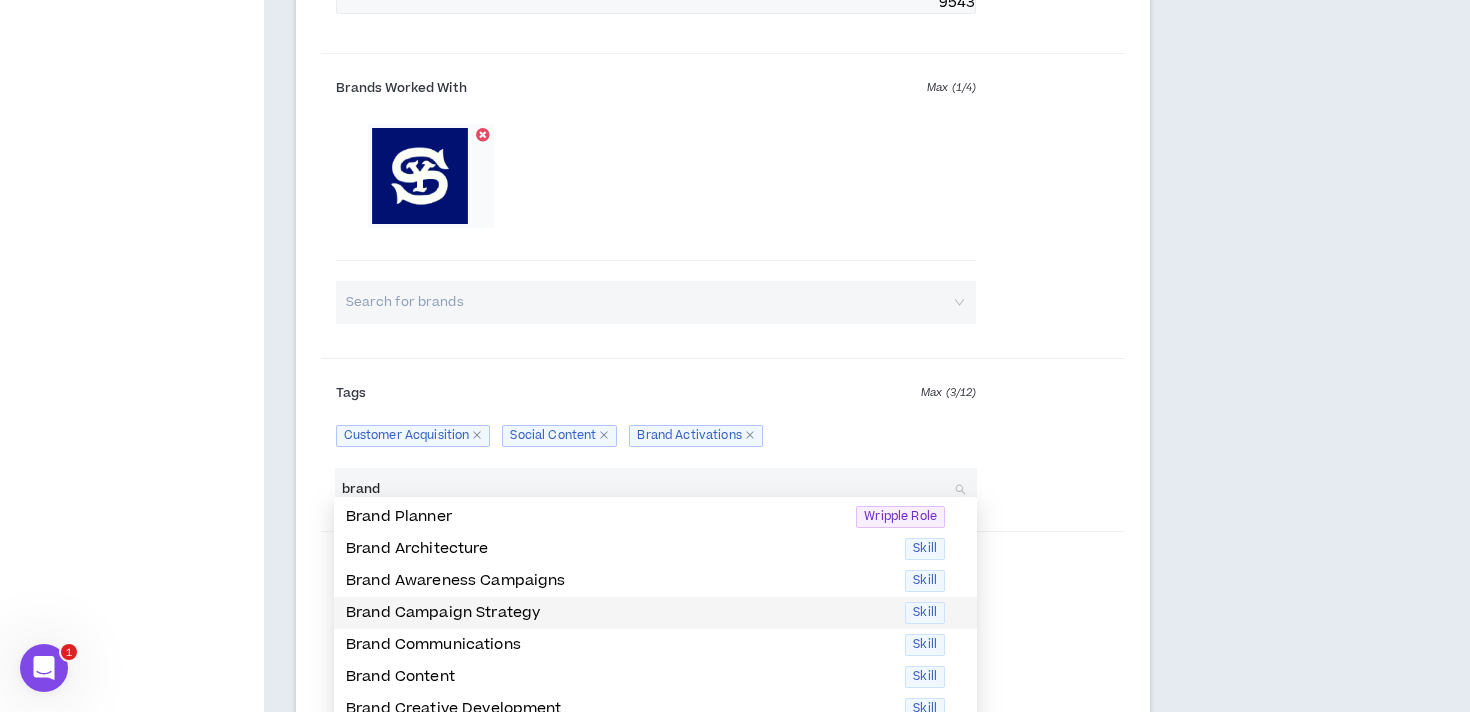 click on "Brand Campaign Strategy" at bounding box center [619, 613] 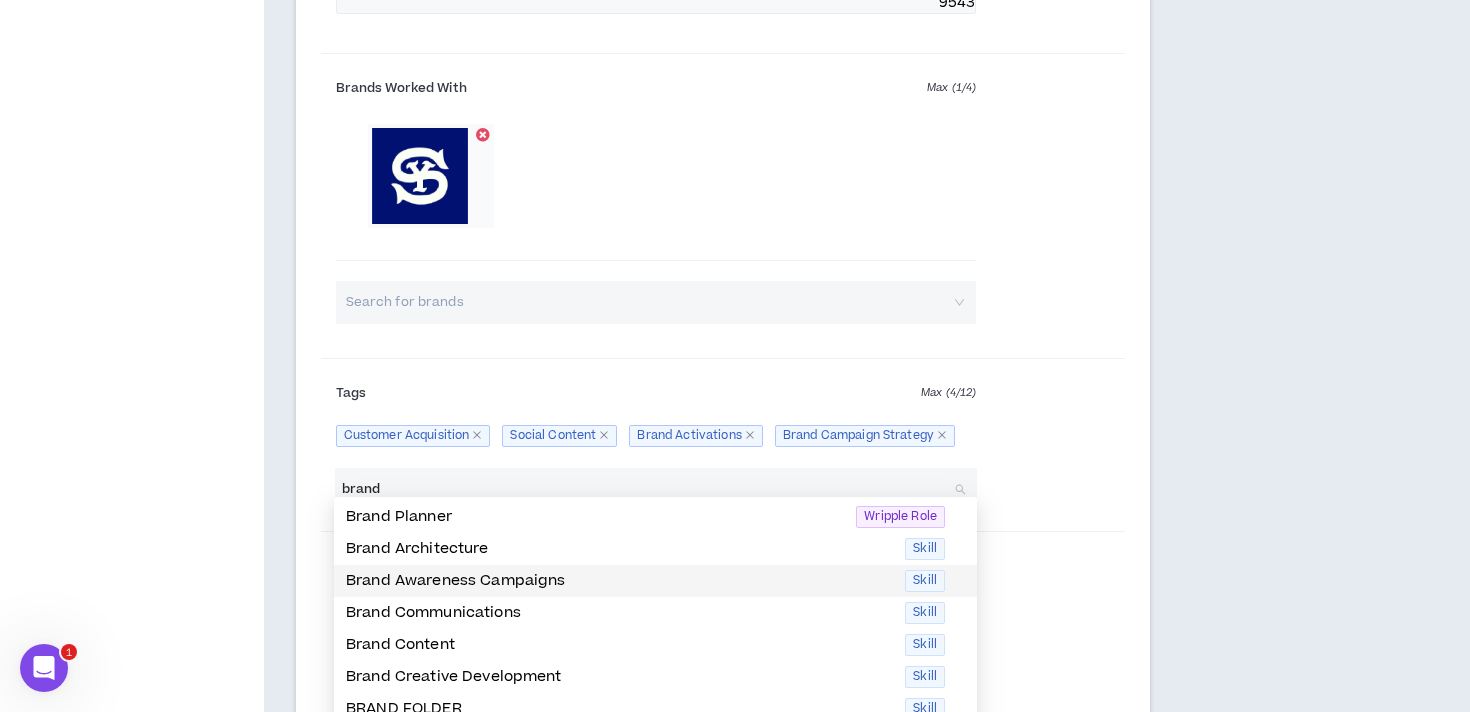 click on "Brand Awareness Campaigns" at bounding box center (619, 581) 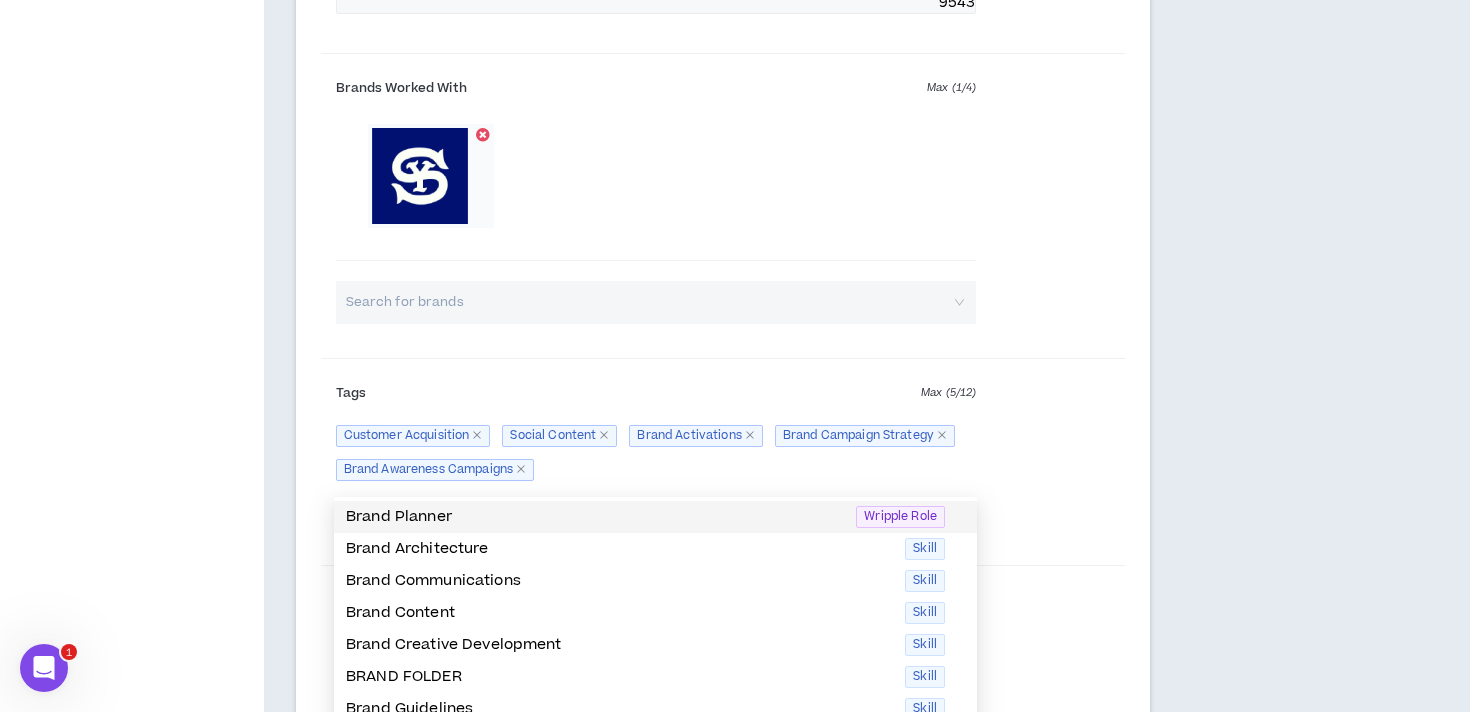 type on "brand" 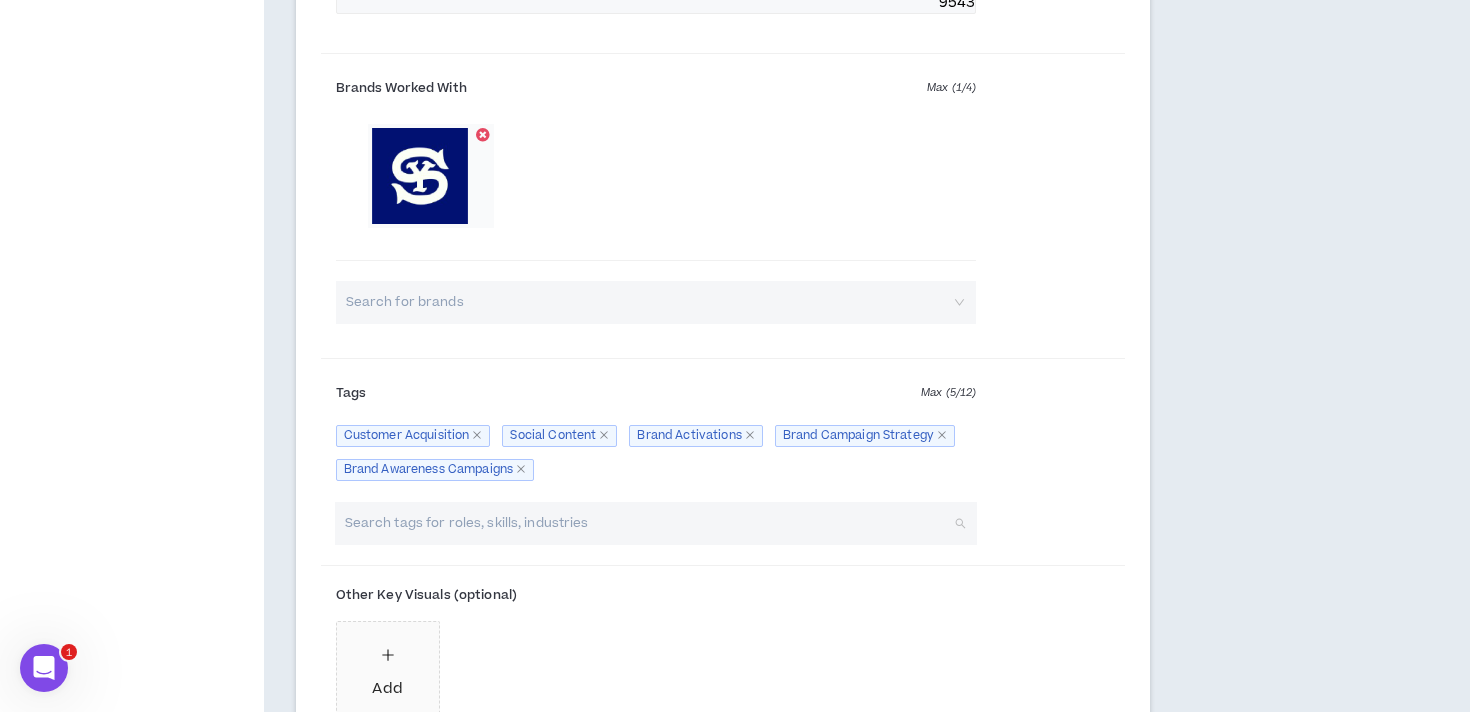 click at bounding box center (646, 523) 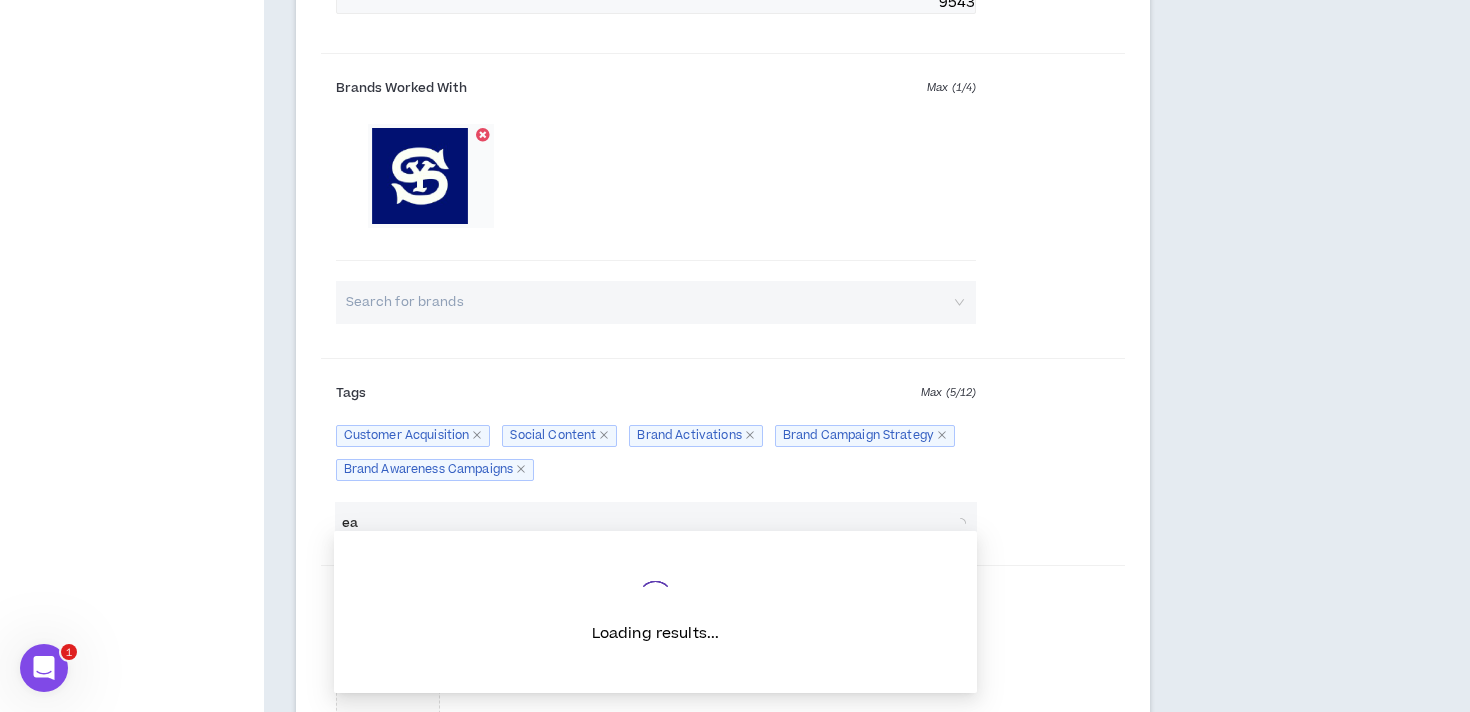 type on "e" 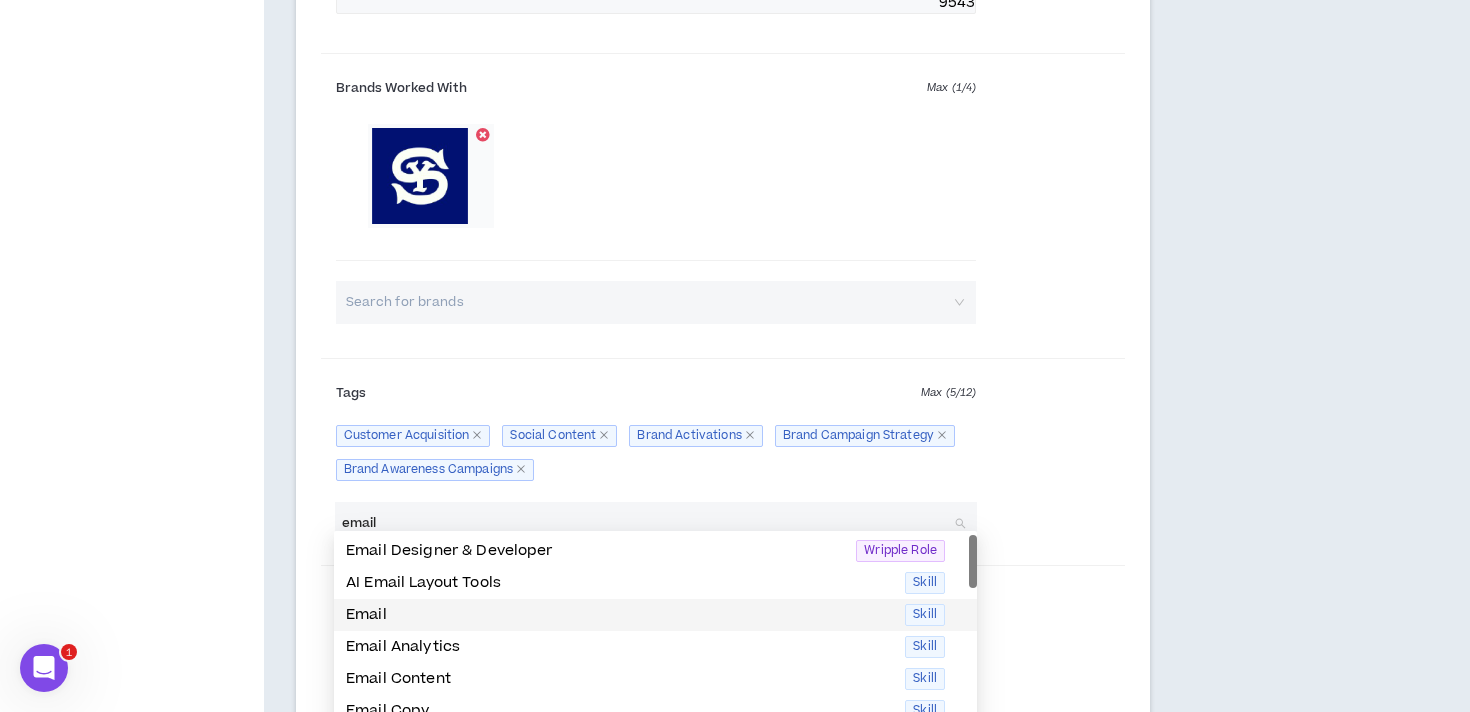 click on "Email" at bounding box center [619, 615] 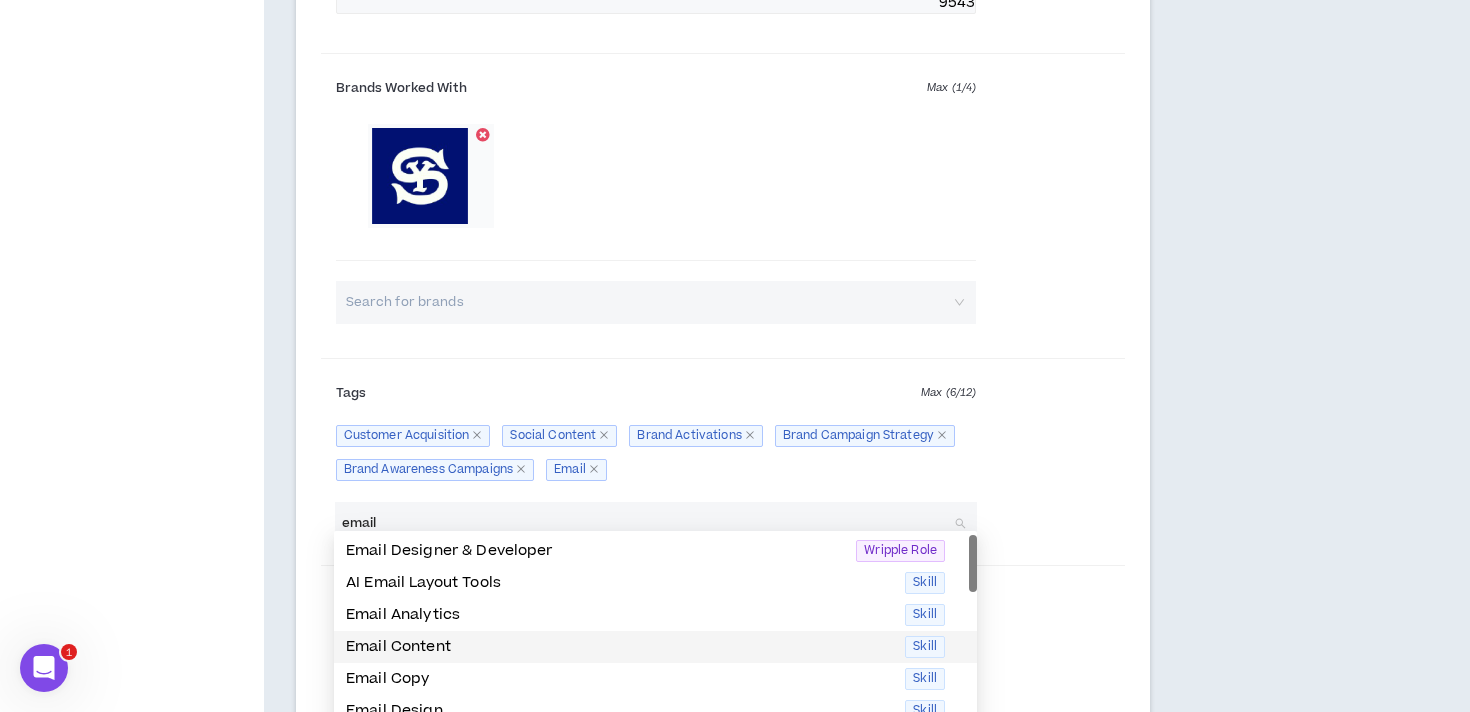 click on "Email Content" at bounding box center (619, 647) 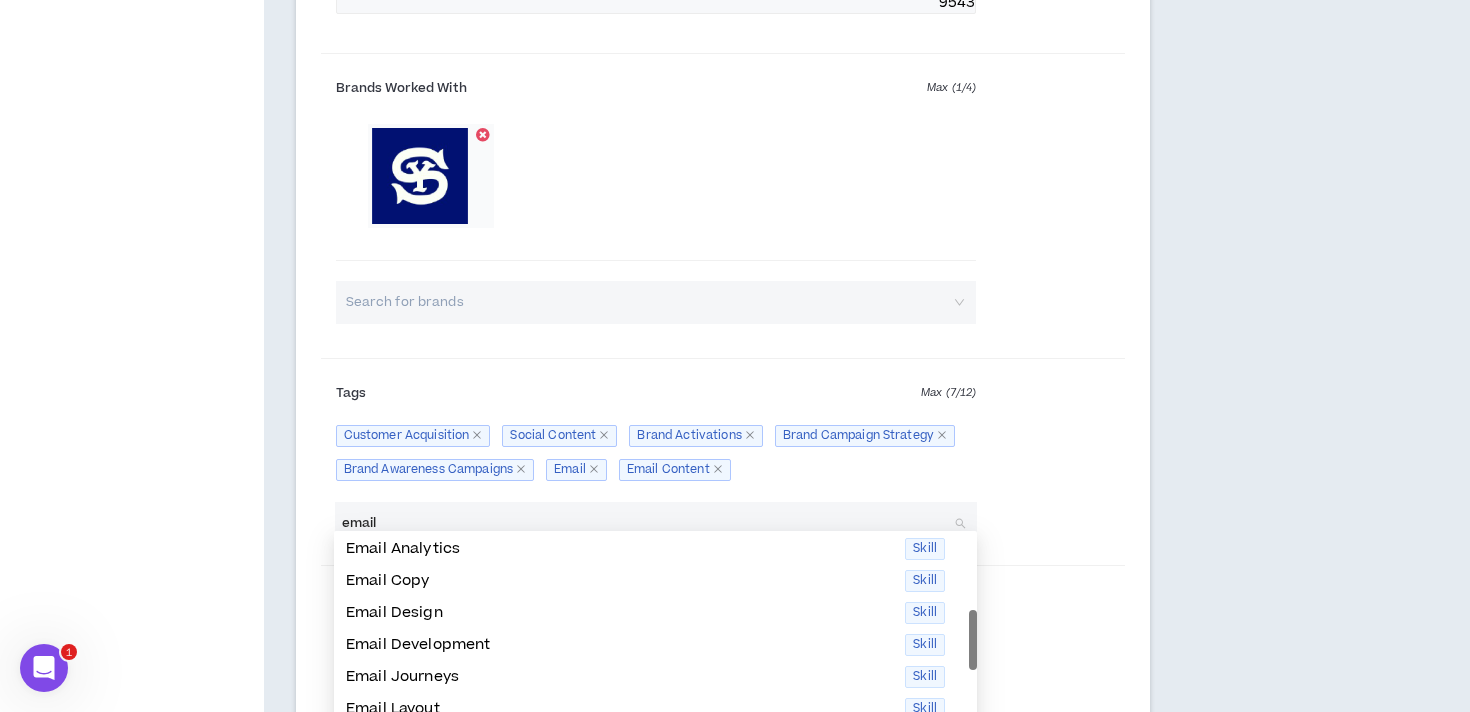 scroll, scrollTop: 67, scrollLeft: 0, axis: vertical 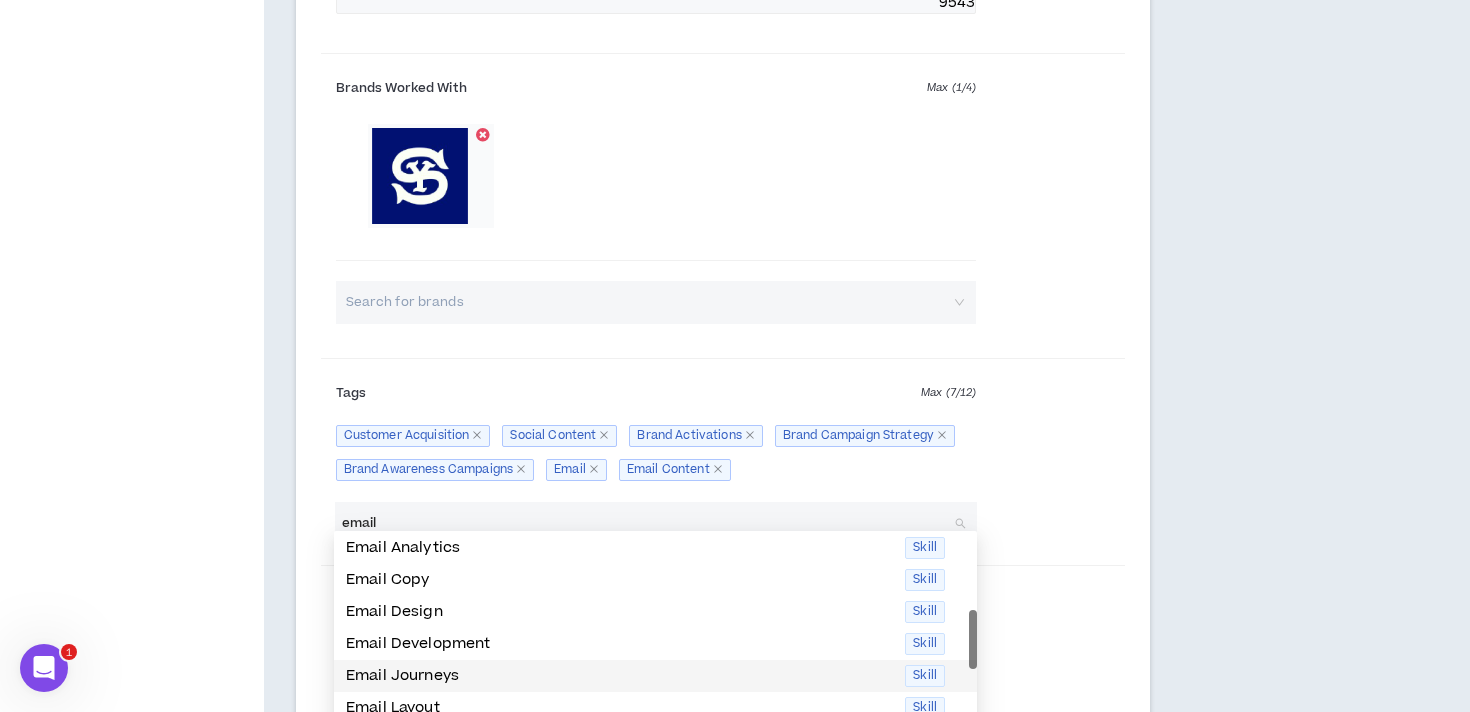 click on "Email Journeys" at bounding box center [619, 676] 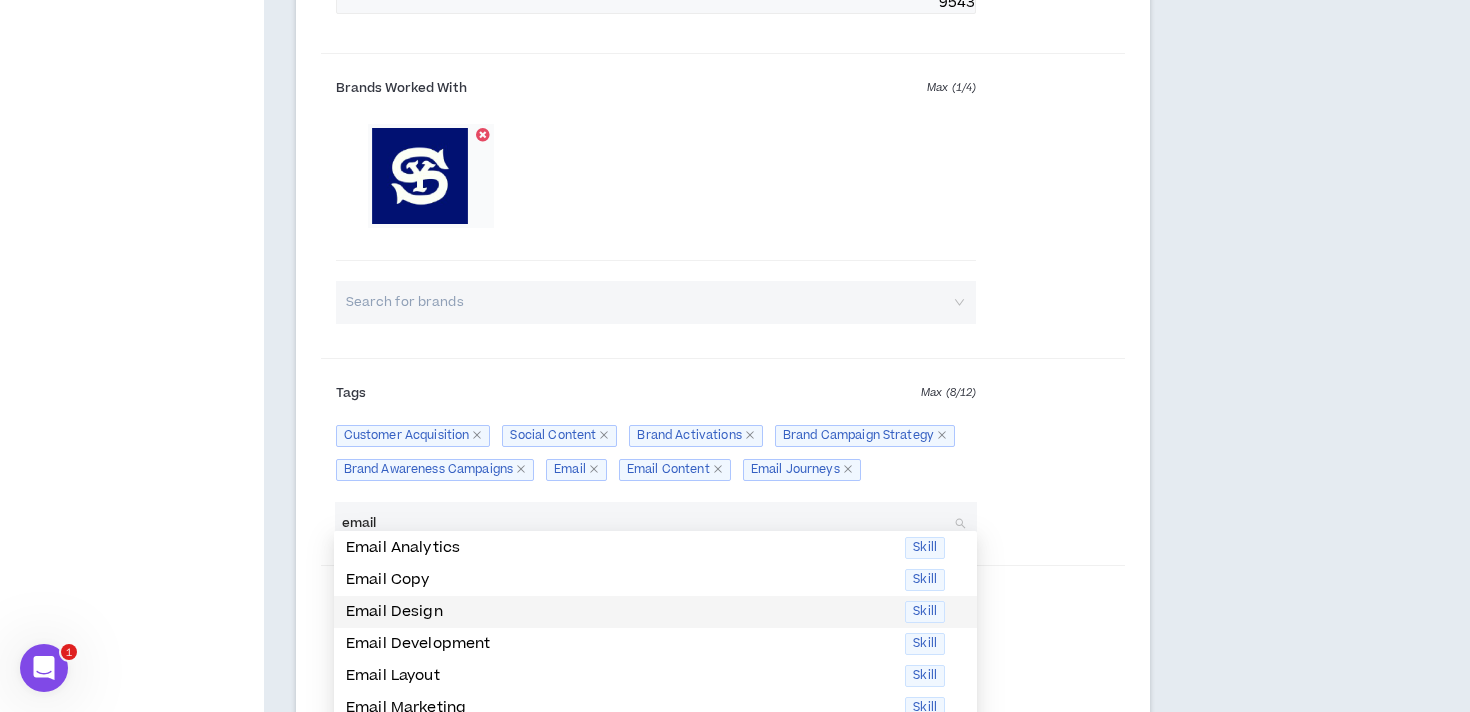 click on "email" at bounding box center (646, 523) 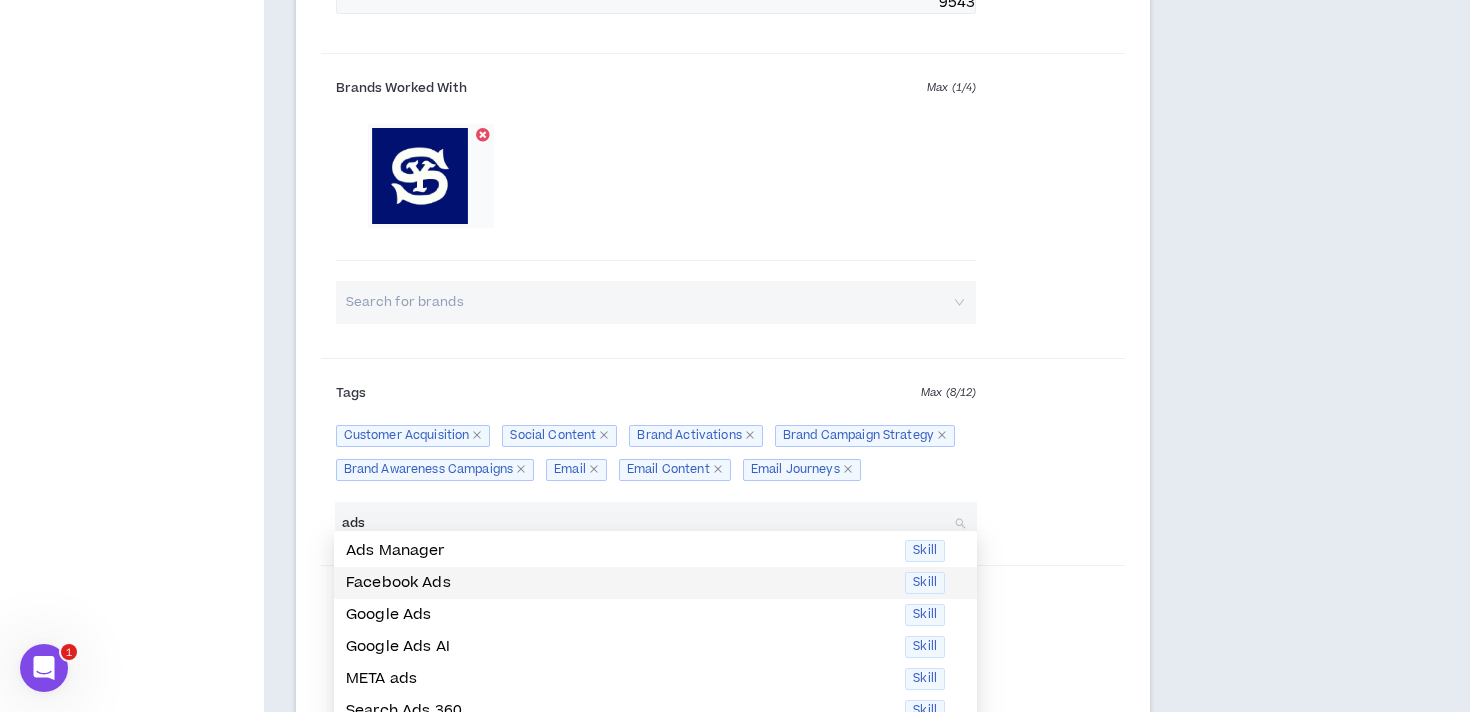 click on "Facebook Ads" at bounding box center [619, 583] 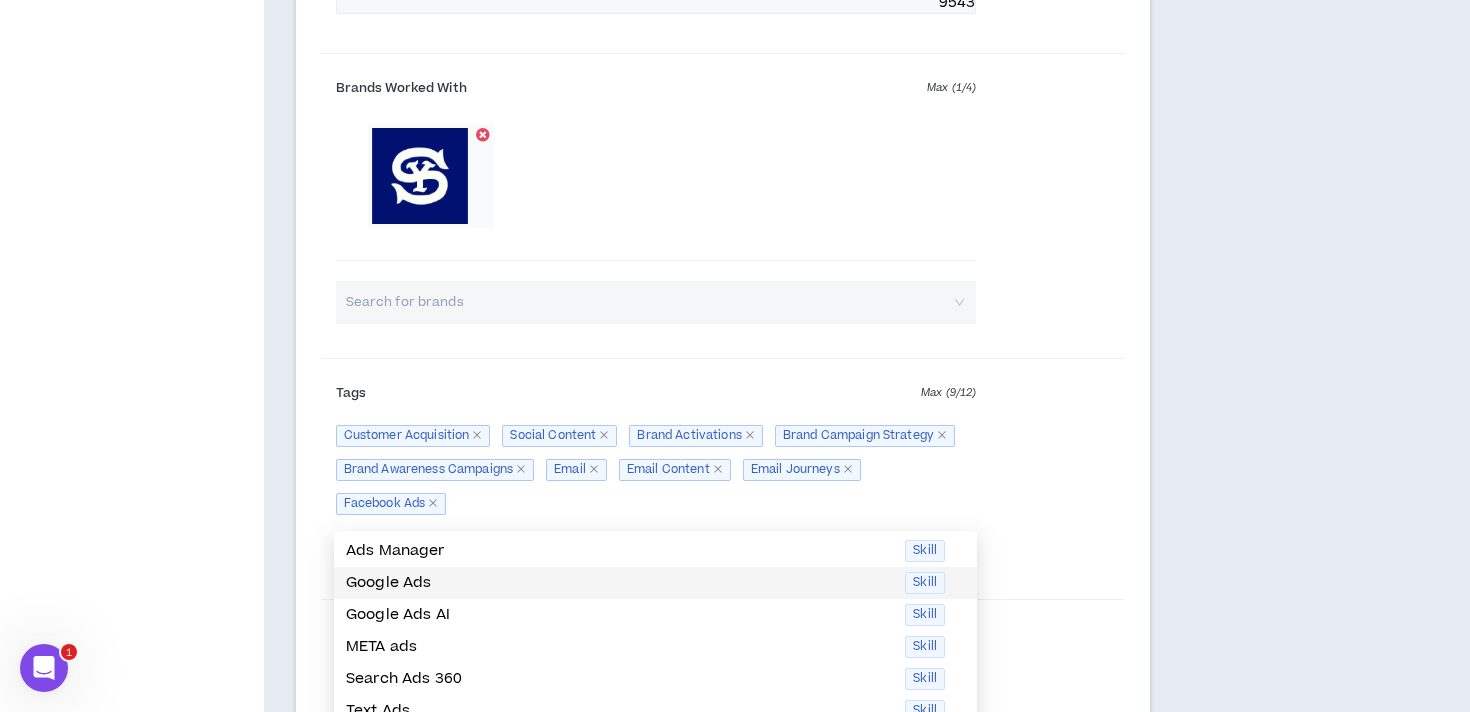 click on "Google Ads" at bounding box center [619, 583] 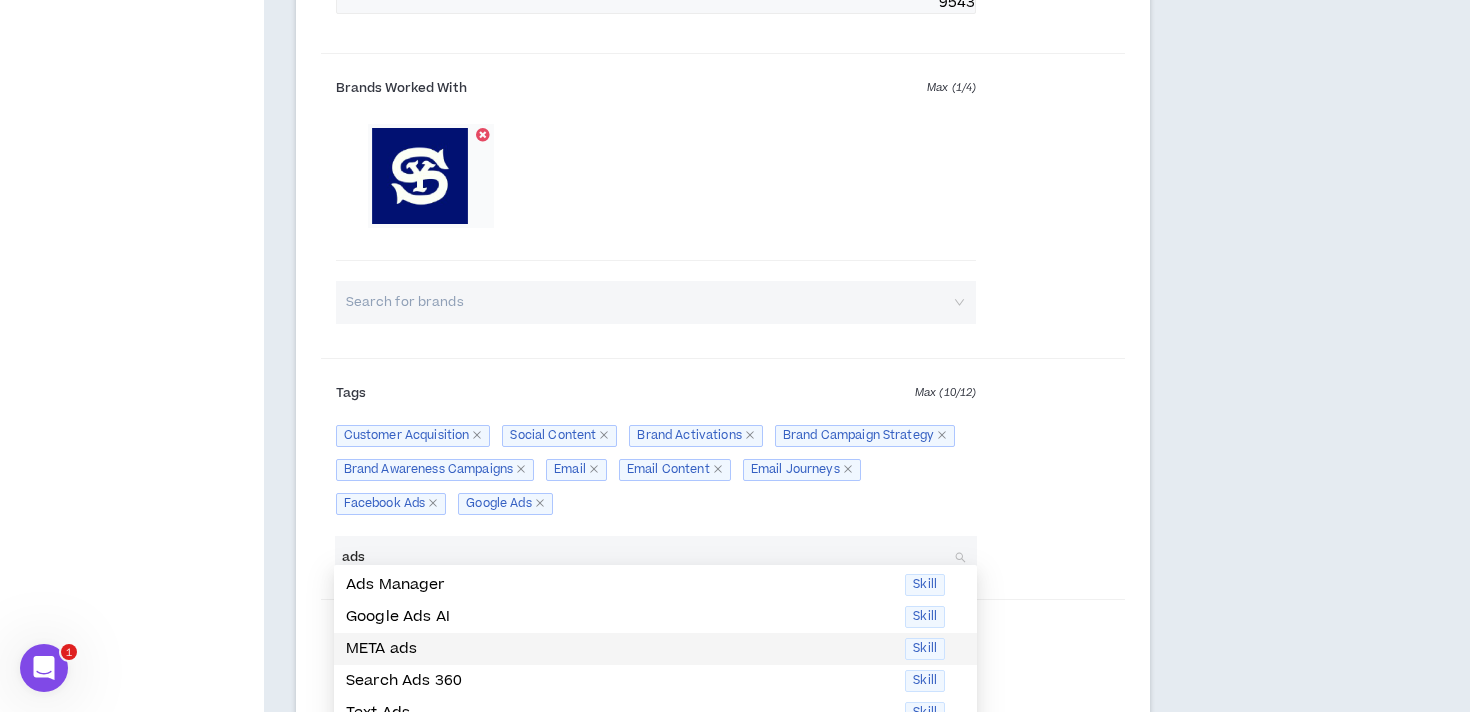 click on "META ads" at bounding box center [619, 649] 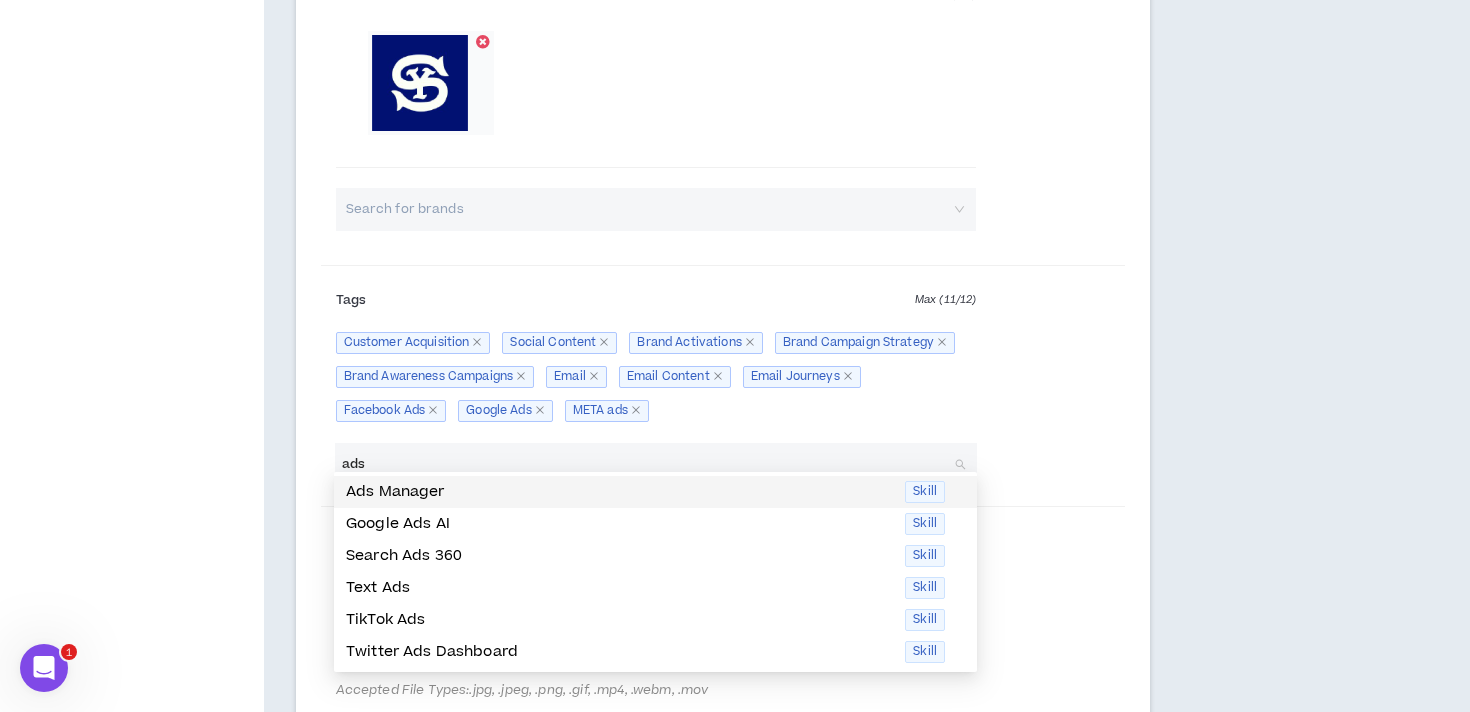 scroll, scrollTop: 3587, scrollLeft: 0, axis: vertical 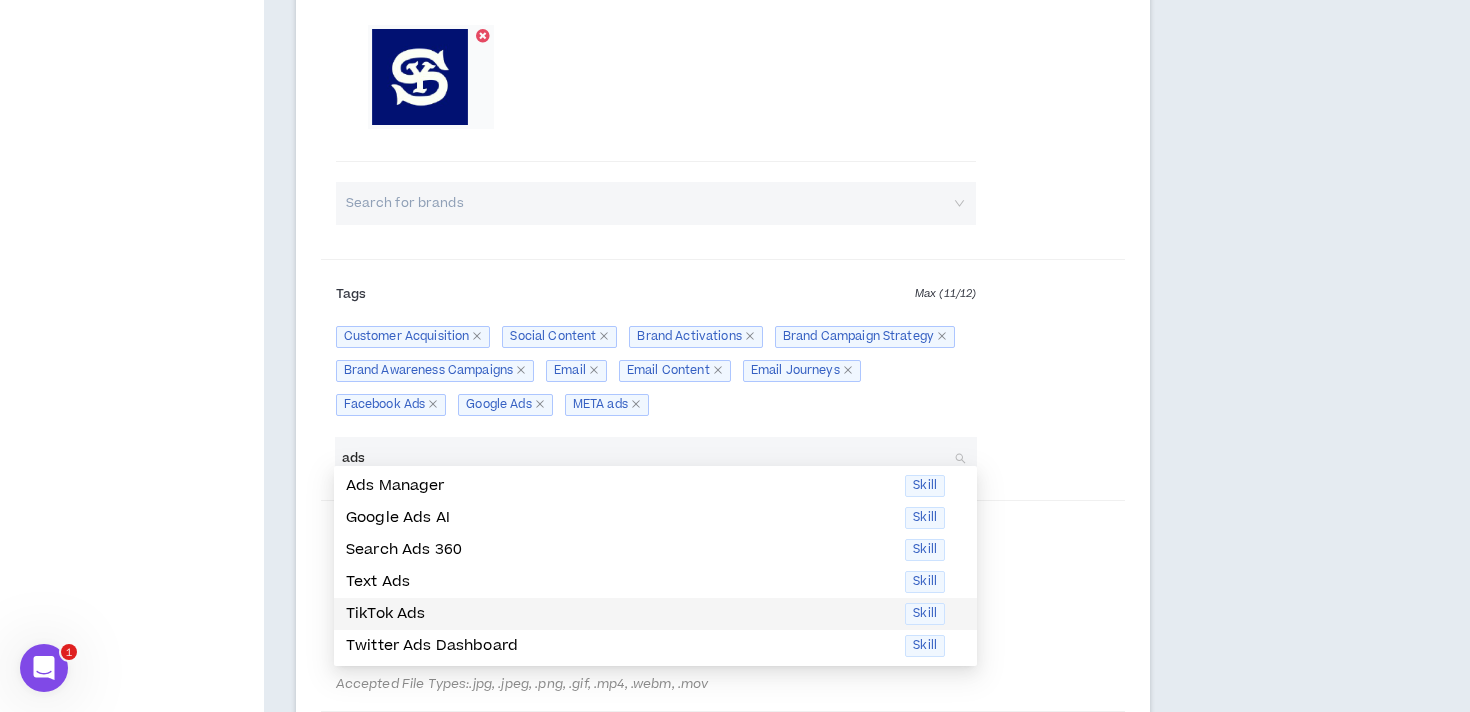 click on "TikTok Ads" at bounding box center (619, 614) 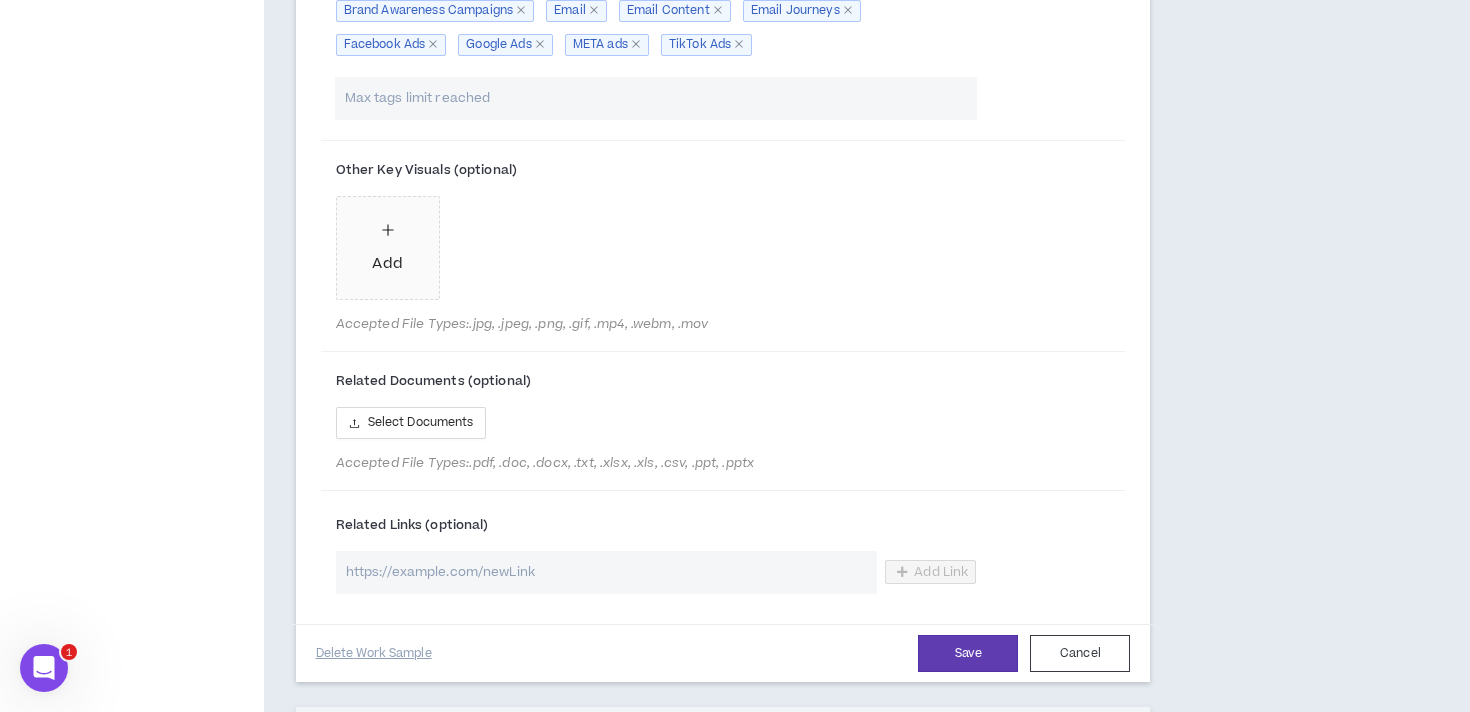 scroll, scrollTop: 3996, scrollLeft: 0, axis: vertical 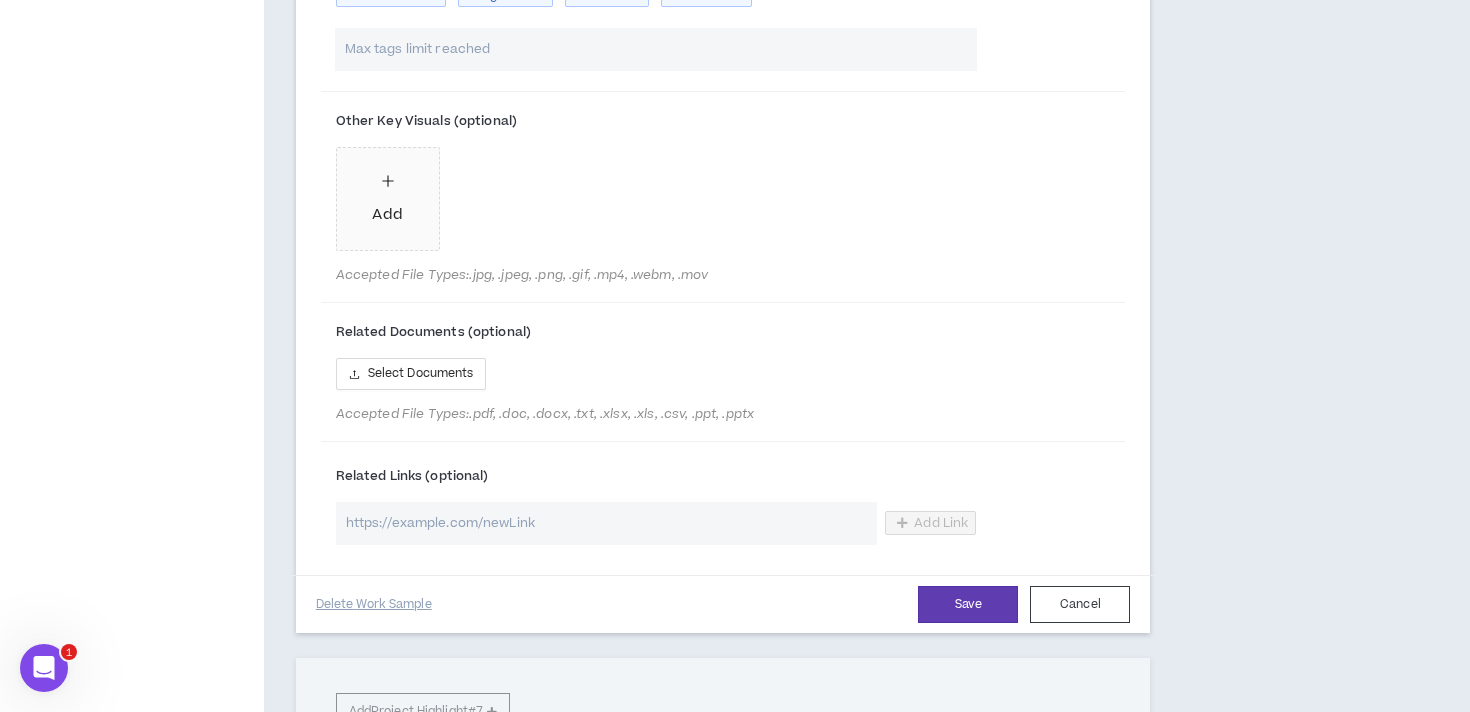 click at bounding box center [607, 523] 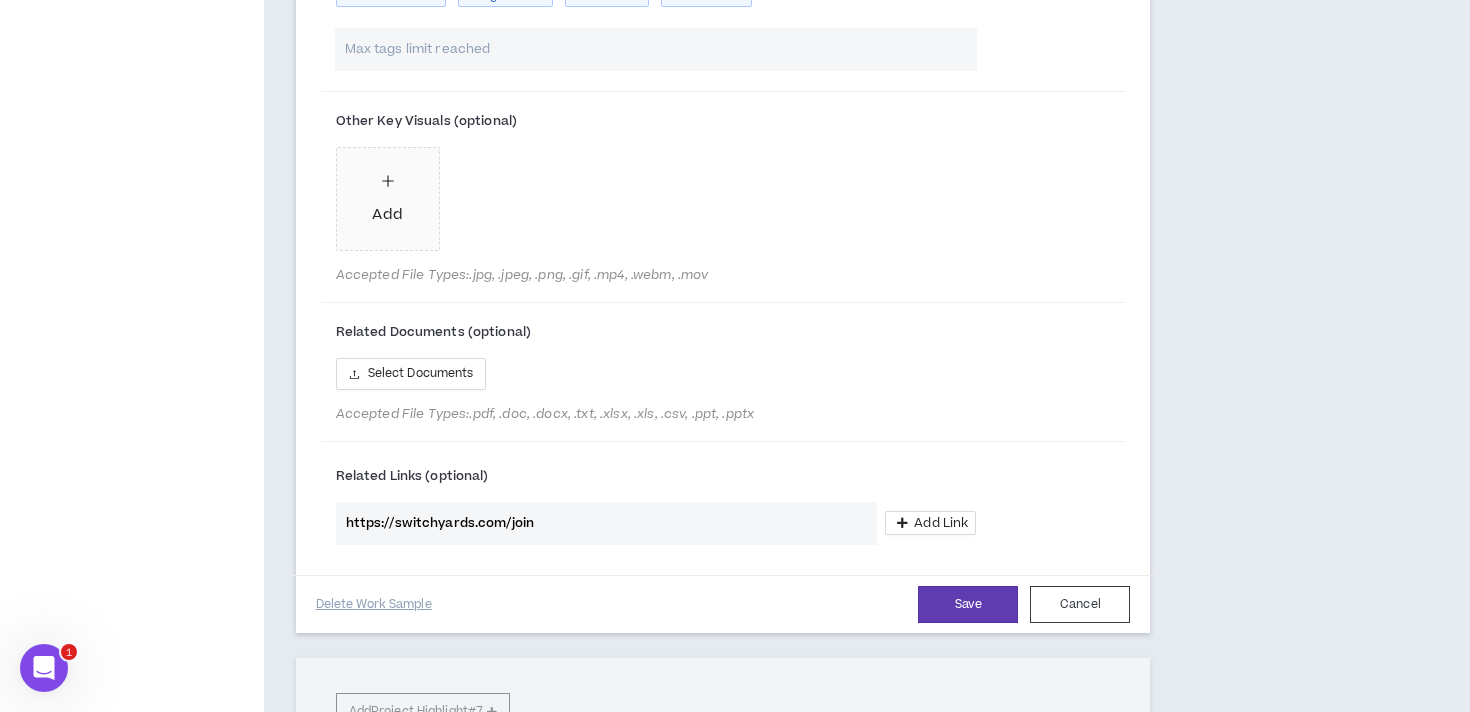 type on "https://switchyards.com/join" 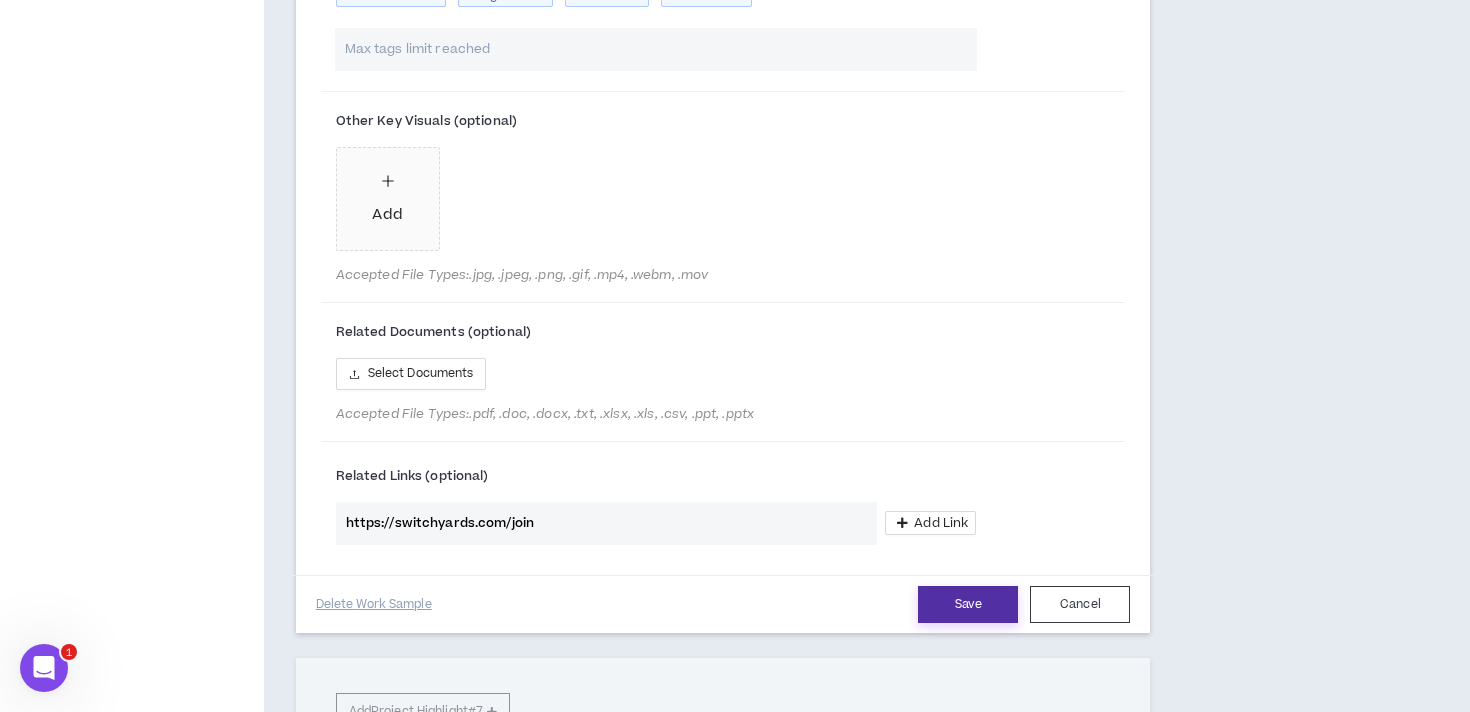 click on "Save" at bounding box center (968, 604) 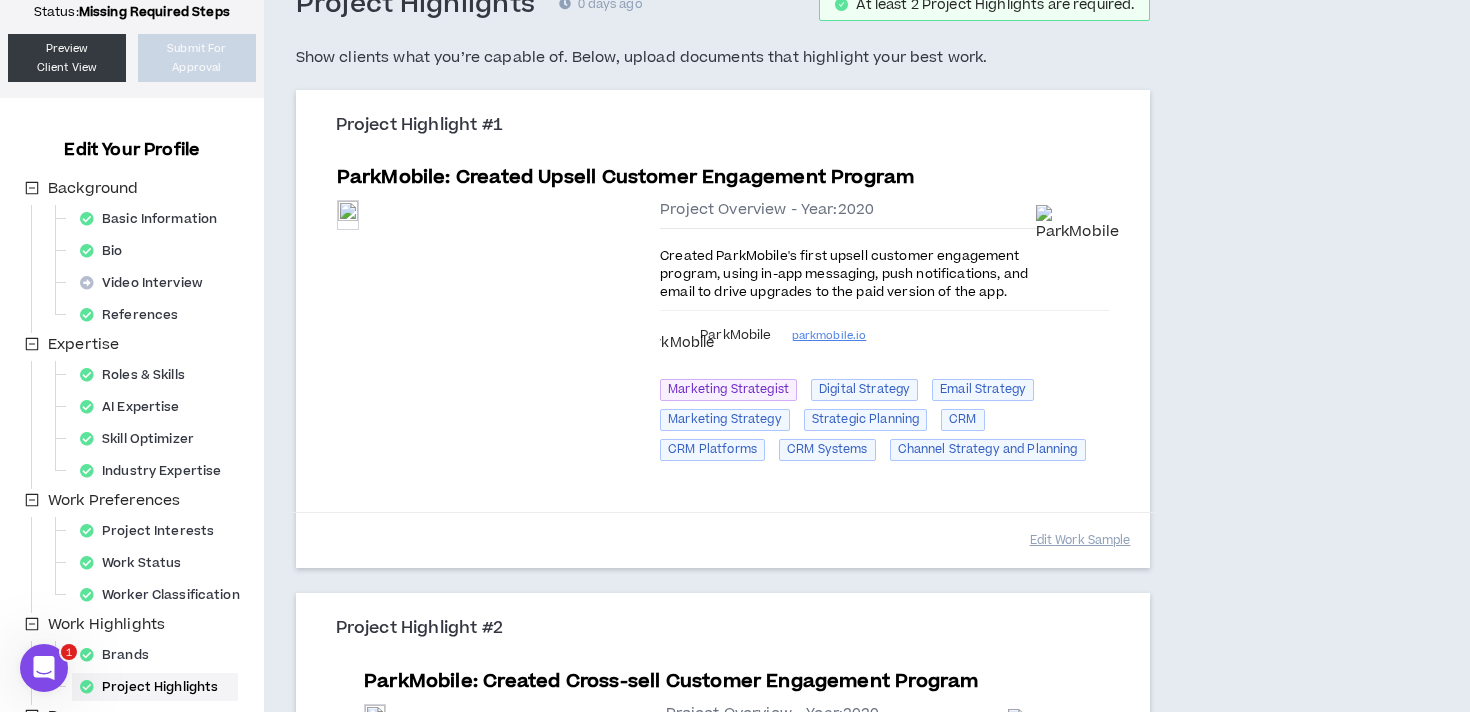 scroll, scrollTop: 0, scrollLeft: 0, axis: both 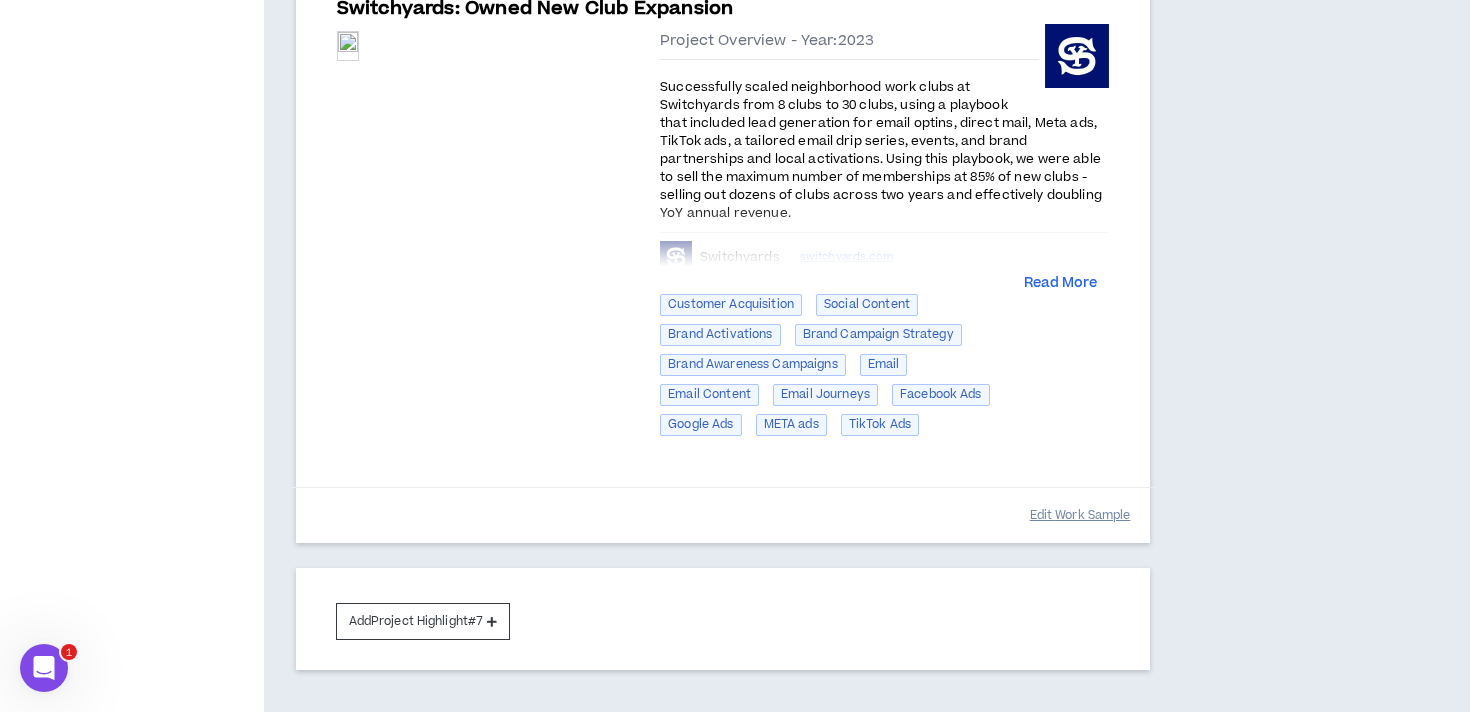 click on "Edit   Work Sample" at bounding box center (1080, 515) 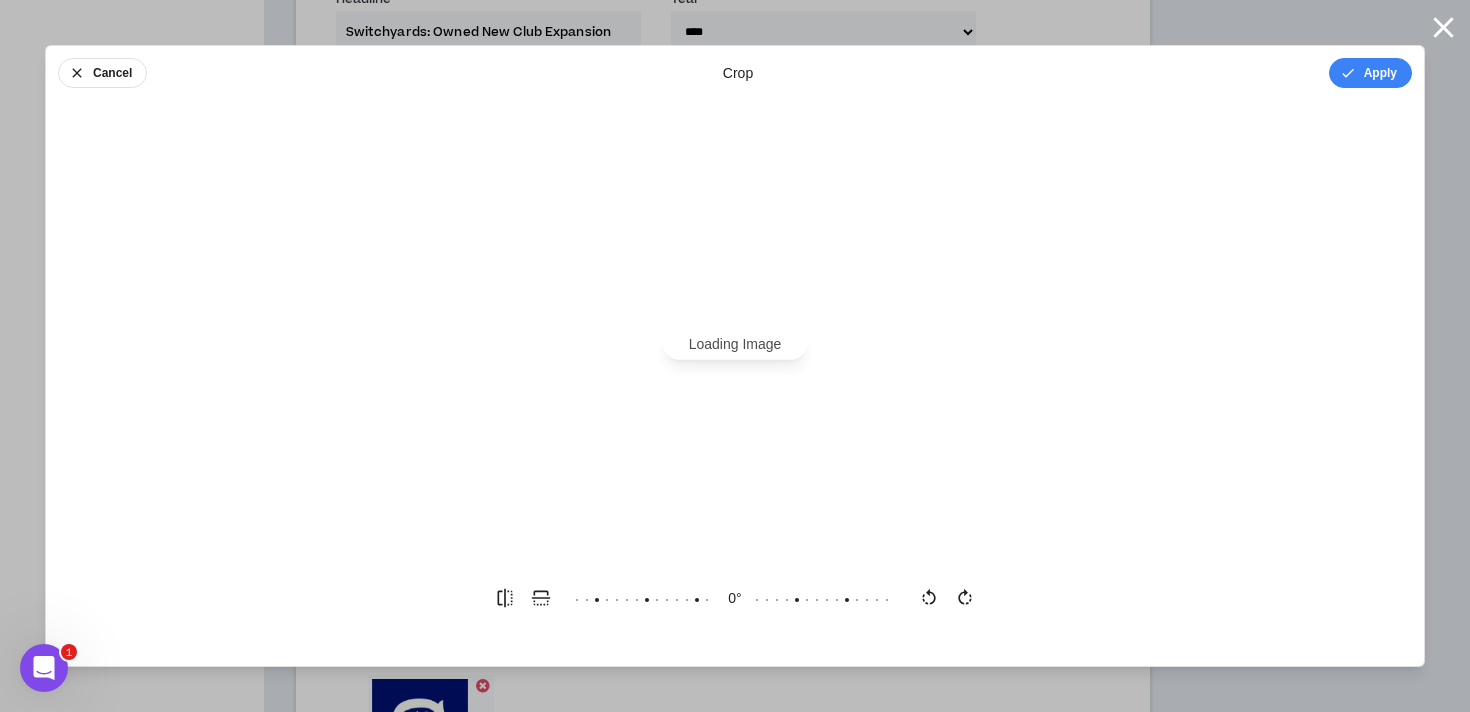 scroll, scrollTop: 0, scrollLeft: 0, axis: both 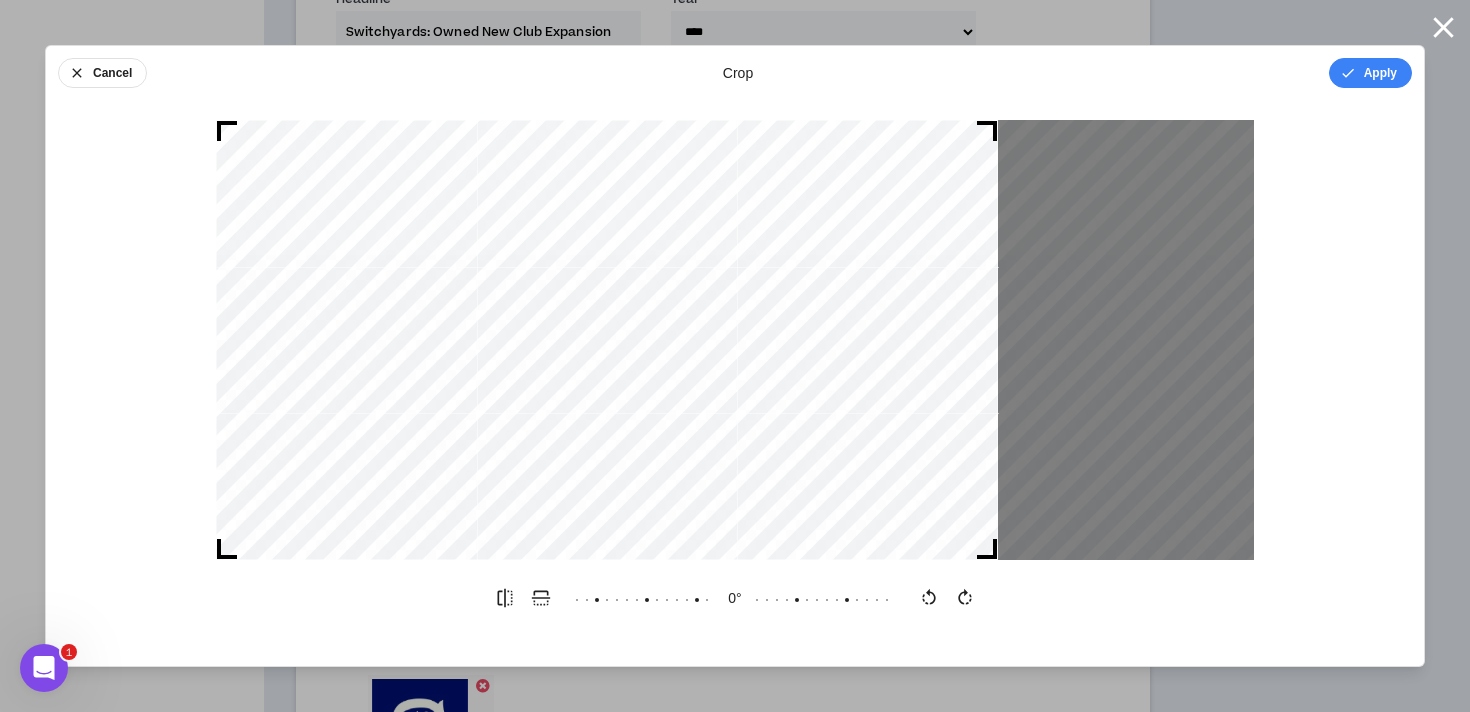drag, startPoint x: 561, startPoint y: 169, endPoint x: 339, endPoint y: 174, distance: 222.0563 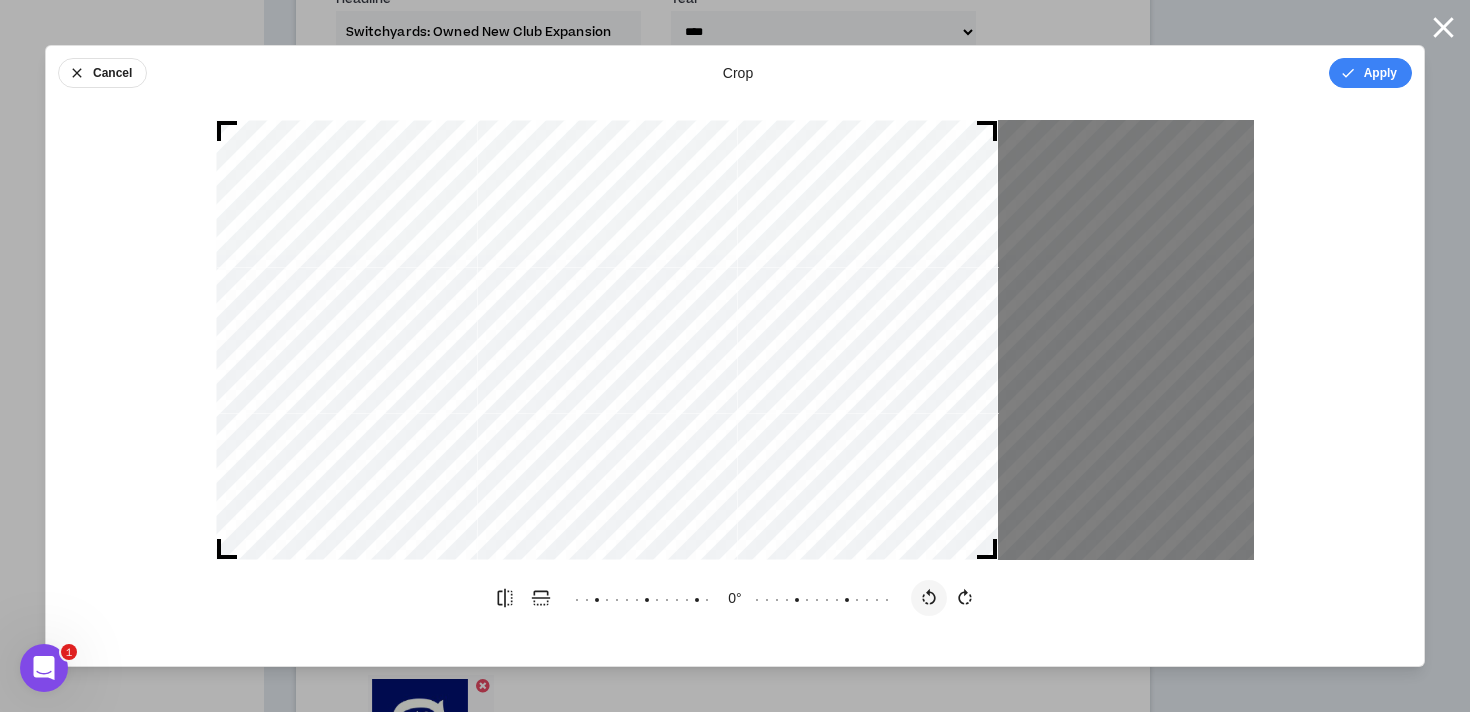 click at bounding box center (929, 598) 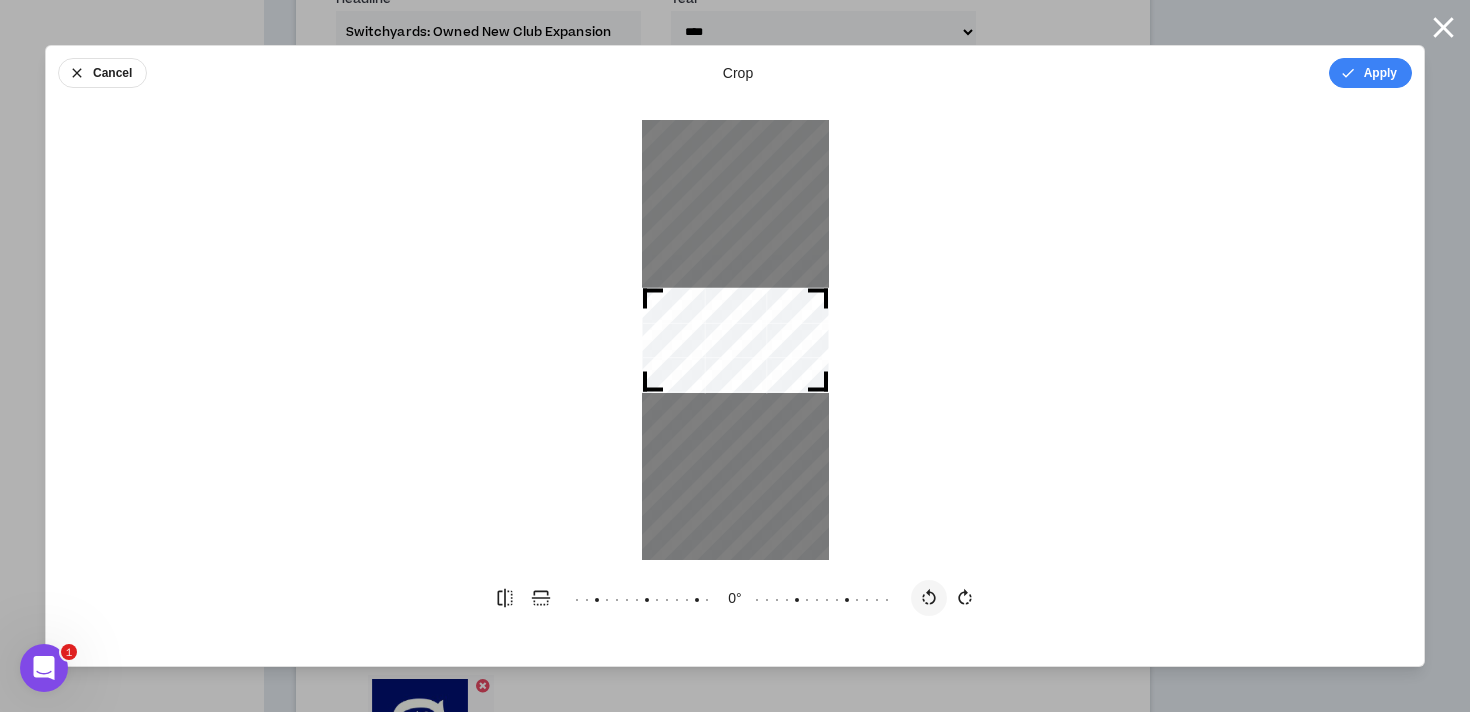 click at bounding box center [929, 598] 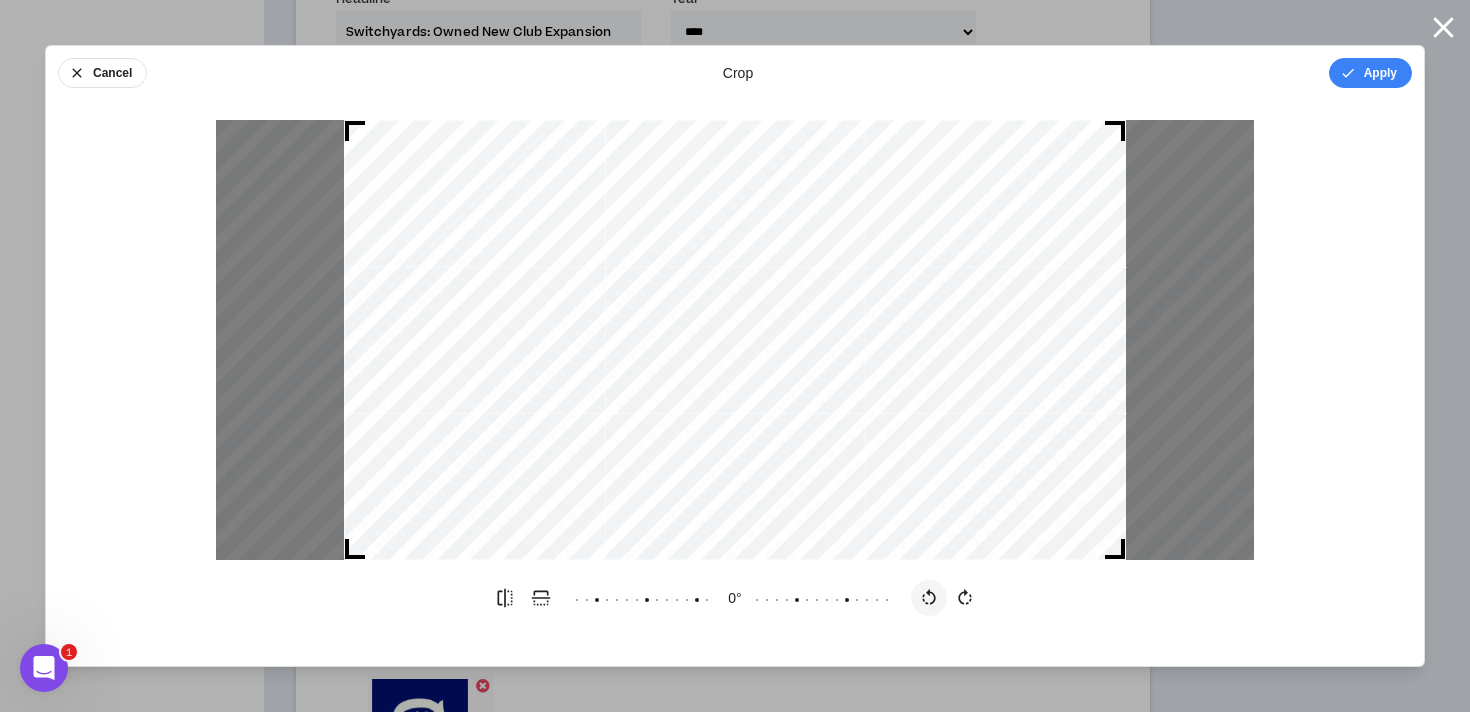 click at bounding box center [929, 598] 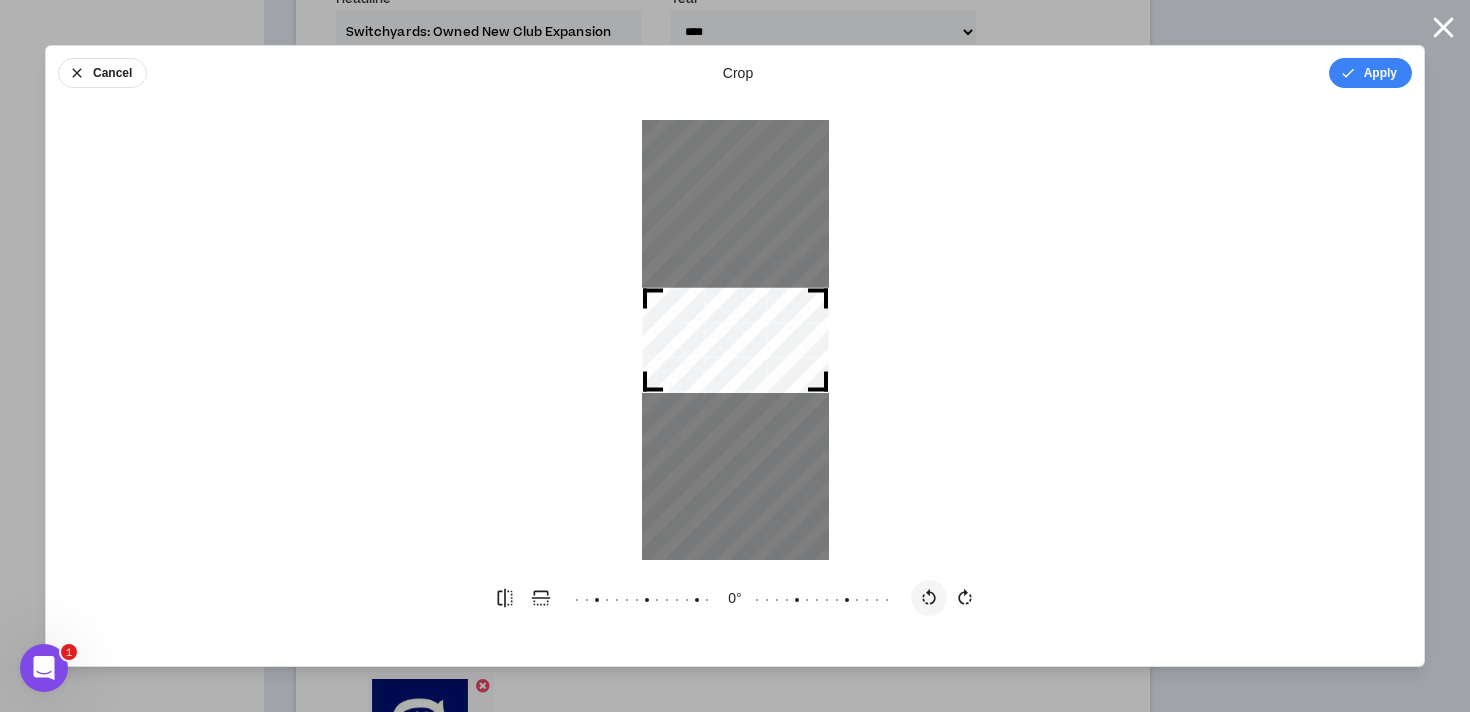 click at bounding box center [929, 598] 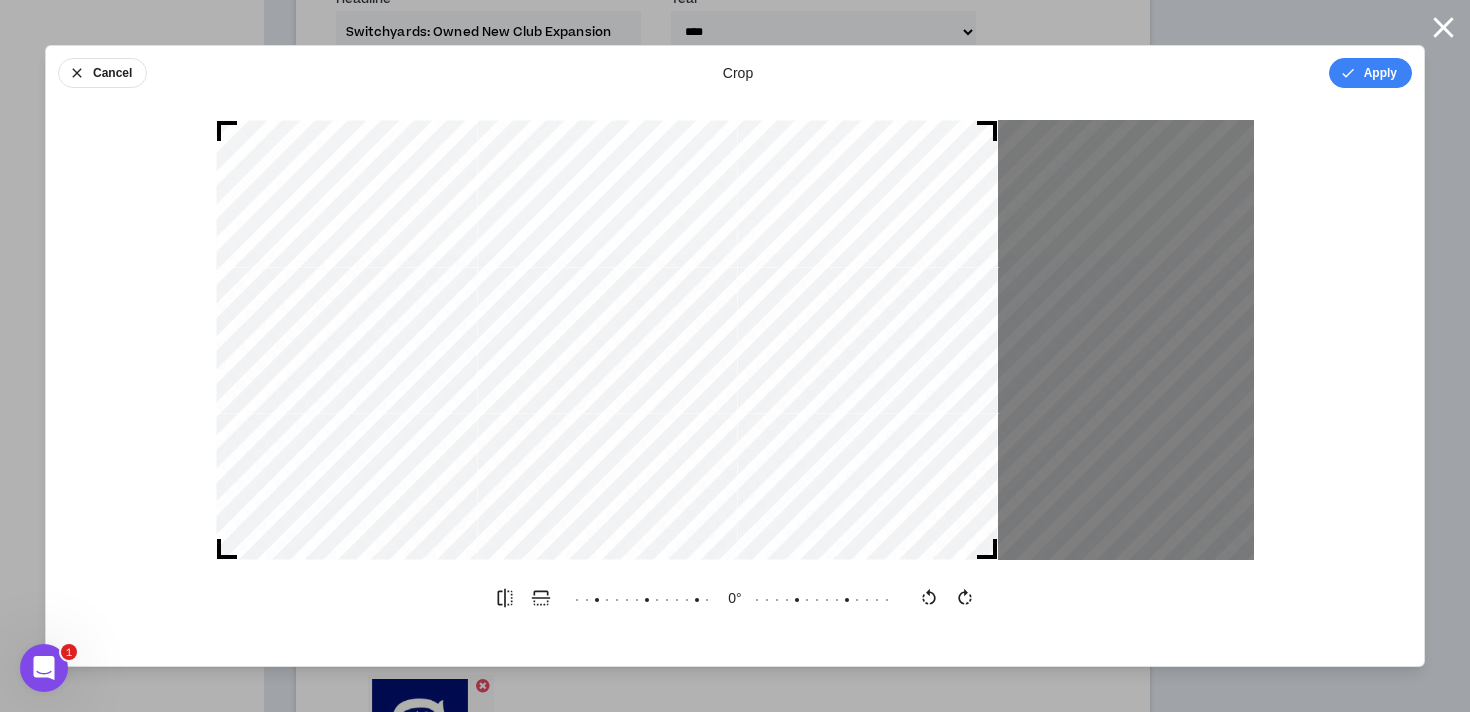 drag, startPoint x: 673, startPoint y: 389, endPoint x: 466, endPoint y: 398, distance: 207.19556 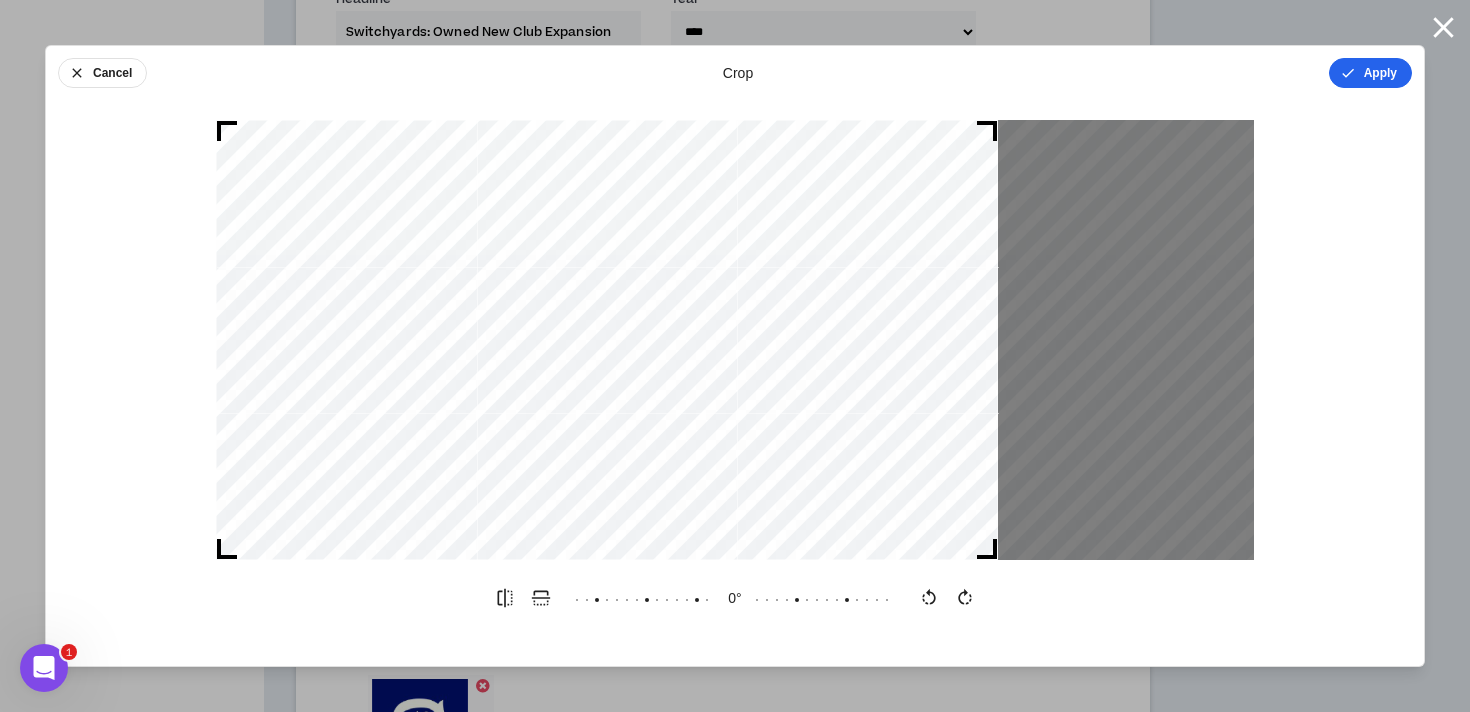 click on "Apply" at bounding box center [1370, 73] 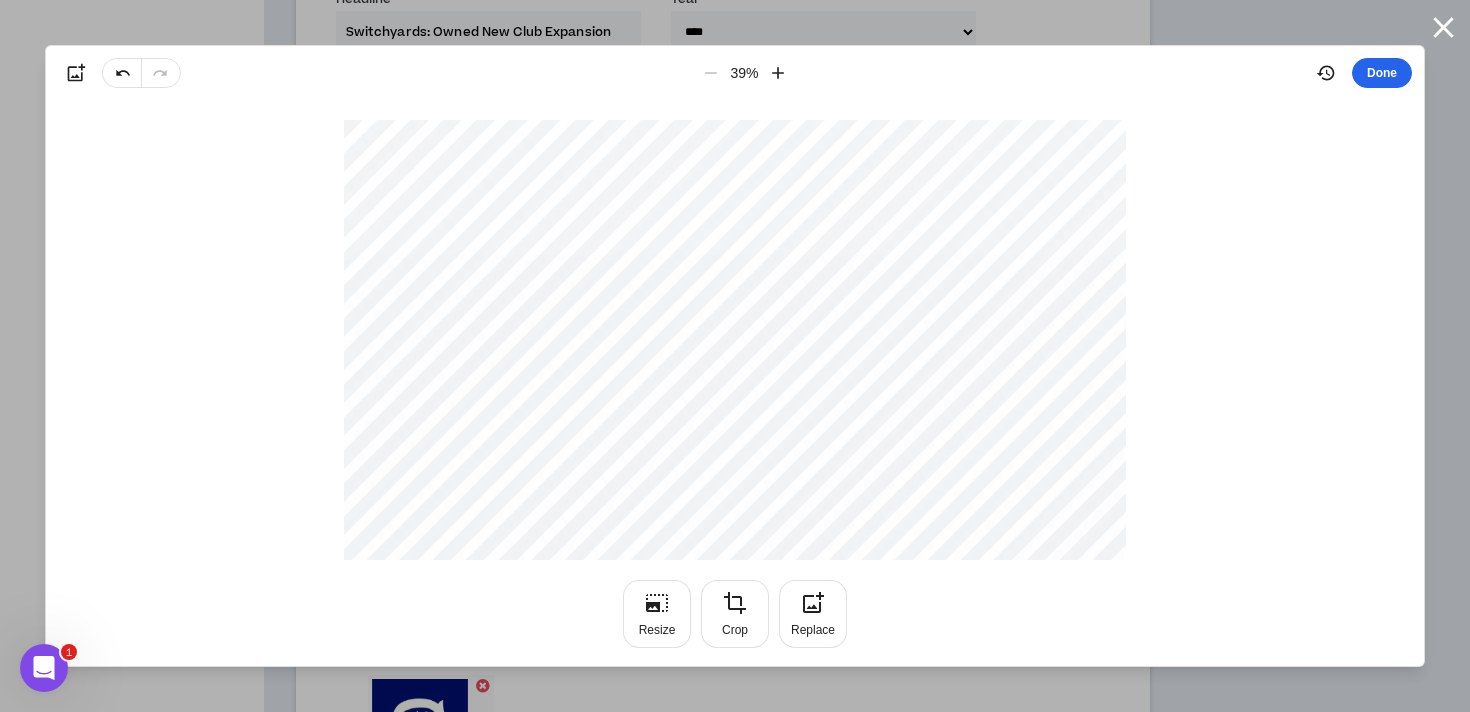 click on "Done" at bounding box center (1382, 73) 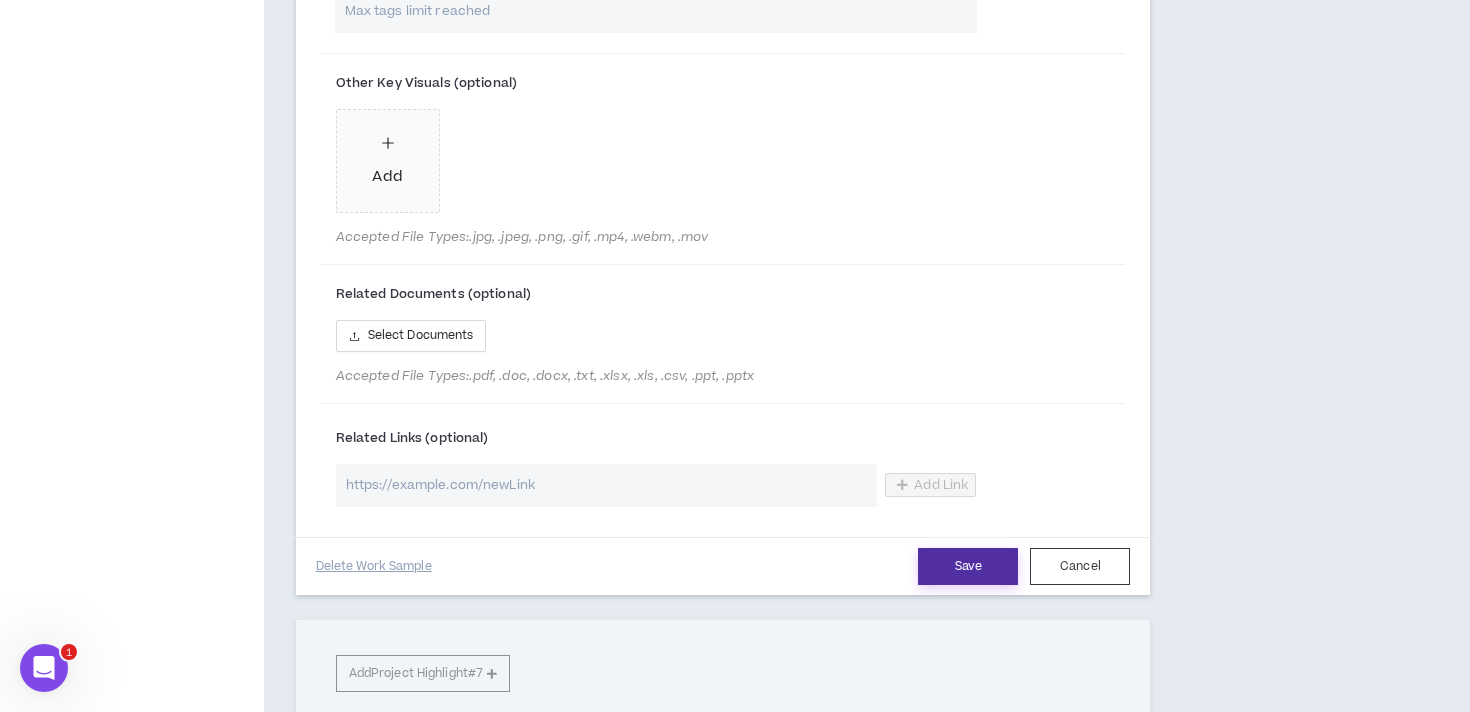 click on "Save" at bounding box center (968, 566) 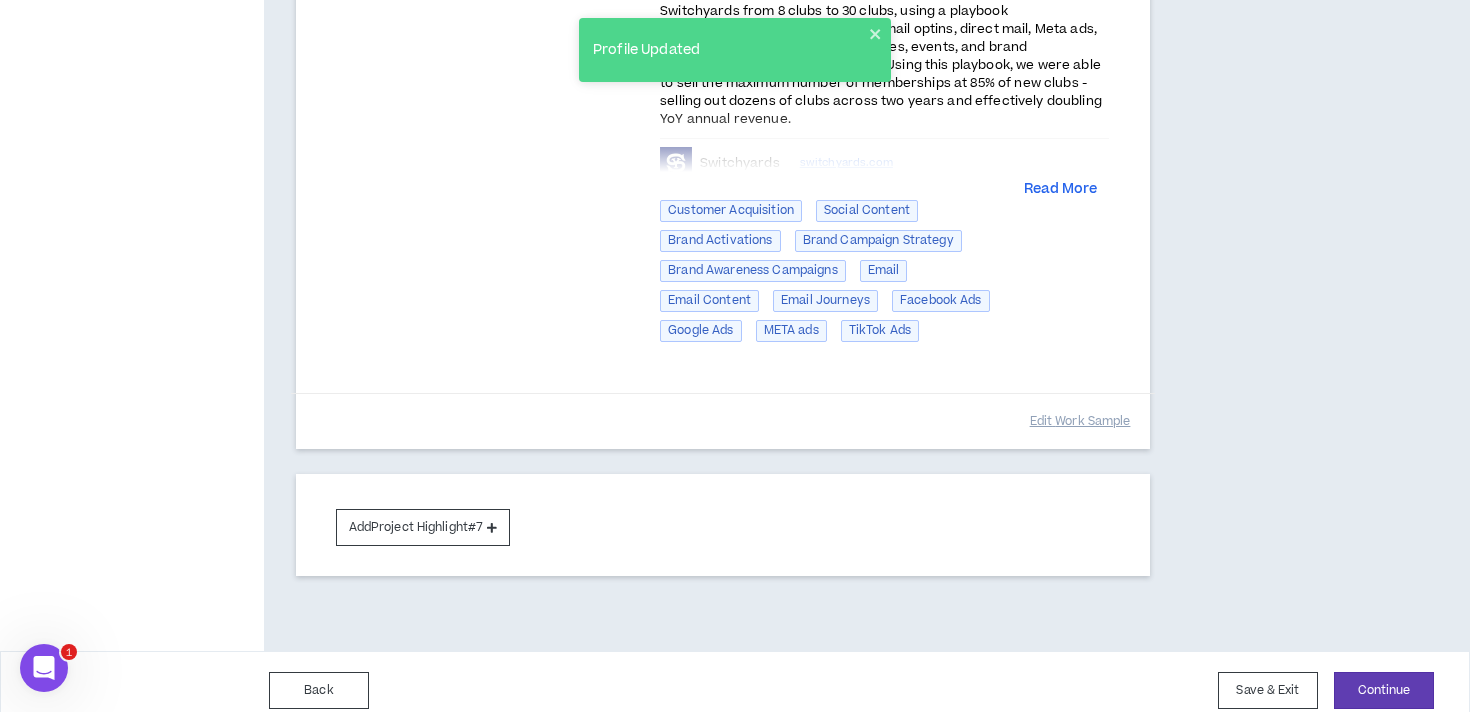 scroll, scrollTop: 2890, scrollLeft: 0, axis: vertical 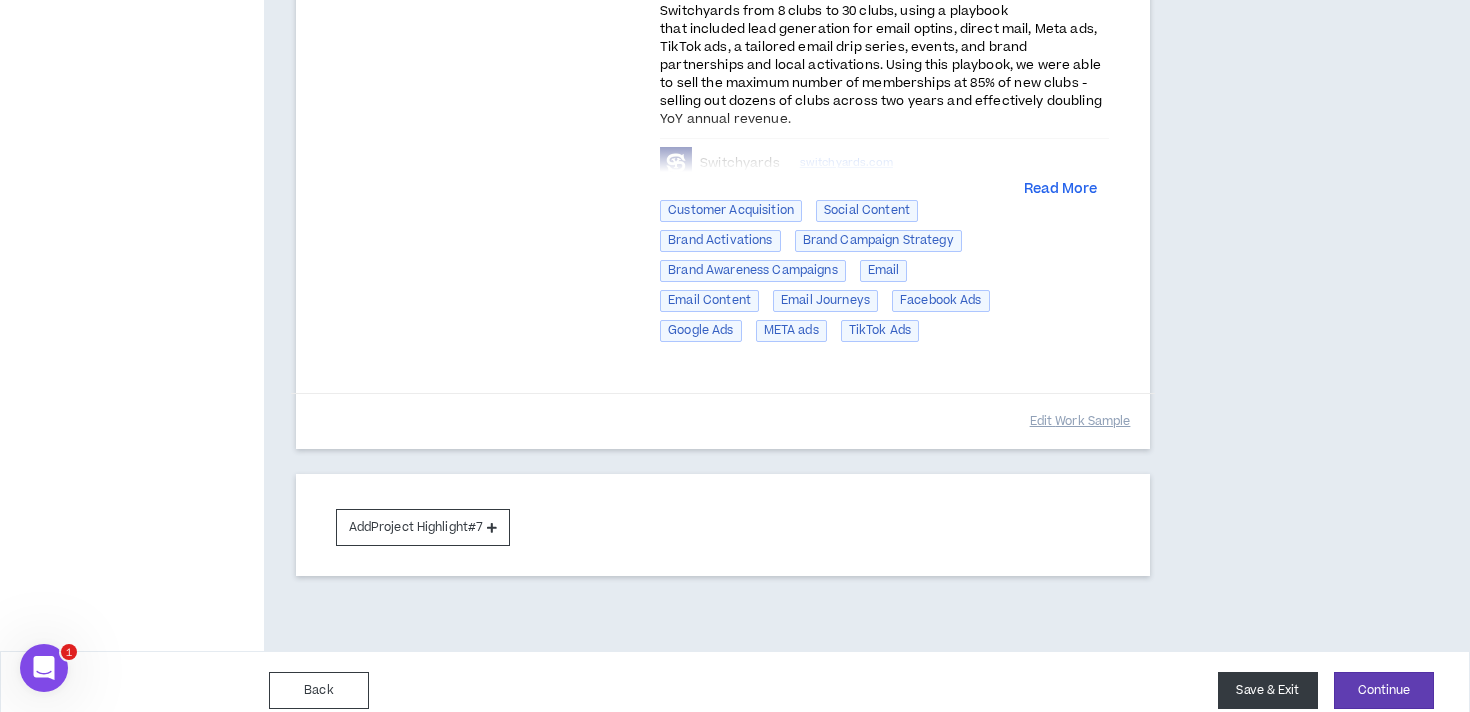 click on "Save & Exit" at bounding box center (1268, 690) 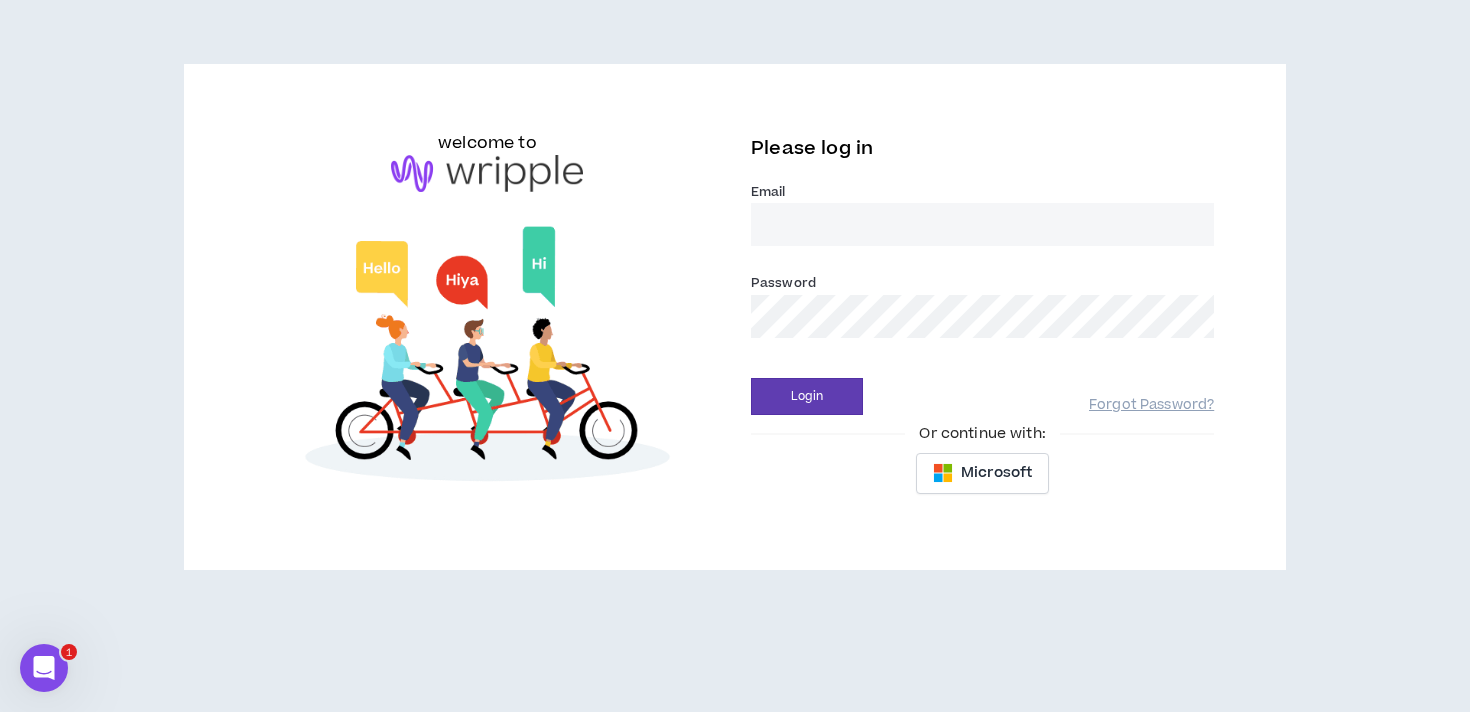 scroll, scrollTop: 0, scrollLeft: 0, axis: both 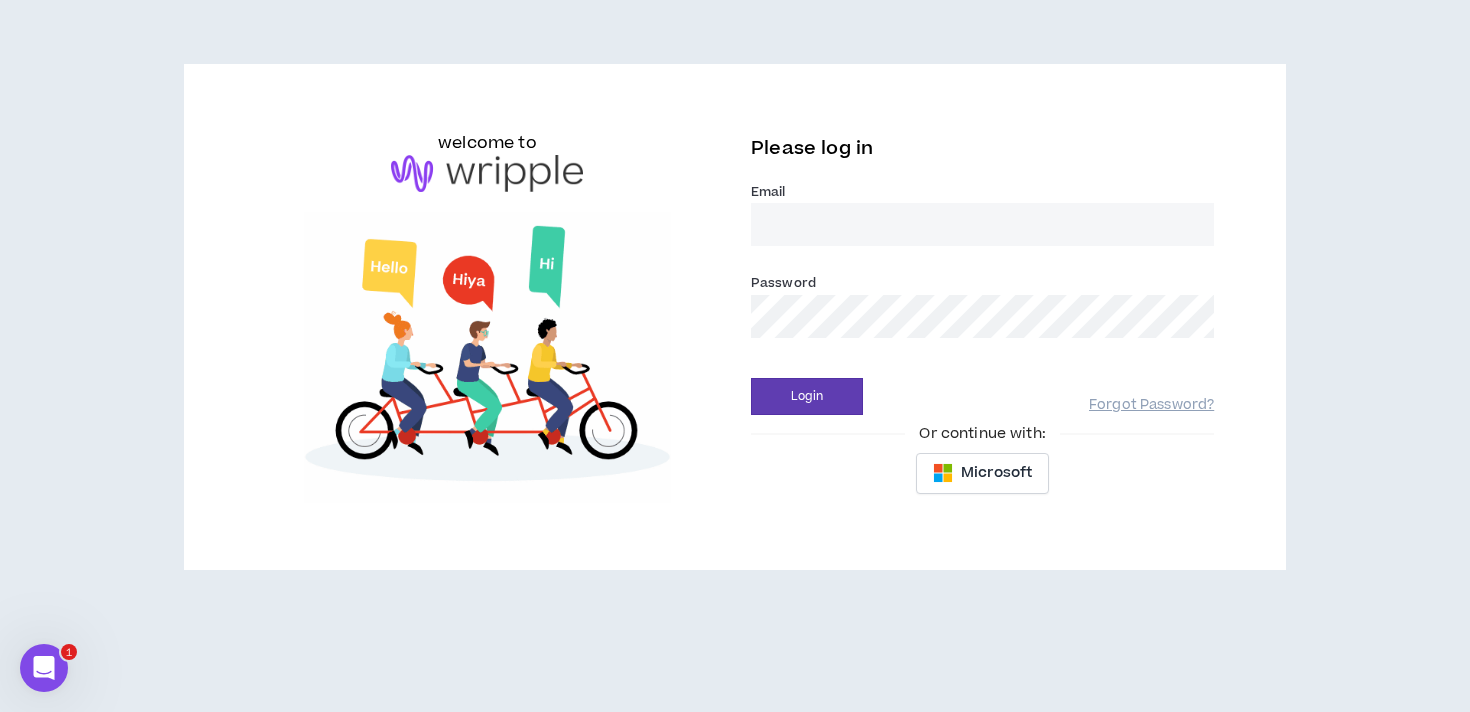 click on "Email  *" at bounding box center (982, 213) 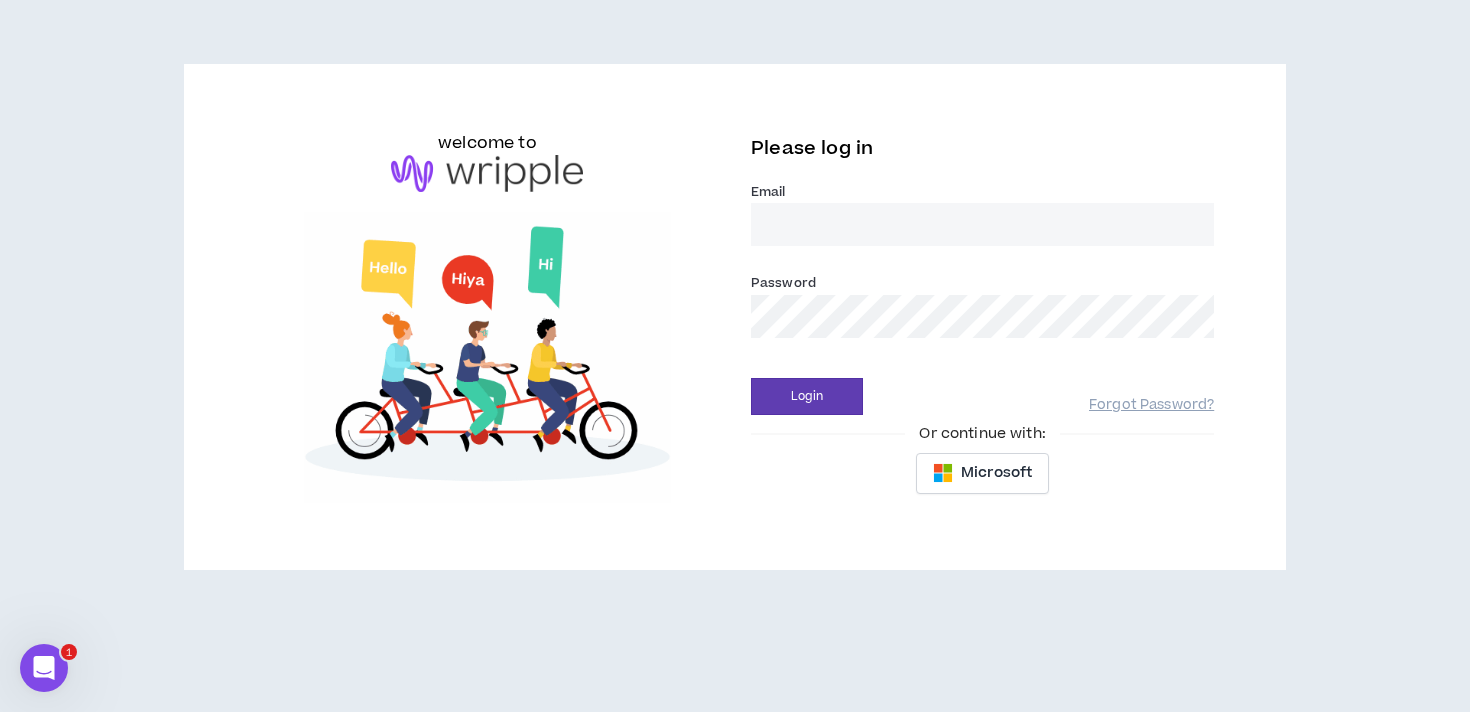 click on "Email  *" at bounding box center (982, 224) 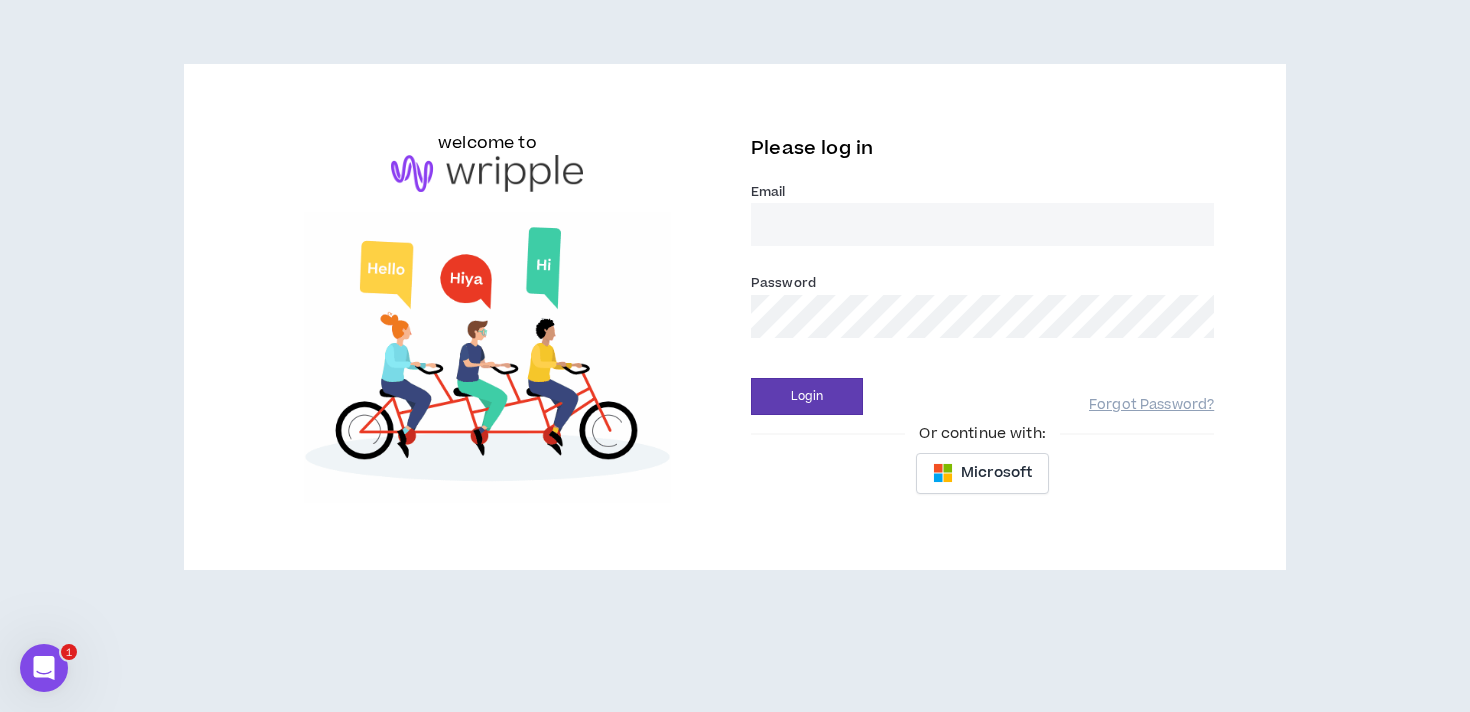 type on "oliviabatty@gmail.com" 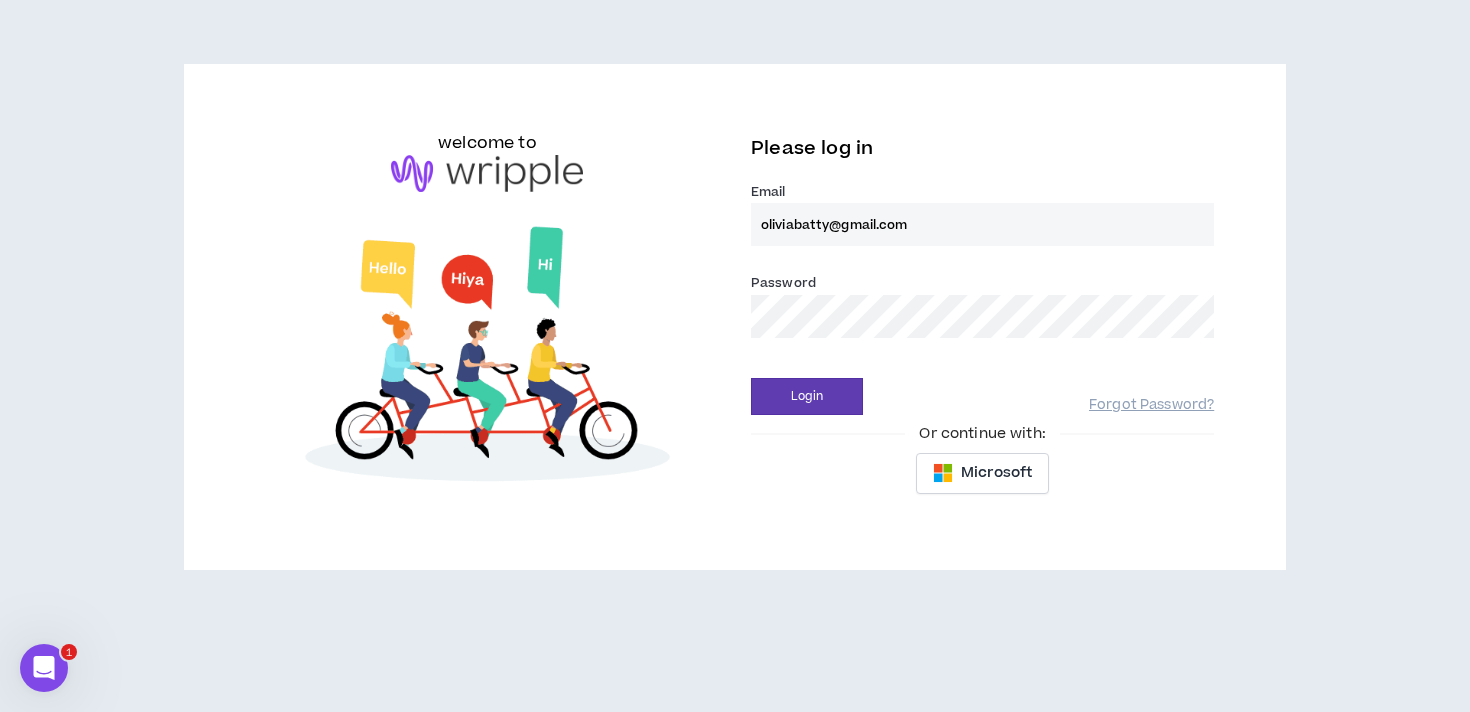 click on "Login" at bounding box center [807, 396] 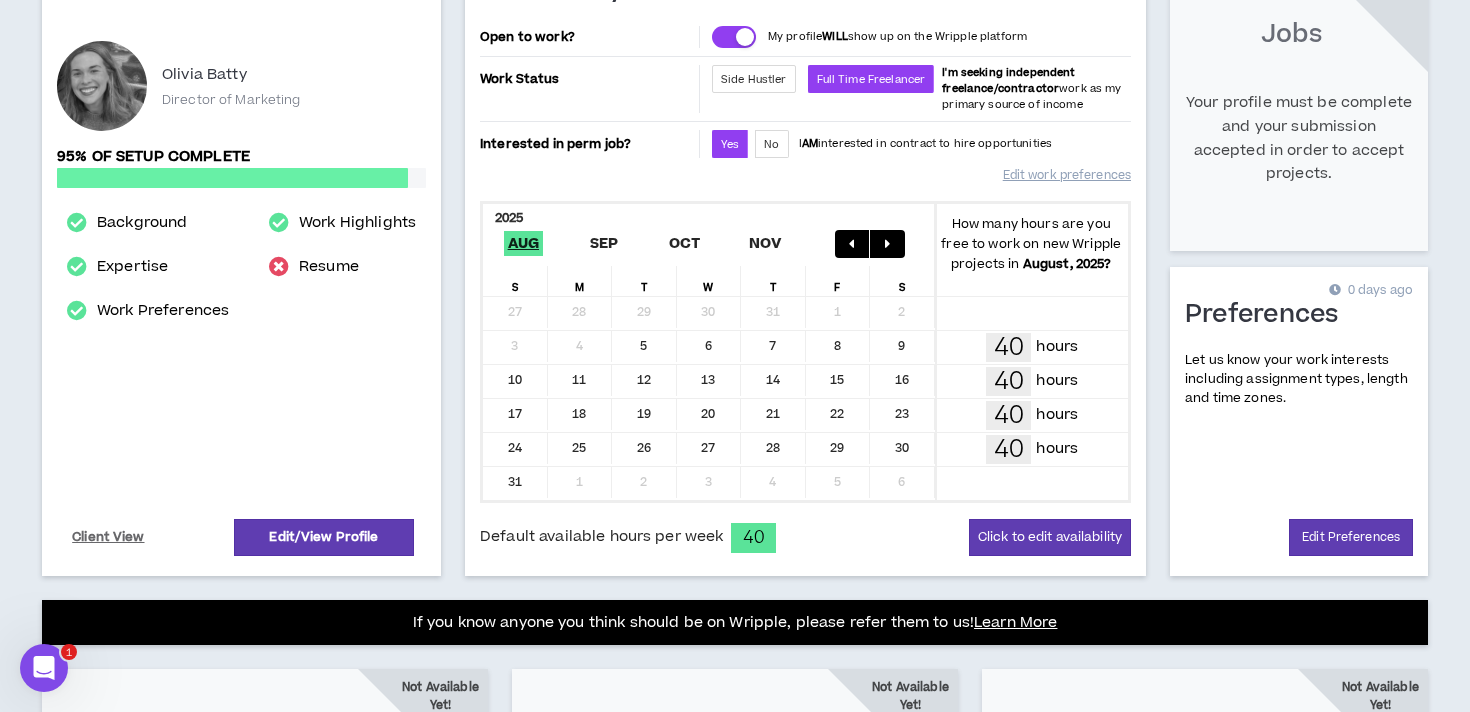 scroll, scrollTop: 307, scrollLeft: 0, axis: vertical 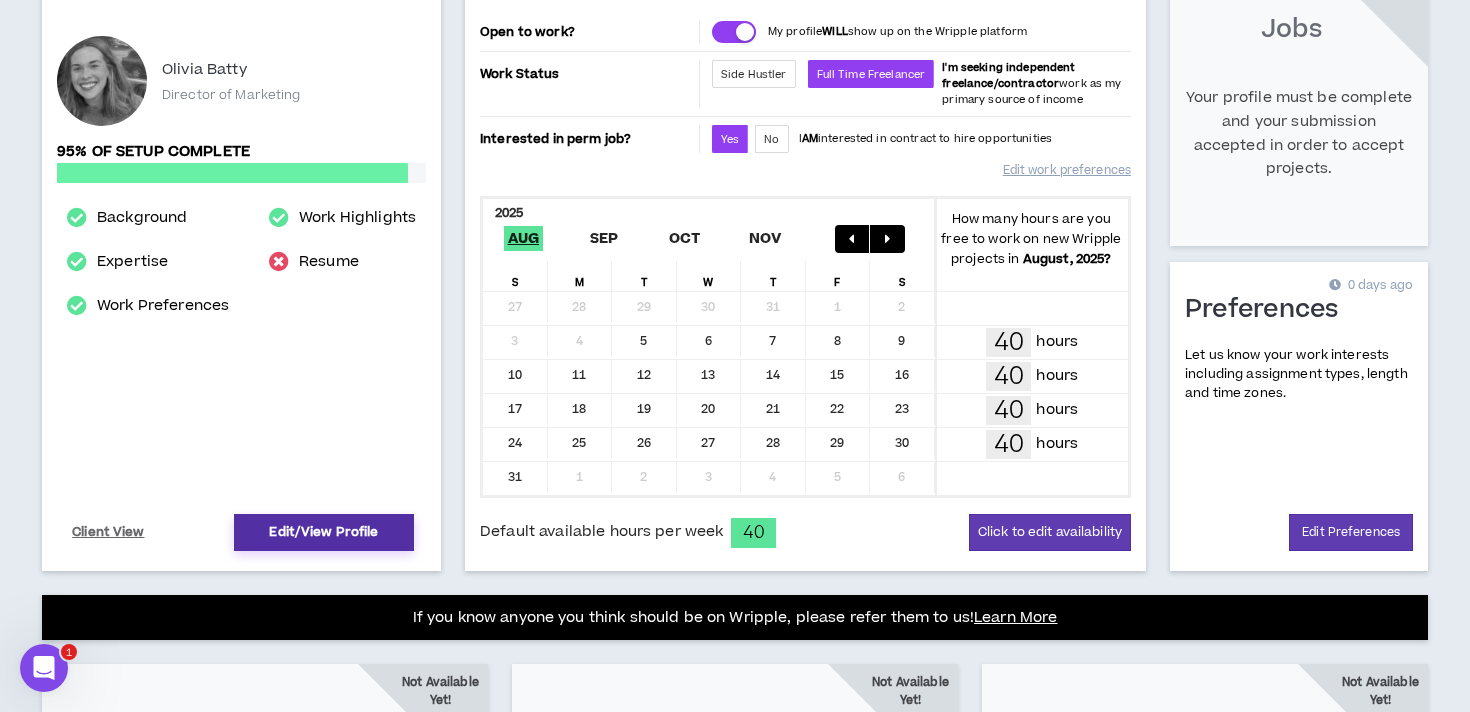 click on "Edit/View Profile" at bounding box center (324, 532) 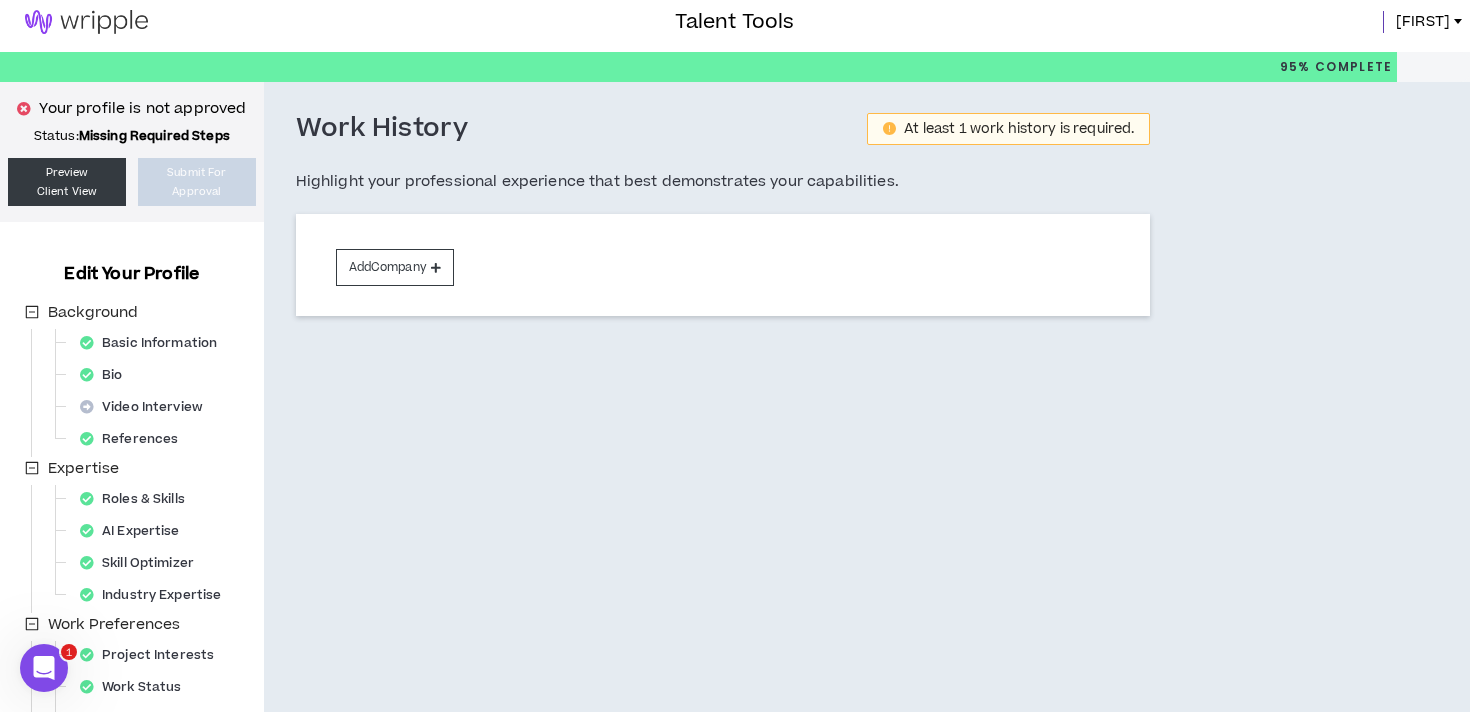 scroll, scrollTop: 6, scrollLeft: 0, axis: vertical 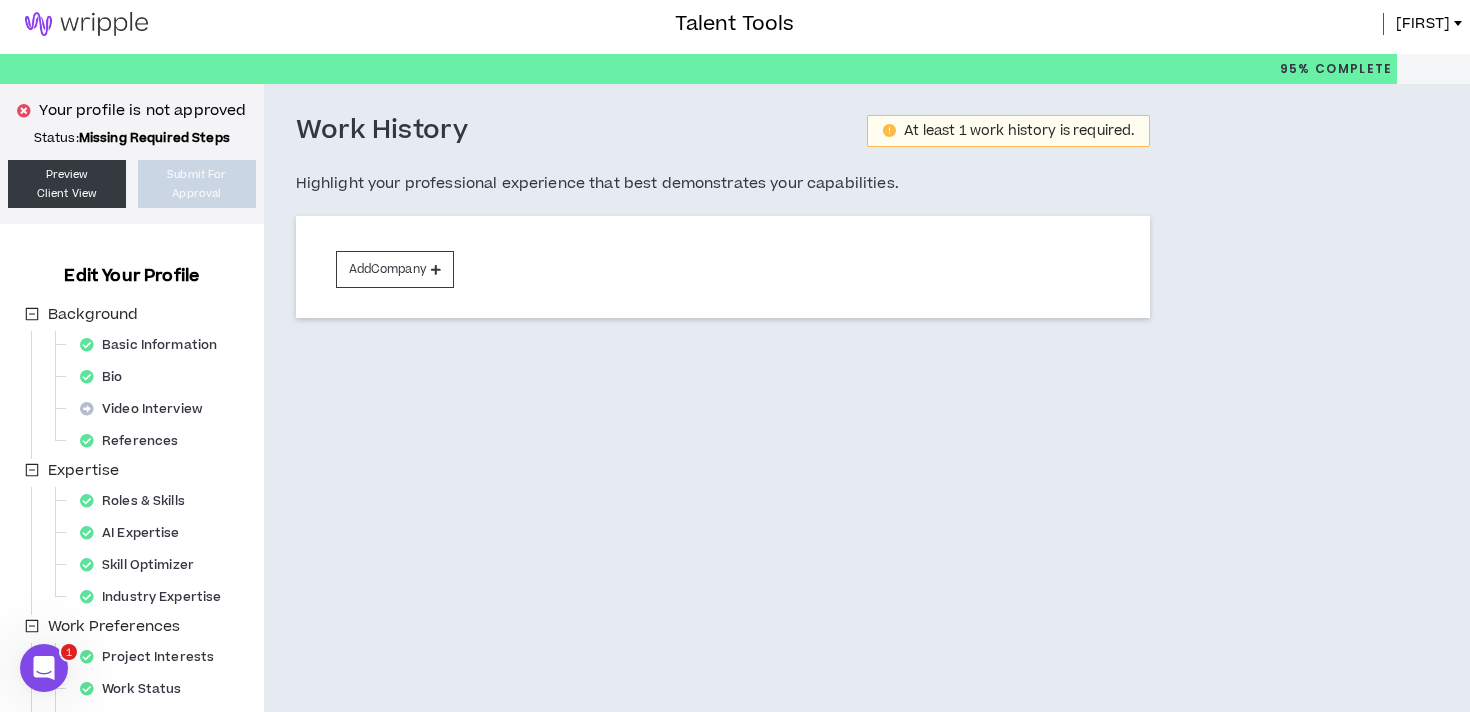 click on "Add  Company" at bounding box center (395, 269) 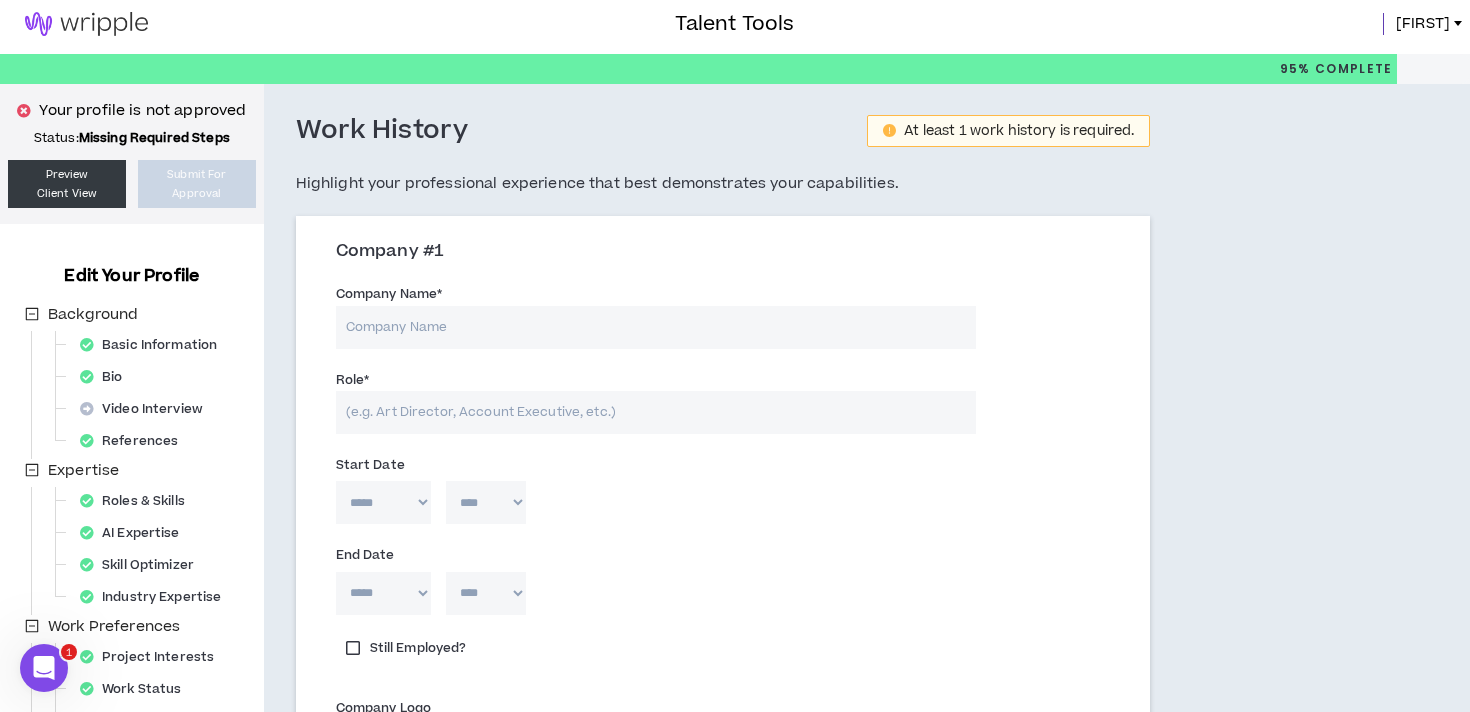 click on "Company Name  *" at bounding box center [656, 327] 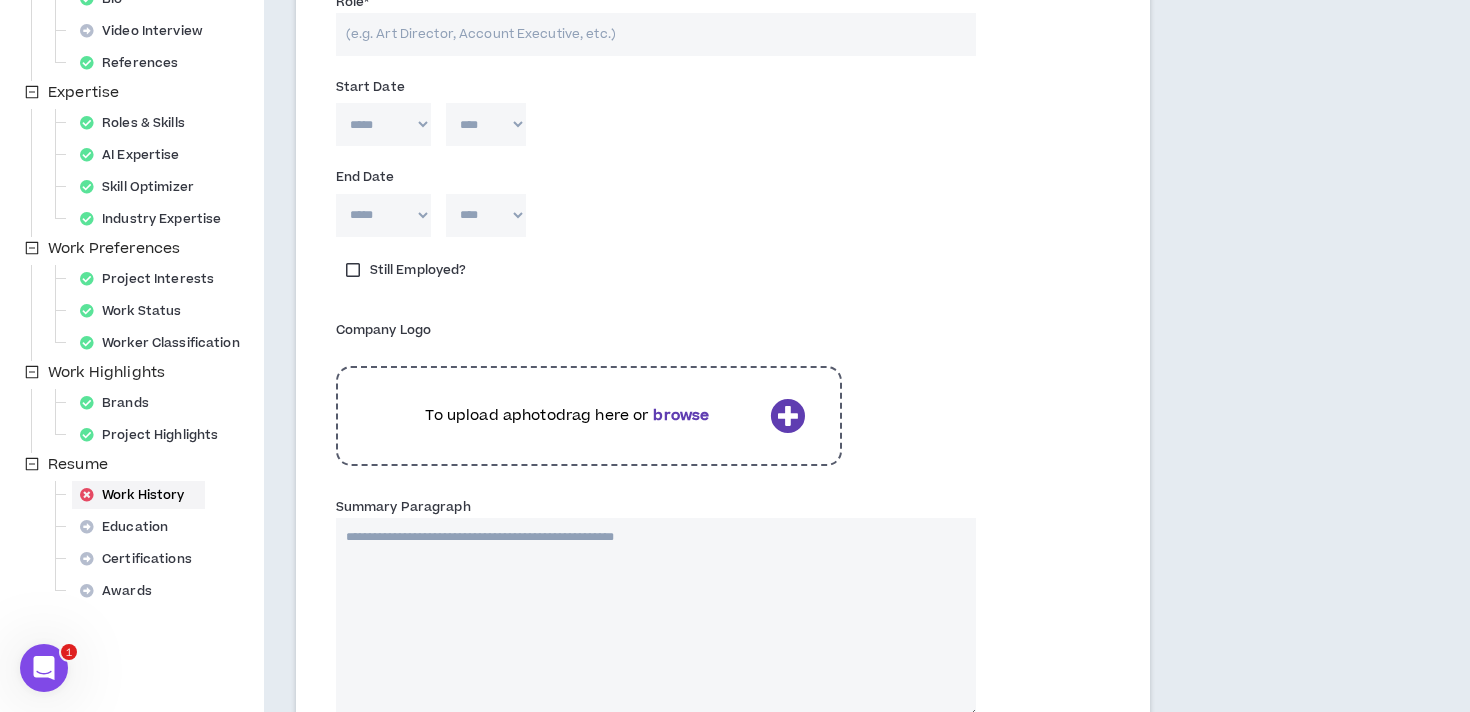 scroll, scrollTop: 185, scrollLeft: 0, axis: vertical 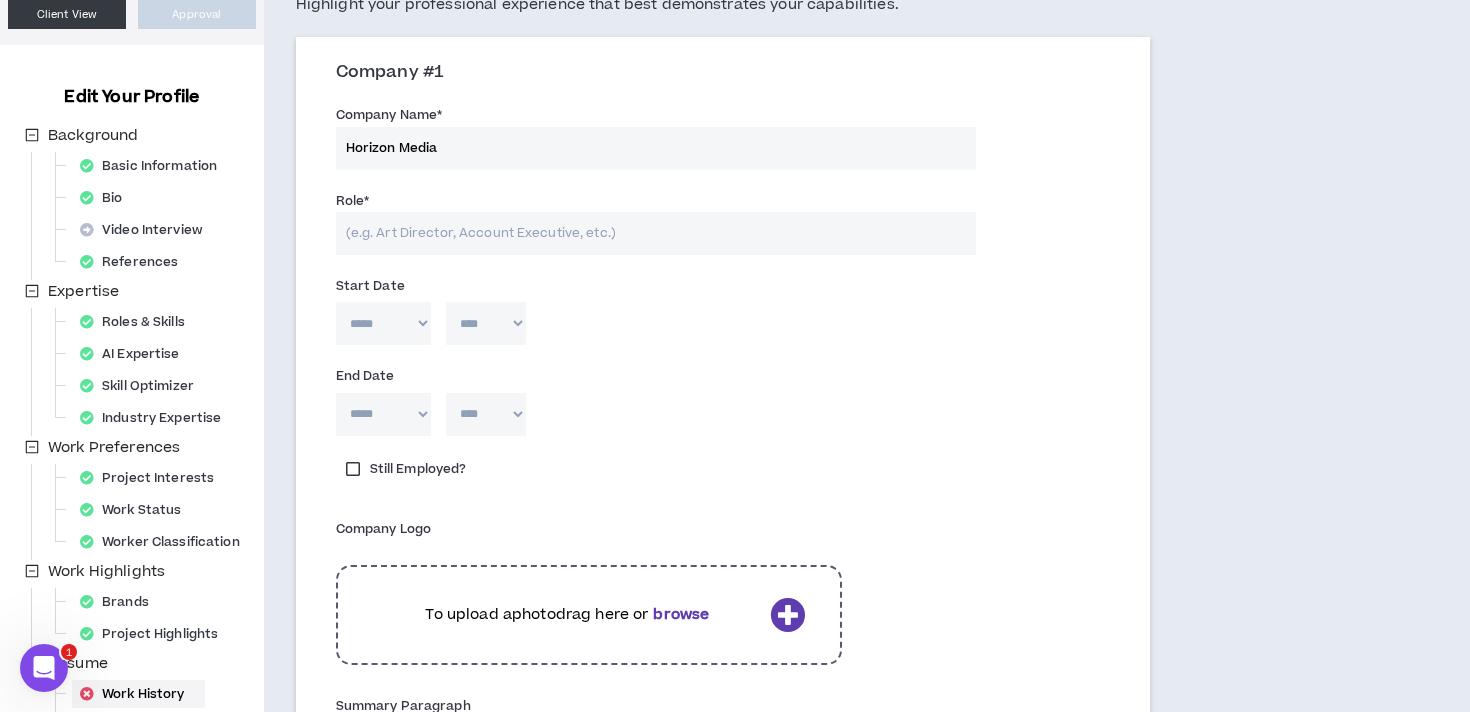 type on "Horizon Media" 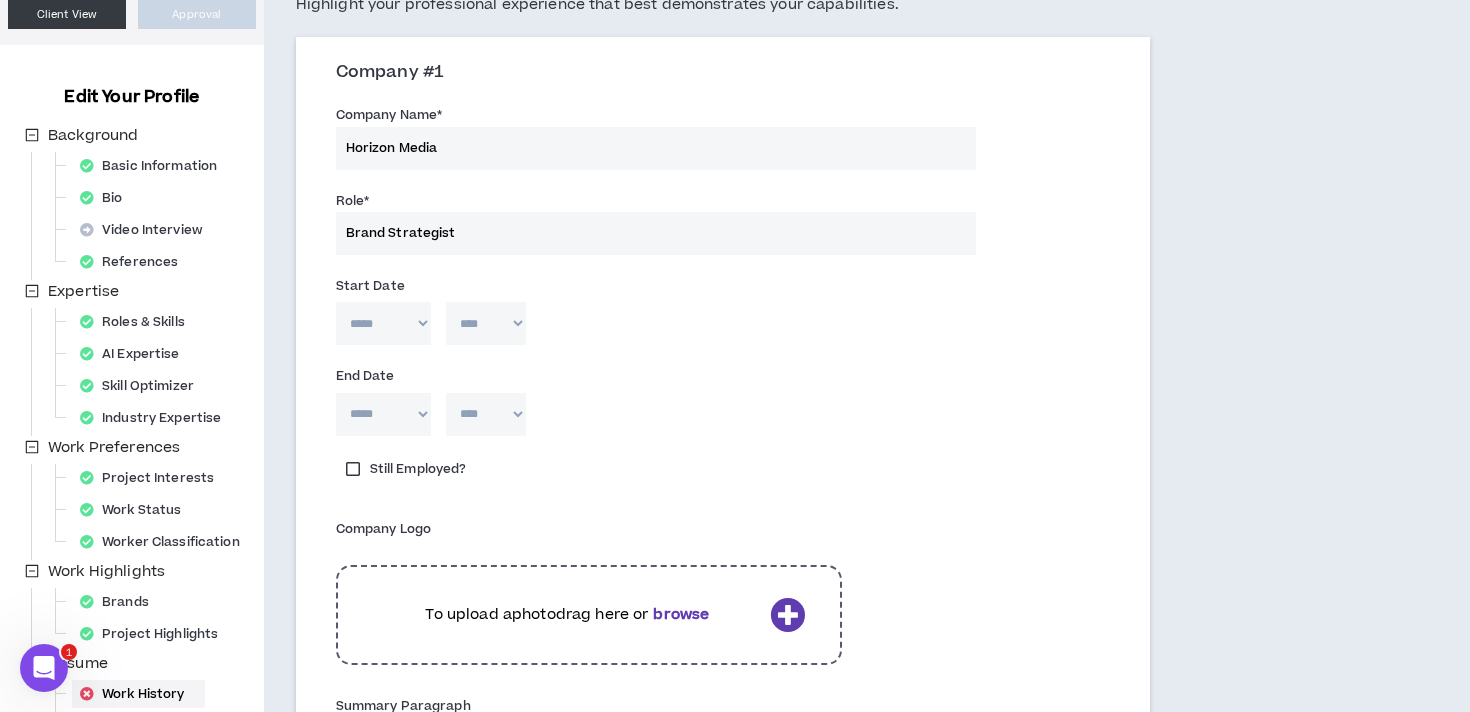 type on "Brand Strategist" 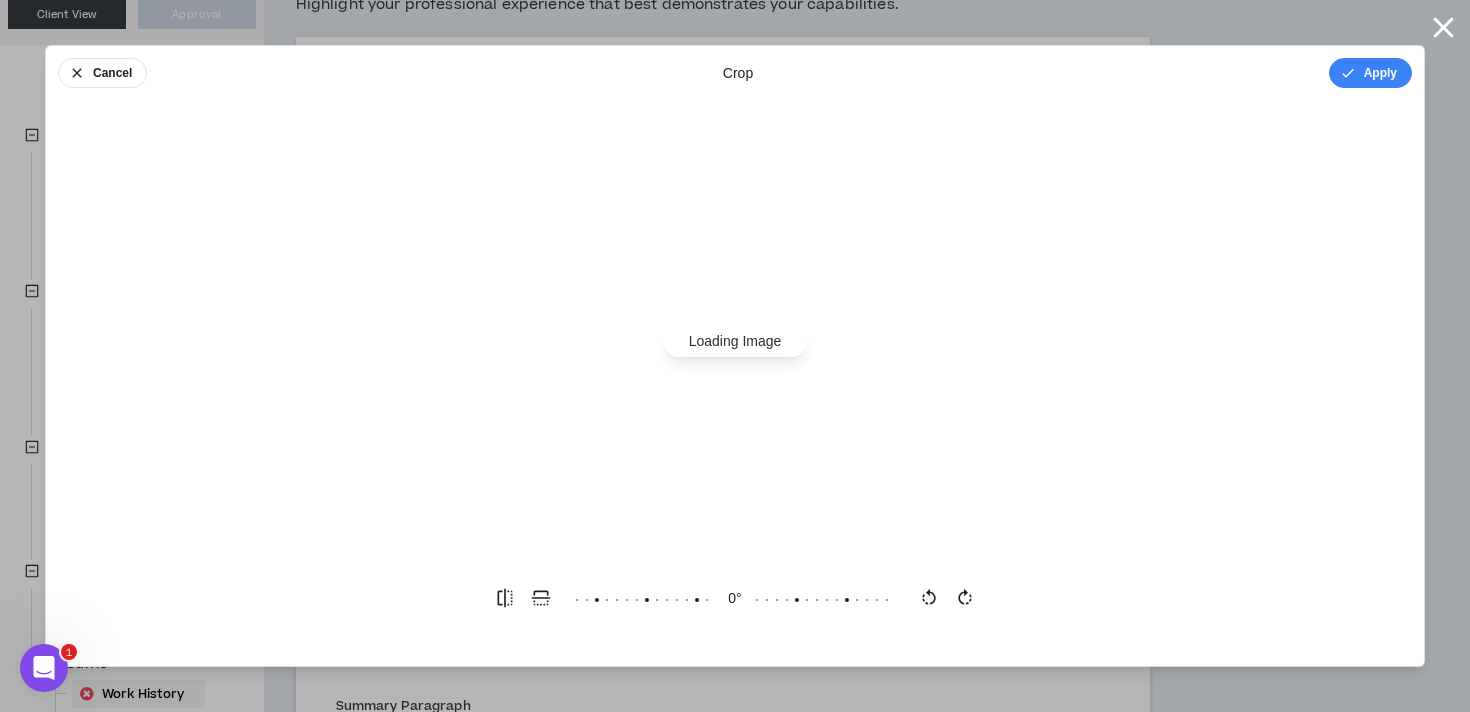scroll, scrollTop: 0, scrollLeft: 0, axis: both 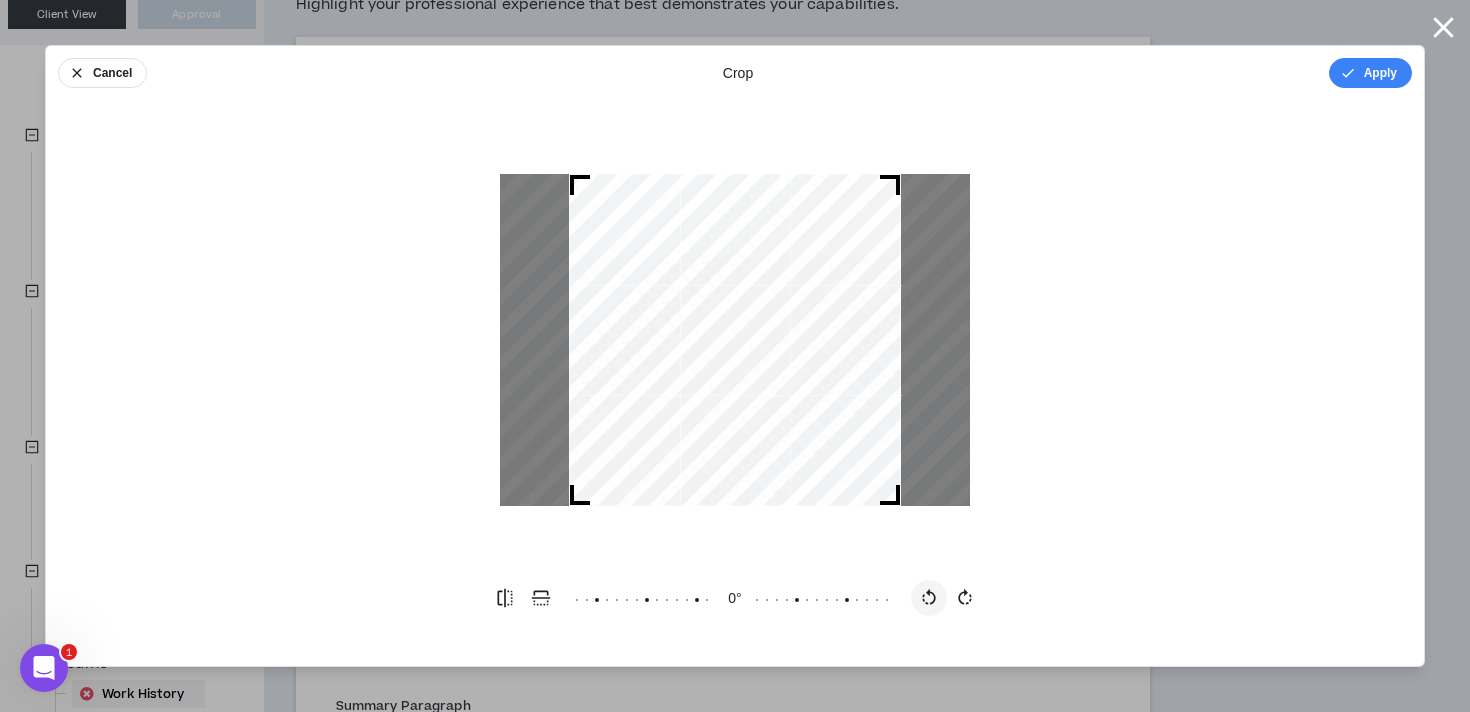 click 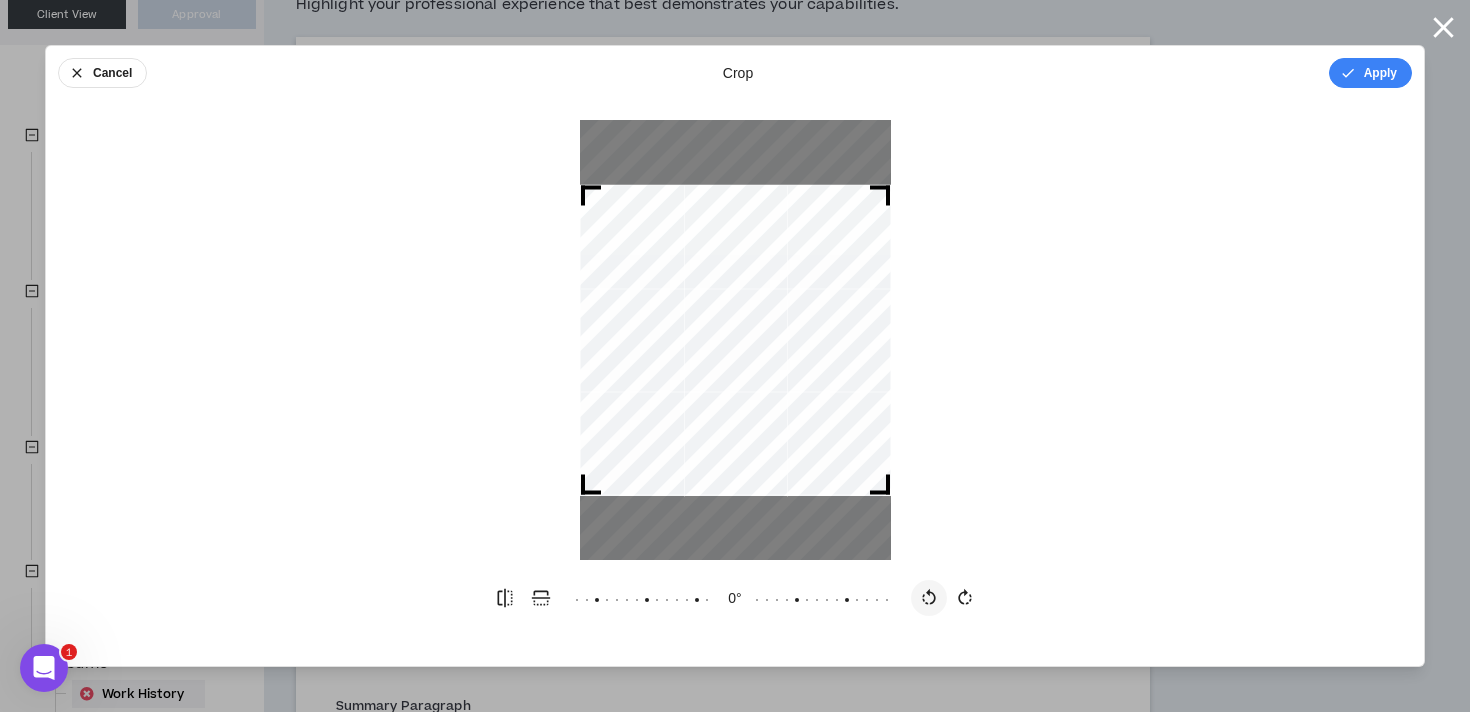 click 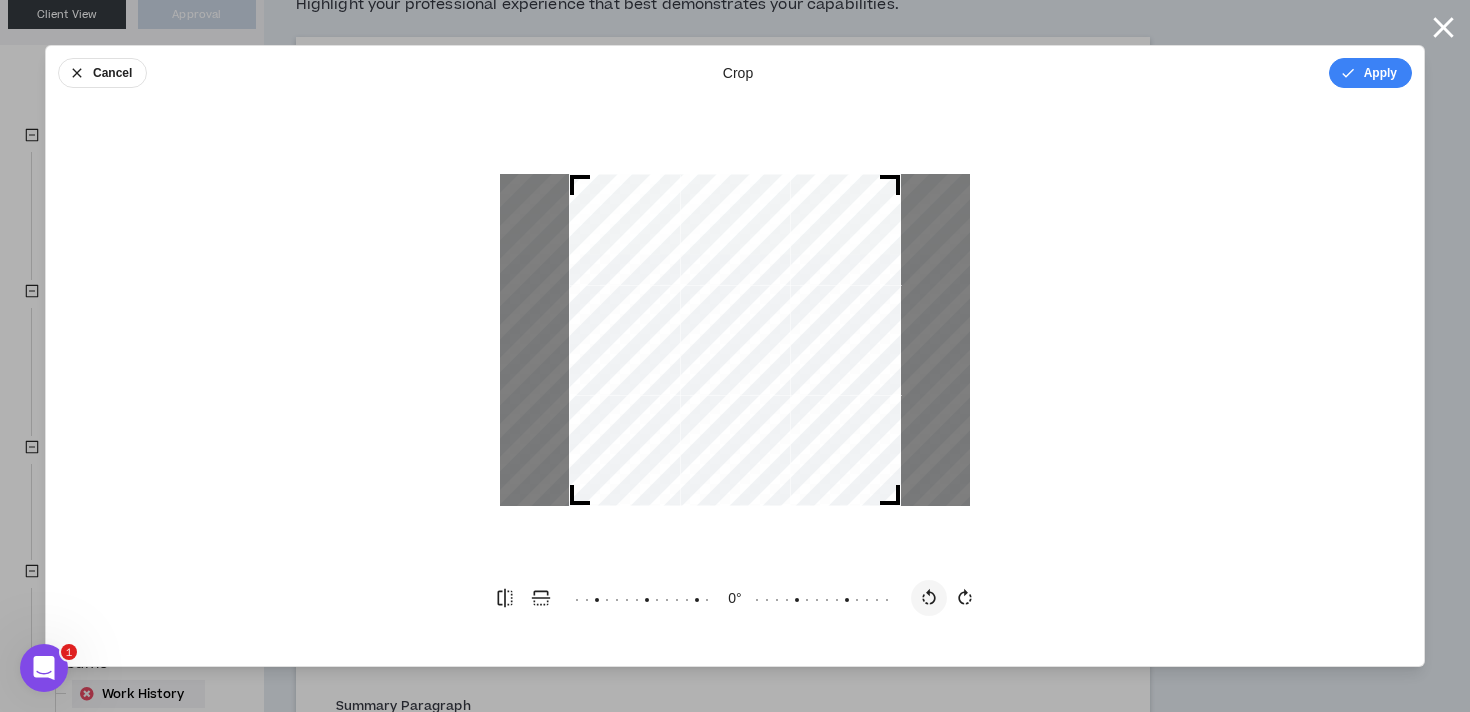 click 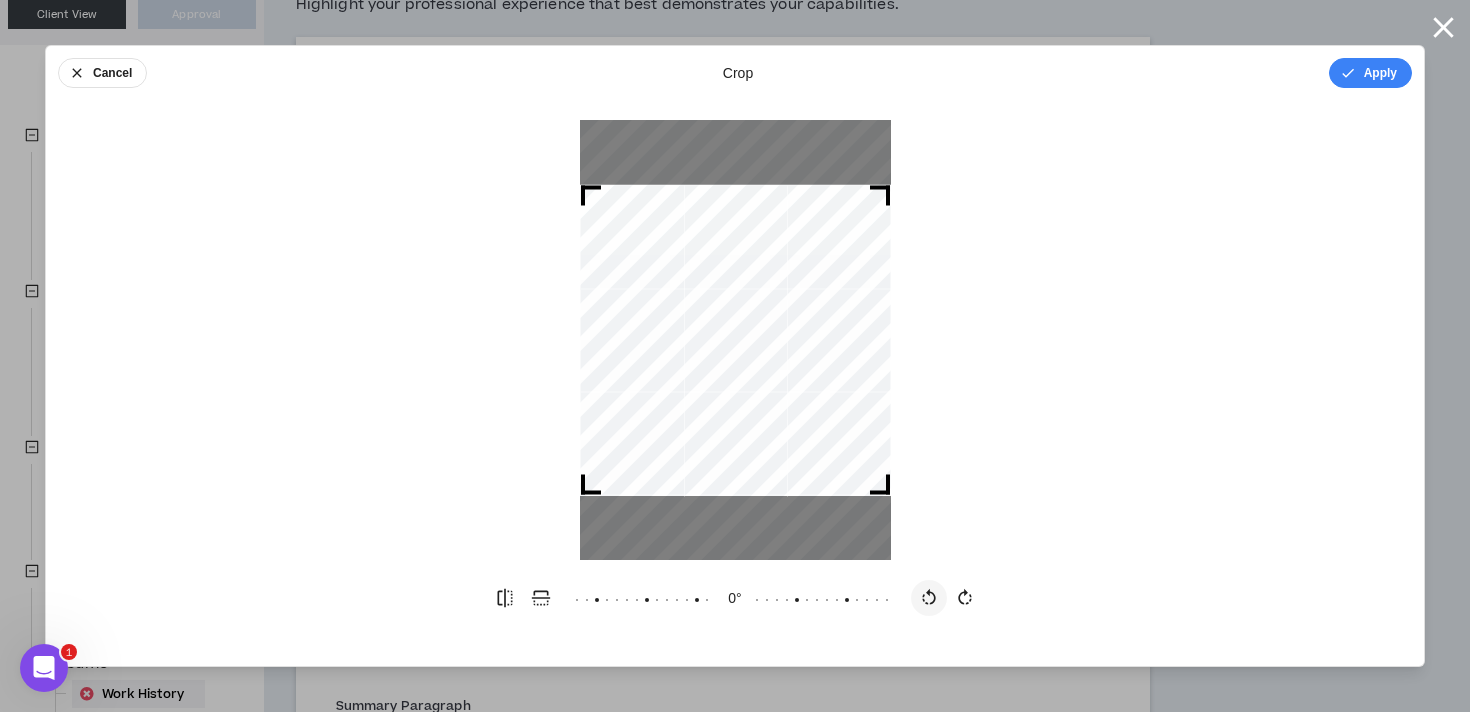click 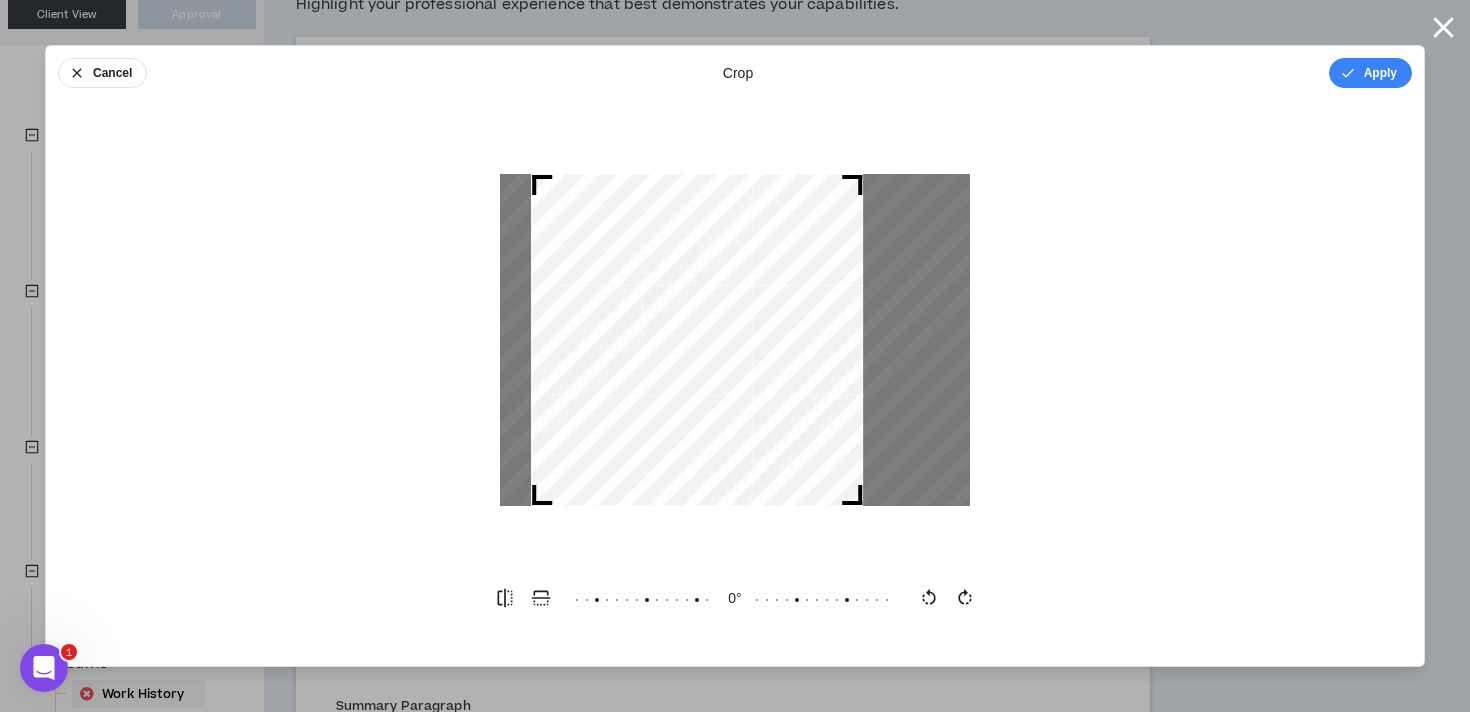 drag, startPoint x: 713, startPoint y: 449, endPoint x: 675, endPoint y: 449, distance: 38 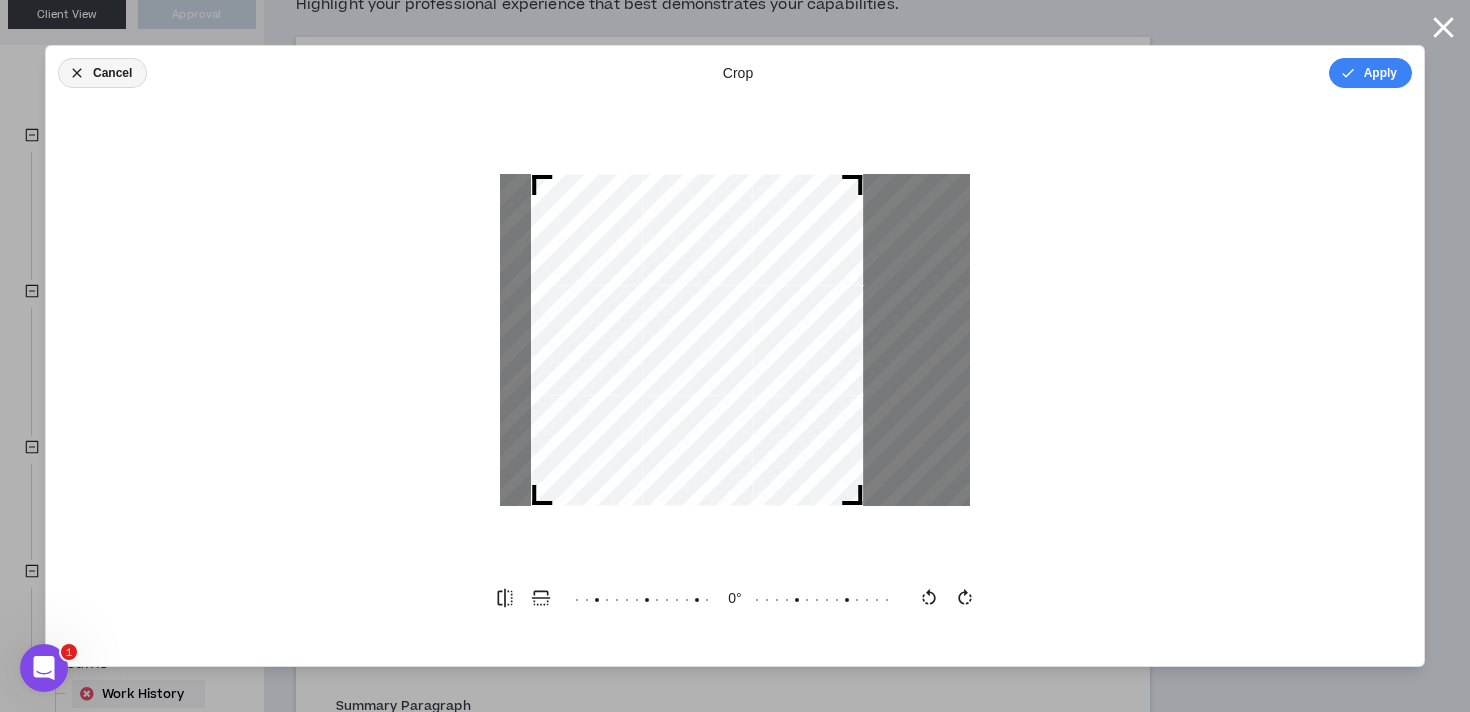 click on "Cancel" at bounding box center [102, 73] 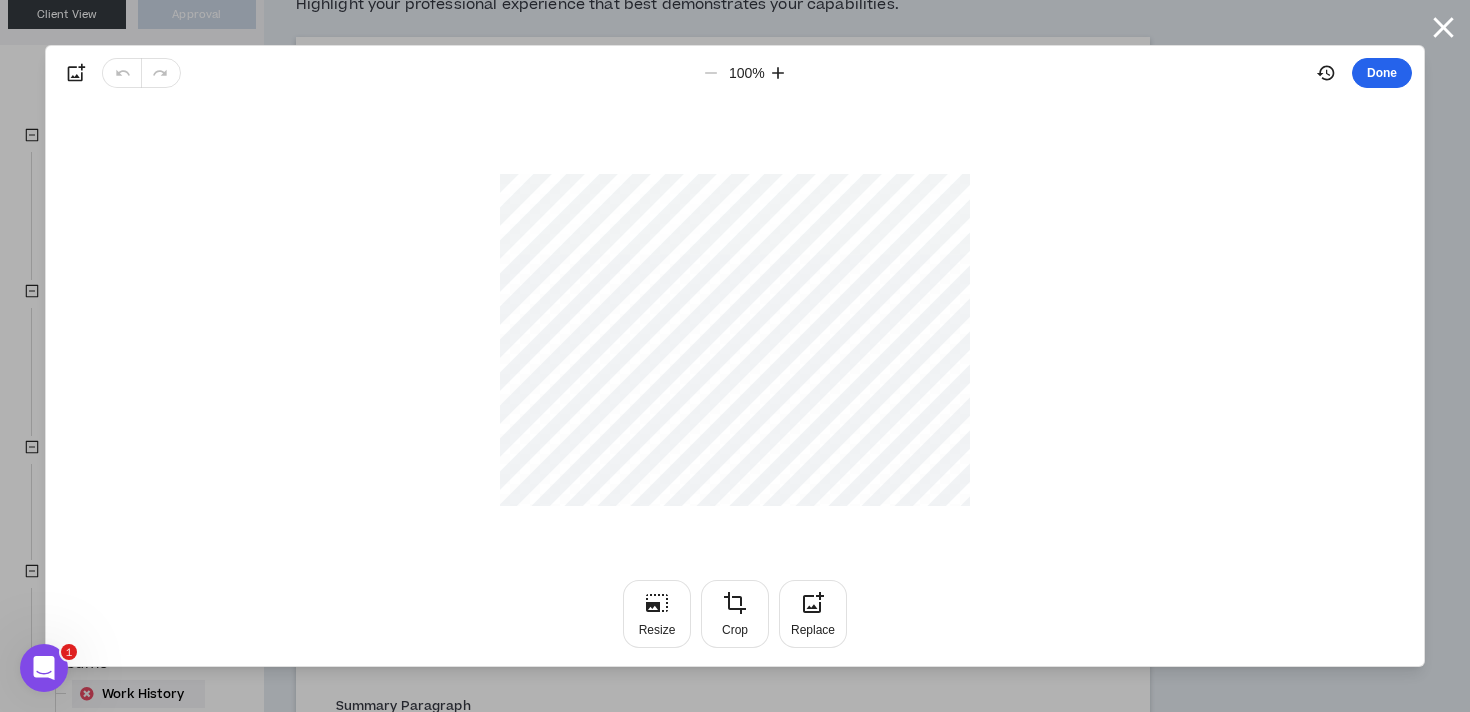 click on "Done" at bounding box center [1382, 73] 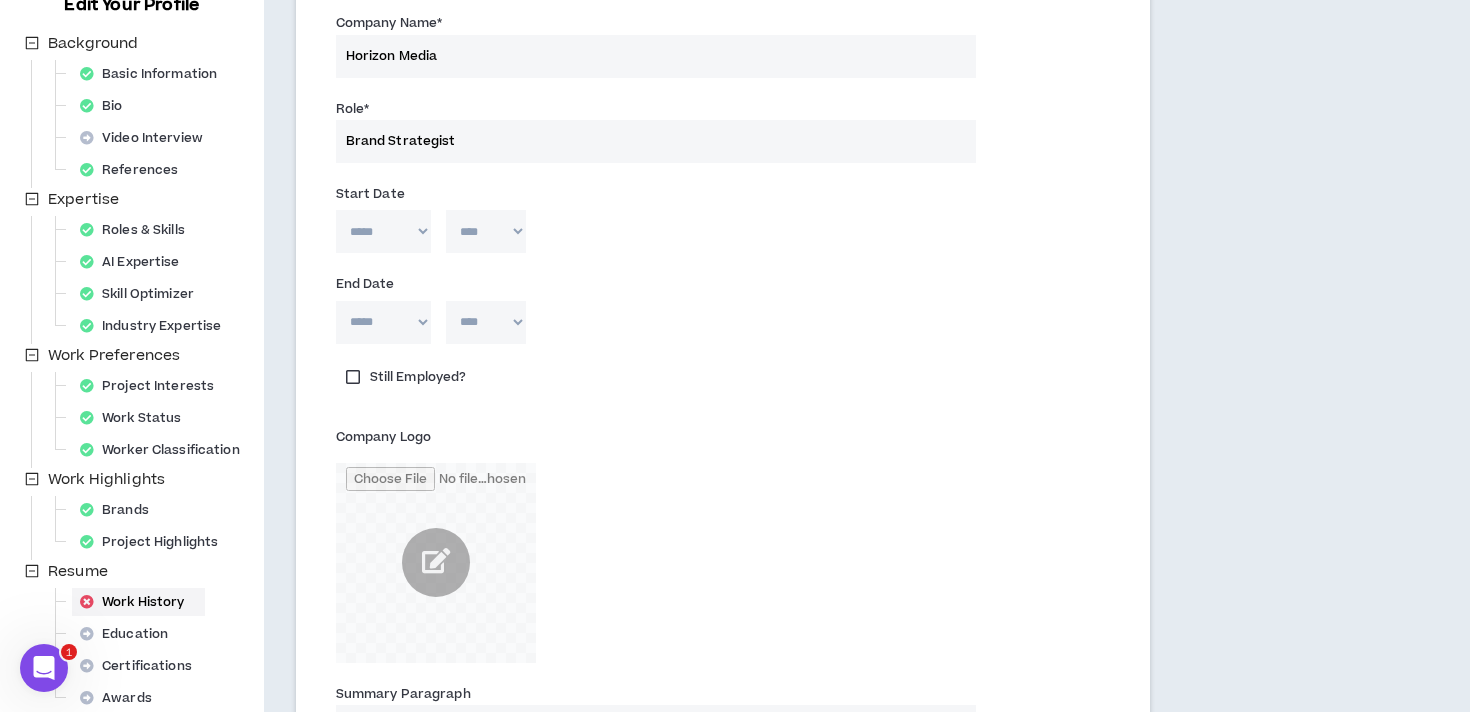 scroll, scrollTop: 278, scrollLeft: 0, axis: vertical 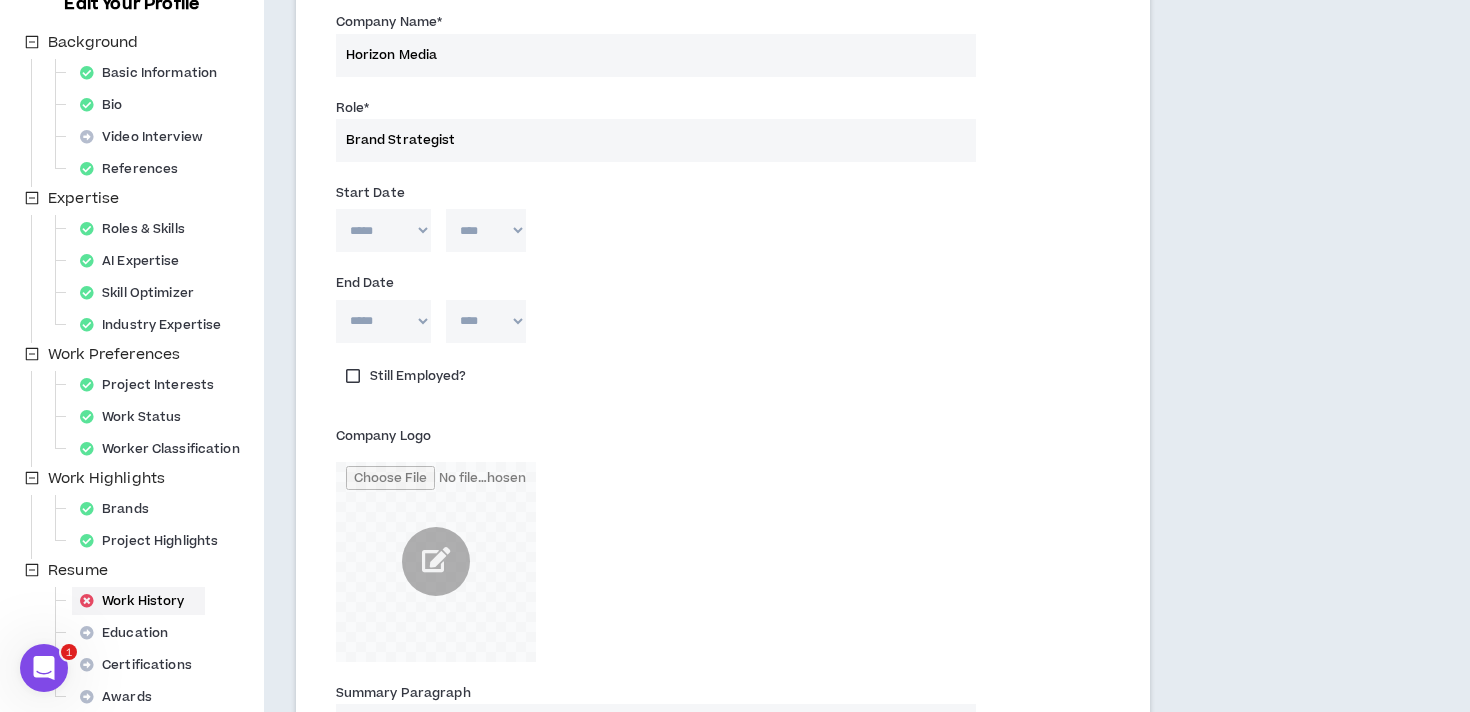 click on "***** *** *** *** *** *** **** *** *** **** *** *** ***" at bounding box center [383, 230] 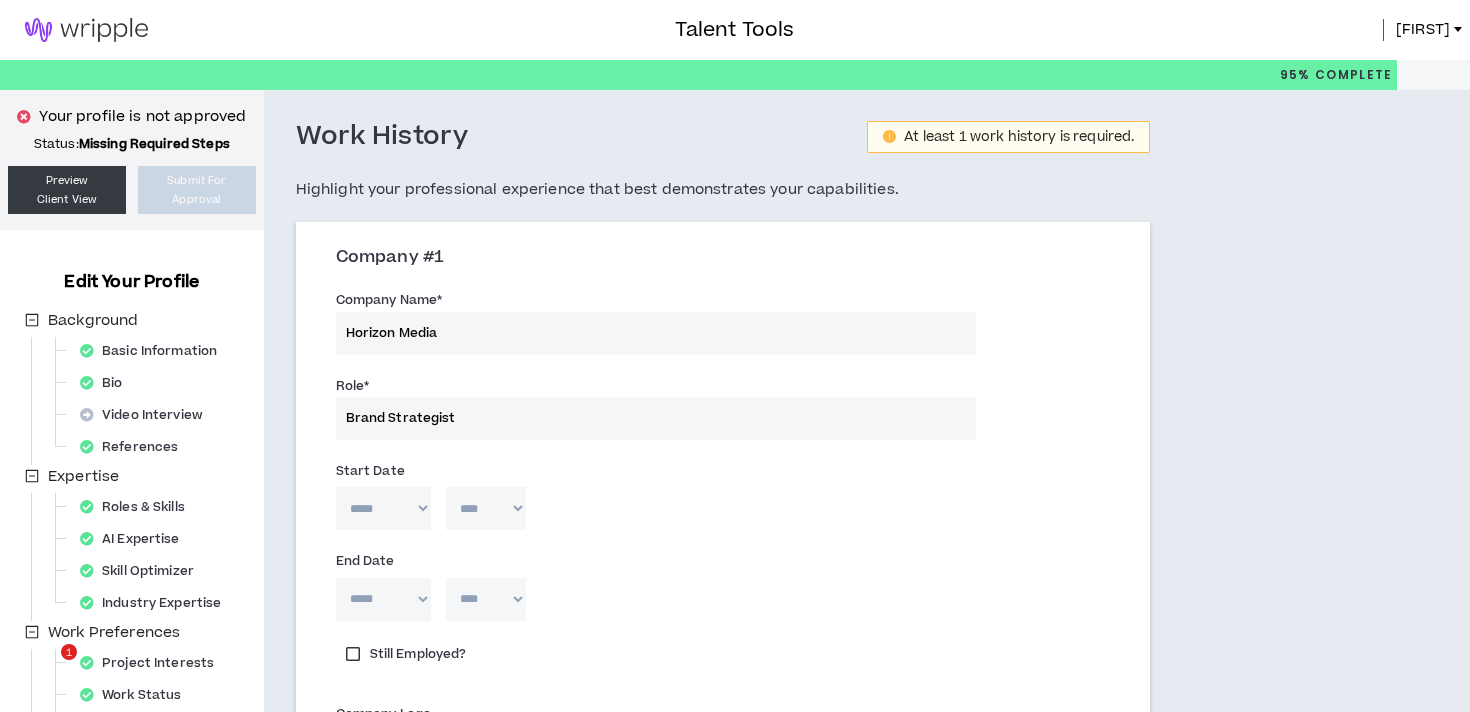 scroll, scrollTop: 278, scrollLeft: 0, axis: vertical 